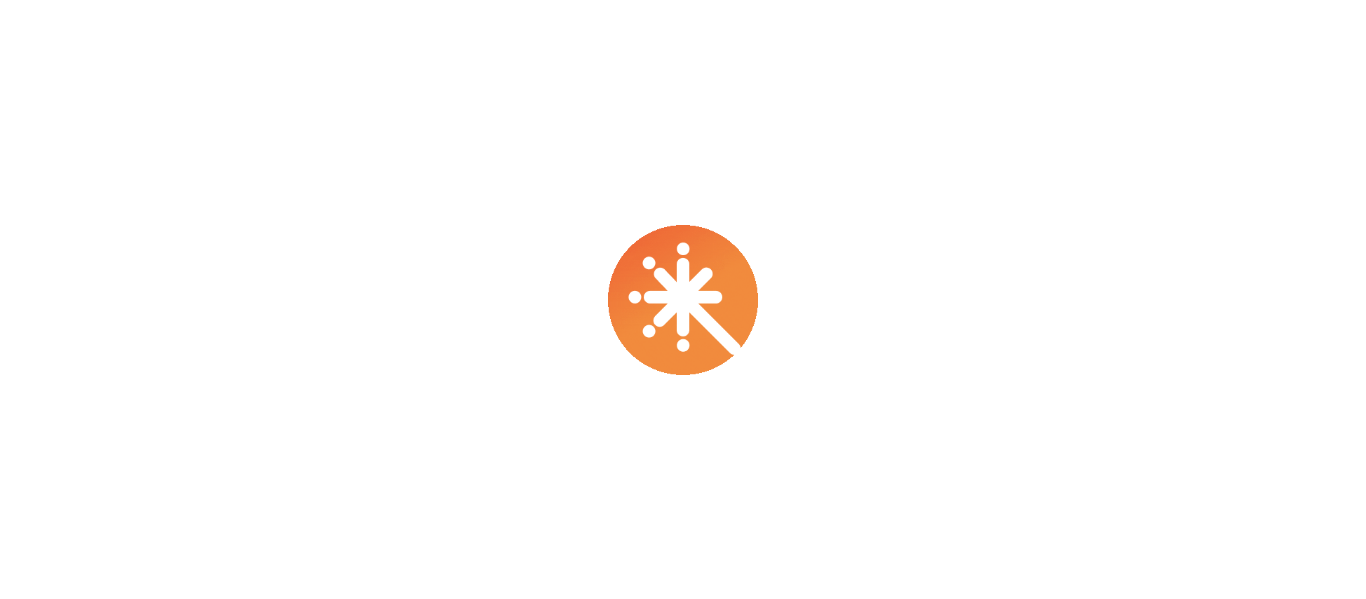 scroll, scrollTop: 0, scrollLeft: 0, axis: both 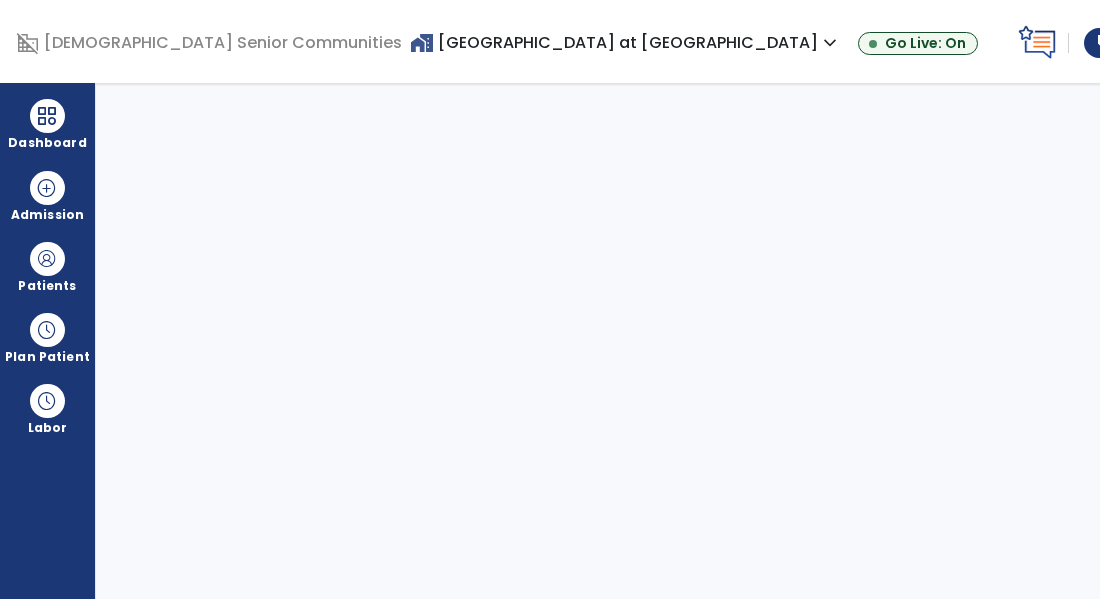 select on "****" 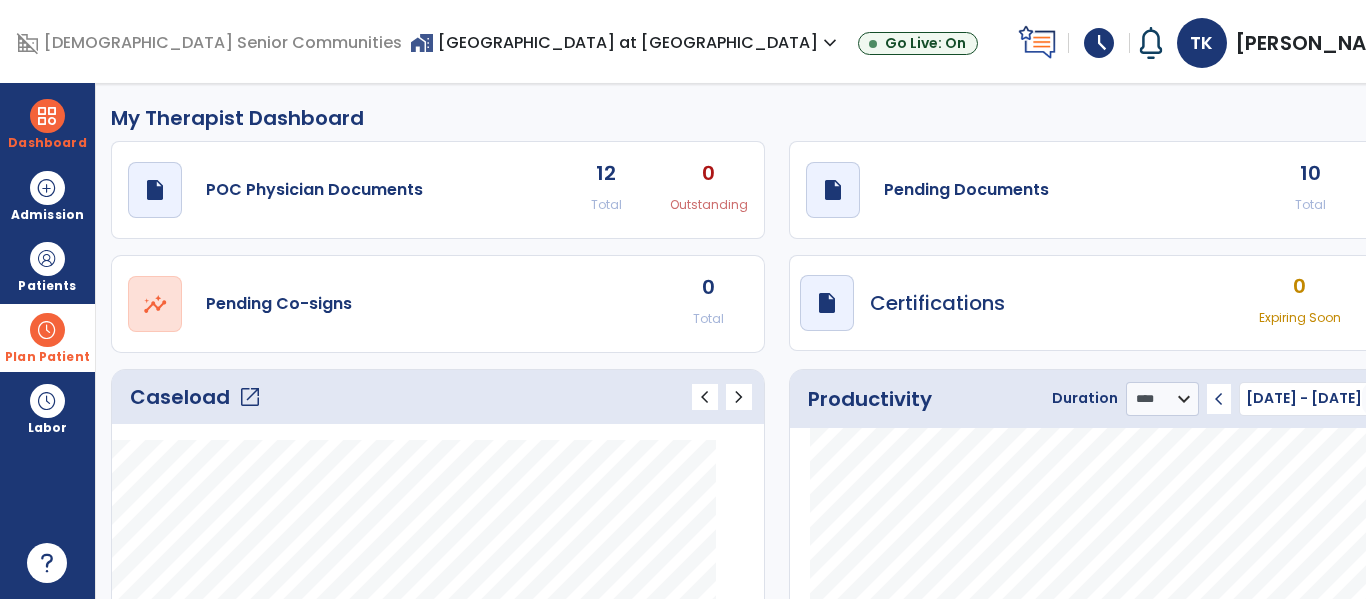 click at bounding box center (47, 330) 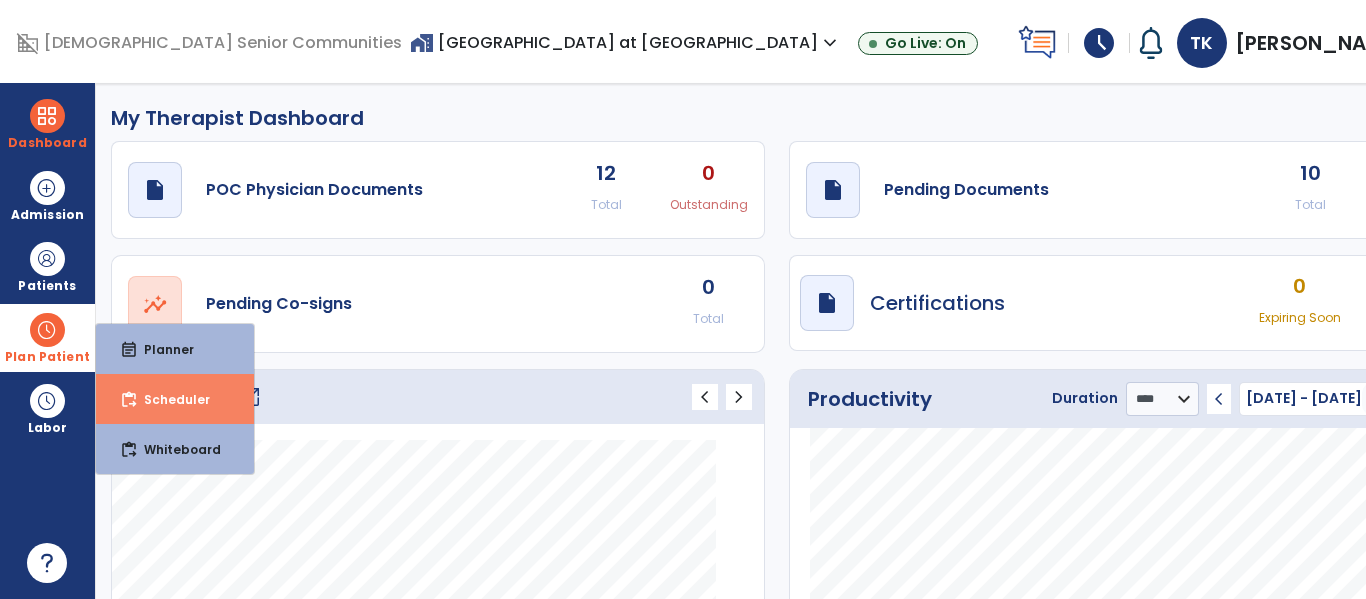 click on "Scheduler" at bounding box center (169, 399) 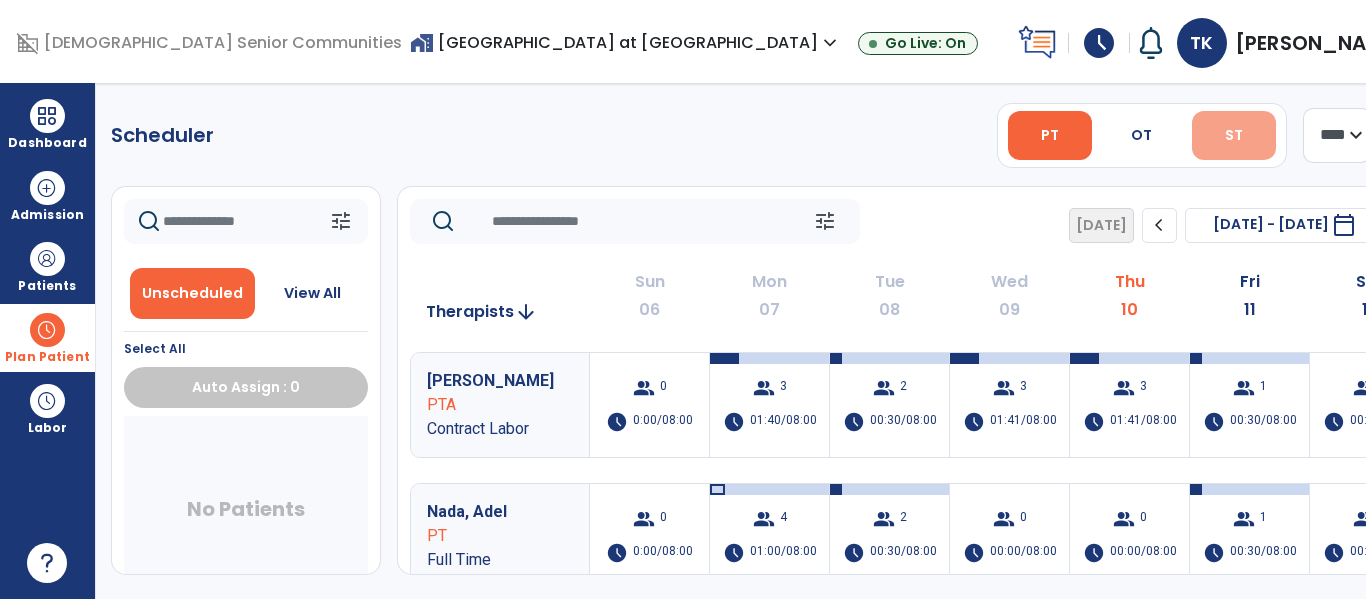 click on "ST" at bounding box center [1234, 135] 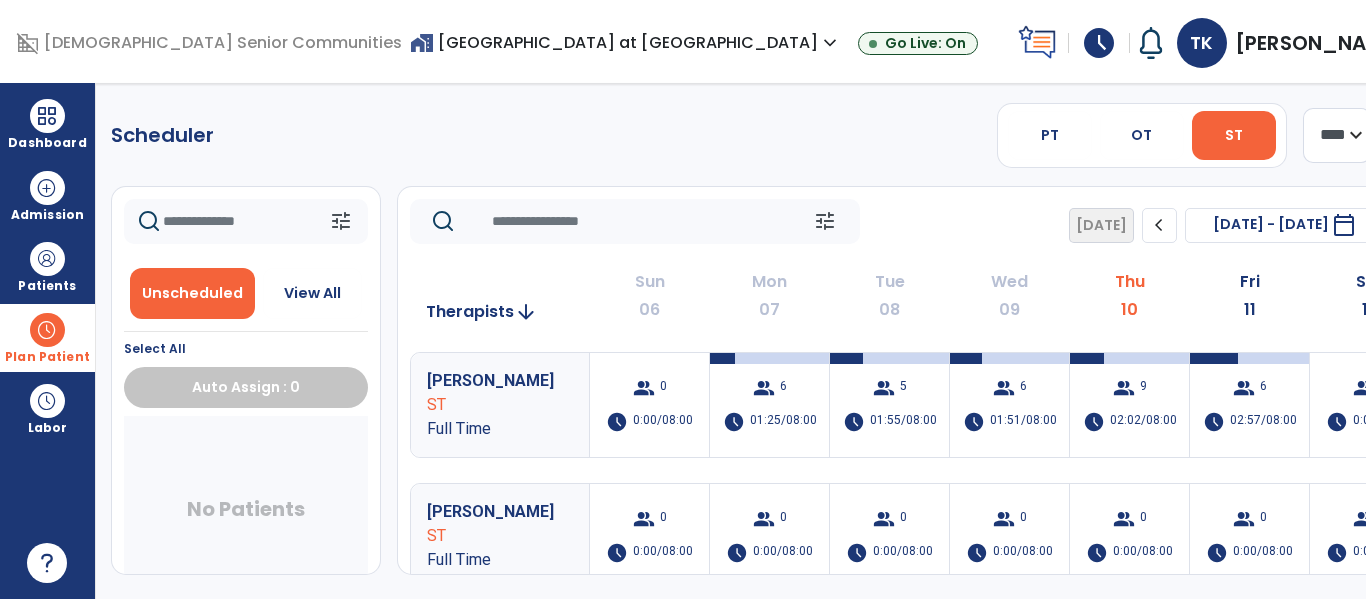 click on "more_vert" 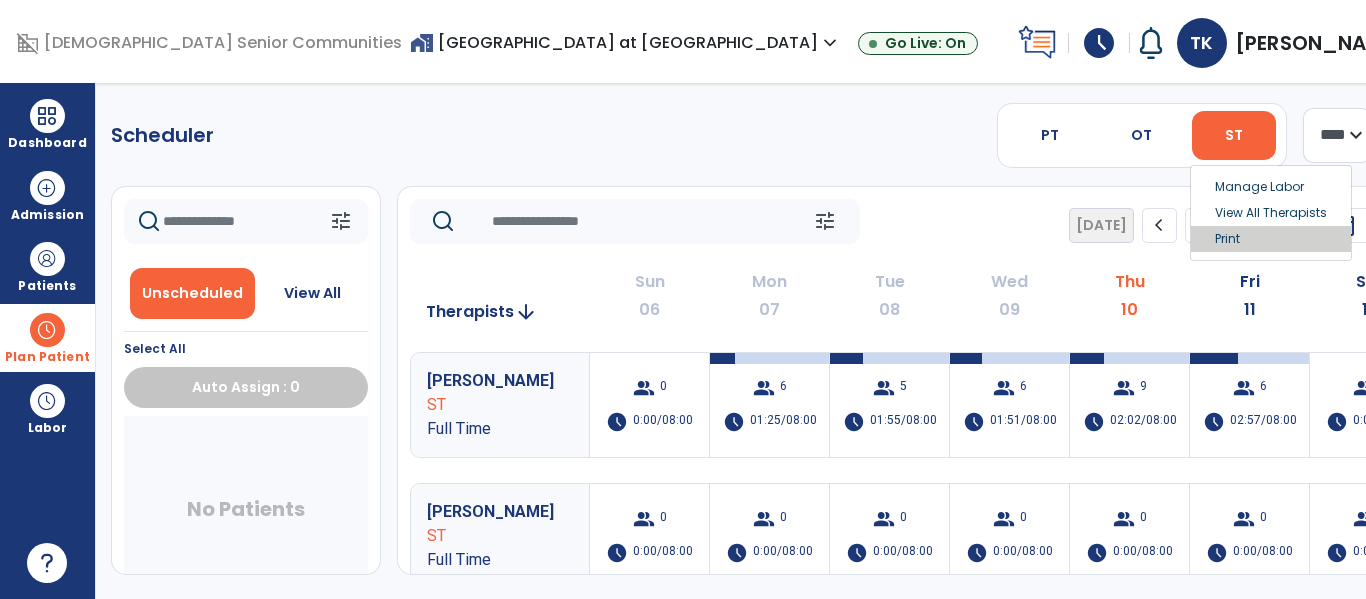 click on "Print" at bounding box center [1271, 239] 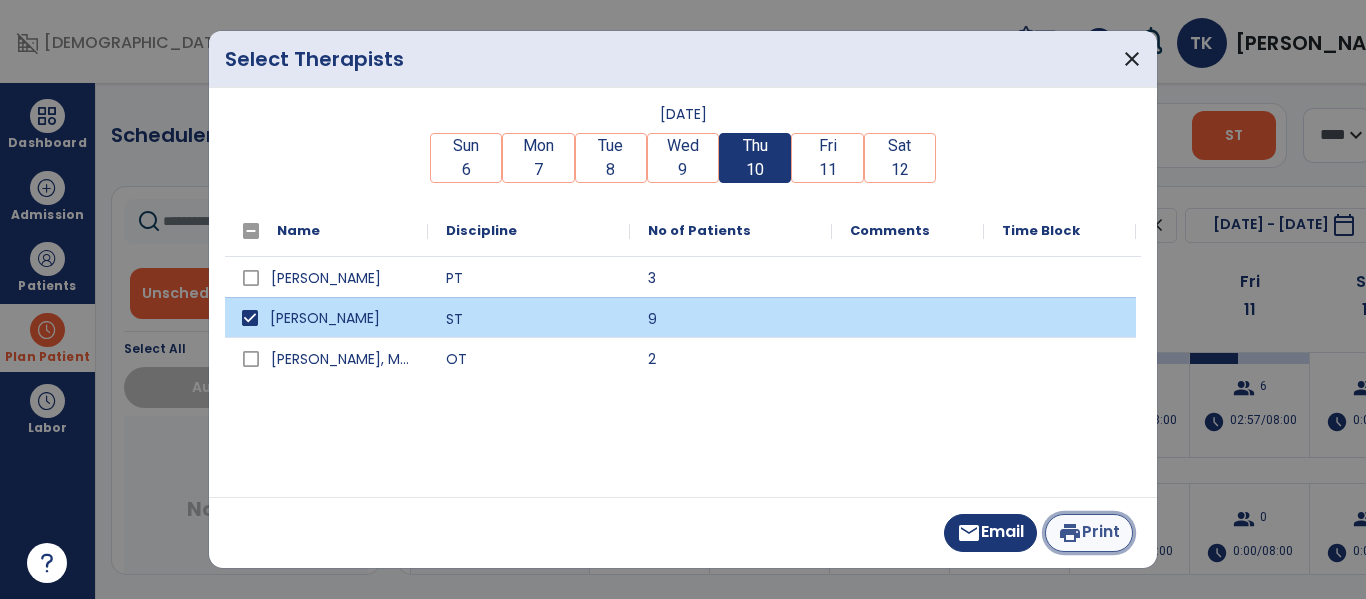 click on "print  Print" at bounding box center (1089, 533) 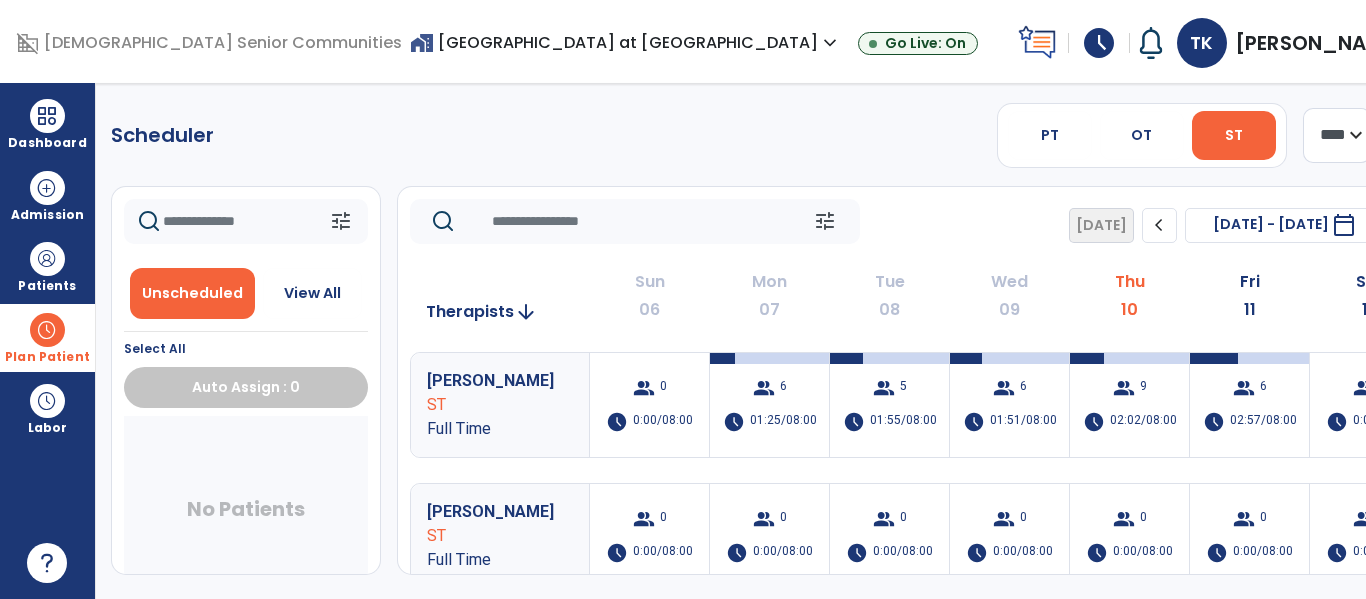 click on "home_work   [GEOGRAPHIC_DATA] at [GEOGRAPHIC_DATA]   expand_more" at bounding box center [626, 42] 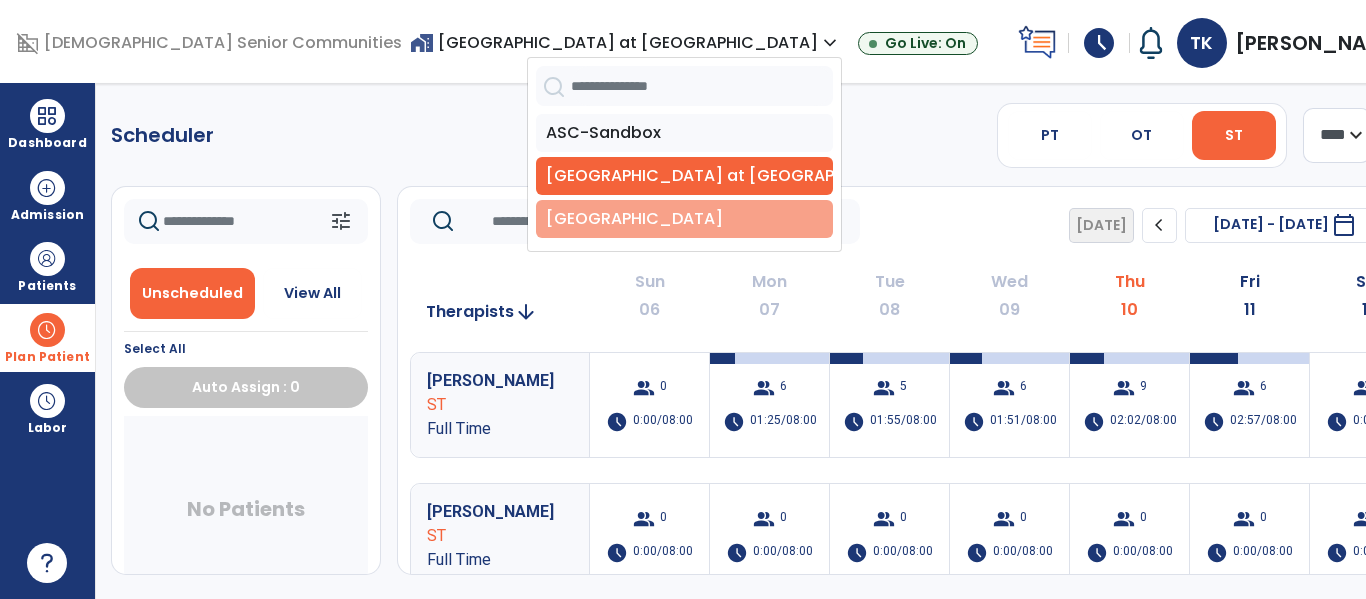 click on "[GEOGRAPHIC_DATA]" at bounding box center (684, 219) 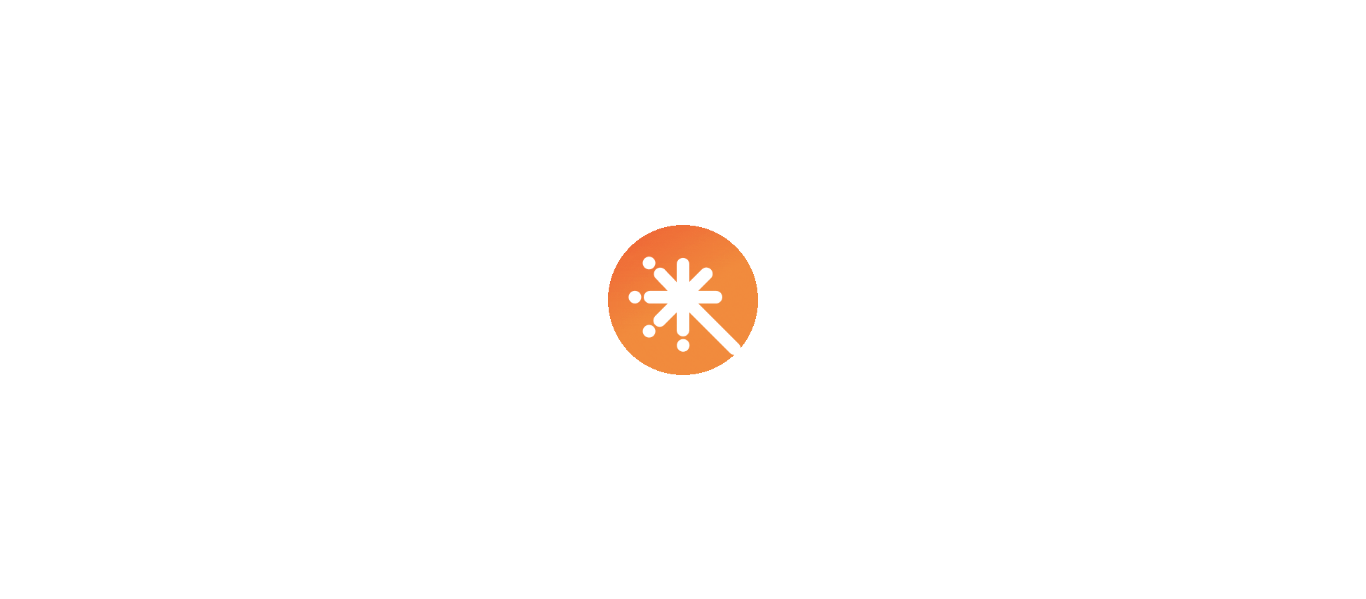 scroll, scrollTop: 0, scrollLeft: 0, axis: both 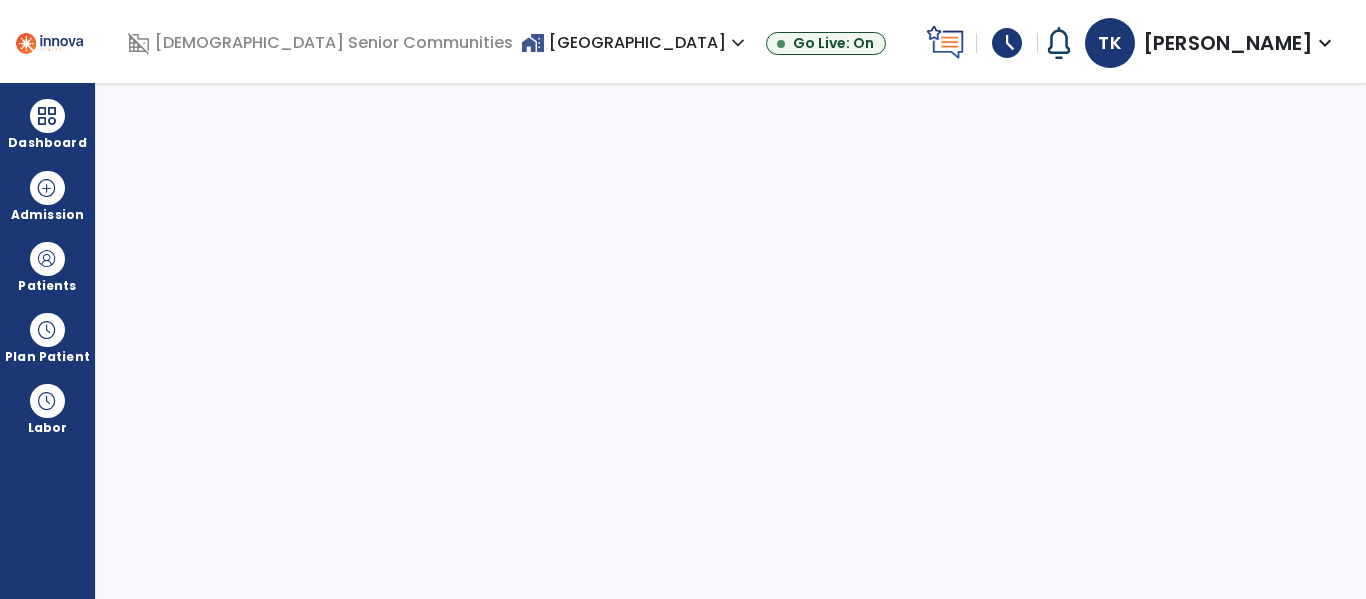 select on "****" 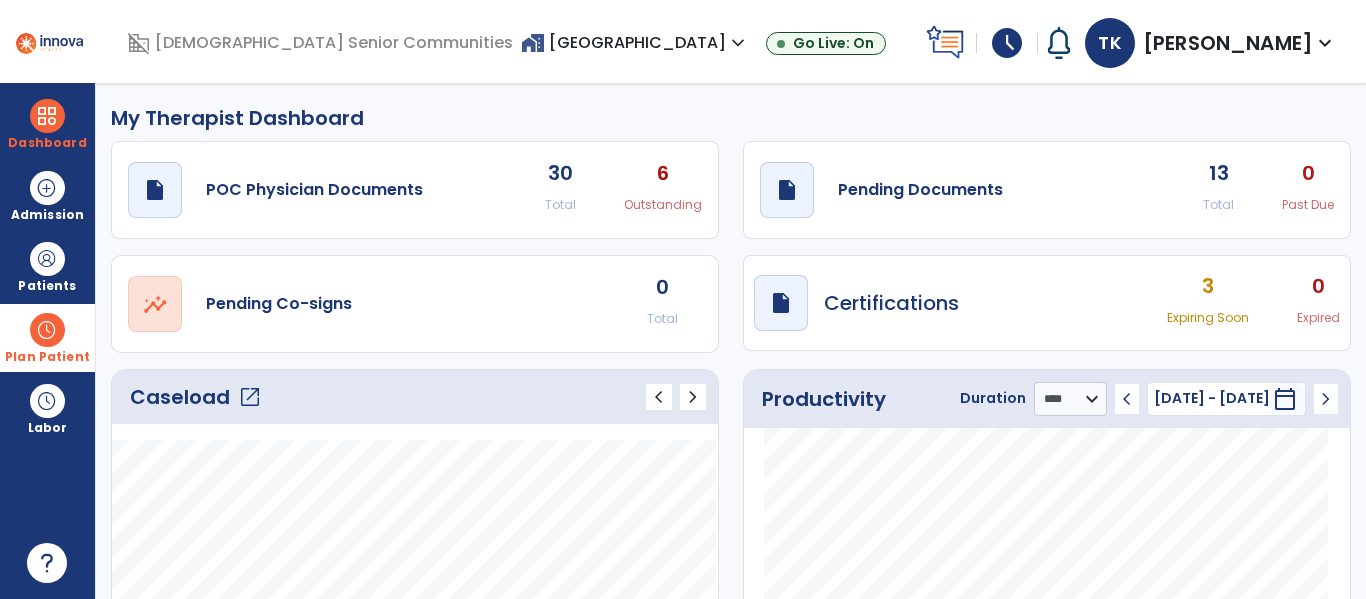 click at bounding box center [47, 330] 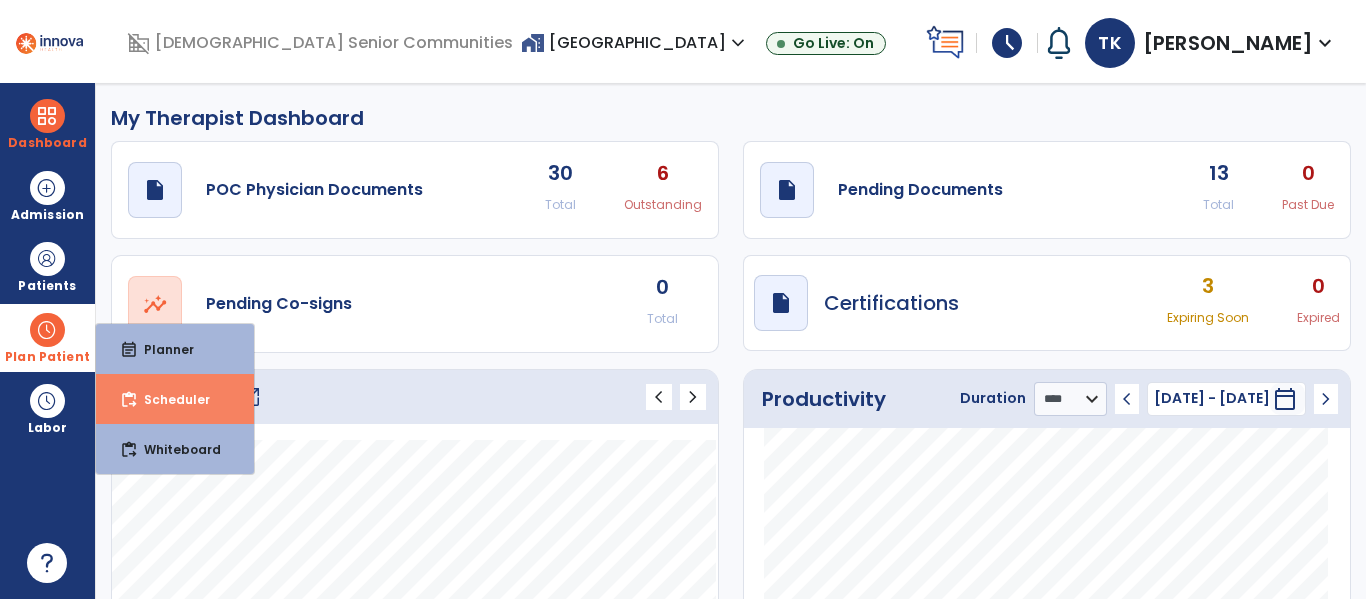 click on "content_paste_go  Scheduler" at bounding box center (175, 399) 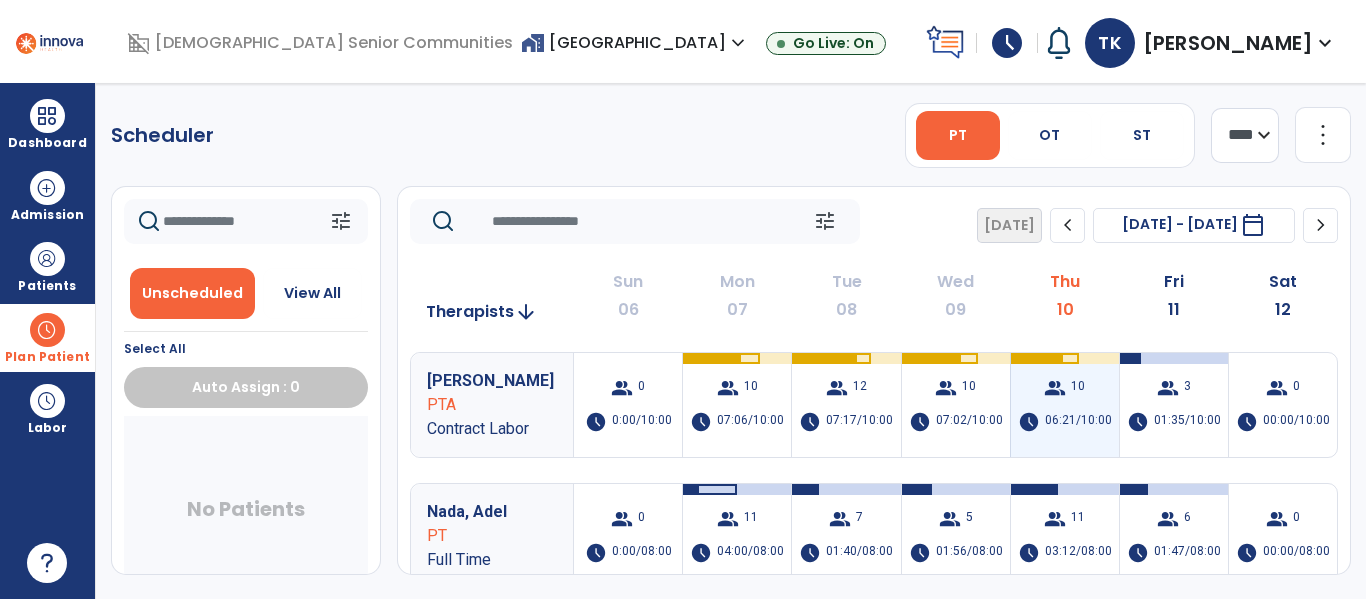 click on "06:21/10:00" at bounding box center (1078, 422) 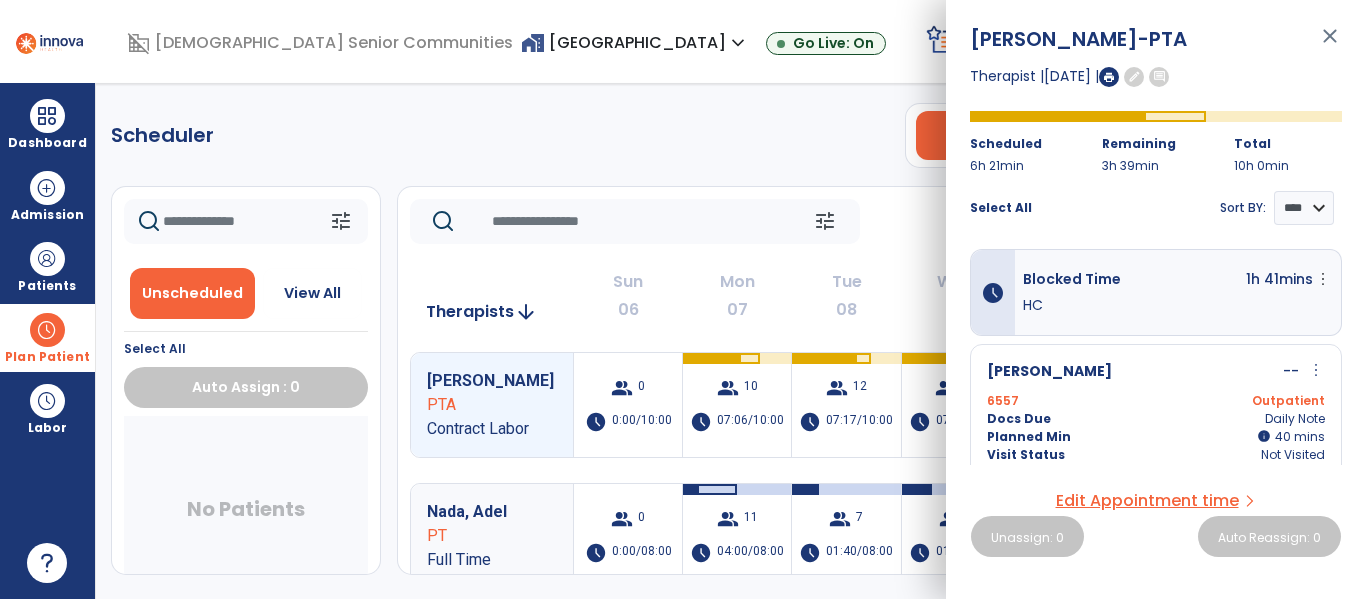 click on "Dewald, Donald  -PTA close  Therapist |   10 Jul 2025 |   edit   comment  Scheduled 6h 21min Remaining  3h 39min  Total 10h 0min  Select All   Sort BY:  **** ****  schedule  Blocked Time  1h 41mins   more_vert   Edit   Delete   HC   Blalock, Veronica   --  more_vert  edit   Edit Session   alt_route   Split Minutes  6557 Outpatient  Docs Due Daily Note   Planned Min  info   40 I 40 mins  Visit Status  Not Visited   Ward, Lila   --  more_vert  edit   Edit Session   alt_route   Split Minutes  6571 Medicare Part A  Docs Due Daily Note   Planned Min  info   35 I 35 mins  Visit Status  Not Visited   Blalock, Junior   --  more_vert  edit   Edit Session   alt_route   Split Minutes  6537 Medicare Part A  Docs Due Daily Note   Planned Min  info   30 I 30 mins  Visit Status  Not Visited   Handy, Freda   --  more_vert  edit   Edit Session   alt_route   Split Minutes  6553 Managed Insurance (MI)  Docs Due Daily Note   Planned Min  info   30 I 30 mins  Visit Status  Not Visited   Bowsman, Donald   --  more_vert  edit  I" at bounding box center [1156, 299] 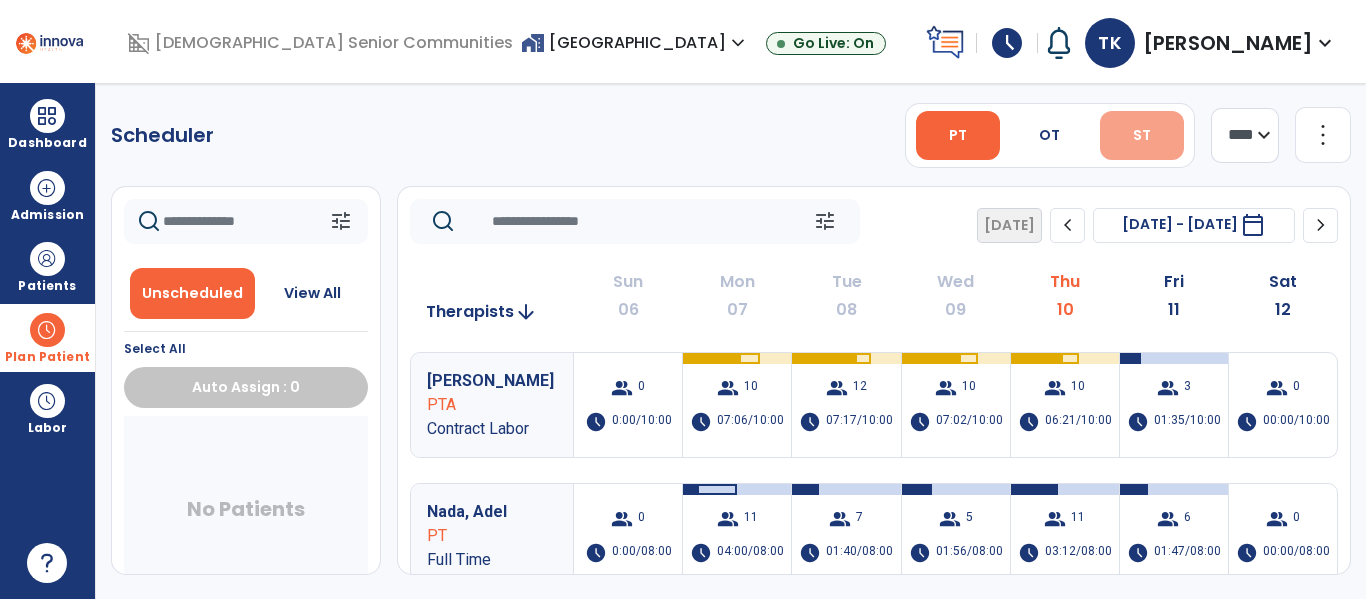 click on "ST" at bounding box center [1142, 135] 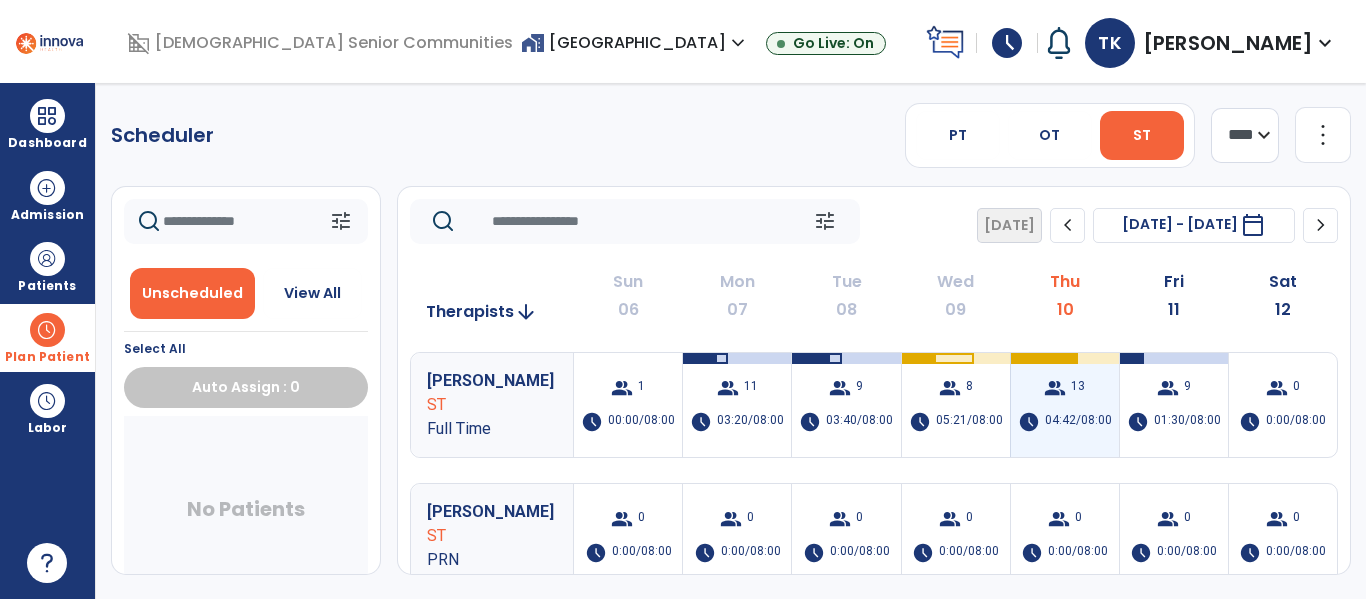 click on "04:42/08:00" at bounding box center (1078, 422) 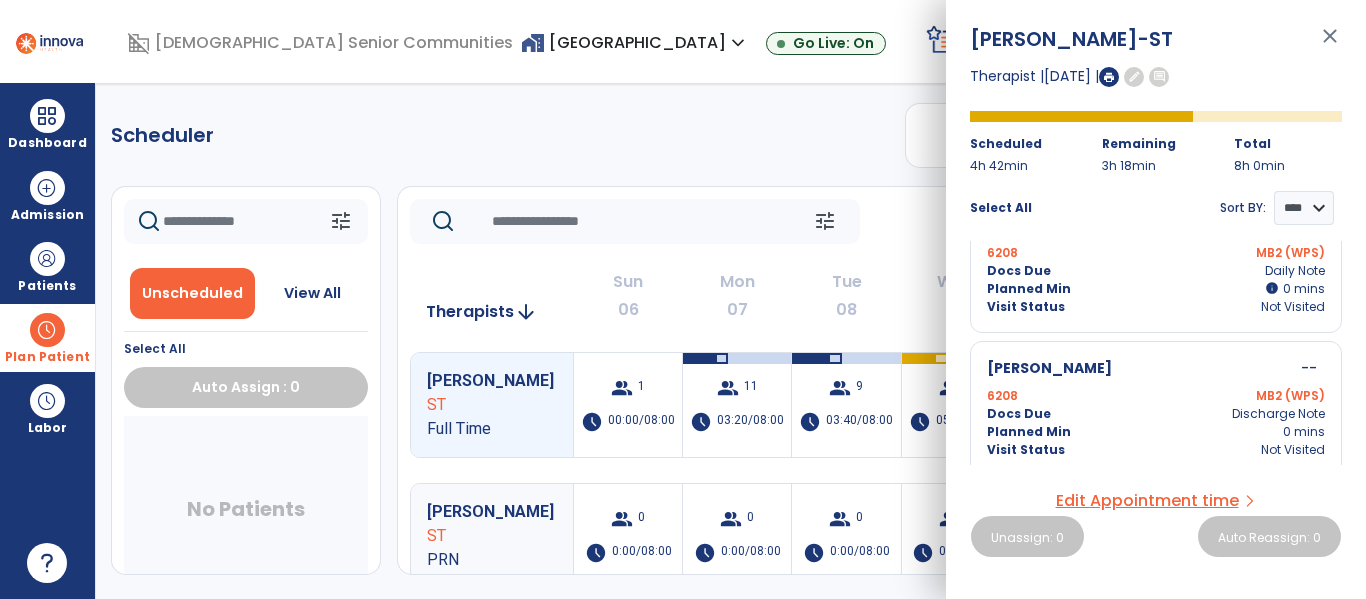 scroll, scrollTop: 1659, scrollLeft: 0, axis: vertical 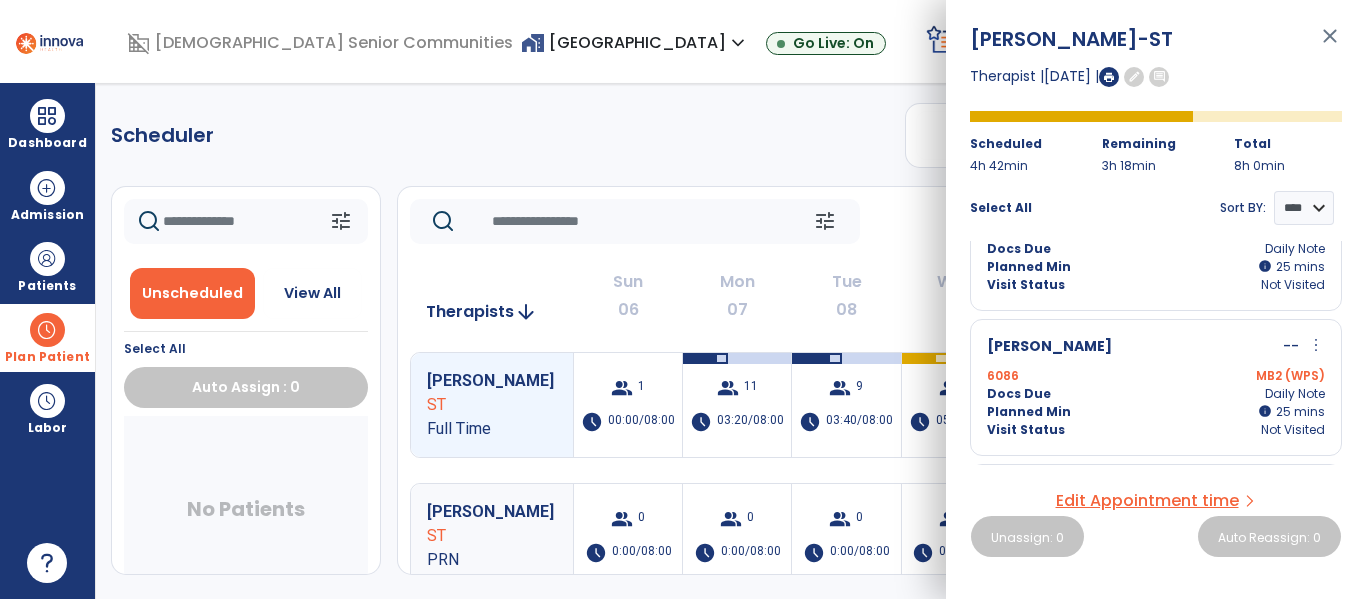 click on "Kendall, Joann   --  more_vert  edit   Edit Session   alt_route   Split Minutes  6086 MB2 (WPS)  Docs Due Daily Note   Planned Min  info   25 I 25 mins  Visit Status  Not Visited" at bounding box center (1156, 387) 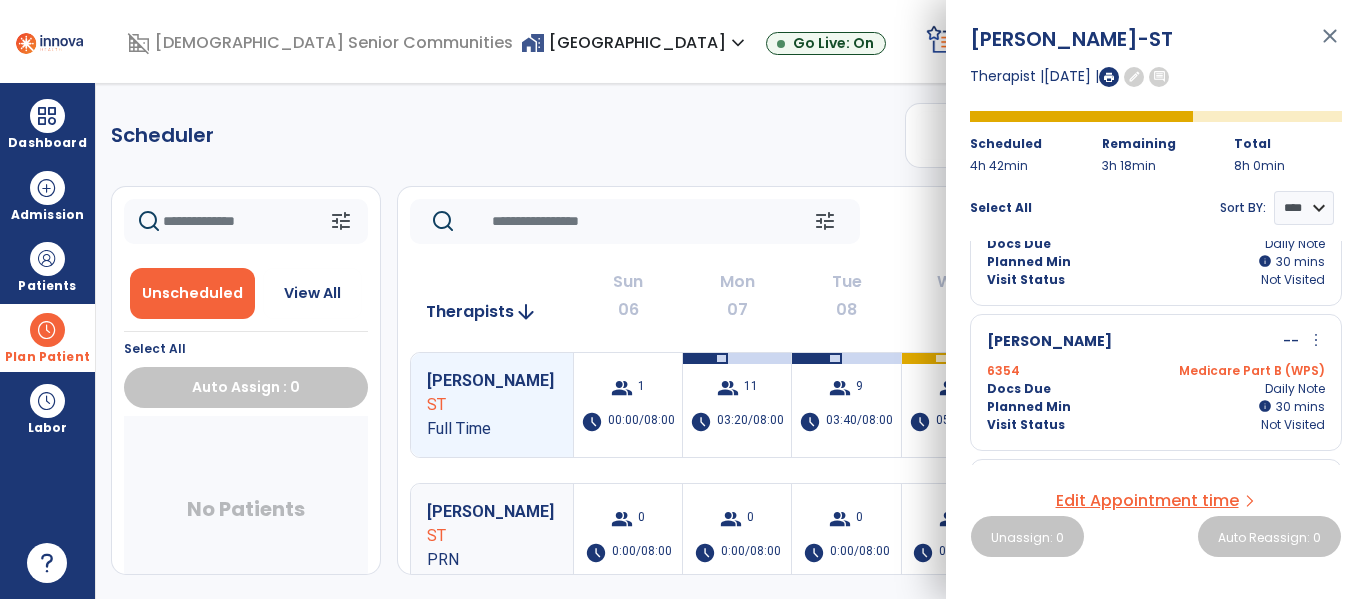 scroll, scrollTop: 0, scrollLeft: 0, axis: both 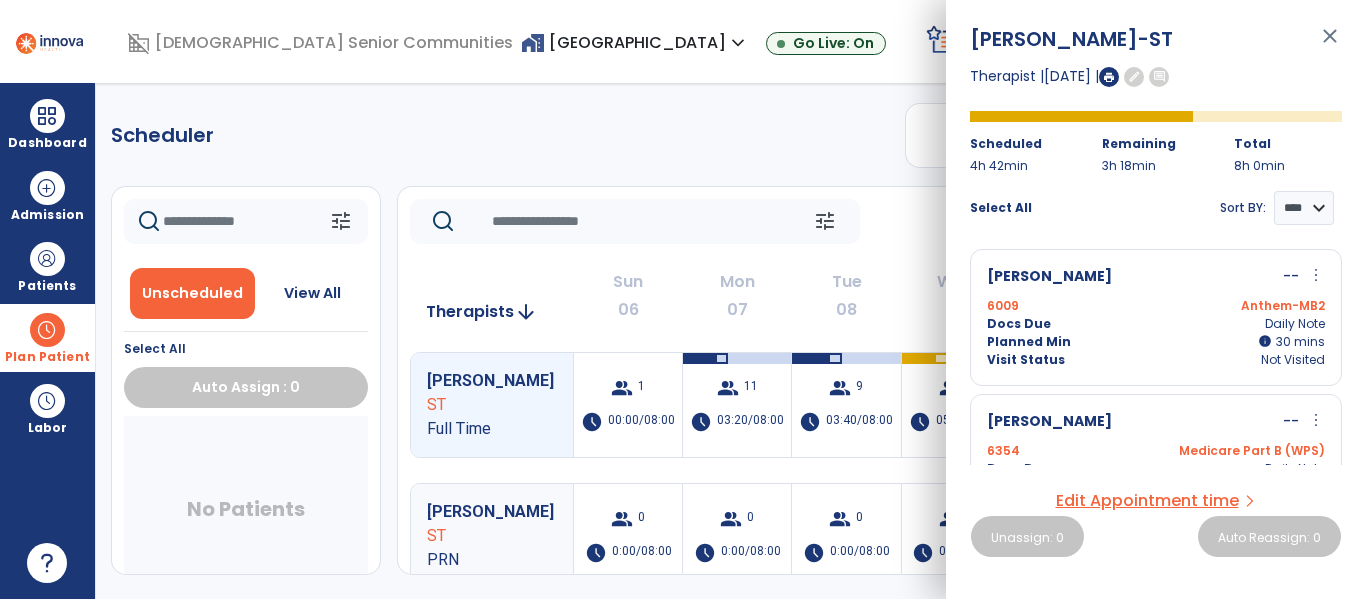 click on "Scheduler   PT   OT   ST  **** *** more_vert  Manage Labor   View All Therapists   Print" 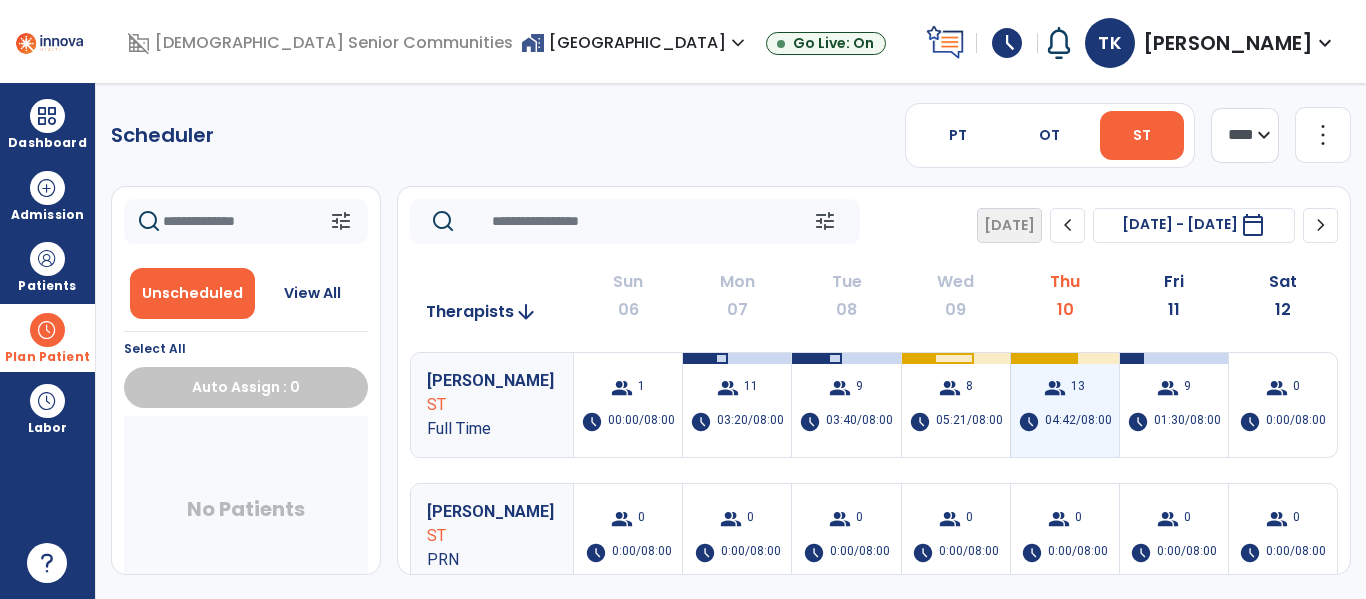 click on "group" at bounding box center (1055, 388) 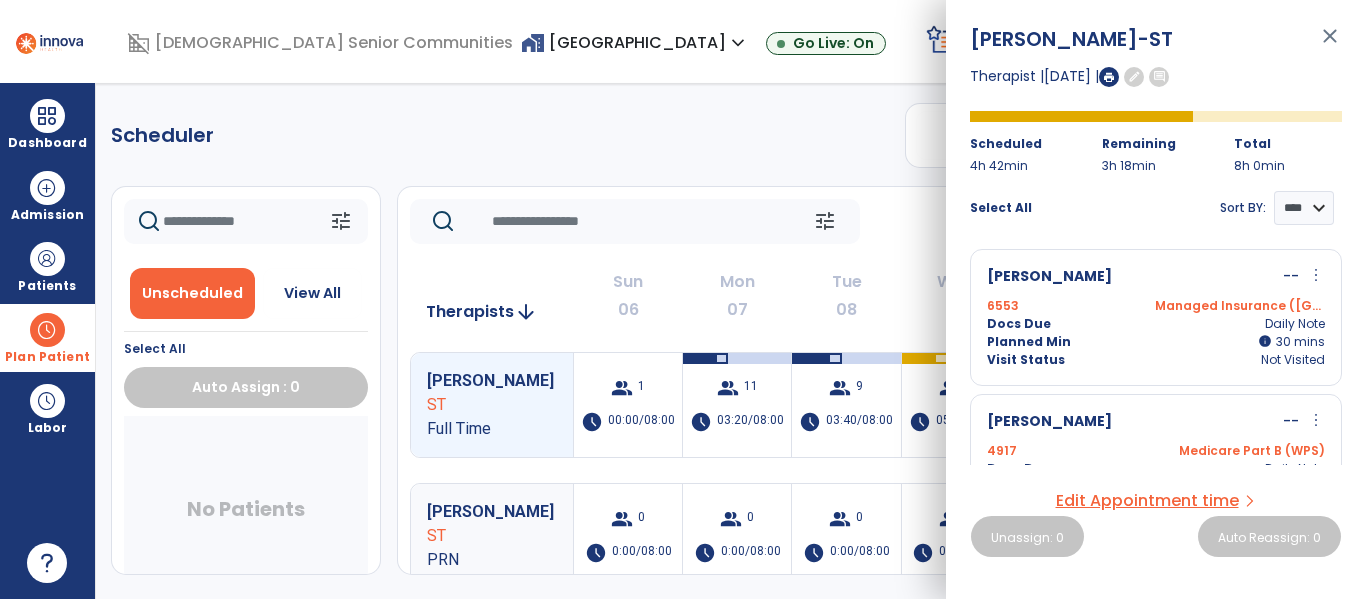 click at bounding box center (1109, 77) 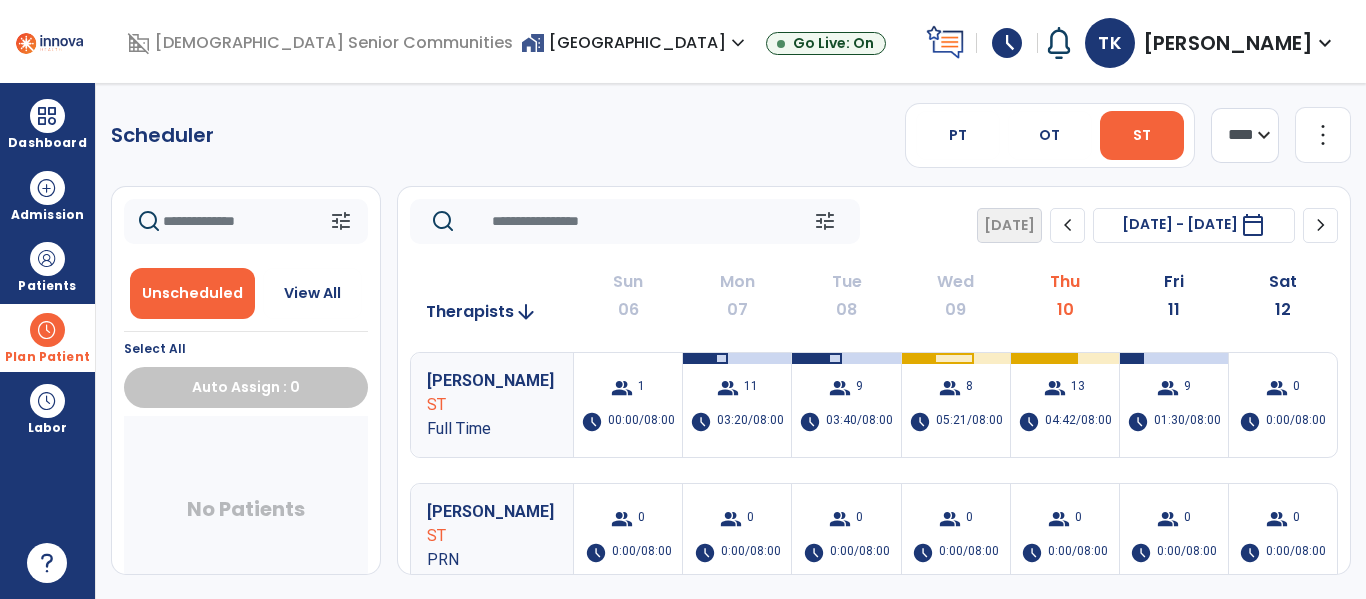 click on "home_work   Stonebrooke Rehab Center   expand_more   ASC-Sandbox   Hickory Creek at New Castle   Stonebrooke Rehab Center  Go Live: On" at bounding box center (719, 43) 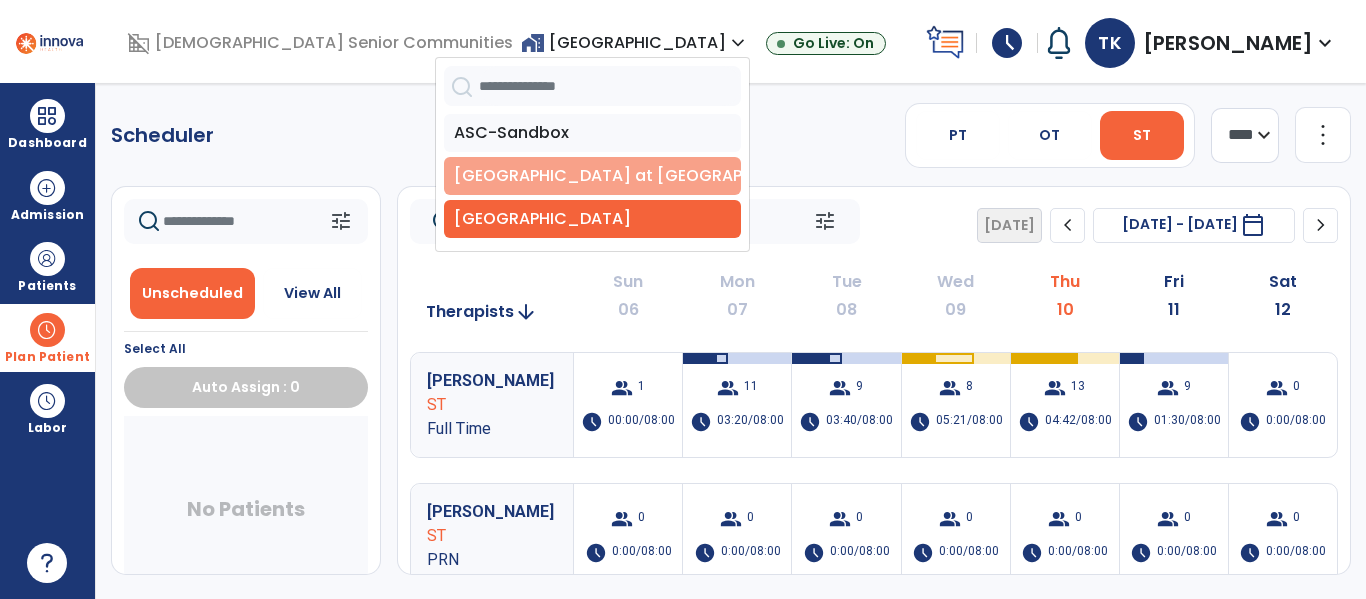 click on "[GEOGRAPHIC_DATA] at [GEOGRAPHIC_DATA]" at bounding box center (592, 176) 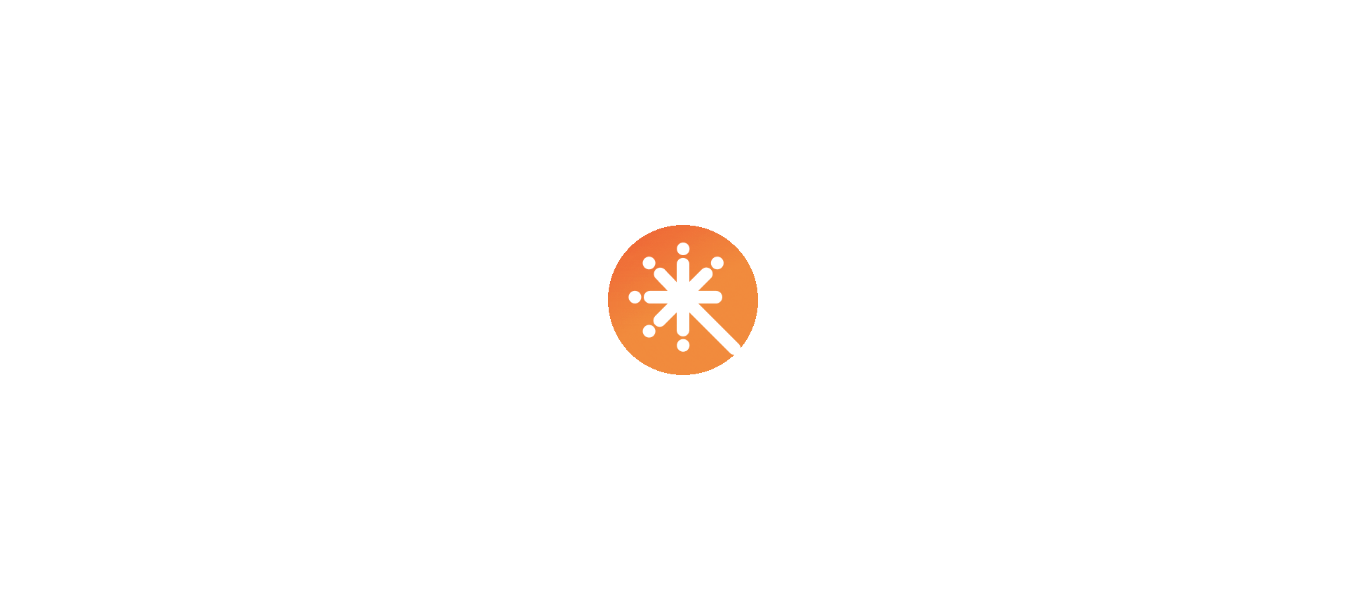 scroll, scrollTop: 0, scrollLeft: 0, axis: both 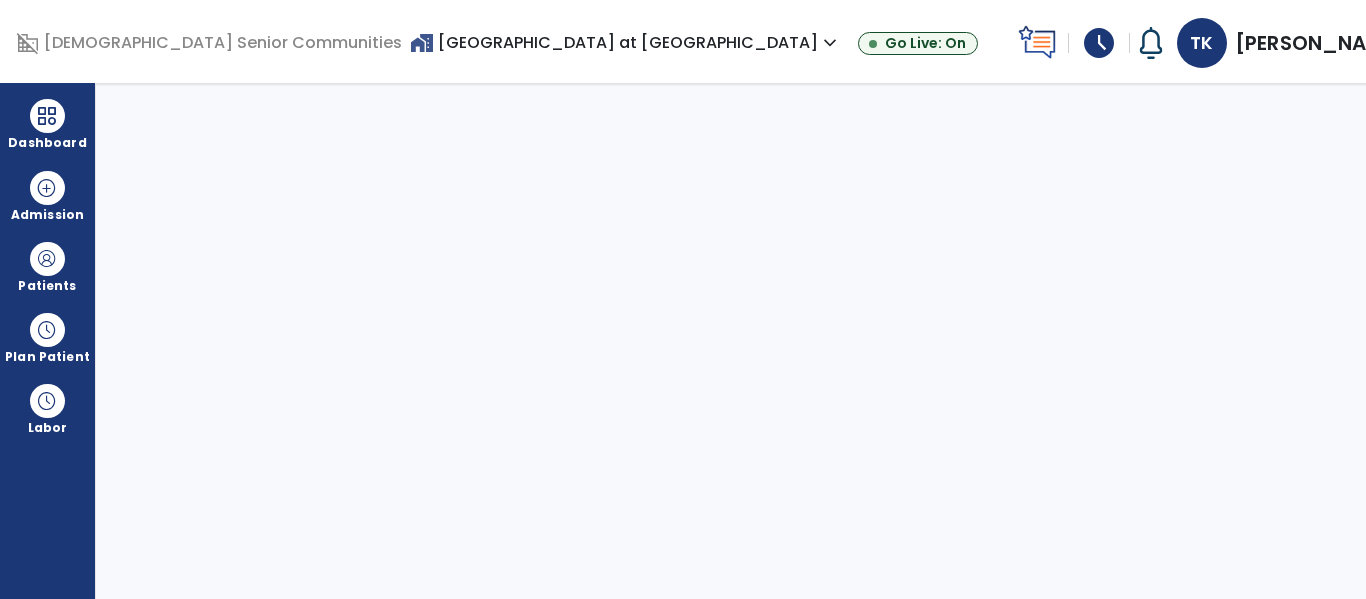 select on "****" 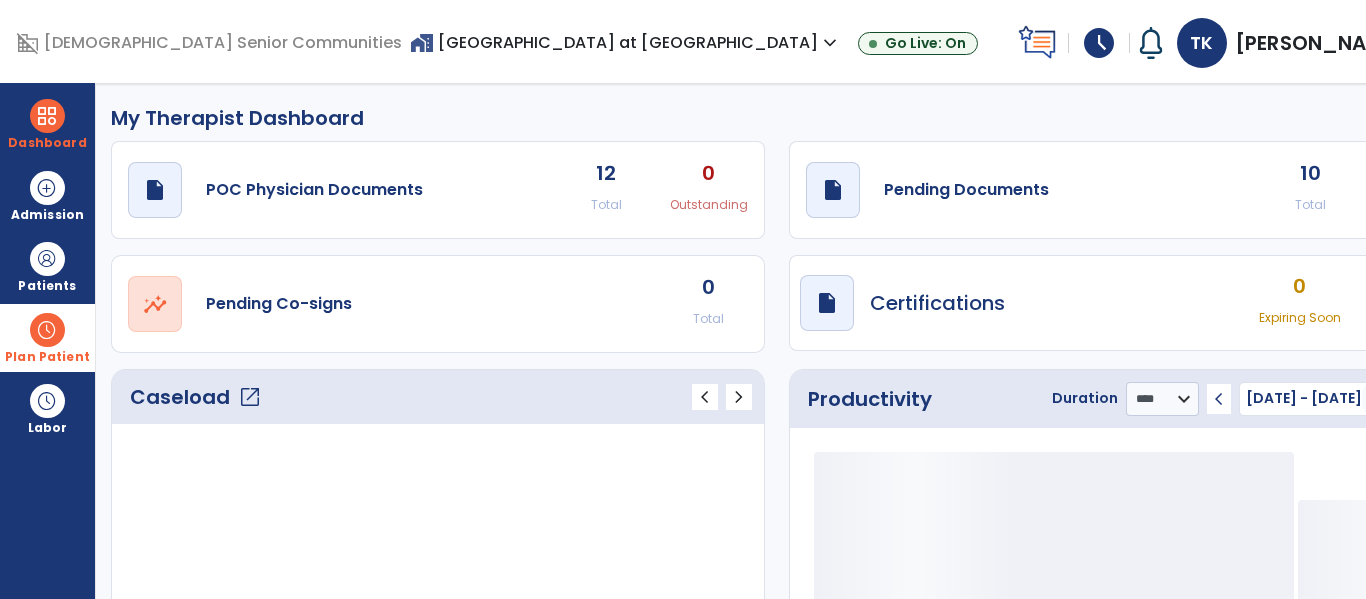 click at bounding box center (47, 330) 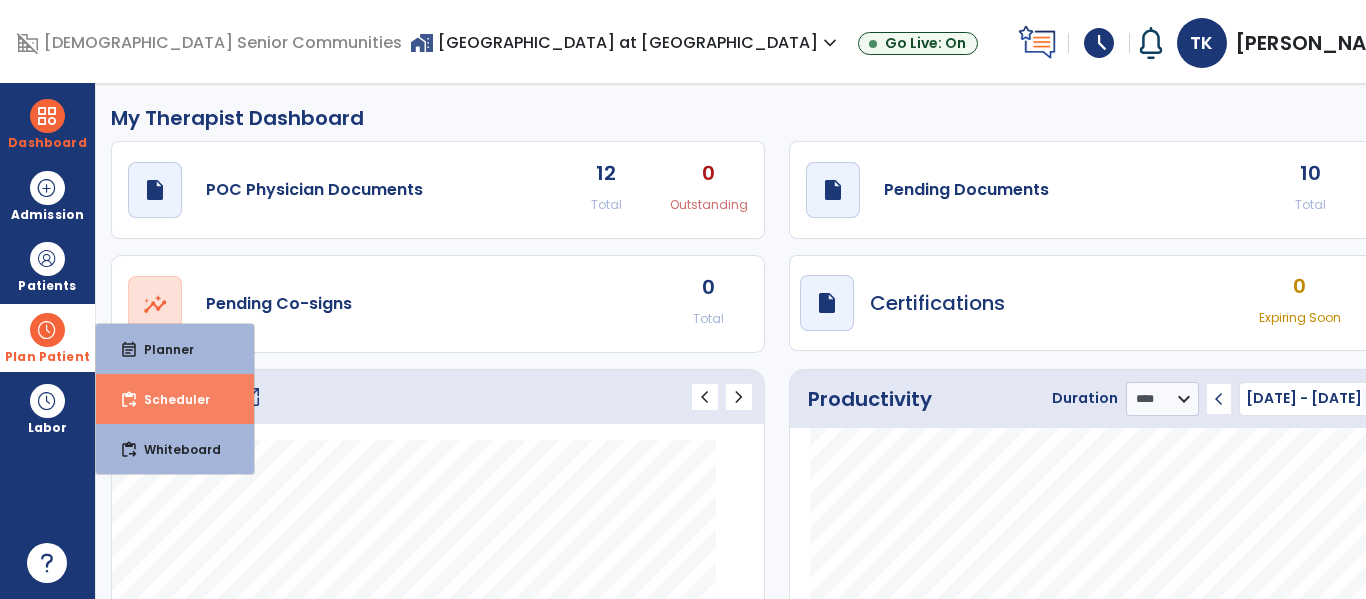 click on "Scheduler" at bounding box center (169, 399) 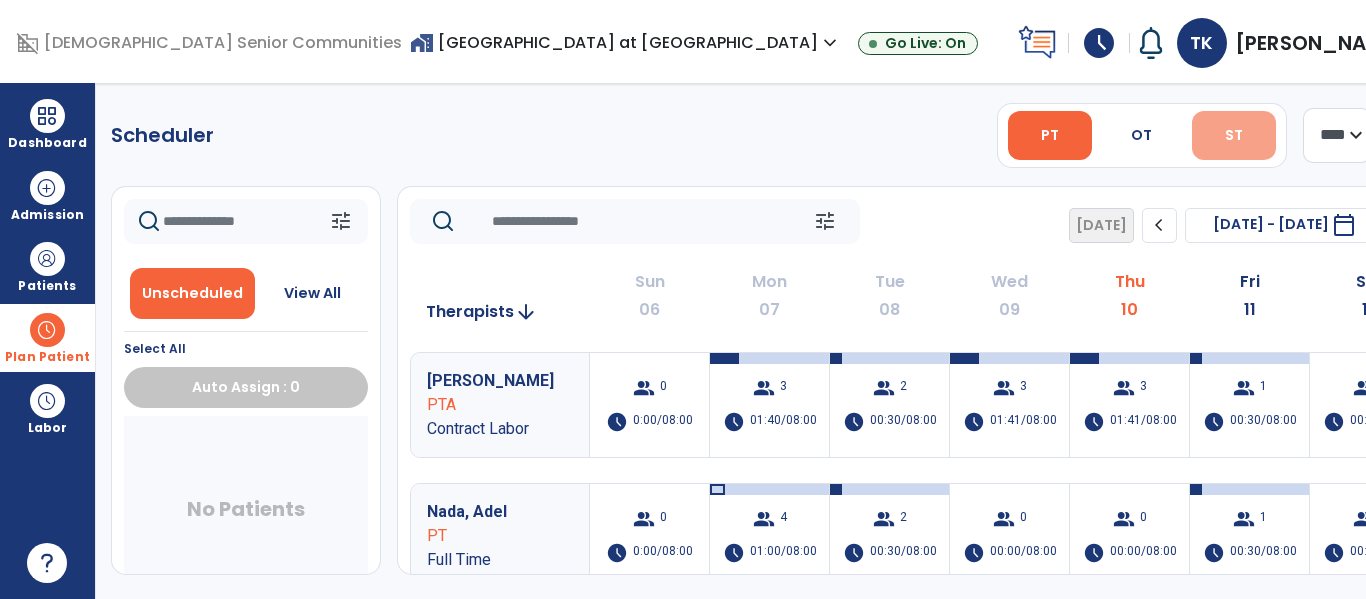 click on "ST" at bounding box center [1234, 135] 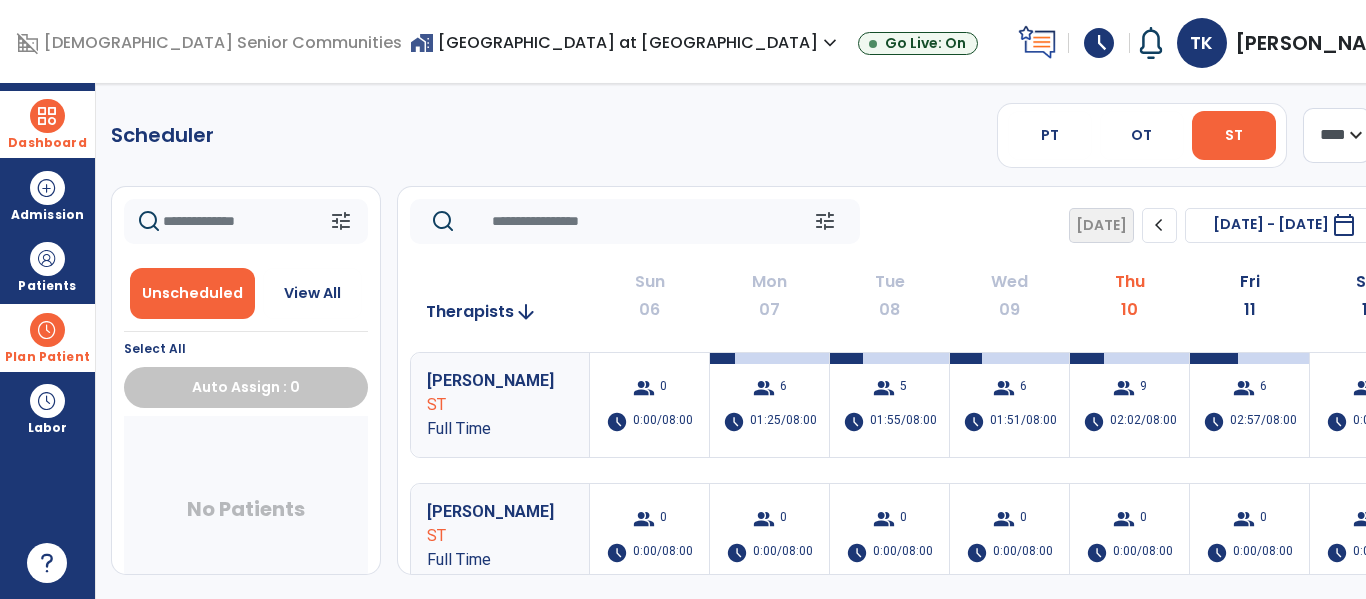 click at bounding box center (47, 116) 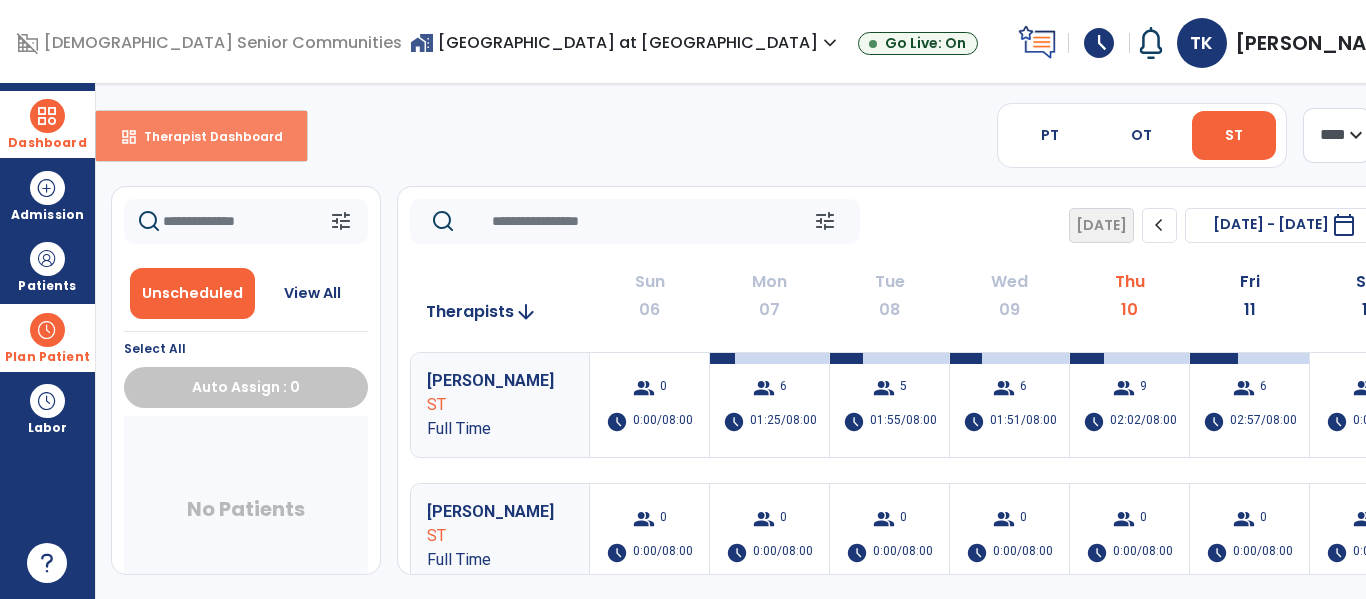 click on "Therapist Dashboard" at bounding box center [205, 136] 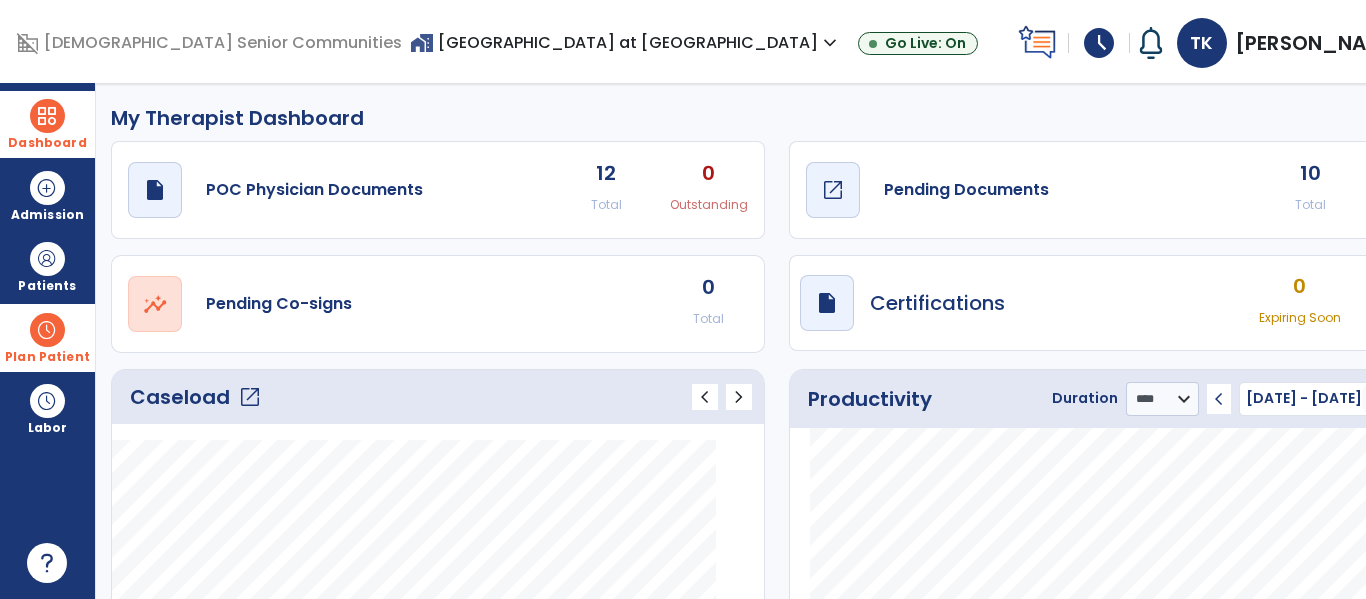 click on "draft   open_in_new  Pending Documents" 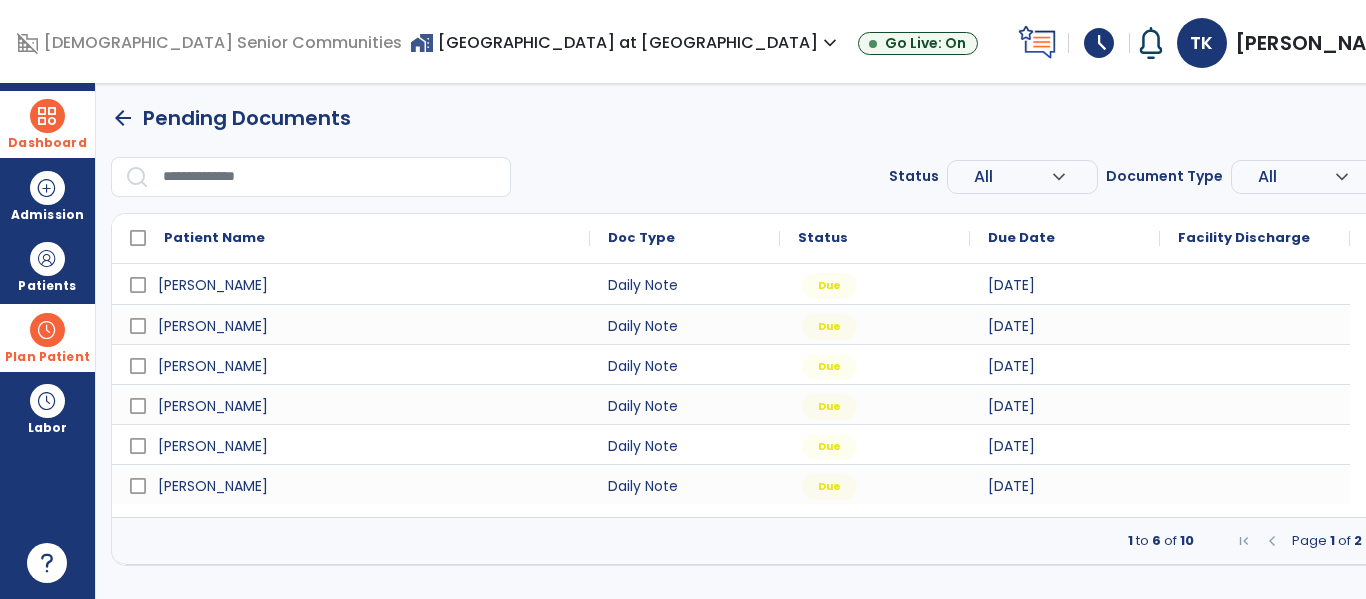 click at bounding box center (47, 330) 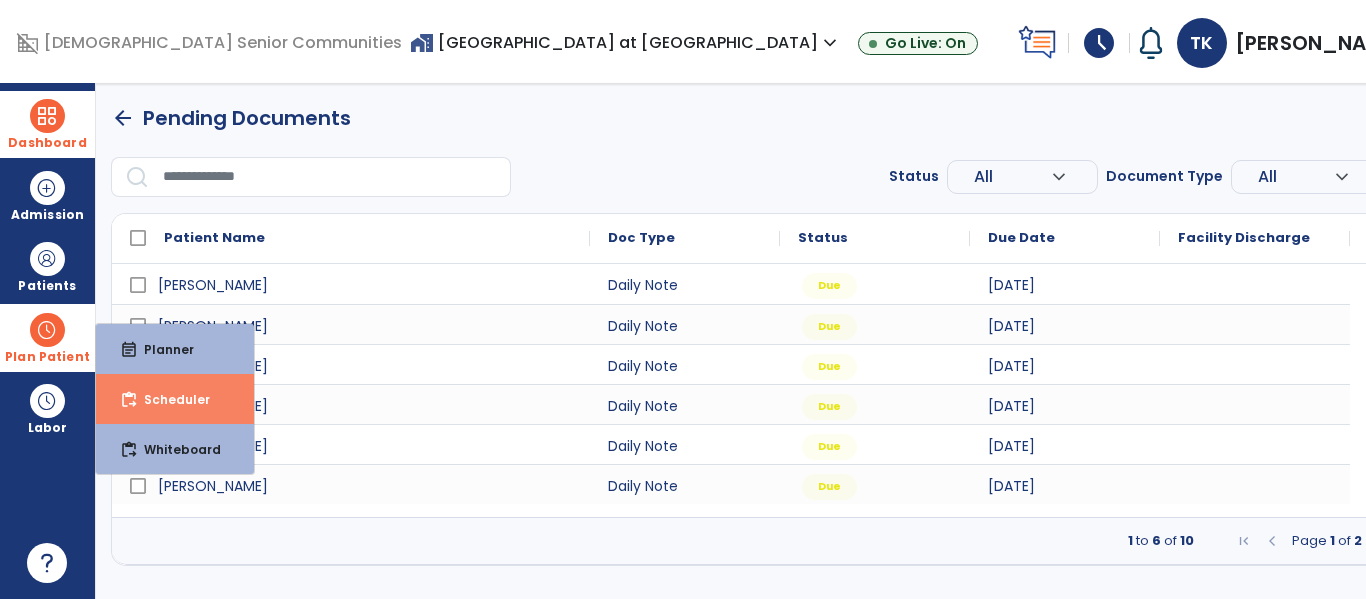 click on "Scheduler" at bounding box center [169, 399] 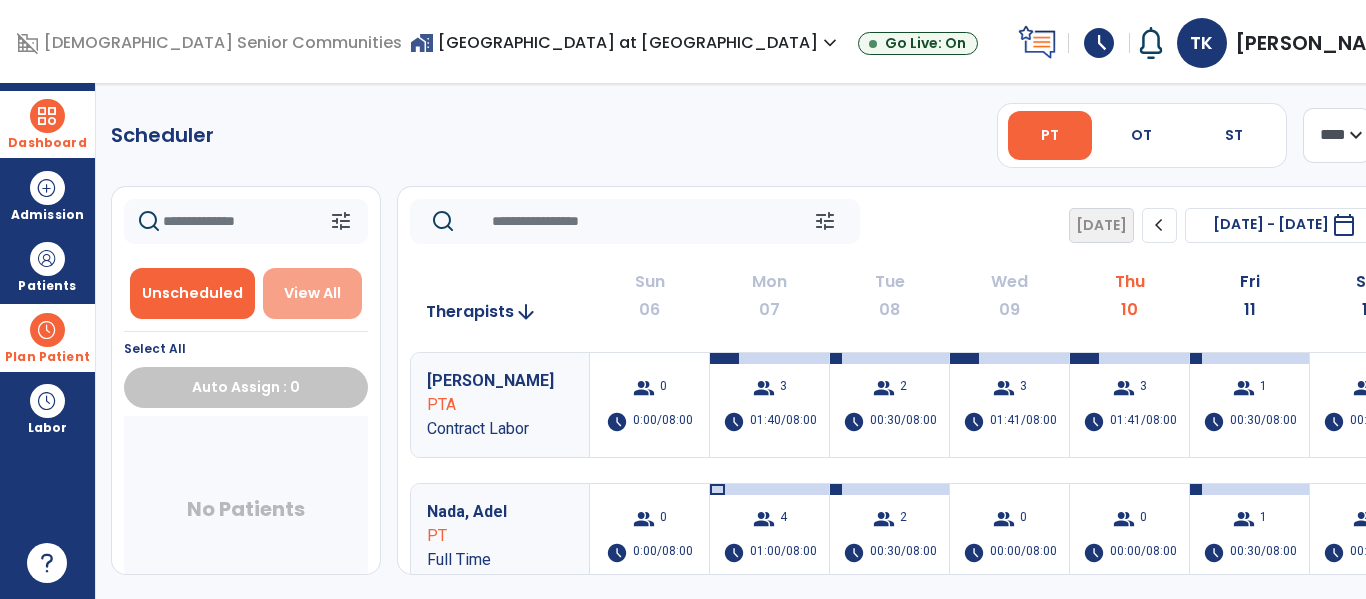 click on "View All" at bounding box center (313, 293) 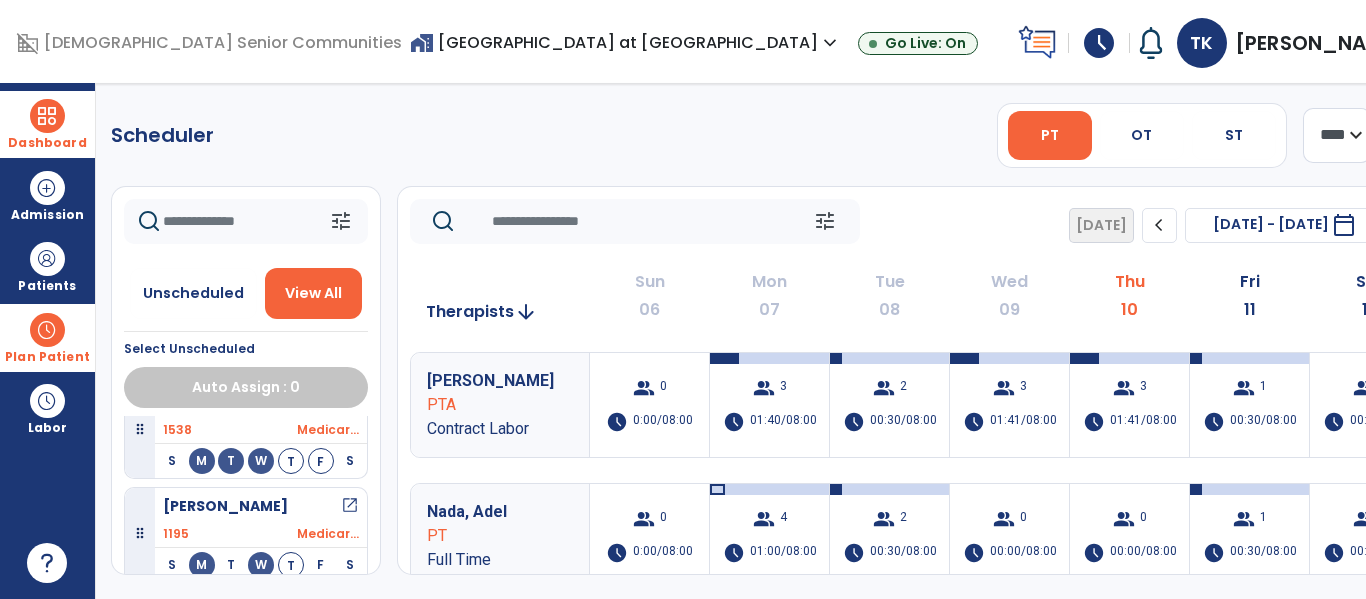 scroll, scrollTop: 141, scrollLeft: 0, axis: vertical 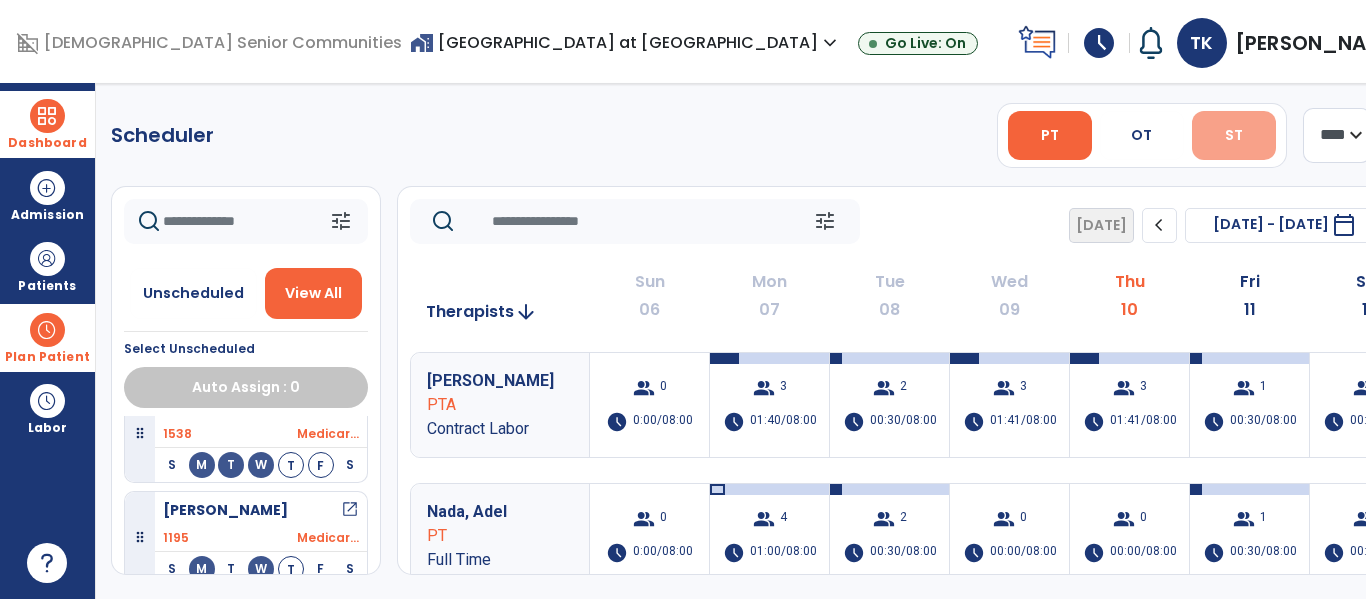 click on "ST" at bounding box center (1234, 135) 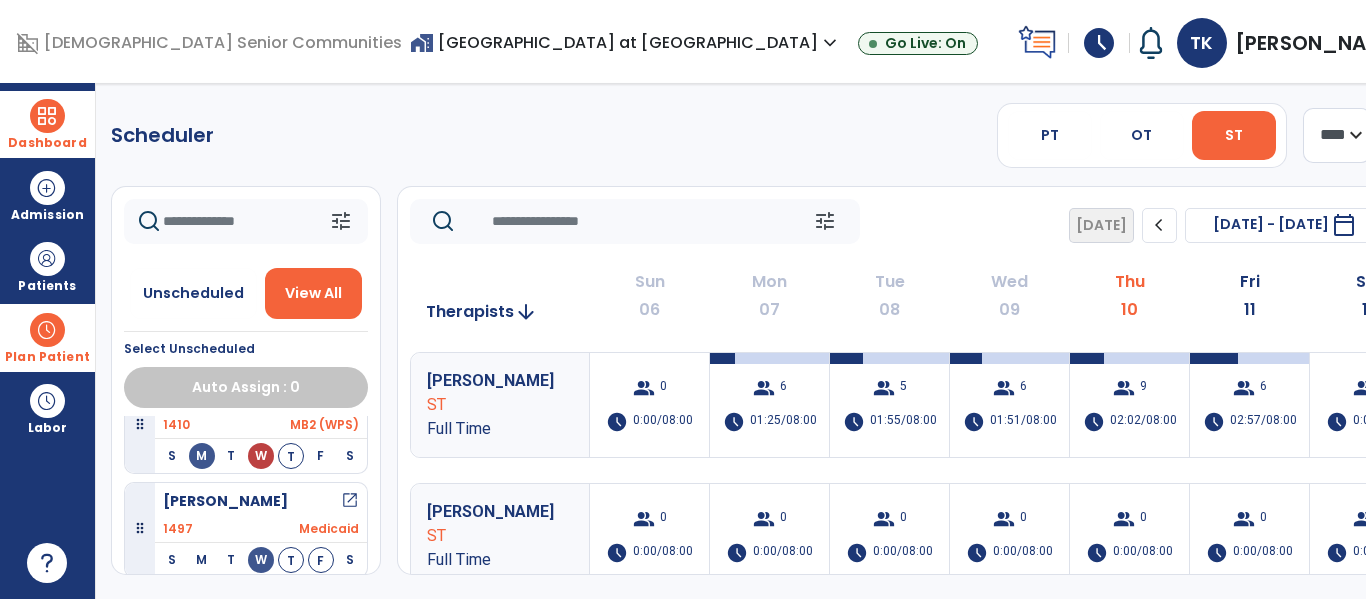 scroll, scrollTop: 567, scrollLeft: 0, axis: vertical 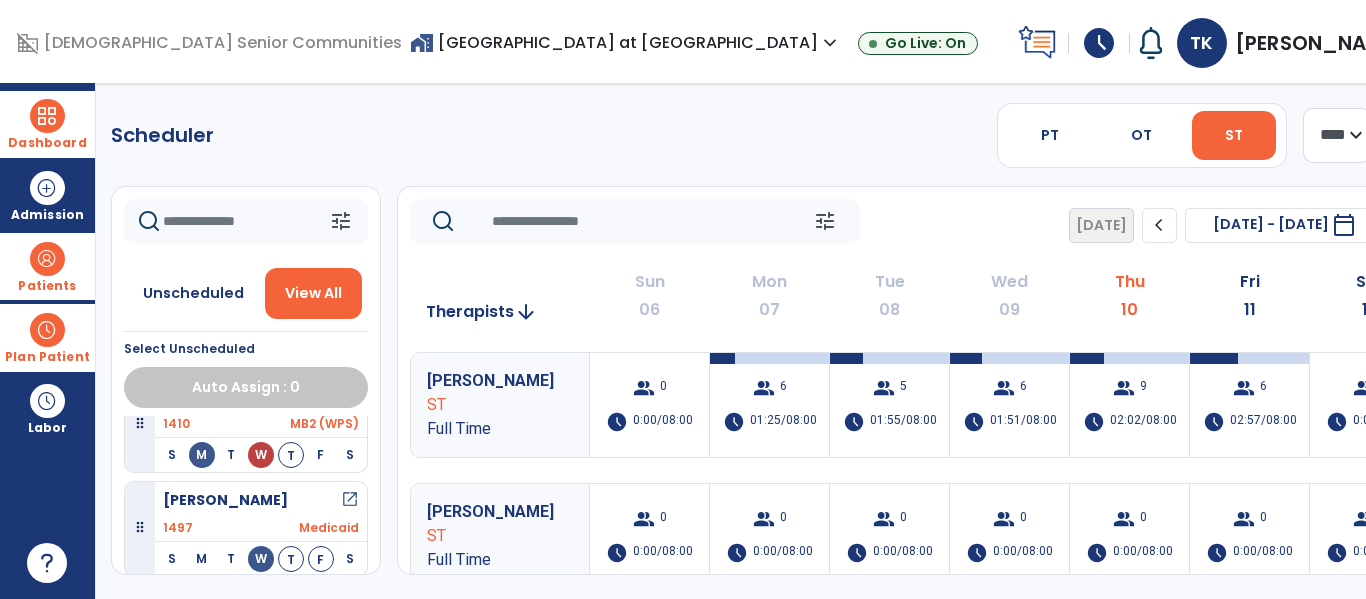 click on "Patients" at bounding box center (47, 266) 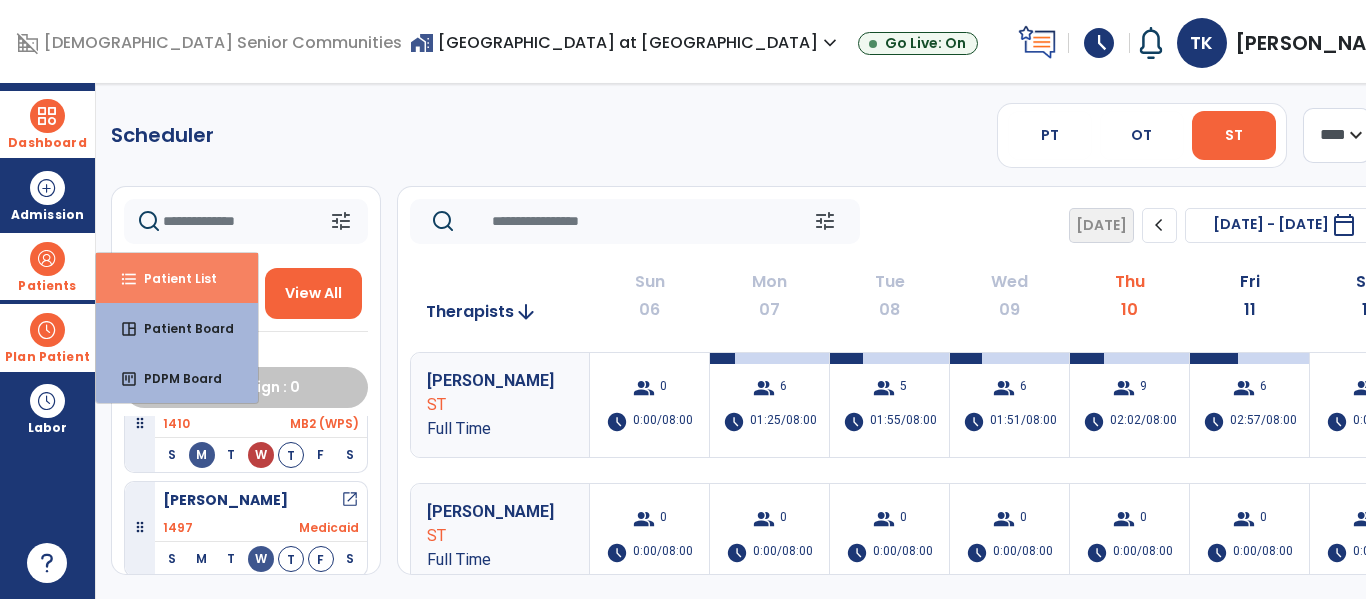 click on "Patient List" at bounding box center [172, 278] 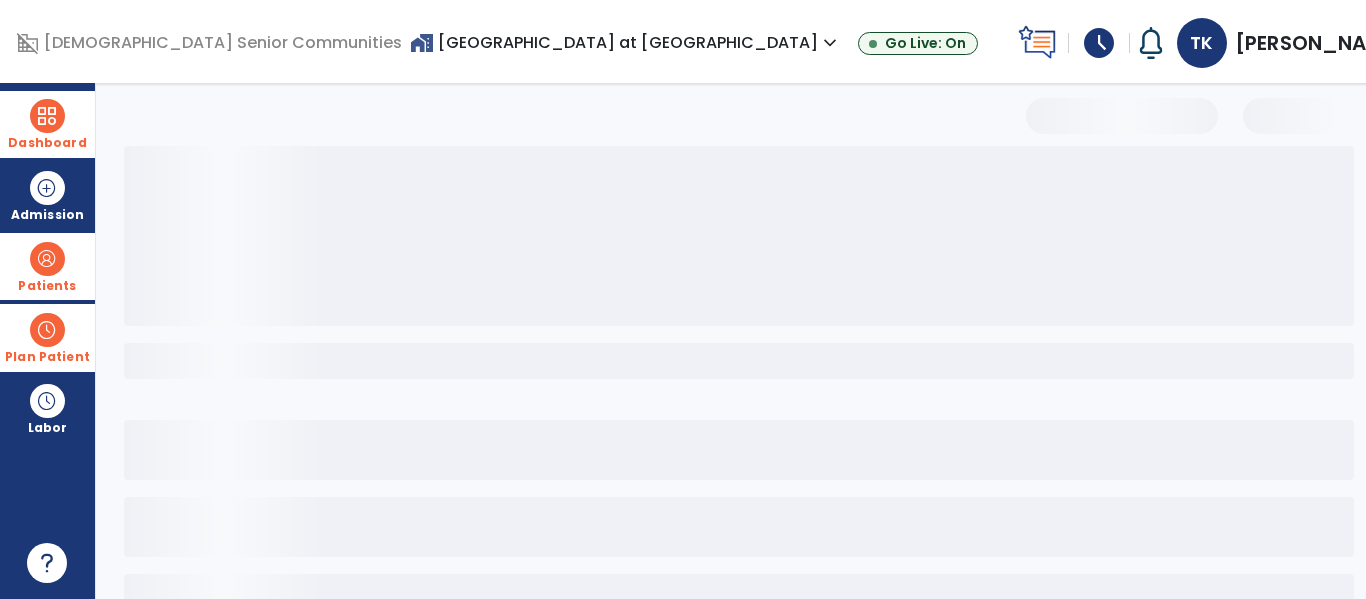 select on "***" 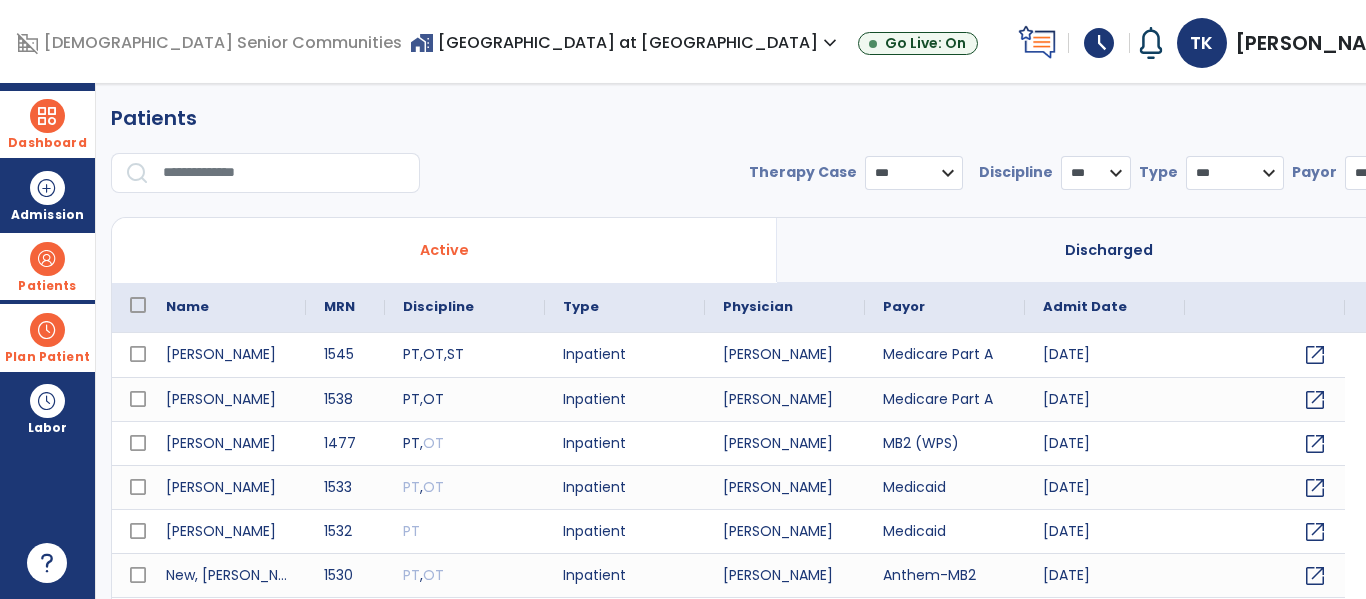 click on "Active" at bounding box center (444, 250) 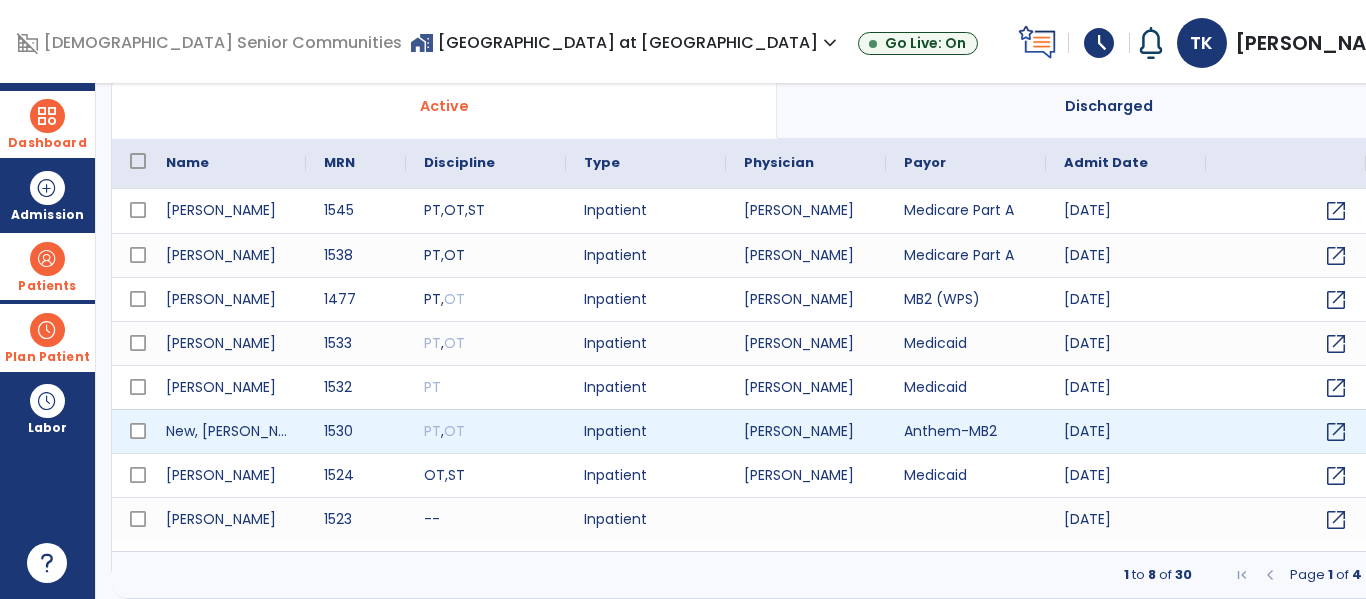scroll, scrollTop: 0, scrollLeft: 0, axis: both 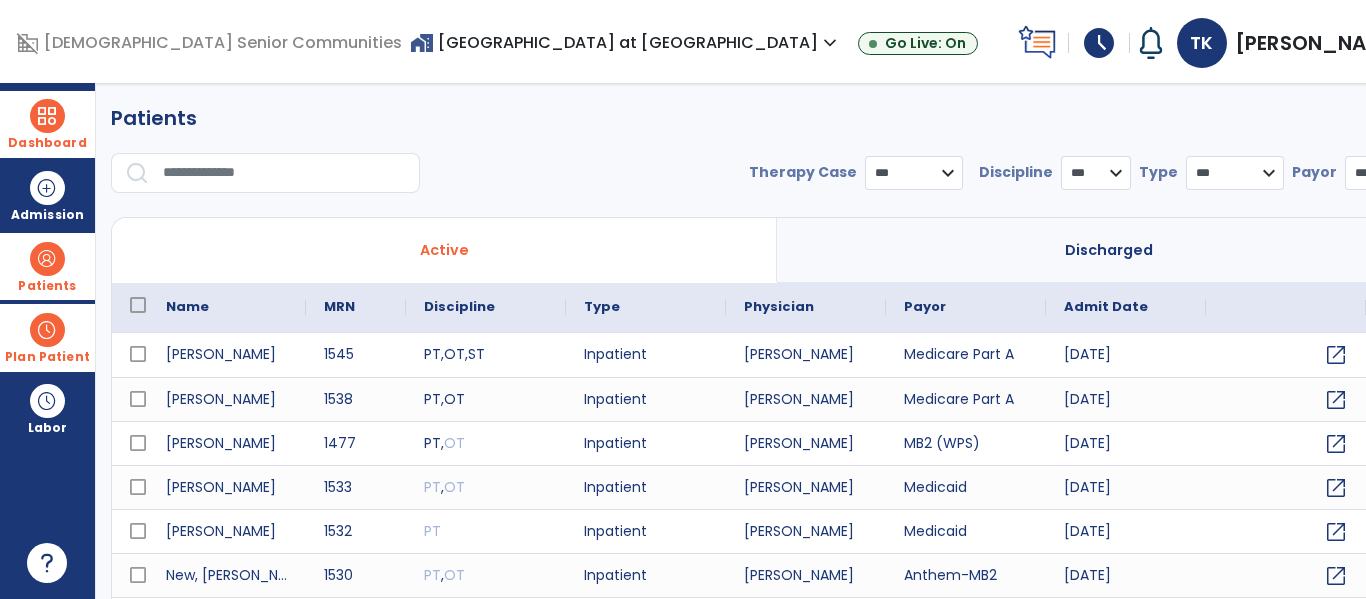 click at bounding box center (284, 173) 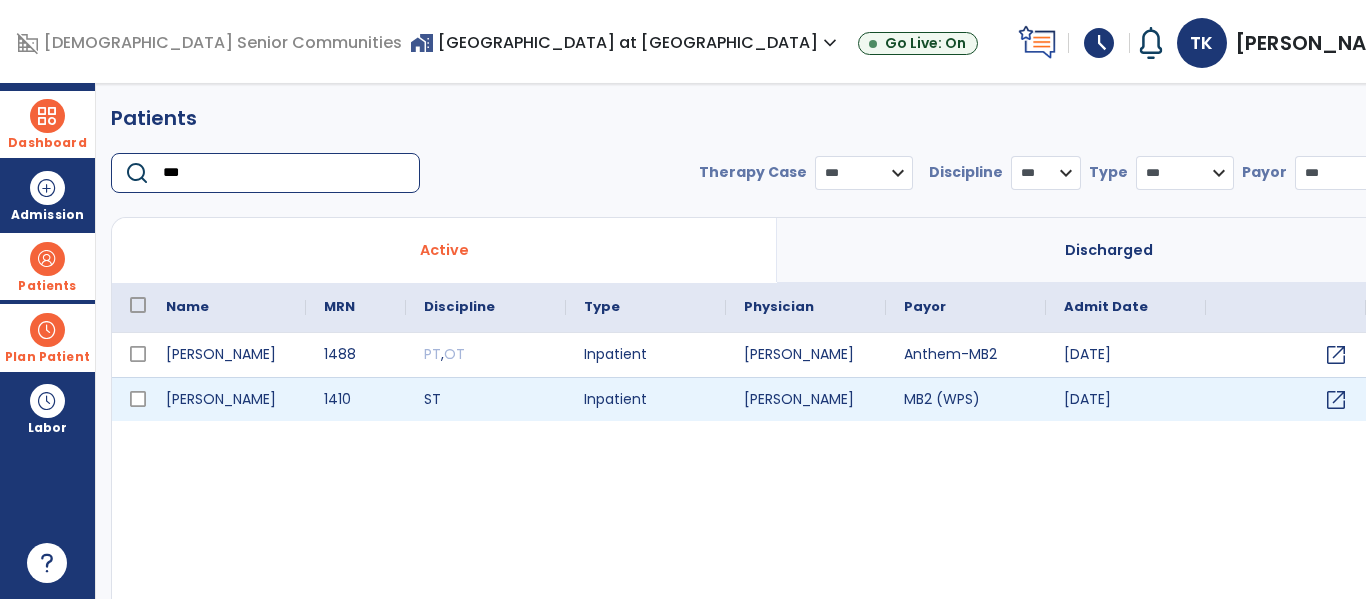 type on "***" 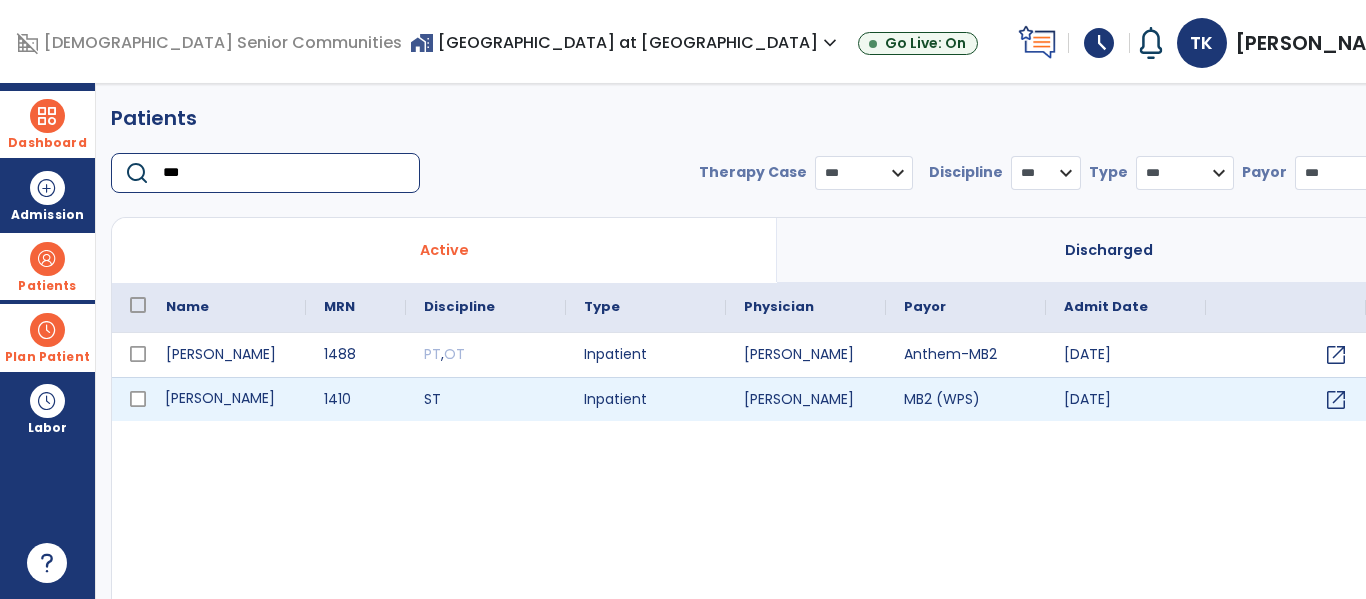 click on "Lorton, Oleta" at bounding box center [227, 399] 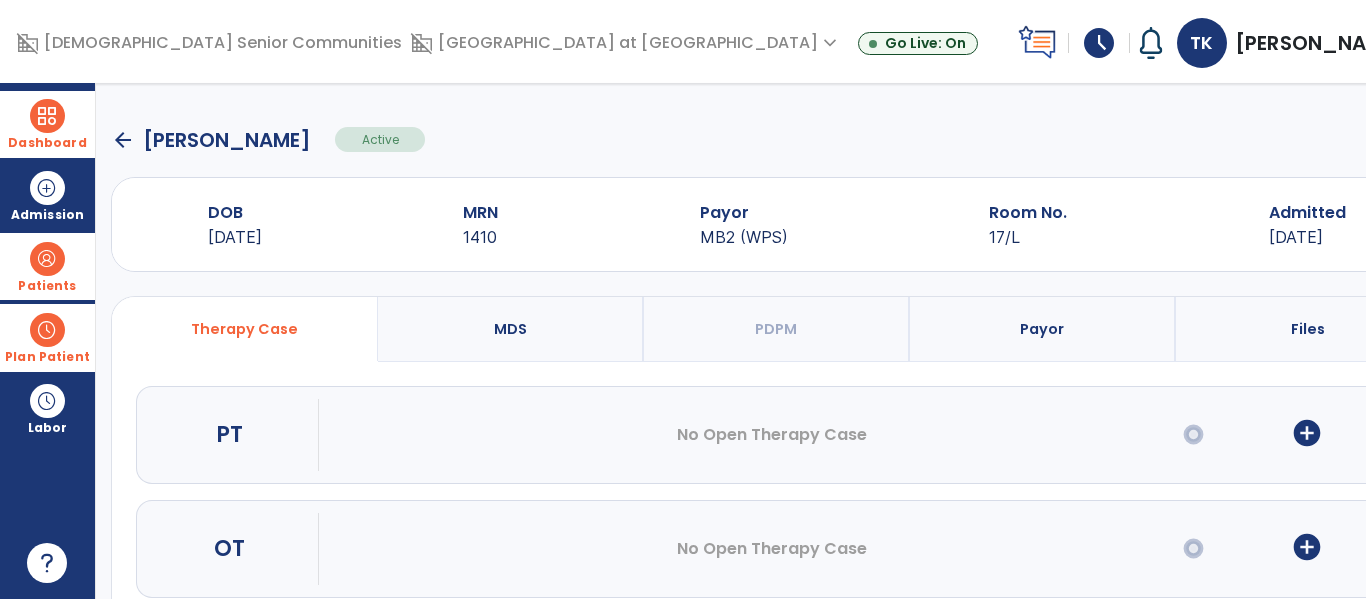 scroll, scrollTop: 162, scrollLeft: 0, axis: vertical 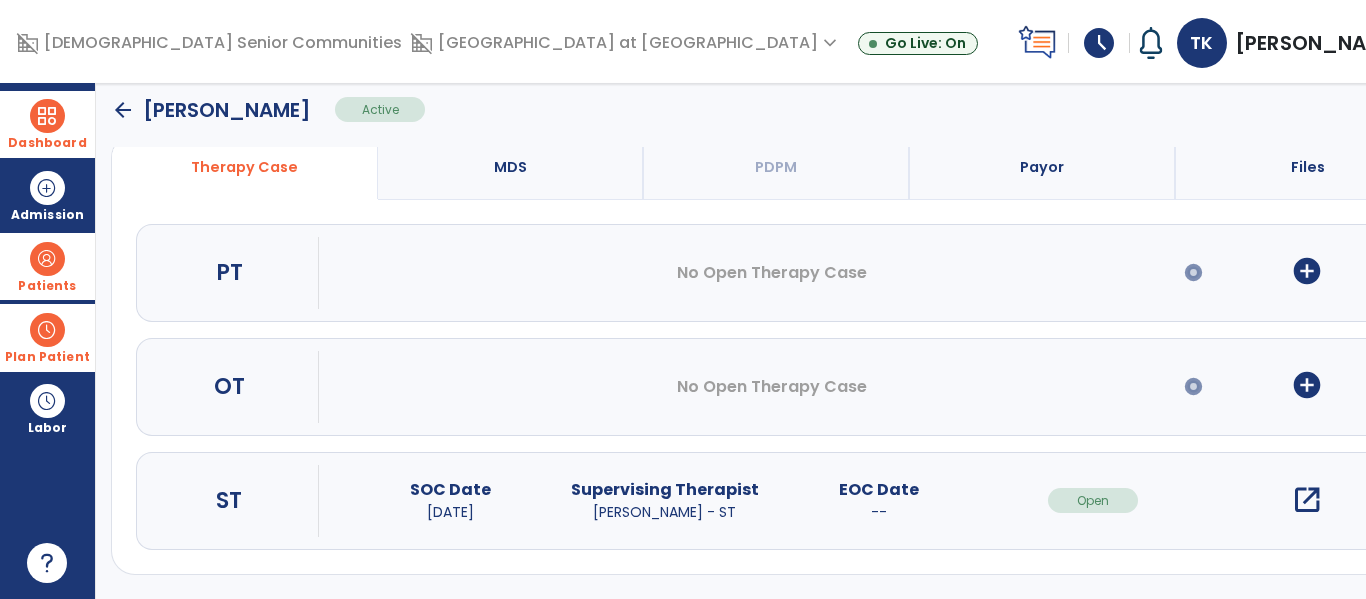 click on "open_in_new" at bounding box center (1307, 500) 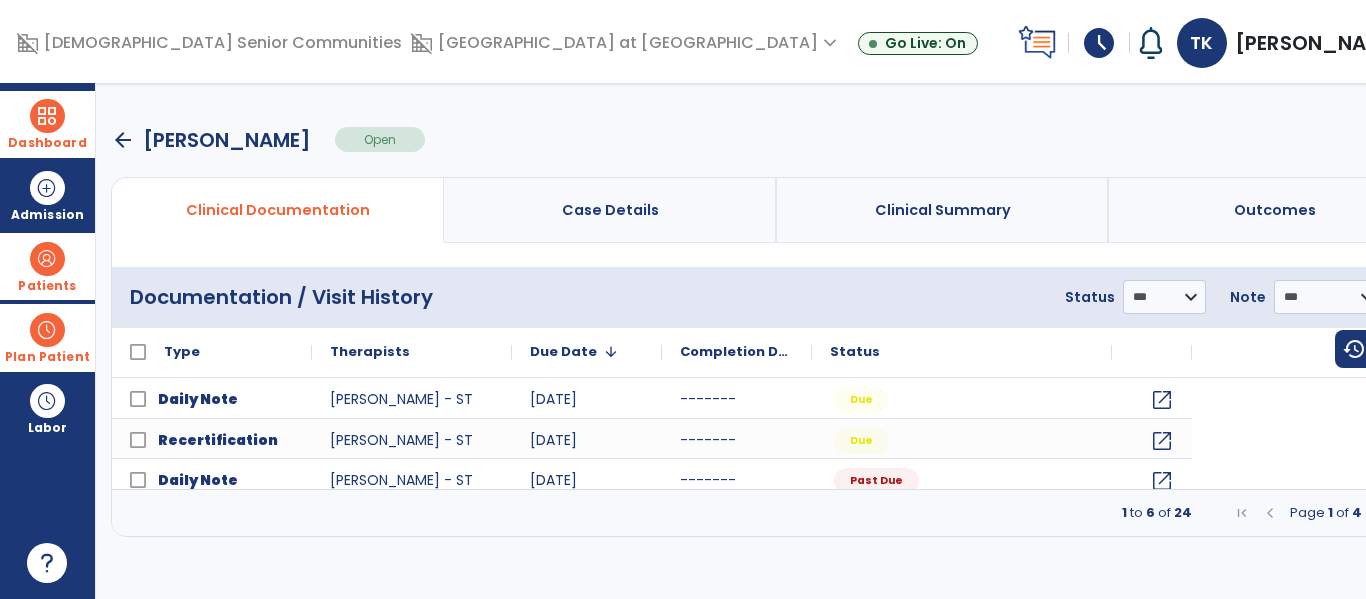 scroll, scrollTop: 0, scrollLeft: 0, axis: both 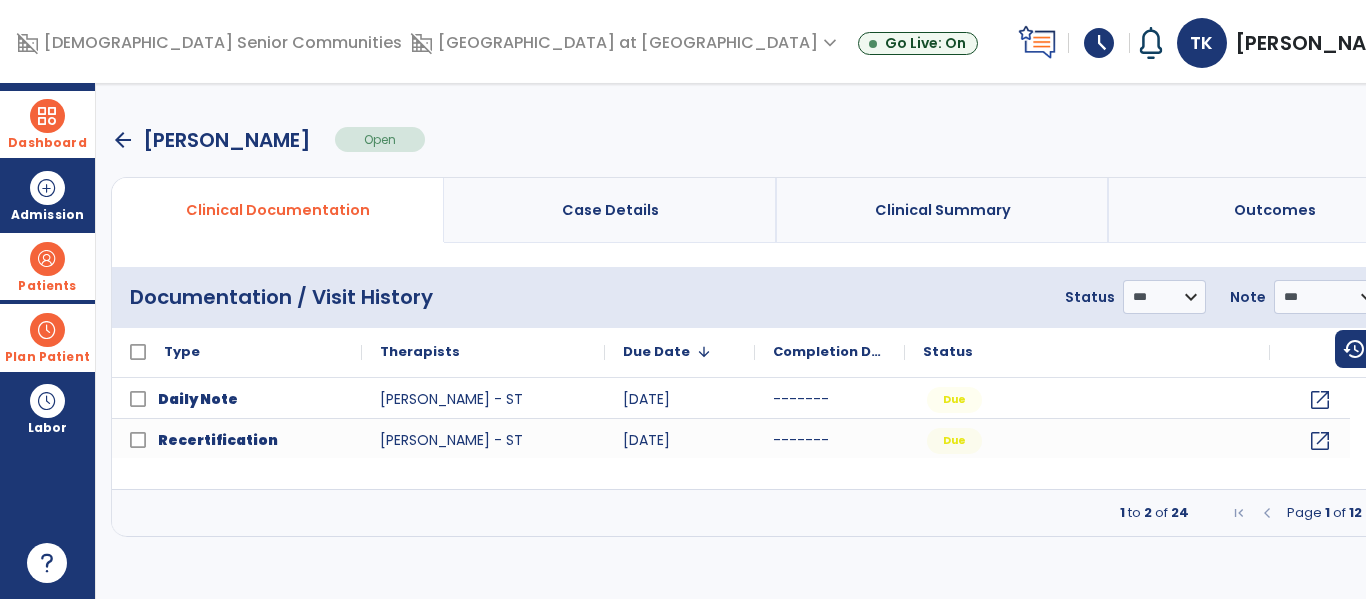 click on "Dashboard" at bounding box center [47, 124] 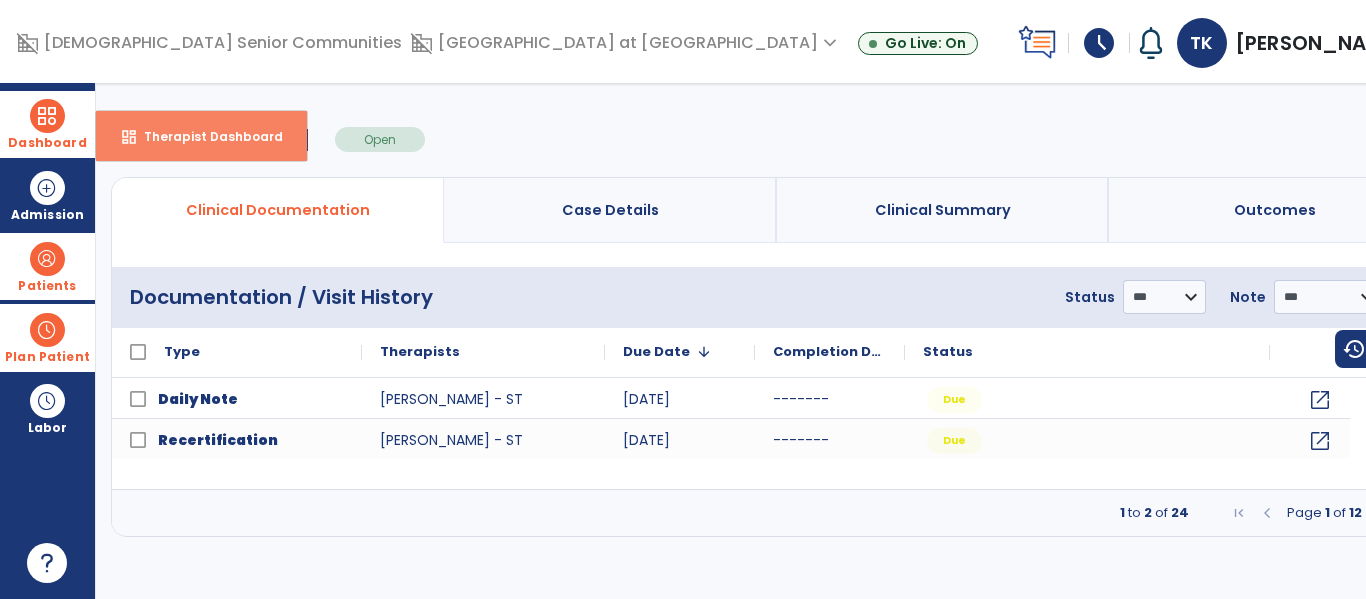 click on "Therapist Dashboard" at bounding box center (205, 136) 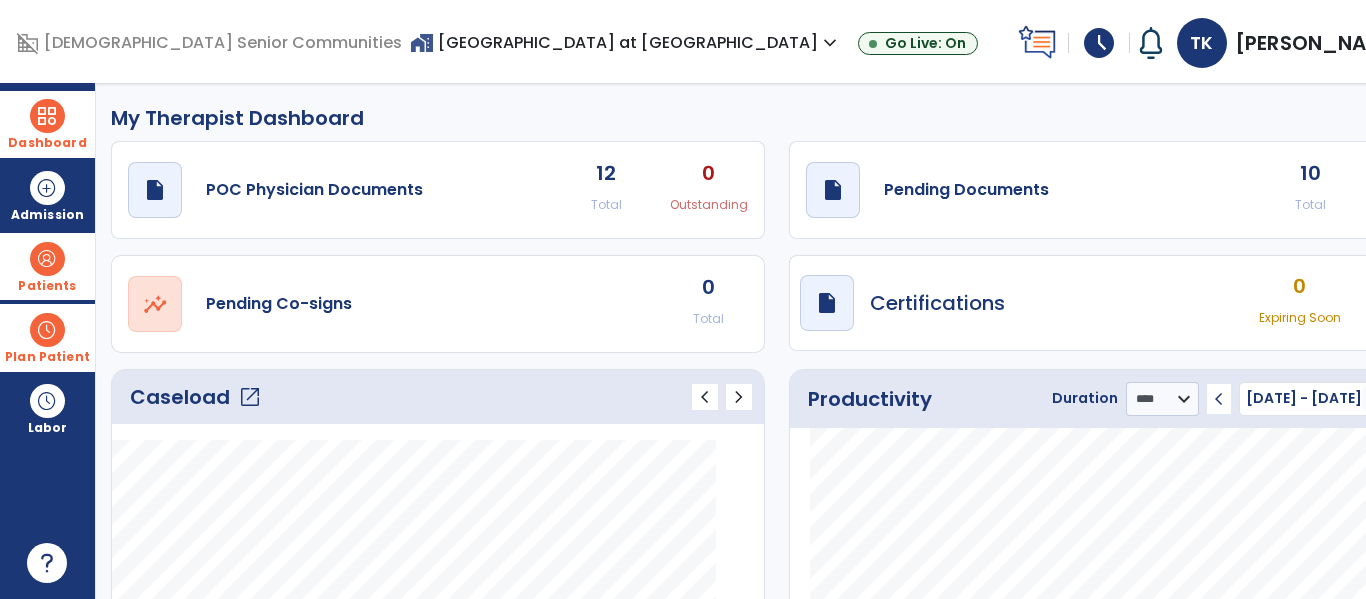 click on "draft   open_in_new  Pending Documents 10 Total 1 Past Due" 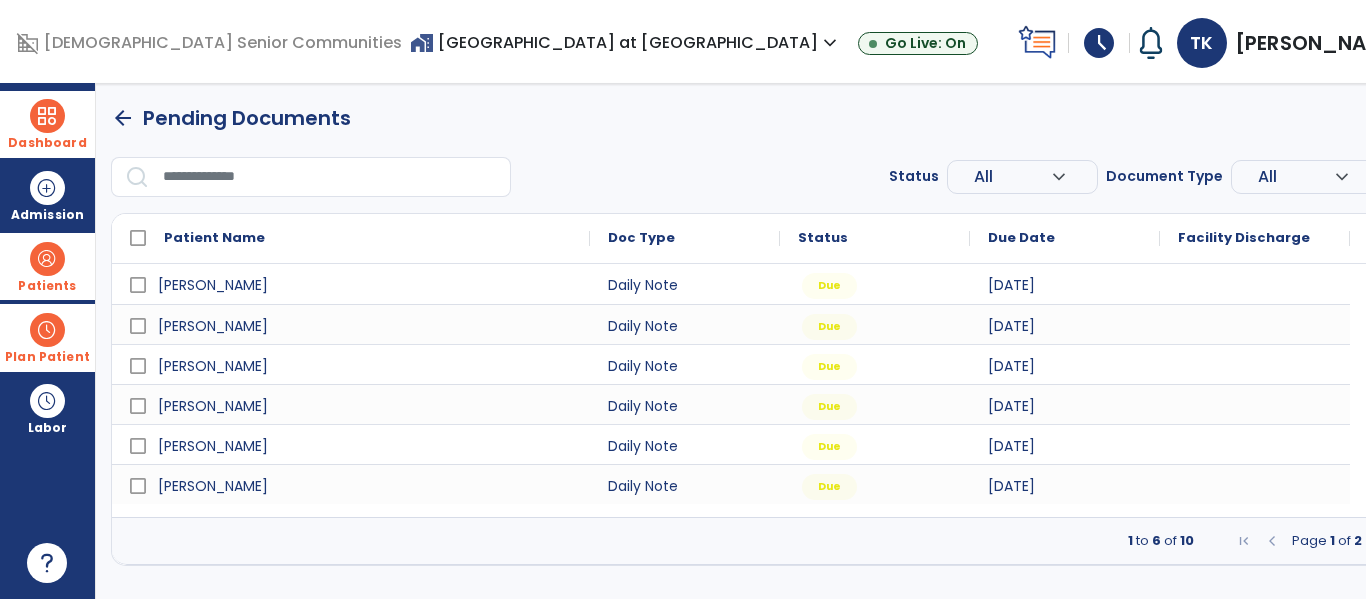 click at bounding box center (1382, 541) 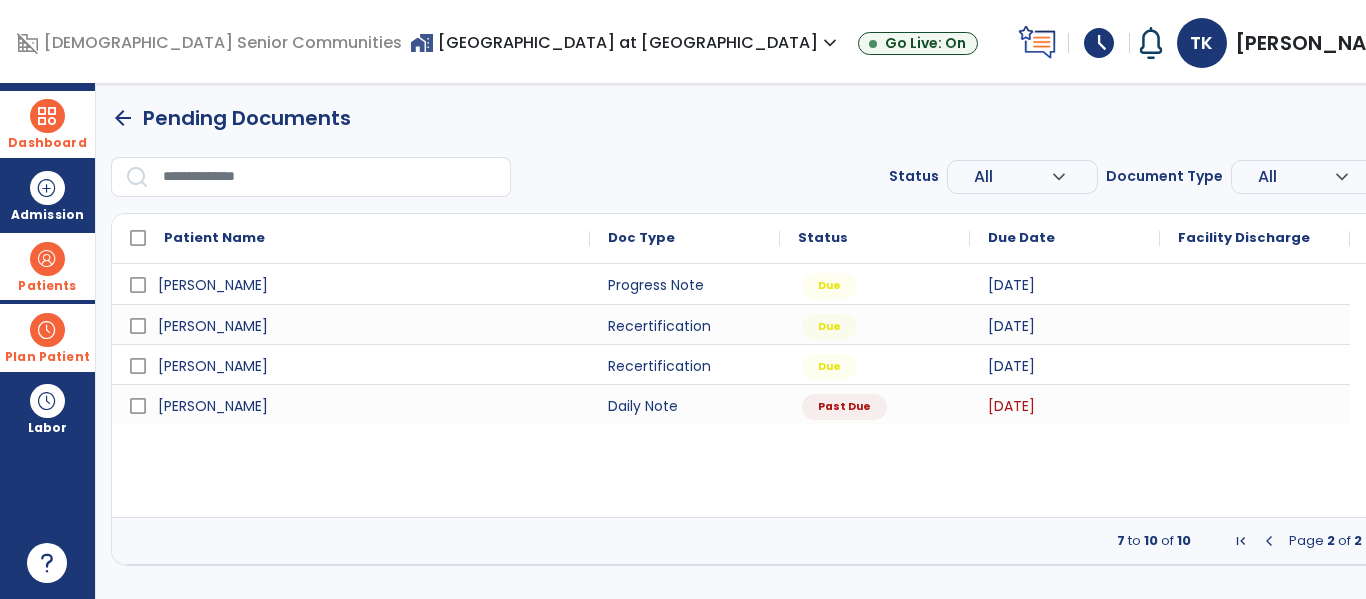 click at bounding box center (47, 330) 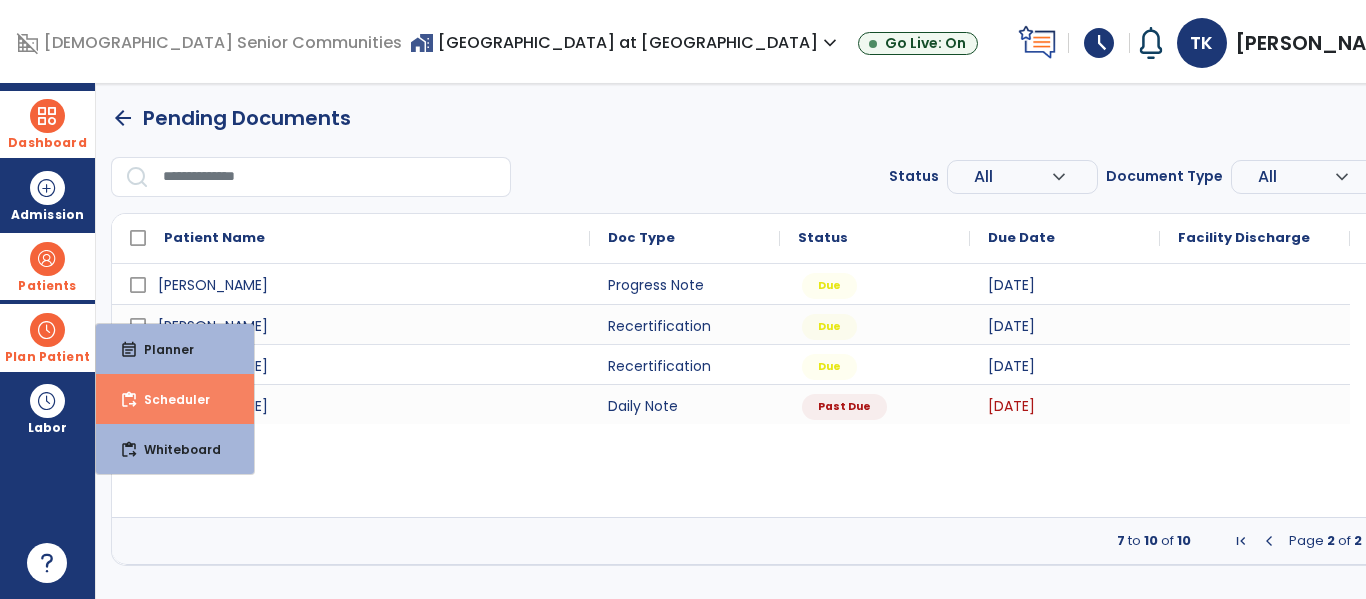 click on "Scheduler" at bounding box center [169, 399] 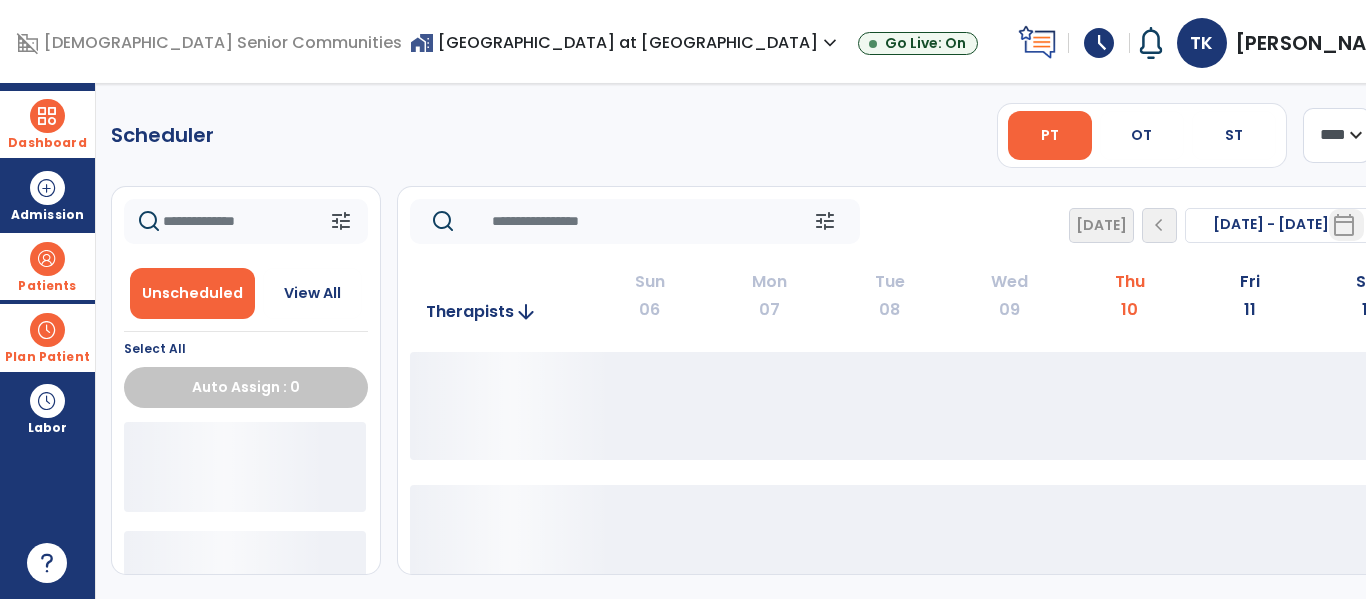click on "Patients" at bounding box center (47, 286) 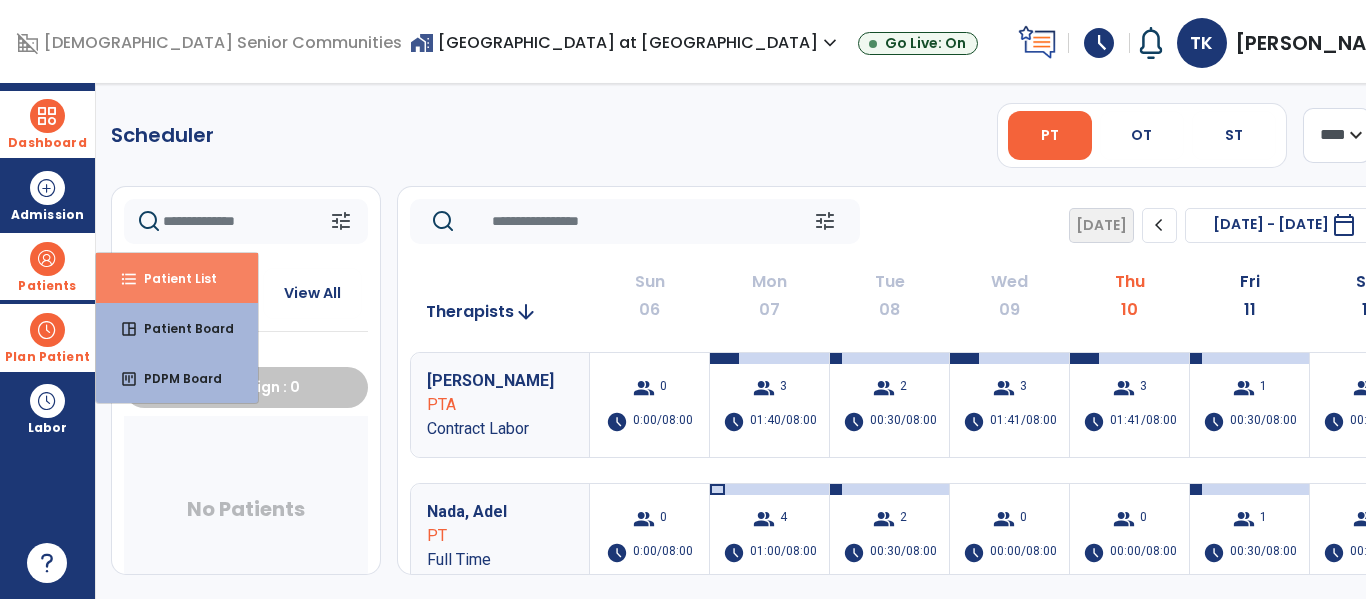 click on "Patient List" at bounding box center [172, 278] 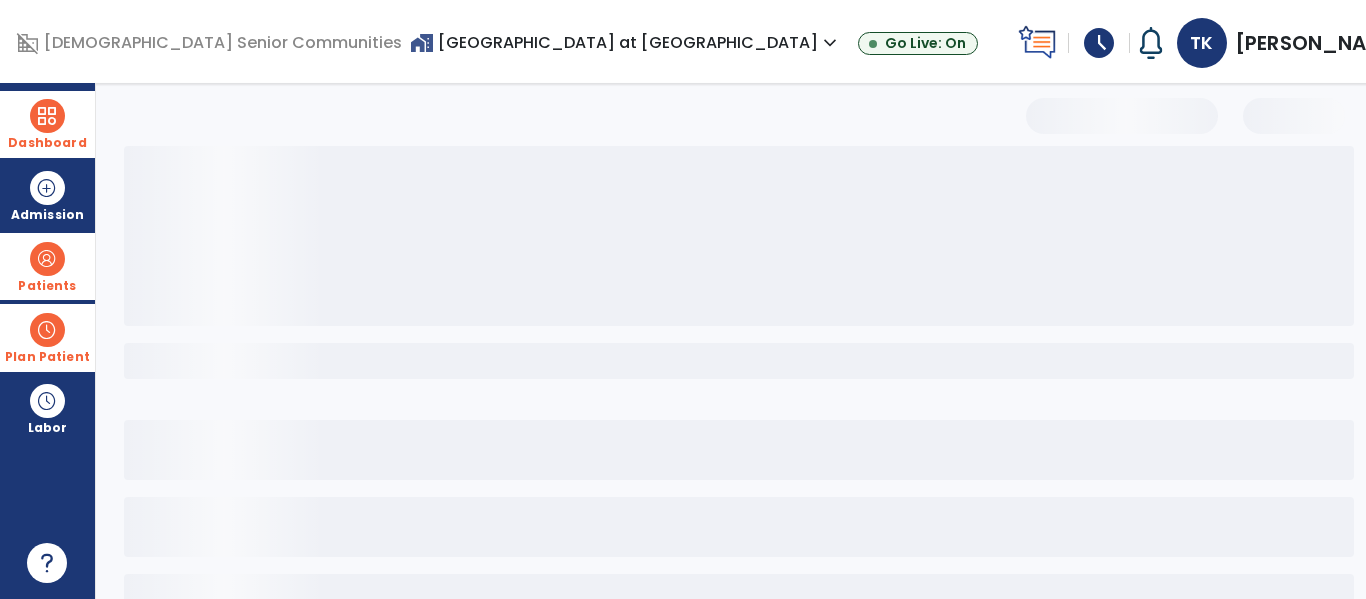 select on "***" 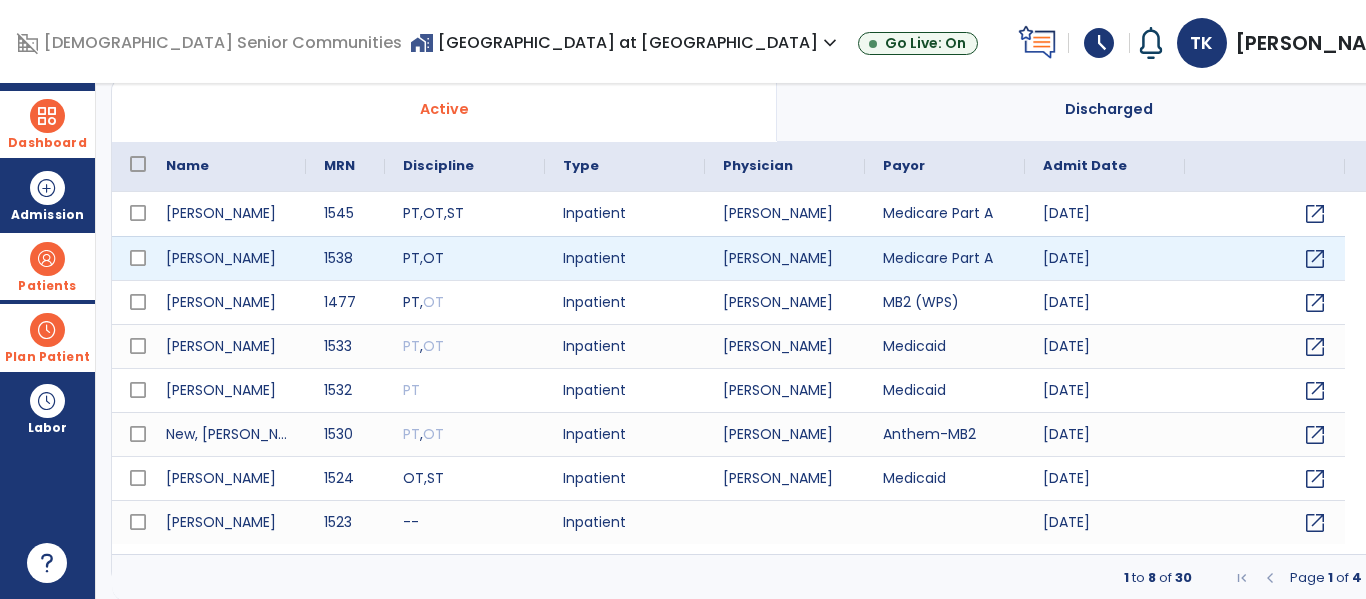 scroll, scrollTop: 144, scrollLeft: 0, axis: vertical 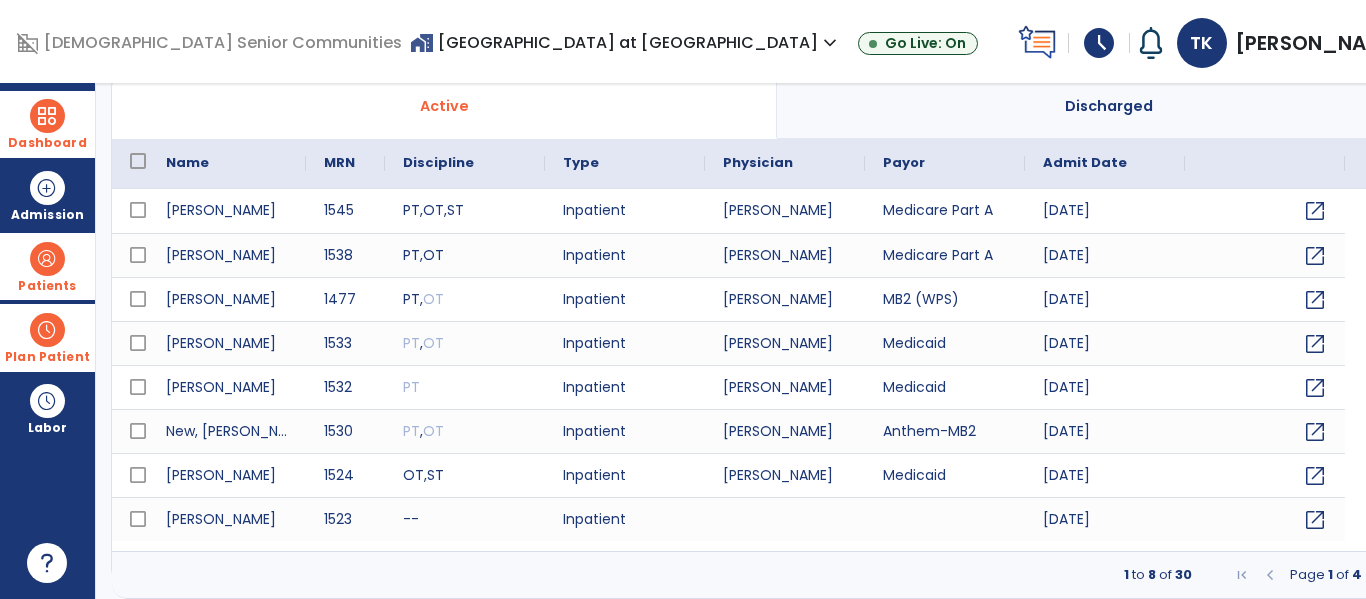 click at bounding box center (1382, 575) 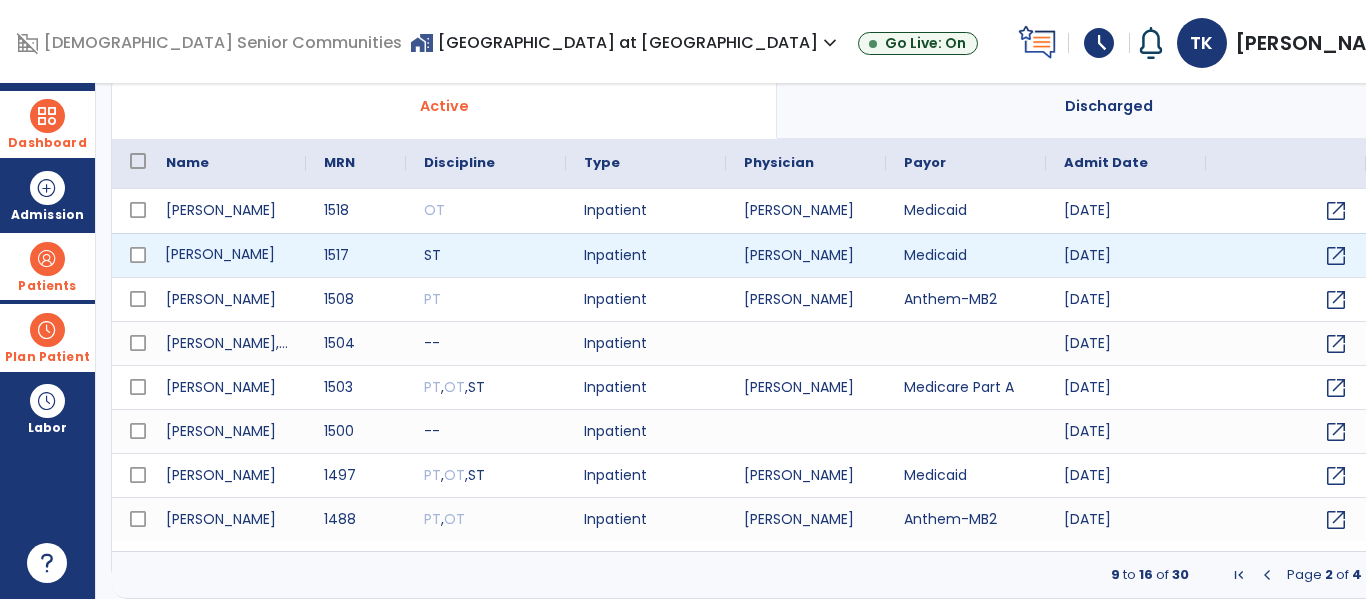 click on "[PERSON_NAME]" at bounding box center [227, 255] 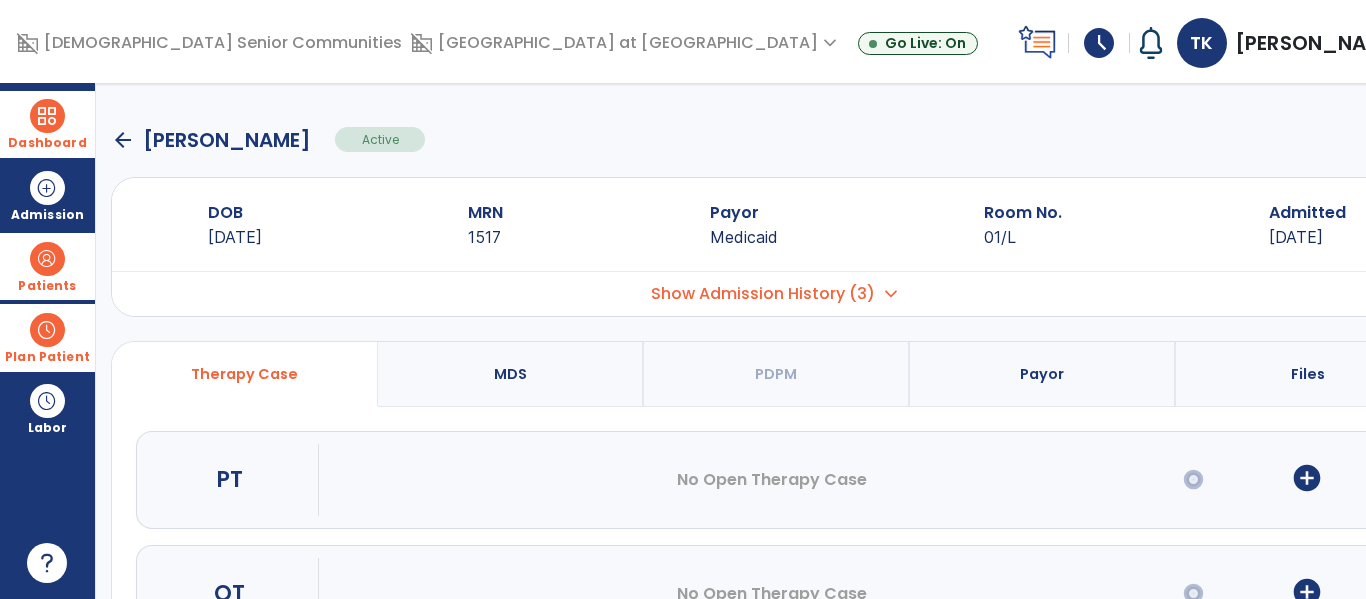scroll, scrollTop: 207, scrollLeft: 0, axis: vertical 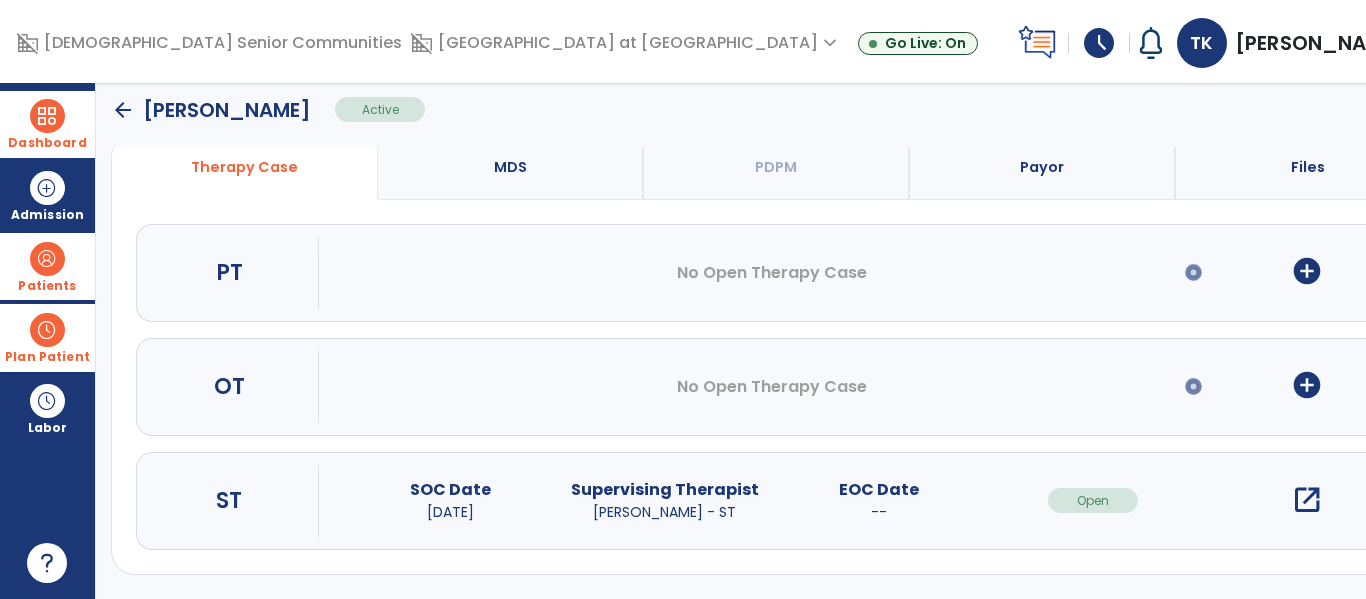 click on "open_in_new" at bounding box center (1307, 500) 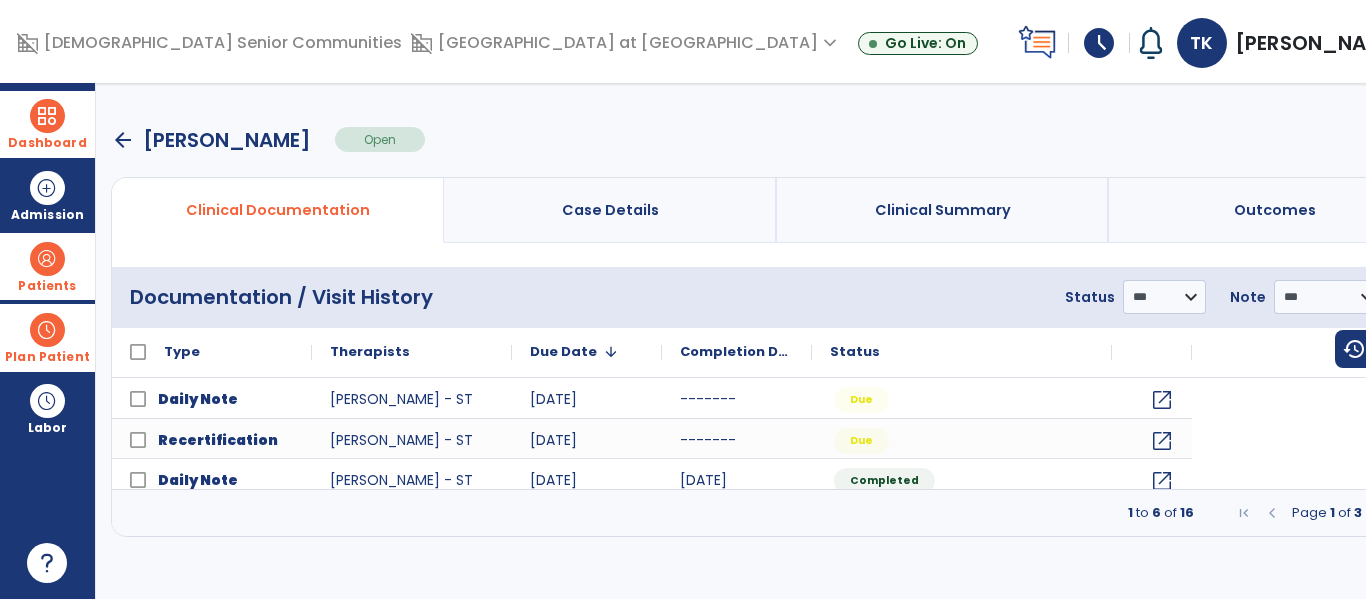 scroll, scrollTop: 0, scrollLeft: 0, axis: both 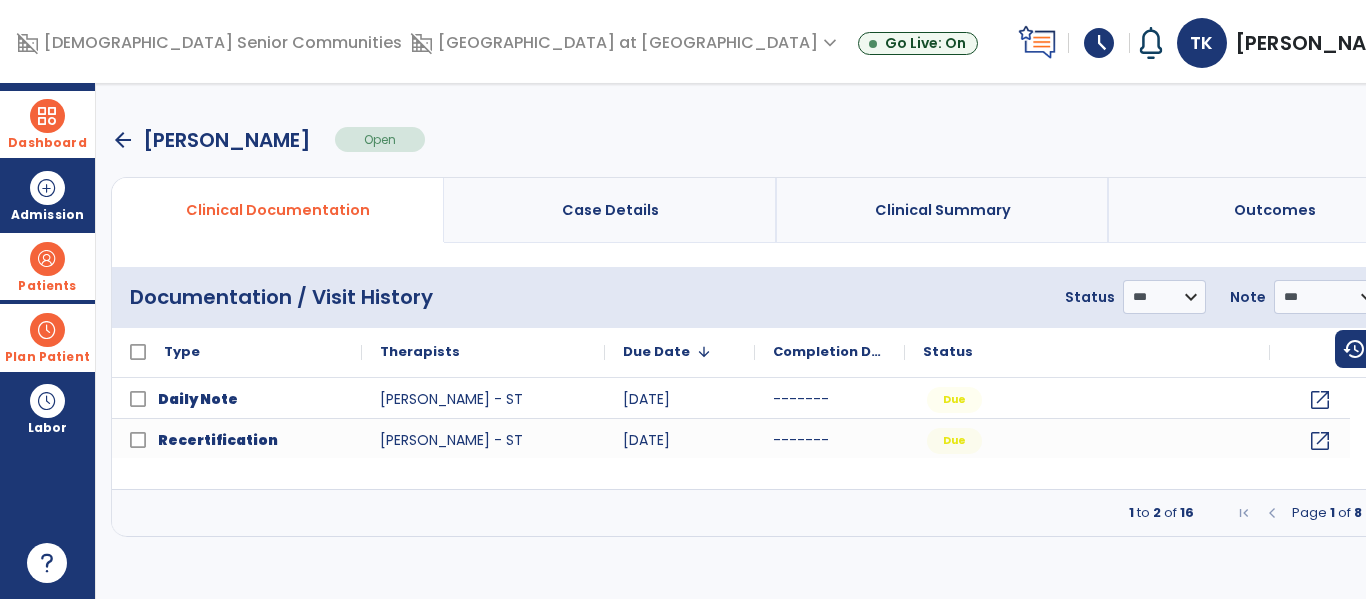 click on "Dashboard" at bounding box center [47, 124] 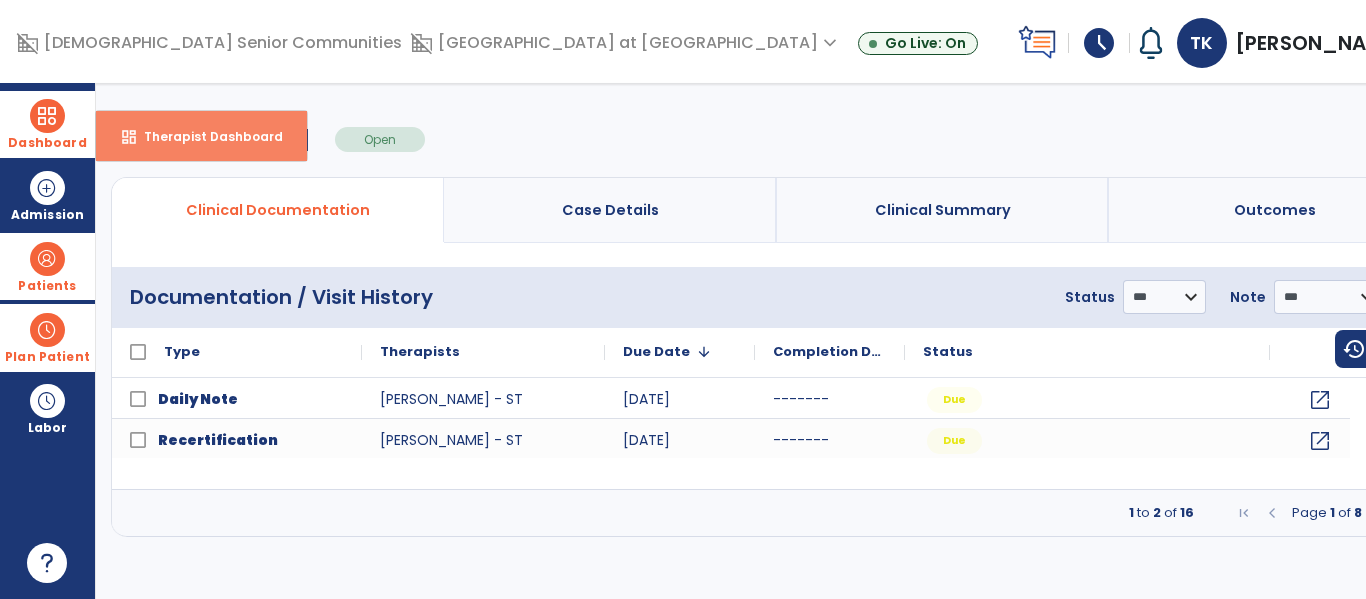 click on "dashboard  Therapist Dashboard" at bounding box center [201, 136] 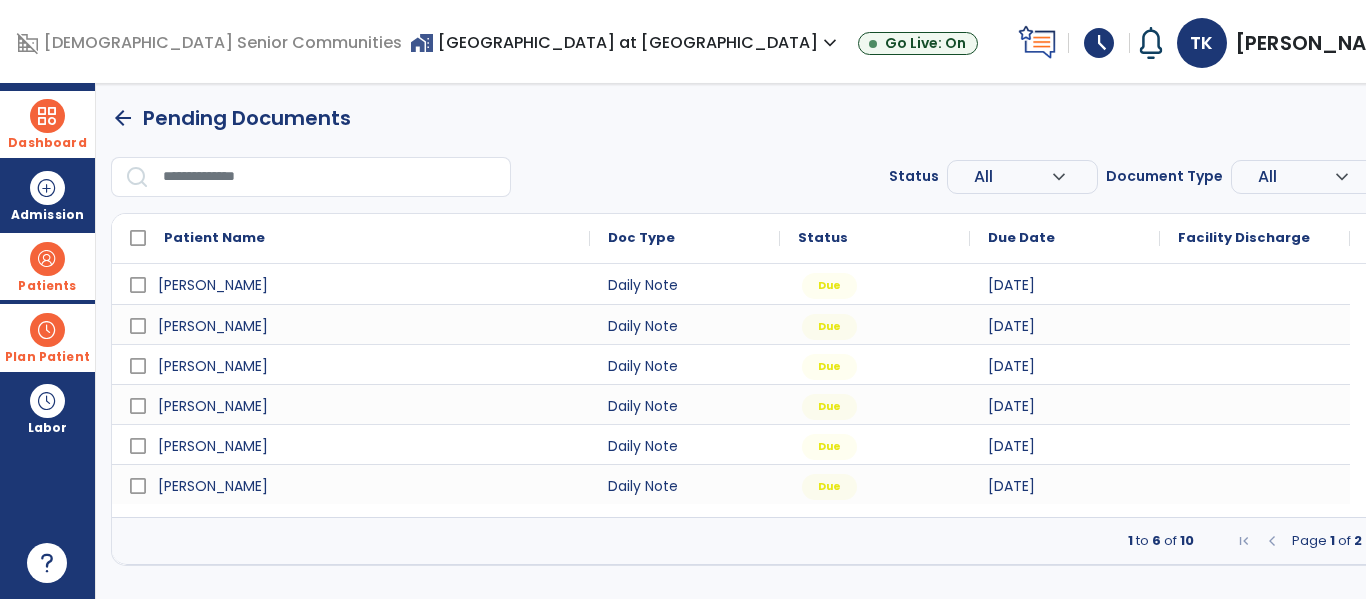 click at bounding box center (1382, 541) 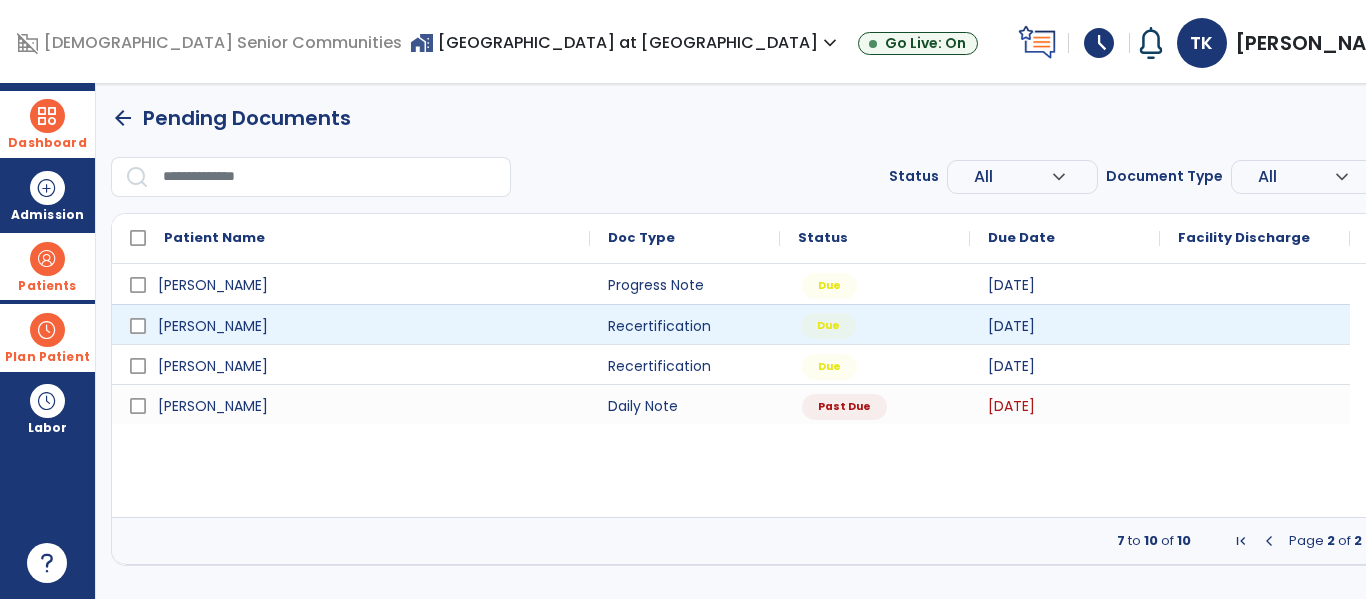 click on "Due" at bounding box center [828, 326] 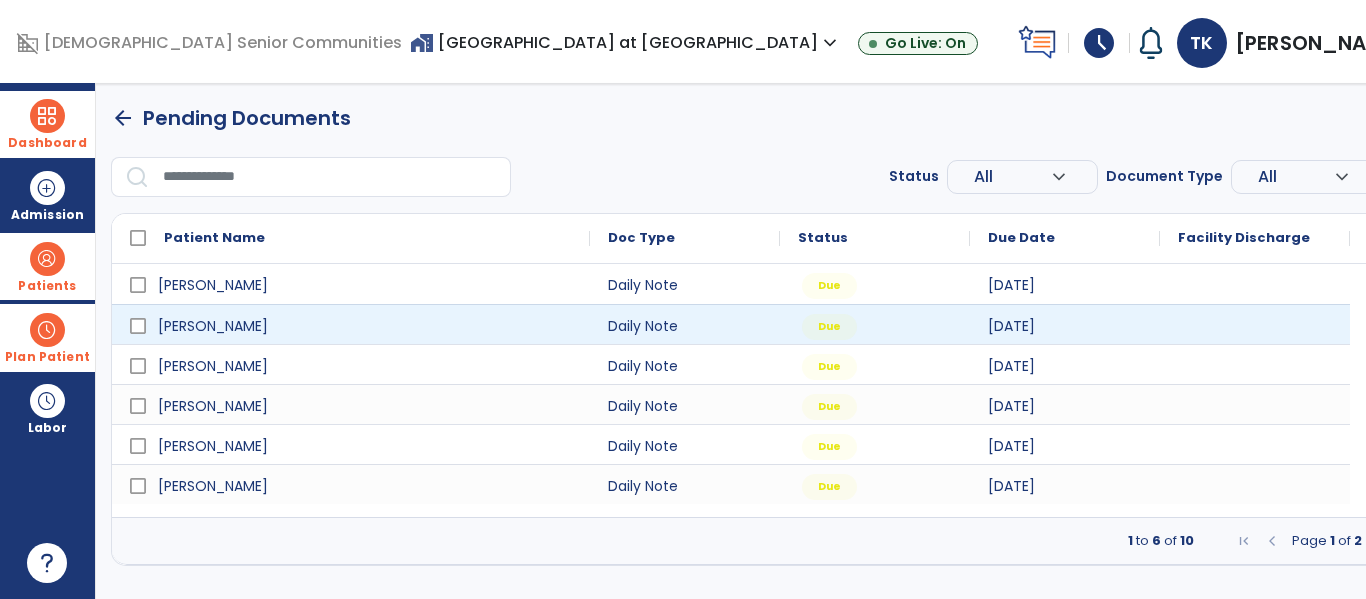 select on "**" 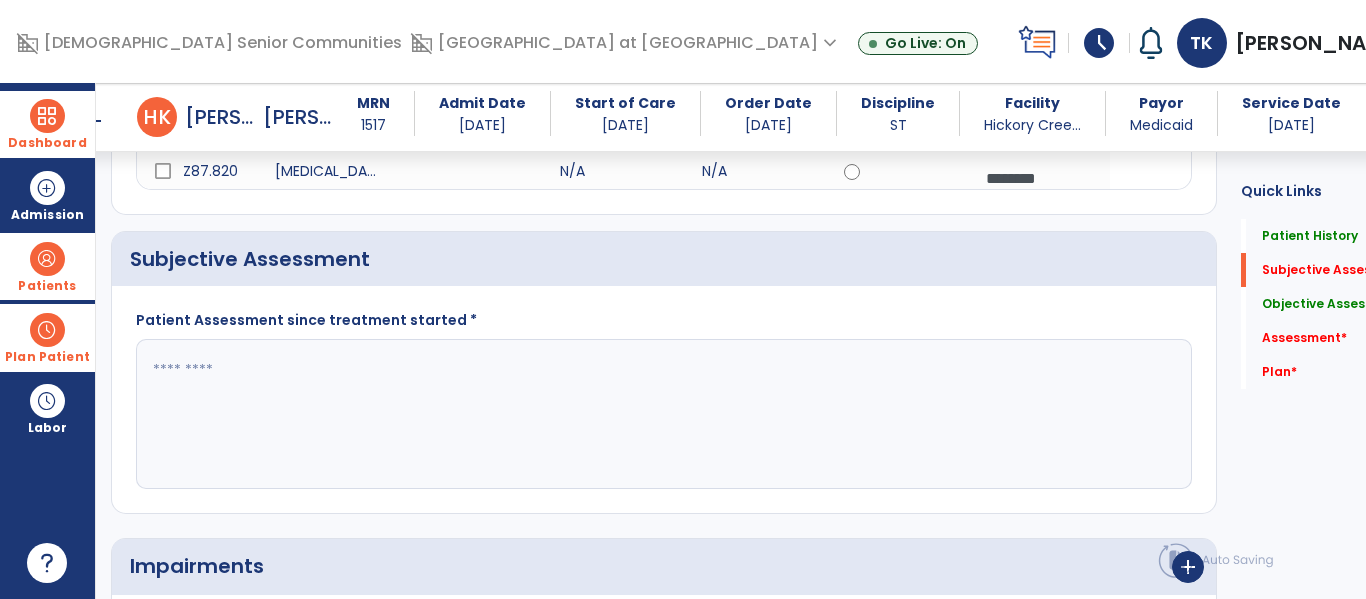 scroll, scrollTop: 681, scrollLeft: 0, axis: vertical 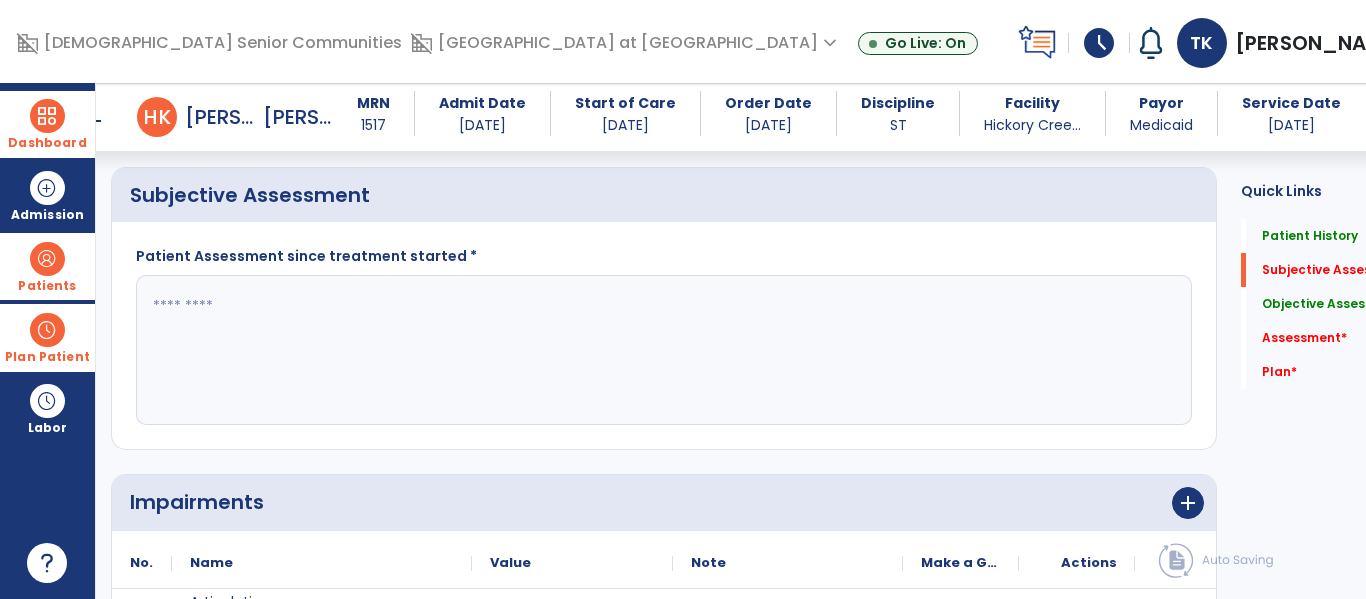 click 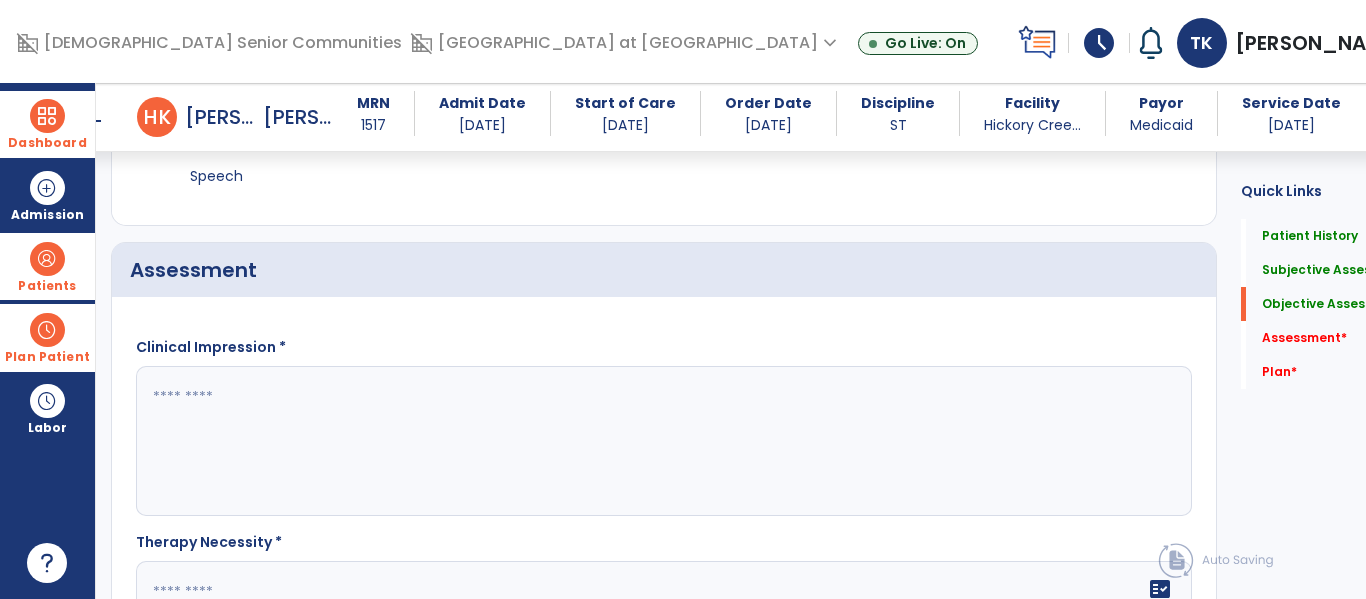 scroll, scrollTop: 2458, scrollLeft: 0, axis: vertical 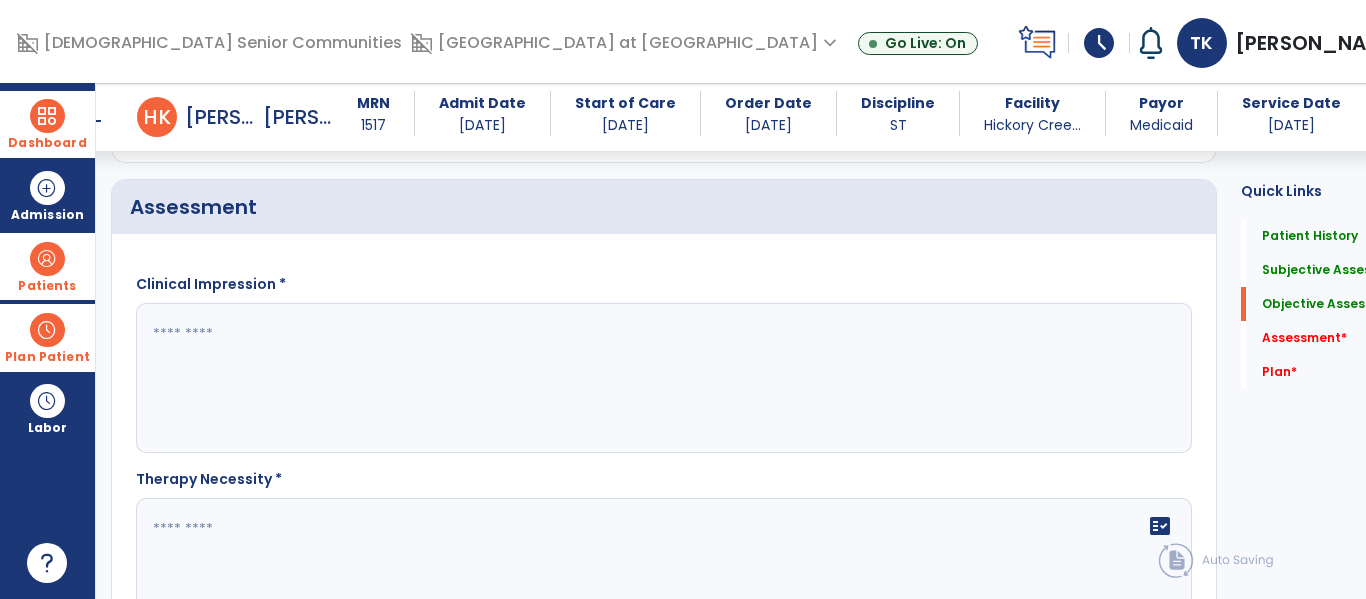type on "**********" 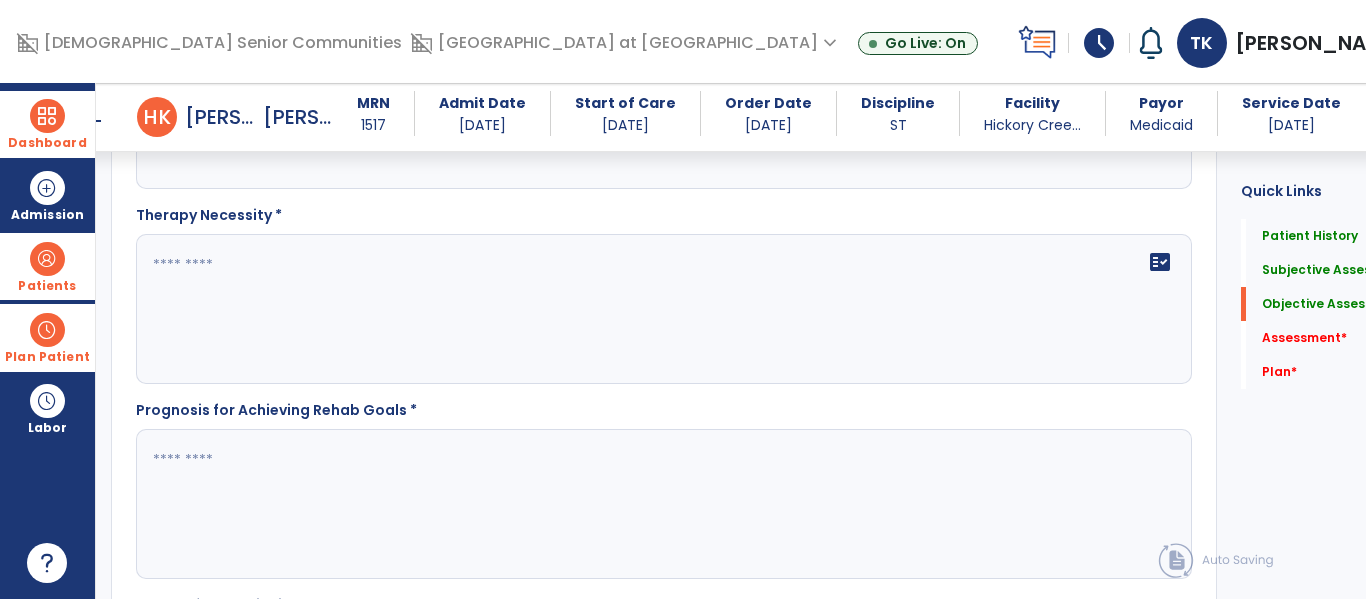 scroll, scrollTop: 2723, scrollLeft: 0, axis: vertical 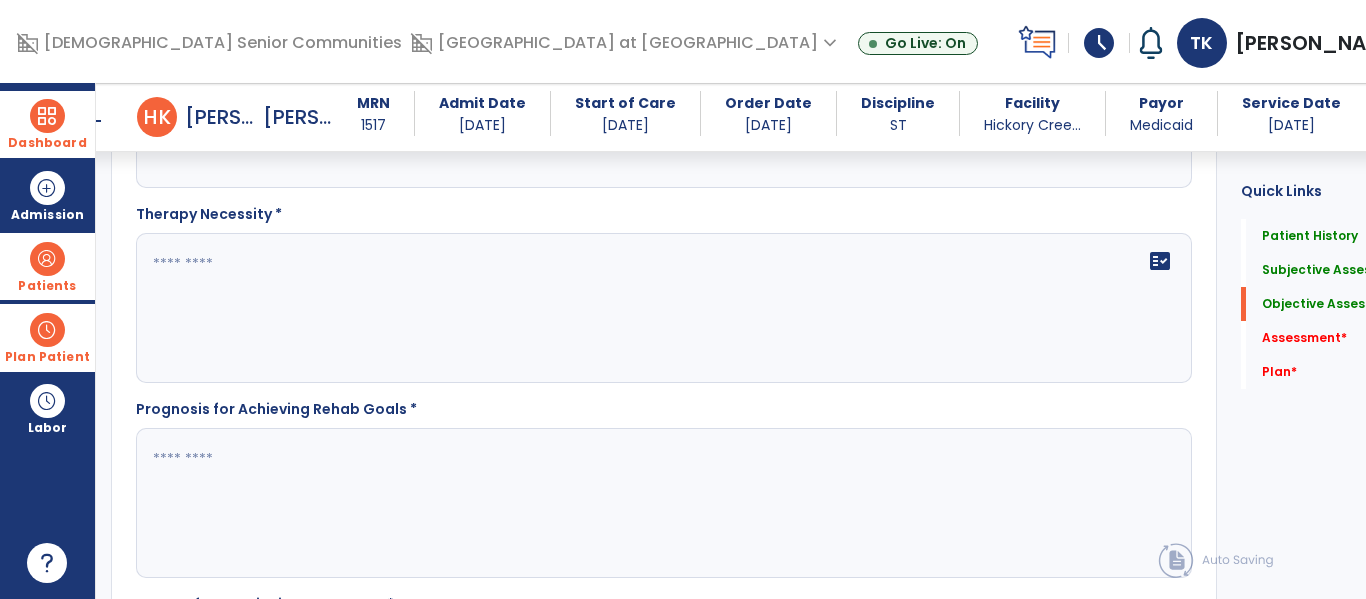 type on "**********" 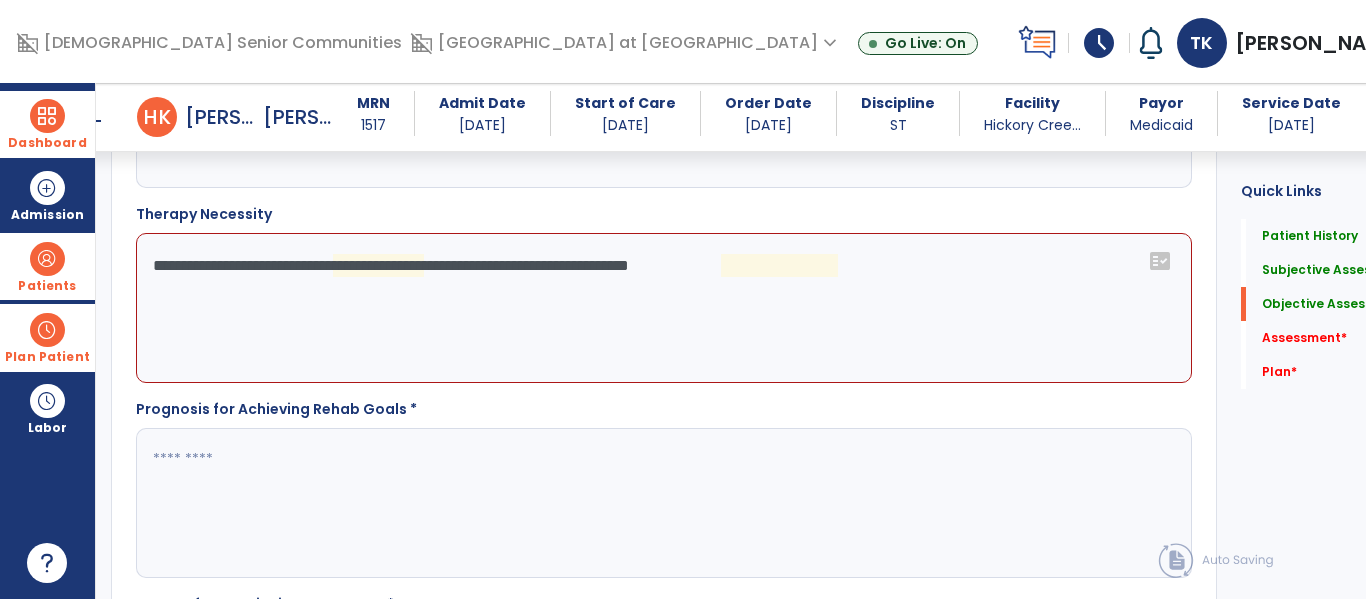 click on "**********" 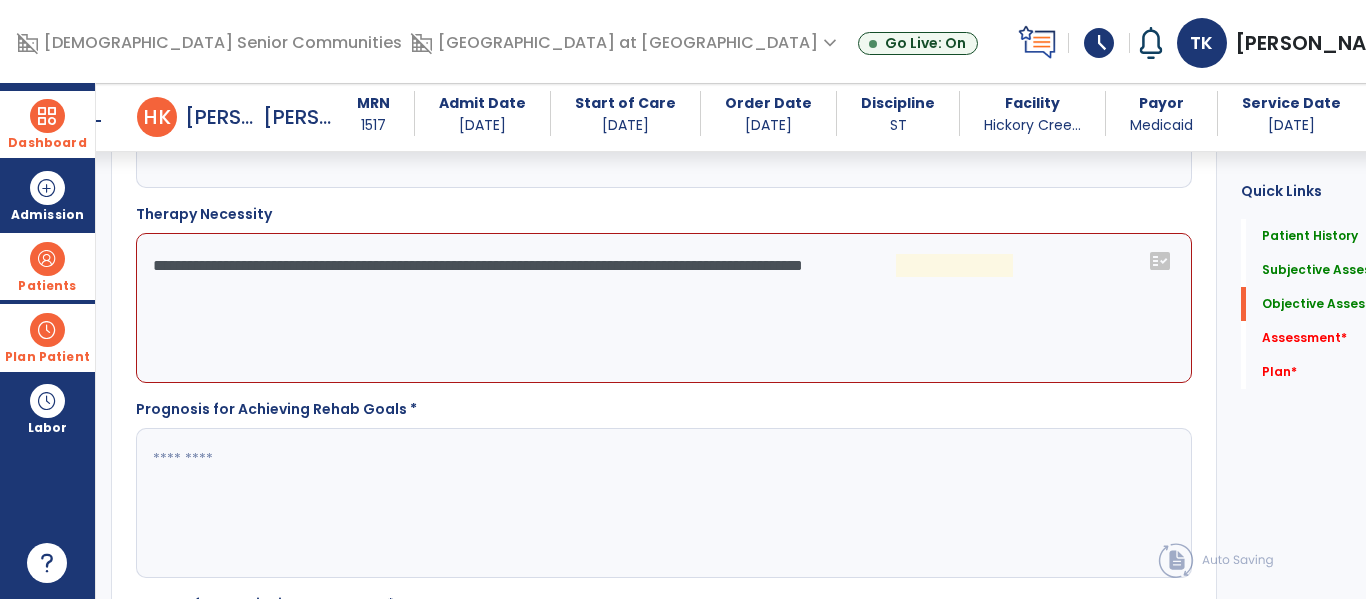 click on "**********" 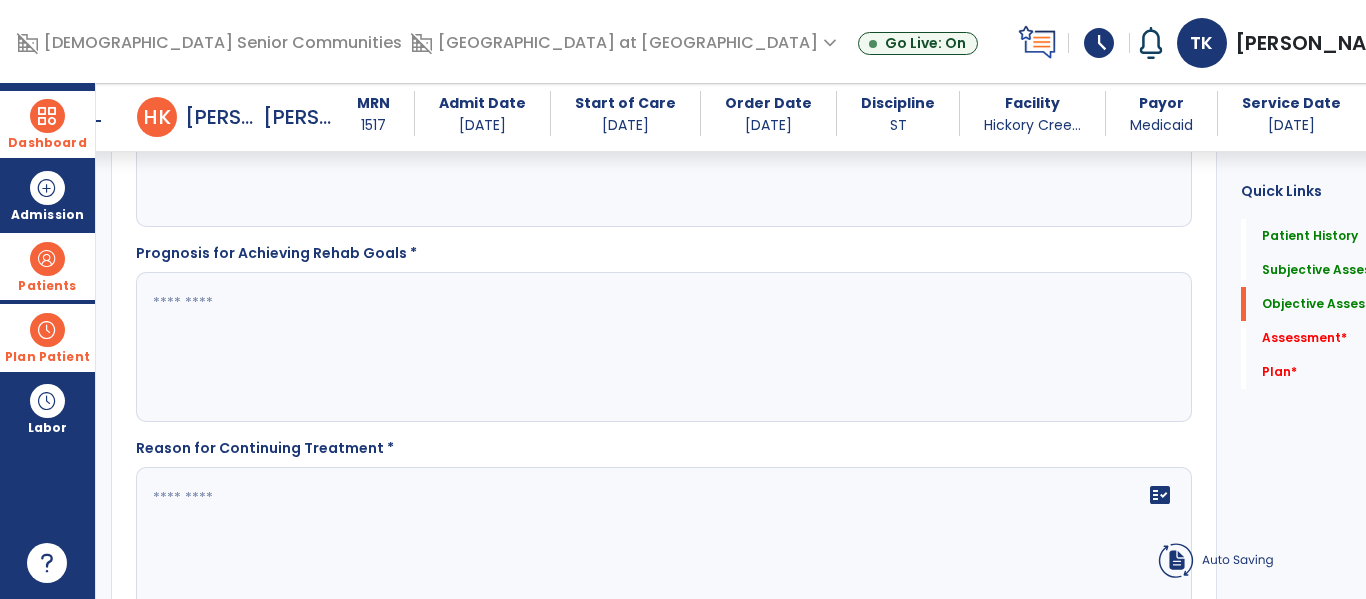 scroll, scrollTop: 2869, scrollLeft: 0, axis: vertical 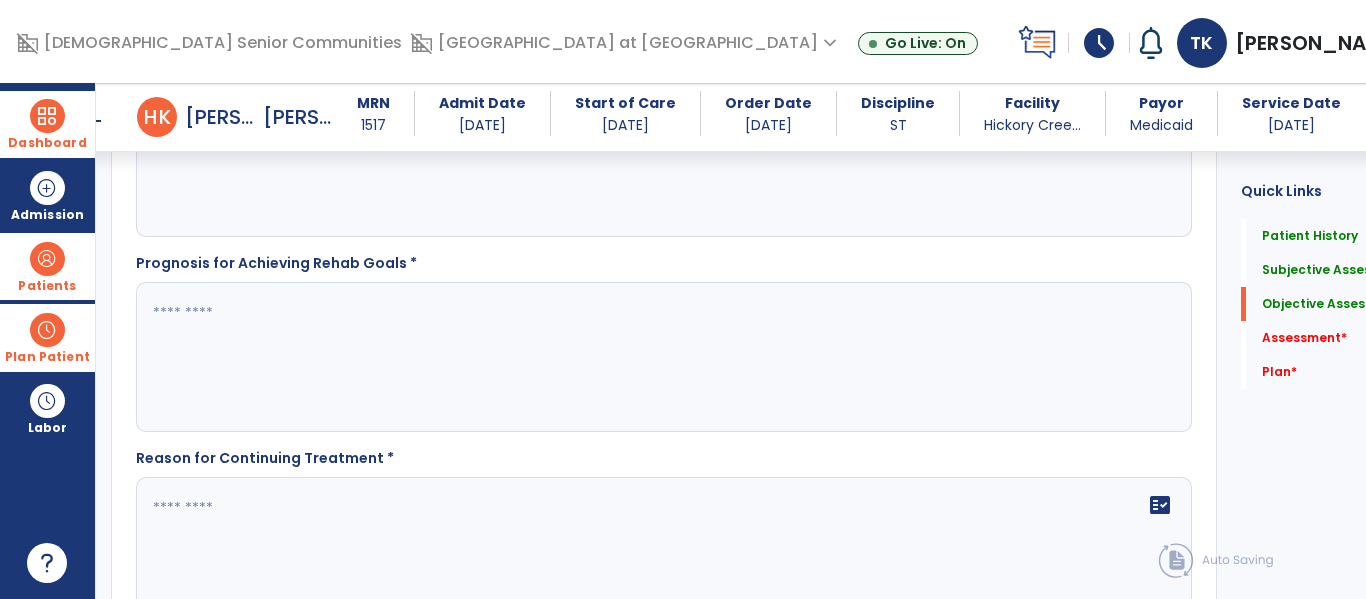 type on "**********" 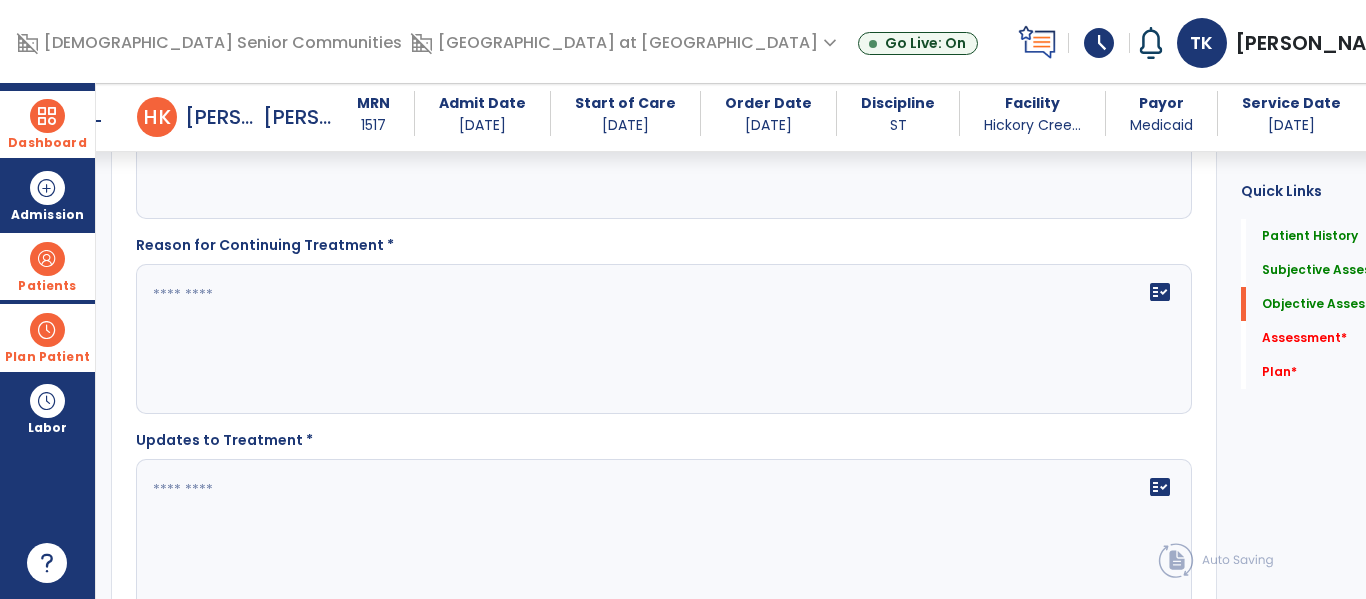 scroll, scrollTop: 3084, scrollLeft: 0, axis: vertical 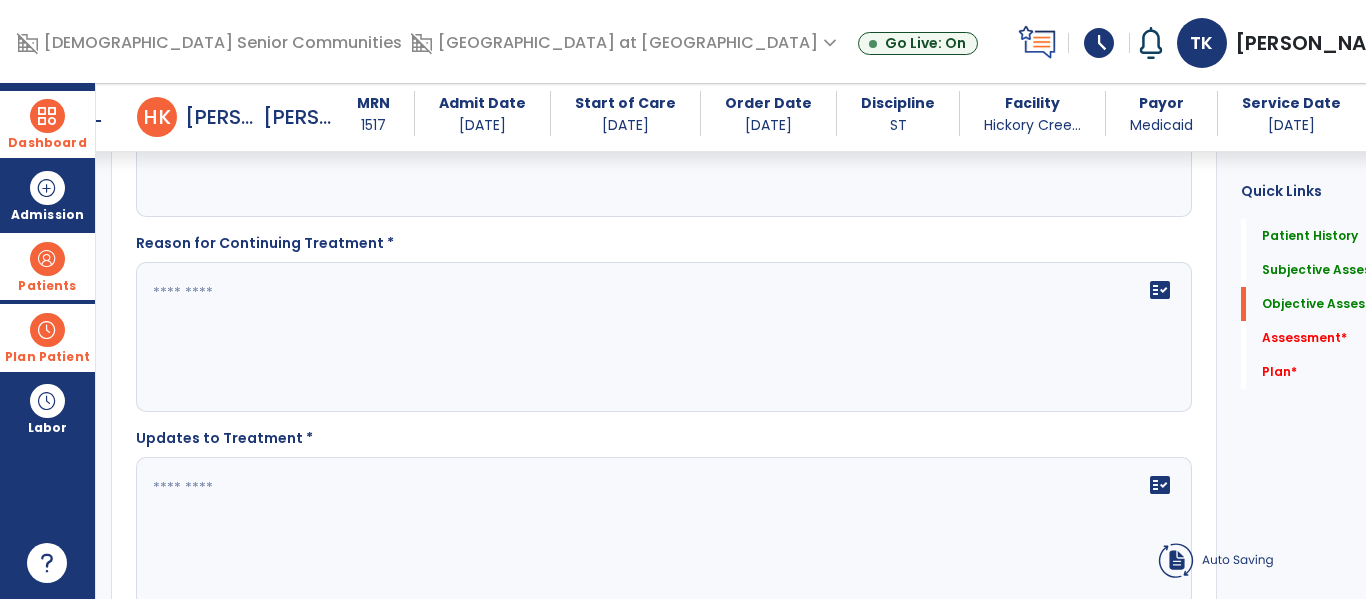 type on "**********" 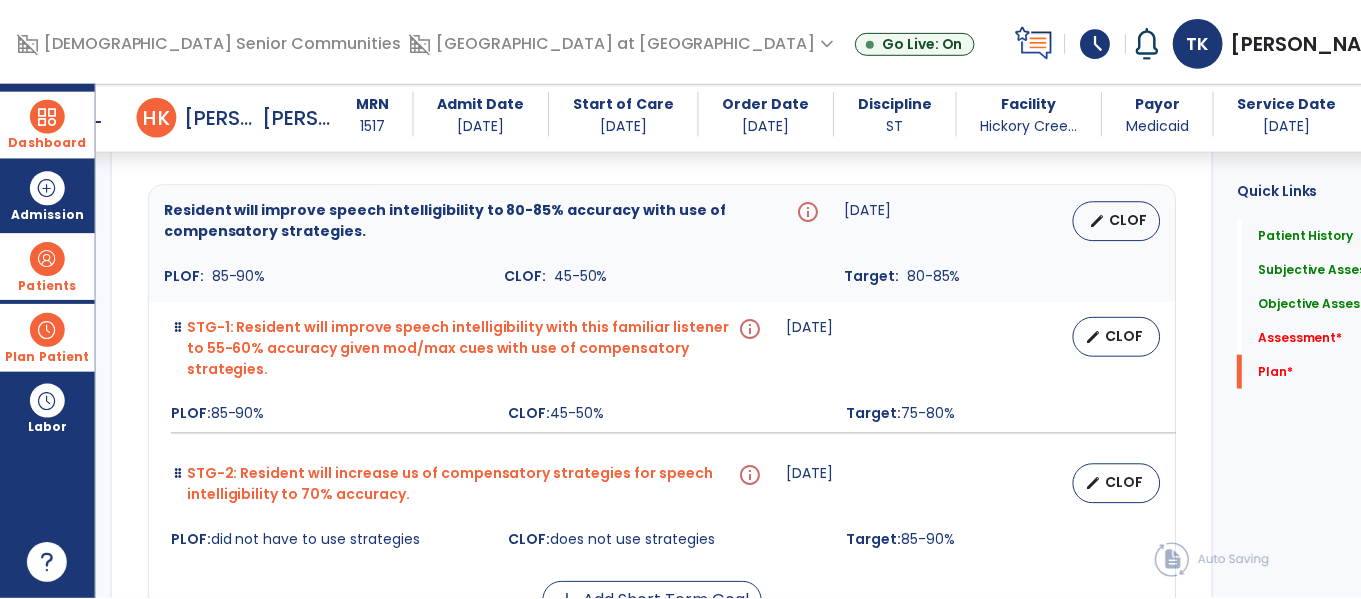 scroll, scrollTop: 4187, scrollLeft: 0, axis: vertical 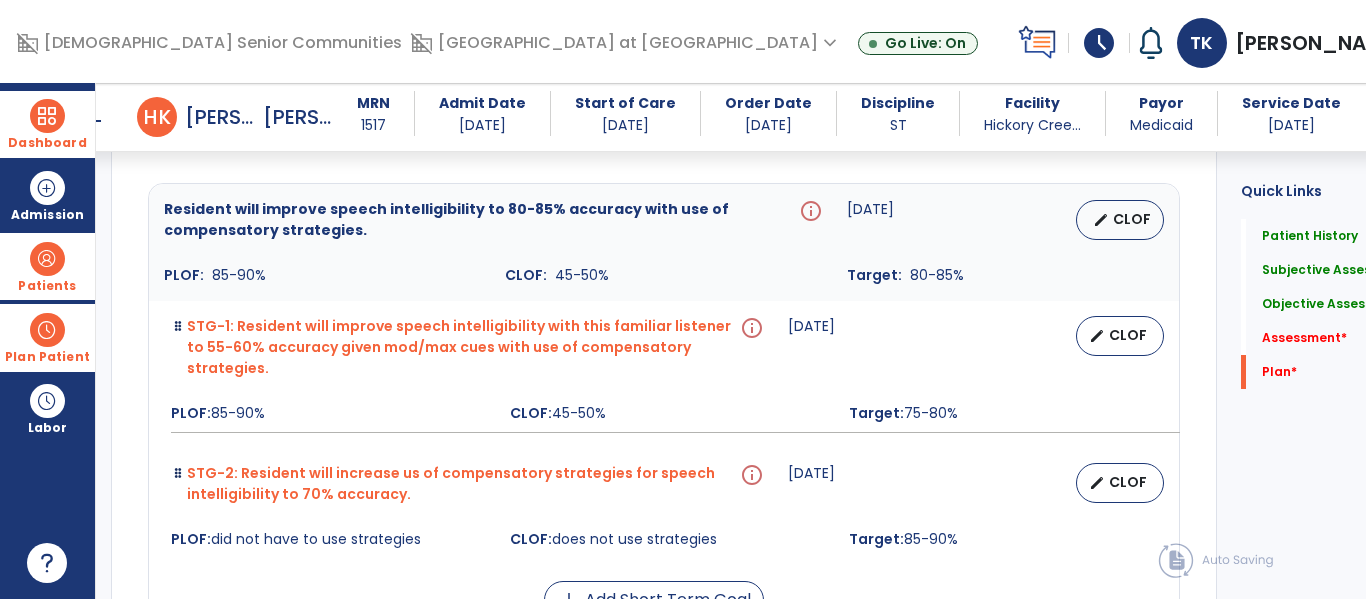 type on "**********" 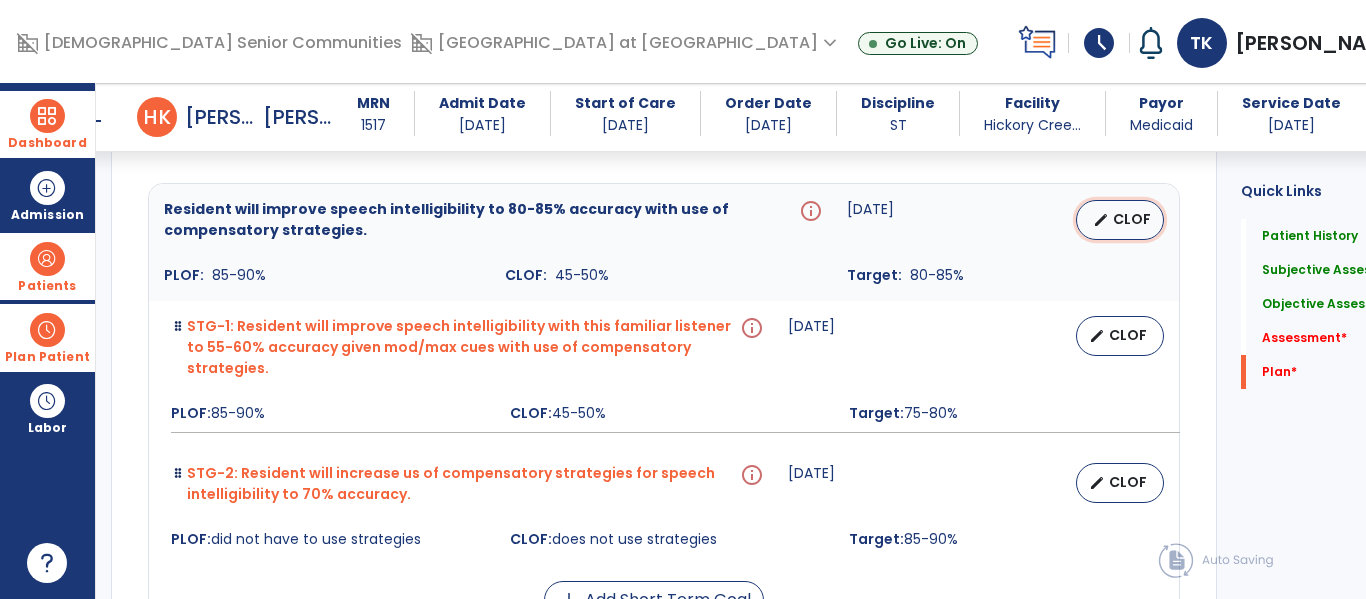 click on "CLOF" at bounding box center (1132, 219) 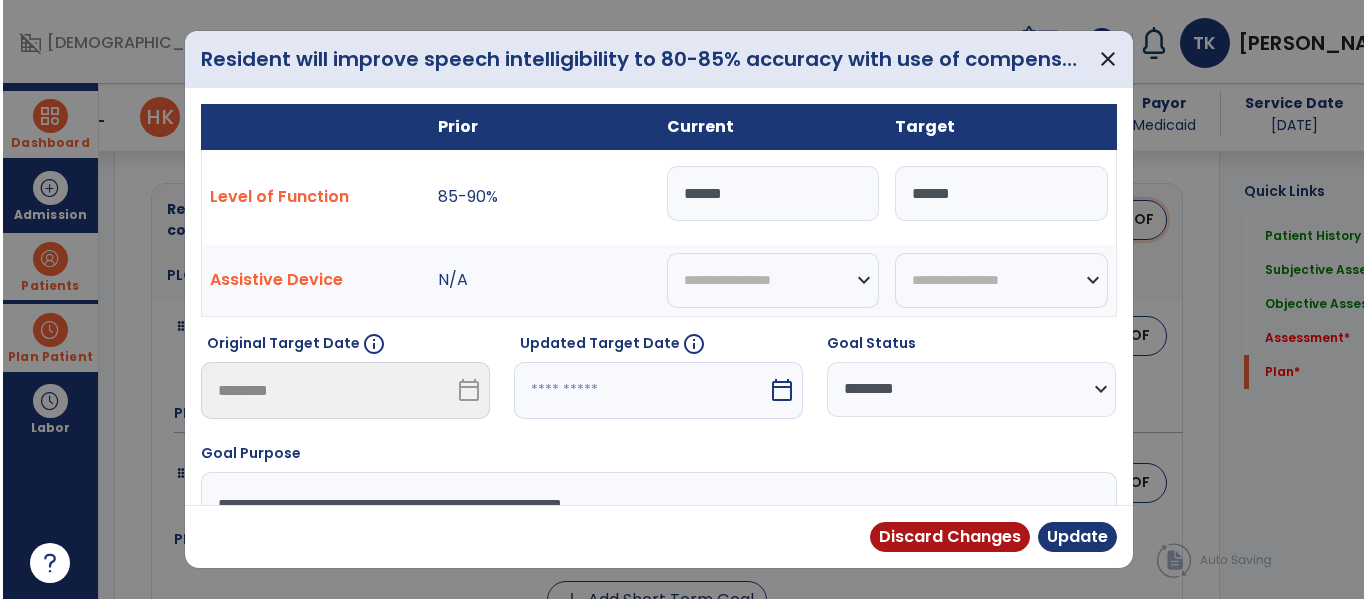 scroll, scrollTop: 4227, scrollLeft: 0, axis: vertical 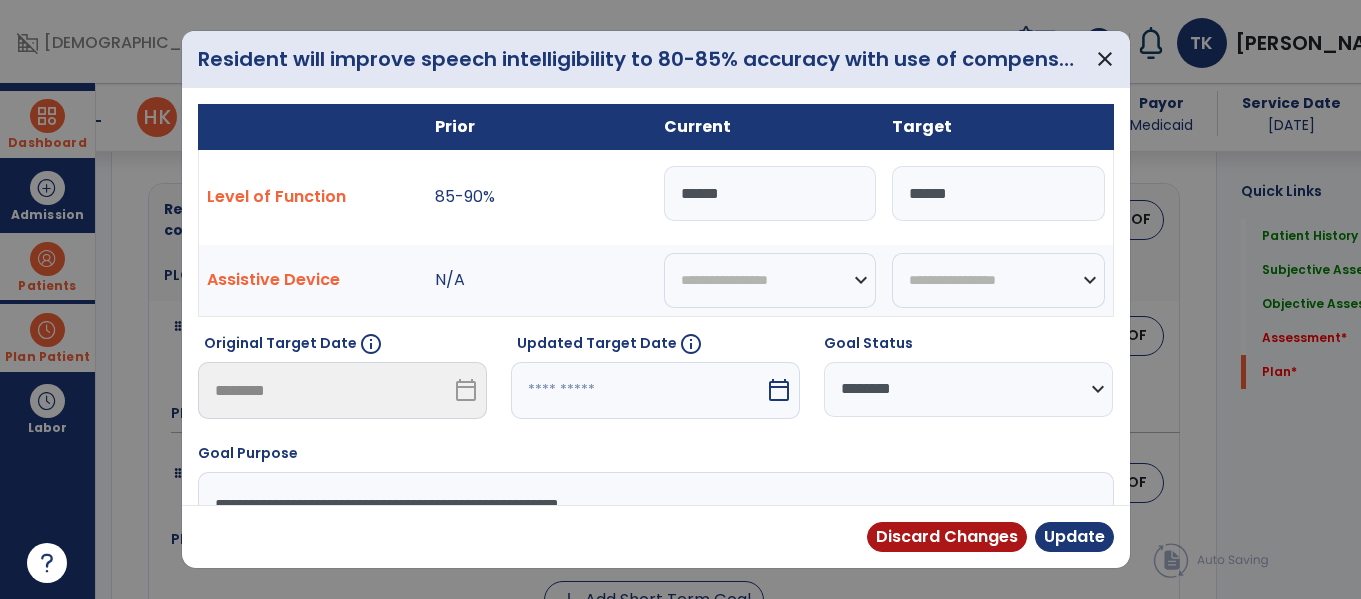 drag, startPoint x: 678, startPoint y: 186, endPoint x: 725, endPoint y: 189, distance: 47.095646 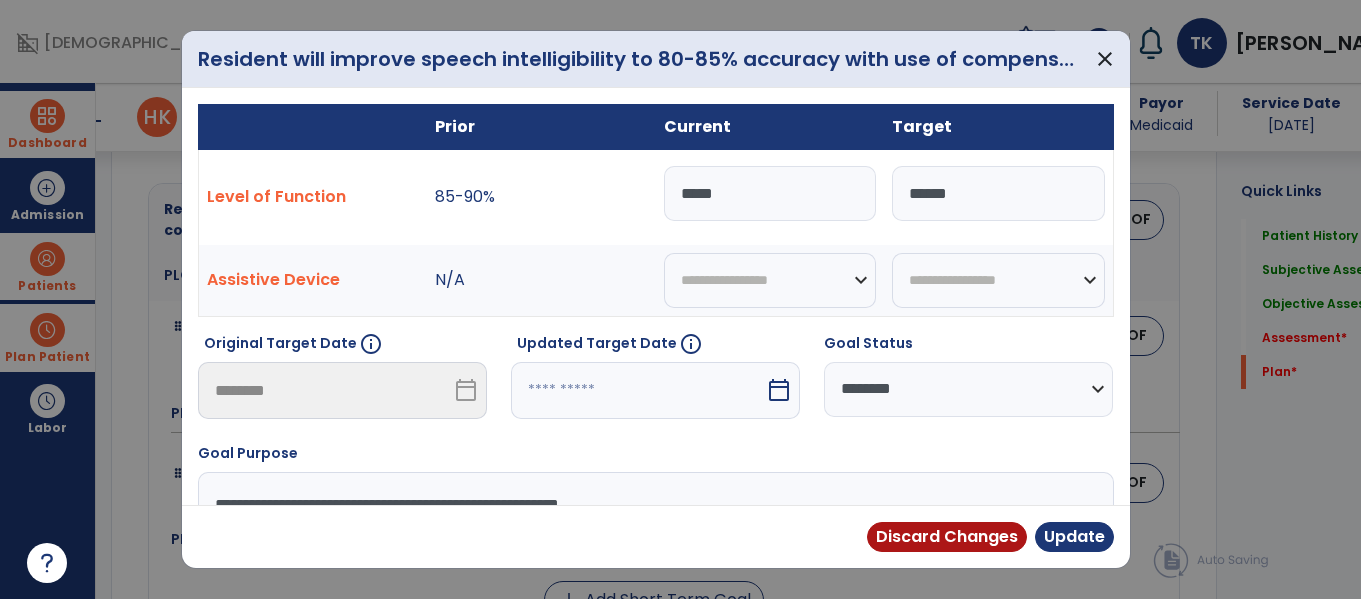 type on "******" 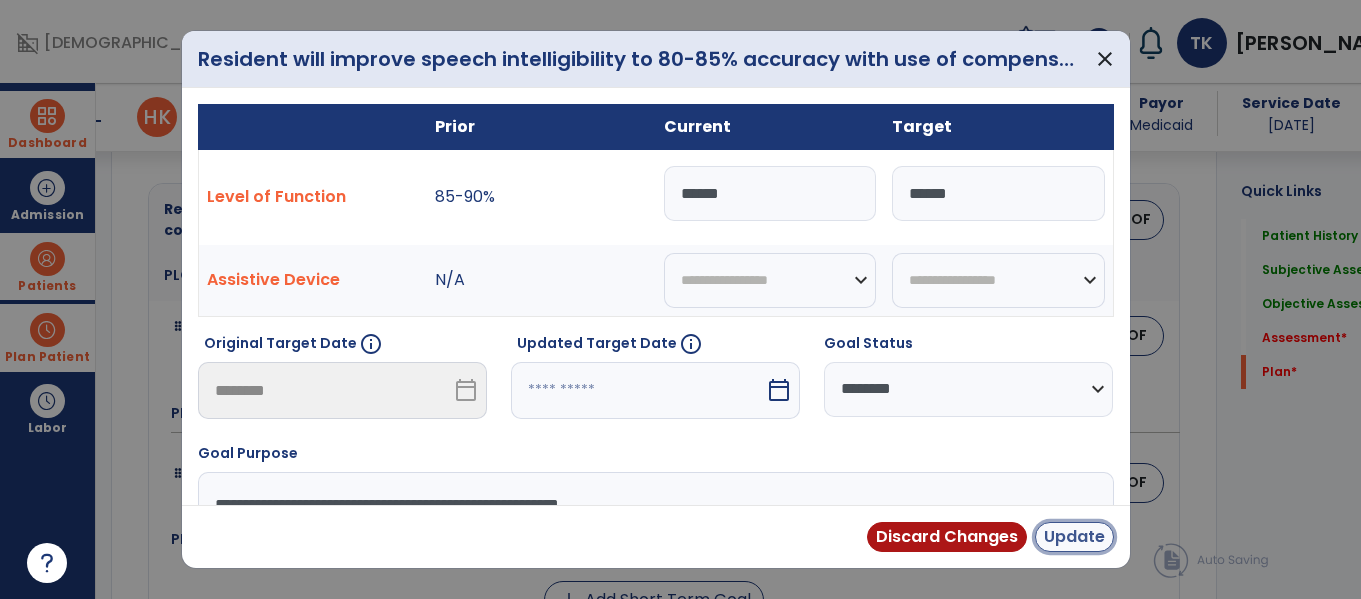 click on "Update" at bounding box center [1074, 537] 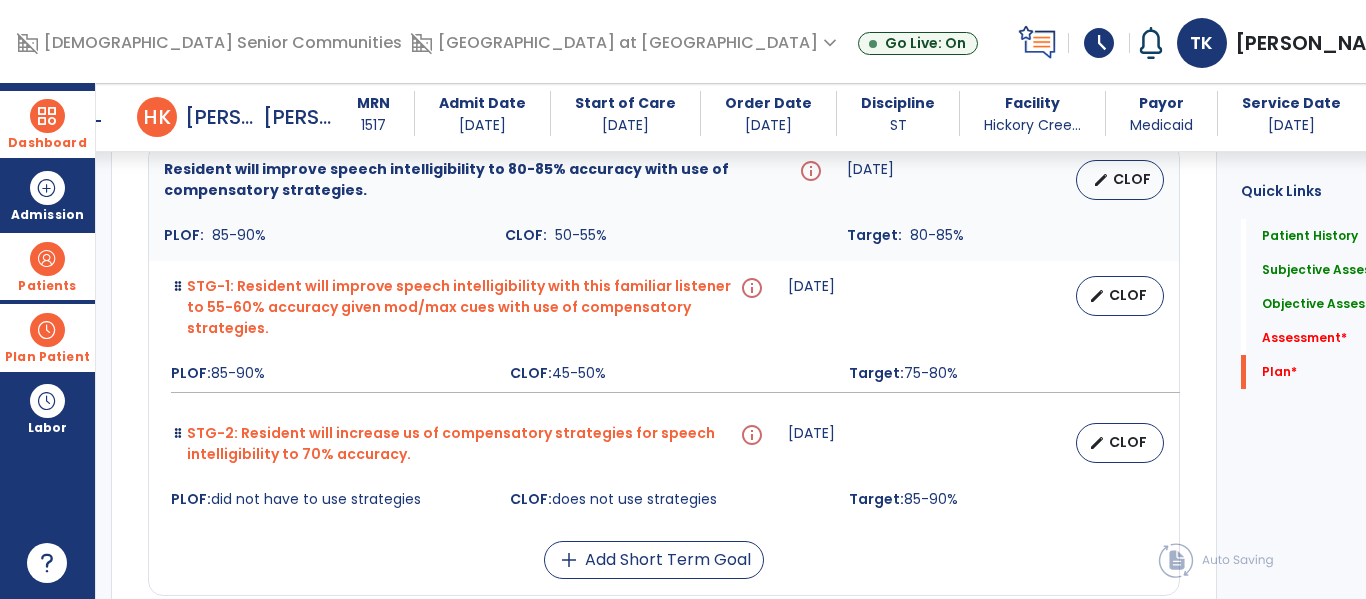 scroll, scrollTop: 4187, scrollLeft: 0, axis: vertical 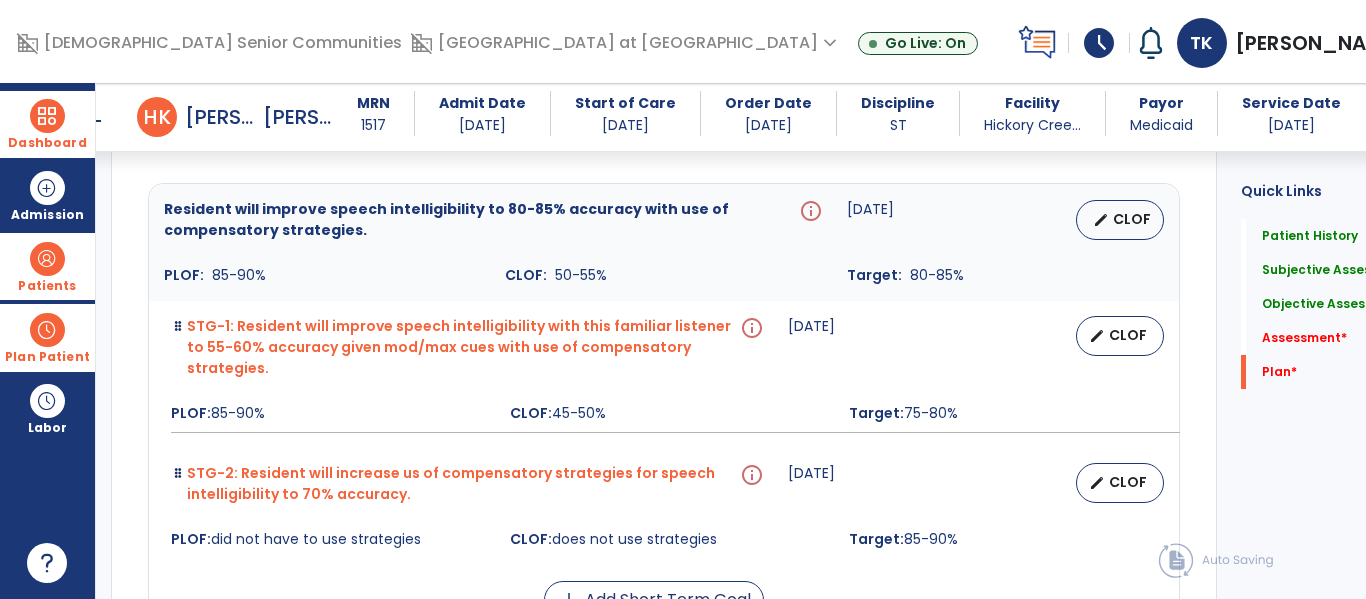 click on "STG-2: Resident will increase us of compensatory strategies for speech intelligibility to 70% accuracy.  info   06-25-2025   edit   CLOF PLOF:  did not have to use strategies  CLOF:  does not use strategies  Target:  85-90%" at bounding box center (664, 506) 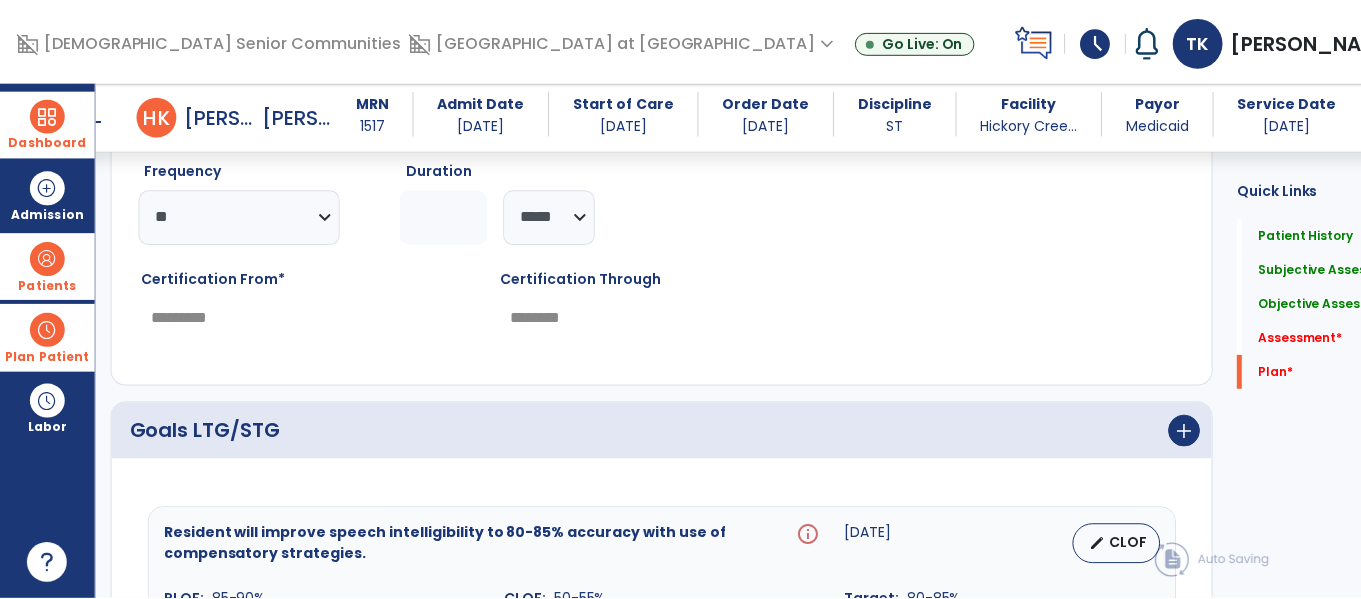 scroll, scrollTop: 3859, scrollLeft: 0, axis: vertical 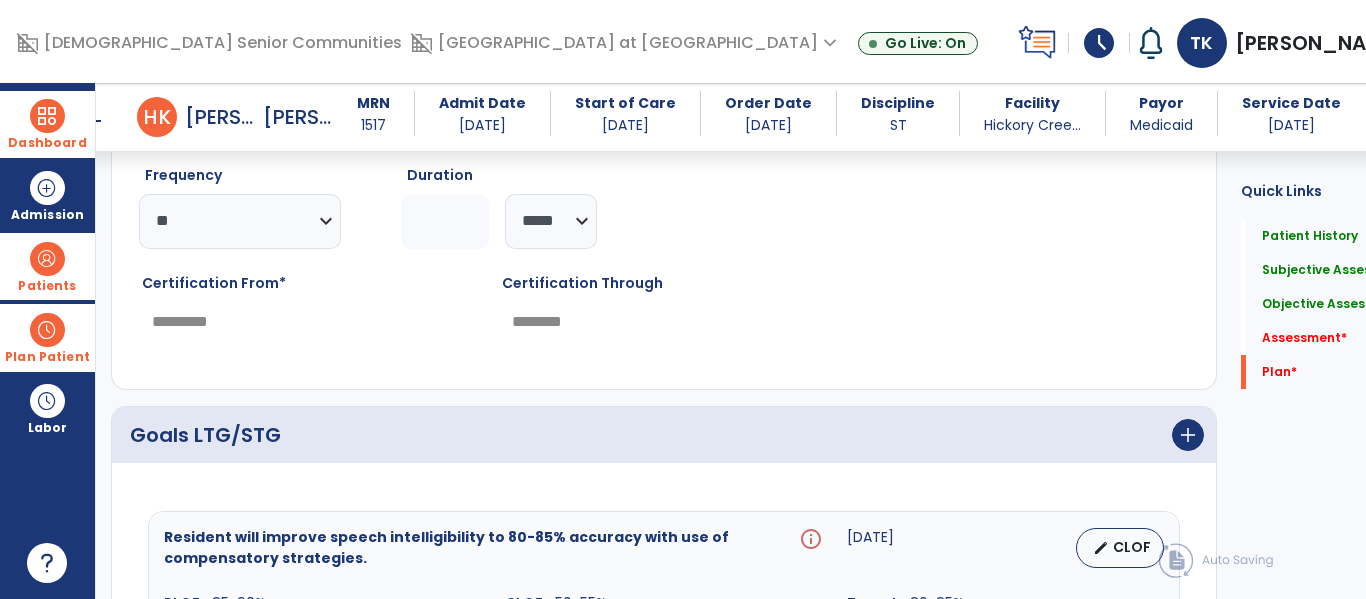 drag, startPoint x: 408, startPoint y: 218, endPoint x: 393, endPoint y: 219, distance: 15.033297 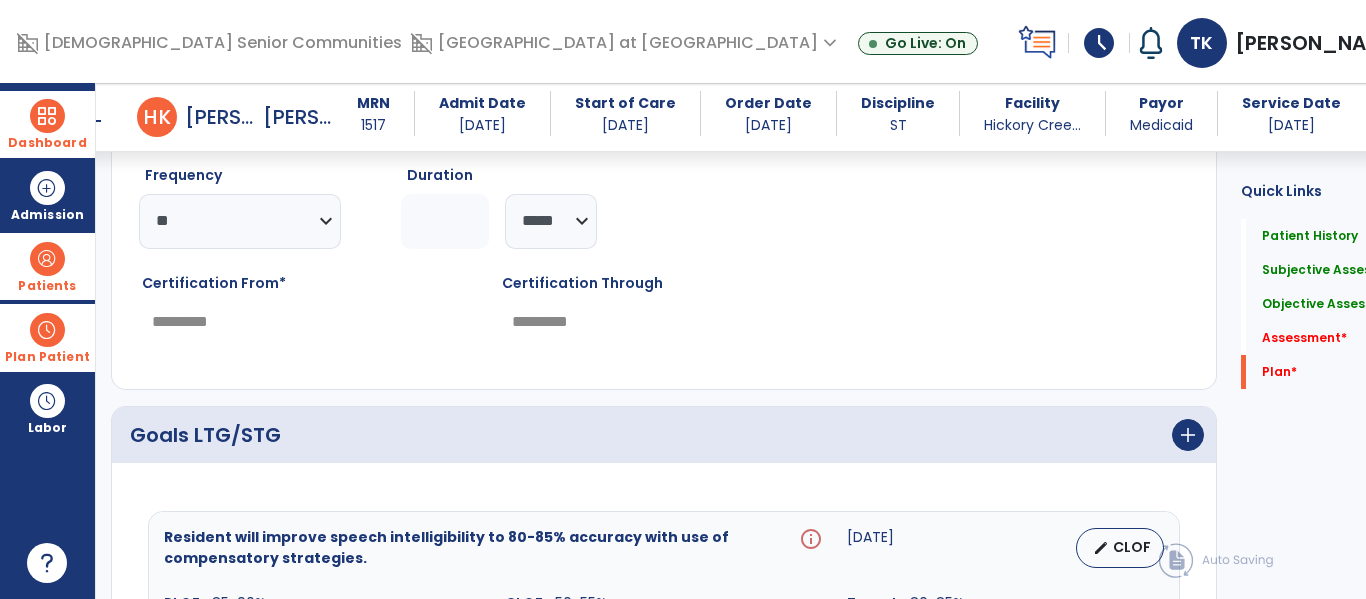 type on "**" 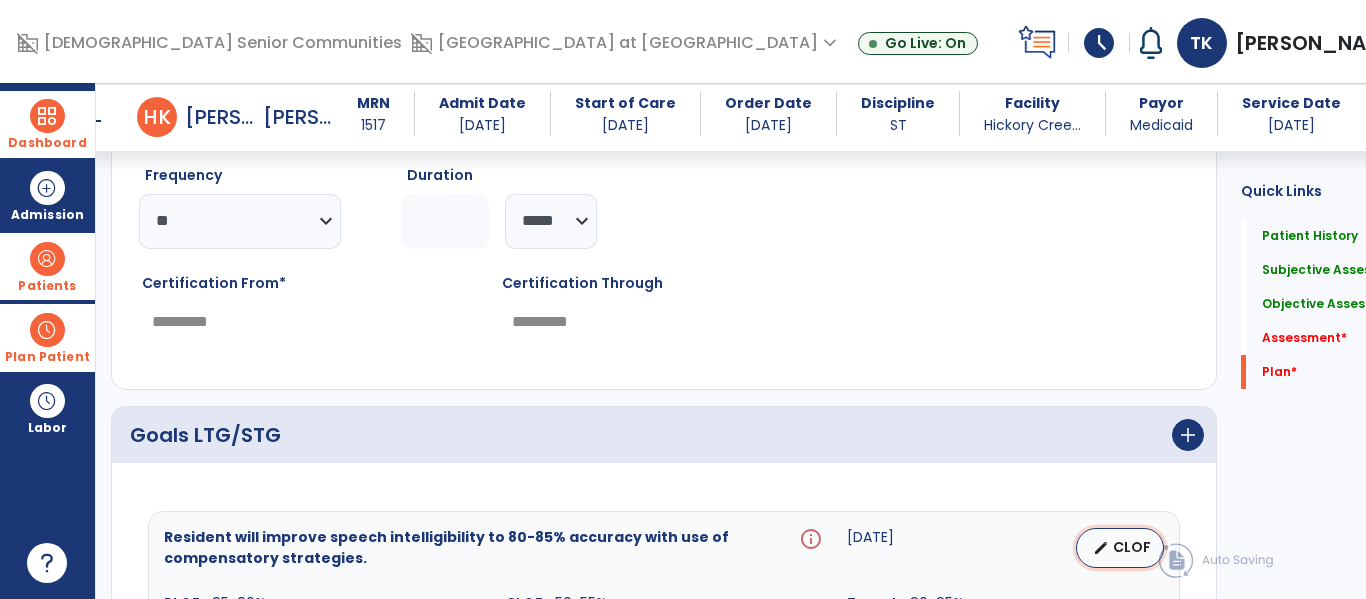 click on "edit   CLOF" at bounding box center [1120, 548] 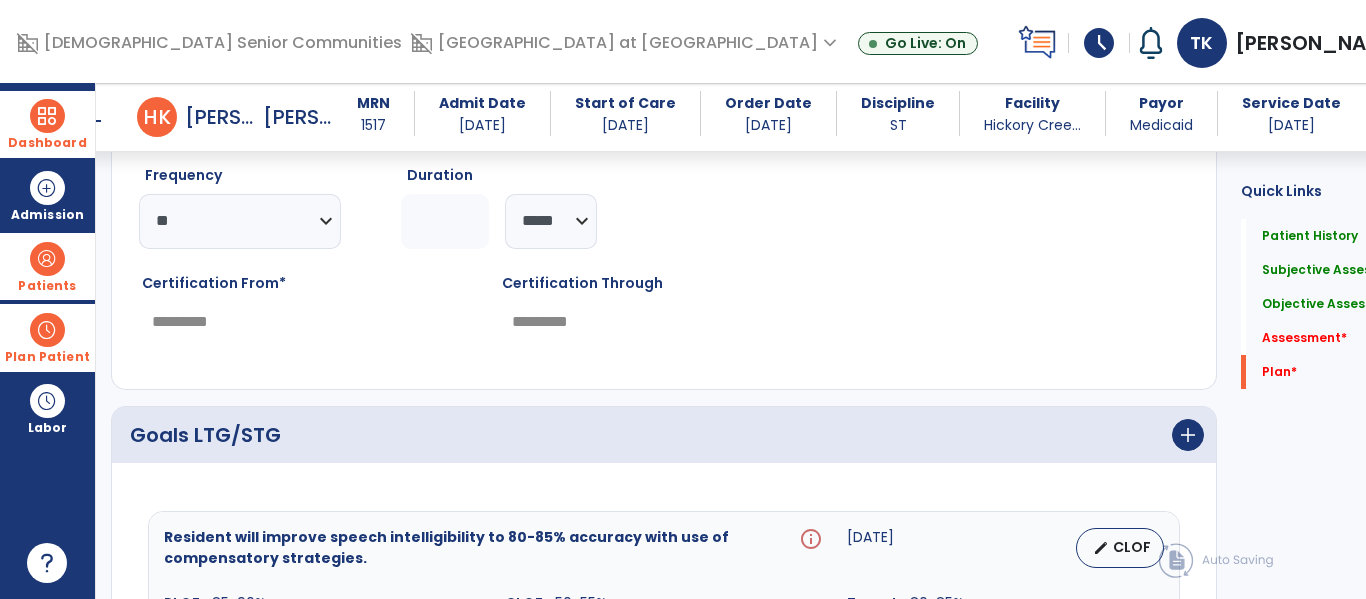 select on "********" 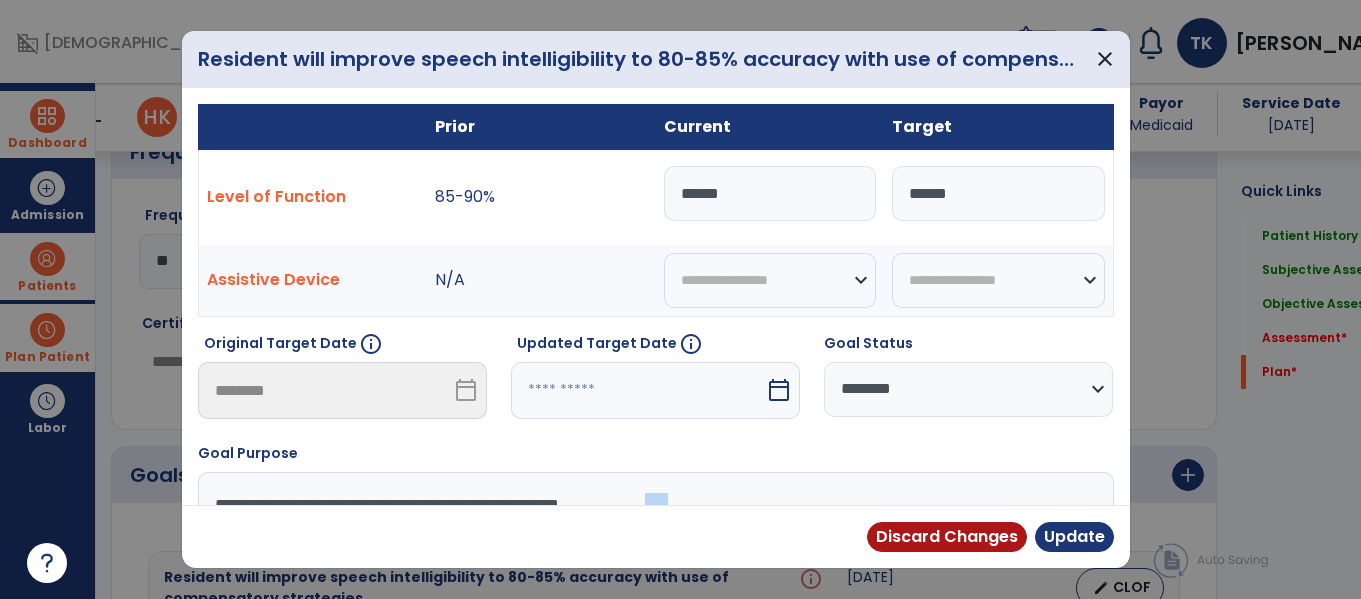 scroll, scrollTop: 3899, scrollLeft: 0, axis: vertical 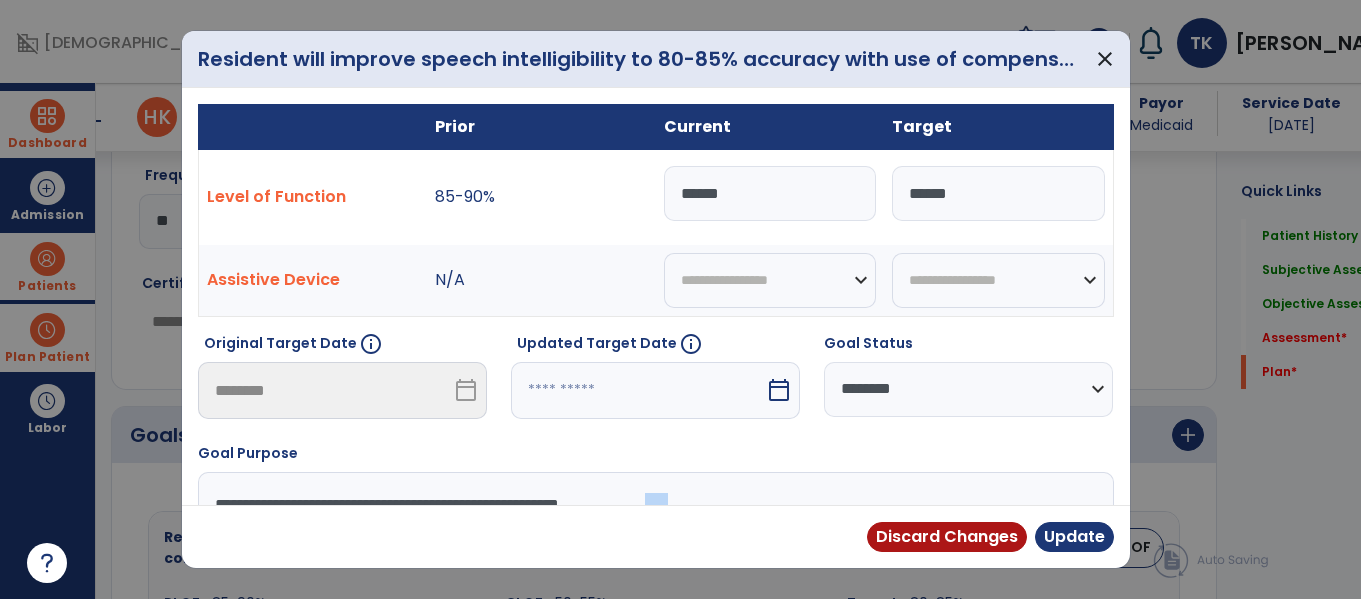 click on "calendar_today" at bounding box center (779, 390) 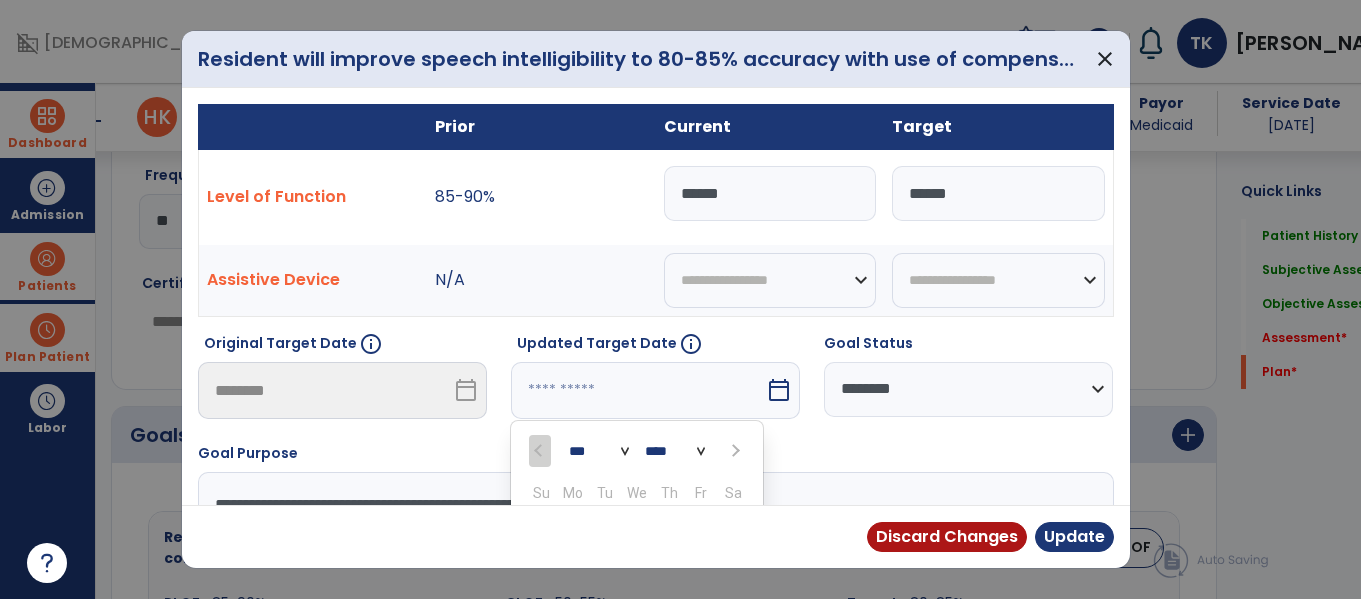 scroll, scrollTop: 211, scrollLeft: 0, axis: vertical 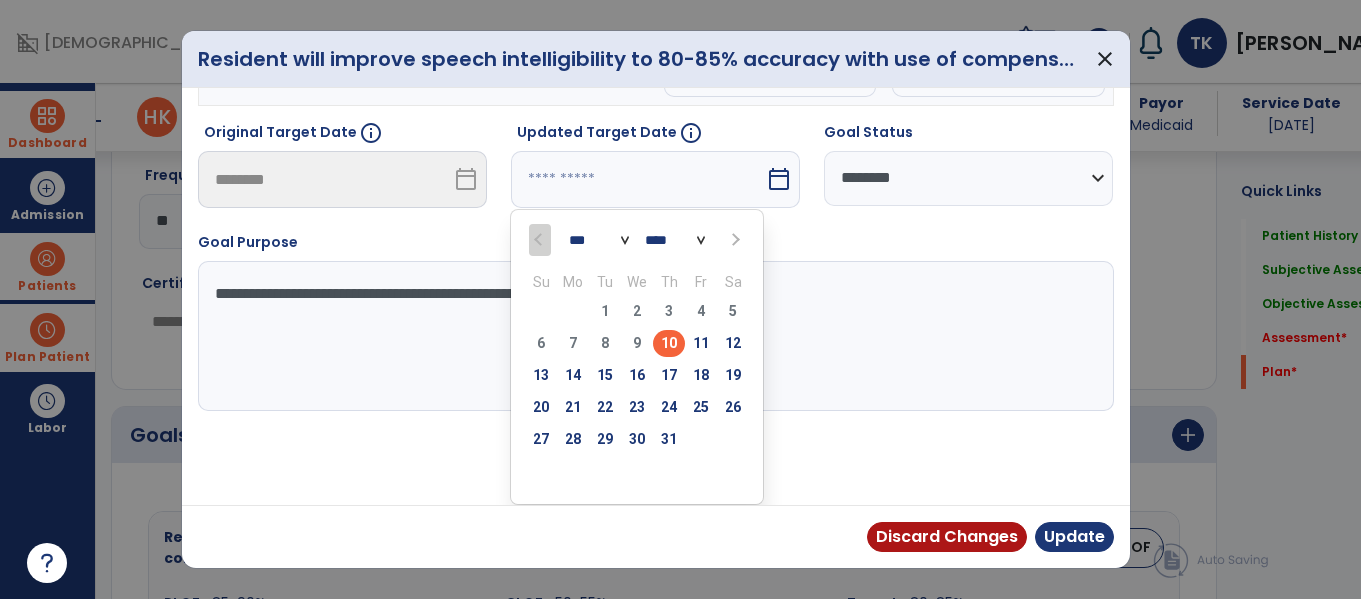click at bounding box center [733, 239] 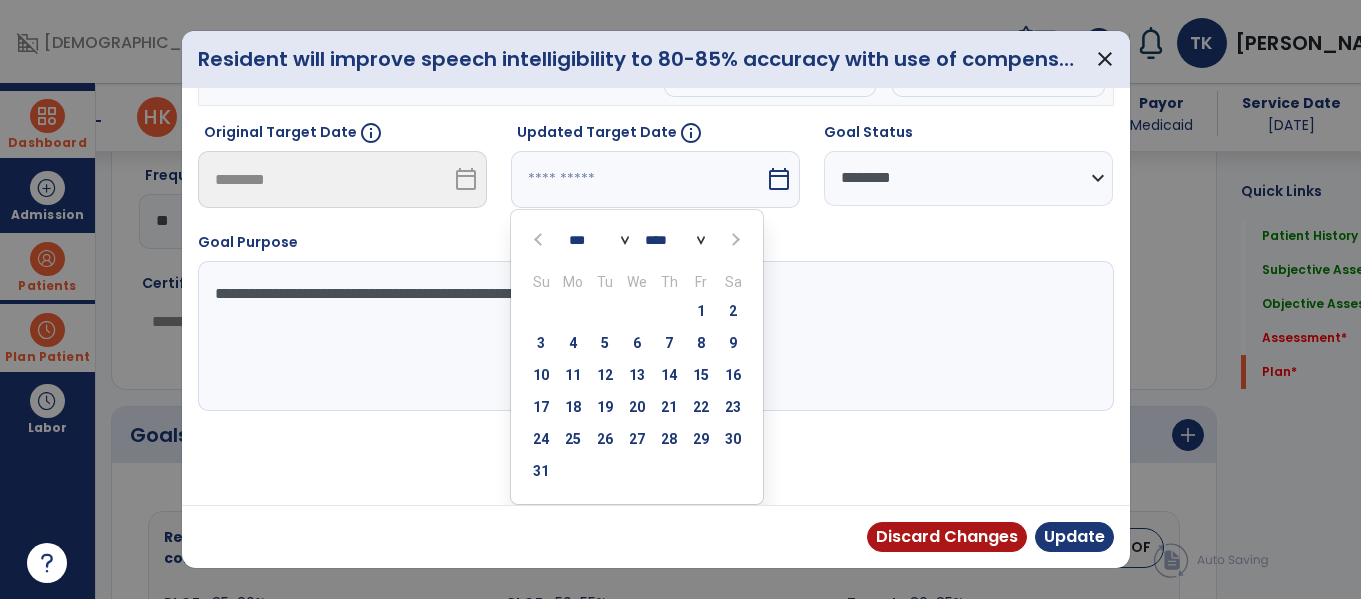 click at bounding box center [733, 239] 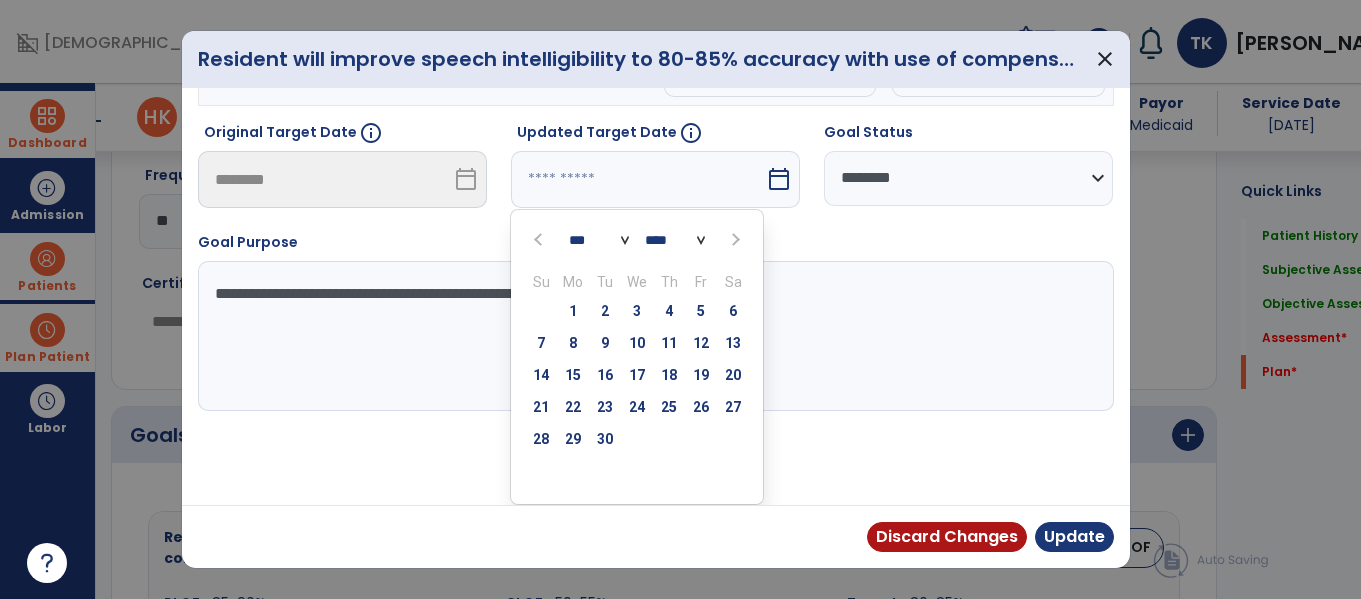 click at bounding box center (733, 239) 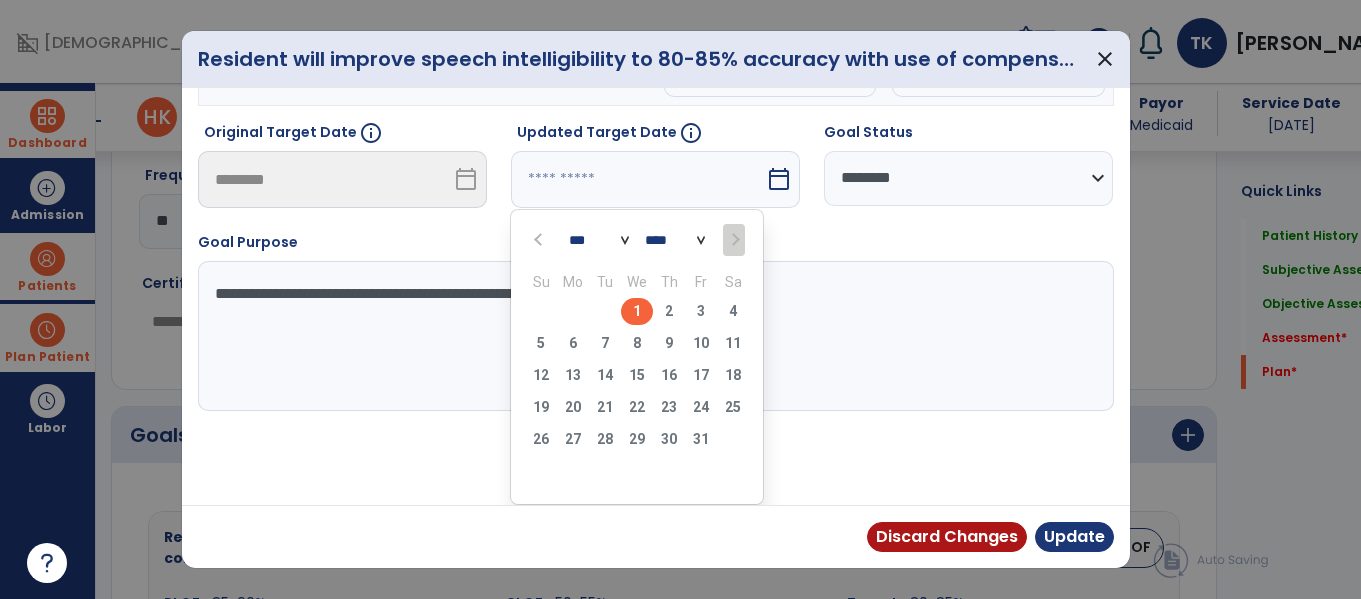 click on "1" at bounding box center (637, 311) 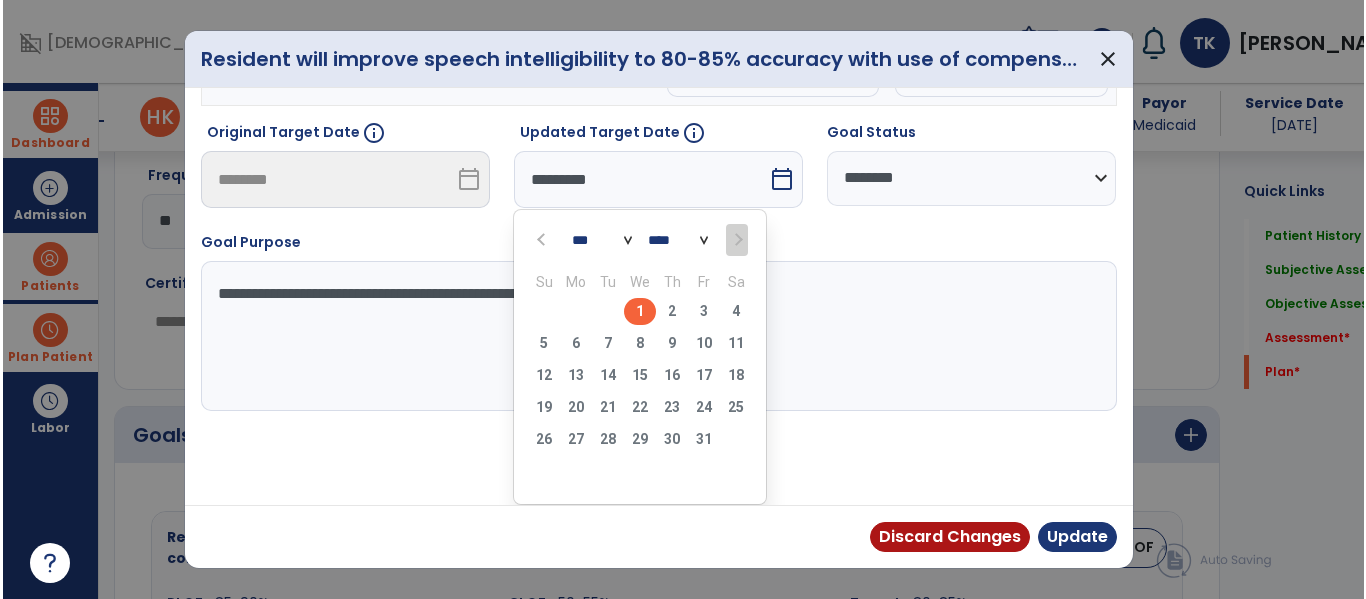 scroll, scrollTop: 133, scrollLeft: 0, axis: vertical 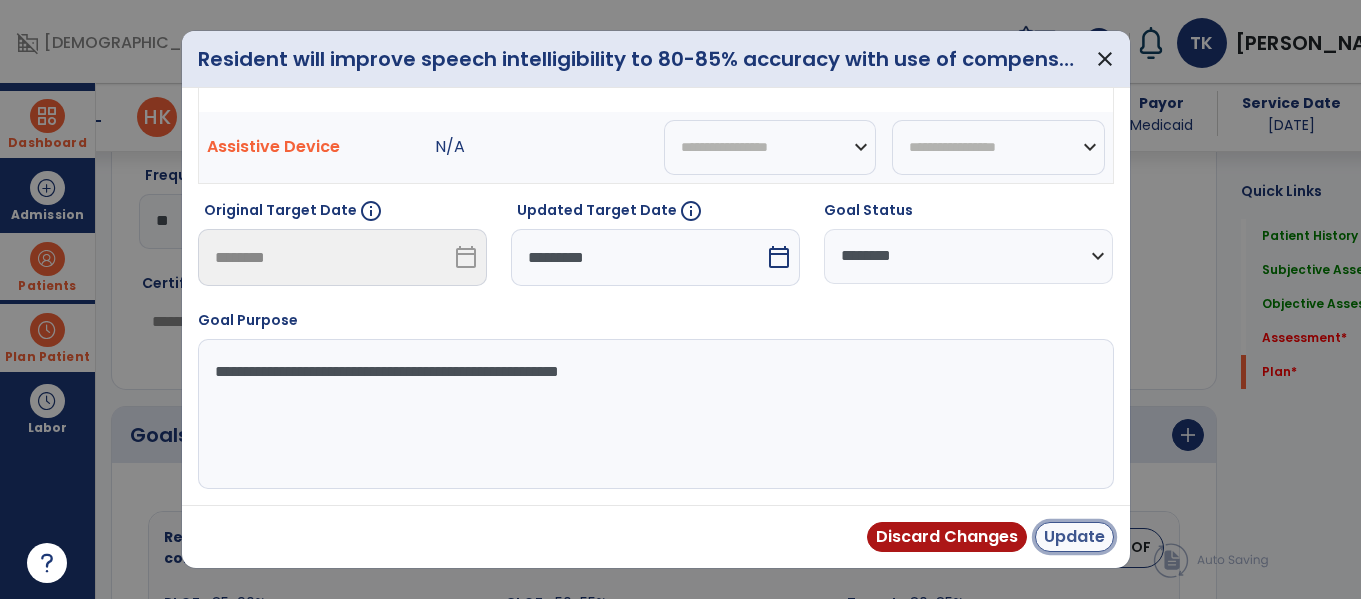 click on "Update" at bounding box center (1074, 537) 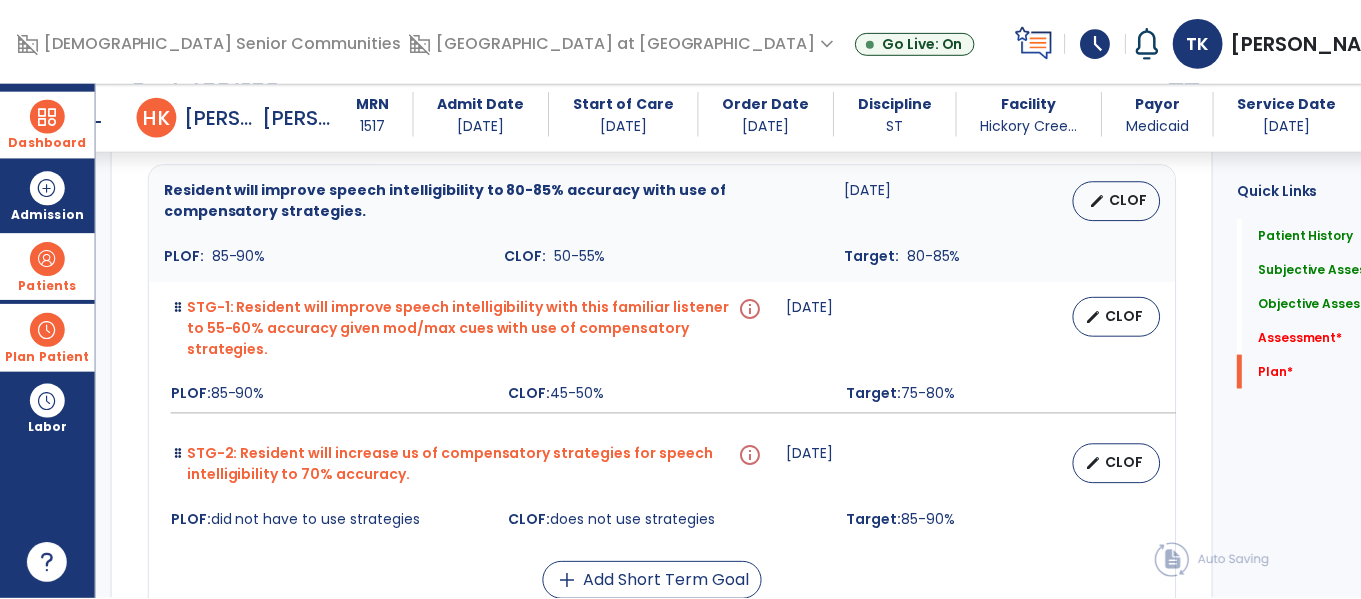 scroll, scrollTop: 4210, scrollLeft: 0, axis: vertical 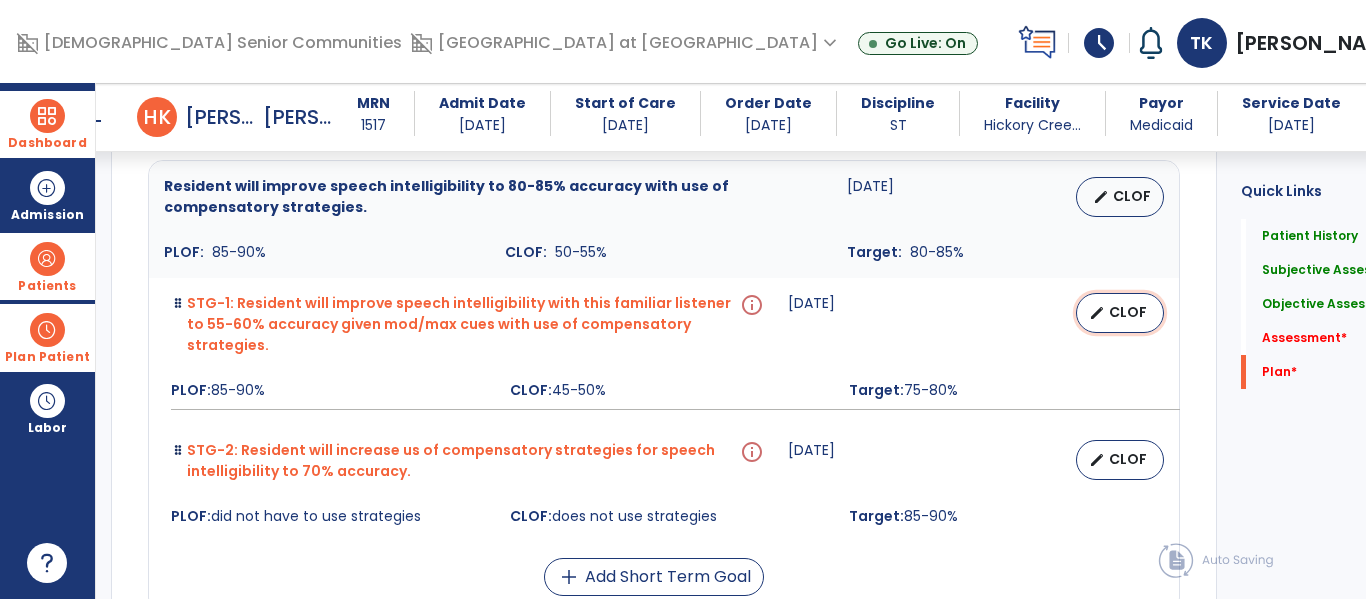 click on "edit   CLOF" at bounding box center [1120, 313] 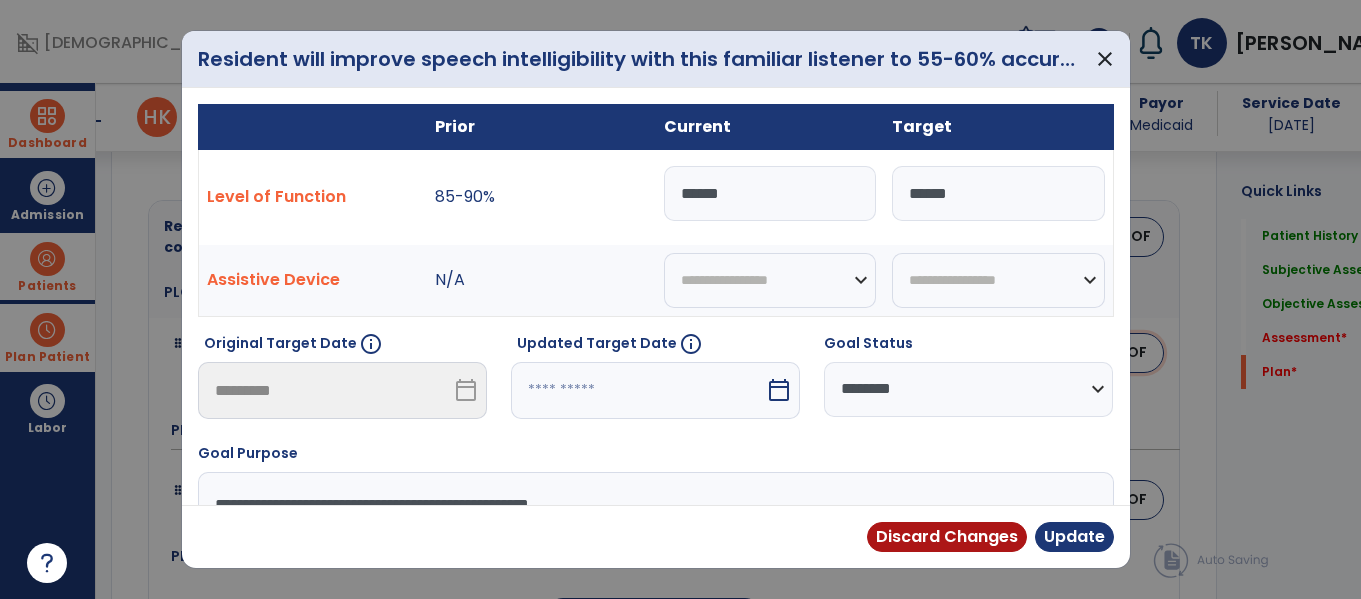scroll, scrollTop: 4250, scrollLeft: 0, axis: vertical 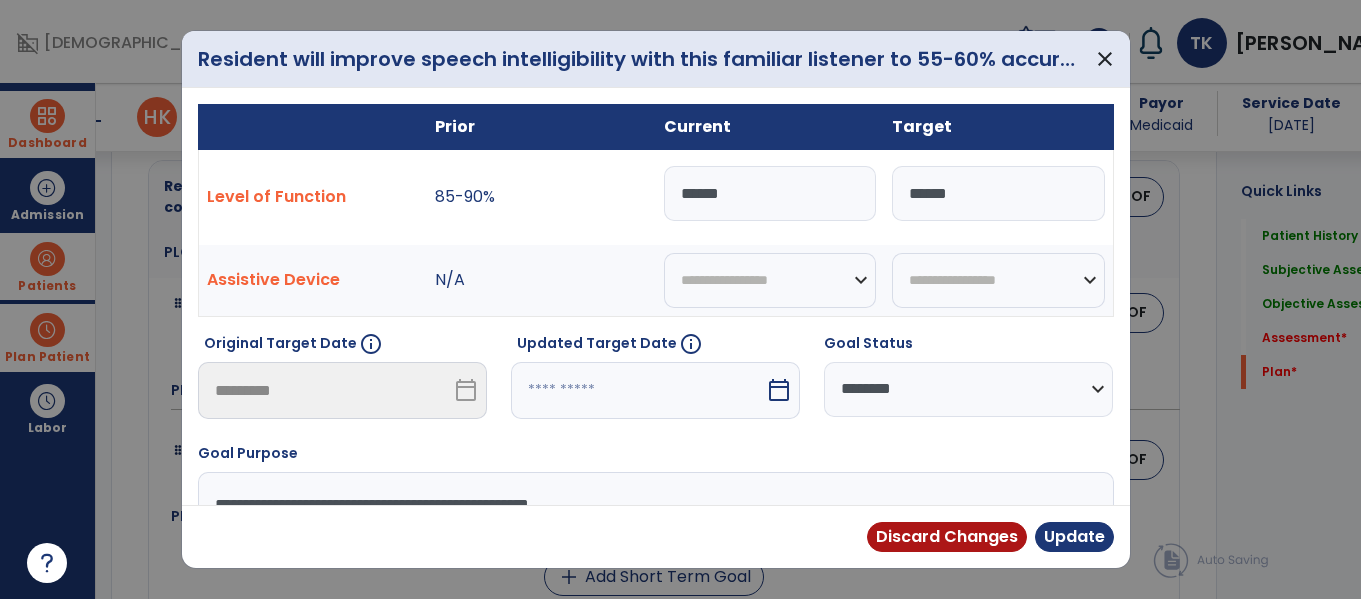 click on "******" at bounding box center (770, 193) 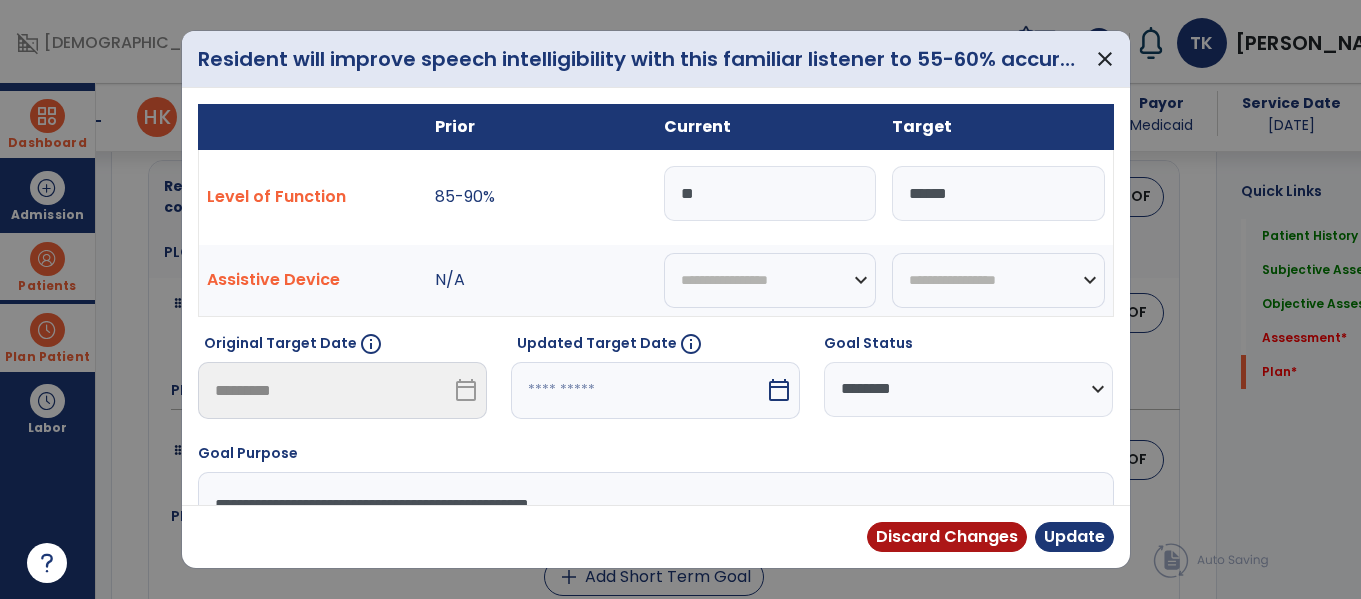 type on "*" 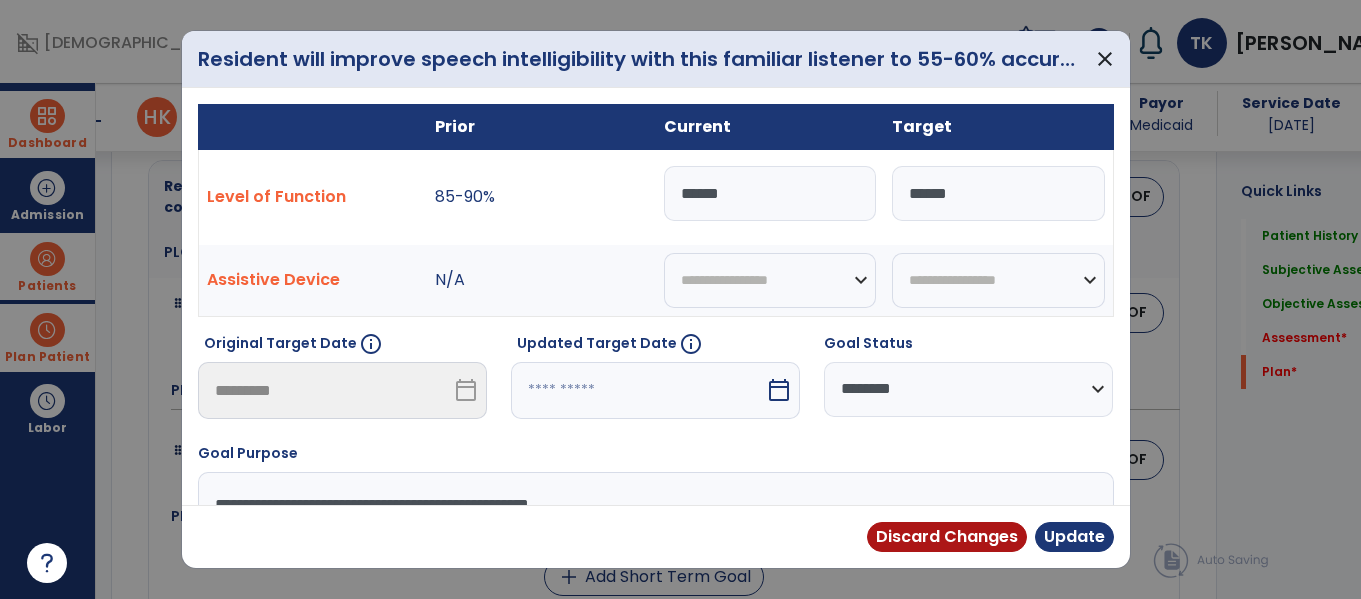 type on "******" 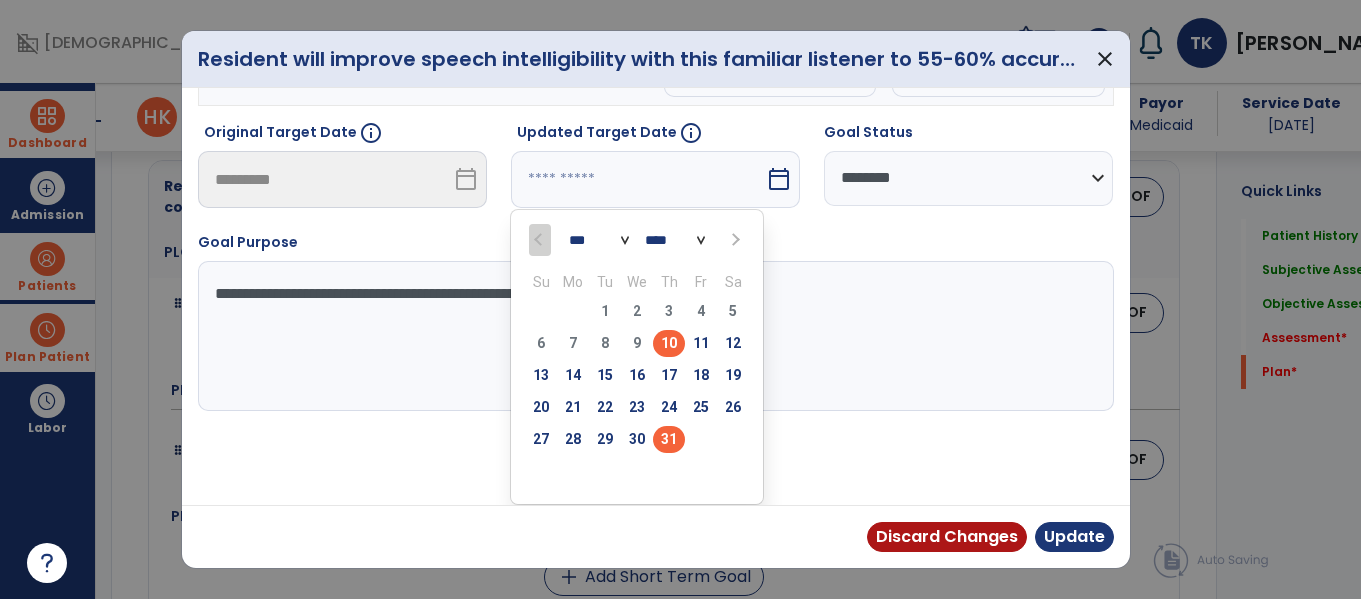 click on "31" at bounding box center (669, 439) 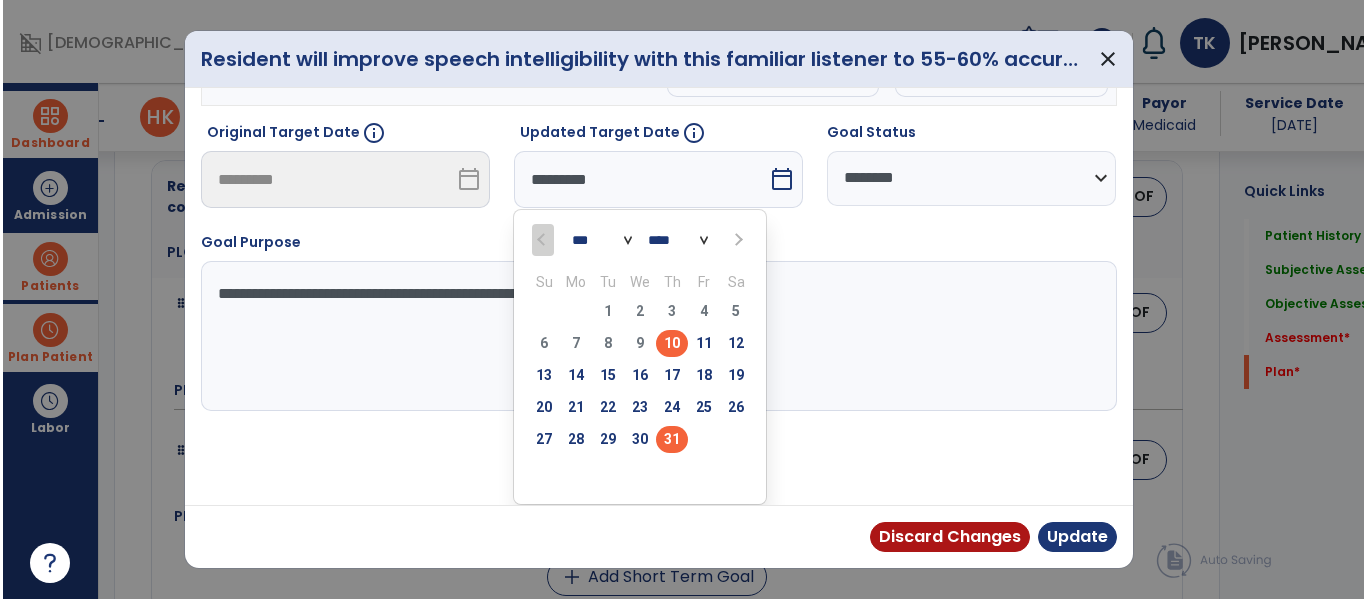 scroll, scrollTop: 133, scrollLeft: 0, axis: vertical 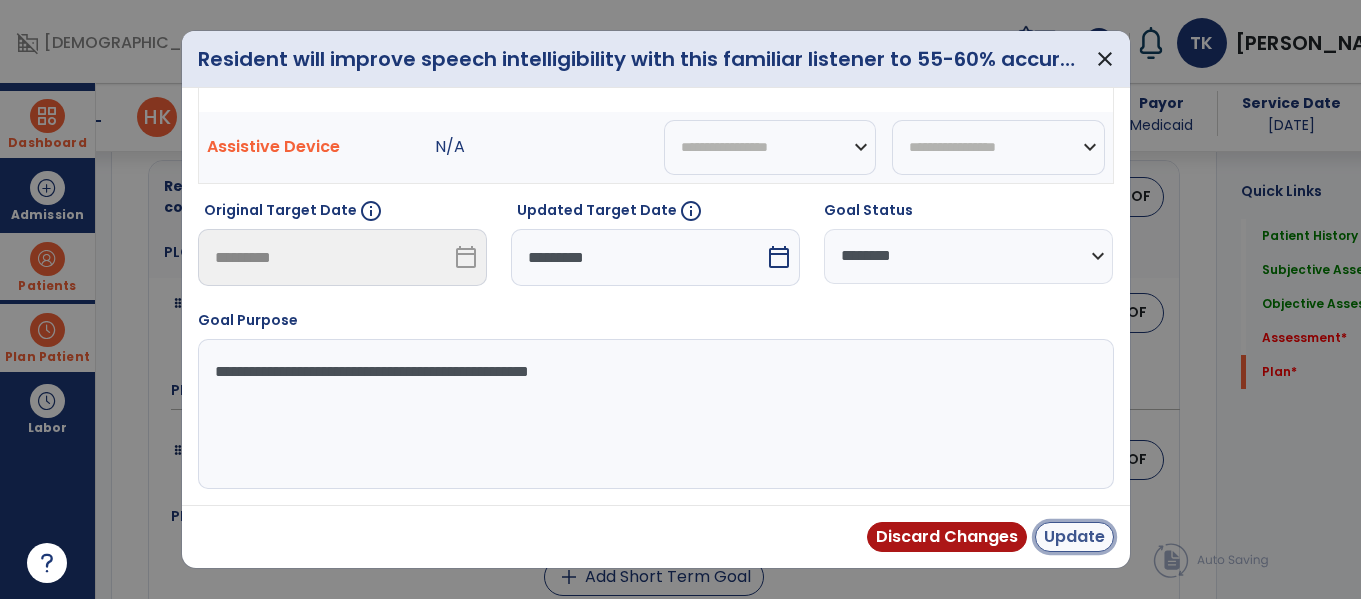click on "Update" at bounding box center [1074, 537] 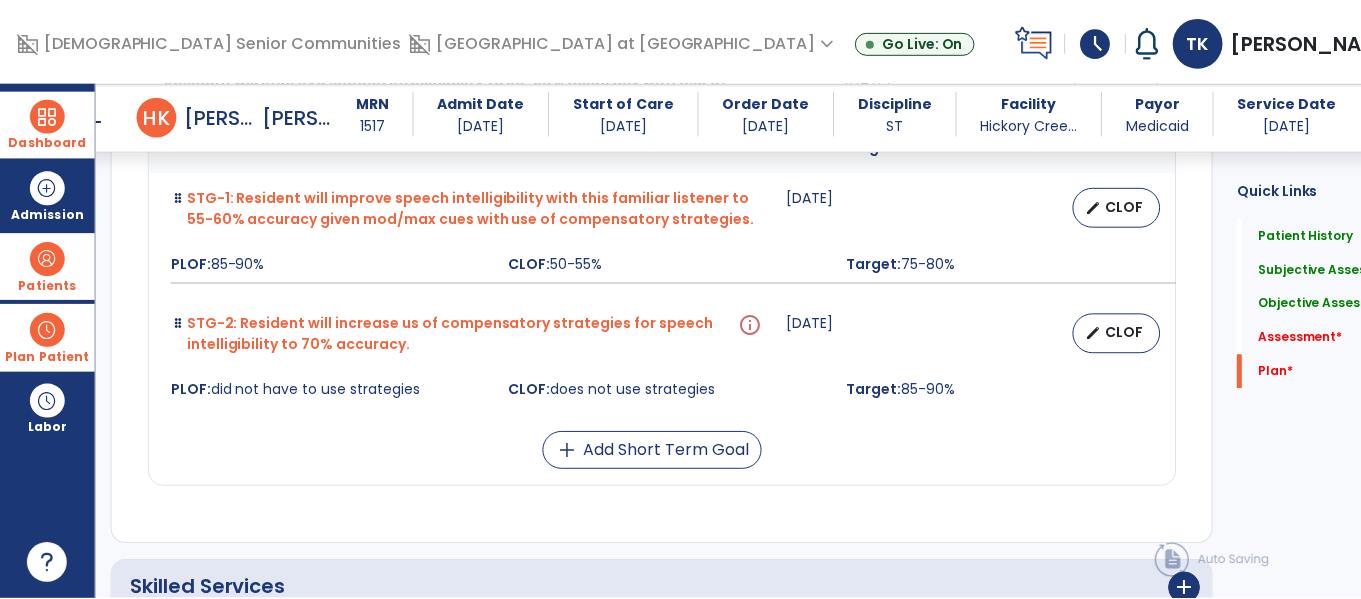 scroll, scrollTop: 4327, scrollLeft: 0, axis: vertical 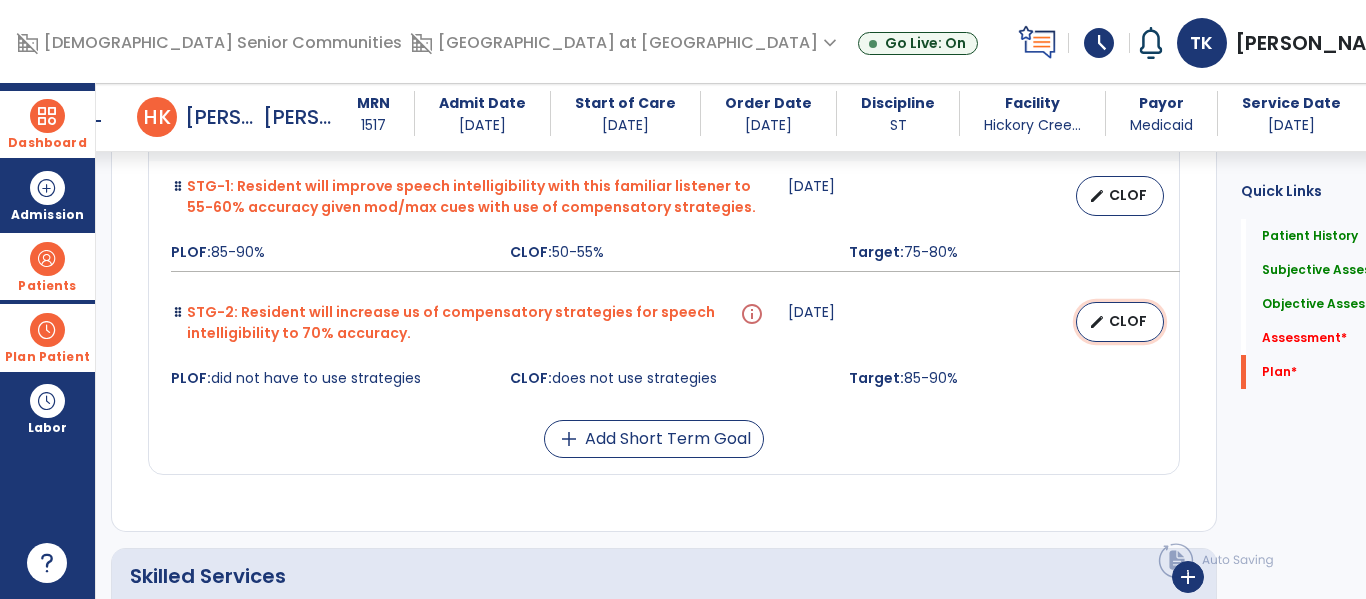 click on "CLOF" at bounding box center [1128, 321] 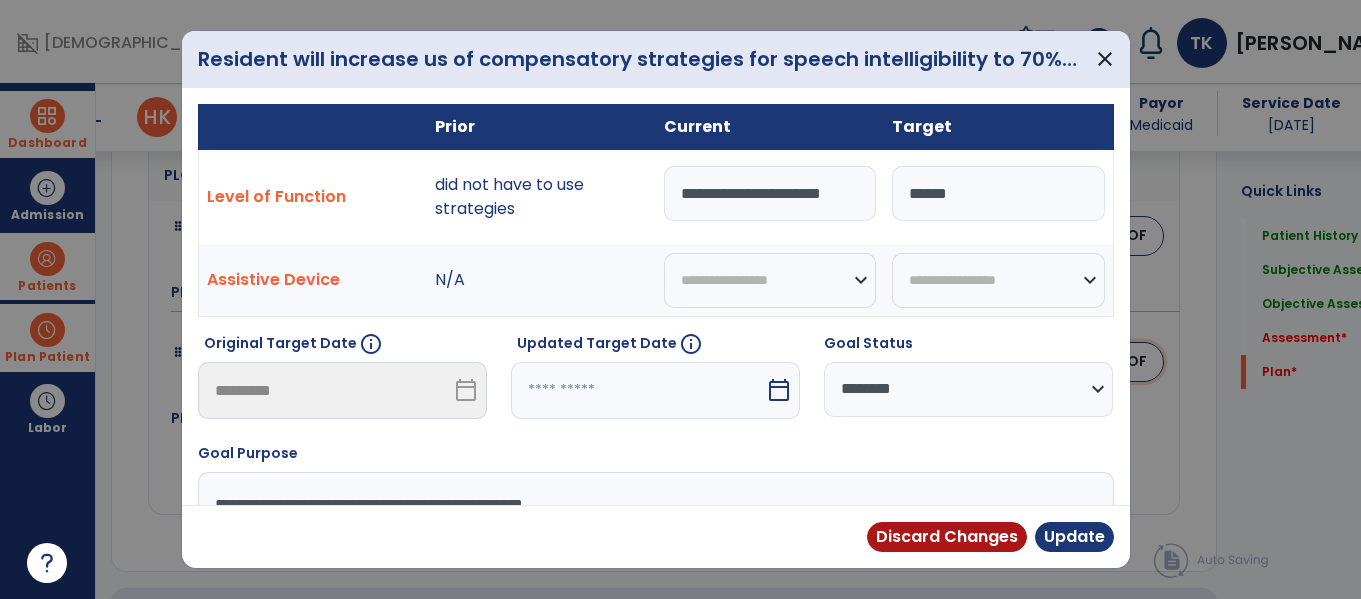 scroll, scrollTop: 4367, scrollLeft: 0, axis: vertical 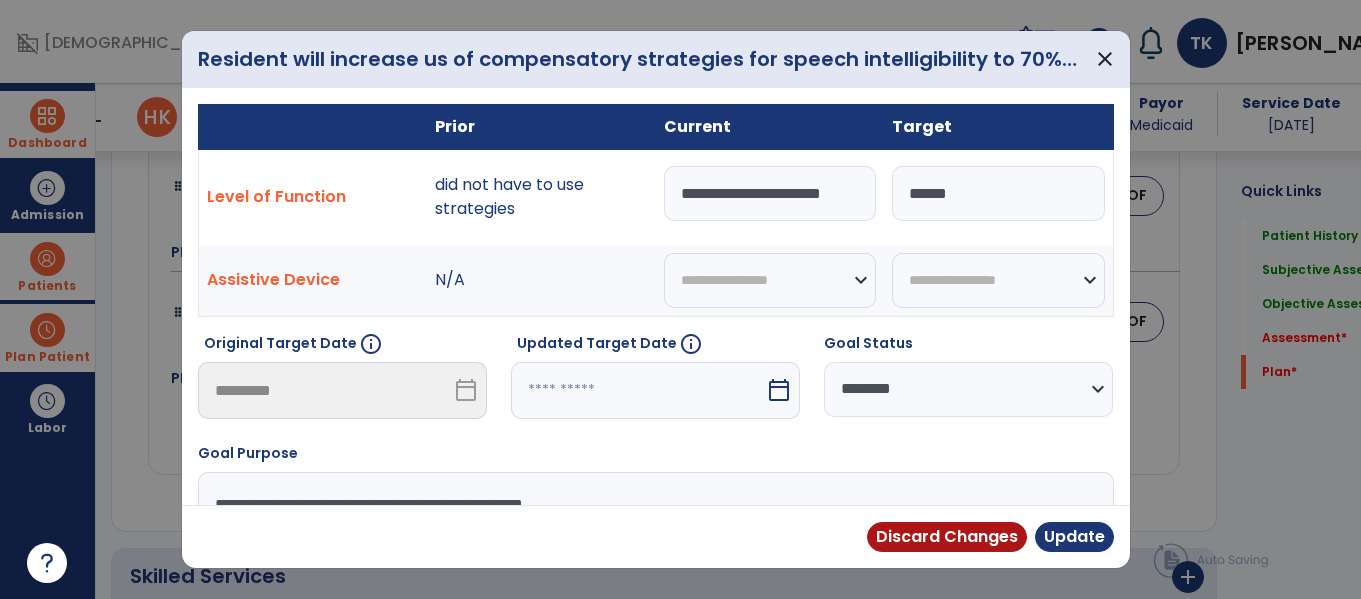 click on "calendar_today" at bounding box center (779, 390) 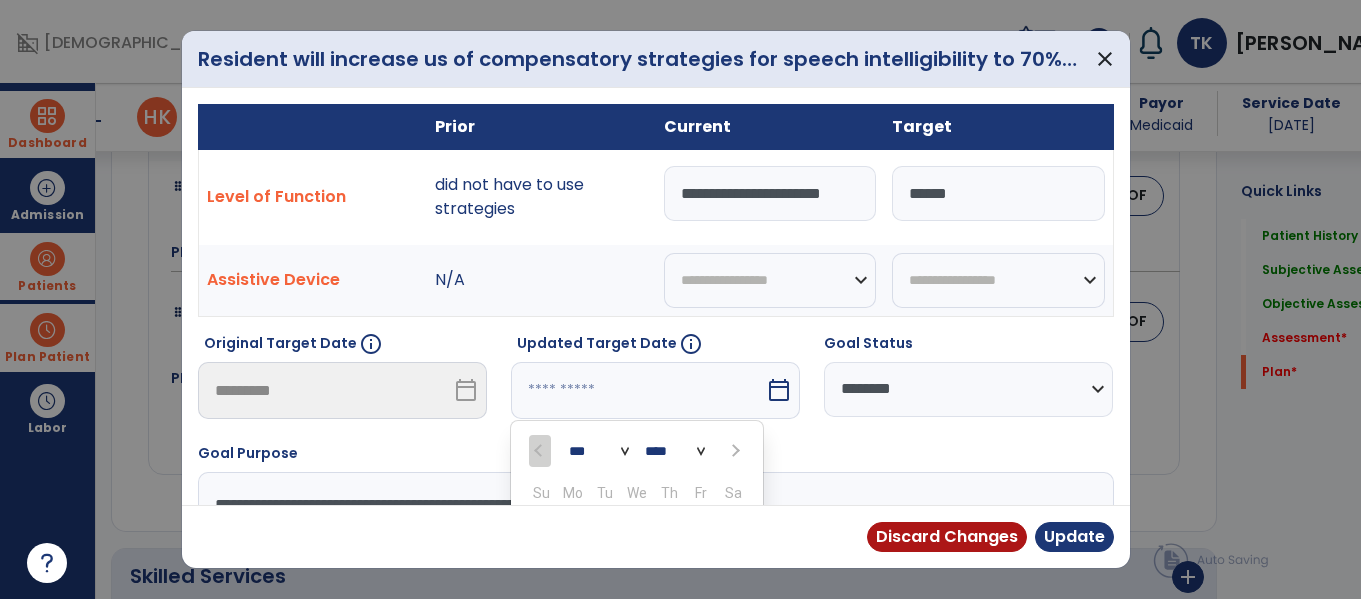 scroll, scrollTop: 211, scrollLeft: 0, axis: vertical 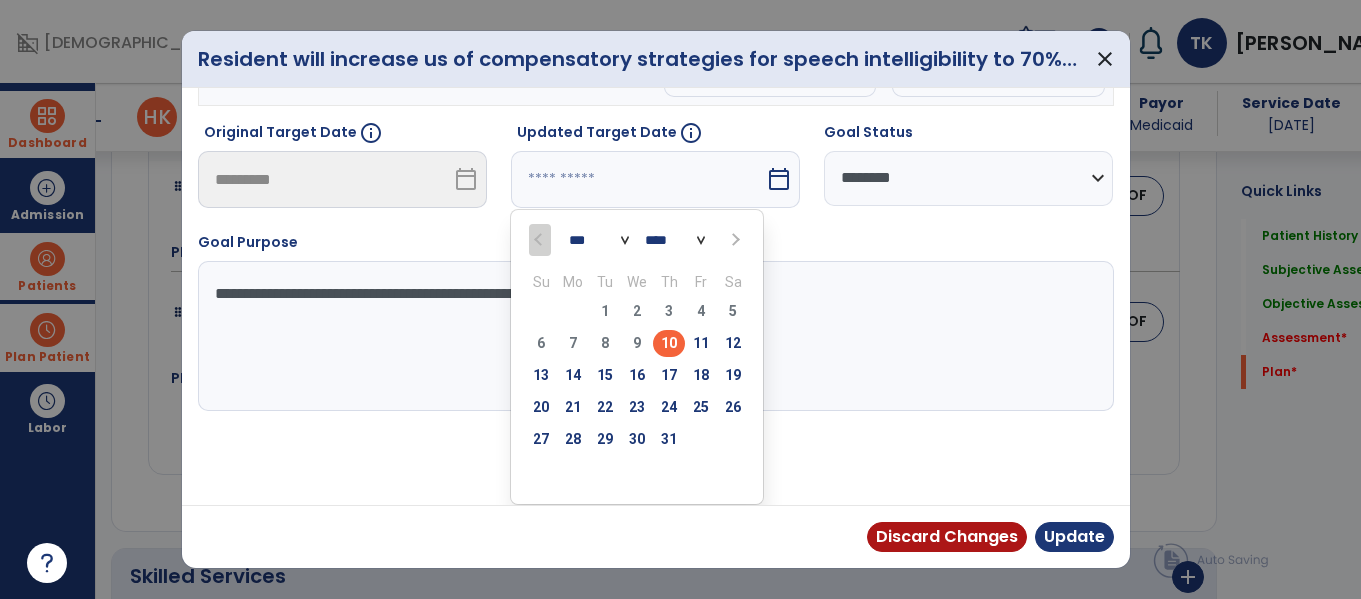 click on "31" at bounding box center (669, 442) 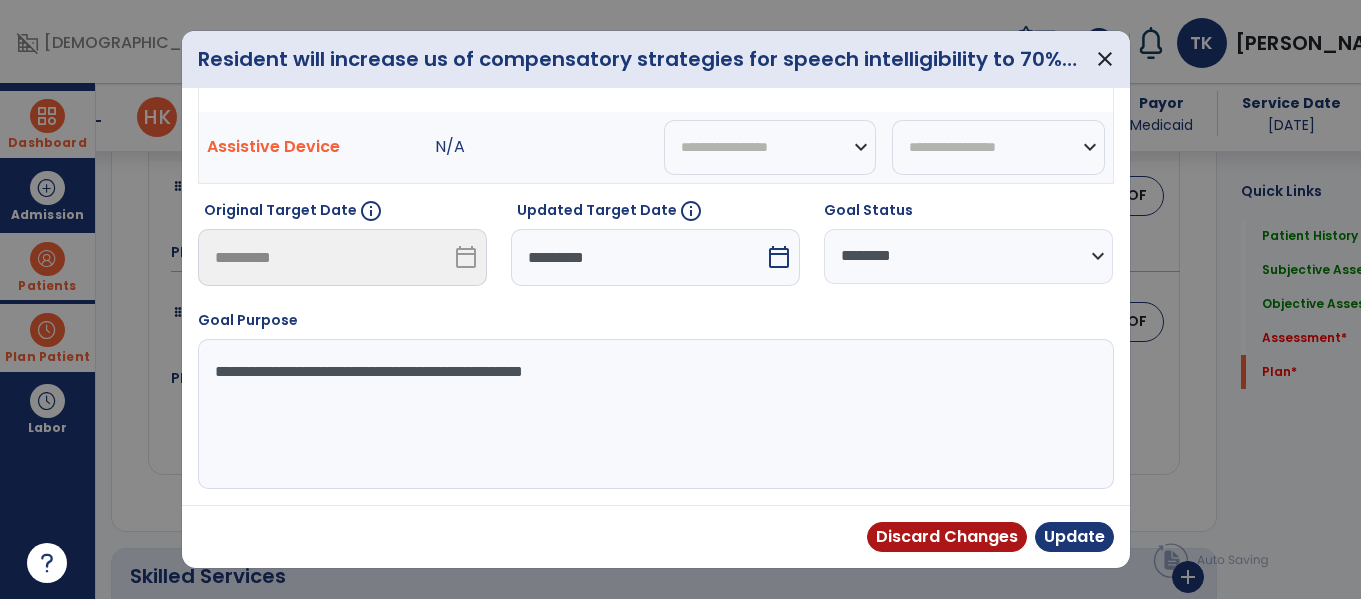 scroll, scrollTop: 0, scrollLeft: 0, axis: both 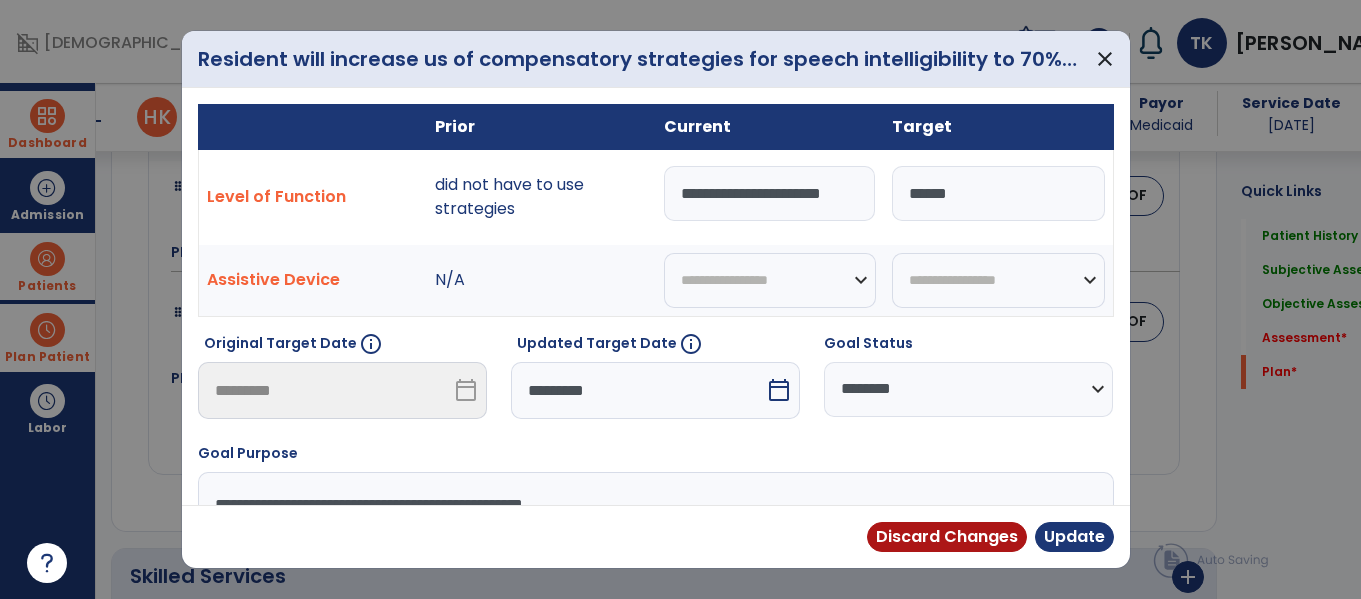drag, startPoint x: 680, startPoint y: 187, endPoint x: 878, endPoint y: 197, distance: 198.25237 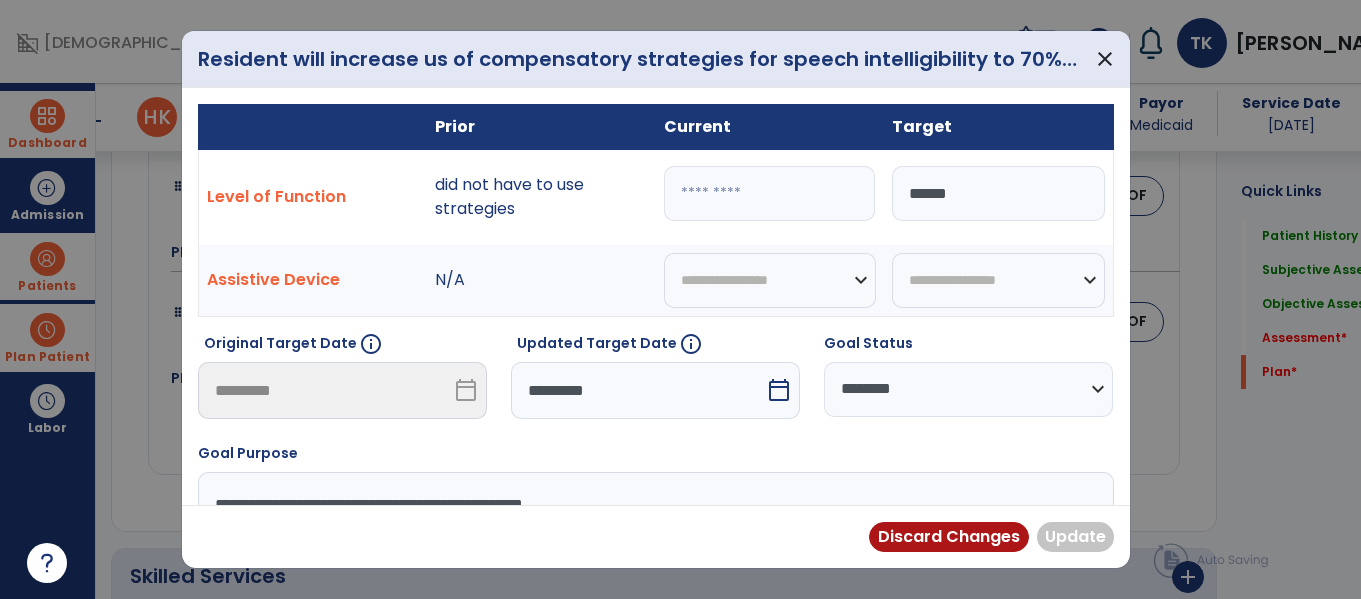 scroll, scrollTop: 0, scrollLeft: 0, axis: both 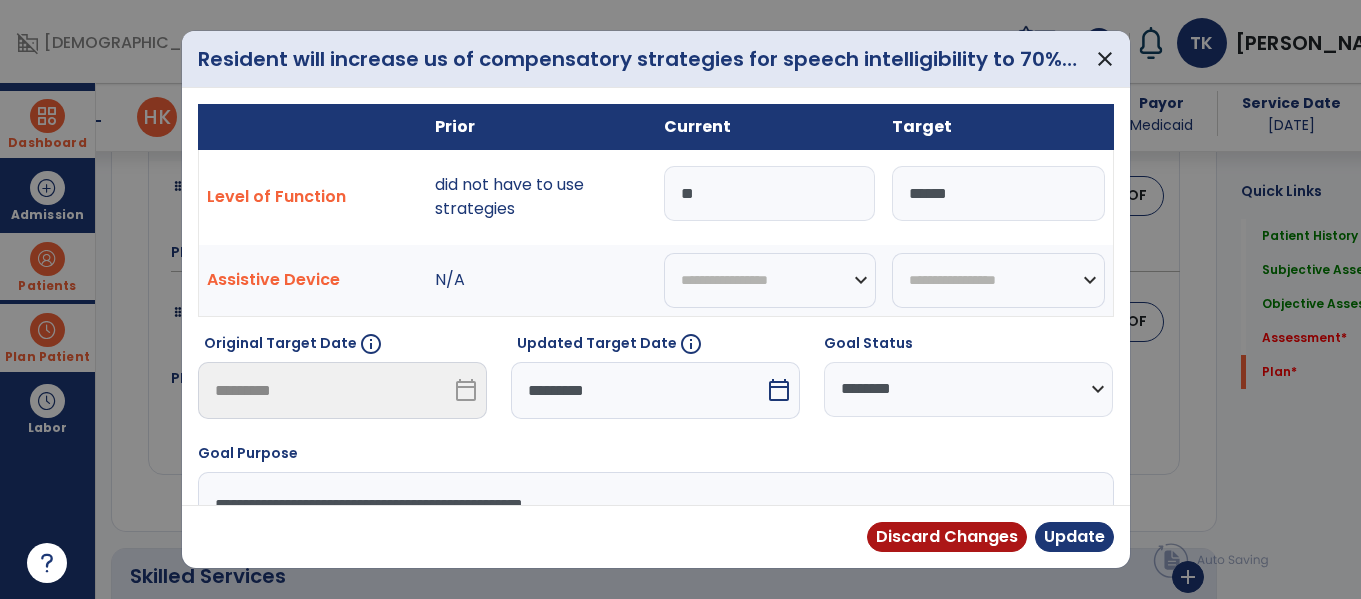 type on "*" 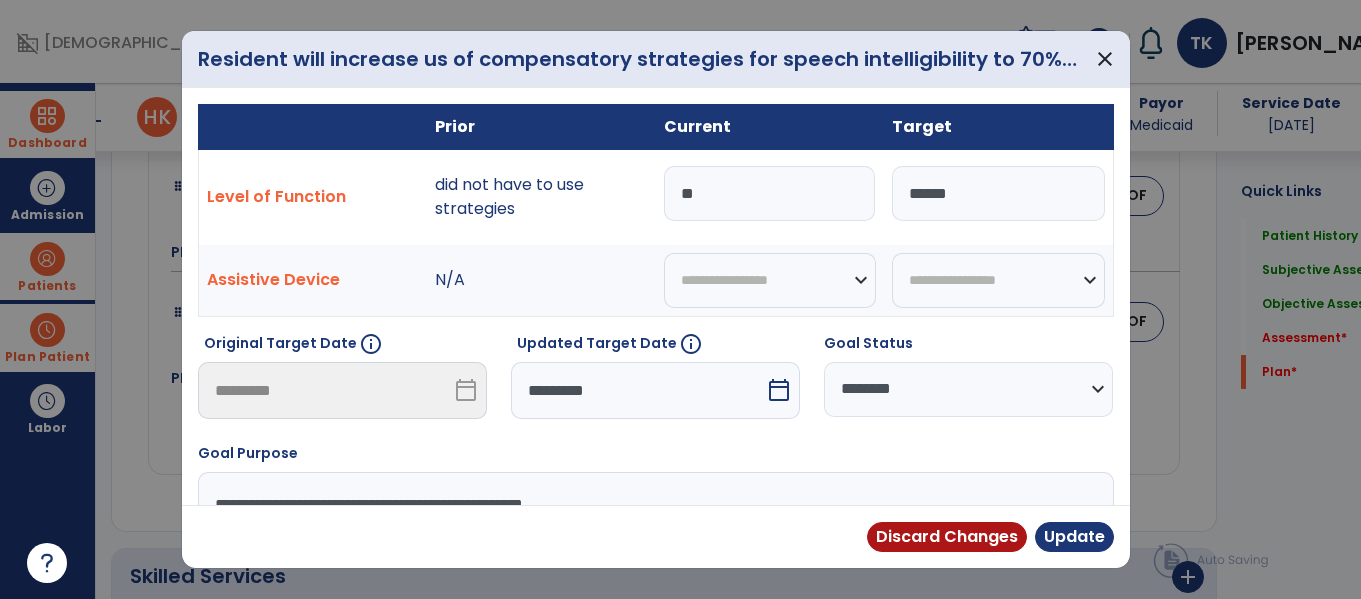 type on "*" 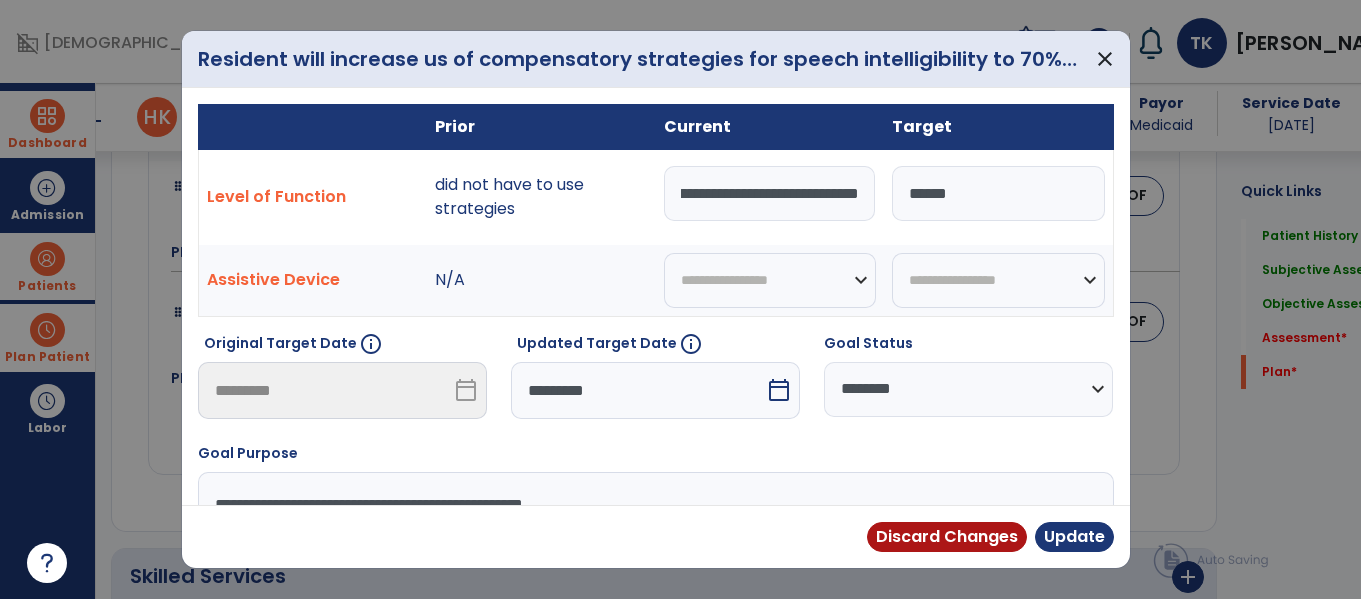 type on "**********" 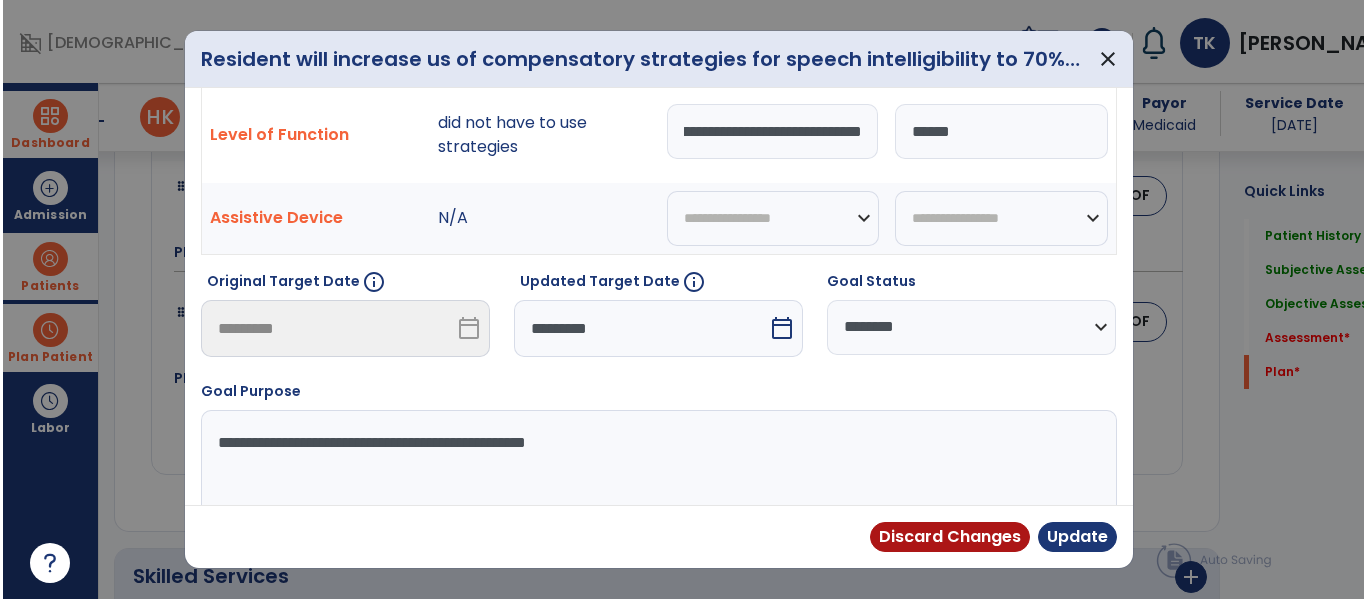 scroll, scrollTop: 63, scrollLeft: 0, axis: vertical 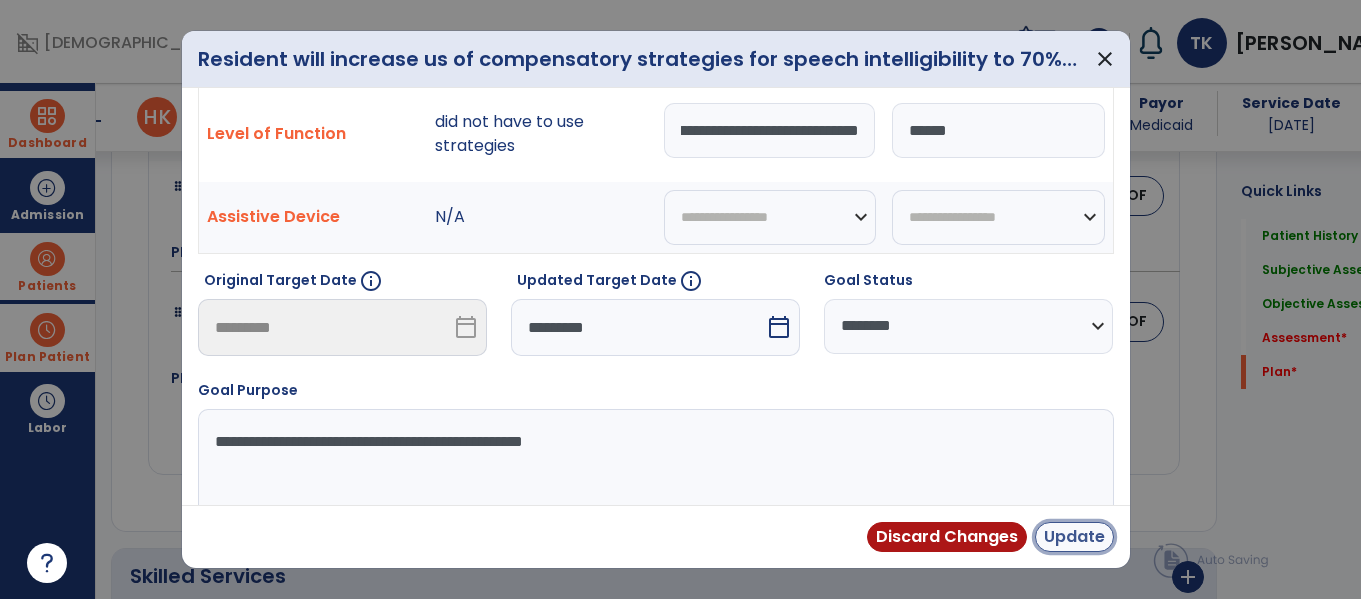 click on "Update" at bounding box center [1074, 537] 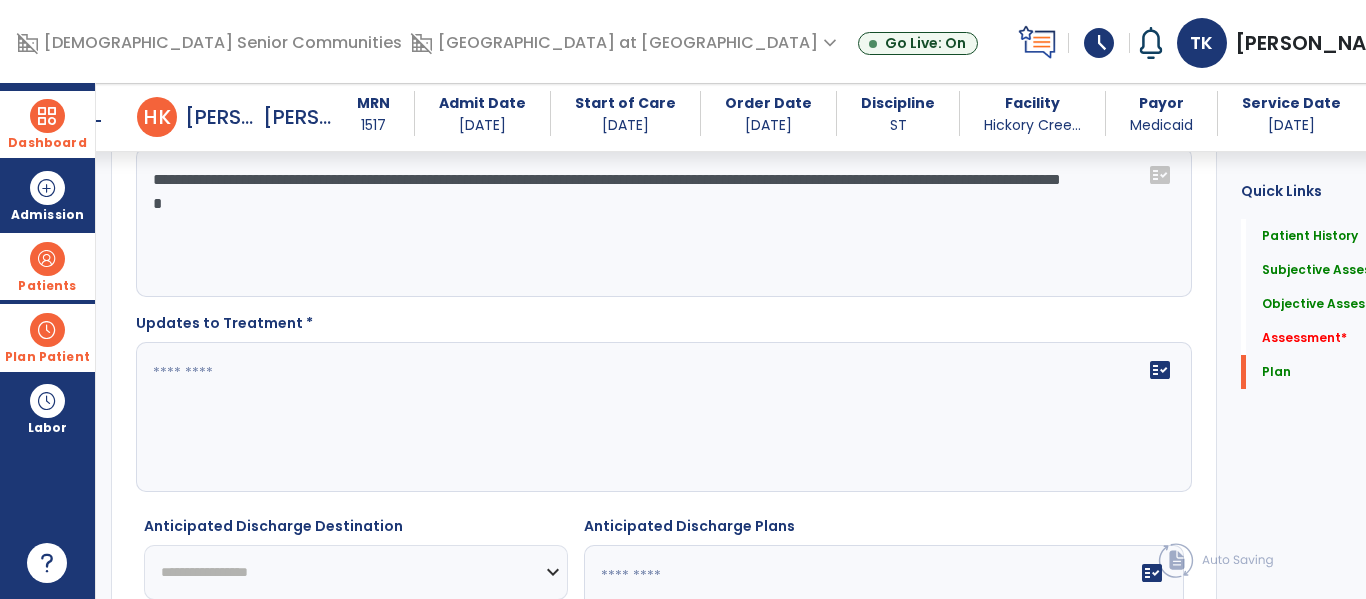 scroll, scrollTop: 3198, scrollLeft: 0, axis: vertical 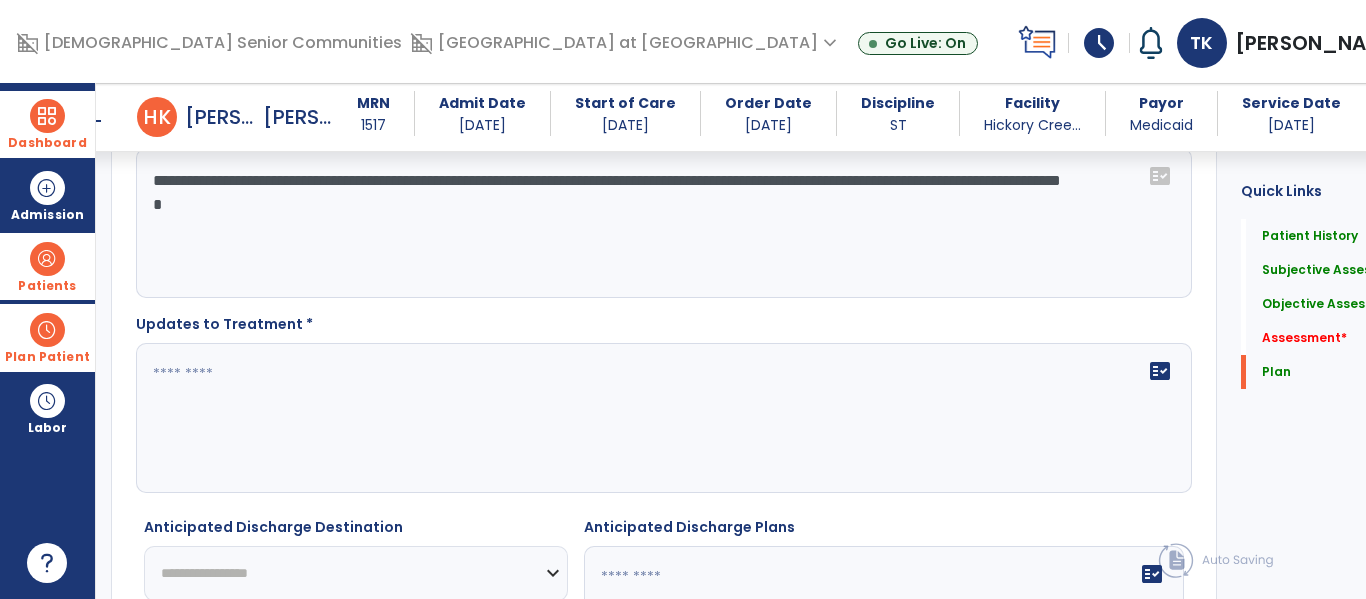 click on "fact_check" 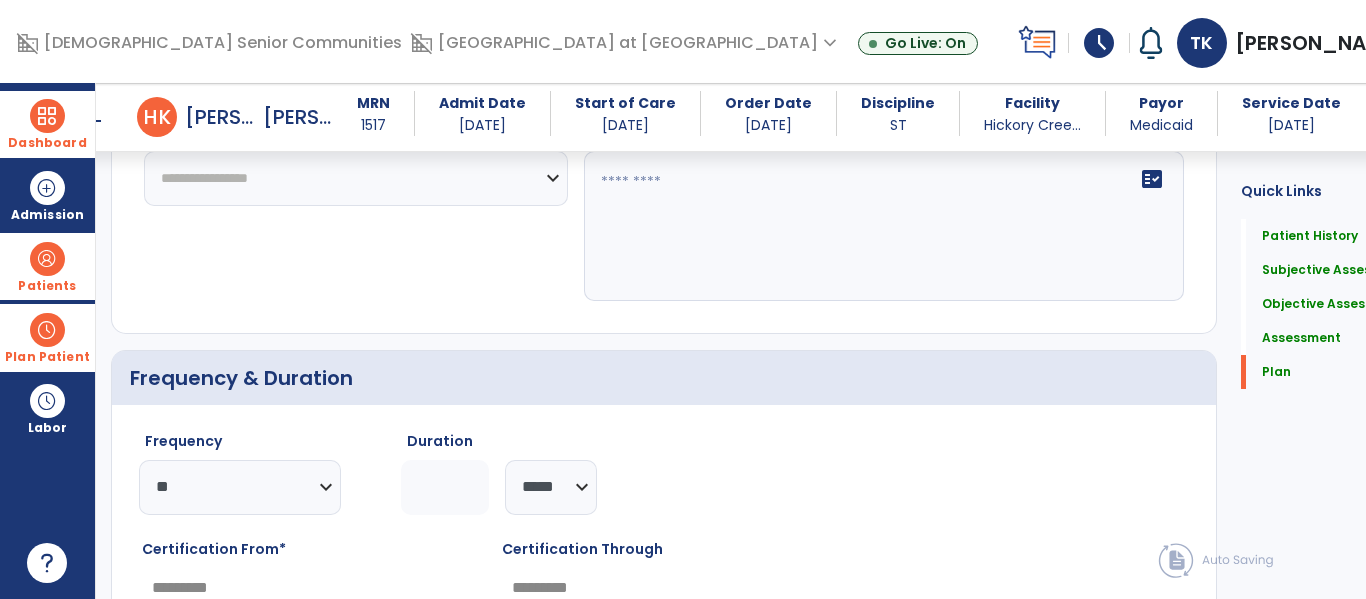 scroll, scrollTop: 3504, scrollLeft: 0, axis: vertical 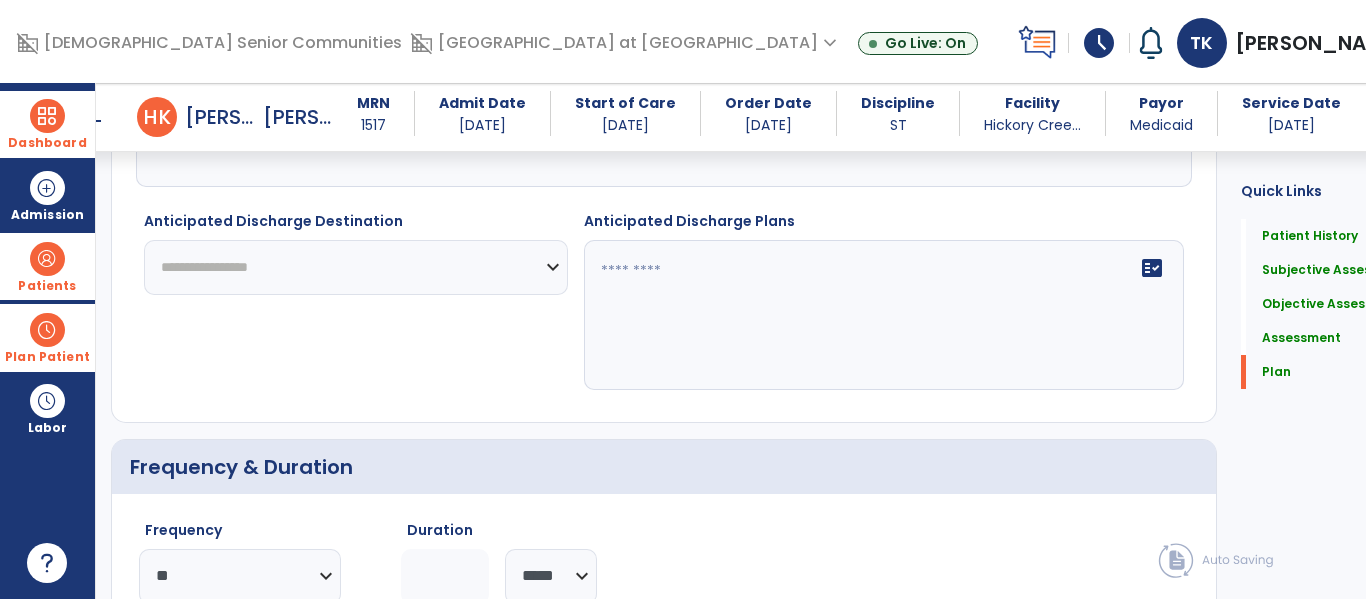 type on "**********" 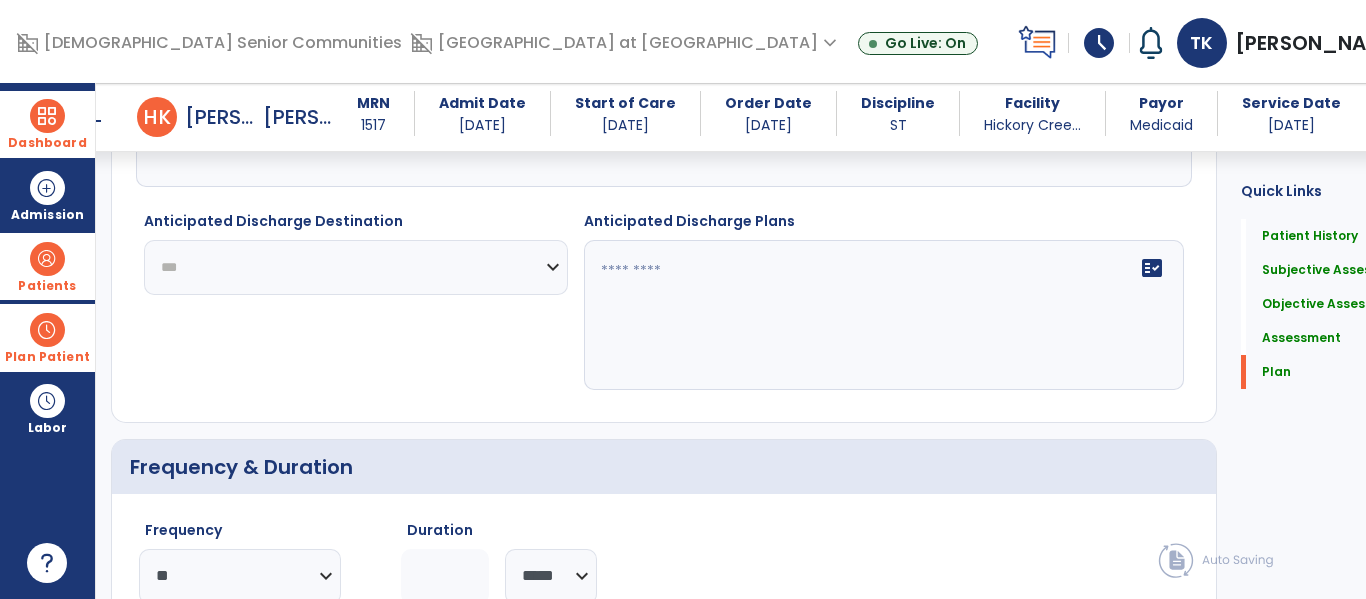 click on "**********" 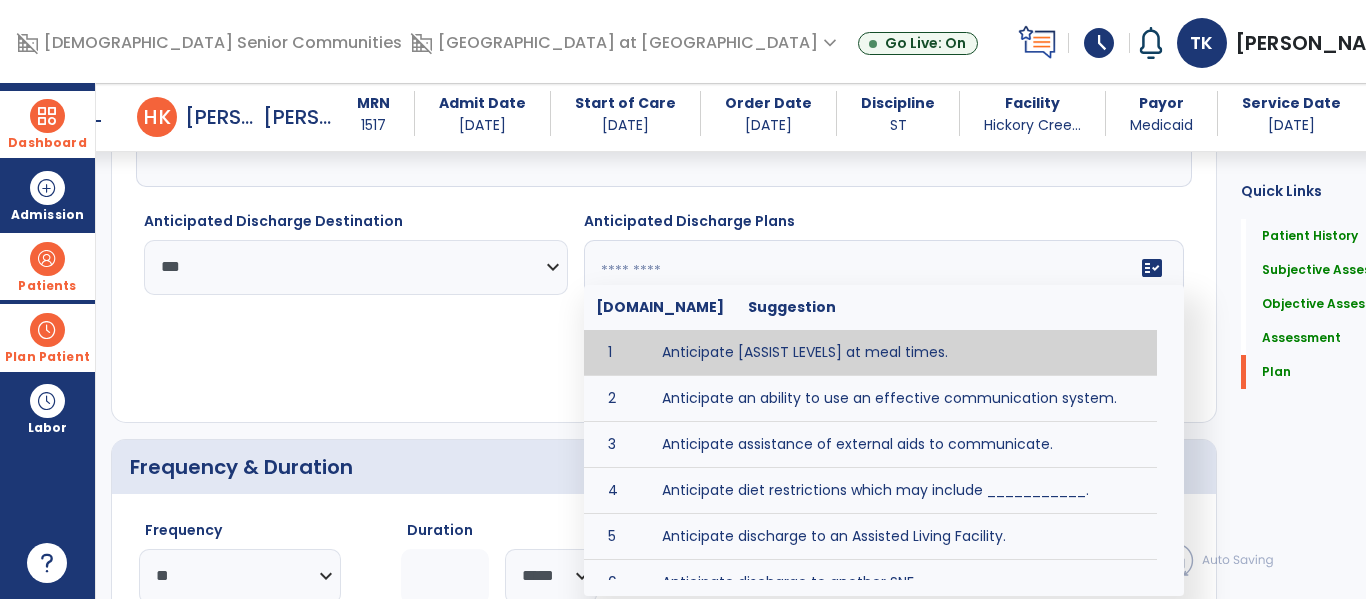 click on "fact_check  Sr.No Suggestion 1 Anticipate [ASSIST LEVELS] at meal times. 2 Anticipate an ability to use an effective communication system. 3 Anticipate assistance of external aids to communicate. 4 Anticipate diet restrictions which may include ___________. 5 Anticipate discharge to an Assisted Living Facility. 6 Anticipate discharge to another SNF. 7 Anticipate discharge to home. 8 Anticipate discharge to hospice care. 9 Anticipate discharge to this SNF. 10 Anticipate independent dining. 11 Anticipate no diet restrictions. 12 Anticipate no signs or symptoms of aspiration with least restrictive diet level. 13 Anticipate patient will need [FULL/PART TIME] caregiver assistance. 14 Anticipate patient will need [ASSISTANCE LEVEL] assistance from [CAREGIVER]. 15 Anticipate patient will need 24-hour caregiver assistance. 16 Anticipate patient will need no caregiver assistance. 17 Discharge home and independent with caregiver. 18 Discharge home and independent without caregiver. 19 20 21 22 23 24 25 26 27 28 29 30" 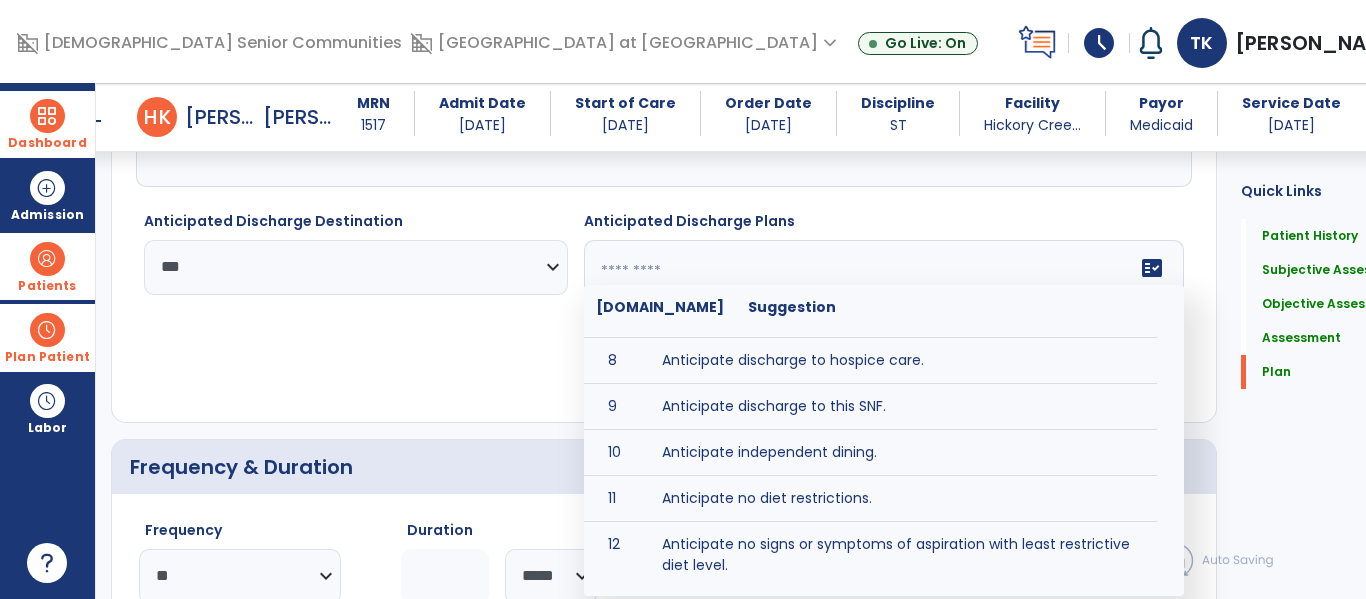 scroll, scrollTop: 316, scrollLeft: 0, axis: vertical 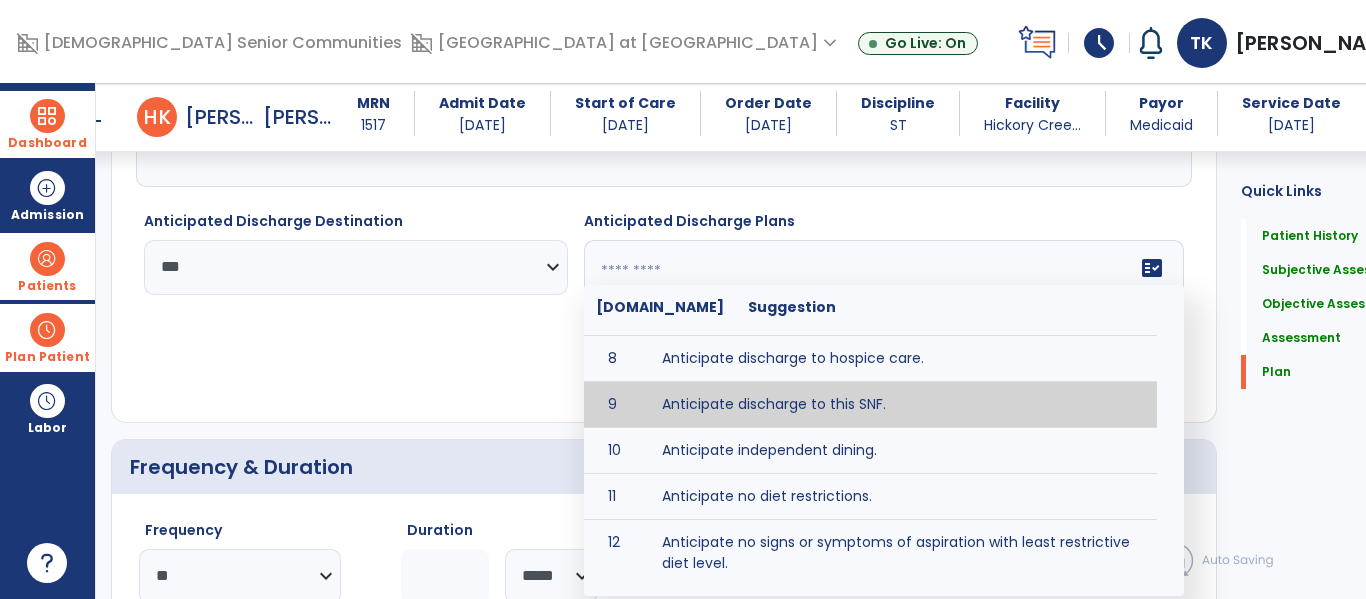 type on "**********" 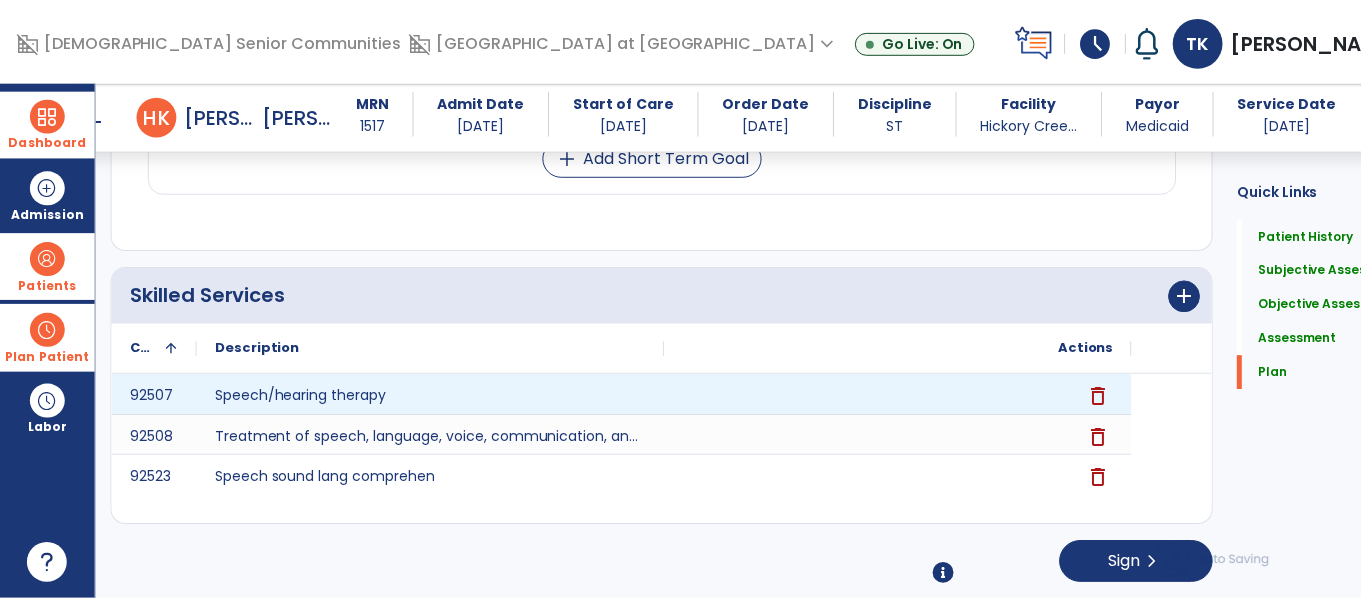 scroll, scrollTop: 4629, scrollLeft: 0, axis: vertical 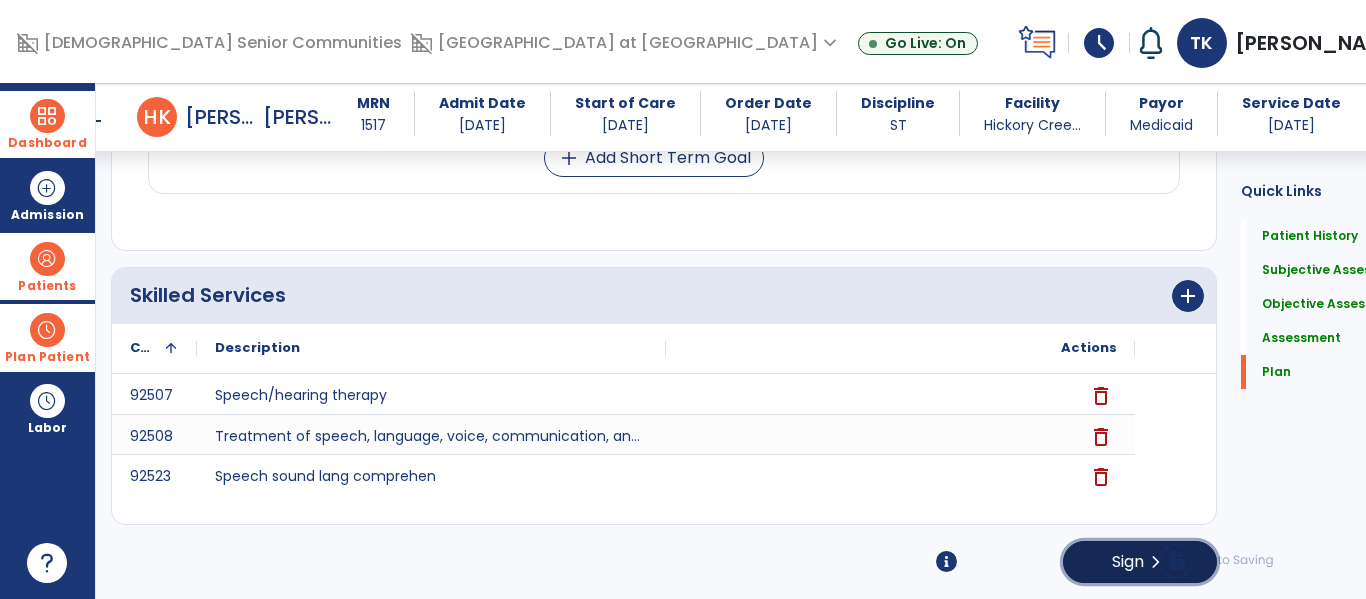 click on "chevron_right" 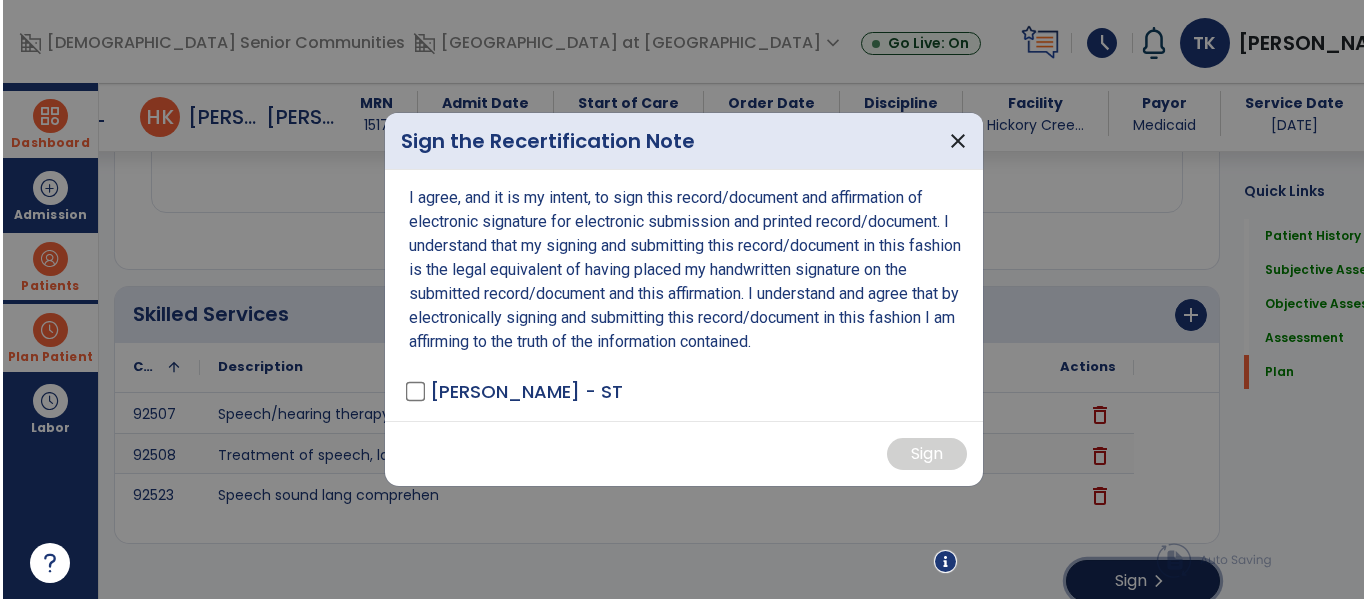 scroll, scrollTop: 4669, scrollLeft: 0, axis: vertical 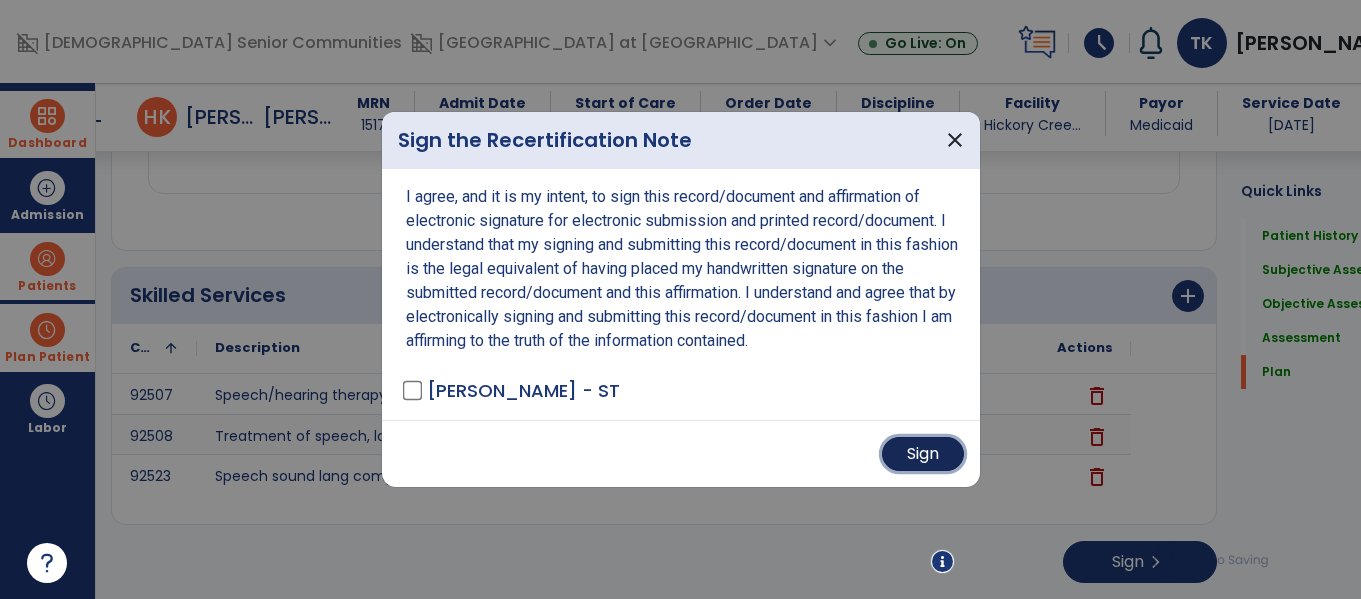 click on "Sign" at bounding box center (923, 454) 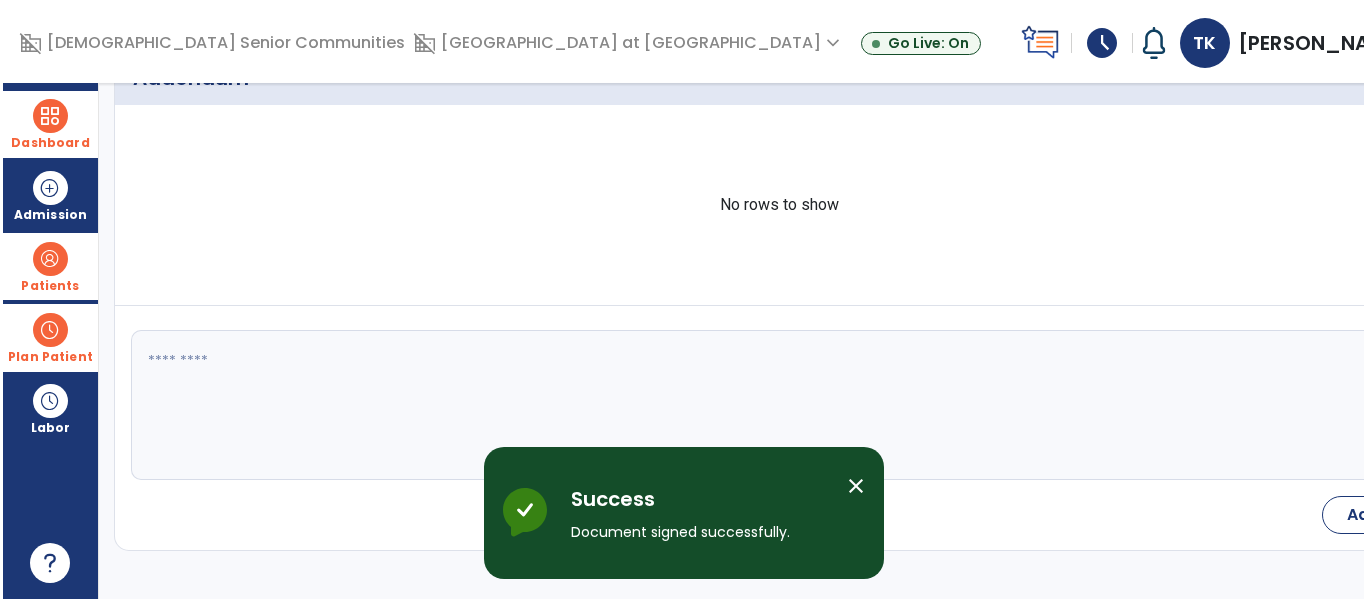 scroll, scrollTop: 0, scrollLeft: 0, axis: both 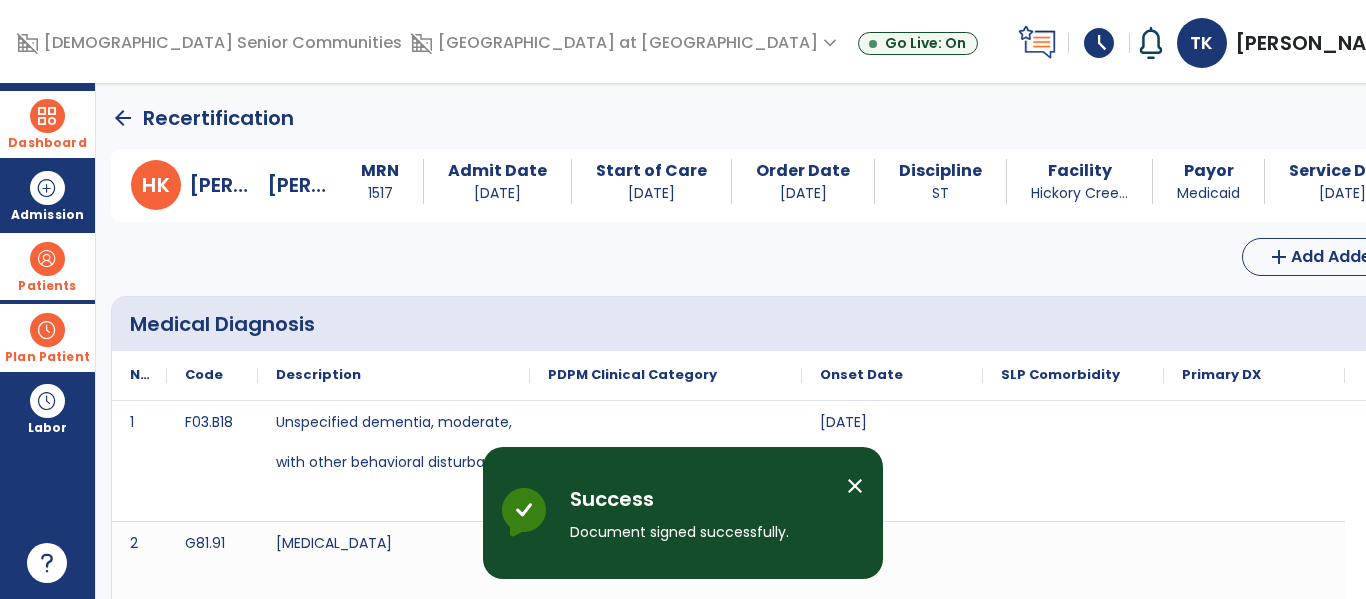 click on "close" at bounding box center (855, 486) 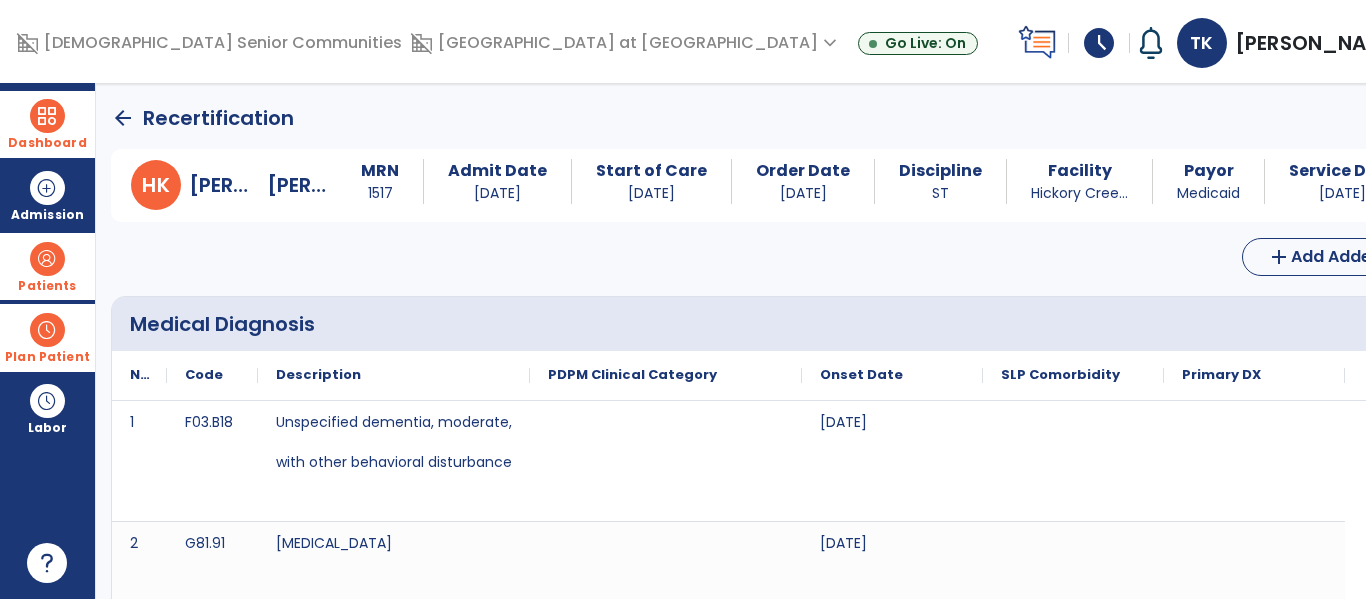click on "Dashboard  dashboard  Therapist Dashboard Admission Patients  format_list_bulleted  Patient List  space_dashboard  Patient Board  insert_chart  PDPM Board Plan Patient  event_note  Planner  content_paste_go  Scheduler  content_paste_go  Whiteboard Labor  content_paste_go  Timecards" at bounding box center (48, 341) 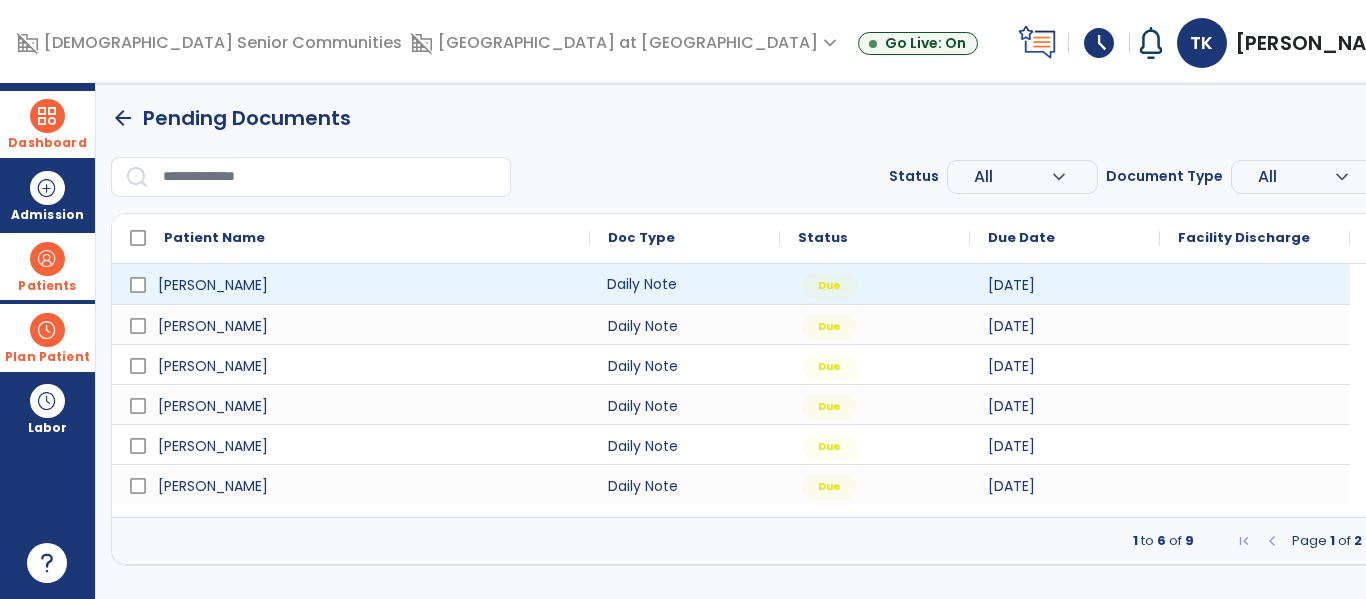 click on "Daily Note" at bounding box center (685, 284) 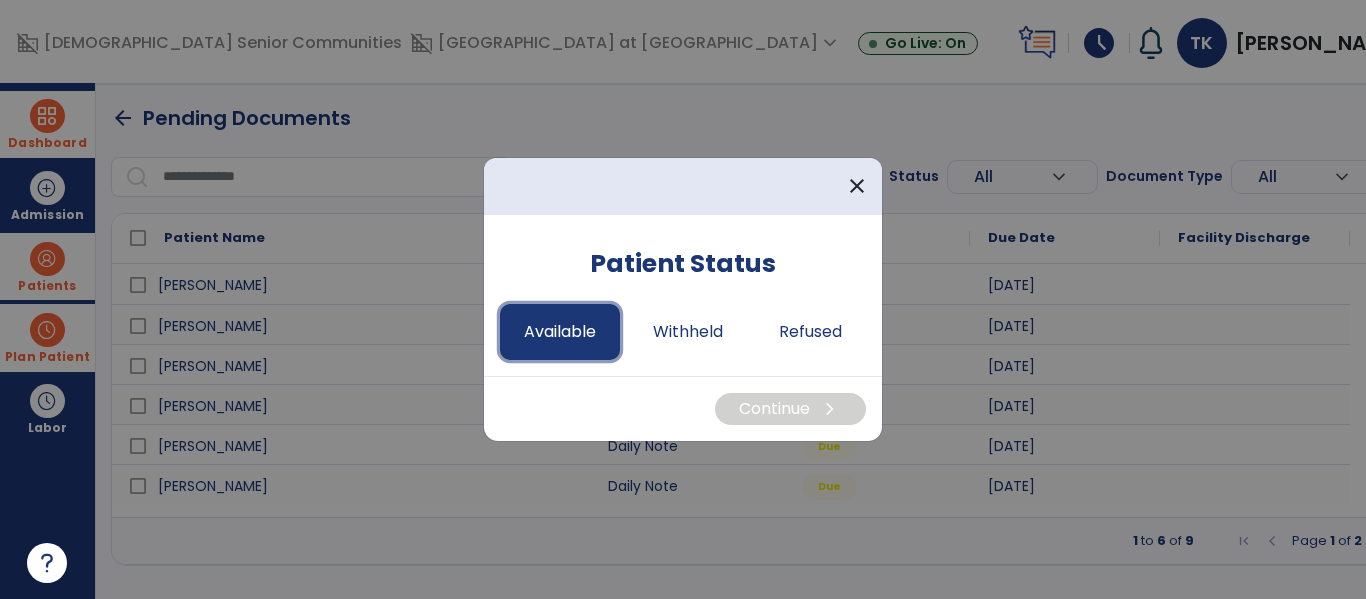 click on "Available" at bounding box center (560, 332) 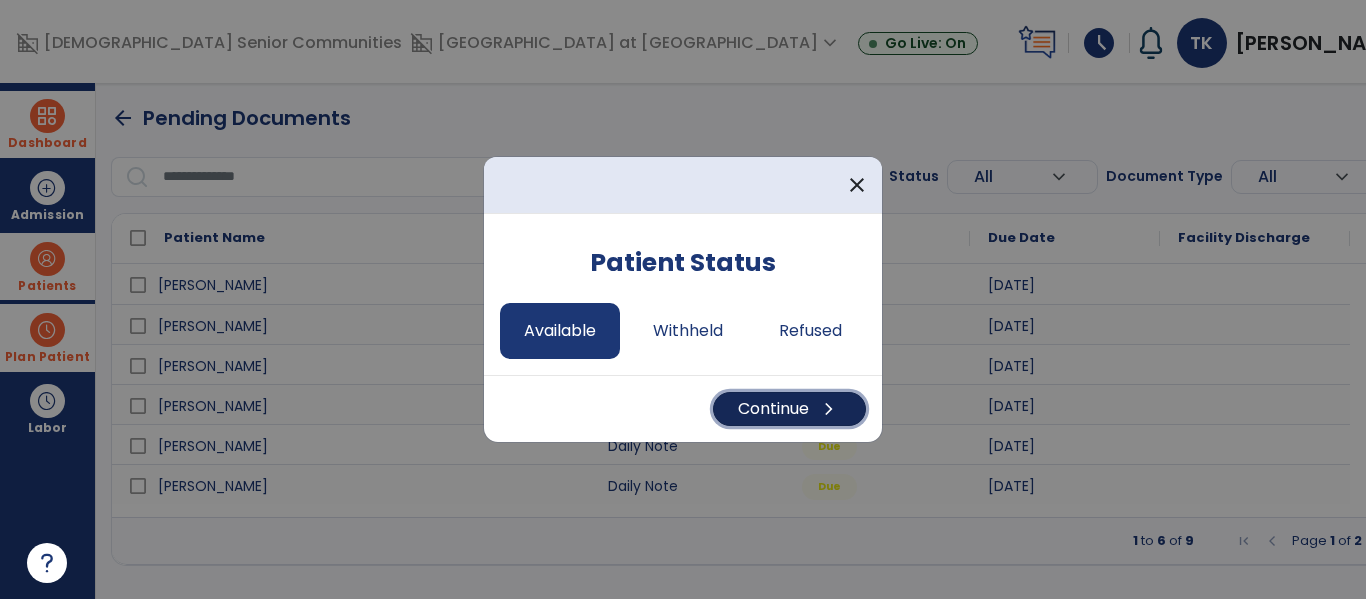 click on "Continue   chevron_right" at bounding box center (789, 409) 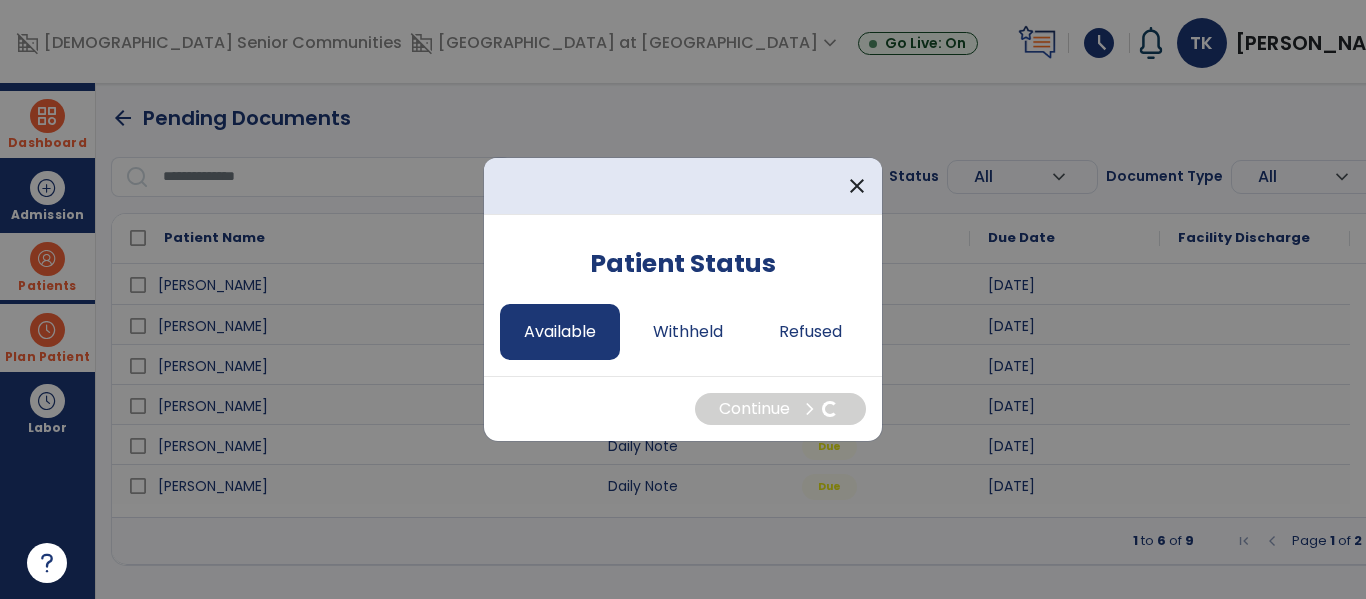 select on "*" 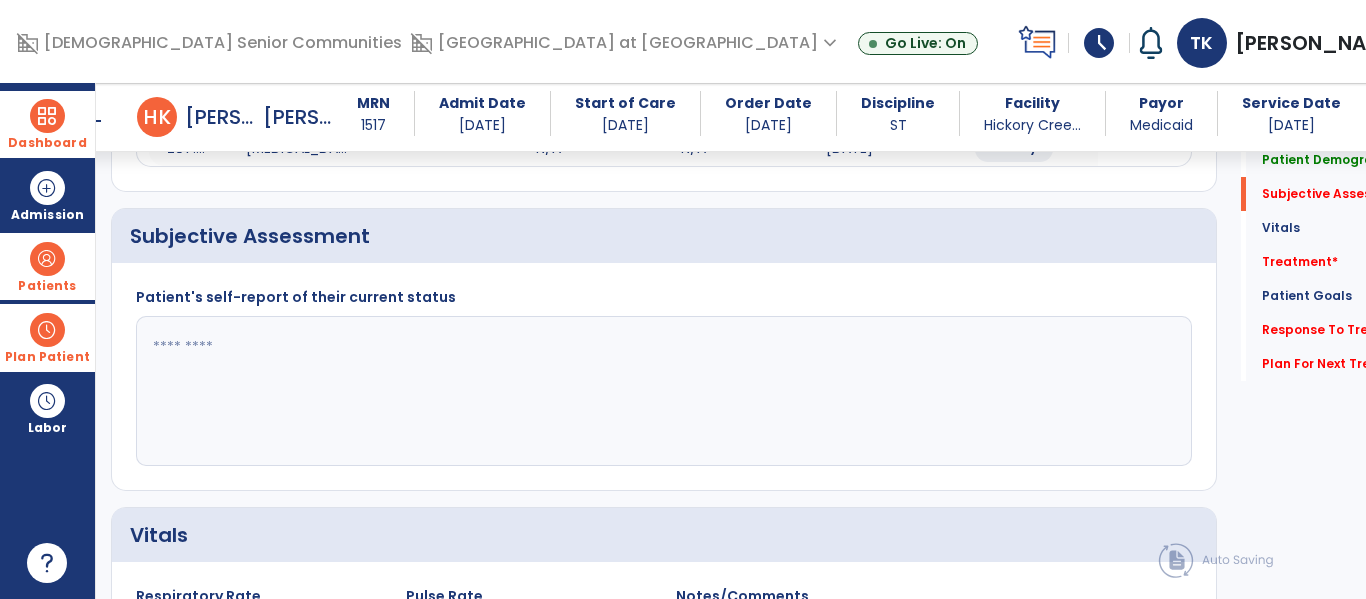 scroll, scrollTop: 606, scrollLeft: 0, axis: vertical 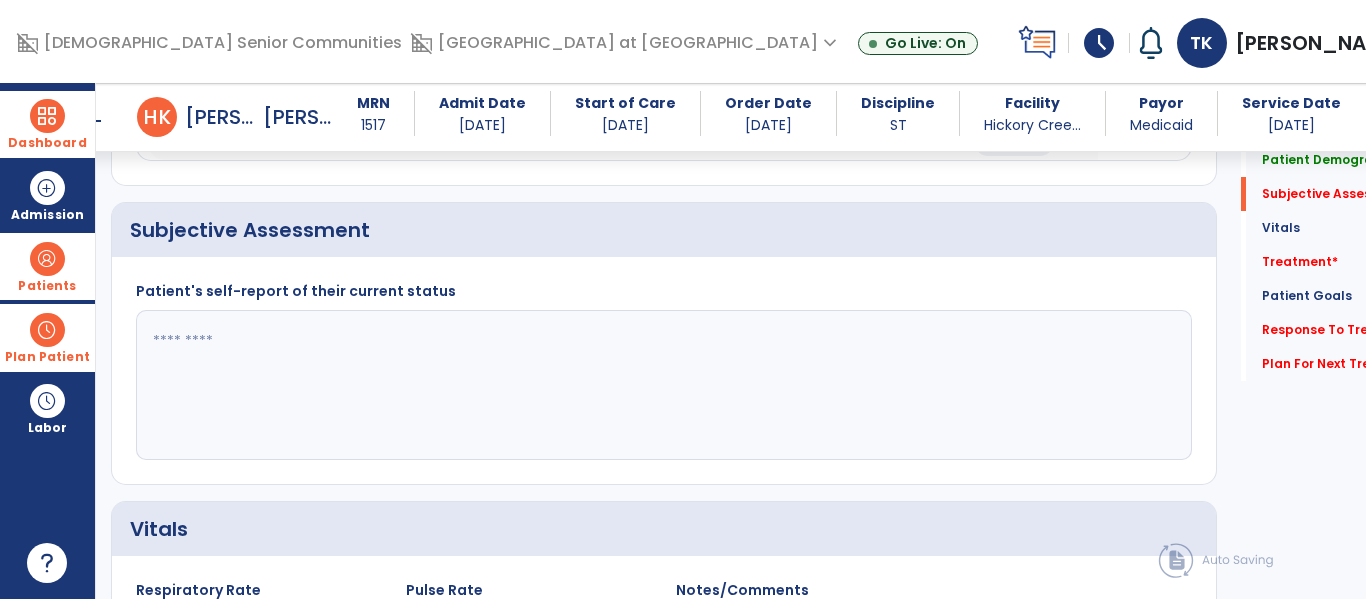 click 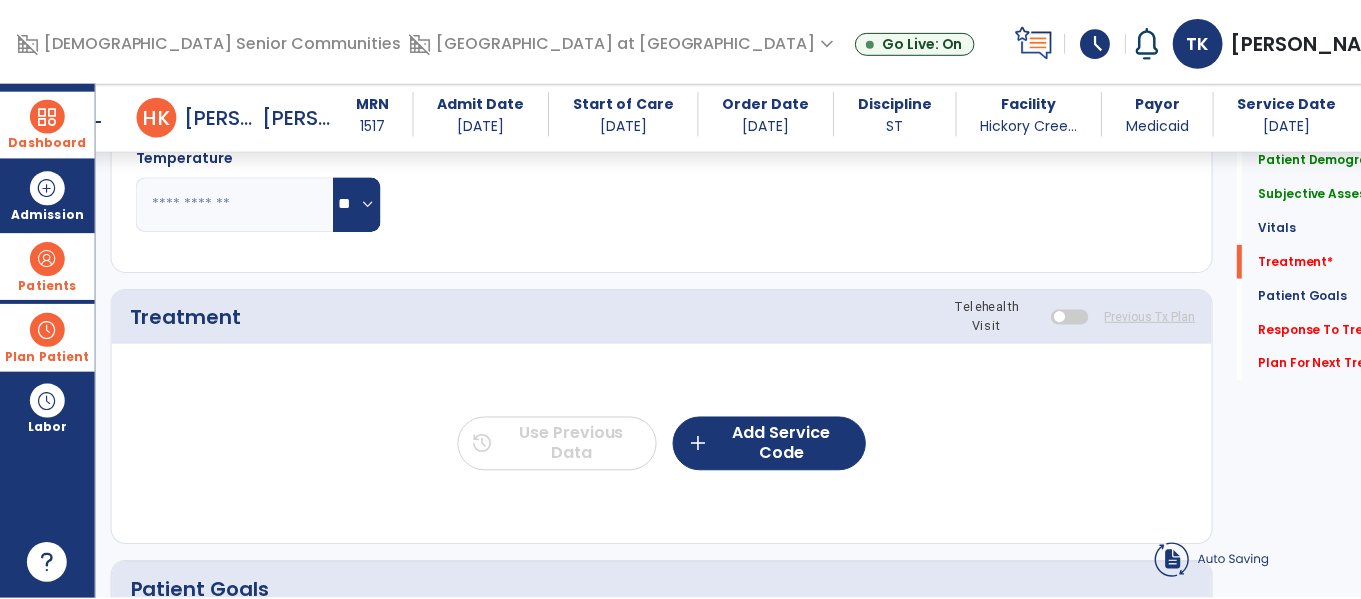 scroll, scrollTop: 1285, scrollLeft: 0, axis: vertical 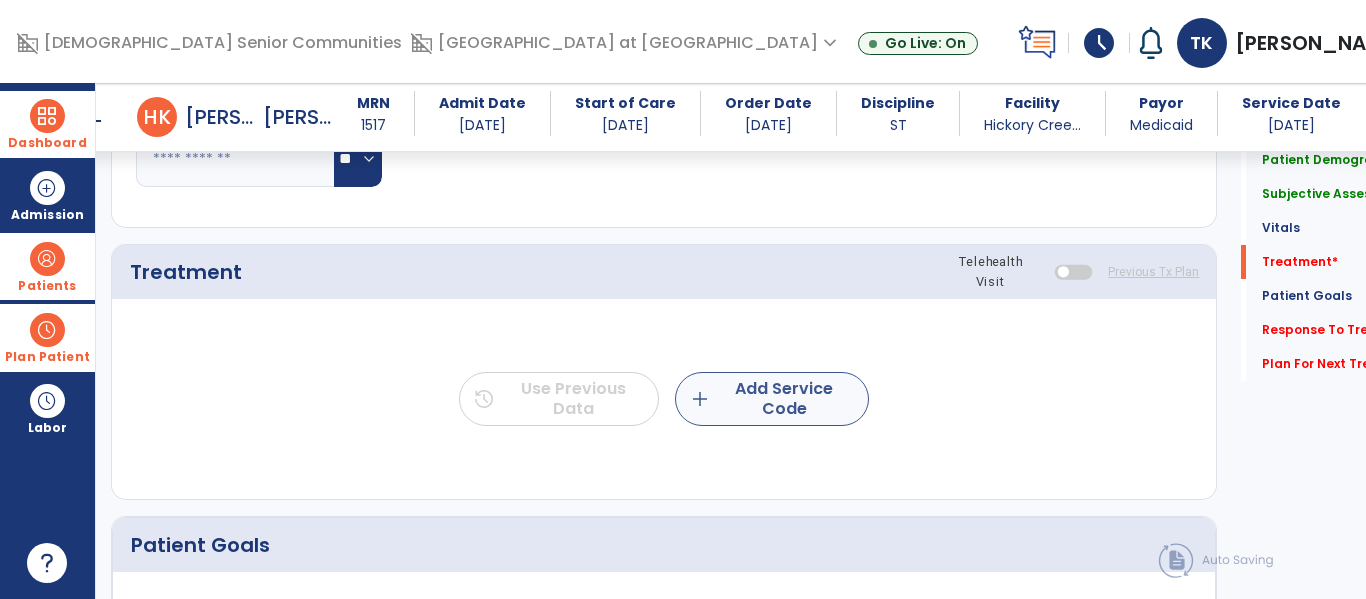 type on "*********" 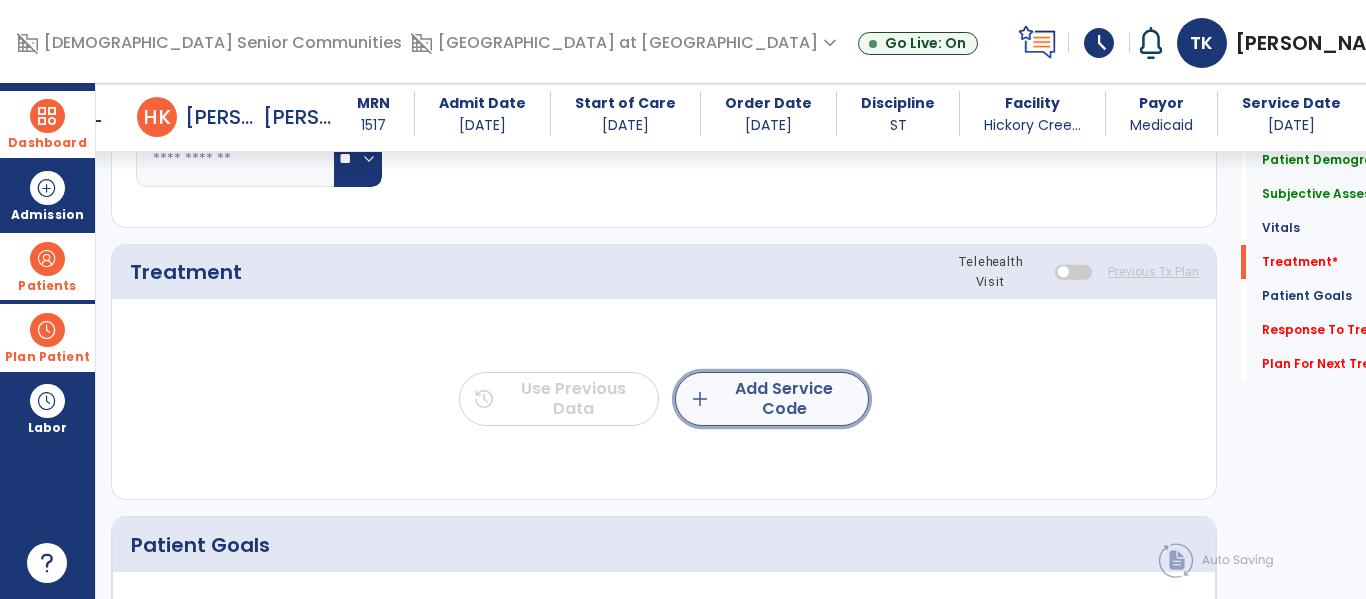 click on "add  Add Service Code" 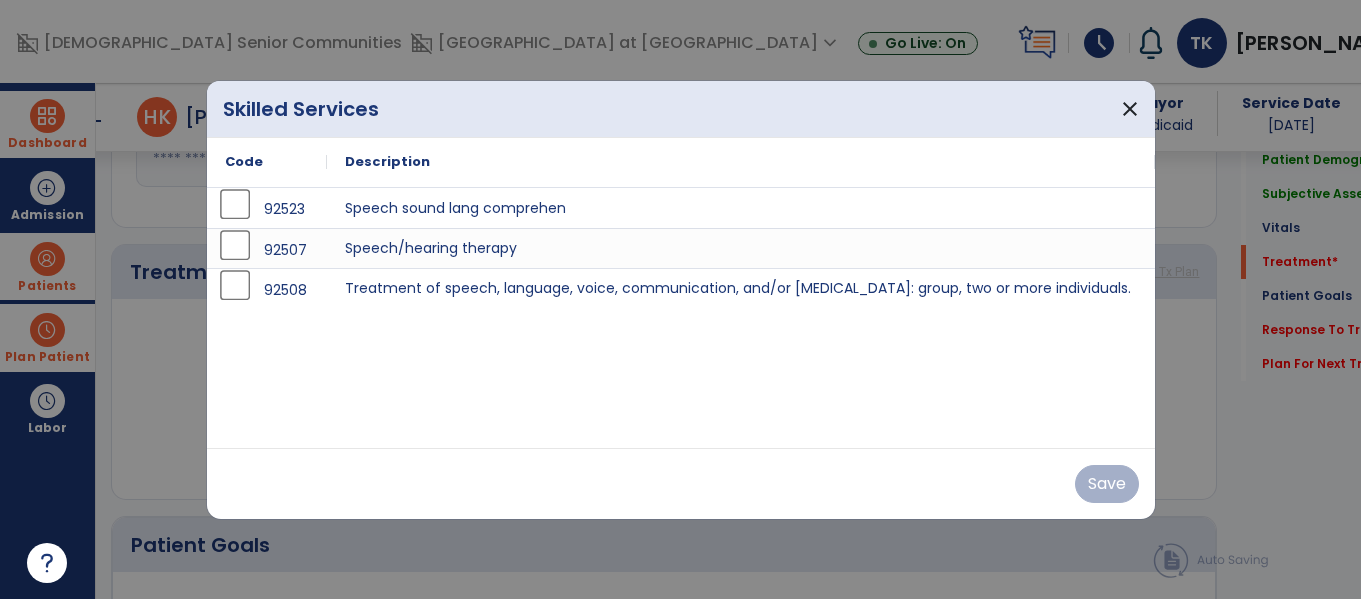 scroll, scrollTop: 1285, scrollLeft: 0, axis: vertical 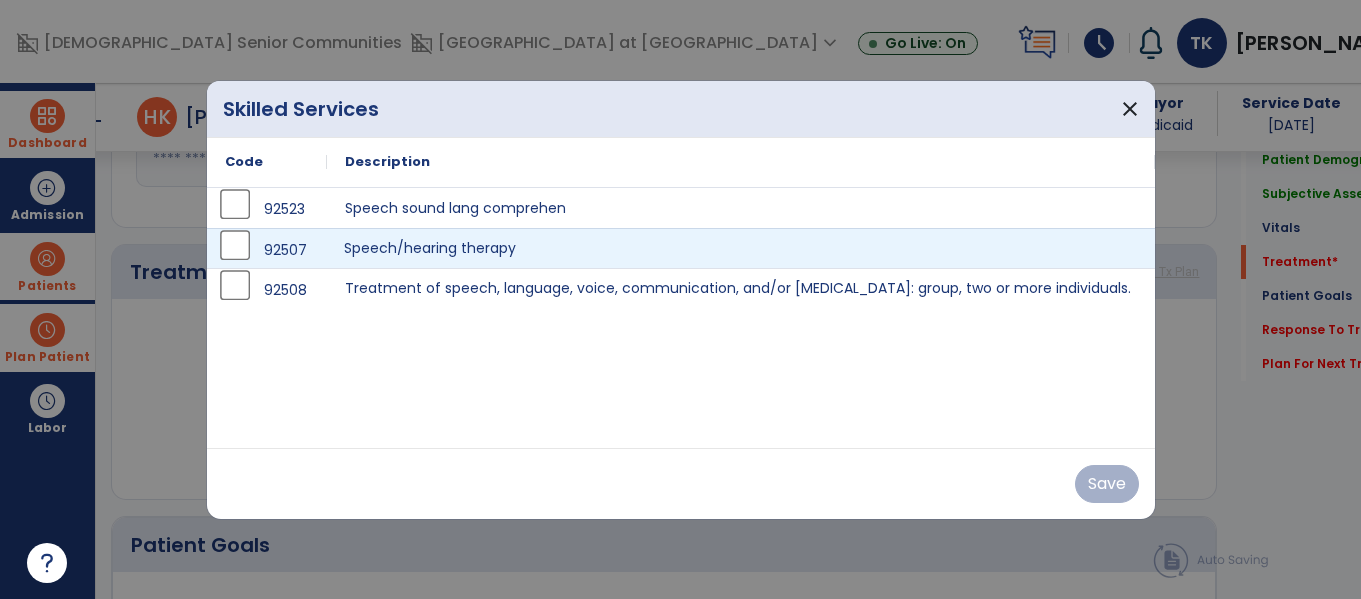 click on "Speech/hearing therapy" at bounding box center (741, 248) 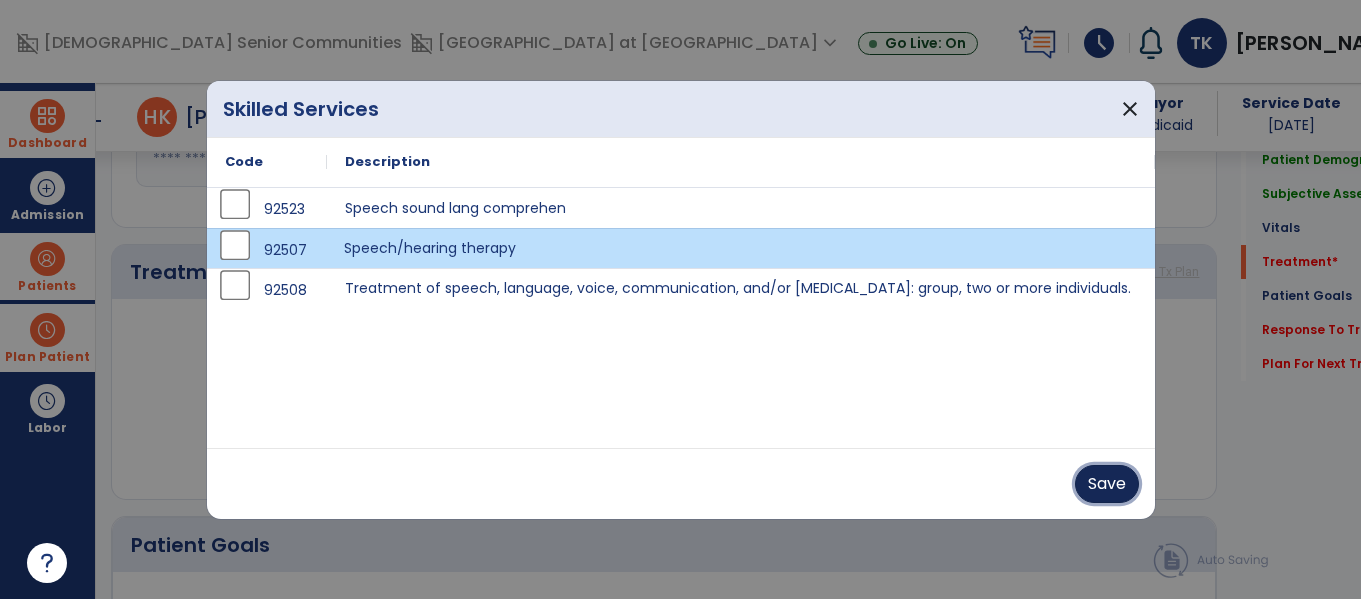 click on "Save" at bounding box center [1107, 484] 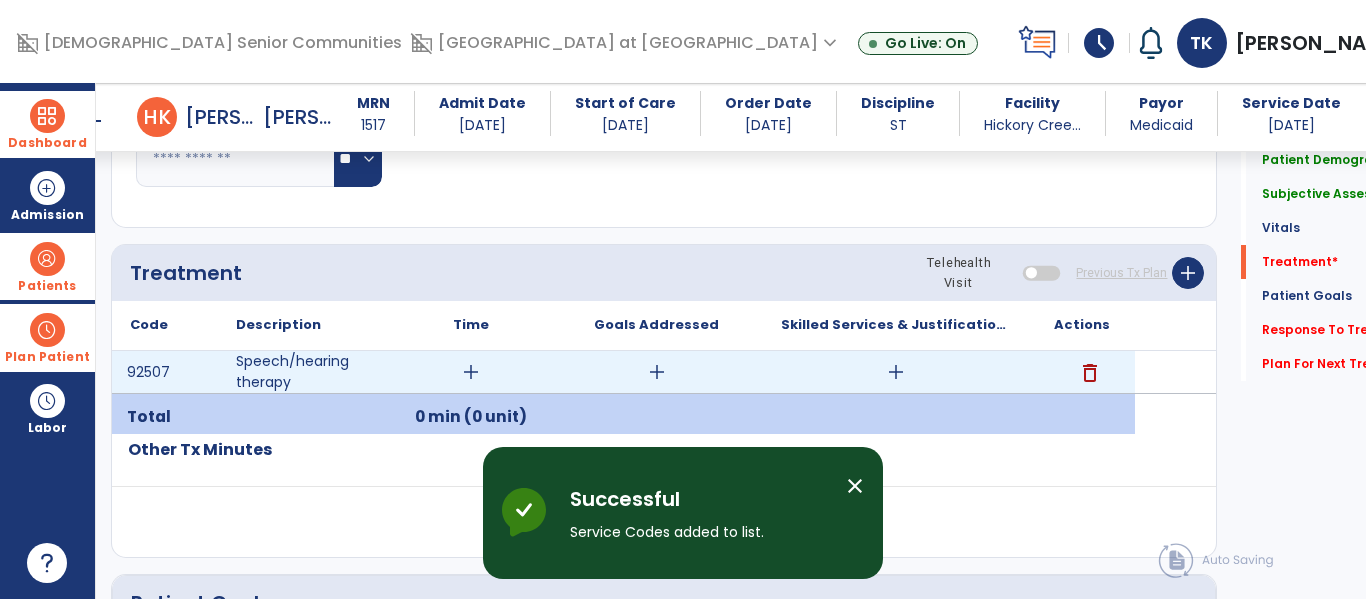 click on "add" at bounding box center [471, 372] 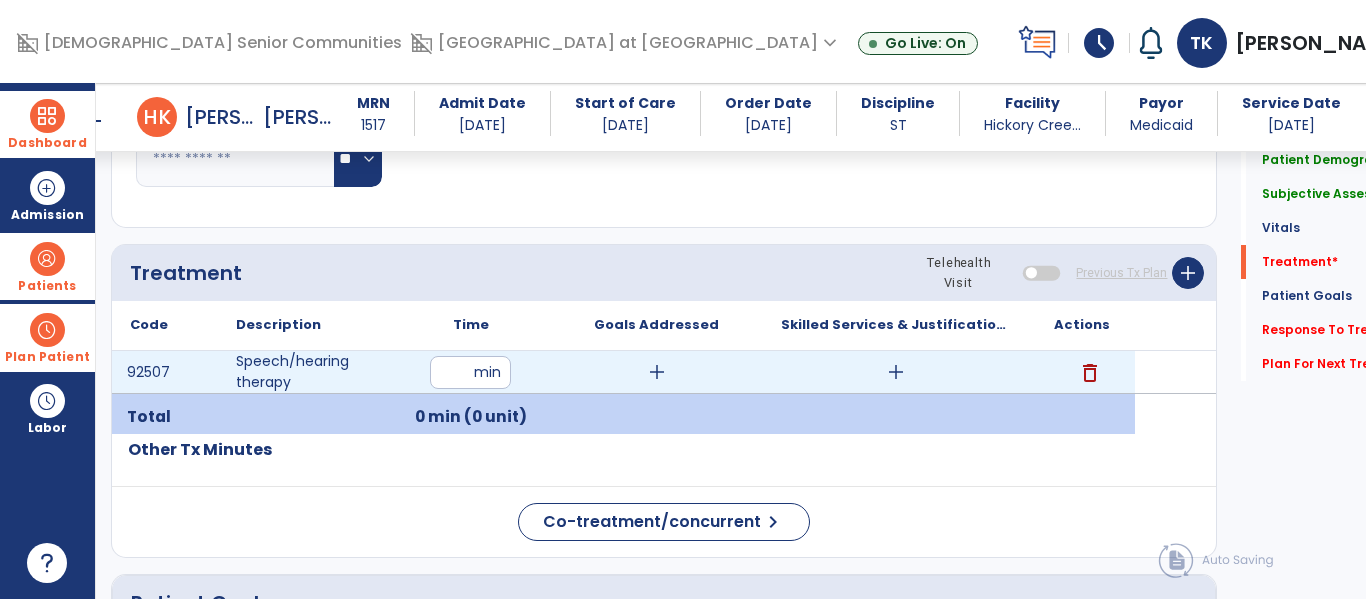 type on "**" 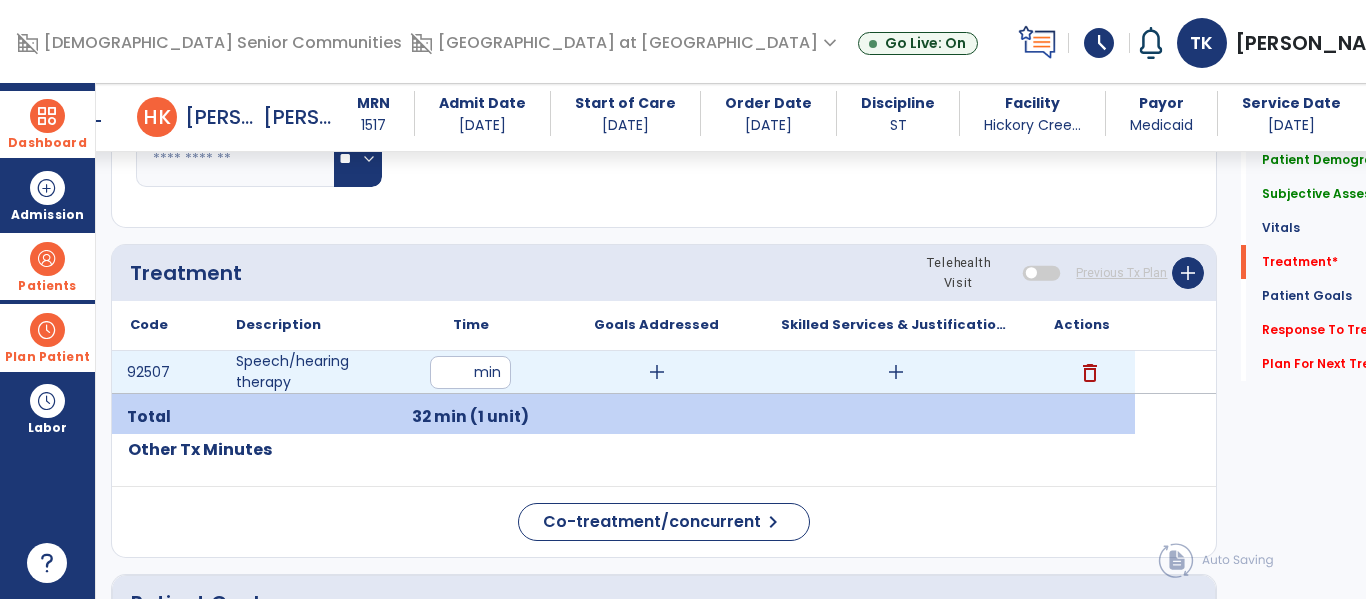click on "add" at bounding box center (657, 372) 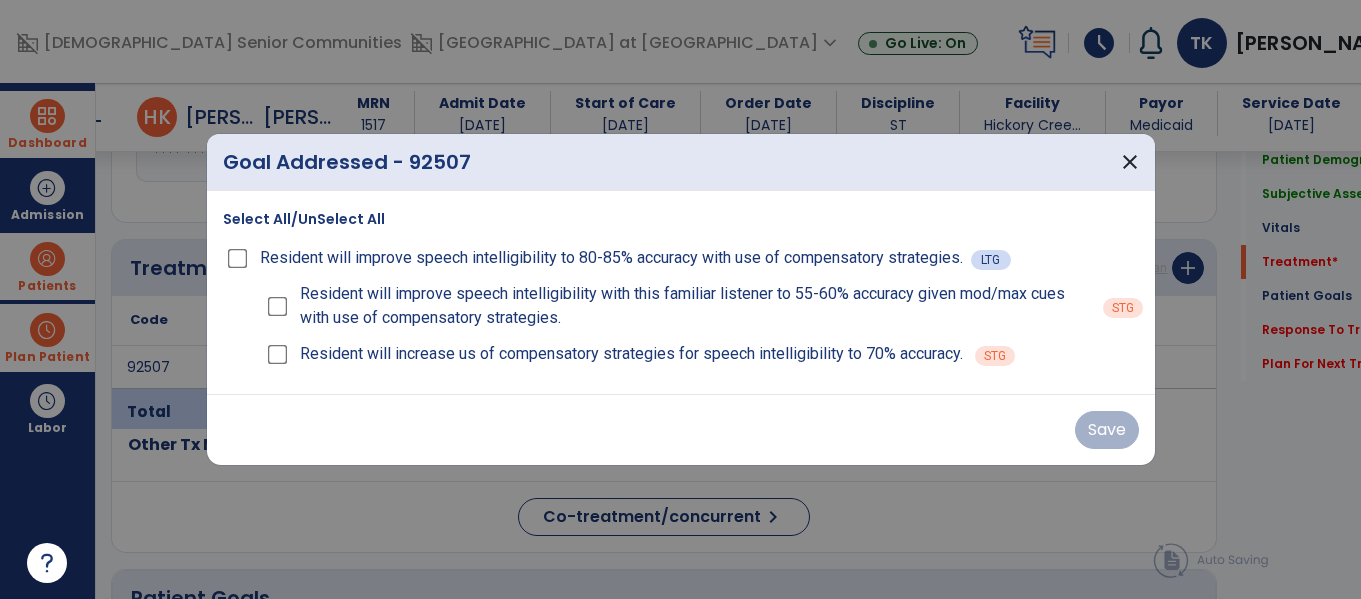 scroll, scrollTop: 1285, scrollLeft: 0, axis: vertical 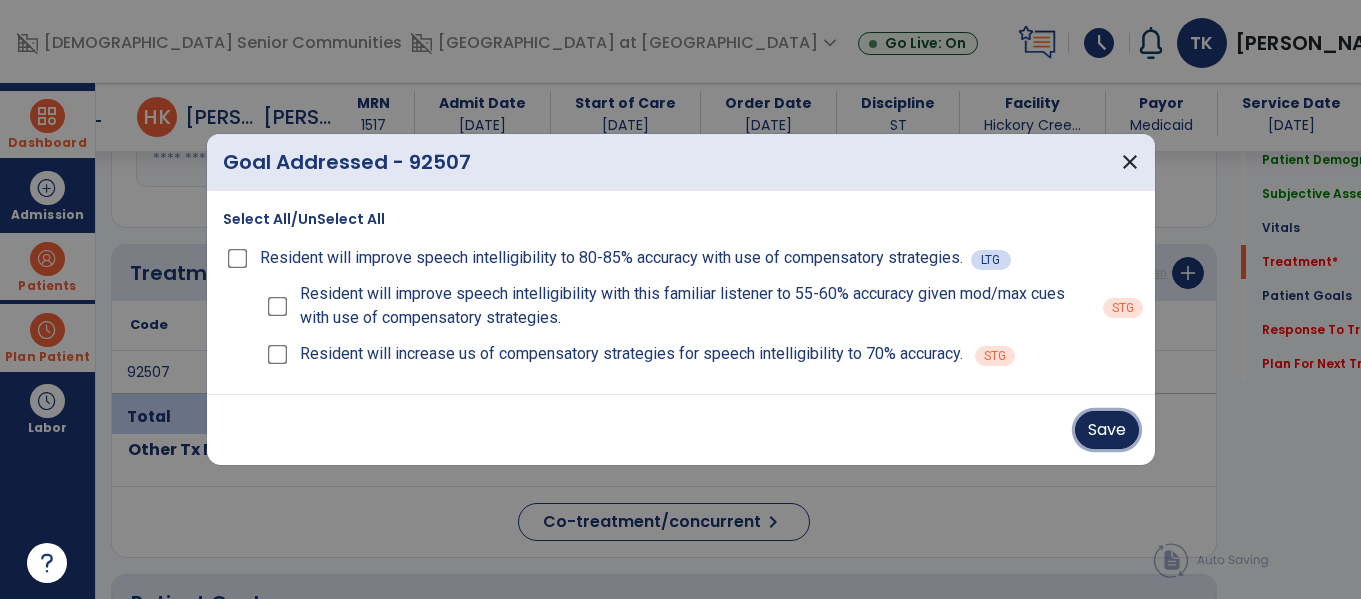 click on "Save" at bounding box center (1107, 430) 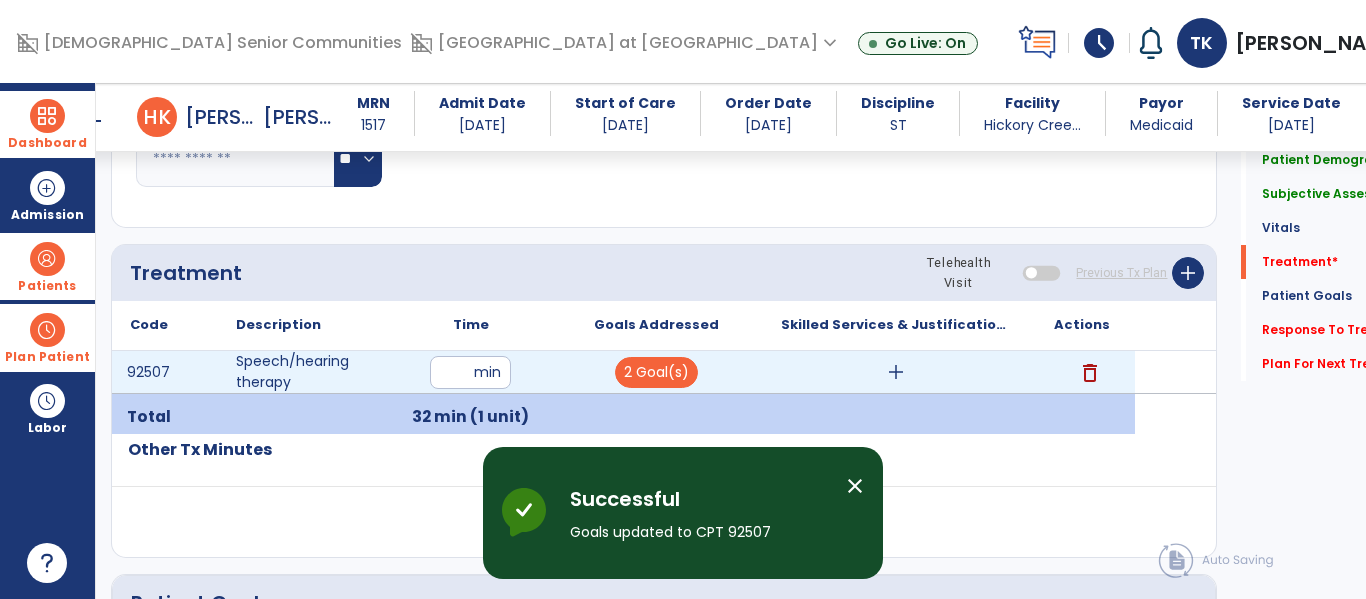 click on "add" at bounding box center [896, 372] 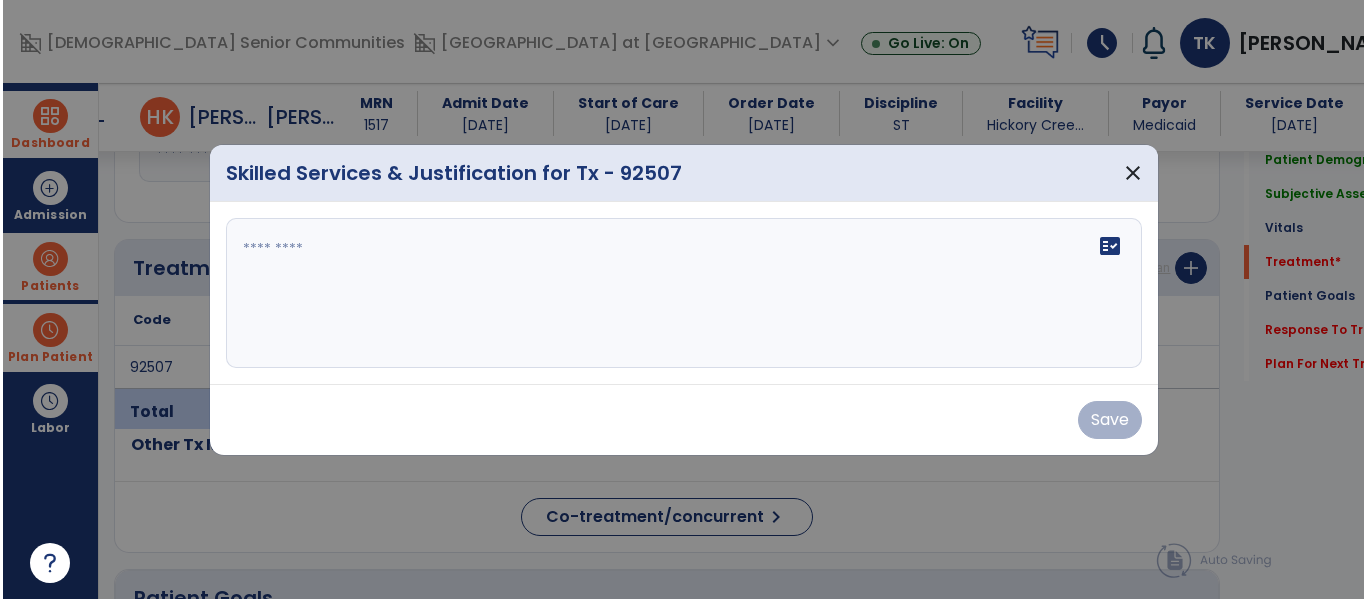 scroll, scrollTop: 1285, scrollLeft: 0, axis: vertical 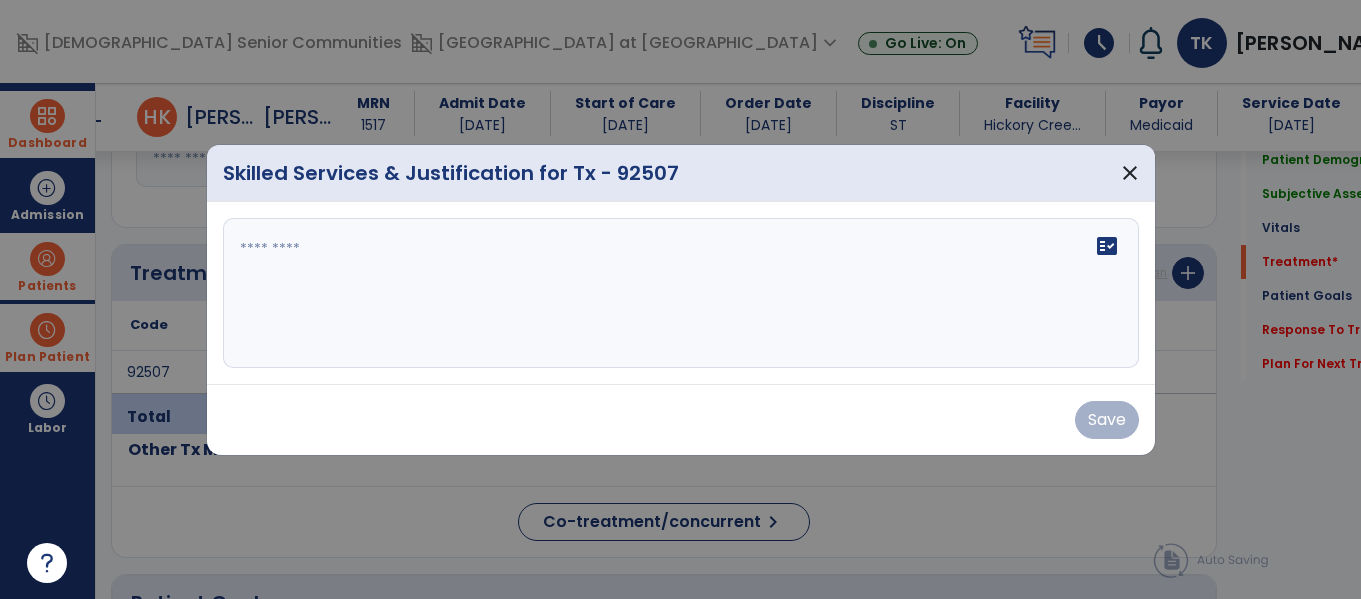click on "fact_check" at bounding box center [681, 293] 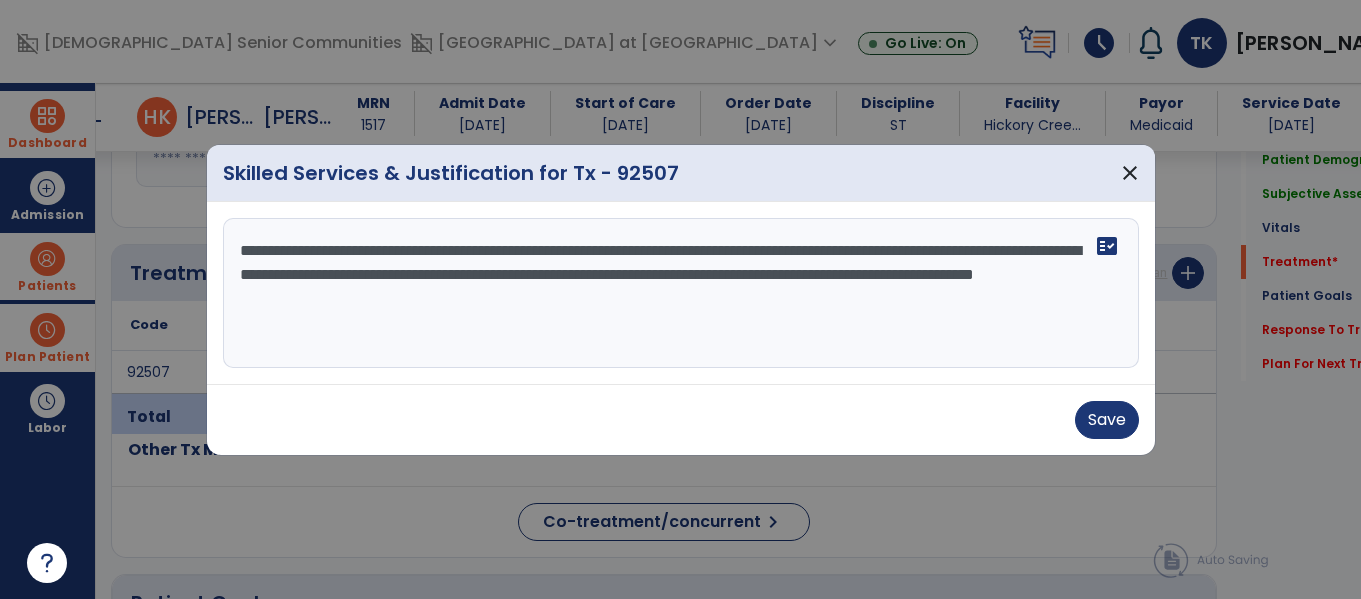 type on "**********" 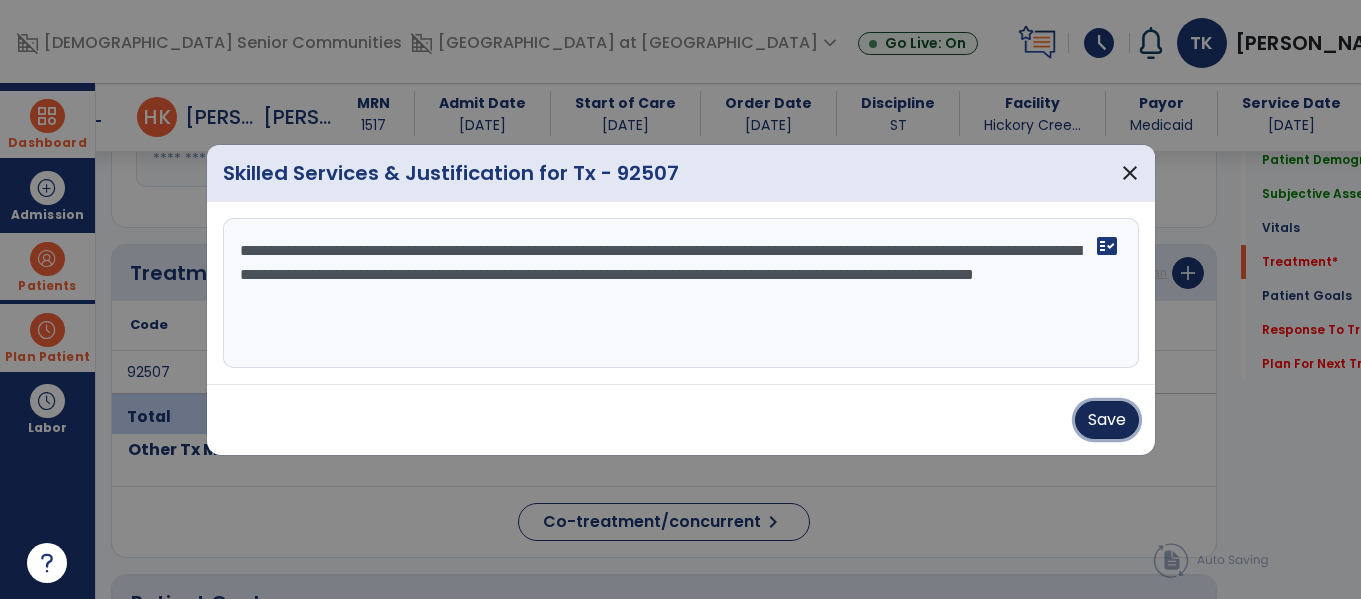 click on "Save" at bounding box center (1107, 420) 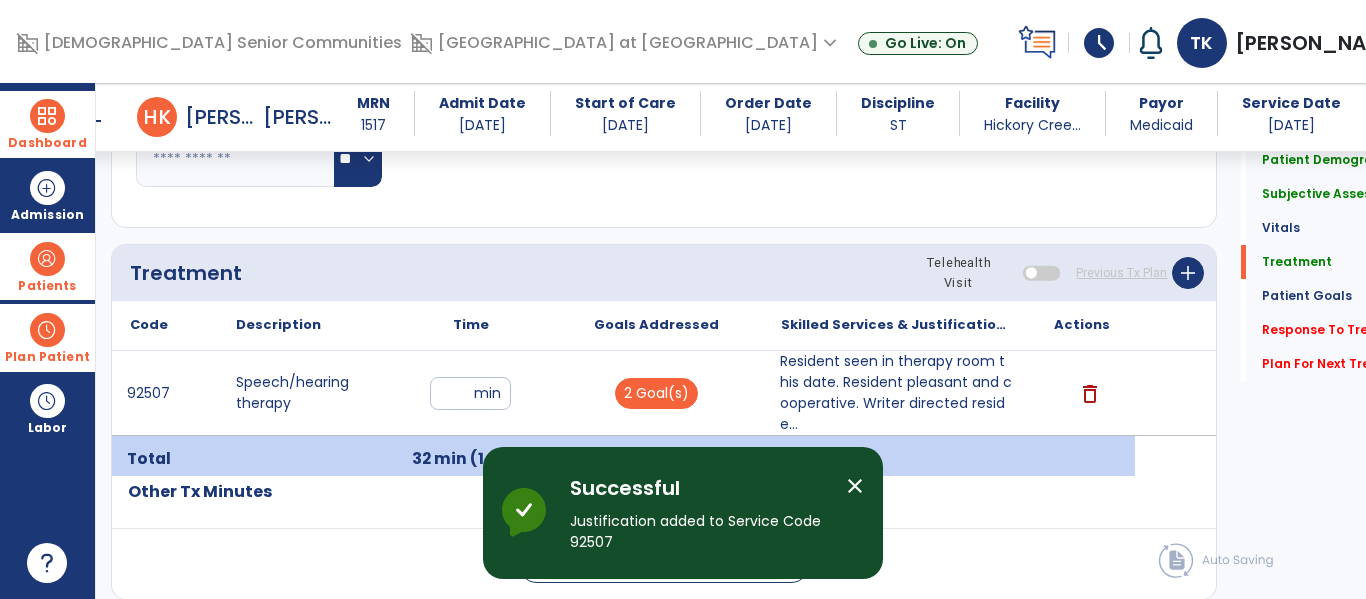 click at bounding box center (47, 116) 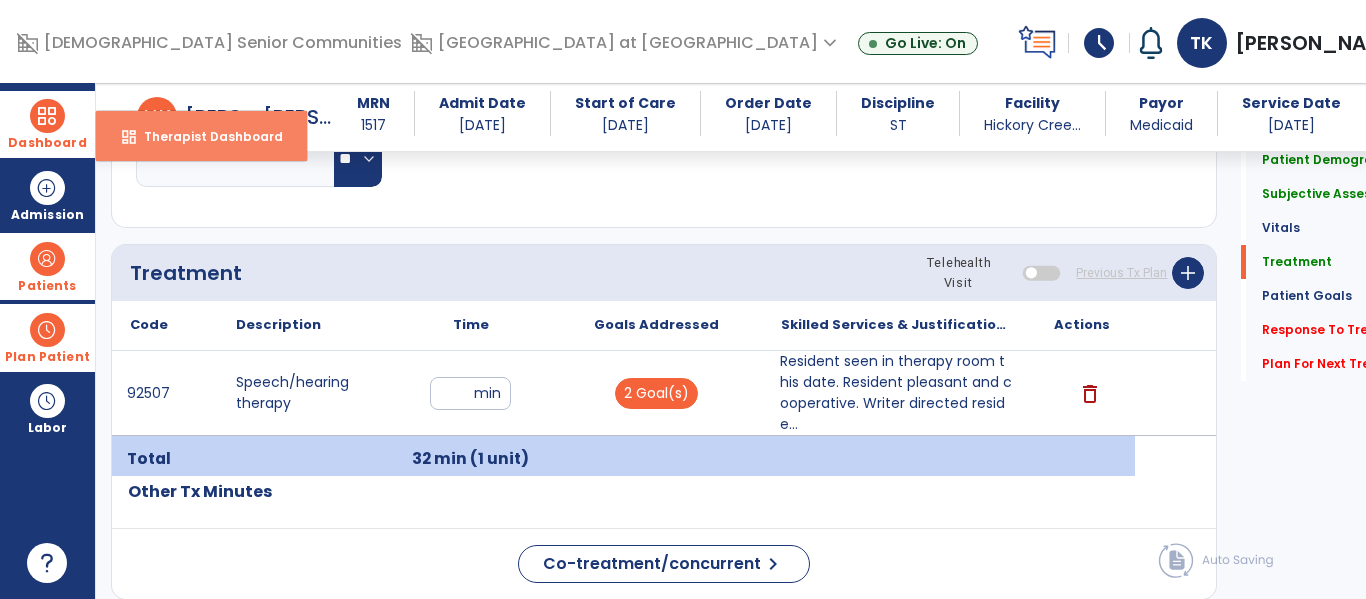 click on "Therapist Dashboard" at bounding box center [205, 136] 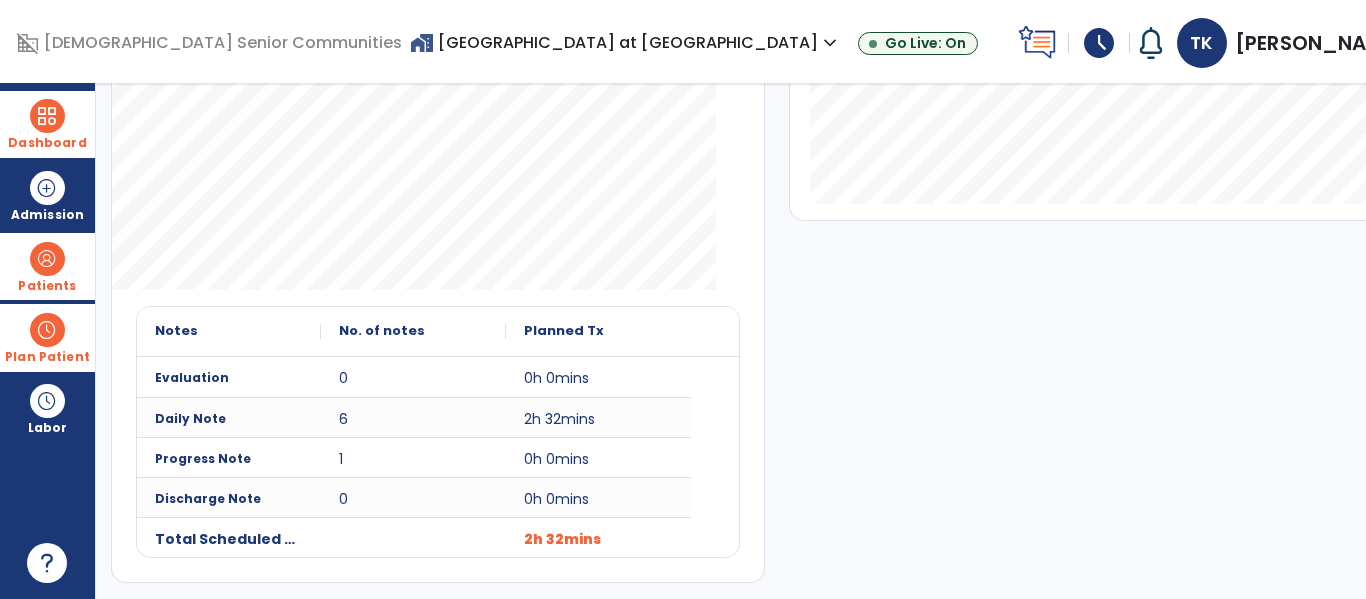 scroll, scrollTop: 0, scrollLeft: 0, axis: both 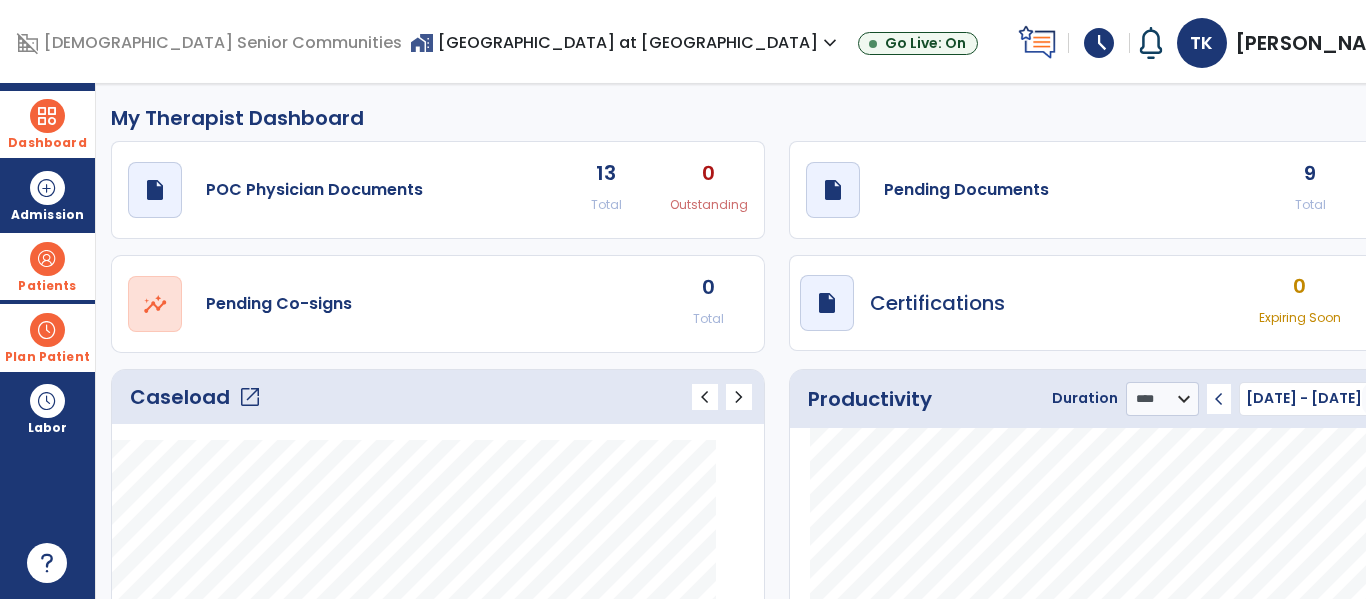 click on "Patients" at bounding box center [47, 286] 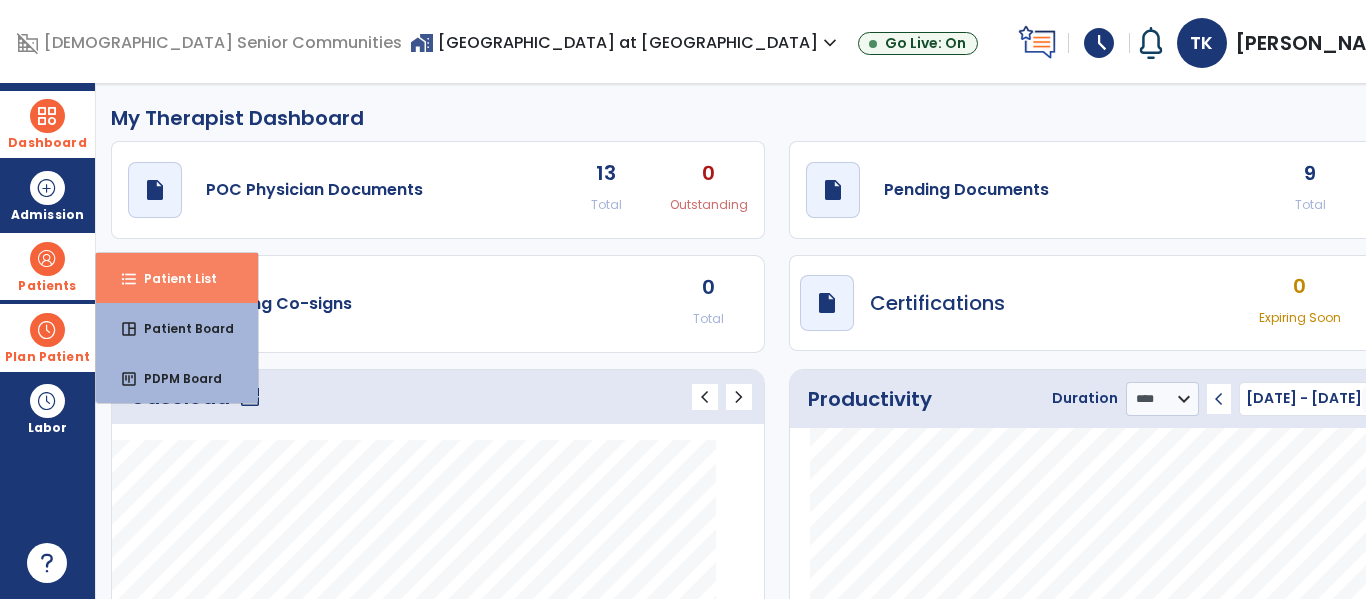 click on "Patient List" at bounding box center (172, 278) 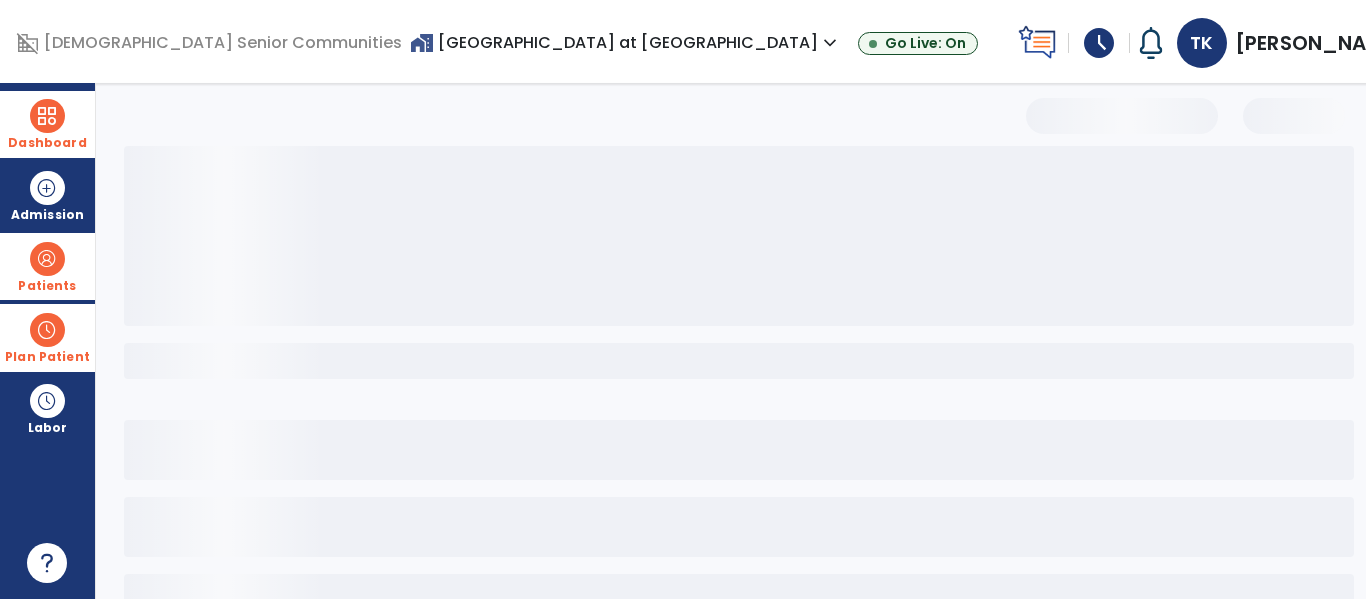 select on "***" 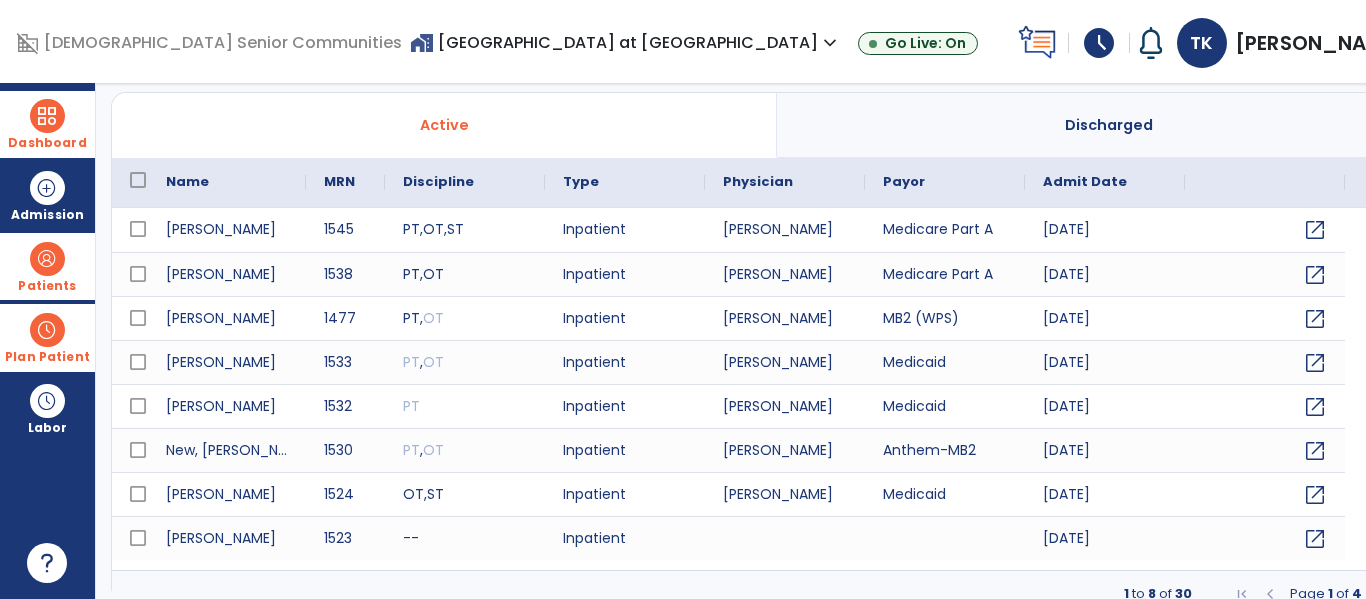 scroll, scrollTop: 144, scrollLeft: 0, axis: vertical 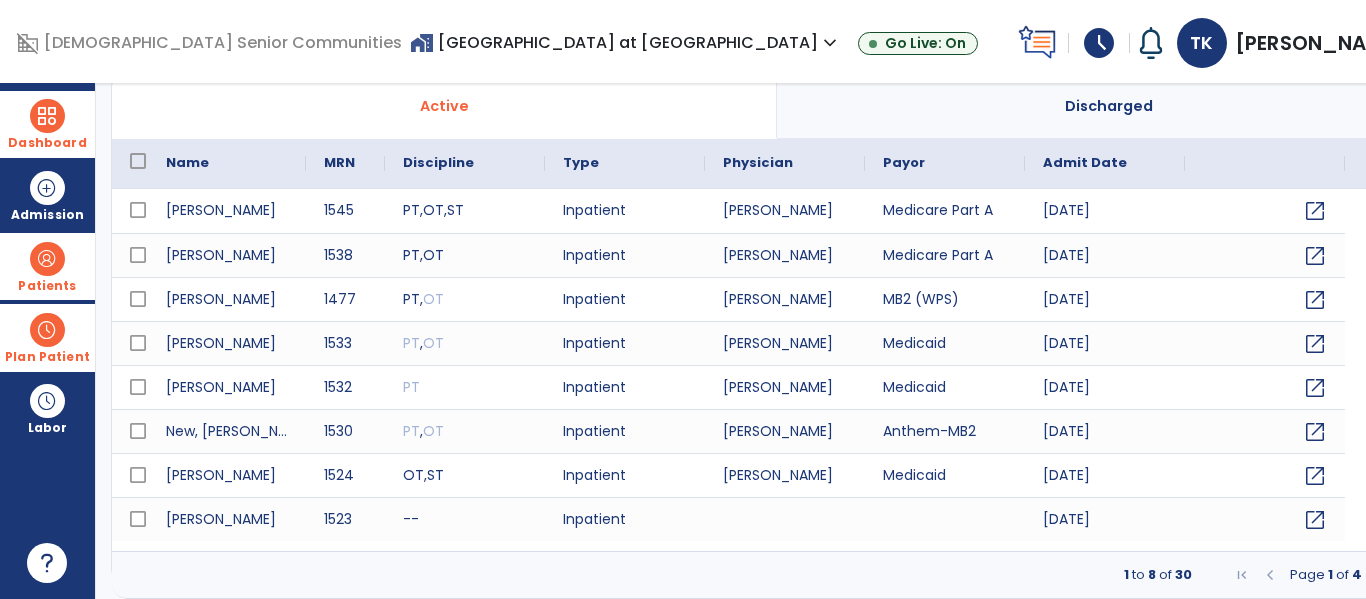 click at bounding box center [1382, 575] 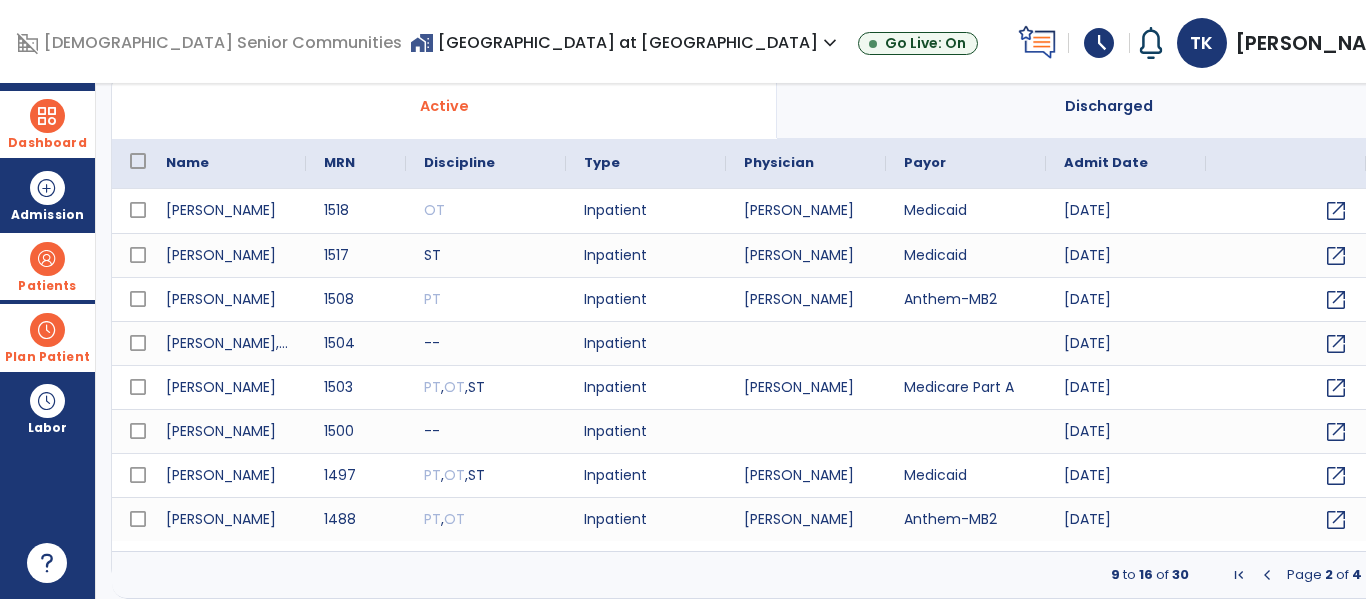click at bounding box center (1382, 575) 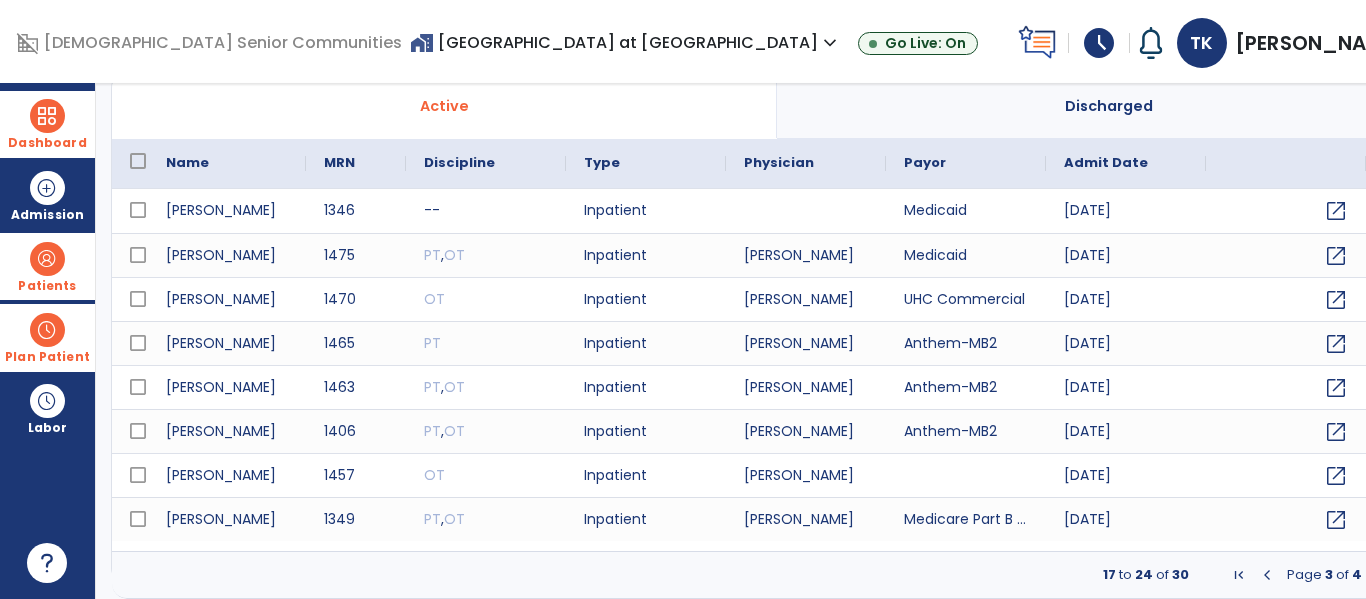 click at bounding box center [1382, 575] 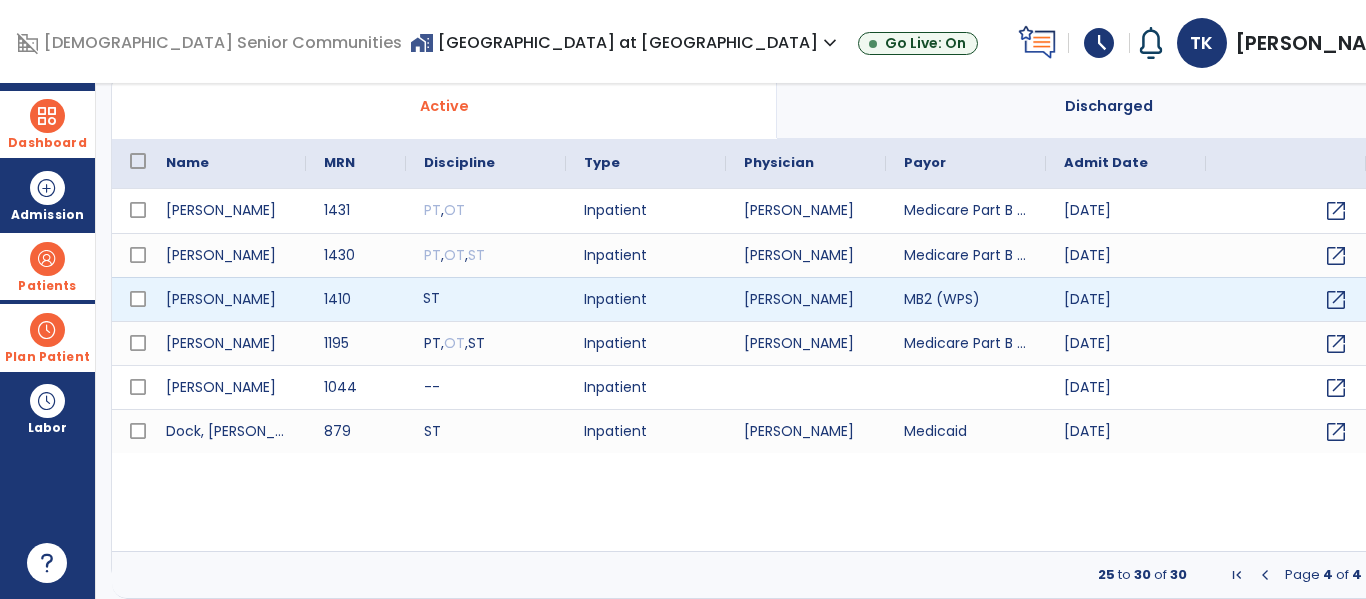 click on "ST" at bounding box center [486, 299] 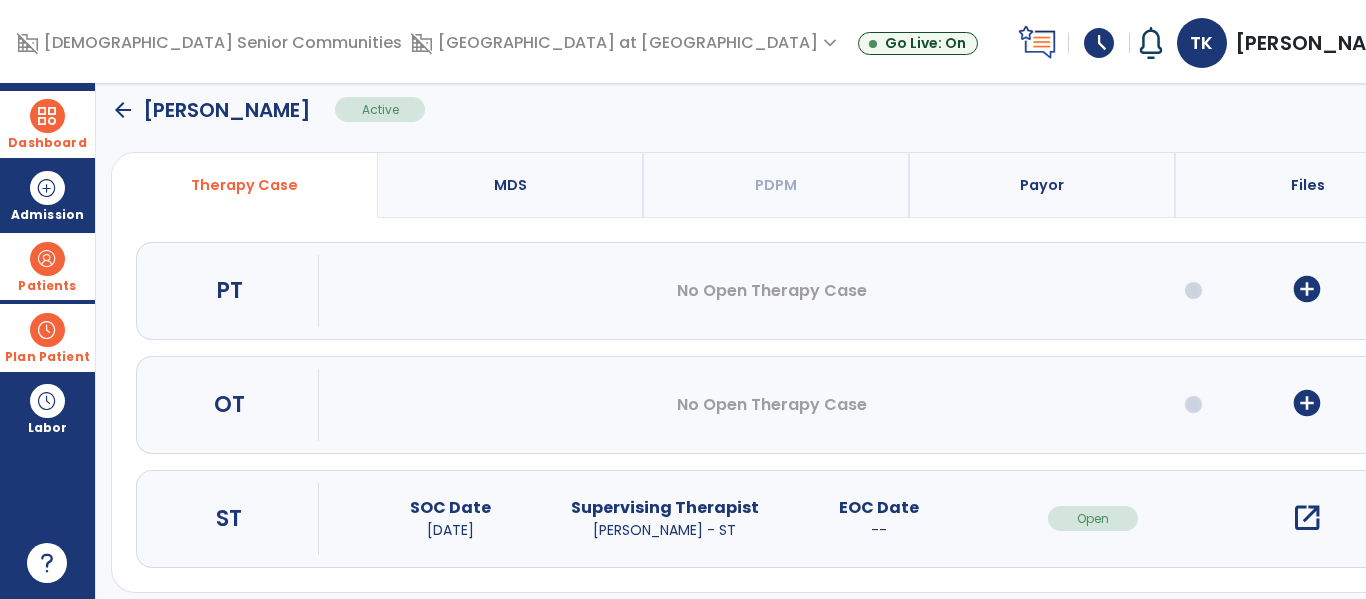 click on "open_in_new" at bounding box center (1307, 518) 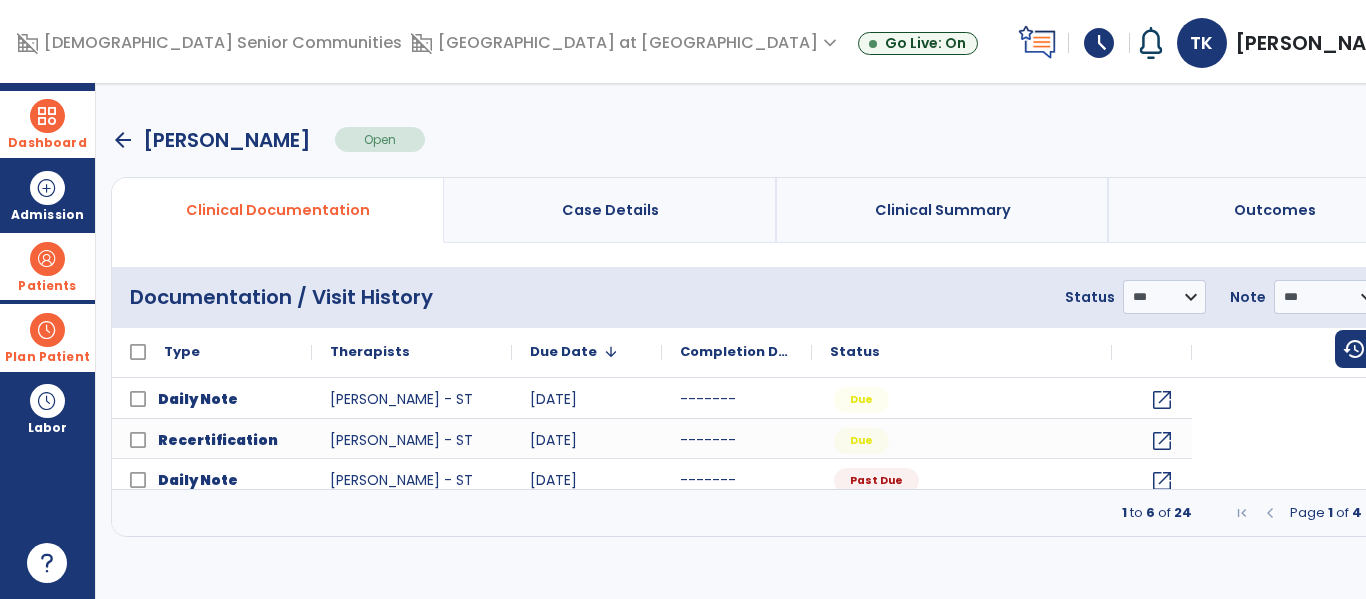 scroll, scrollTop: 0, scrollLeft: 0, axis: both 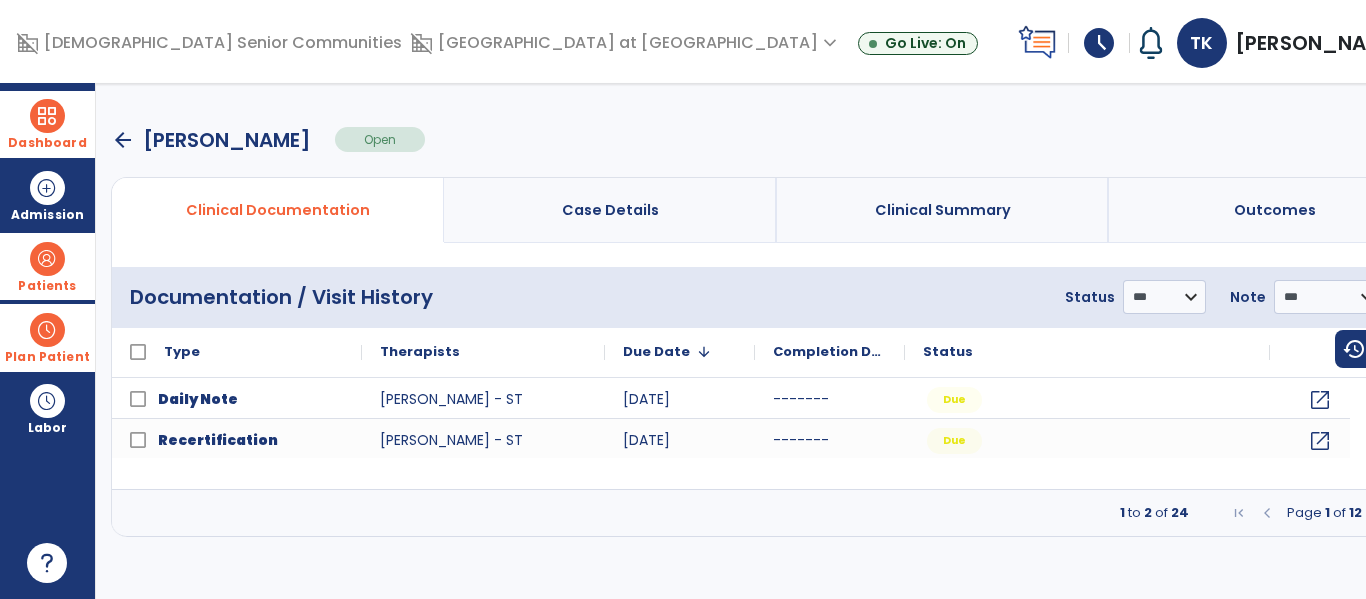 click on "arrow_back" at bounding box center [123, 140] 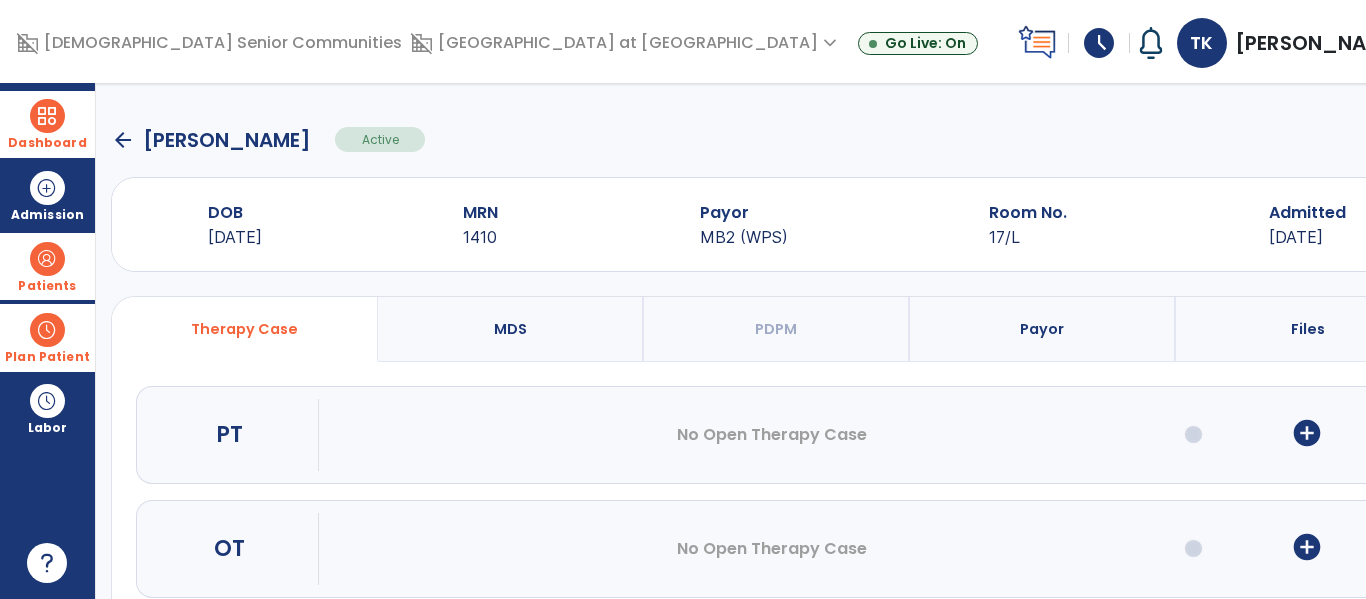 click at bounding box center (47, 116) 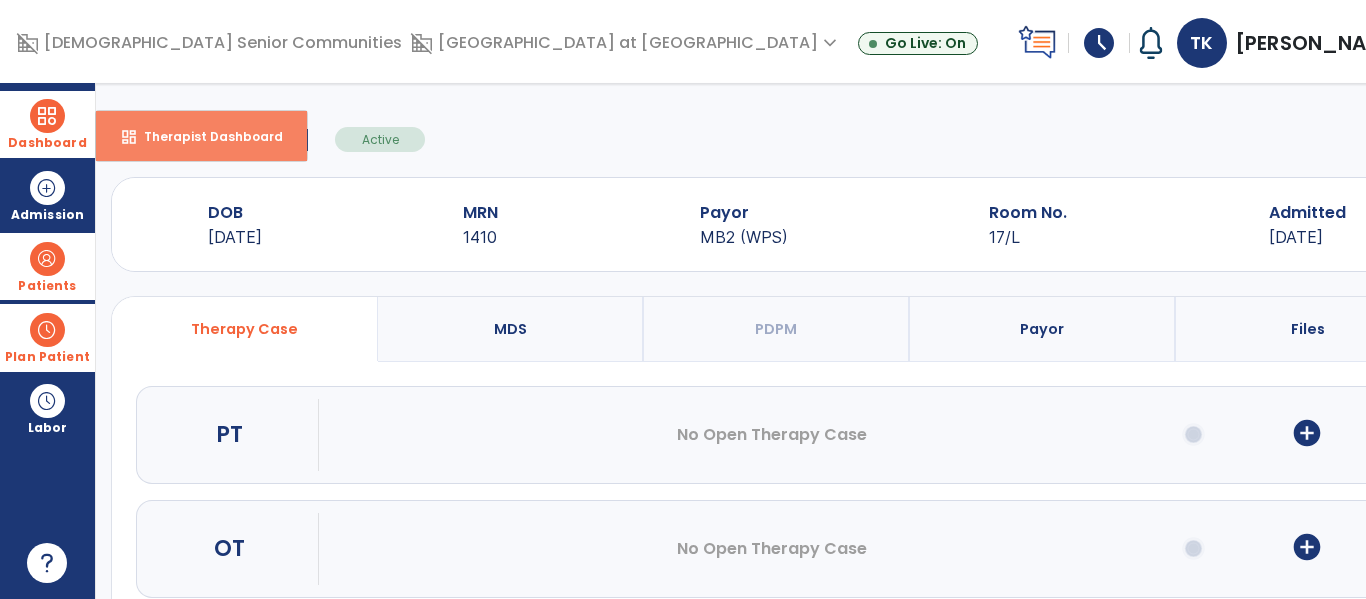 click on "Therapist Dashboard" at bounding box center (205, 136) 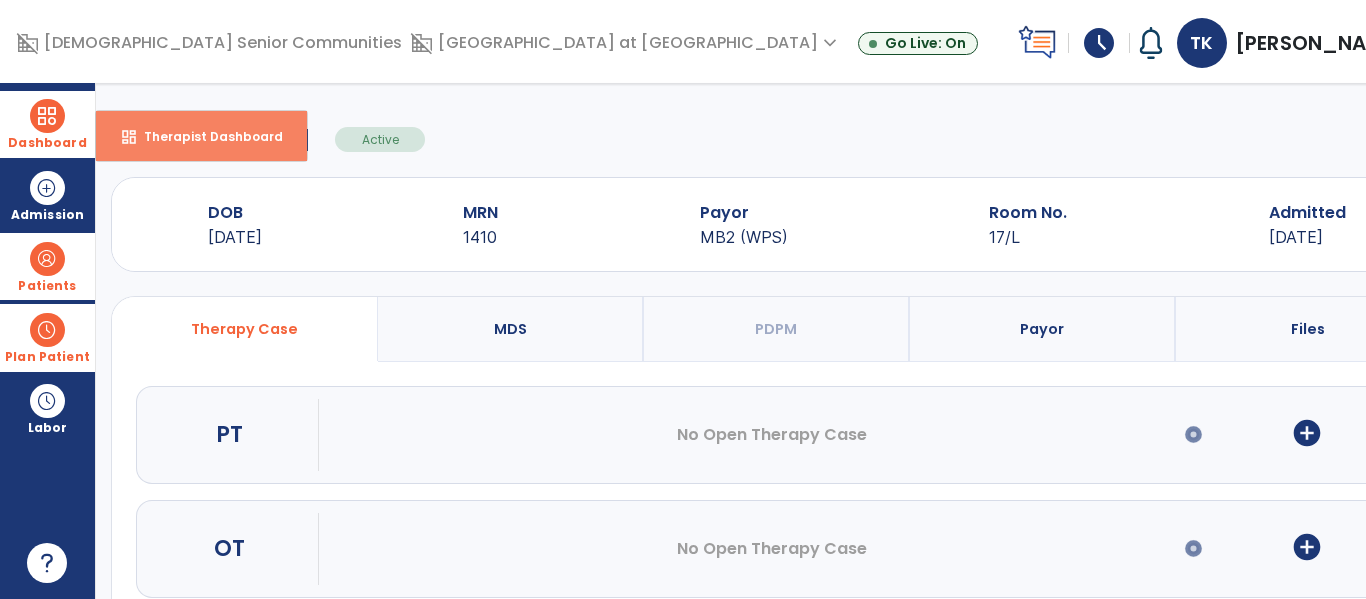 select on "****" 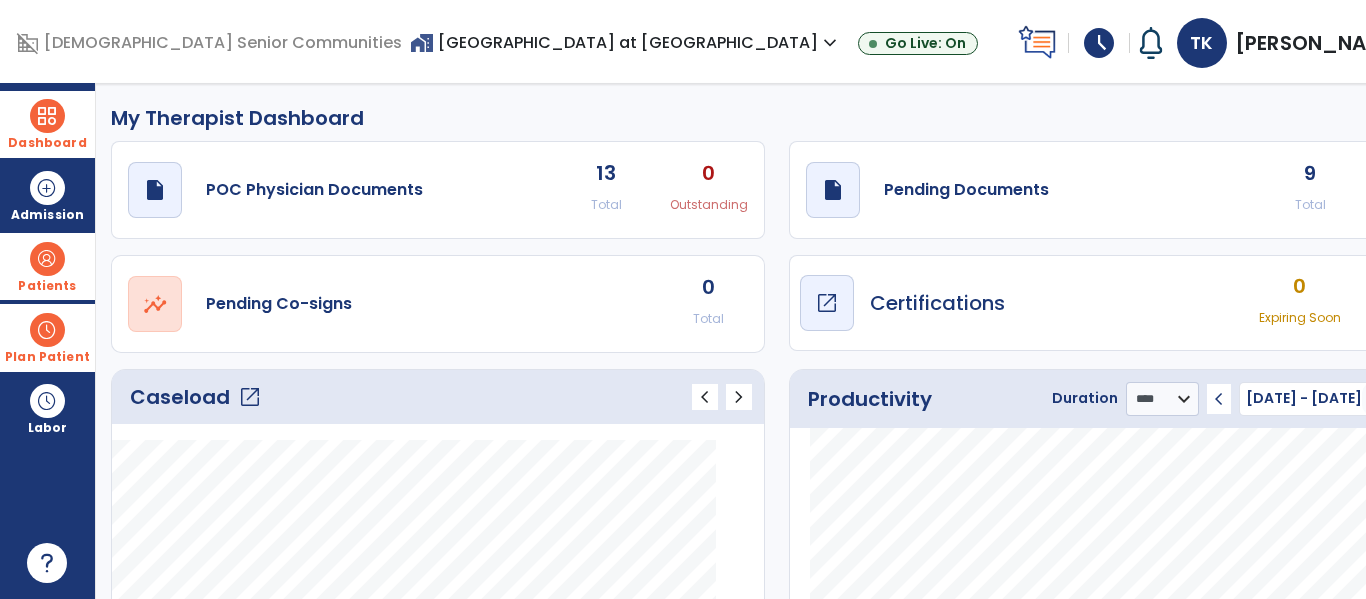 click on "Certifications" at bounding box center [937, 303] 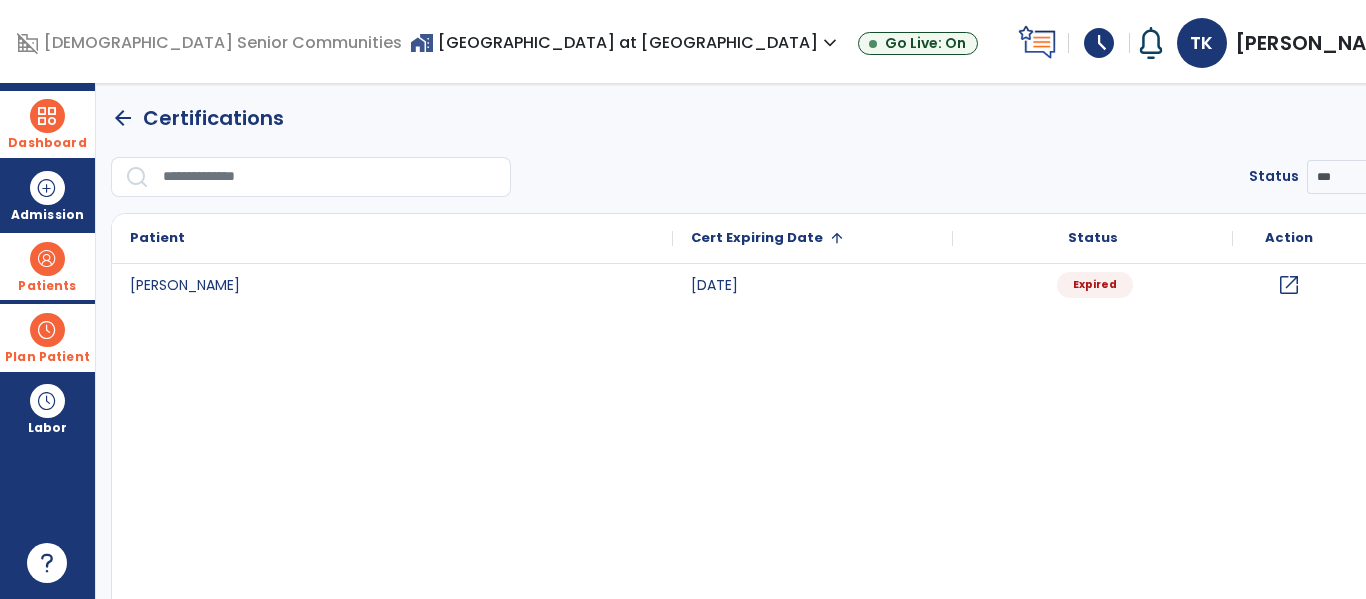 click on "arrow_back" 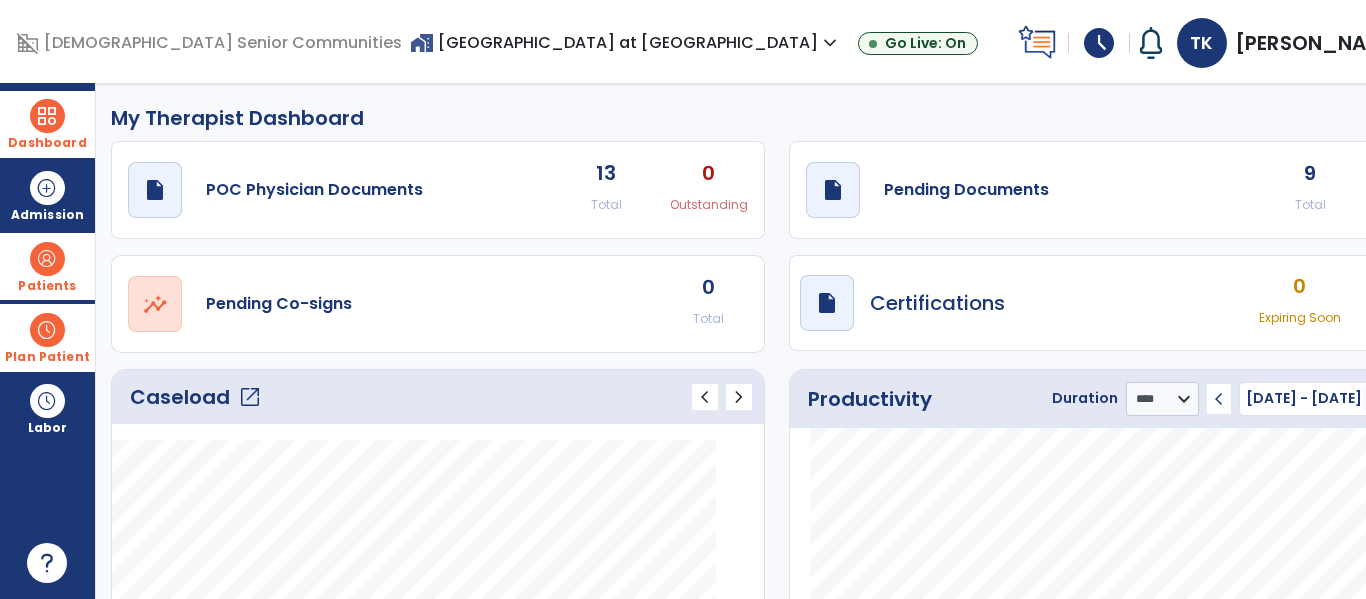 click on "Patients" at bounding box center [47, 286] 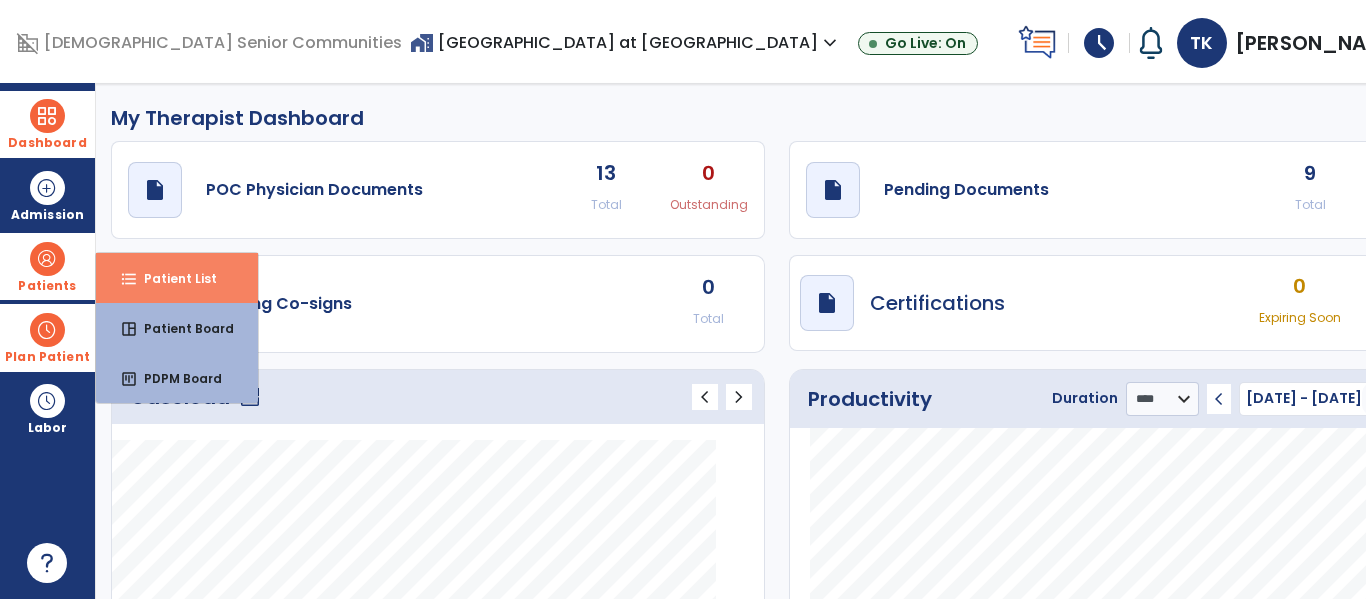 click on "Patient List" at bounding box center (172, 278) 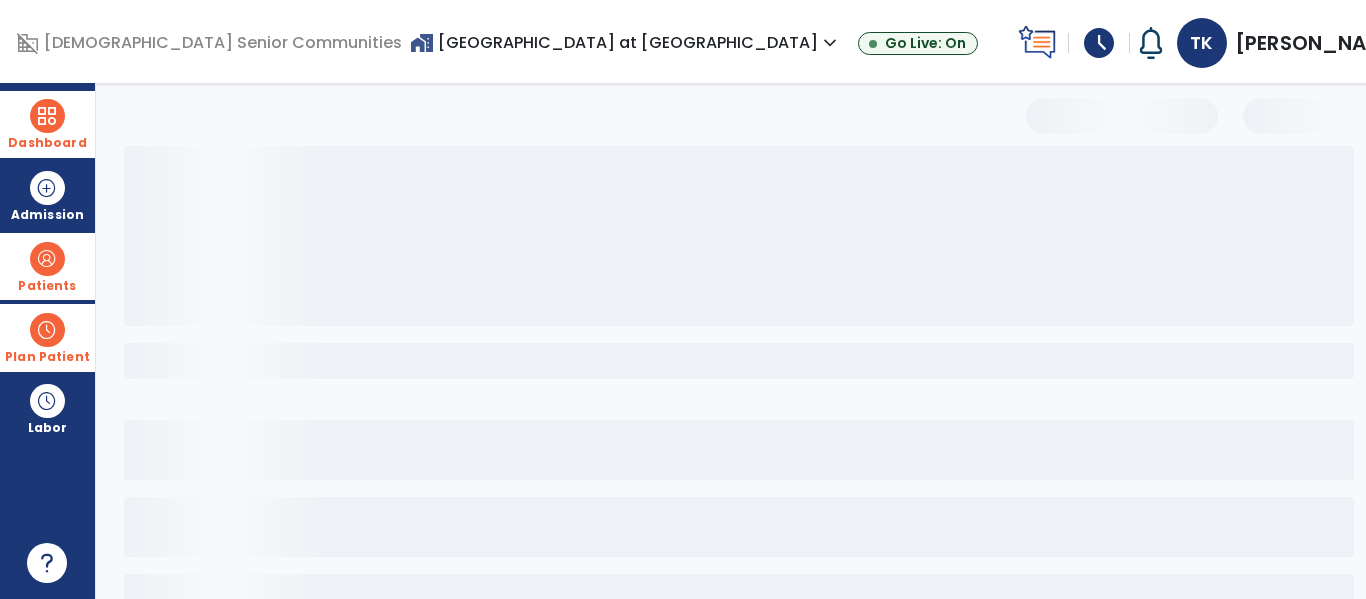select on "***" 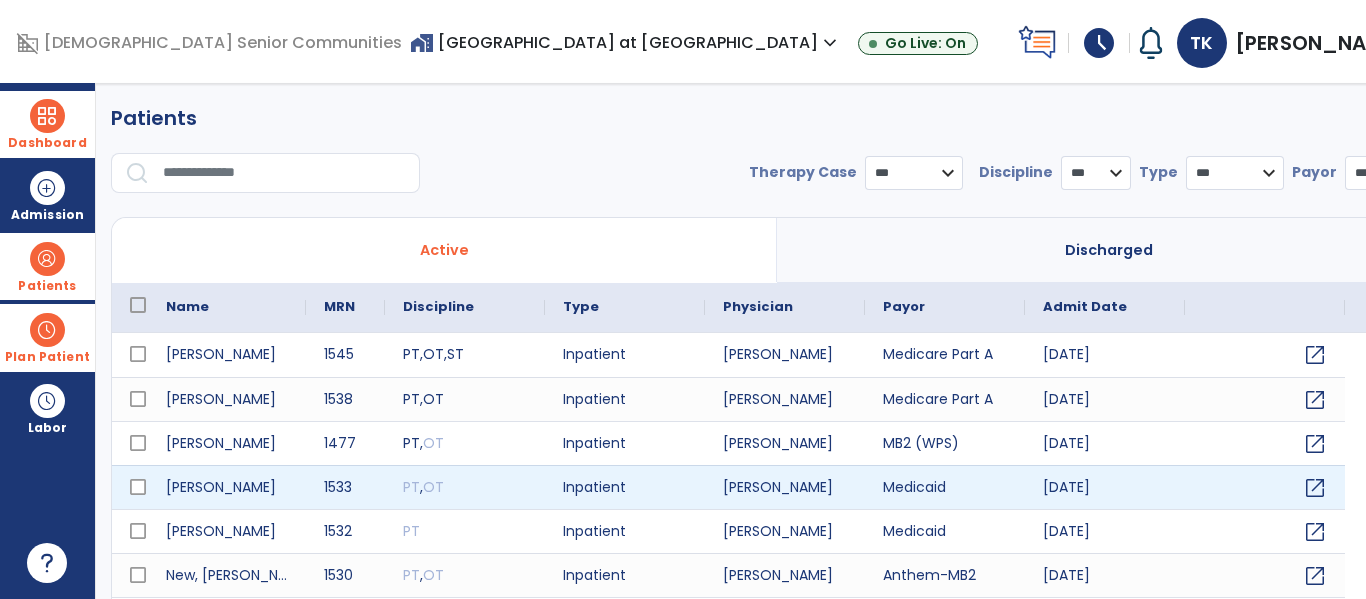 scroll, scrollTop: 144, scrollLeft: 0, axis: vertical 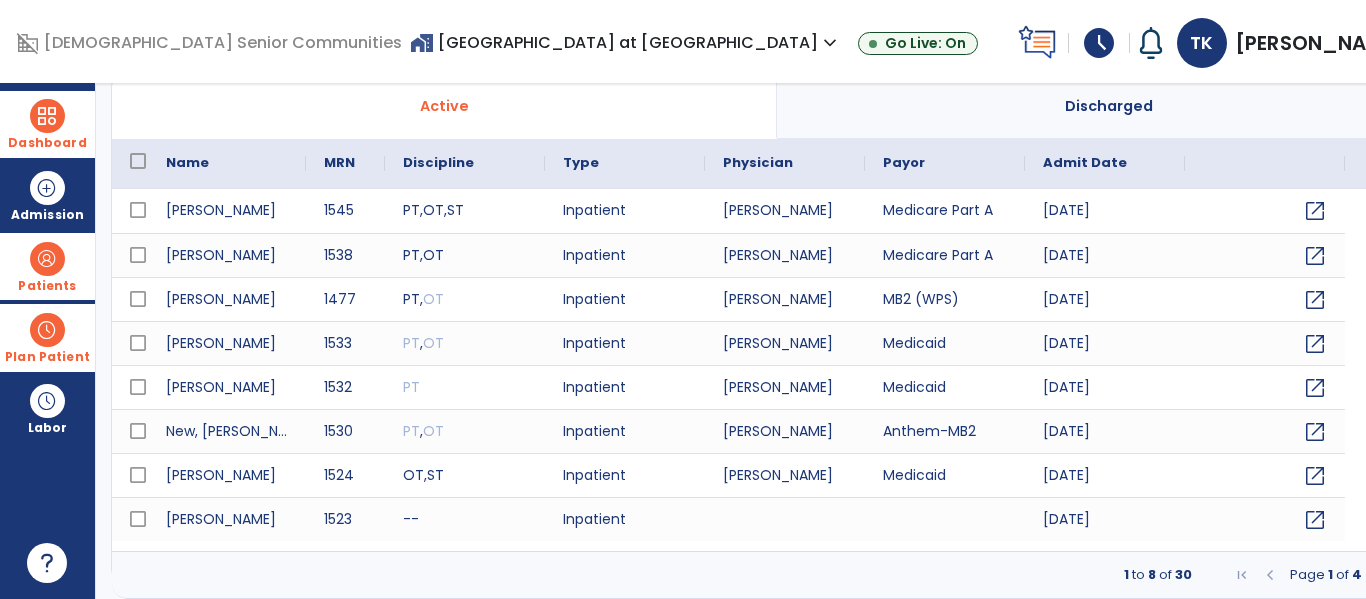 click at bounding box center (1410, 575) 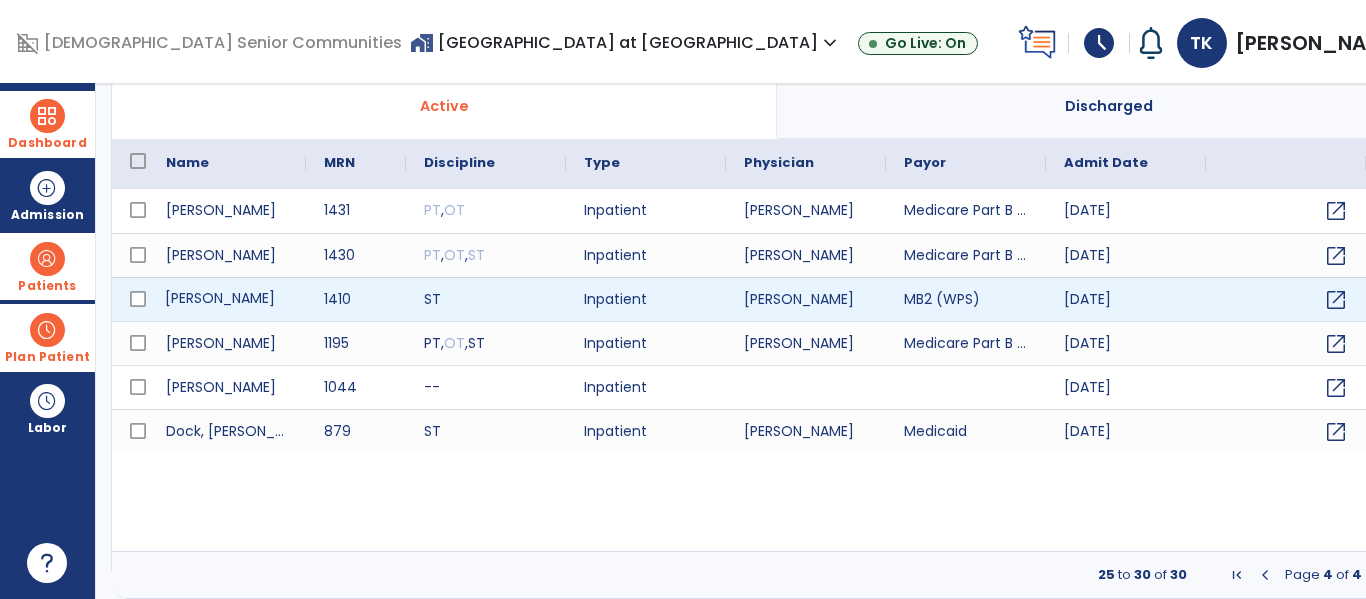 click on "Lorton, Oleta" at bounding box center [227, 299] 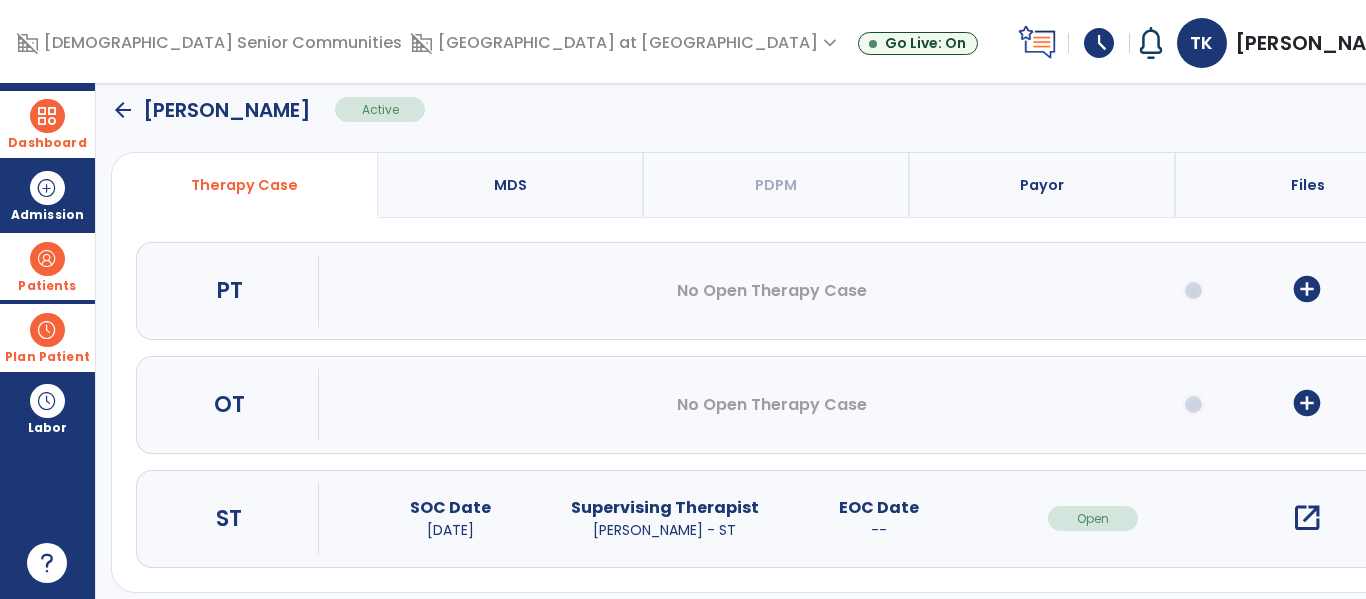 click on "Dashboard" at bounding box center [47, 124] 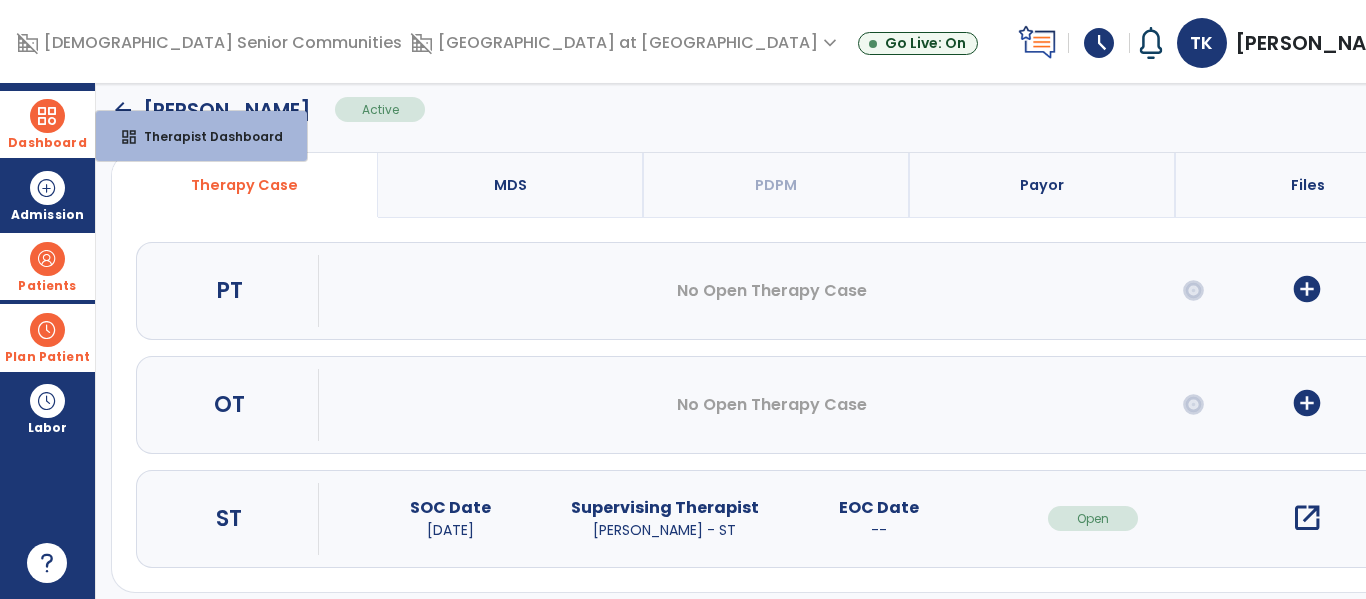 click at bounding box center [47, 116] 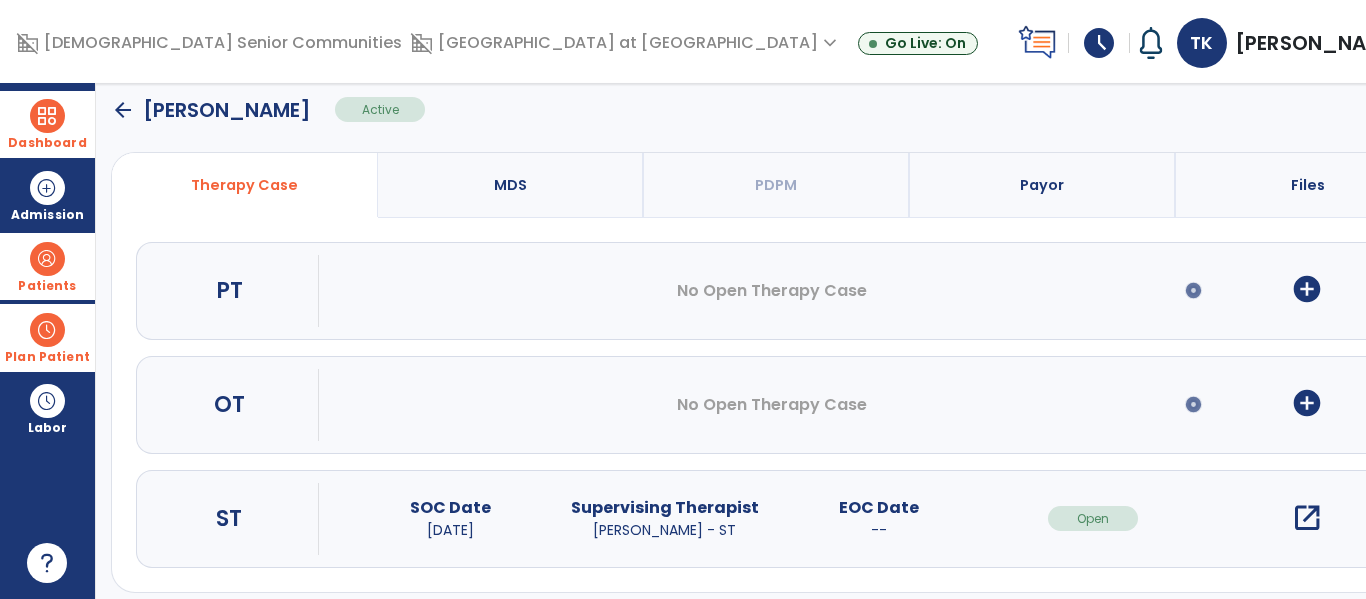 click on "Dashboard" at bounding box center (47, 124) 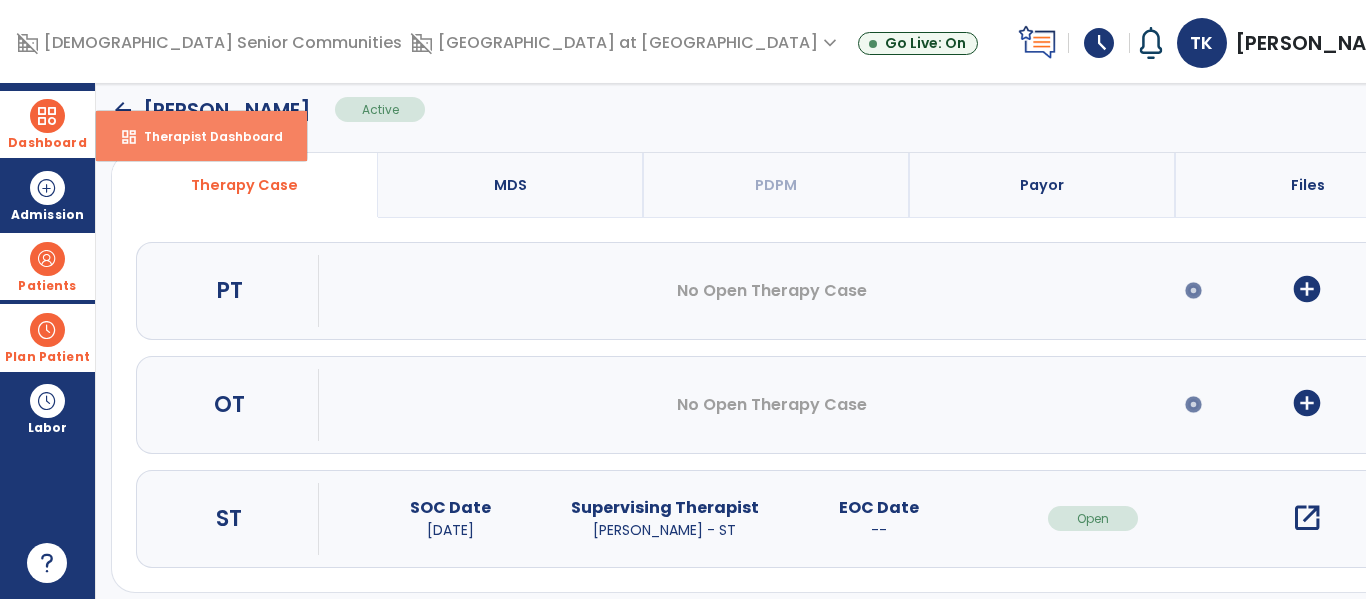 click on "dashboard  Therapist Dashboard" at bounding box center [201, 136] 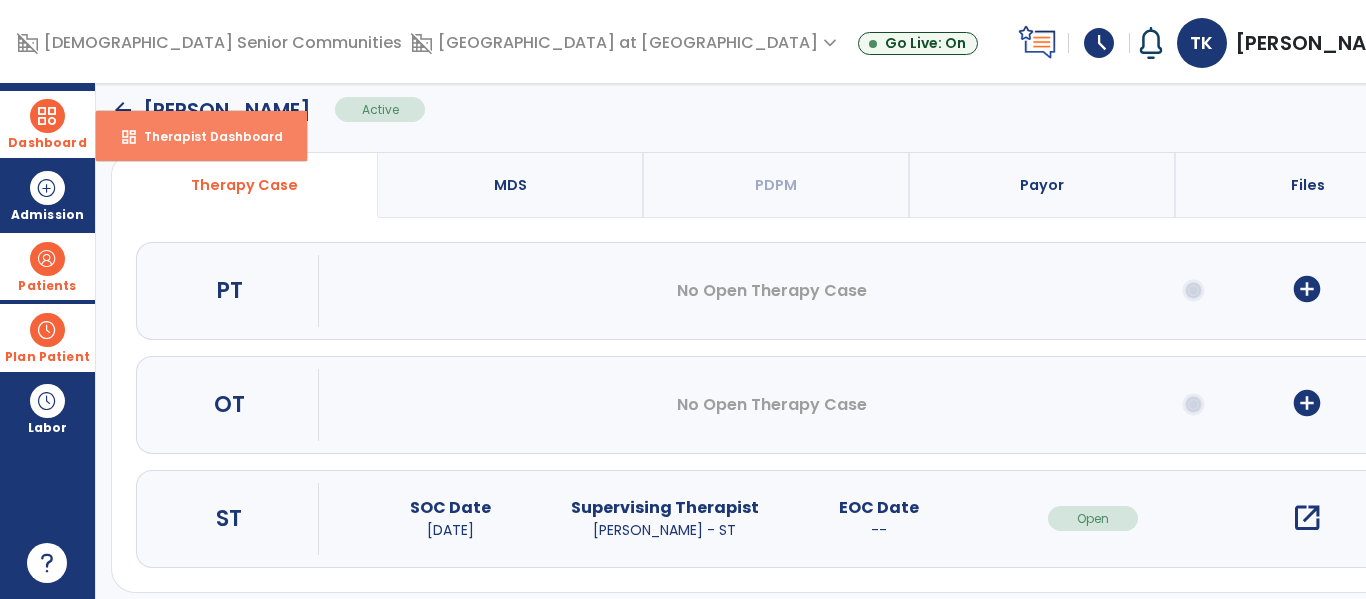 select on "****" 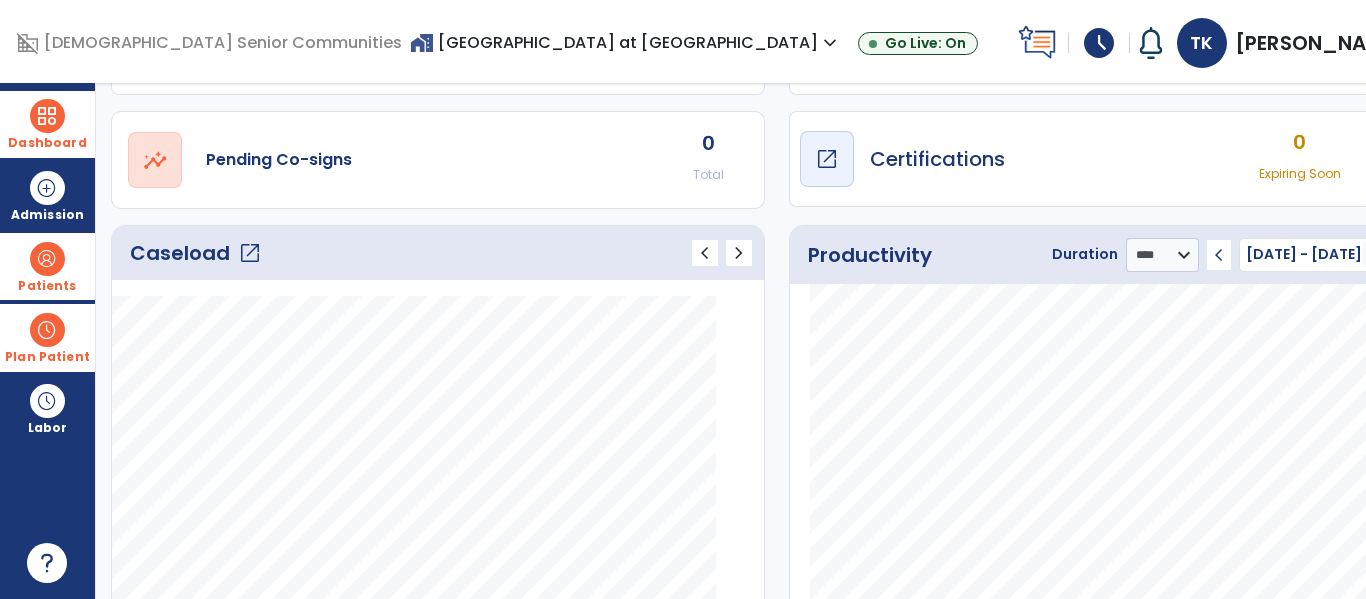 click on "Certifications" at bounding box center [937, 159] 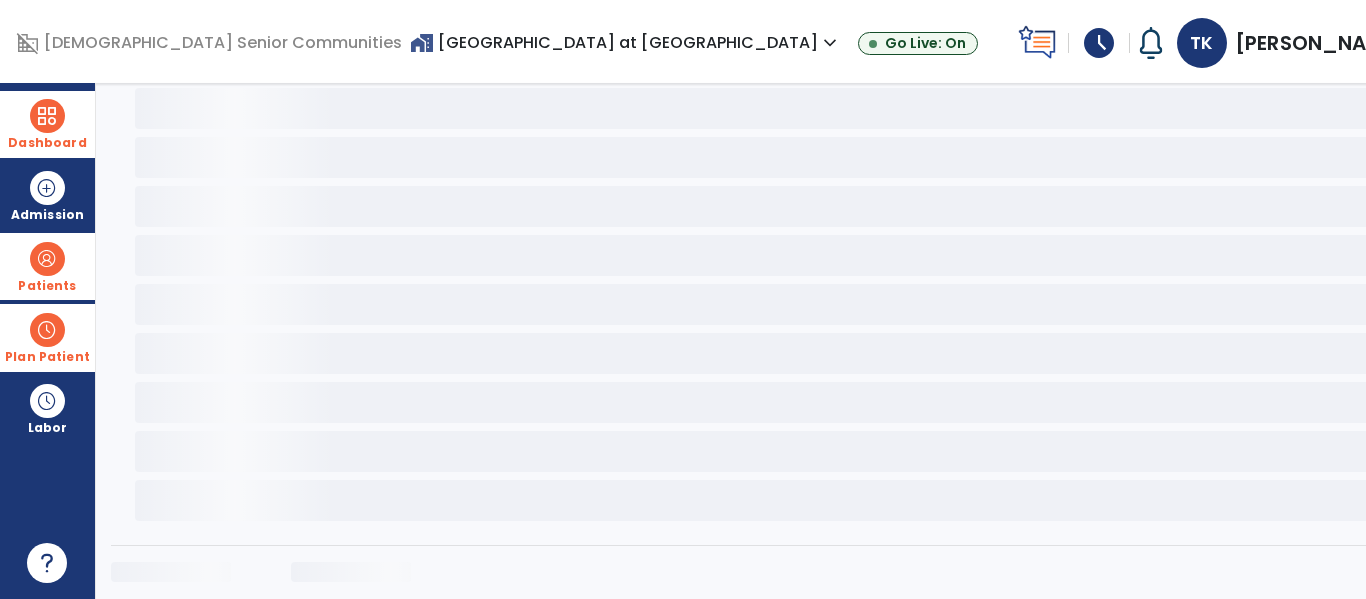 scroll, scrollTop: 0, scrollLeft: 0, axis: both 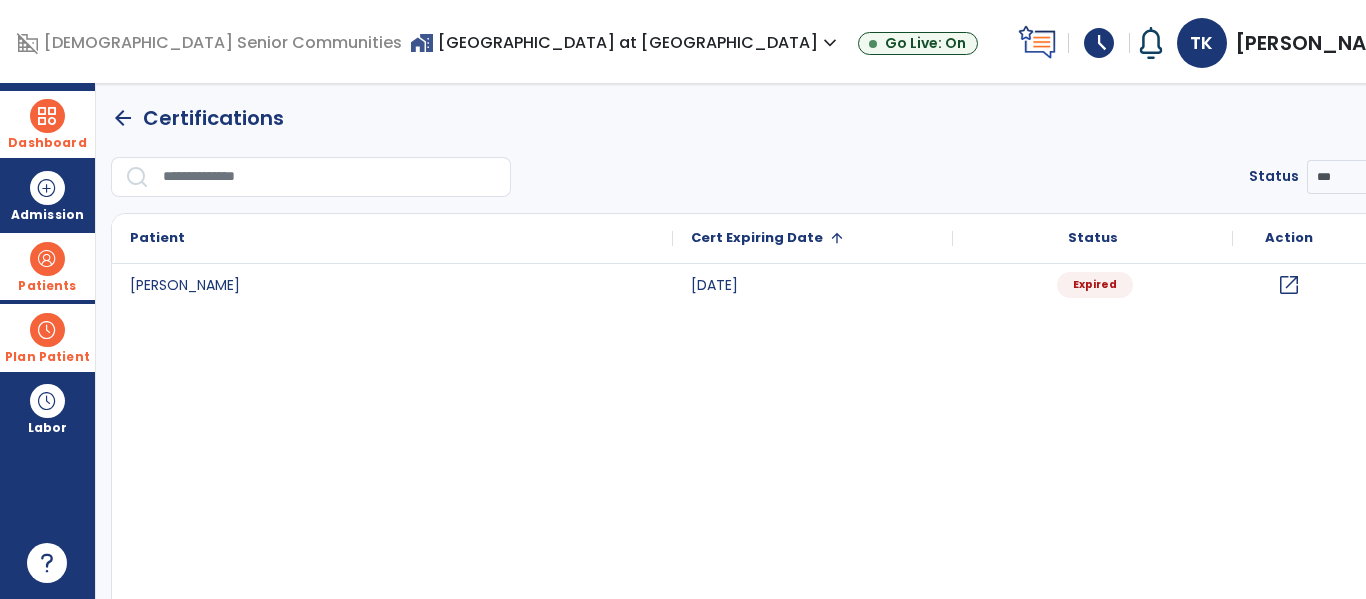click on "arrow_back" 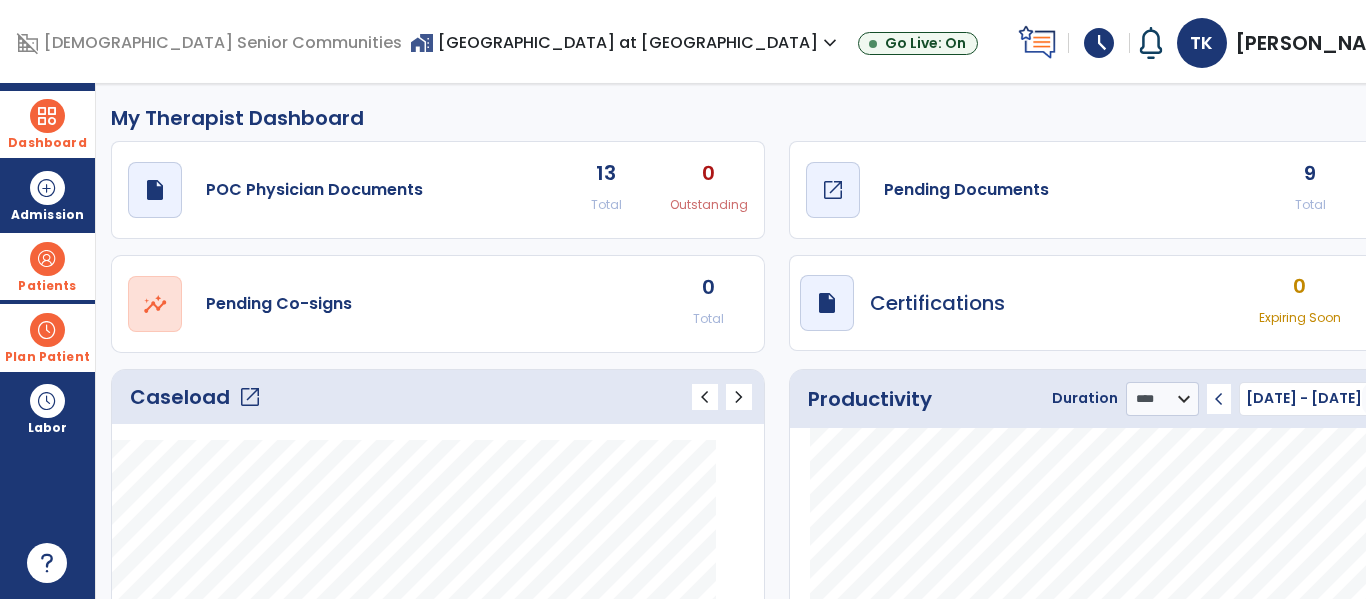click on "Pending Documents" 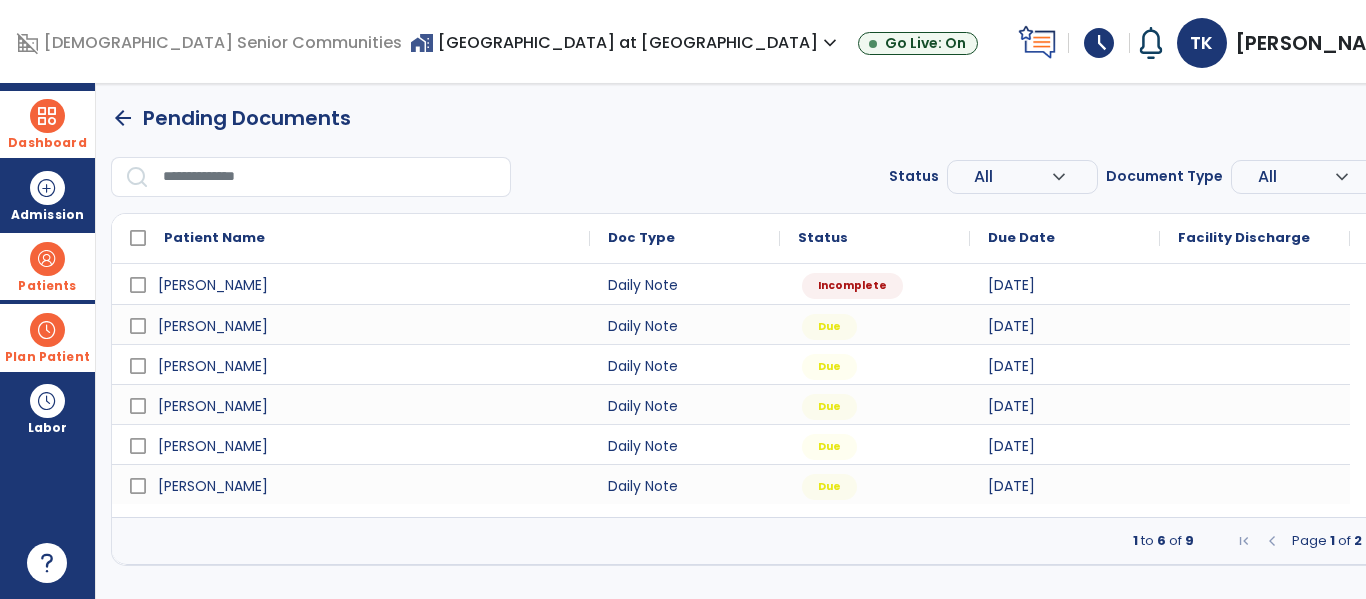 click at bounding box center (1382, 541) 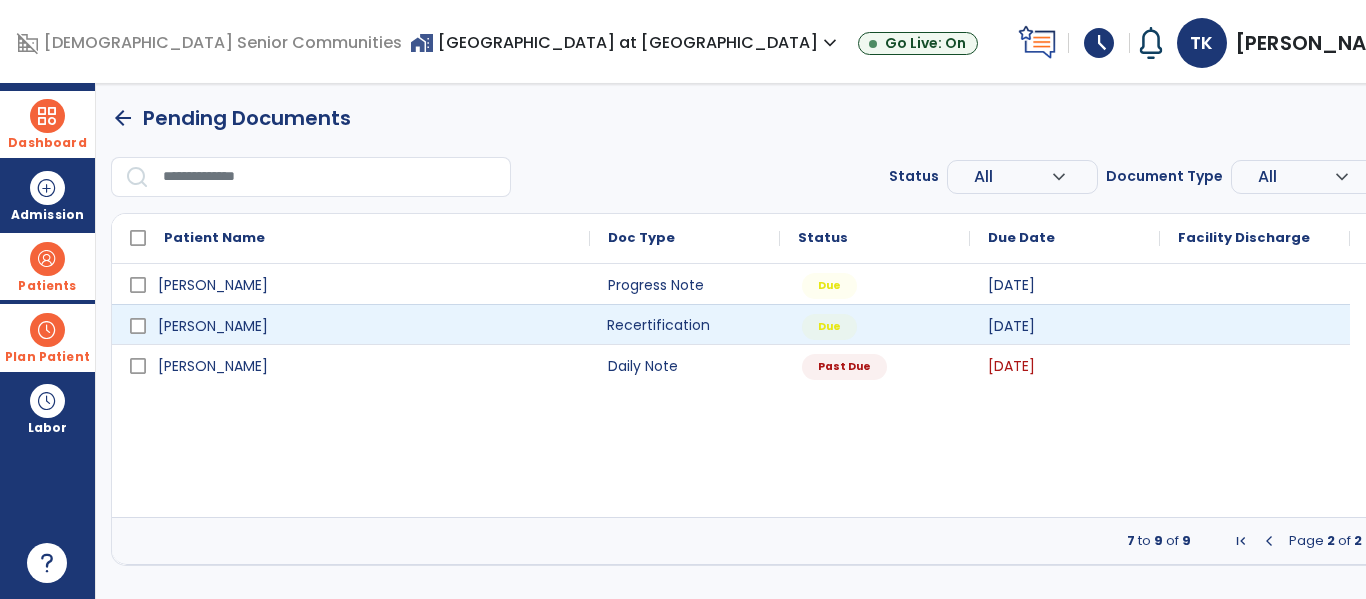 click on "Recertification" at bounding box center [685, 324] 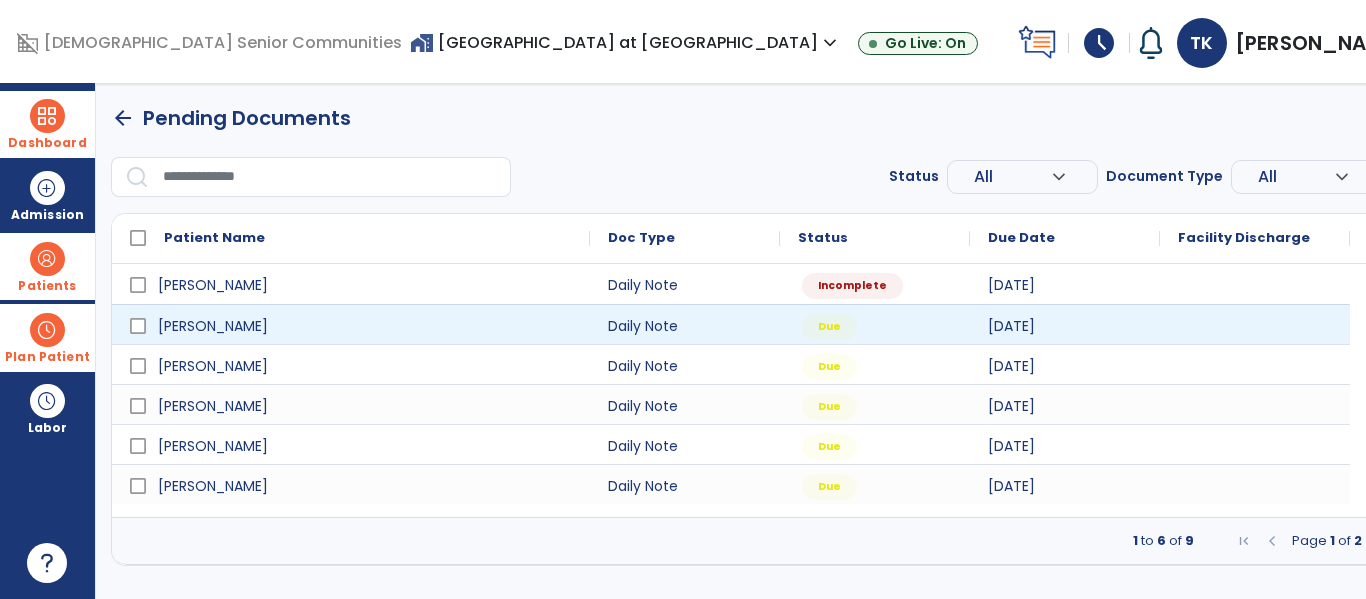 select on "**" 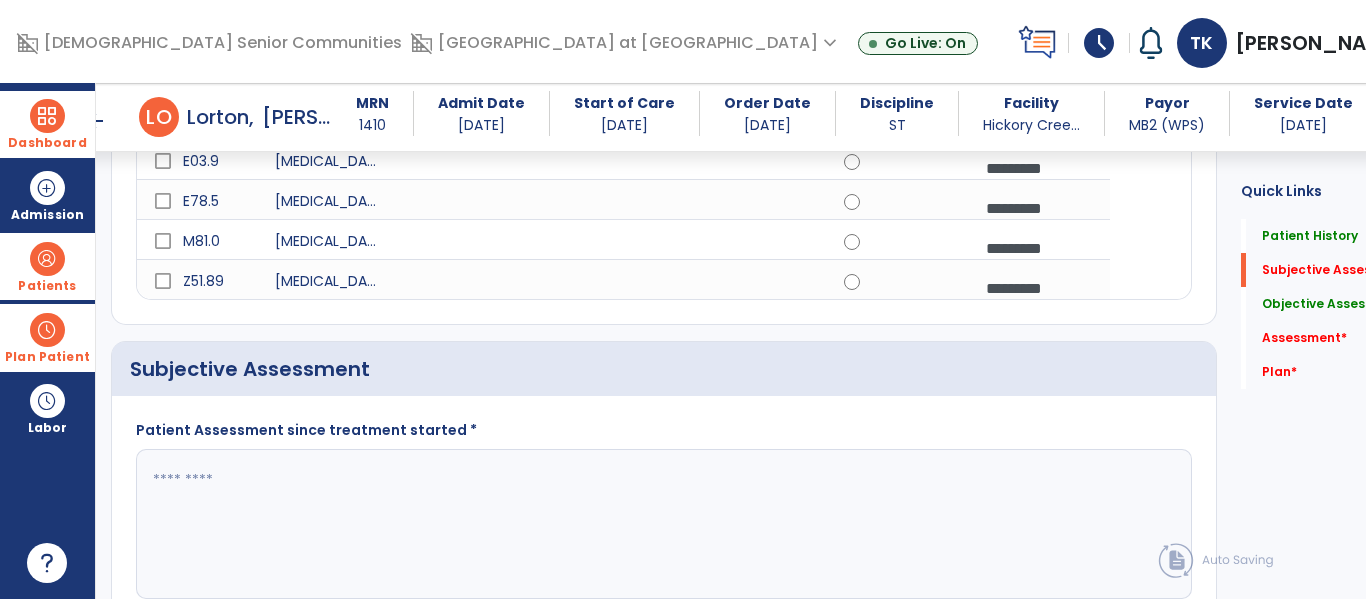 scroll, scrollTop: 875, scrollLeft: 0, axis: vertical 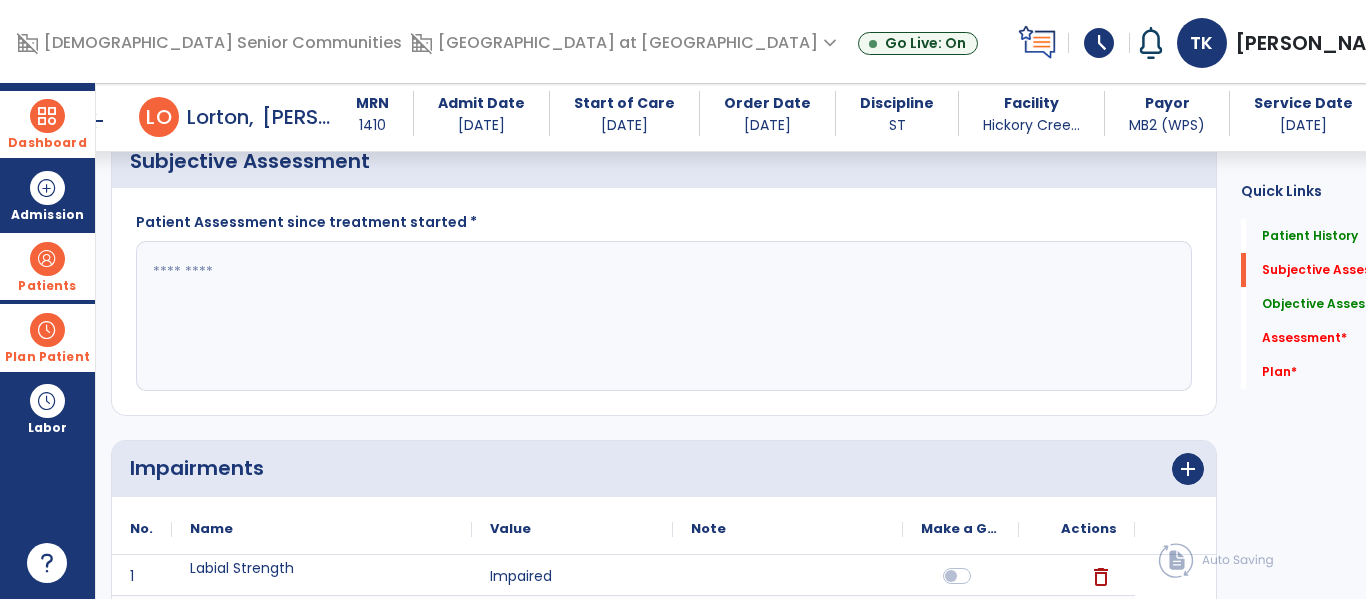 click 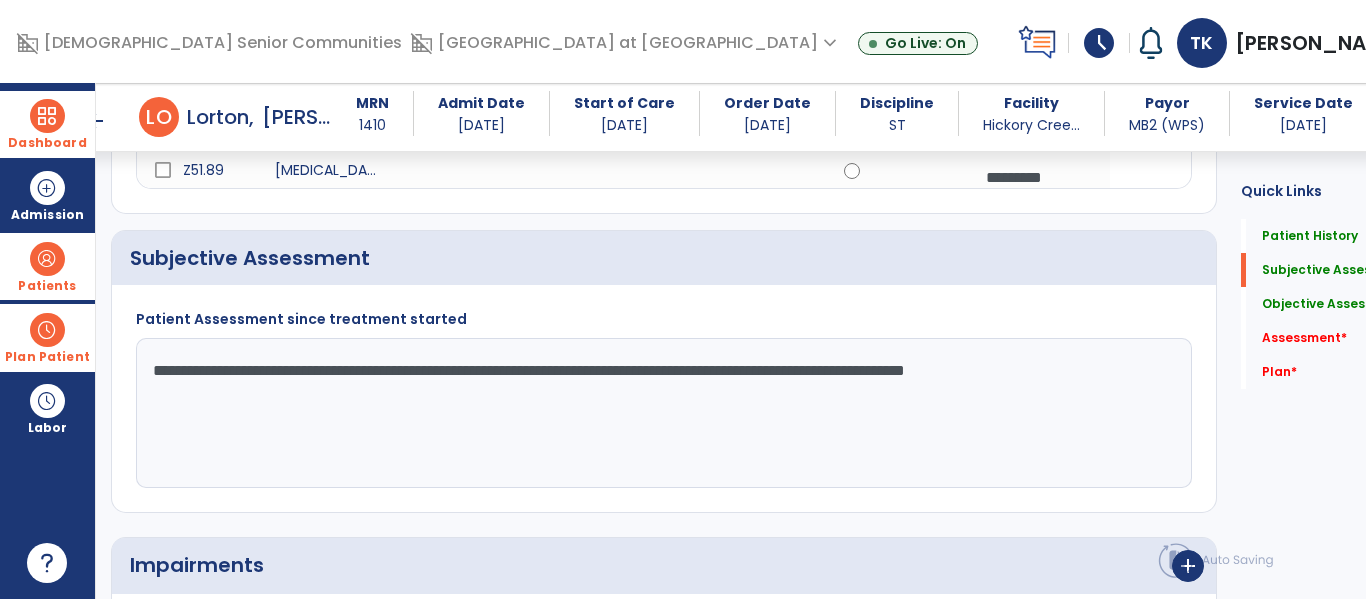 scroll, scrollTop: 777, scrollLeft: 0, axis: vertical 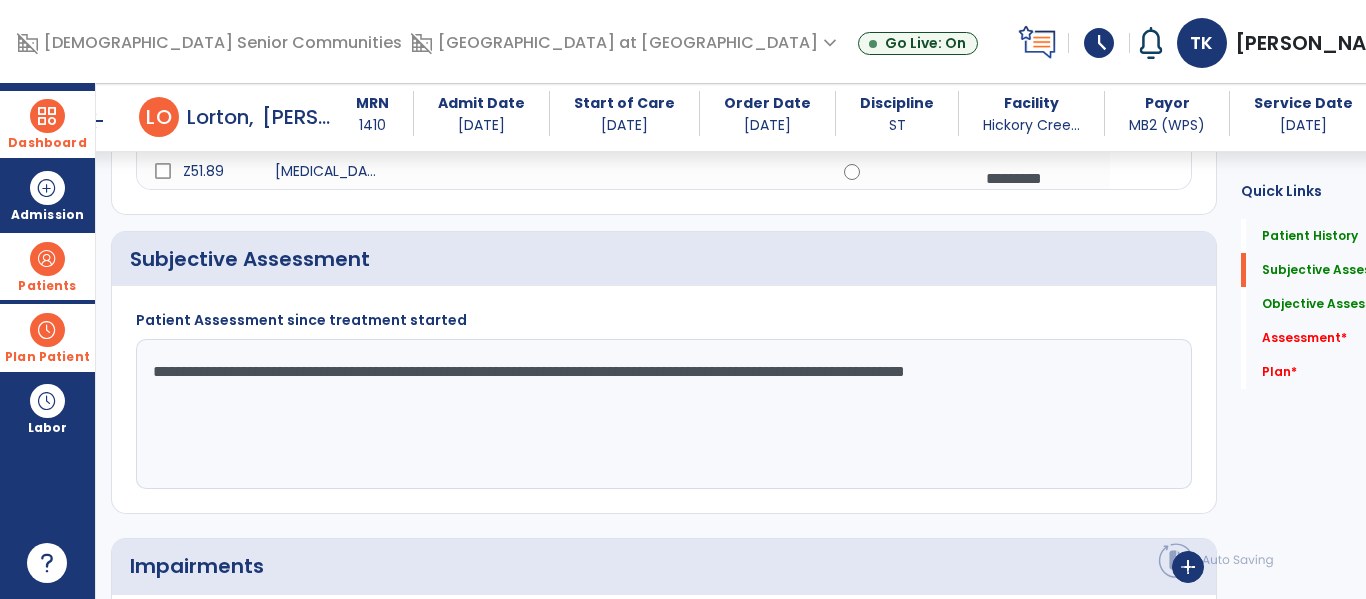 drag, startPoint x: 917, startPoint y: 372, endPoint x: 975, endPoint y: 377, distance: 58.21512 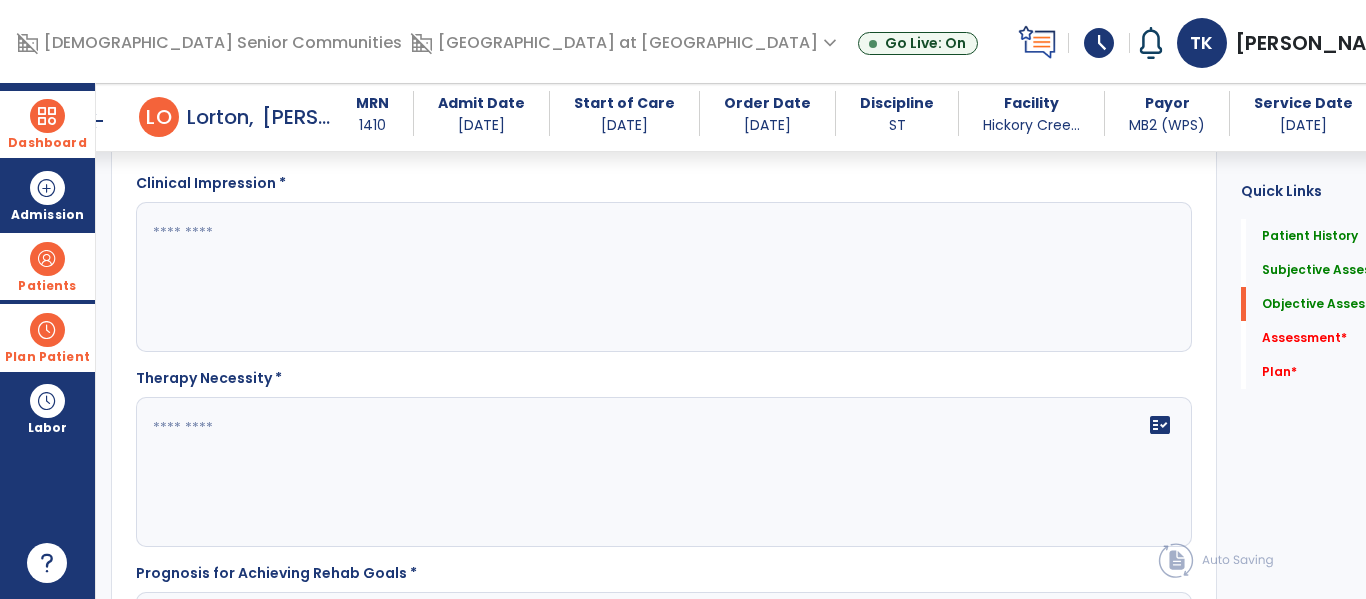scroll, scrollTop: 3007, scrollLeft: 0, axis: vertical 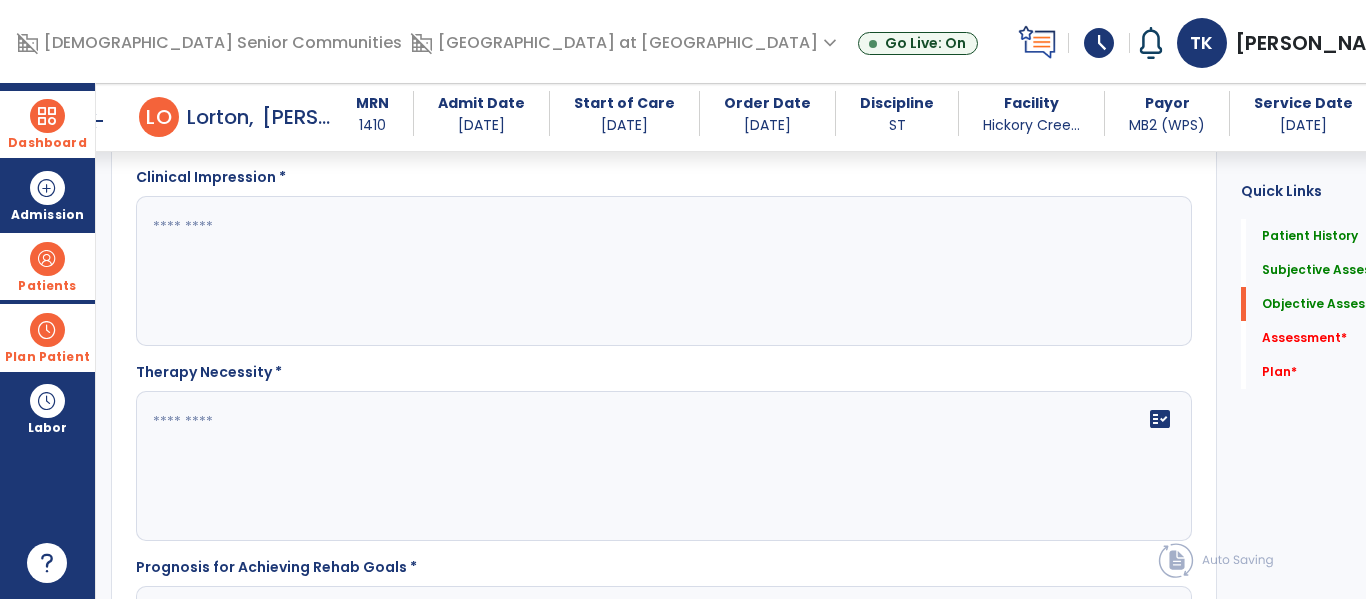 type on "**********" 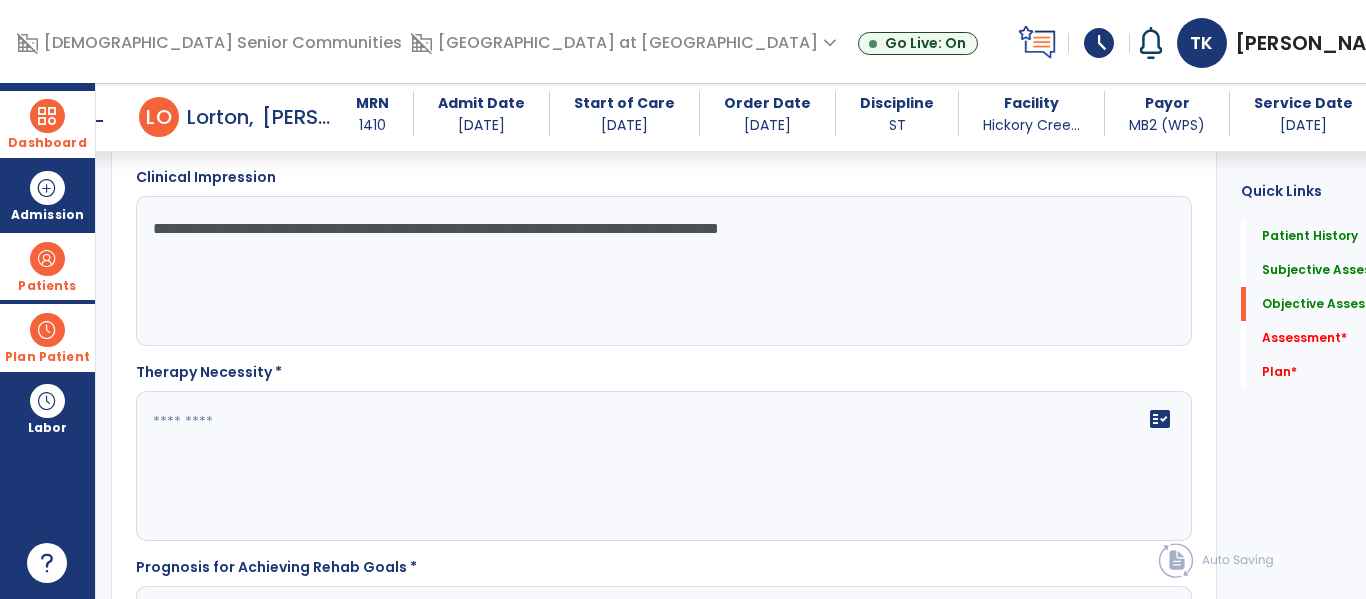type on "**********" 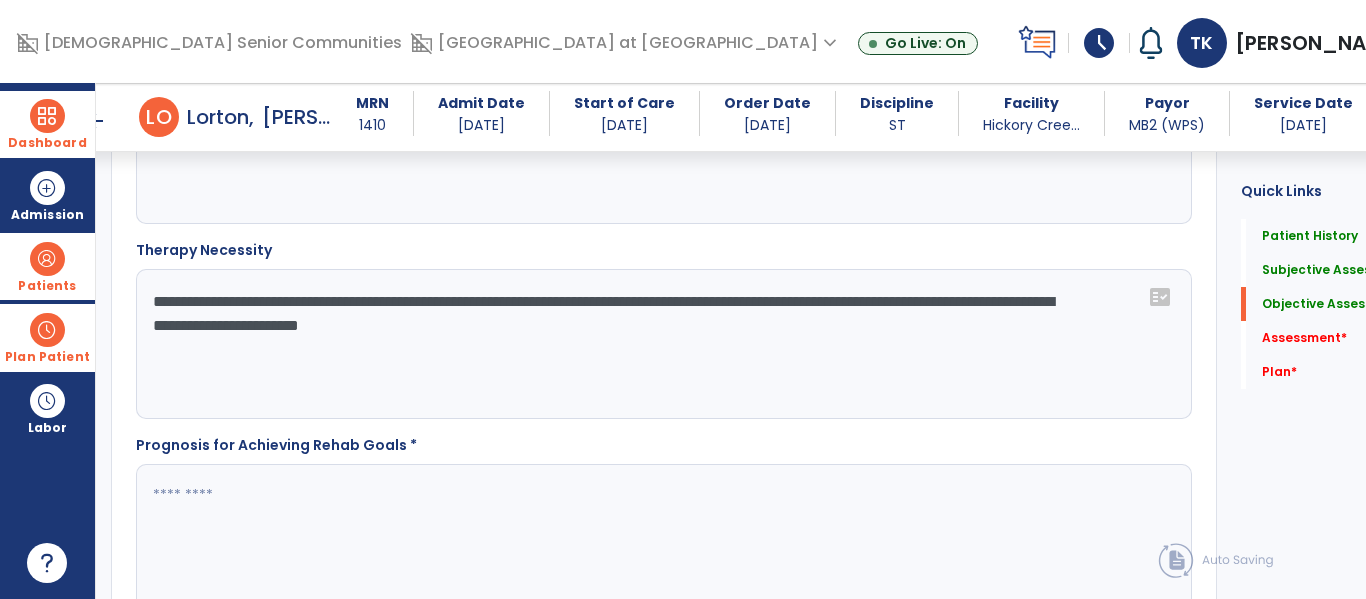 scroll, scrollTop: 3124, scrollLeft: 0, axis: vertical 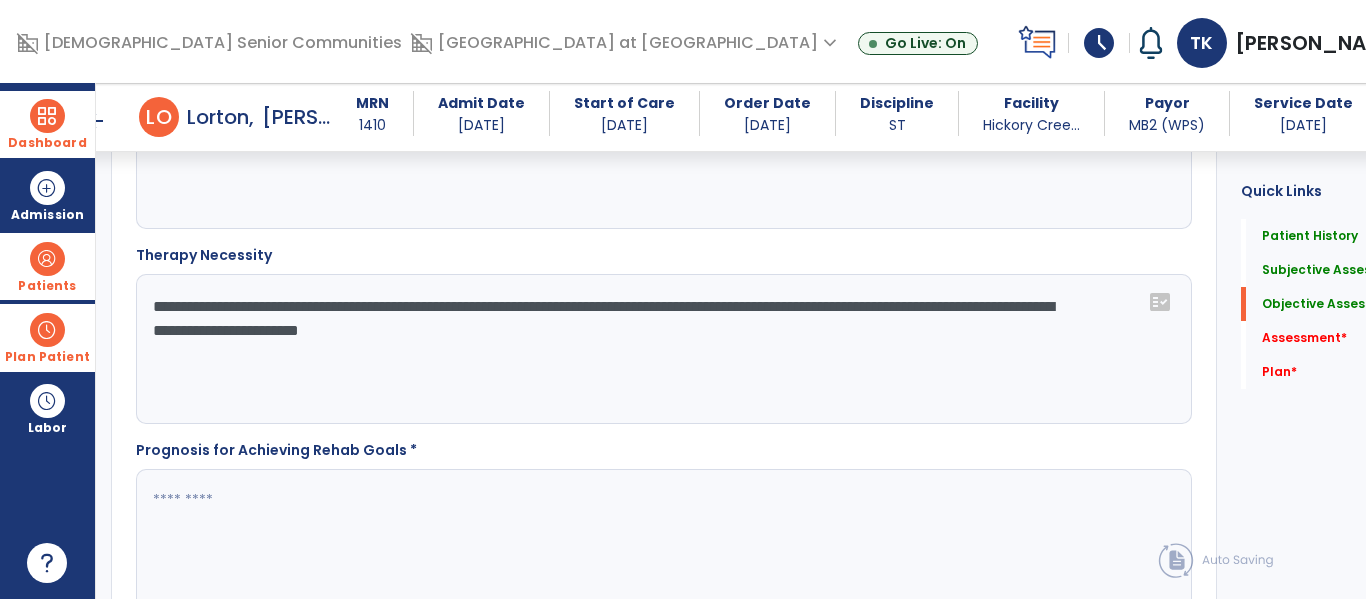 drag, startPoint x: 153, startPoint y: 311, endPoint x: 767, endPoint y: 385, distance: 618.4432 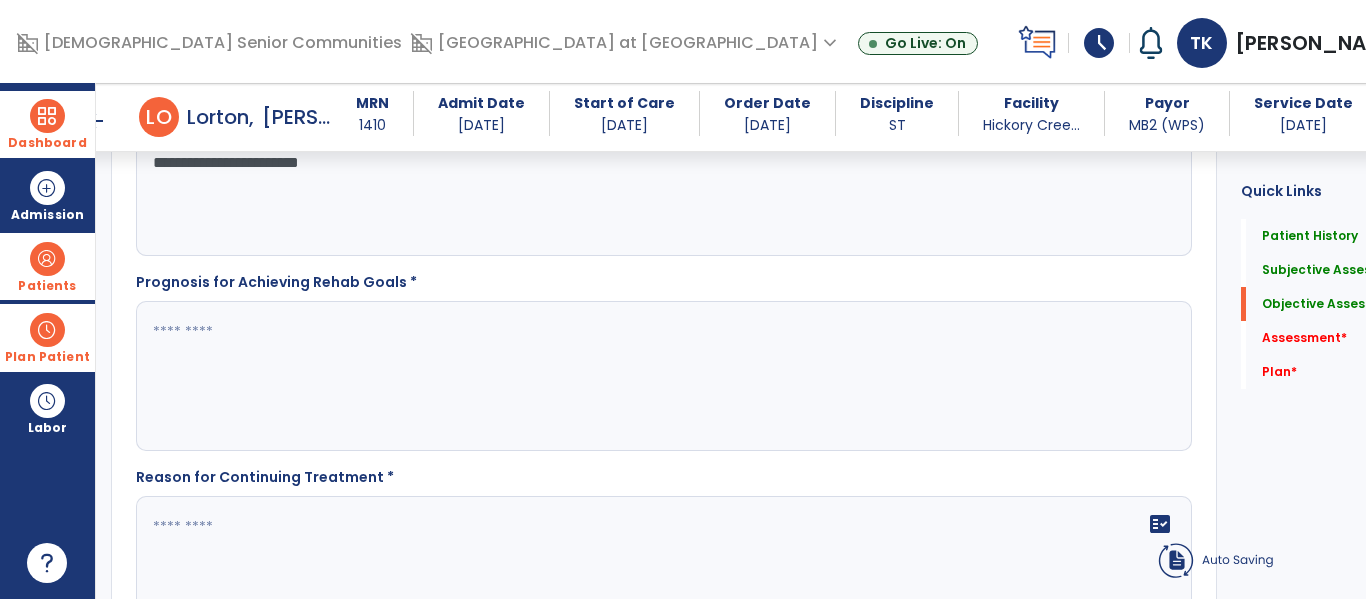 scroll, scrollTop: 3329, scrollLeft: 0, axis: vertical 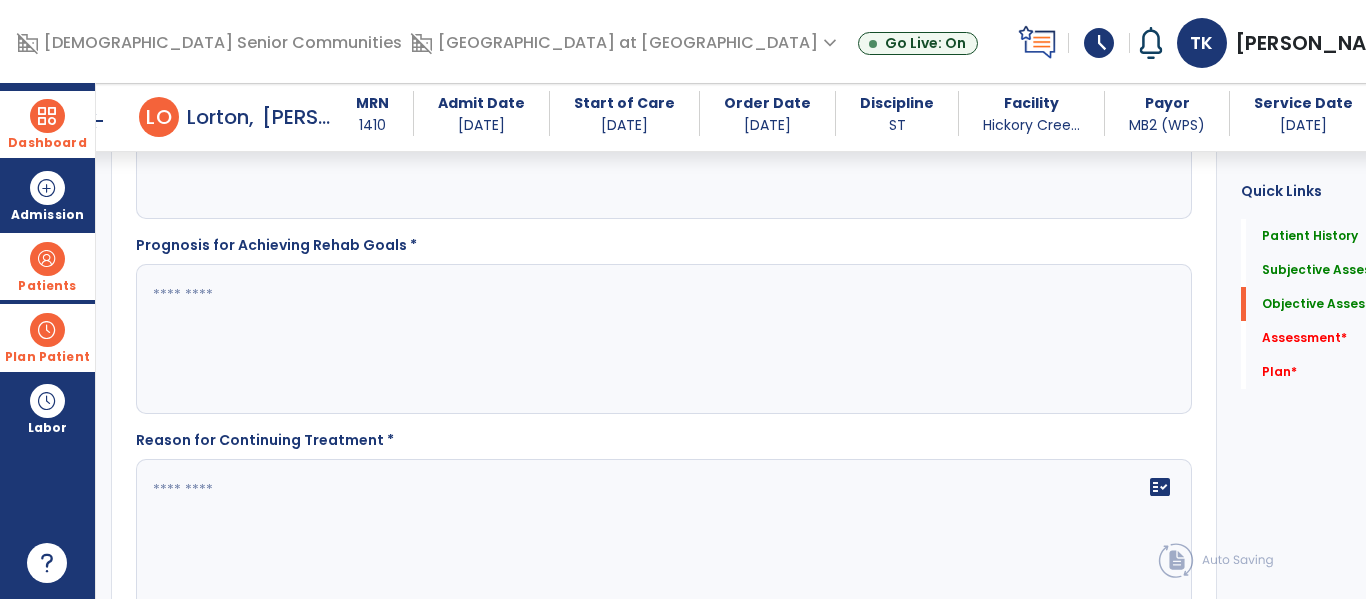 type on "**********" 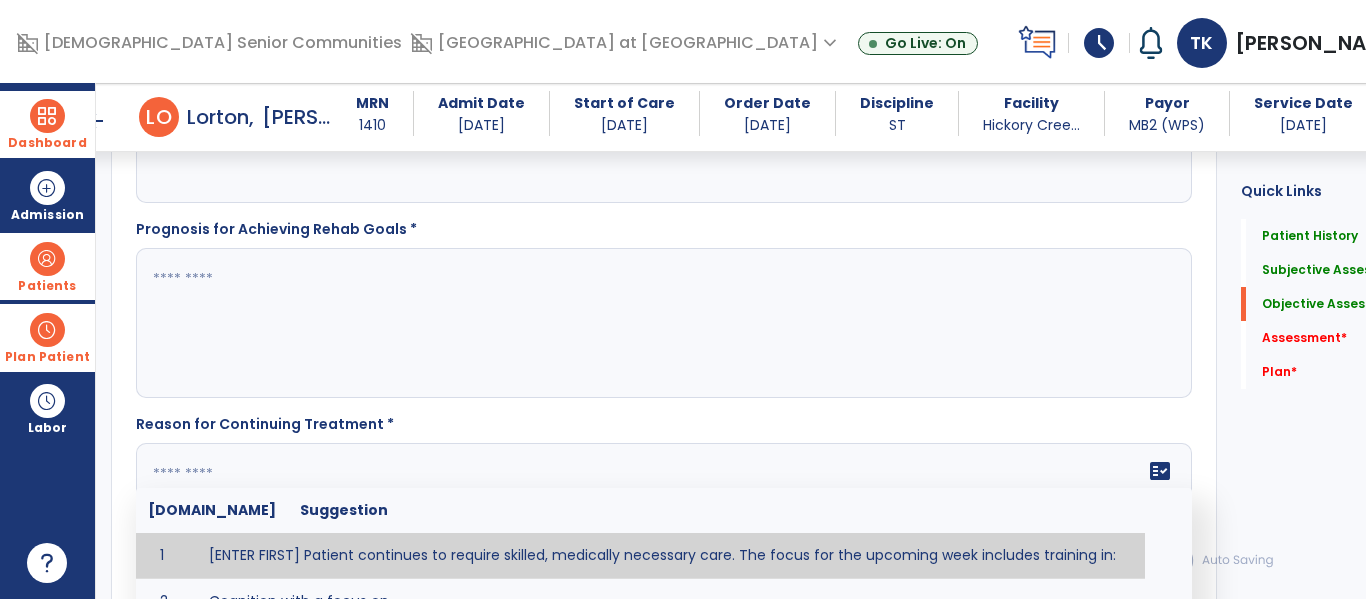 paste on "**********" 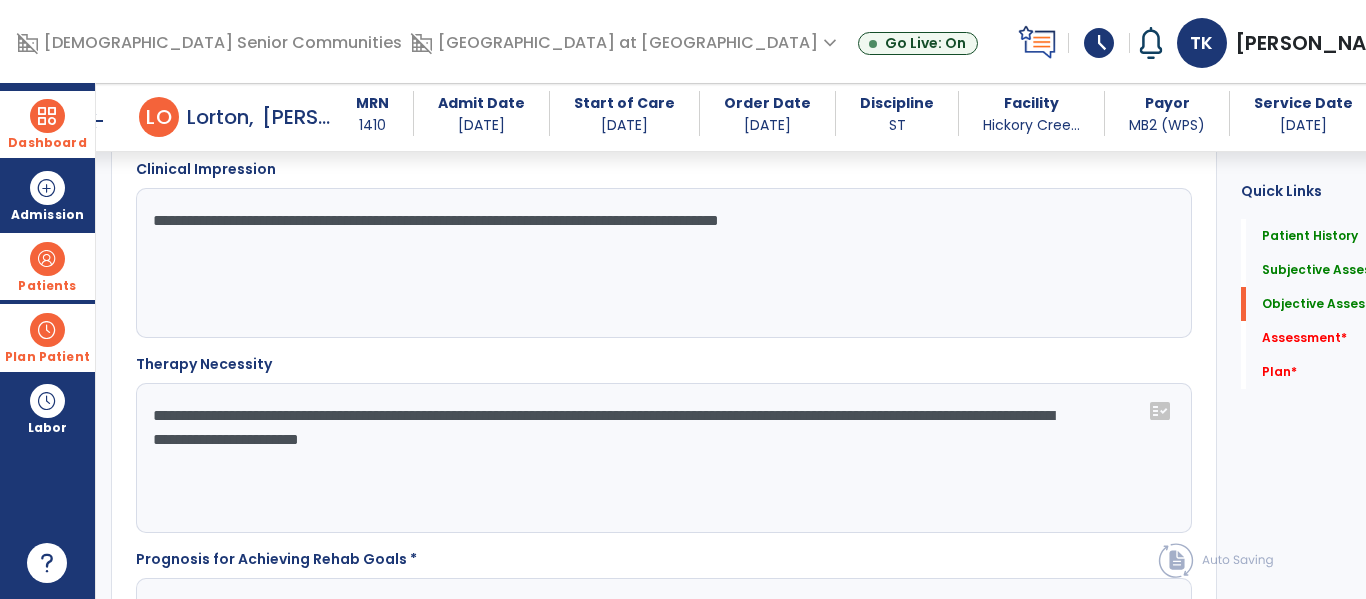 scroll, scrollTop: 3013, scrollLeft: 0, axis: vertical 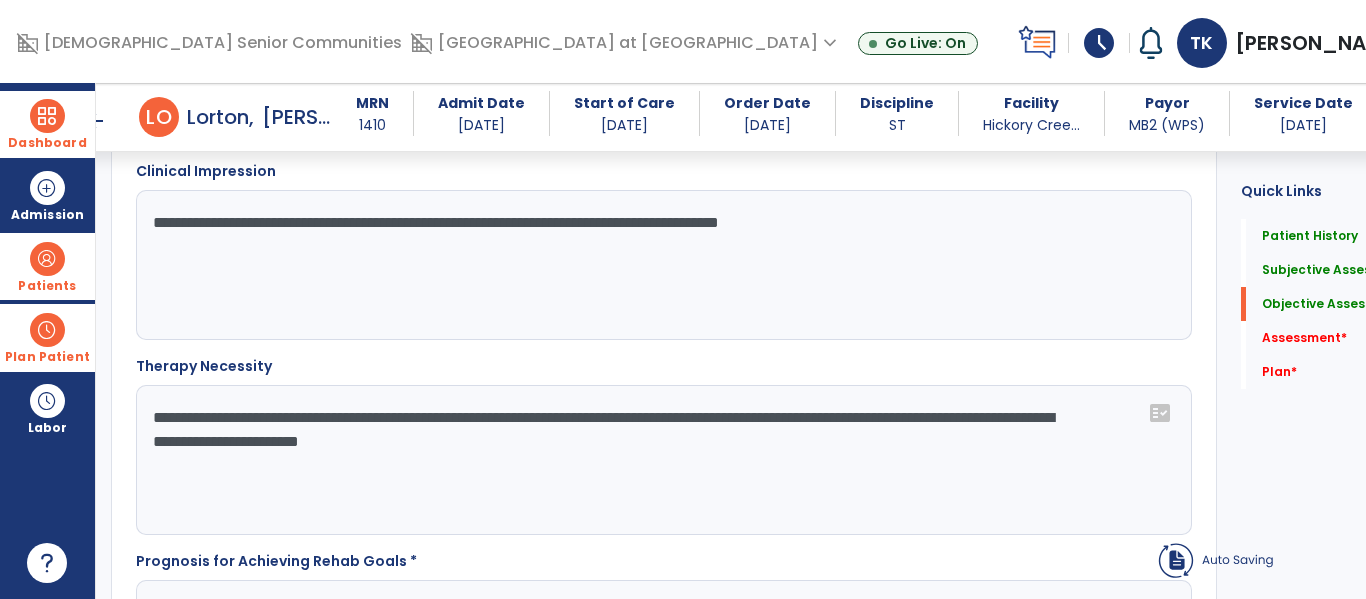 type on "**********" 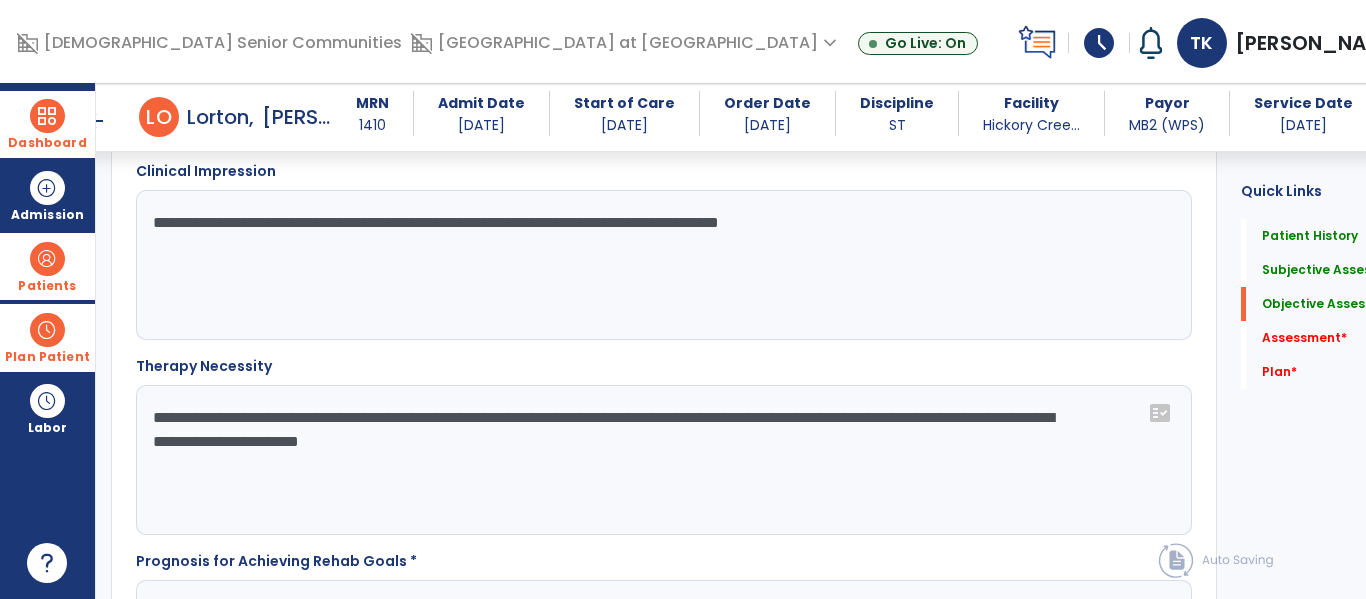 drag, startPoint x: 749, startPoint y: 456, endPoint x: 107, endPoint y: 376, distance: 646.9652 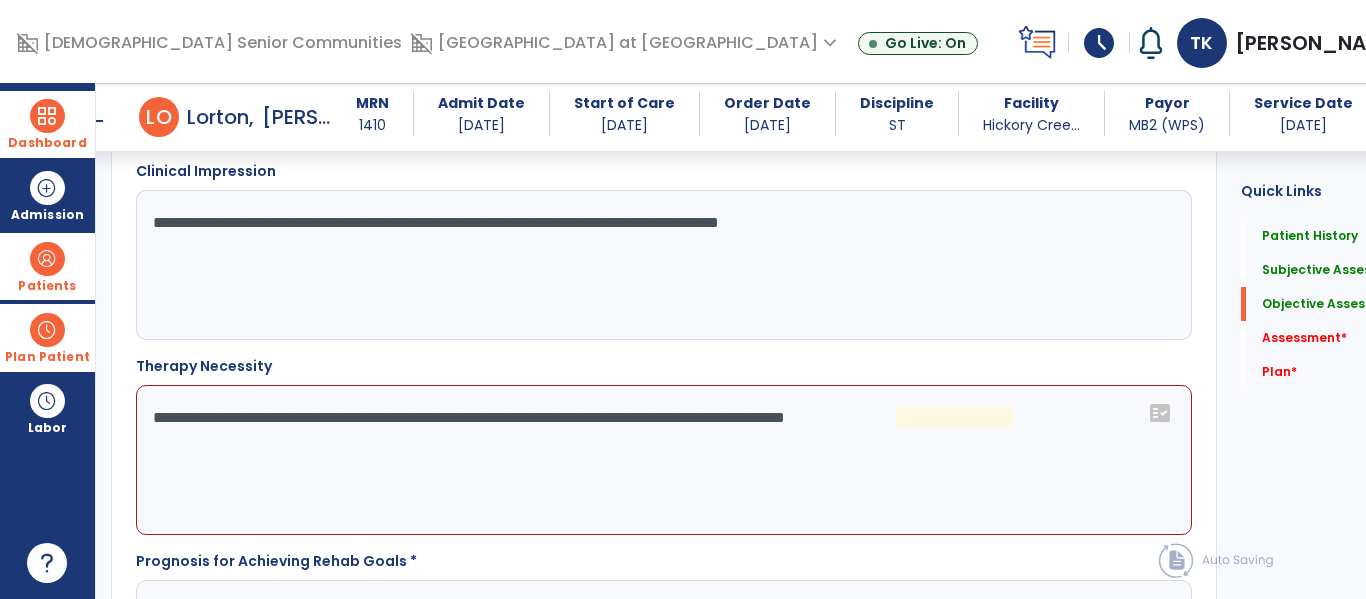 click on "**********" 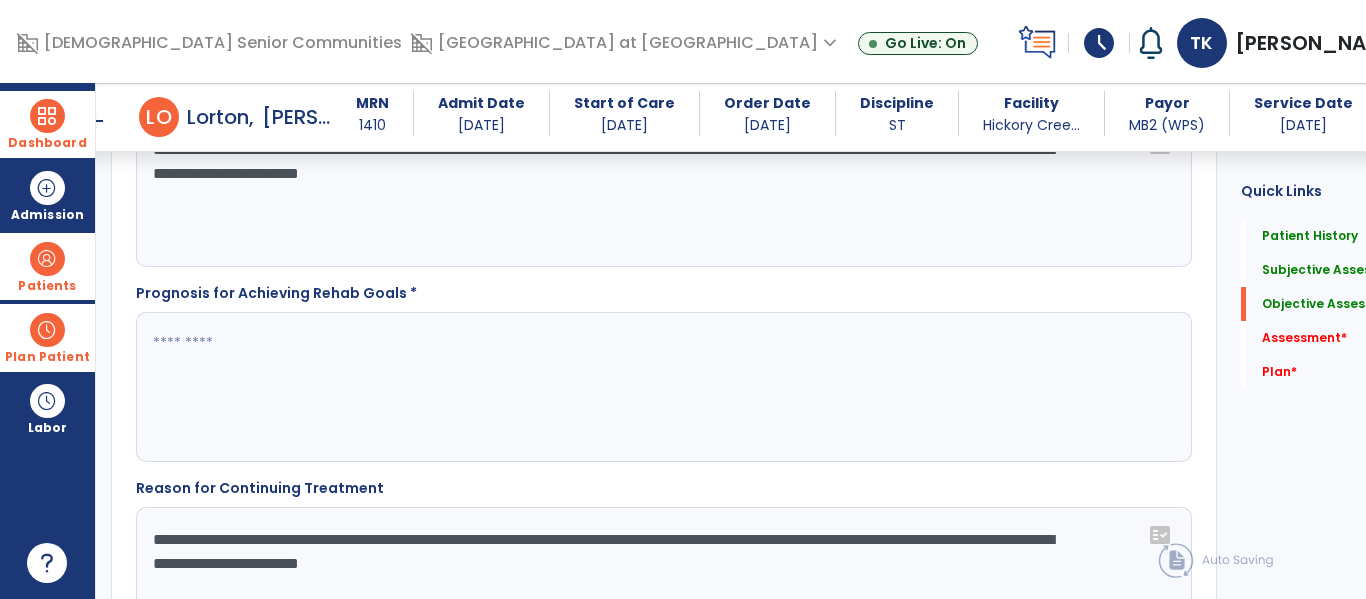 scroll, scrollTop: 3267, scrollLeft: 0, axis: vertical 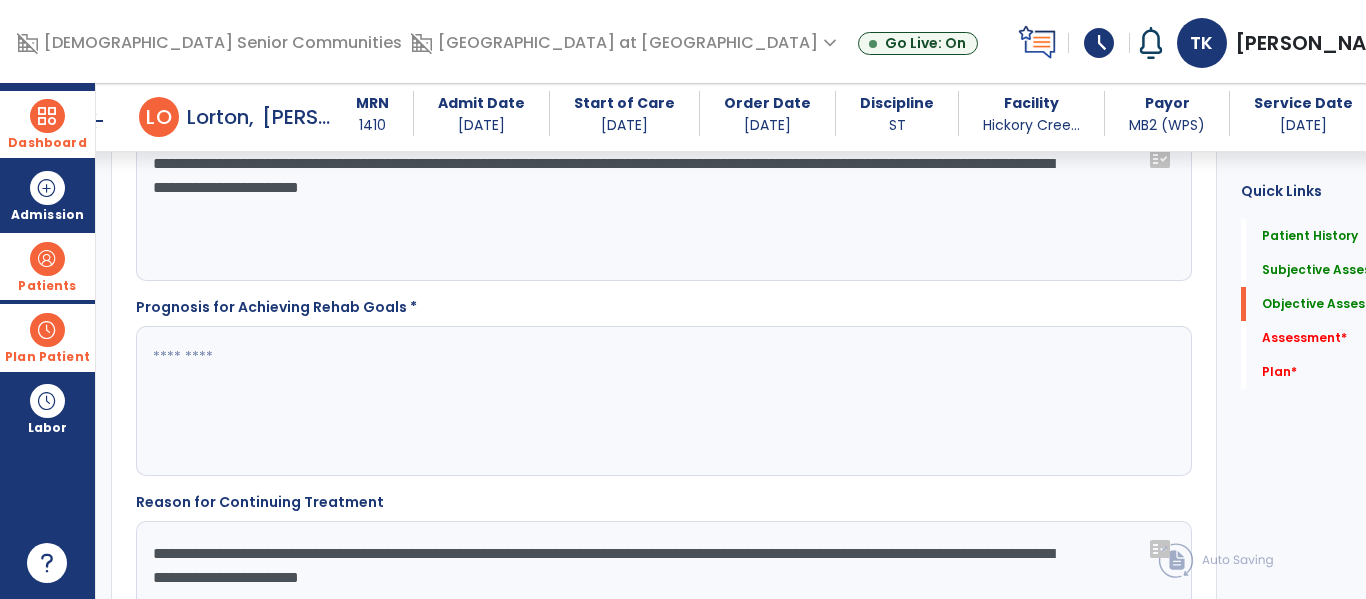 type on "**********" 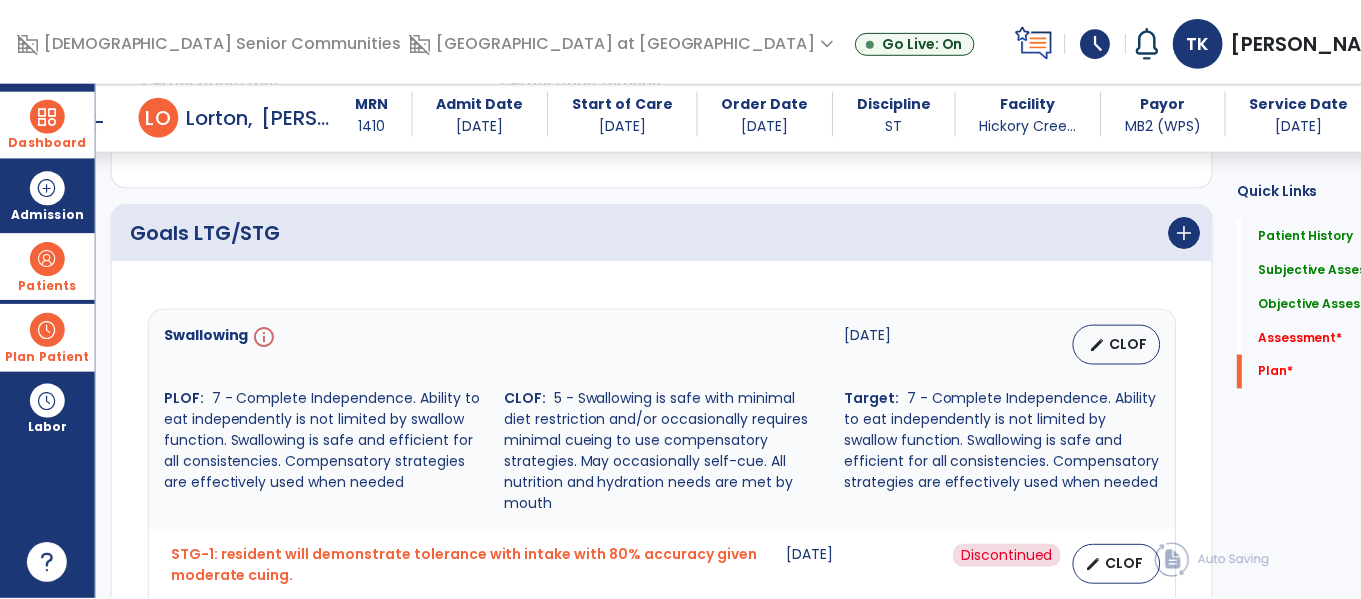 scroll, scrollTop: 4522, scrollLeft: 0, axis: vertical 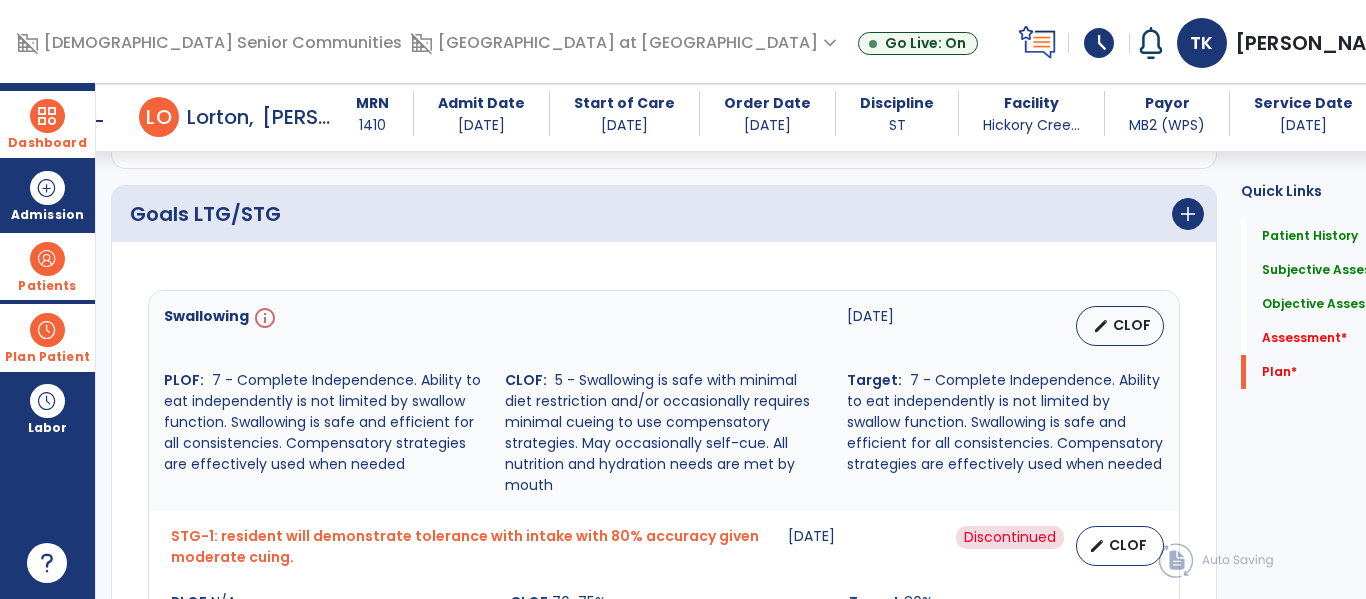 type on "**********" 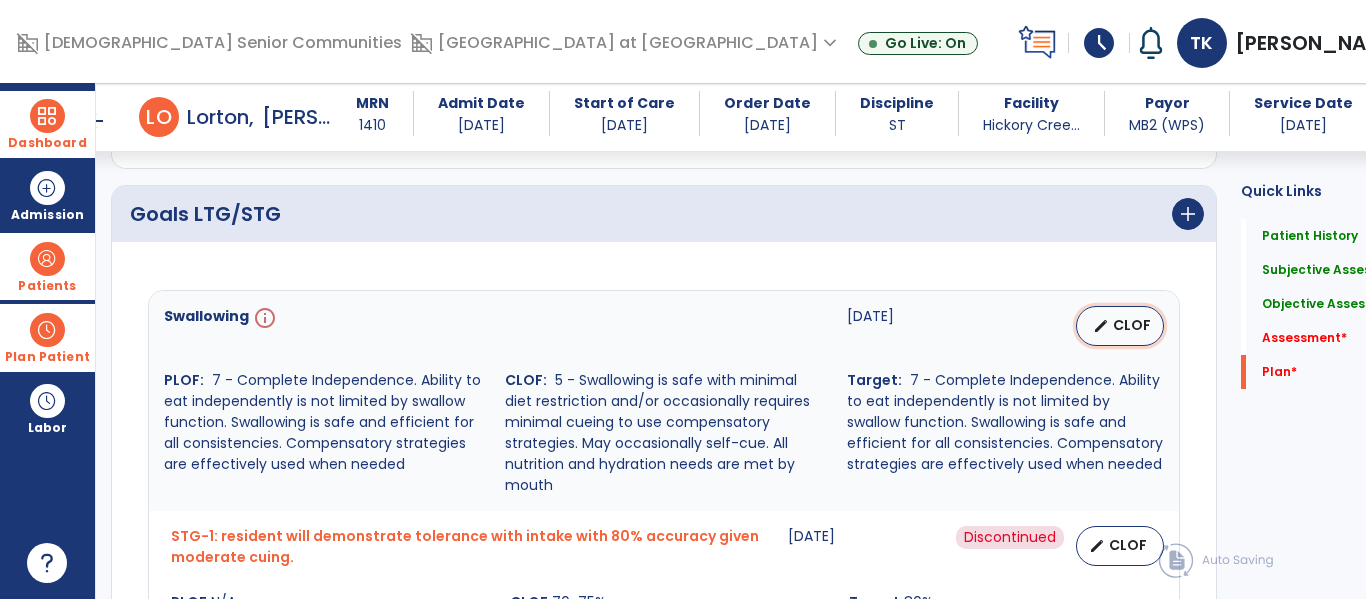 click on "edit" at bounding box center (1101, 326) 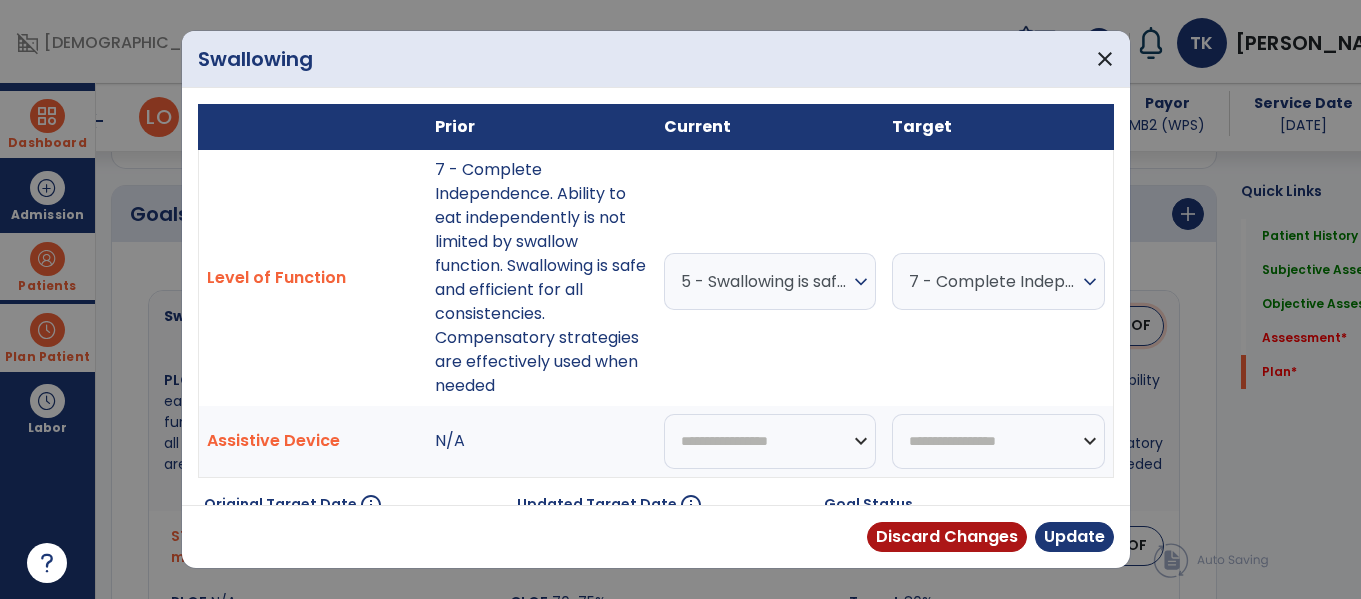 scroll, scrollTop: 4522, scrollLeft: 0, axis: vertical 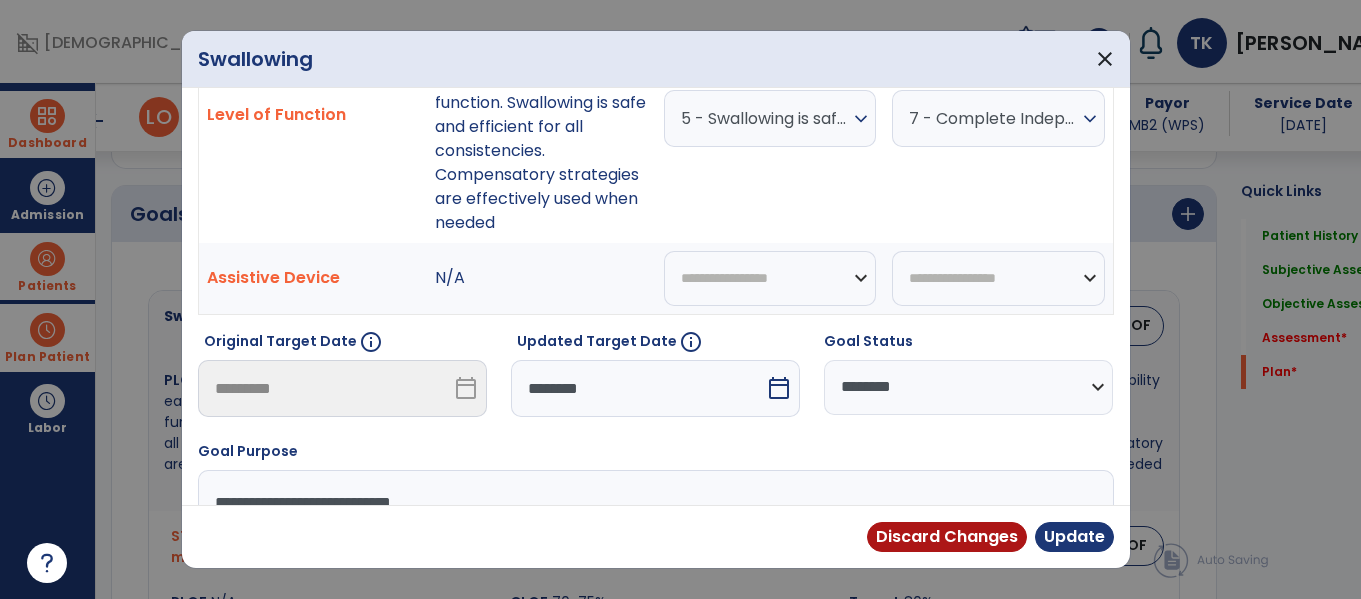 click on "calendar_today" at bounding box center [779, 388] 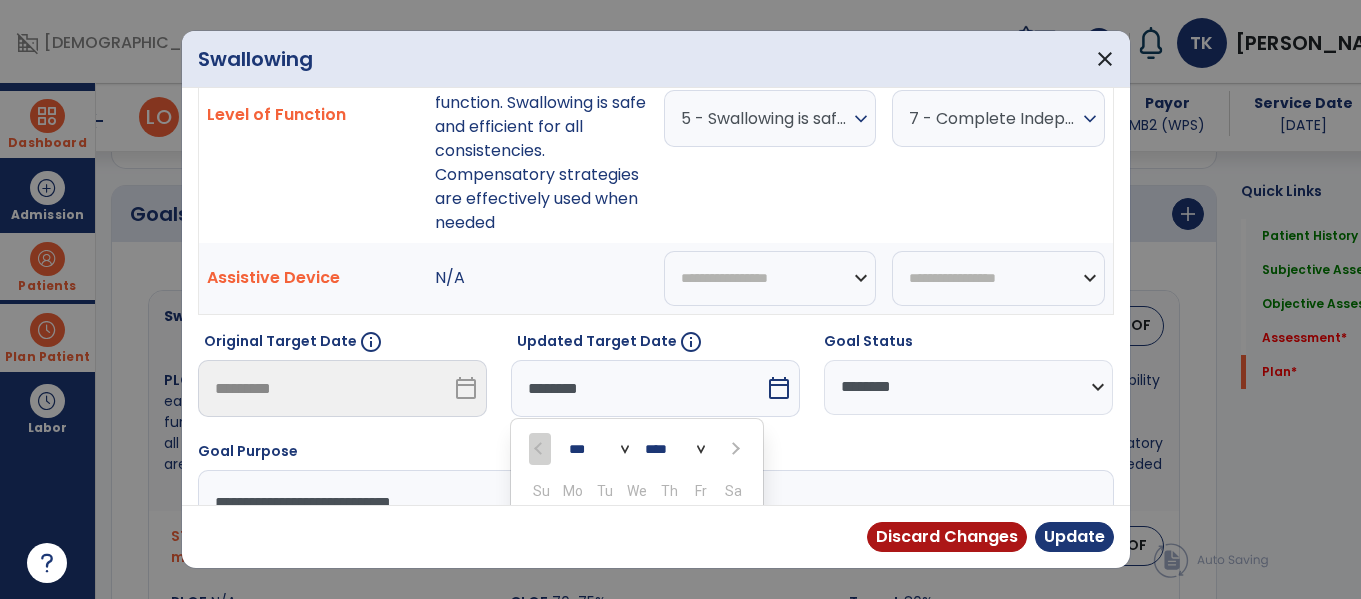 scroll, scrollTop: 372, scrollLeft: 0, axis: vertical 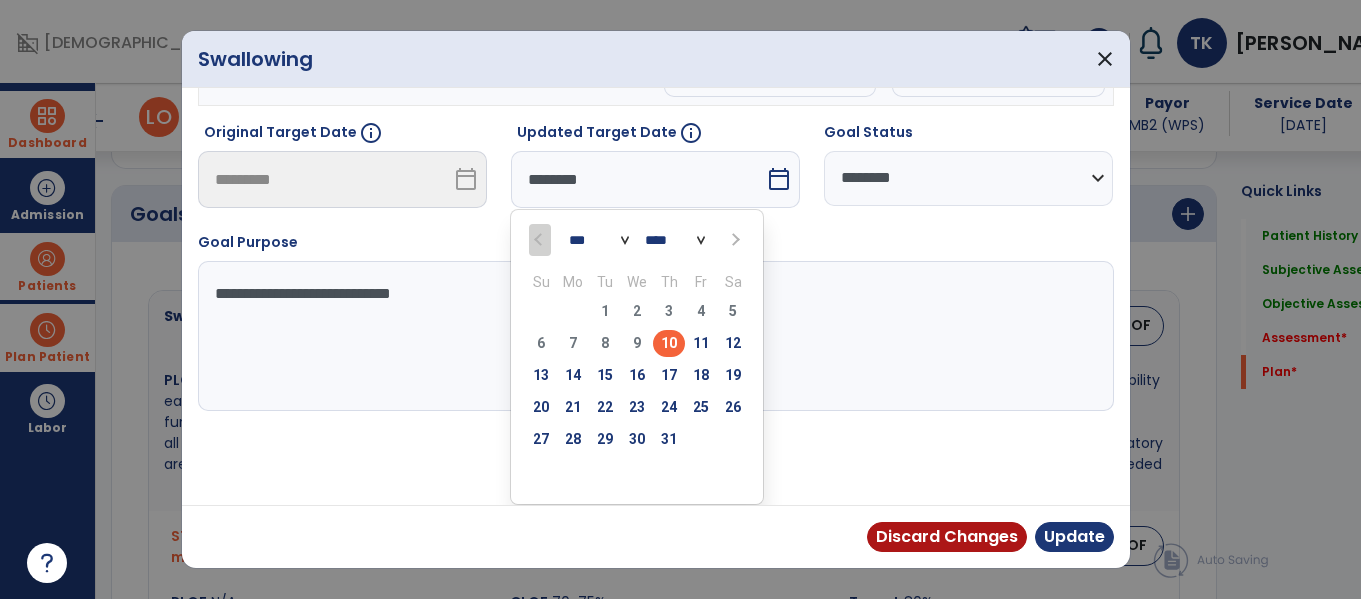 click at bounding box center [734, 240] 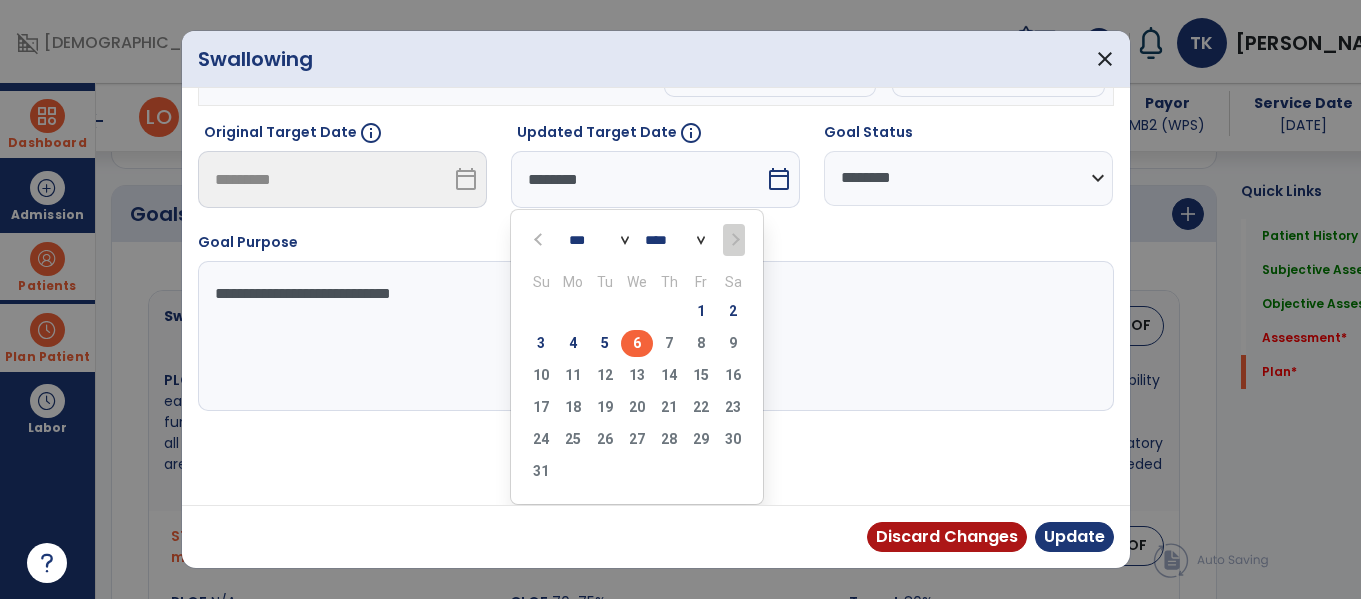 click on "6" at bounding box center (637, 343) 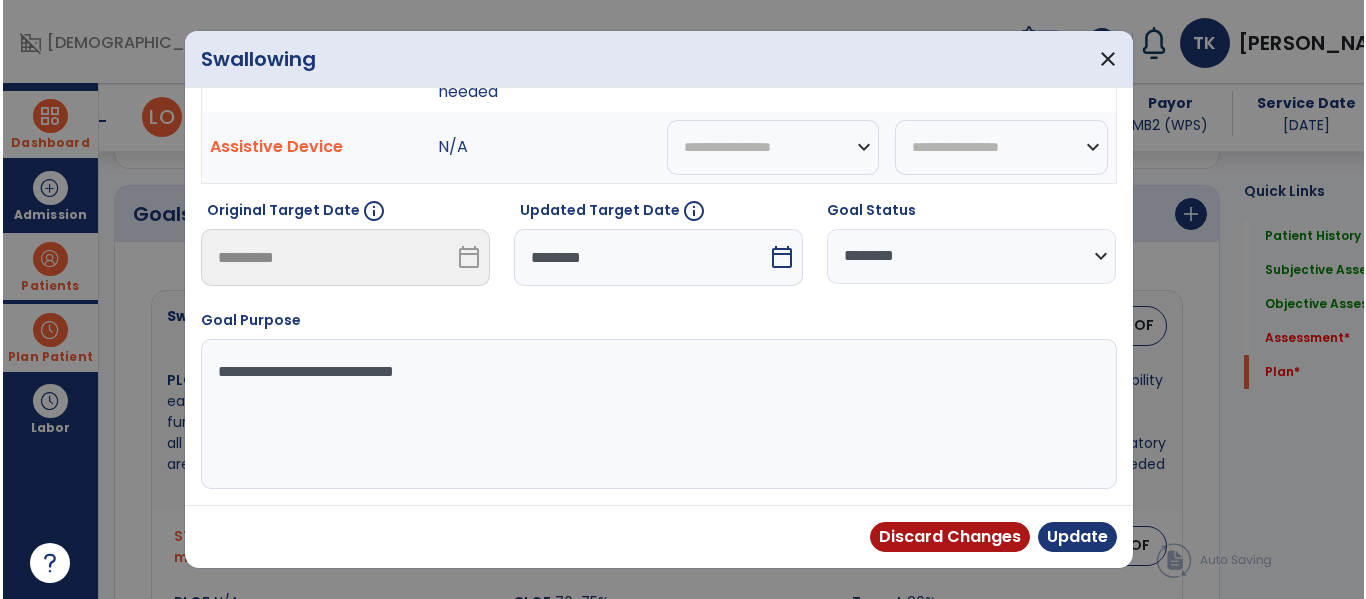 scroll, scrollTop: 294, scrollLeft: 0, axis: vertical 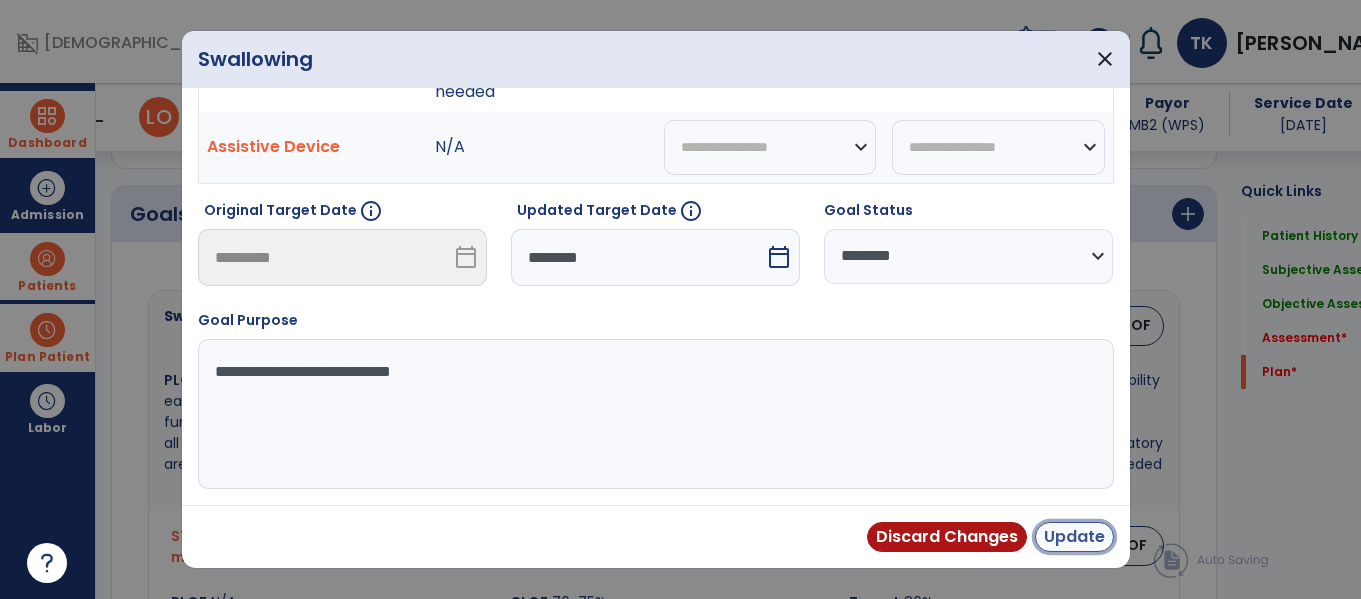 click on "Update" at bounding box center (1074, 537) 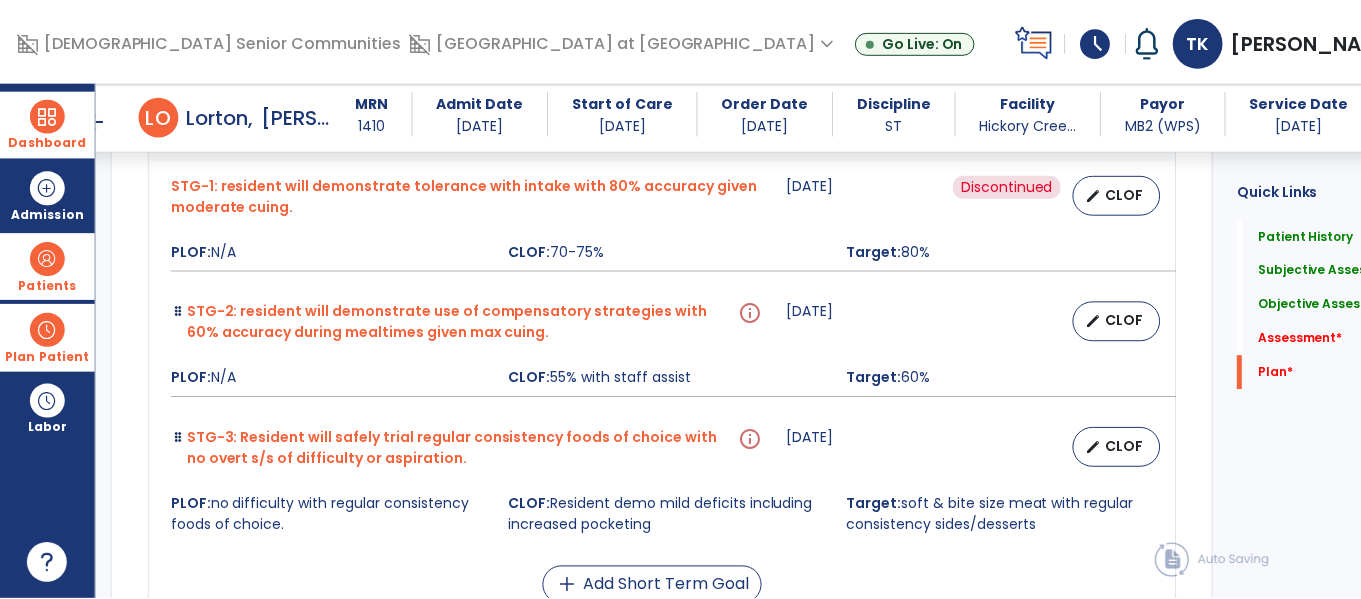 scroll, scrollTop: 4874, scrollLeft: 0, axis: vertical 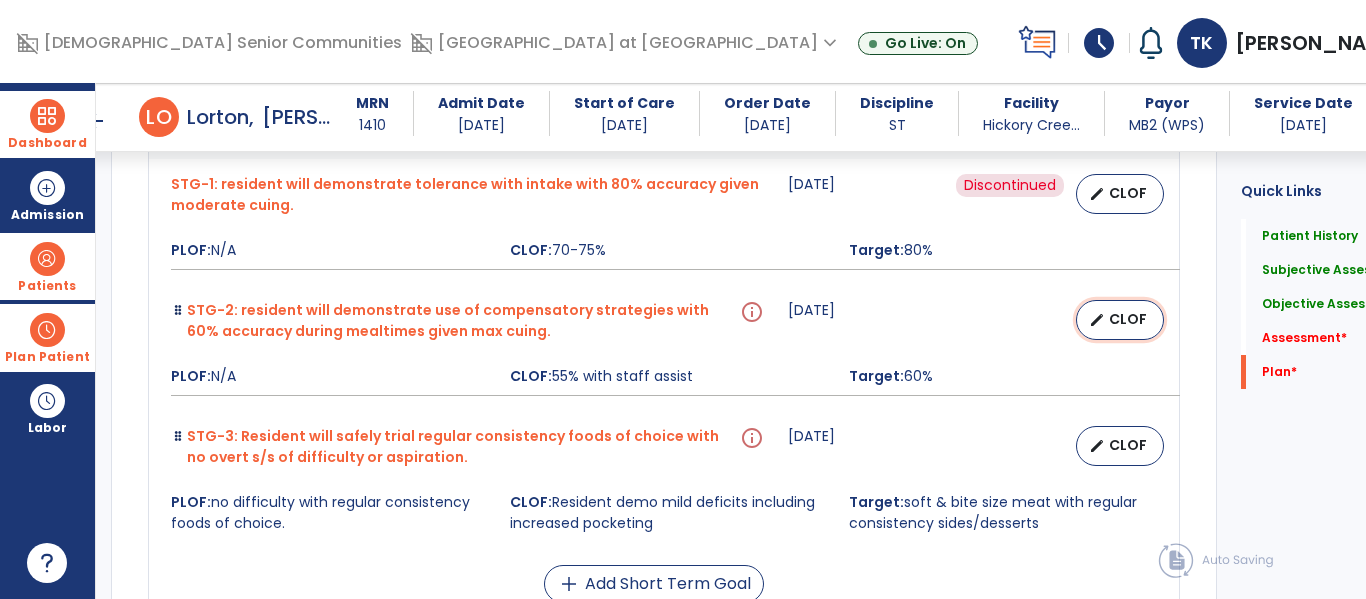 click on "edit   CLOF" at bounding box center [1120, 320] 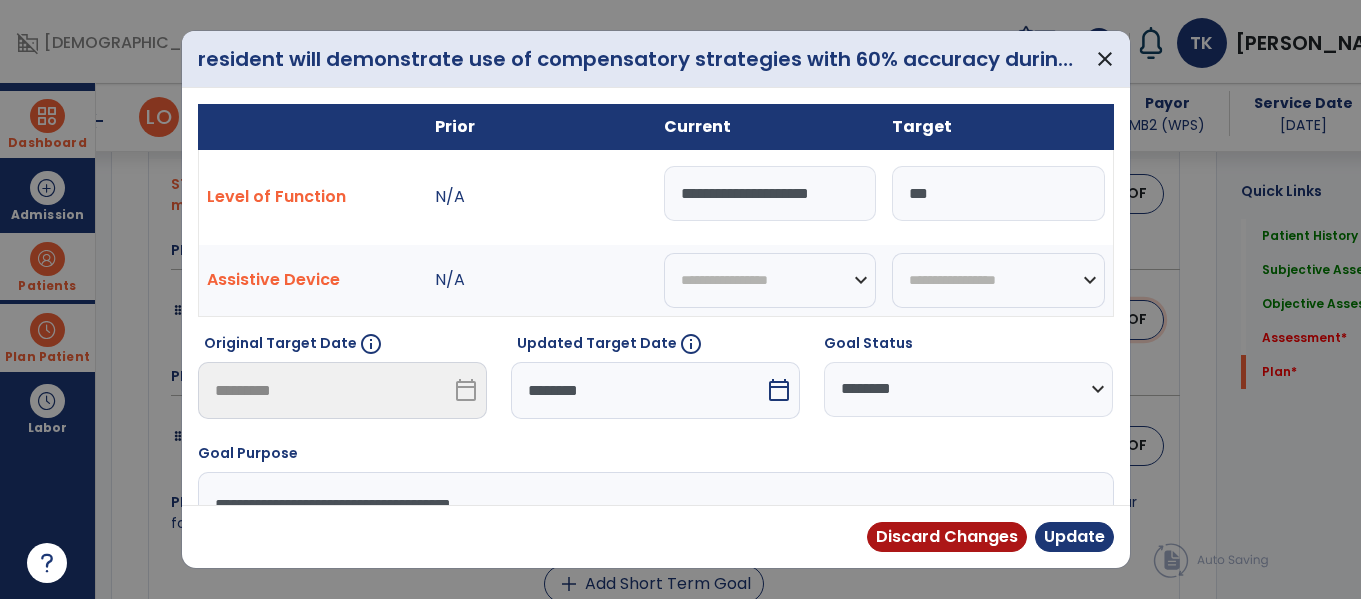 scroll, scrollTop: 4874, scrollLeft: 0, axis: vertical 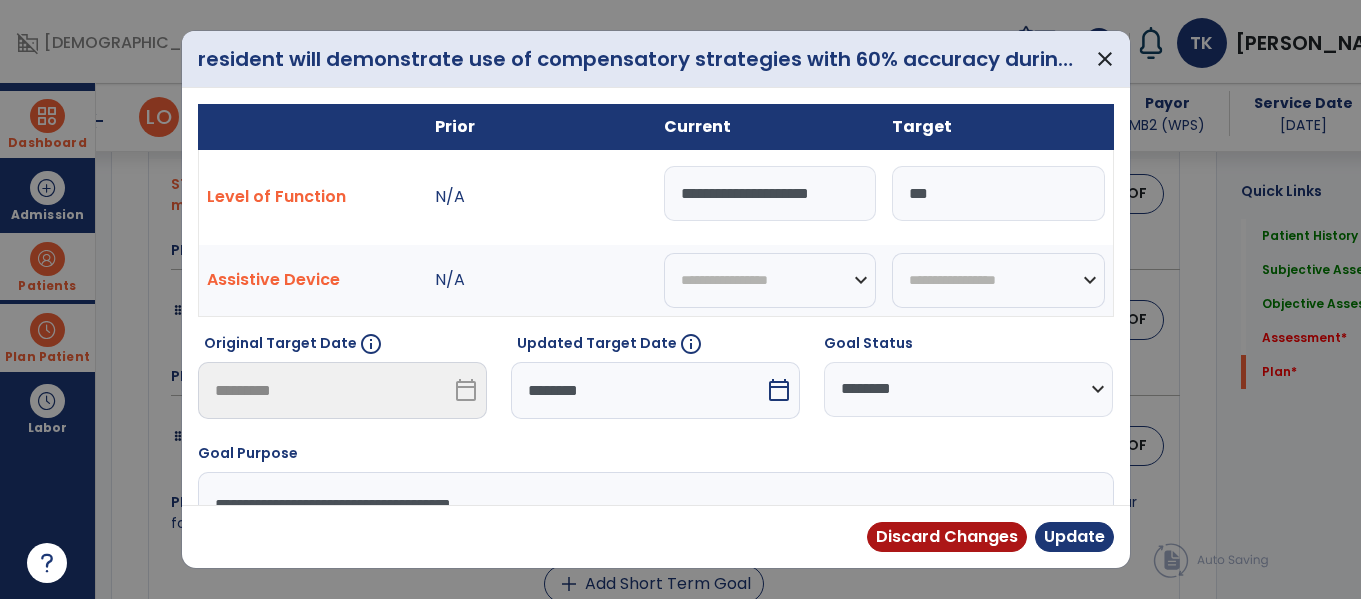 click on "calendar_today" at bounding box center [779, 390] 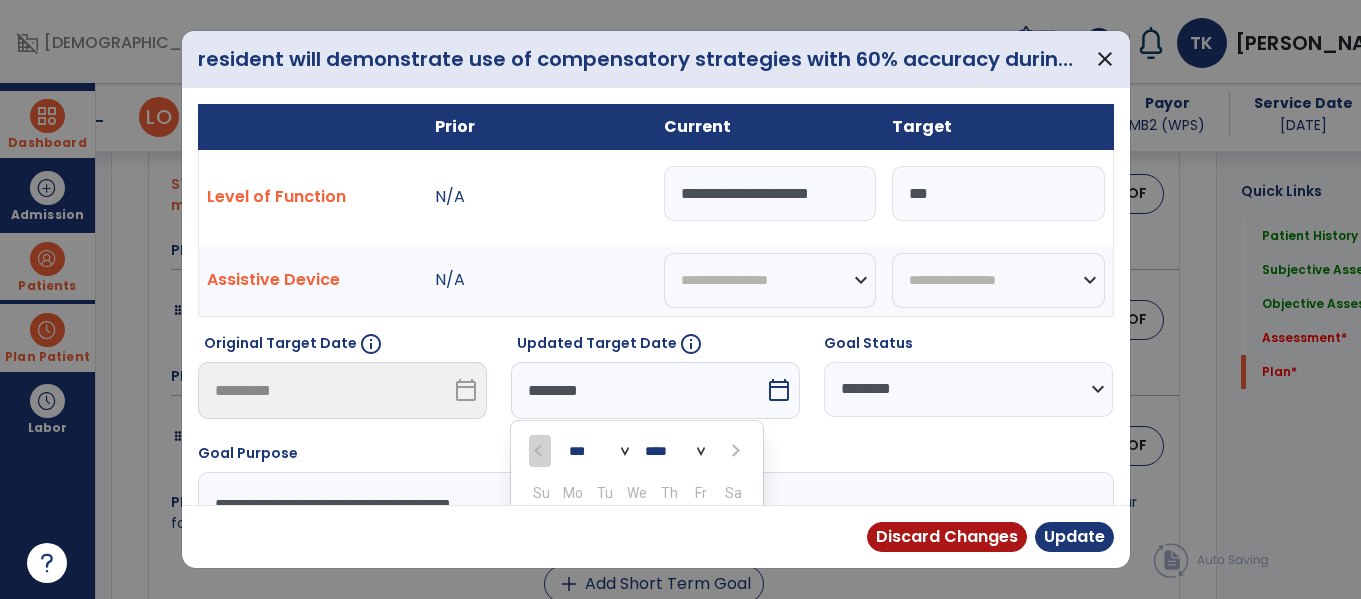 scroll, scrollTop: 211, scrollLeft: 0, axis: vertical 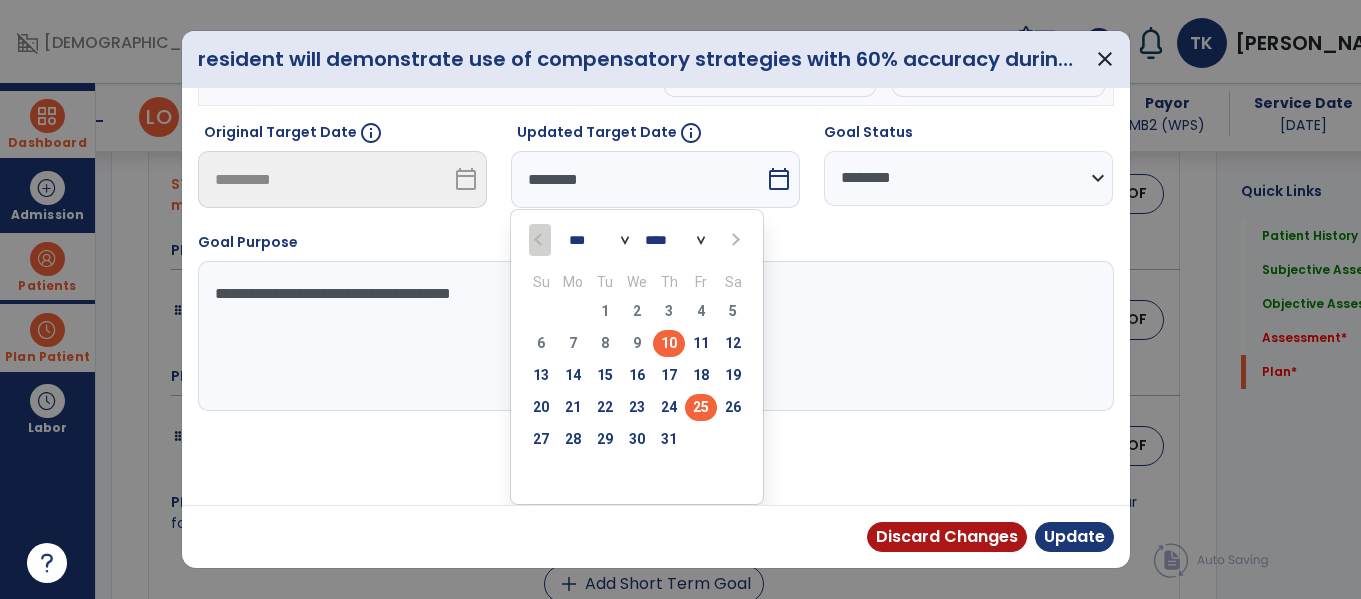 click on "25" at bounding box center [701, 407] 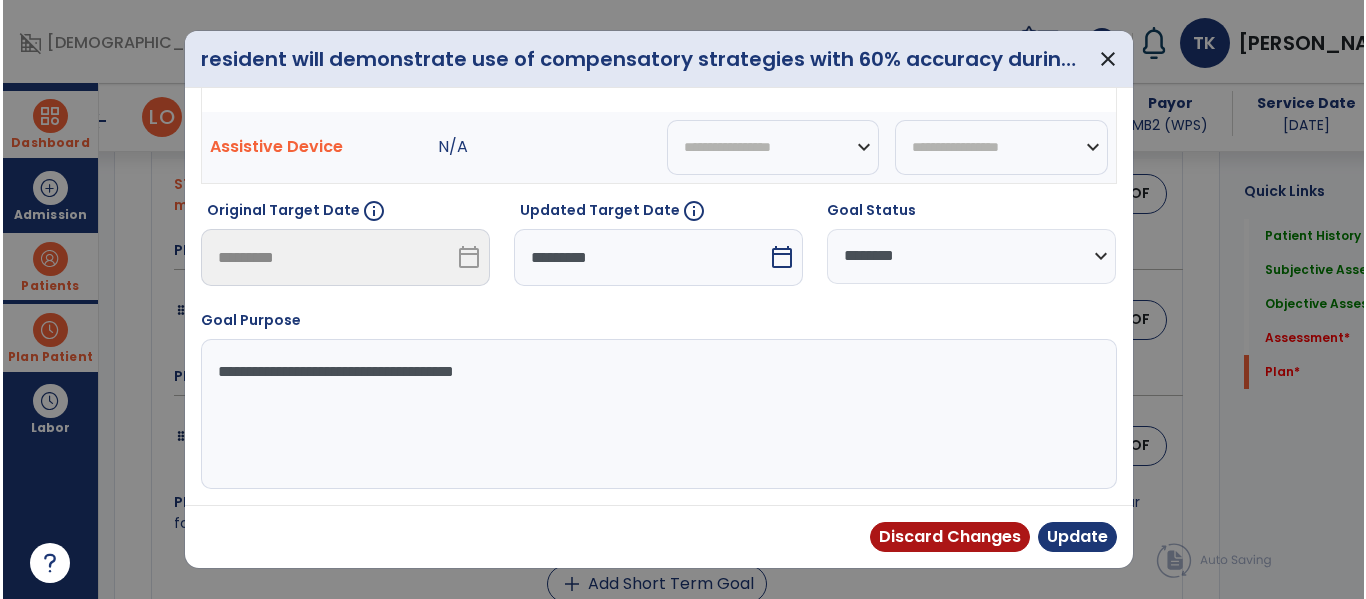 scroll, scrollTop: 133, scrollLeft: 0, axis: vertical 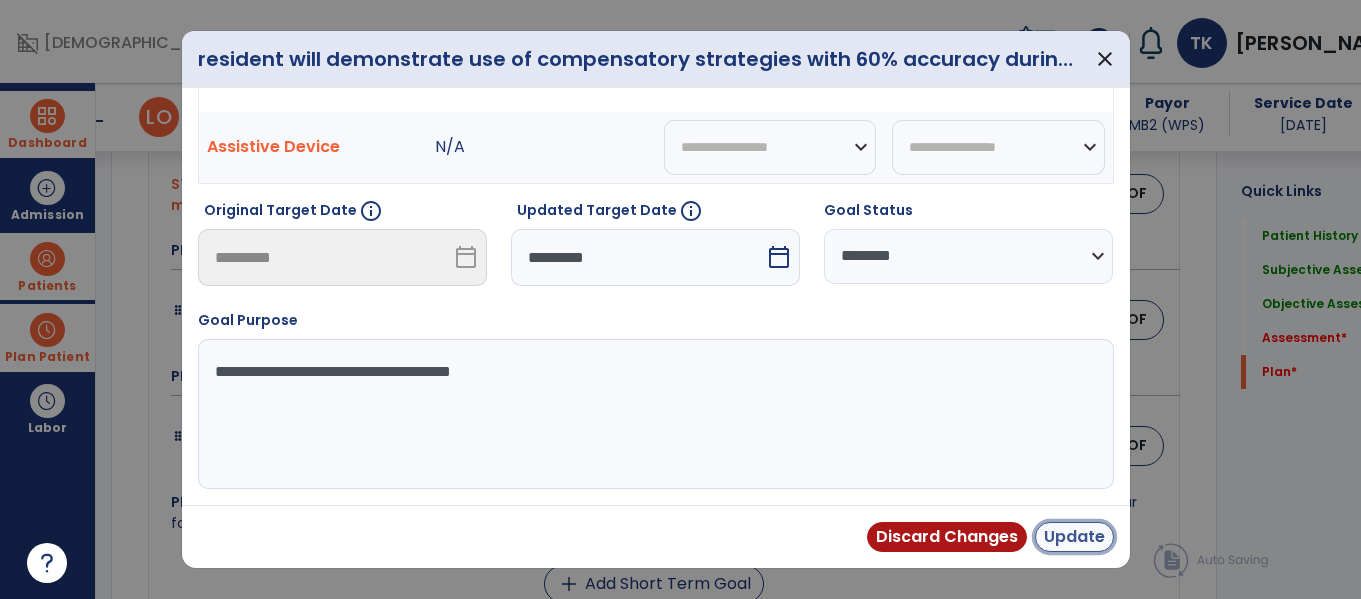 click on "Update" at bounding box center (1074, 537) 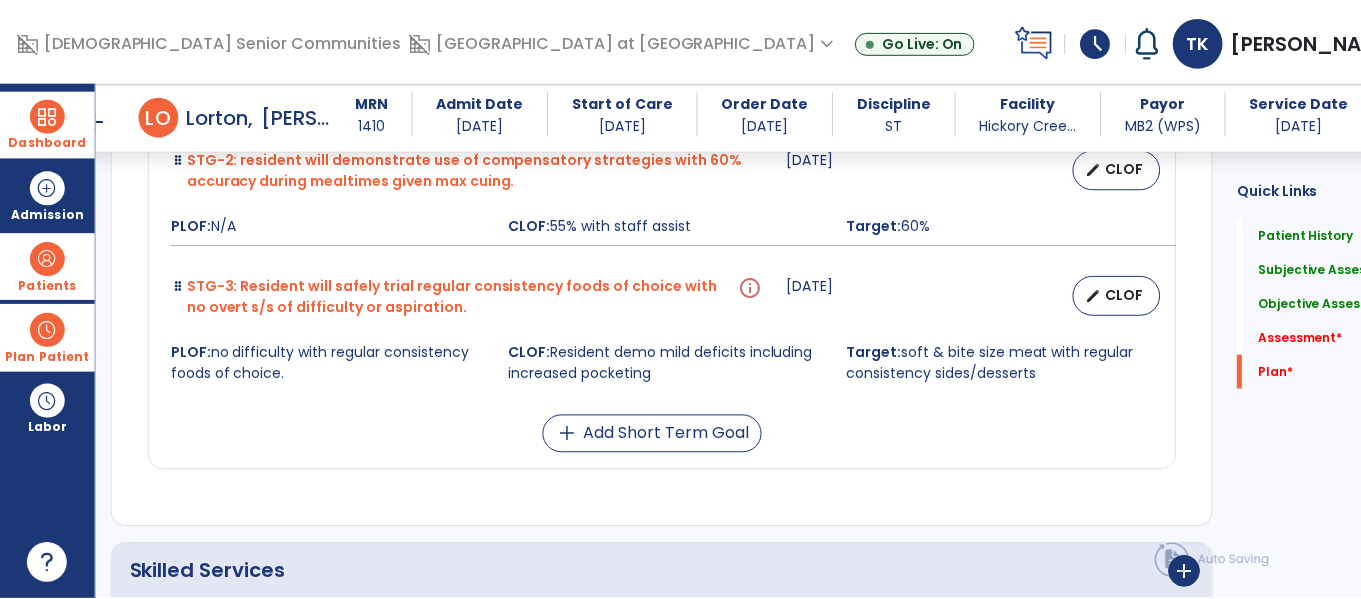 scroll, scrollTop: 5018, scrollLeft: 0, axis: vertical 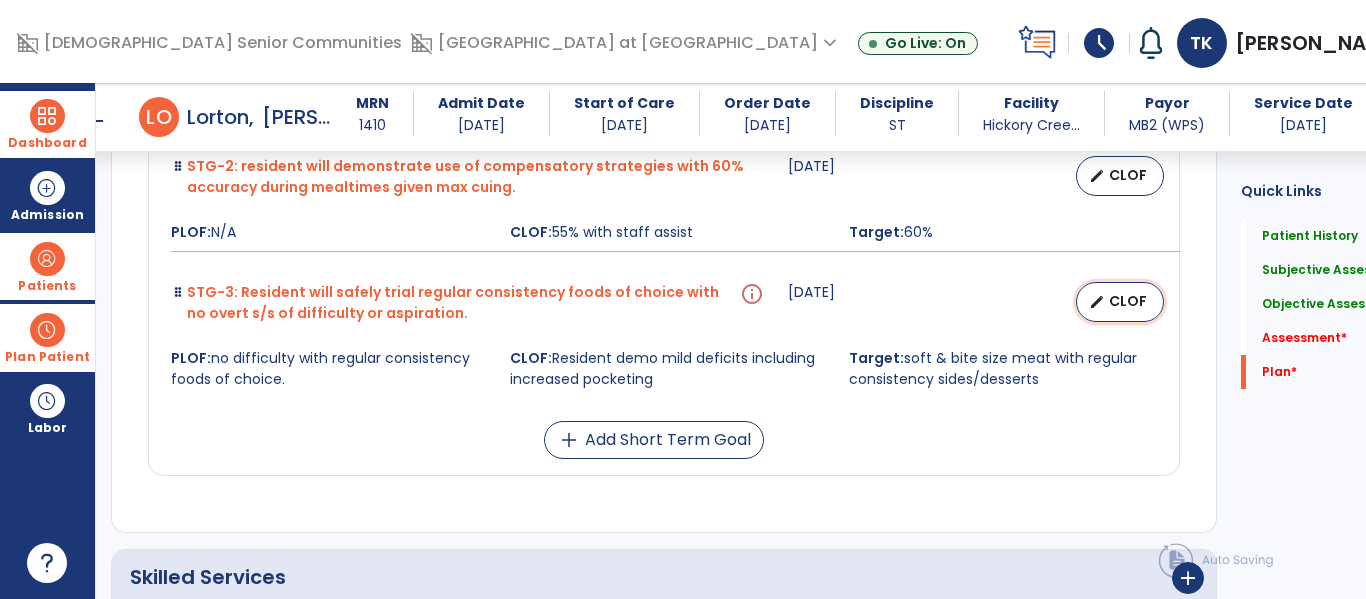 click on "CLOF" at bounding box center [1128, 301] 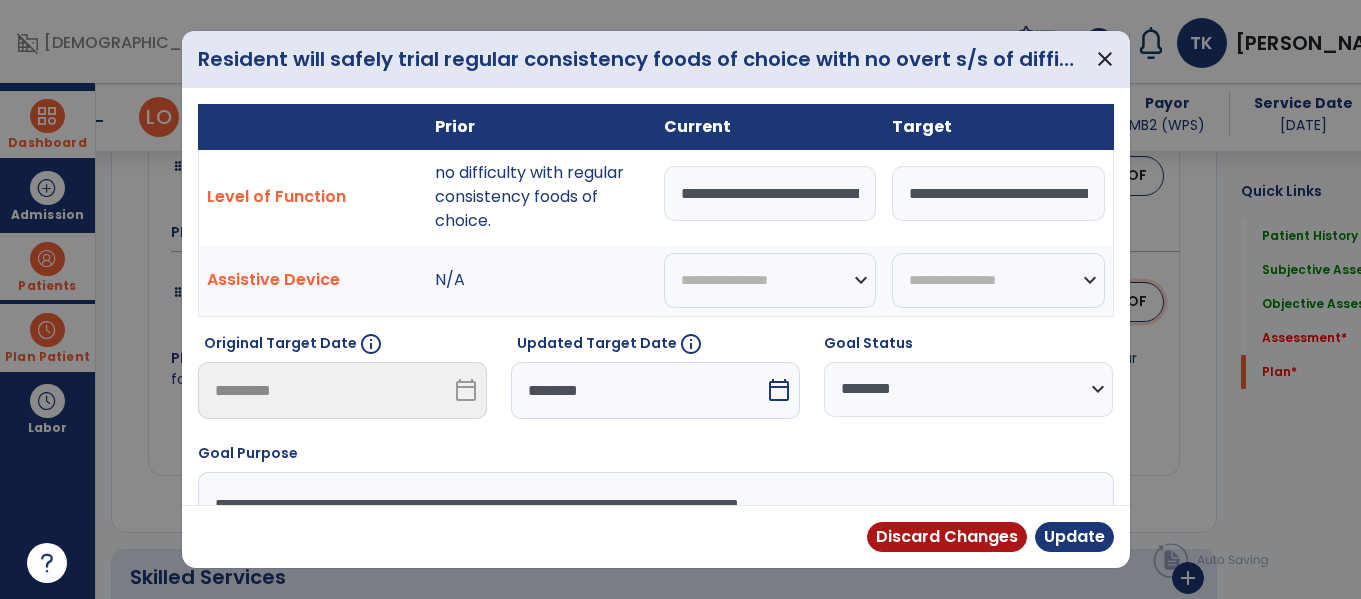 scroll, scrollTop: 5018, scrollLeft: 0, axis: vertical 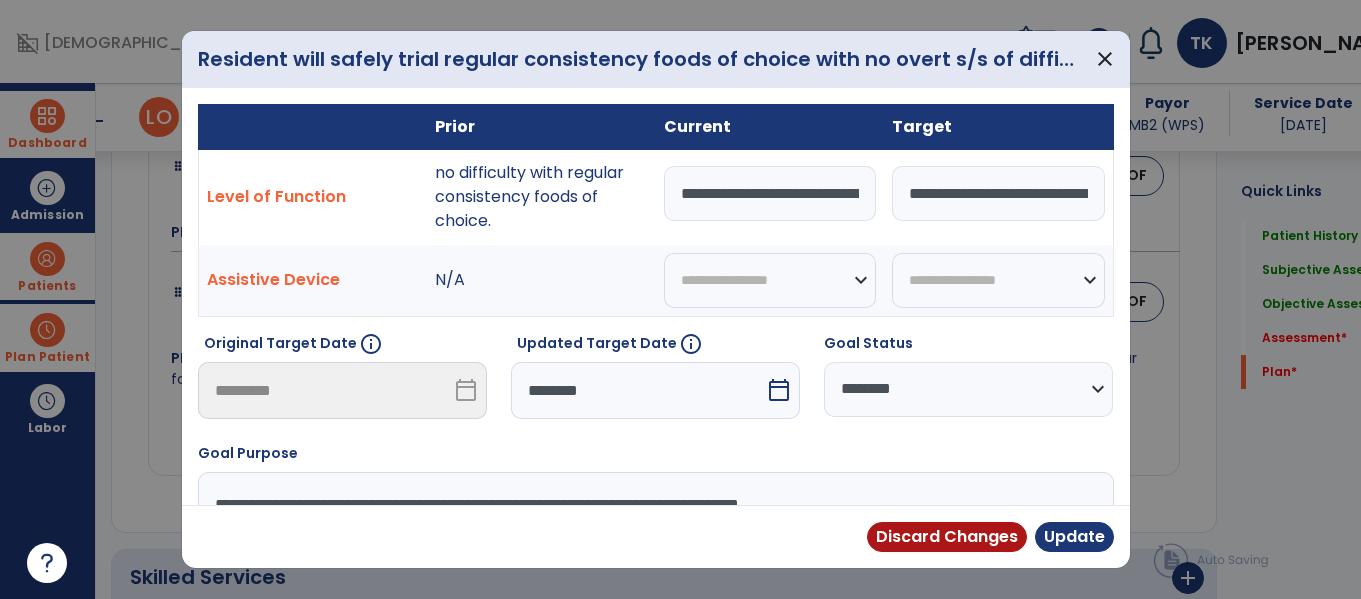 click on "calendar_today" at bounding box center [779, 390] 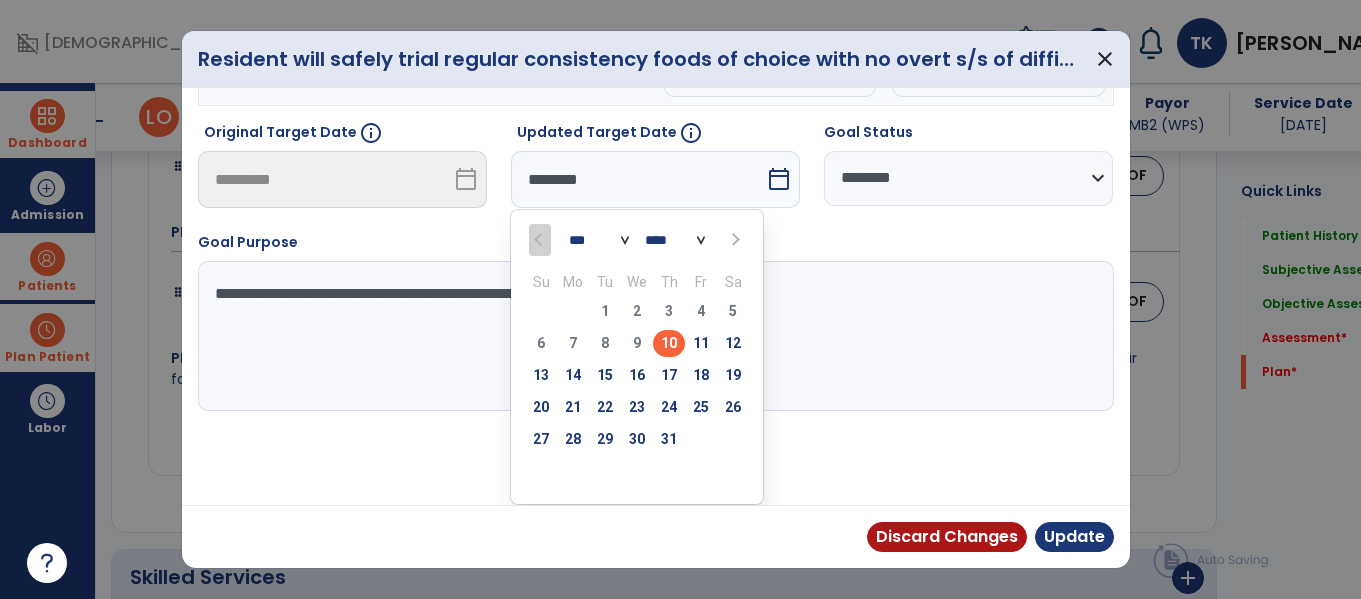 click on "**********" at bounding box center (653, 336) 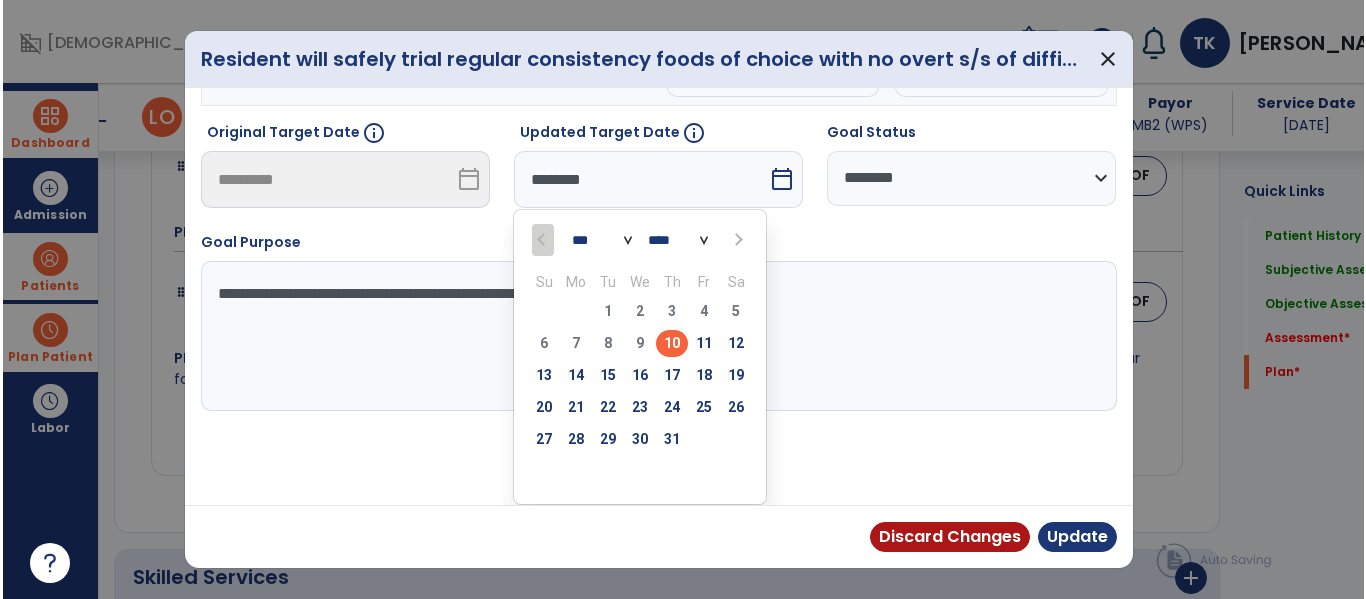 scroll, scrollTop: 133, scrollLeft: 0, axis: vertical 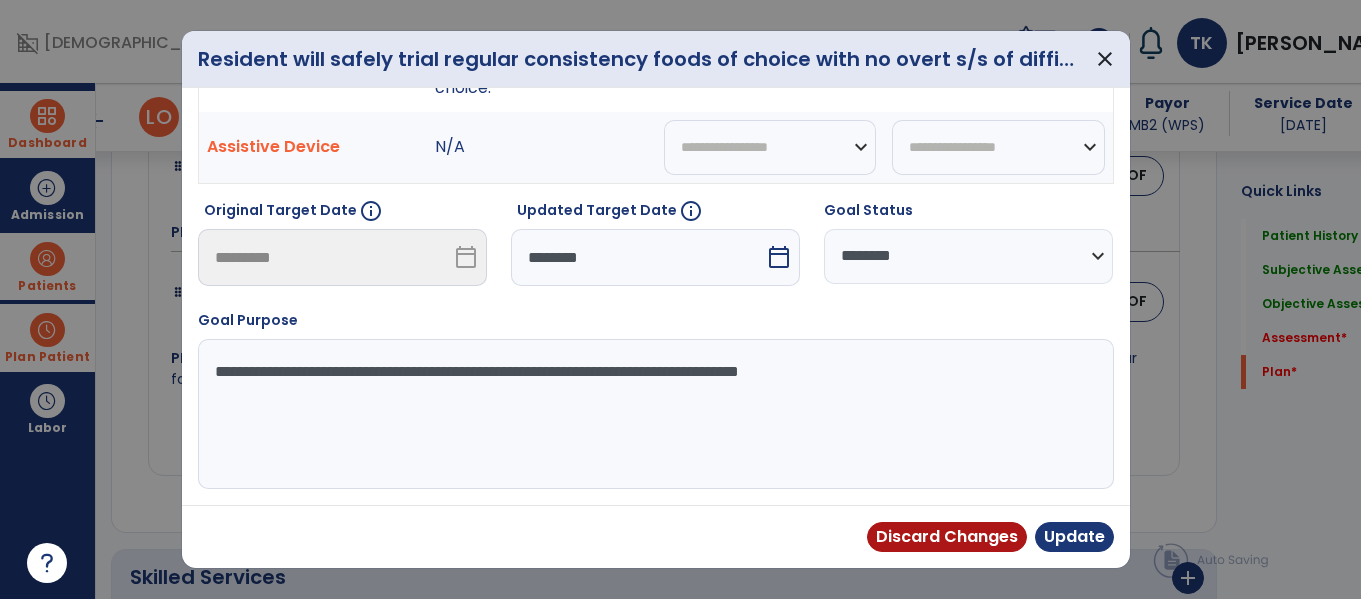 click on "calendar_today" at bounding box center (779, 257) 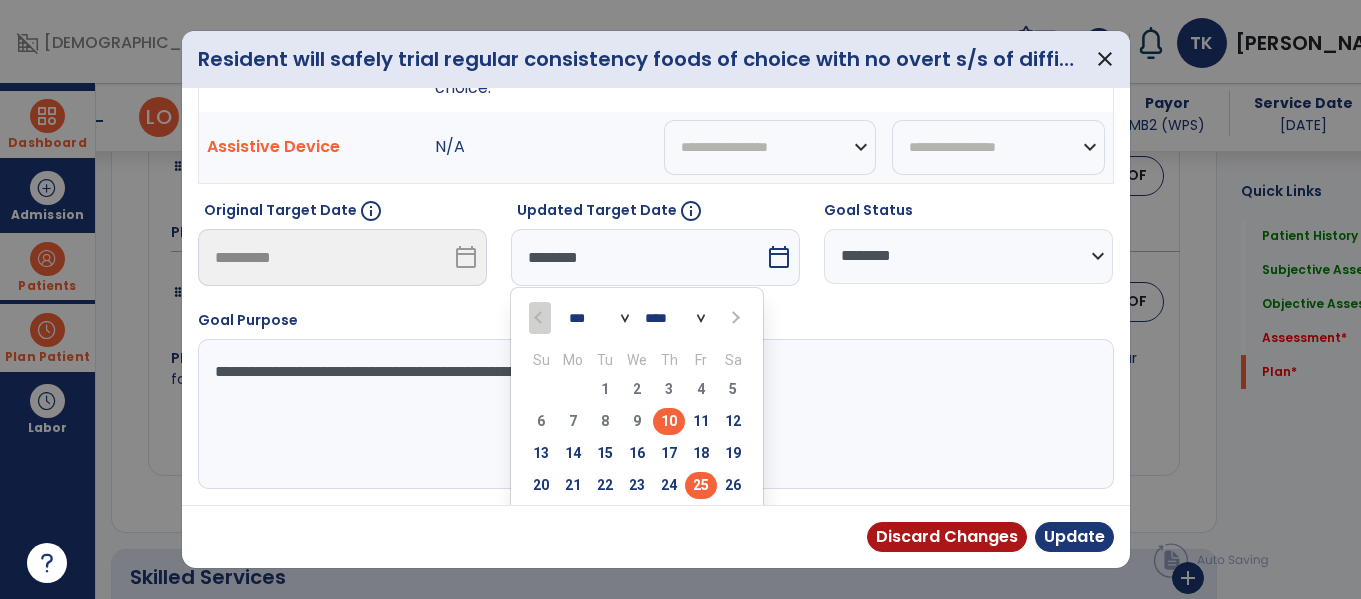 click on "25" at bounding box center (701, 485) 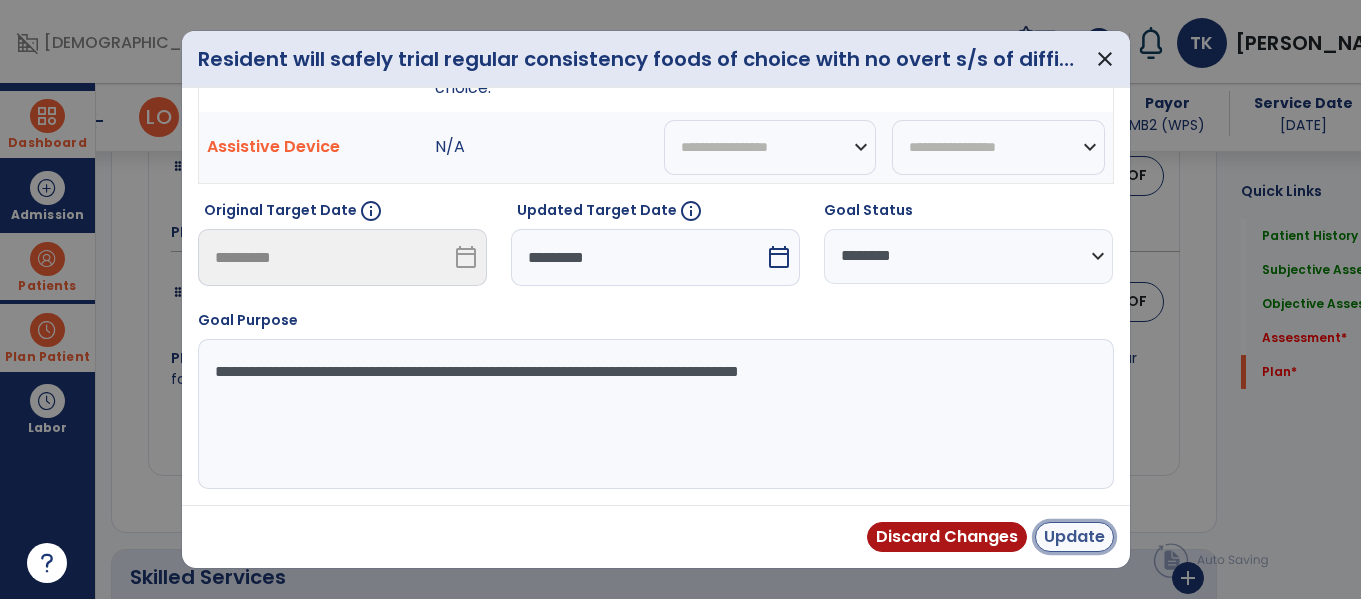 click on "Update" at bounding box center (1074, 537) 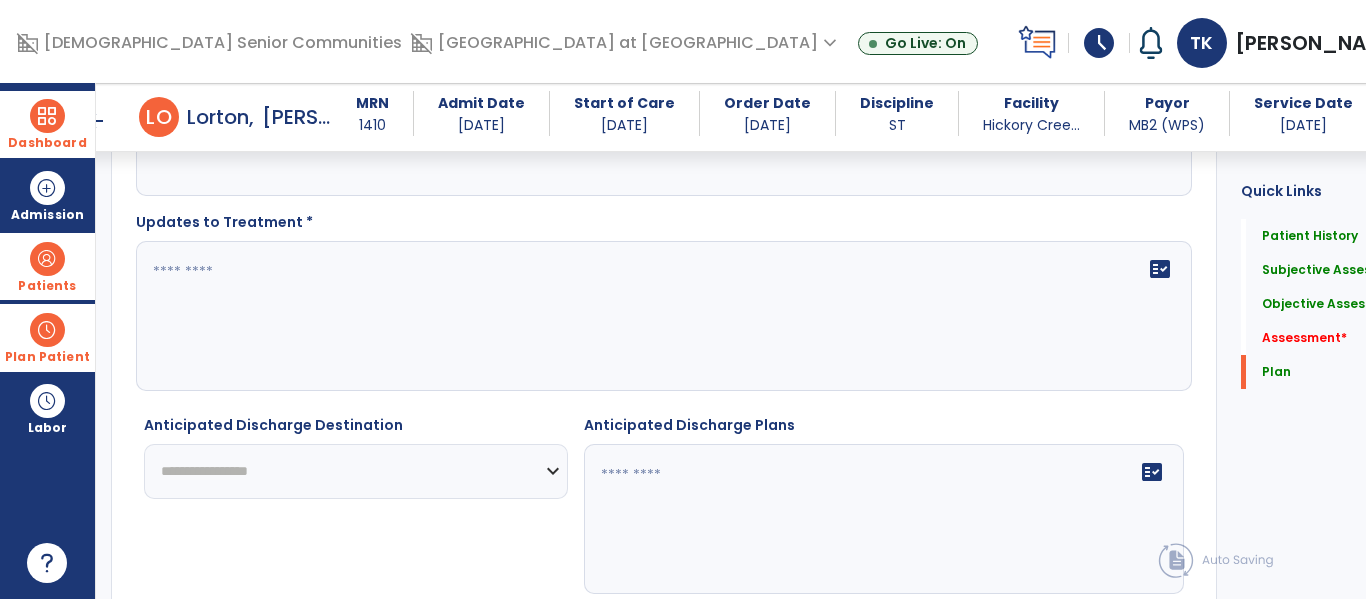 scroll, scrollTop: 3726, scrollLeft: 0, axis: vertical 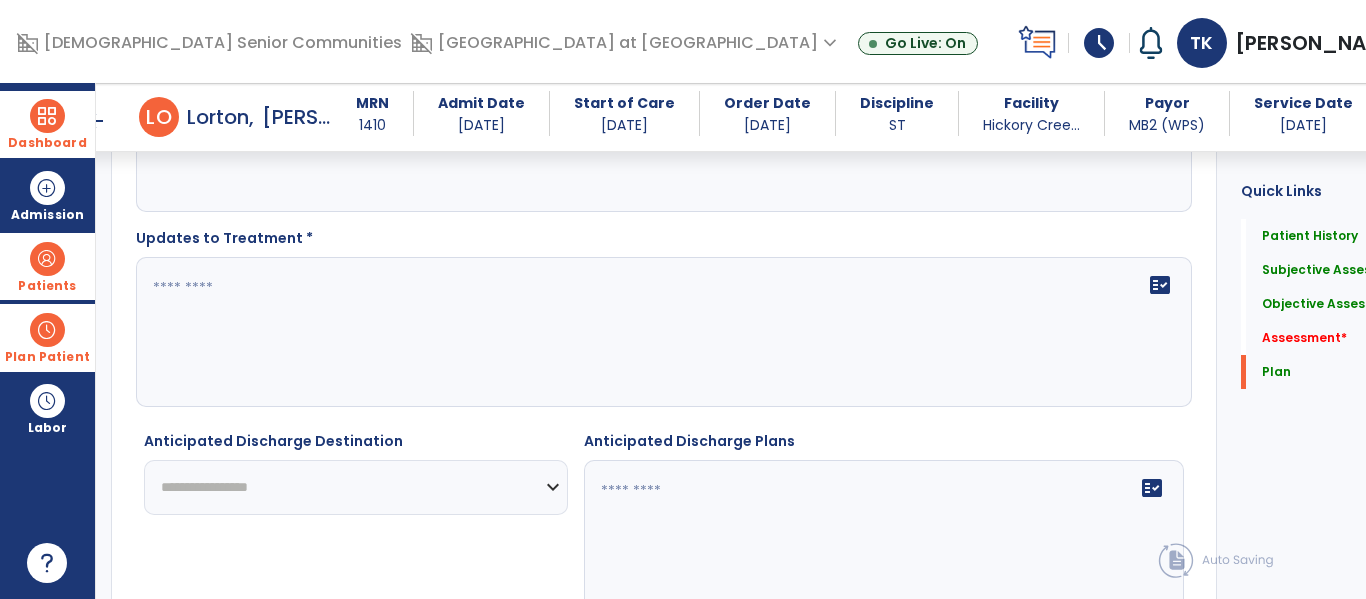 click 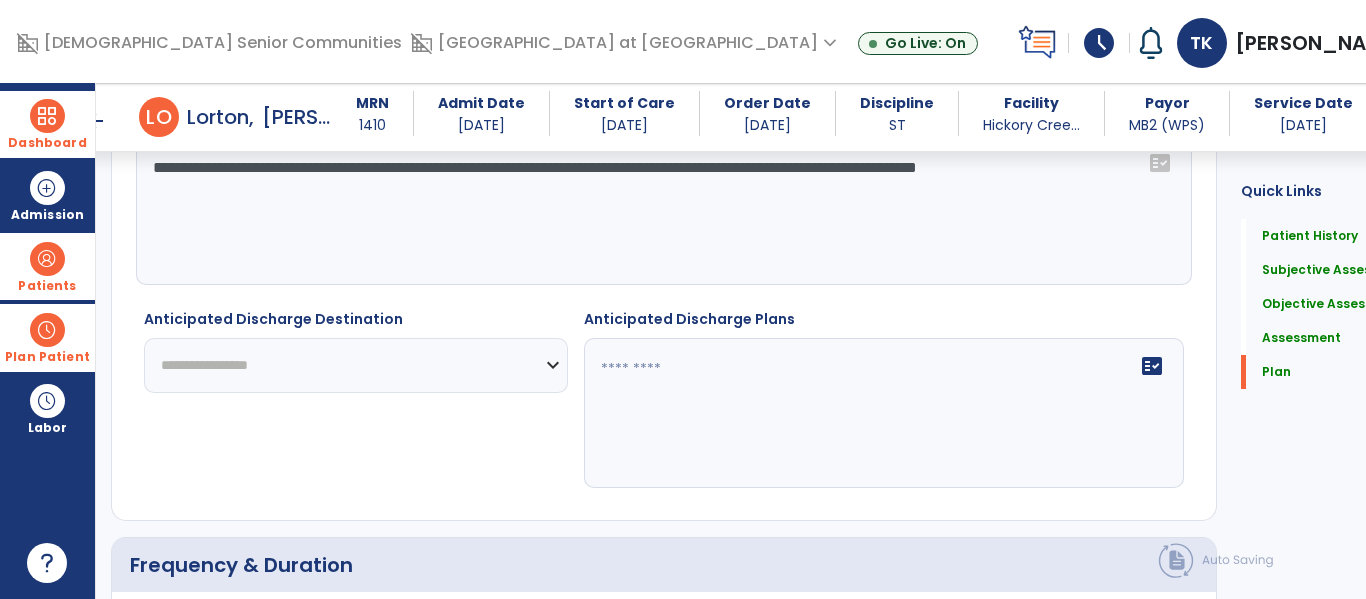 scroll, scrollTop: 3849, scrollLeft: 0, axis: vertical 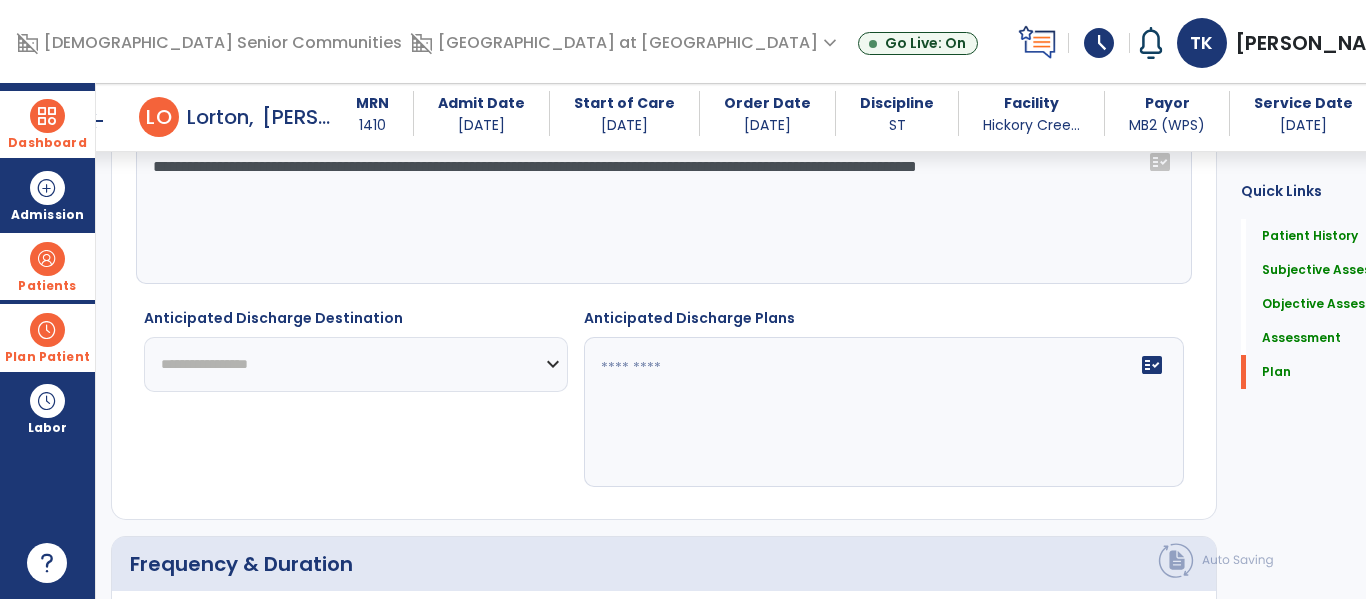 type on "**********" 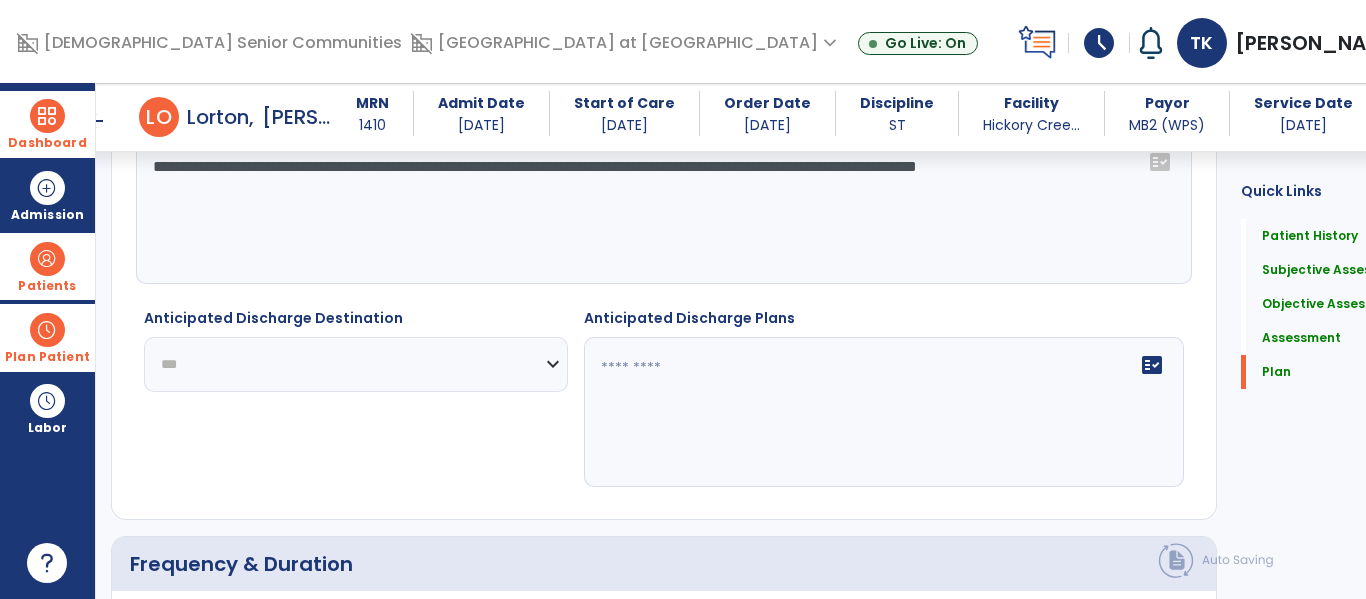 click on "**********" 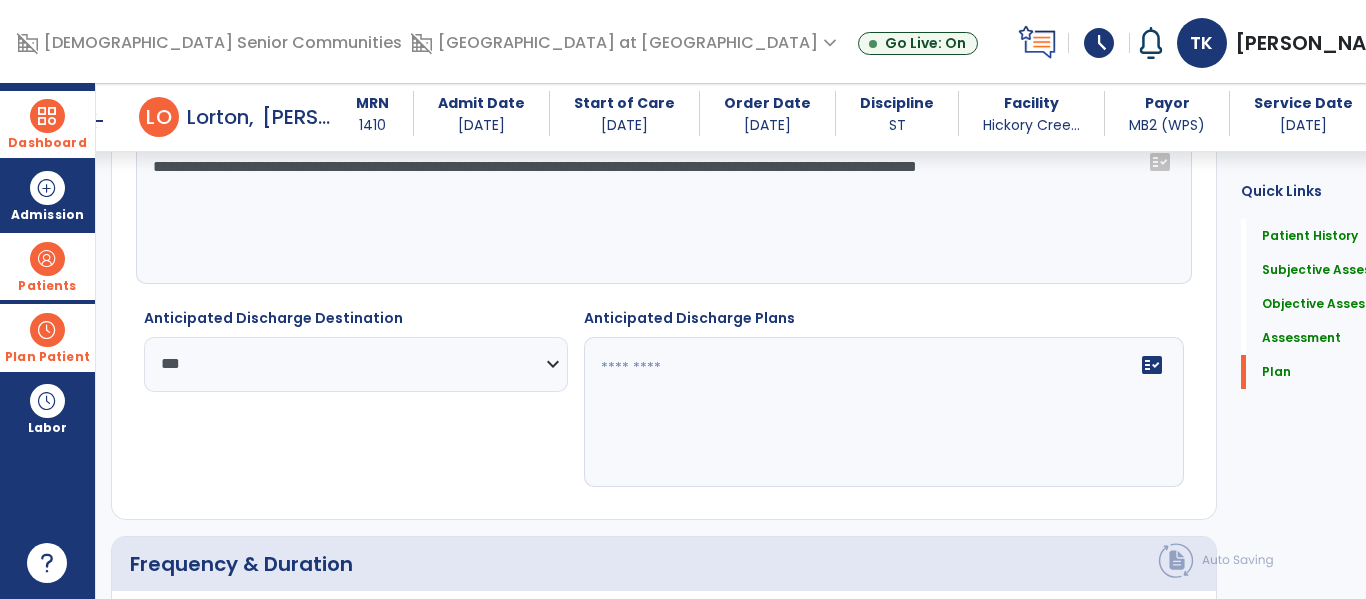 click on "fact_check" 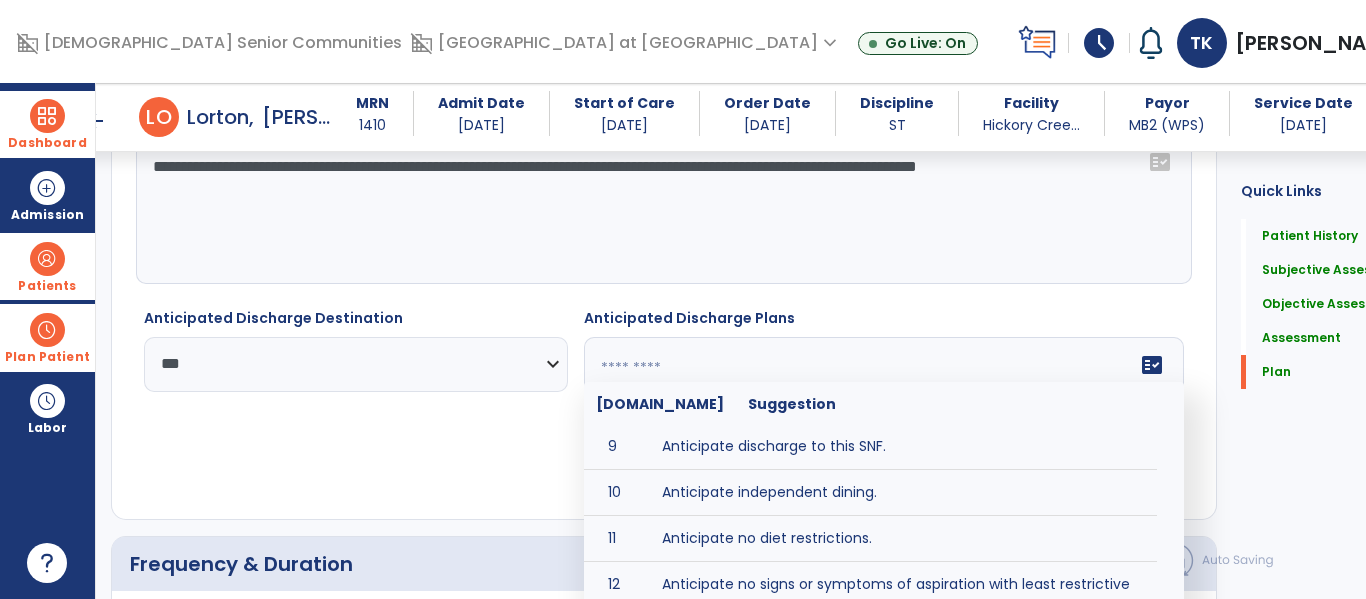 scroll, scrollTop: 385, scrollLeft: 0, axis: vertical 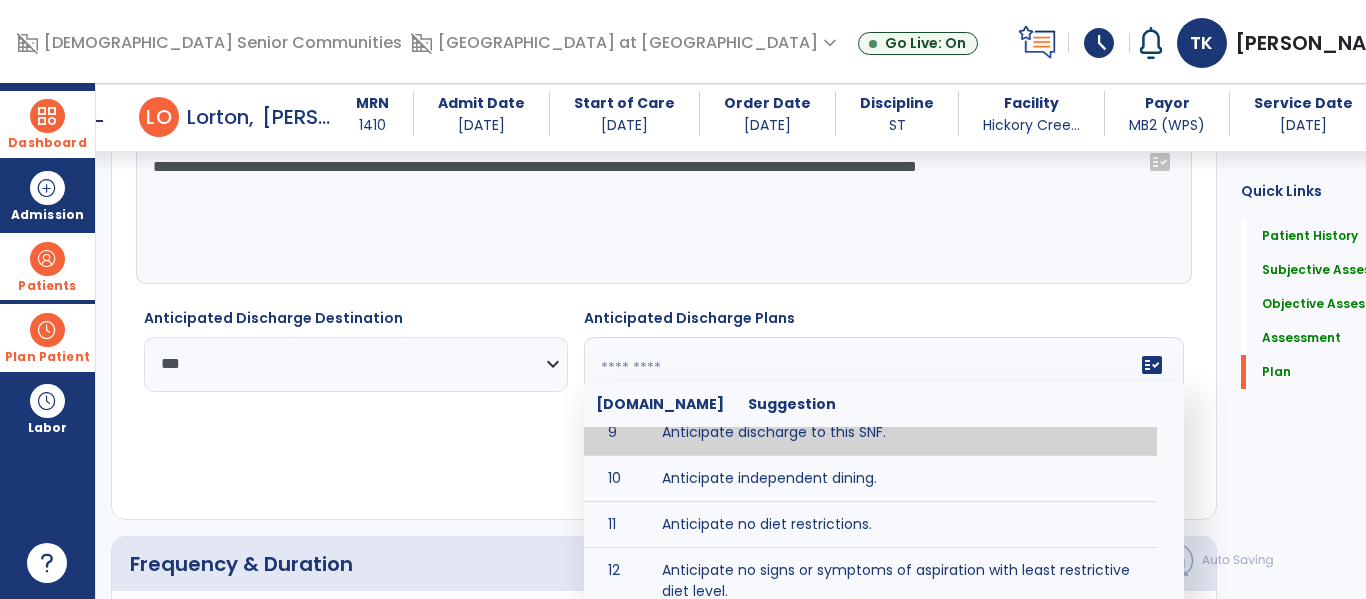 type on "**********" 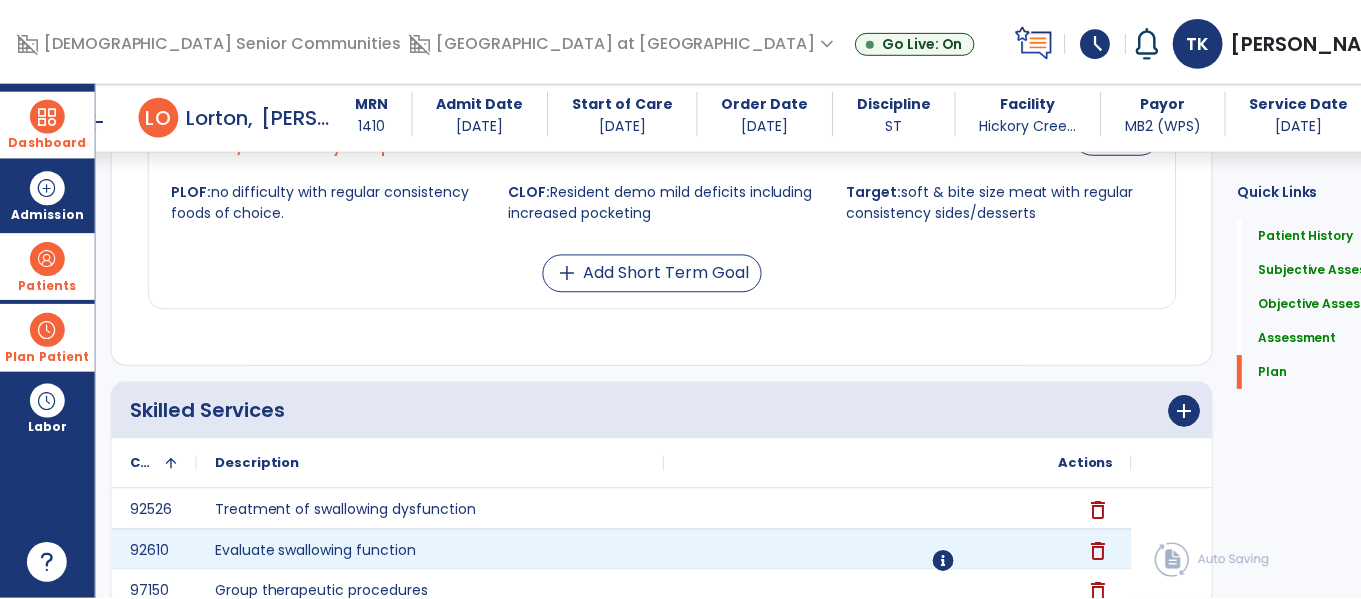 scroll, scrollTop: 5270, scrollLeft: 0, axis: vertical 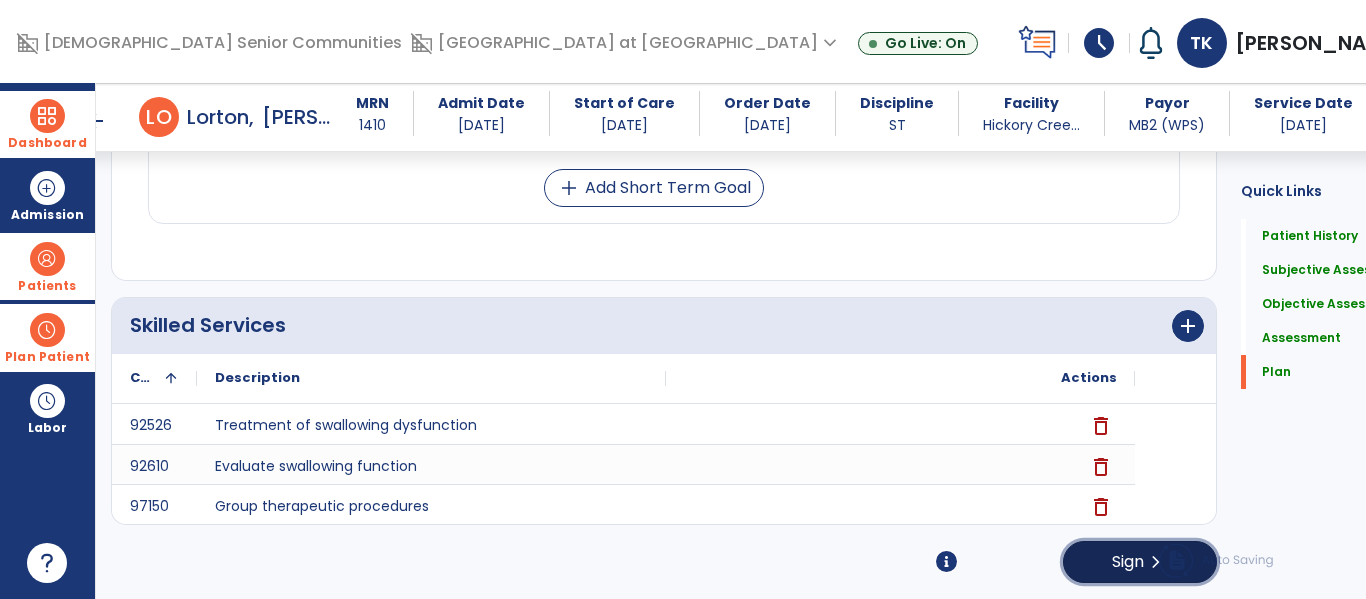 click on "Sign" 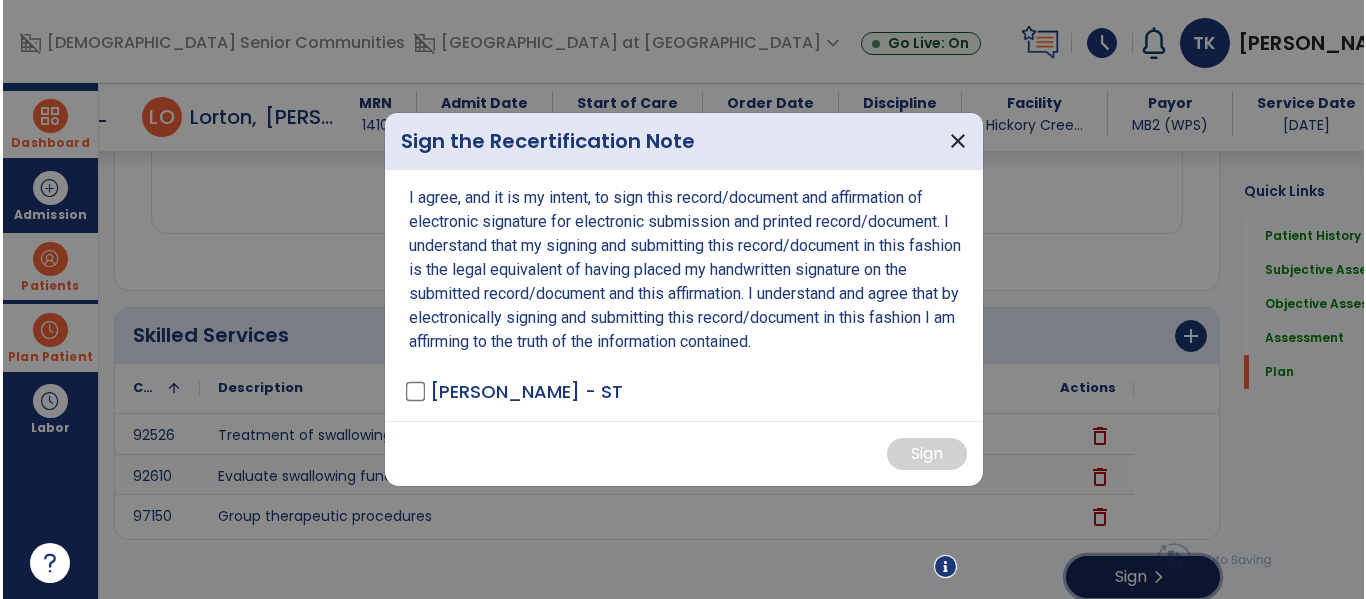 scroll, scrollTop: 5270, scrollLeft: 0, axis: vertical 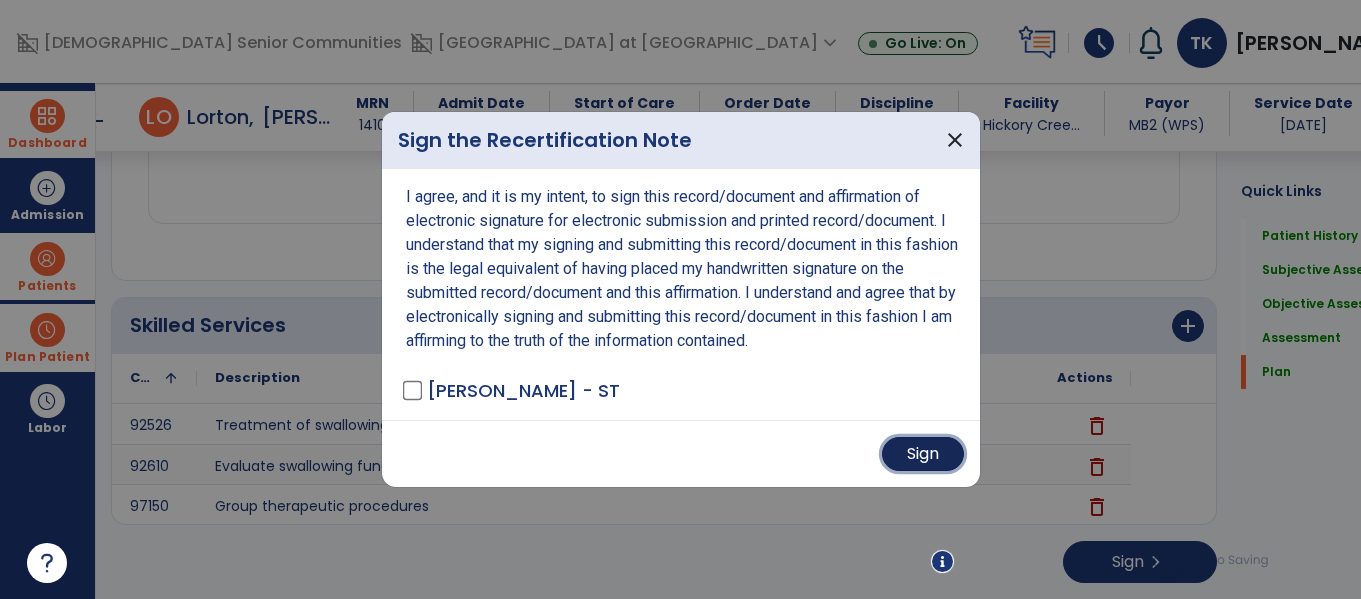 click on "Sign" at bounding box center (923, 454) 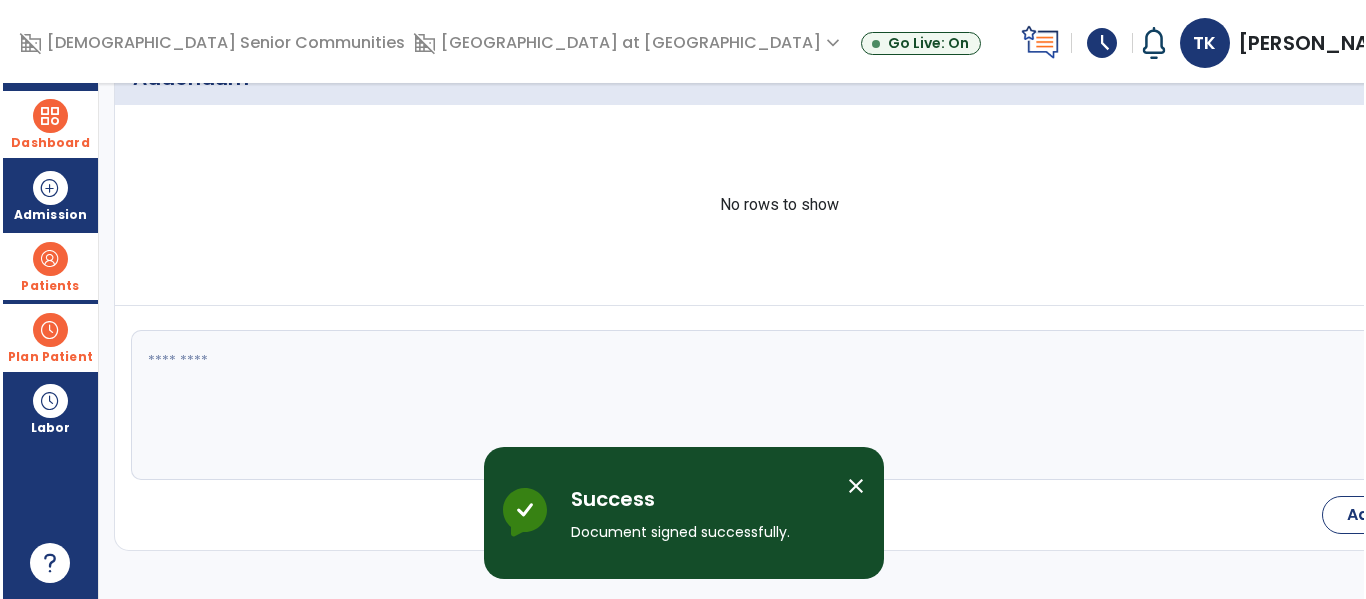 scroll, scrollTop: 0, scrollLeft: 0, axis: both 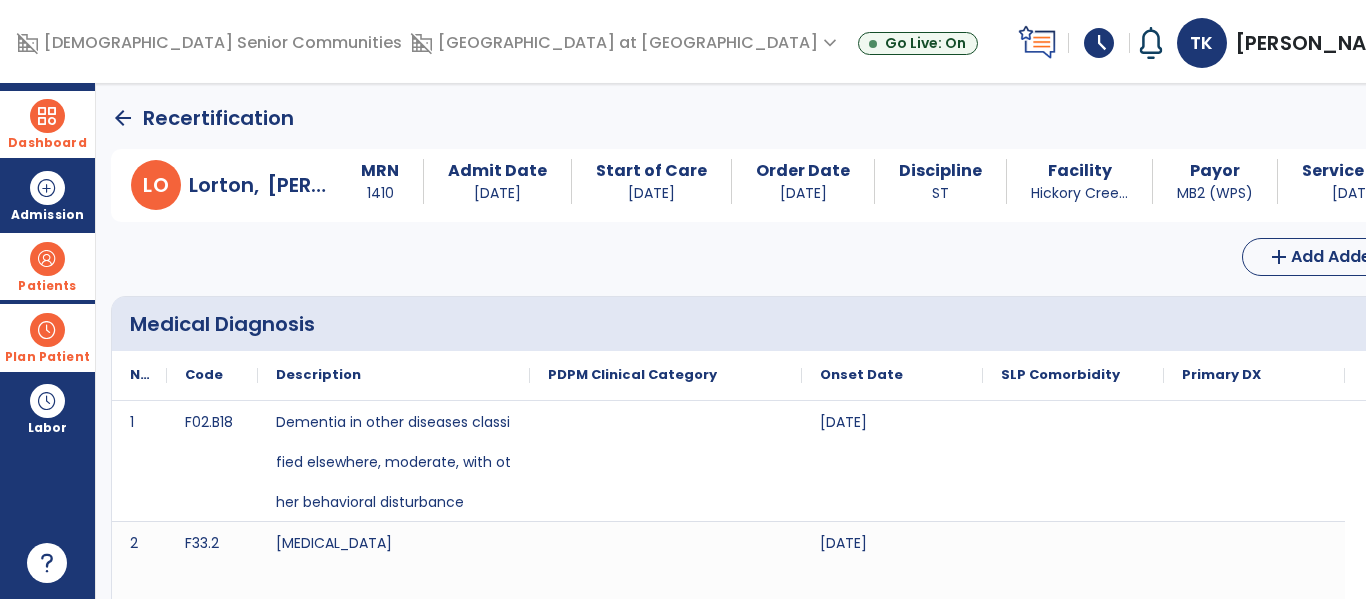 click on "arrow_back" 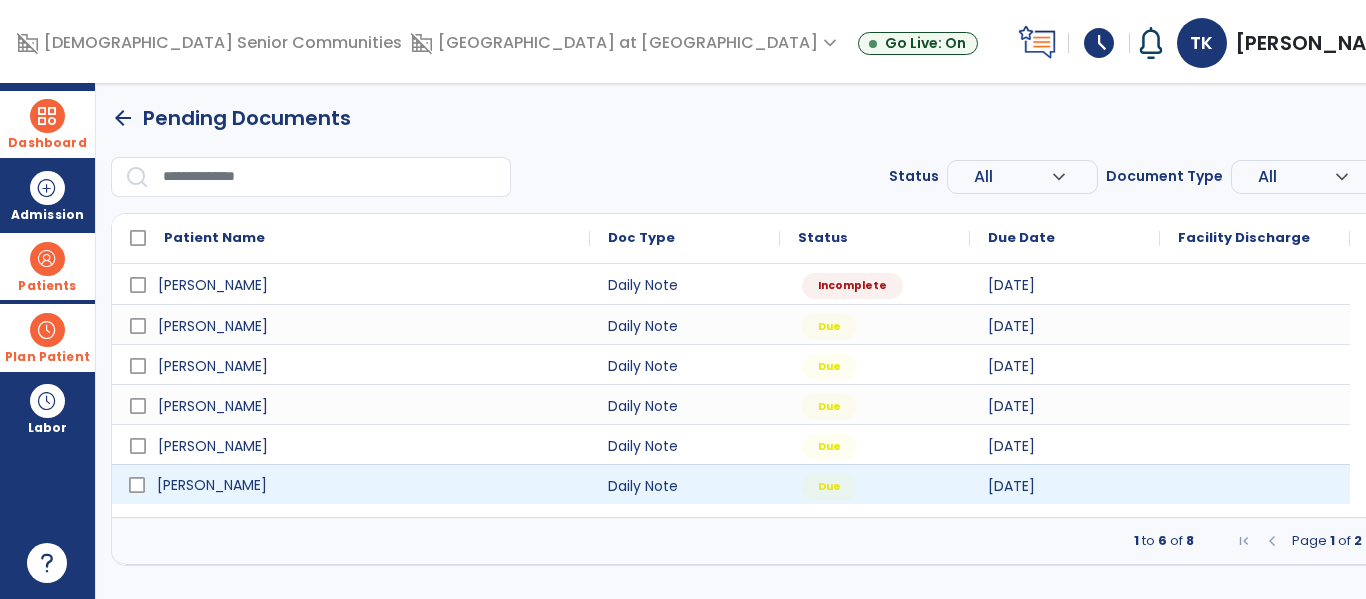 click on "Lorton, Oleta" at bounding box center (365, 485) 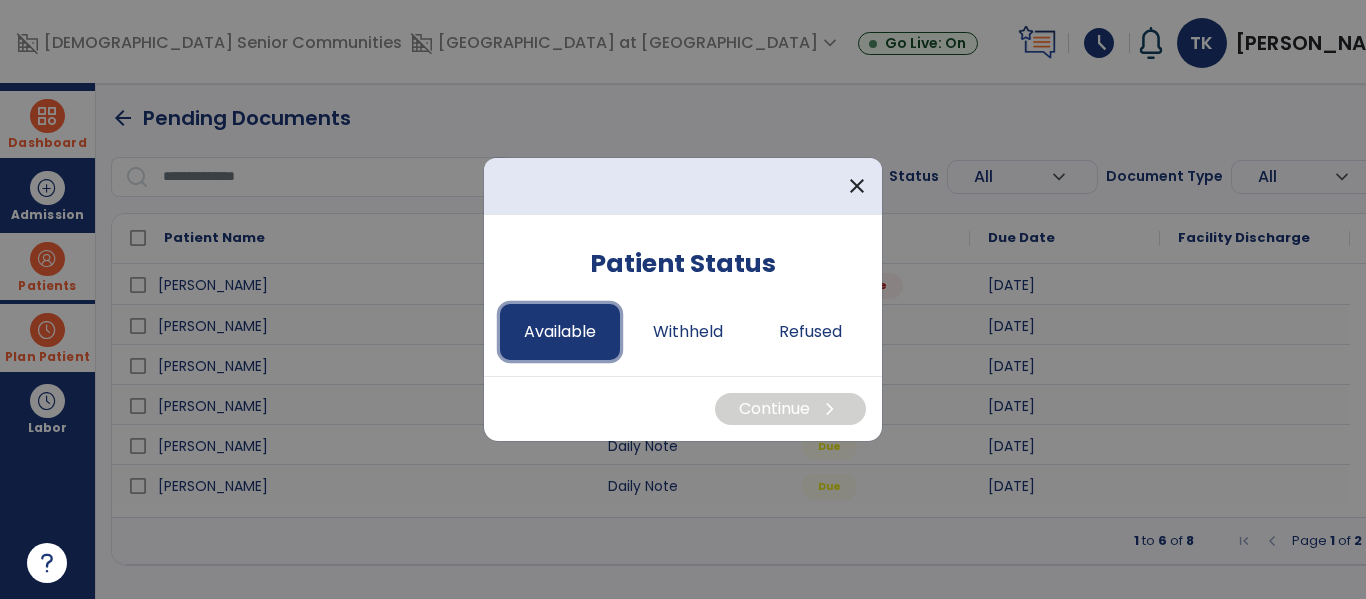 click on "Available" at bounding box center (560, 332) 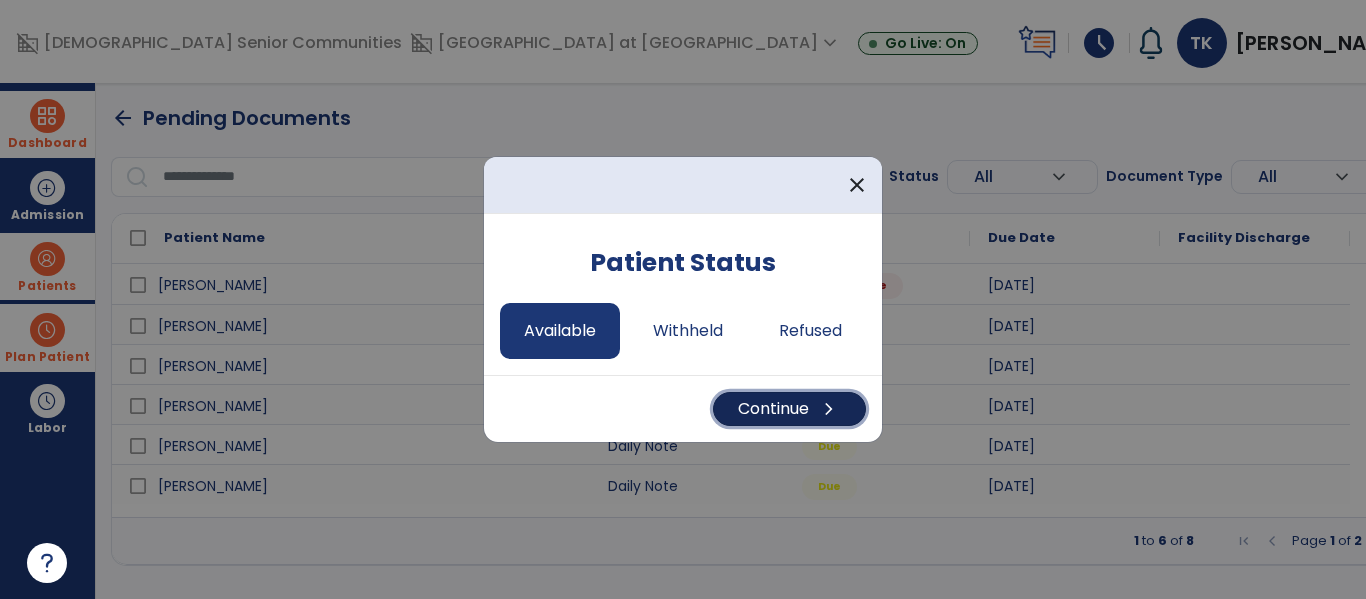 click on "Continue   chevron_right" at bounding box center [789, 409] 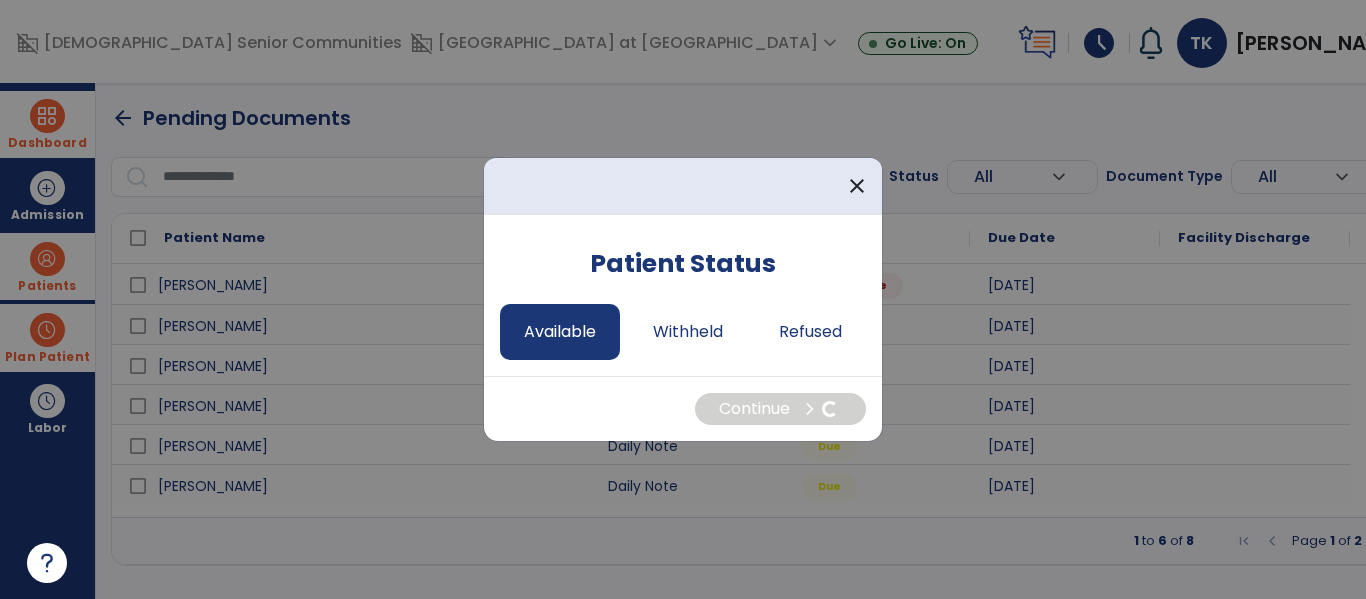 select on "*" 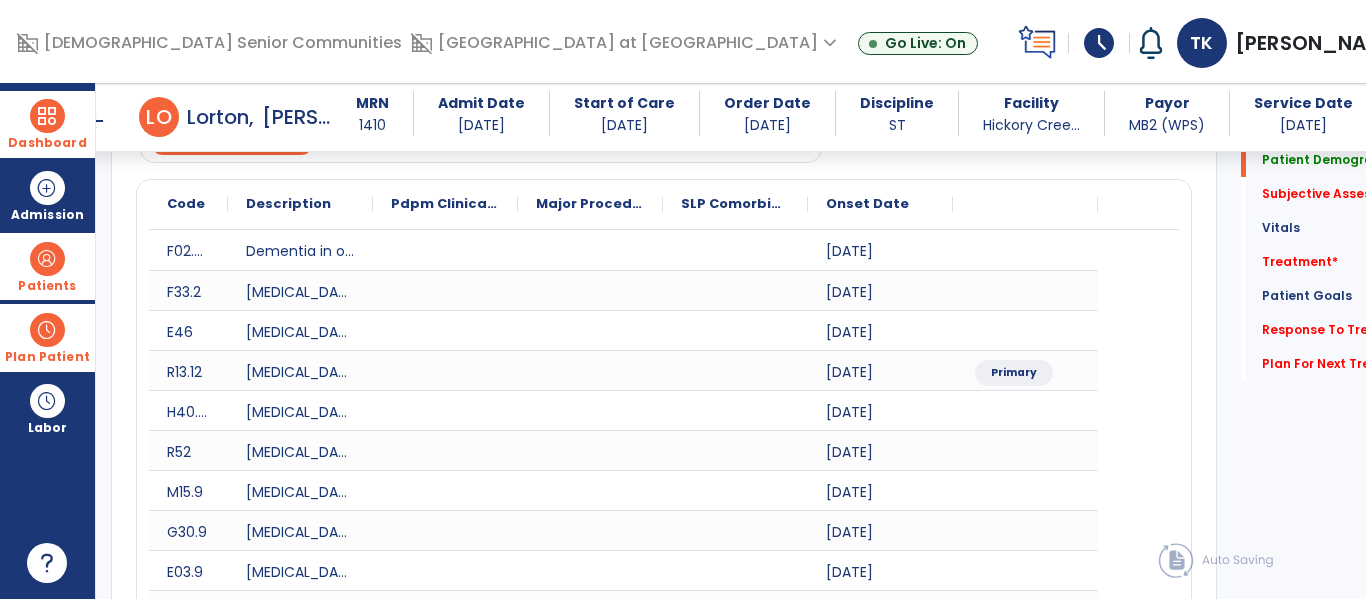 scroll, scrollTop: 0, scrollLeft: 0, axis: both 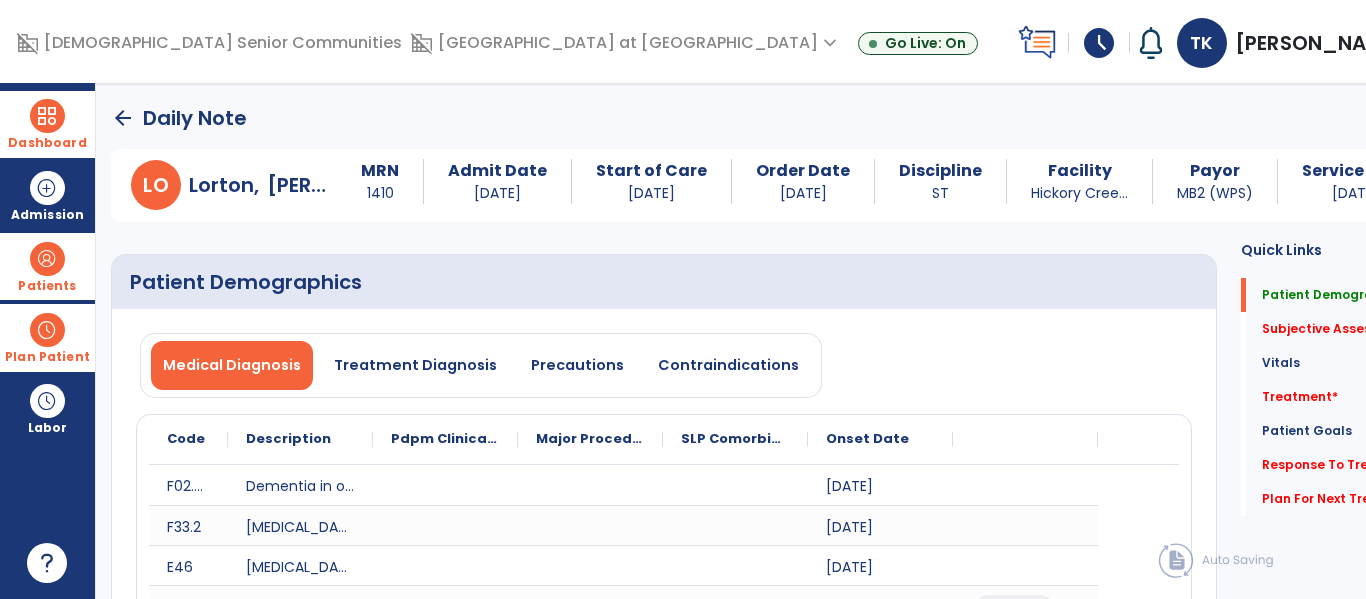 click on "arrow_back" 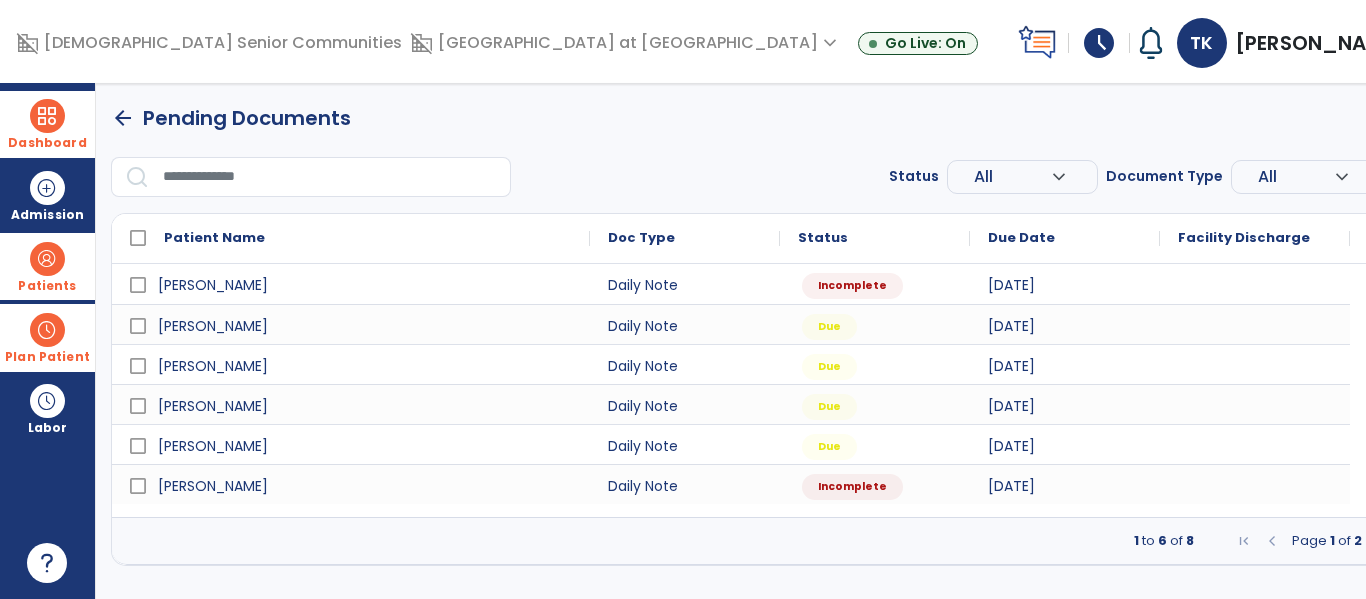 click on "Patients" at bounding box center (47, 286) 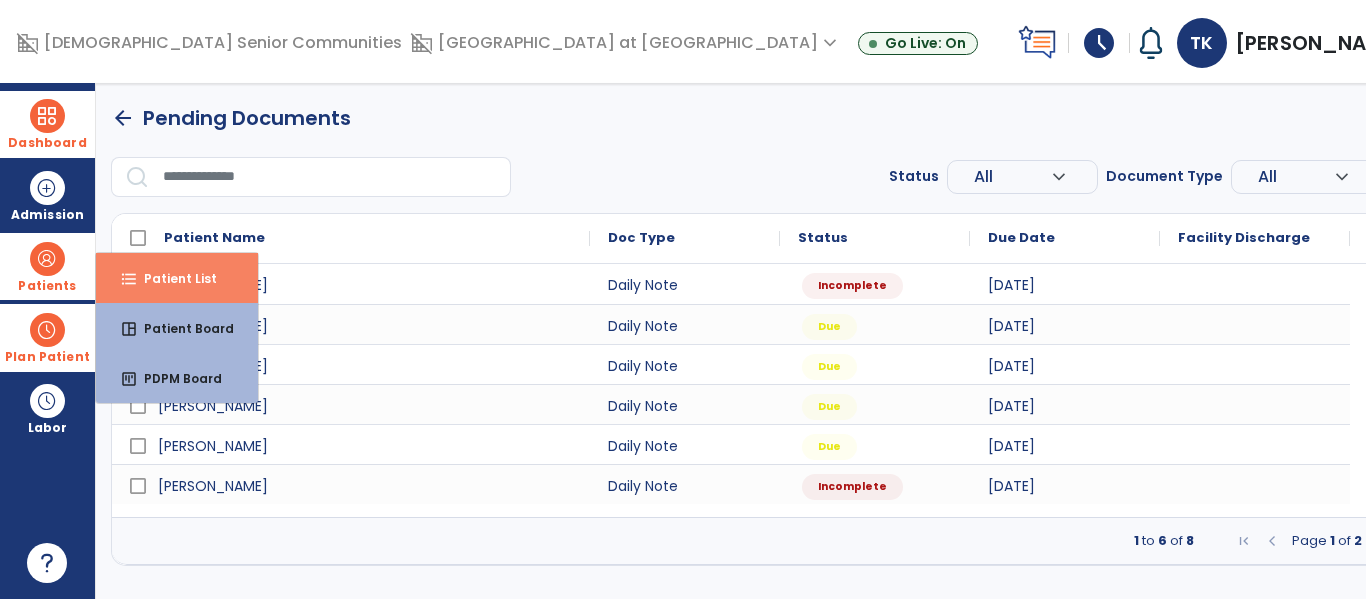 click on "format_list_bulleted  Patient List" at bounding box center [177, 278] 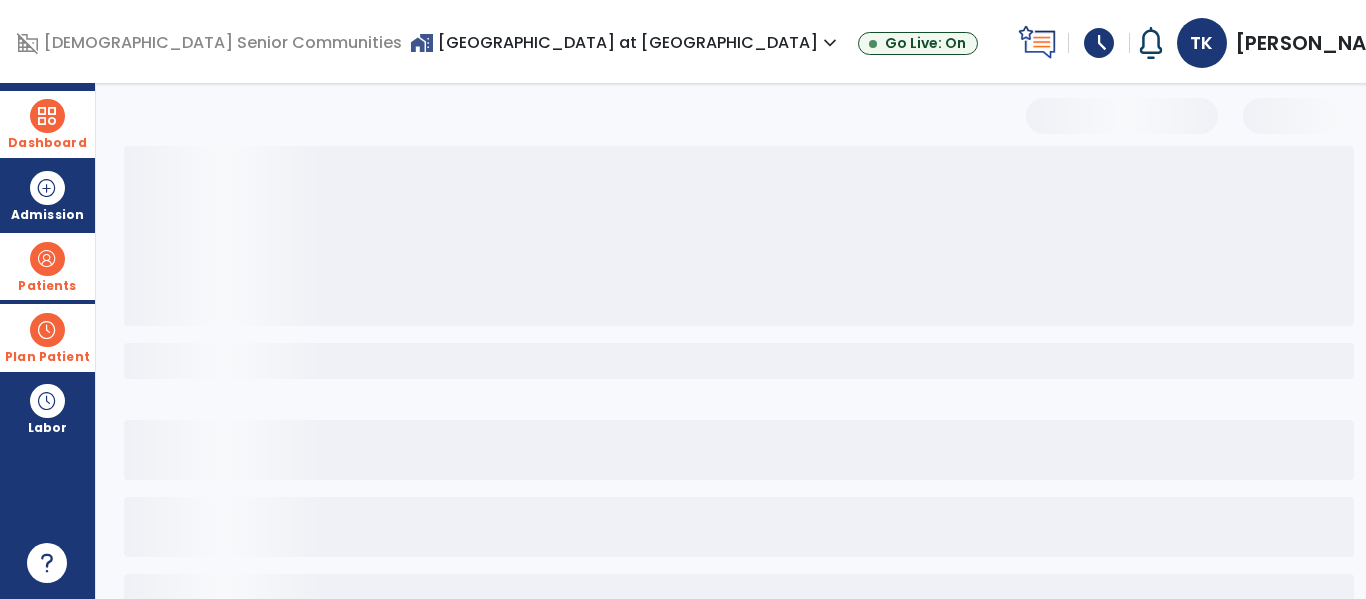 select on "***" 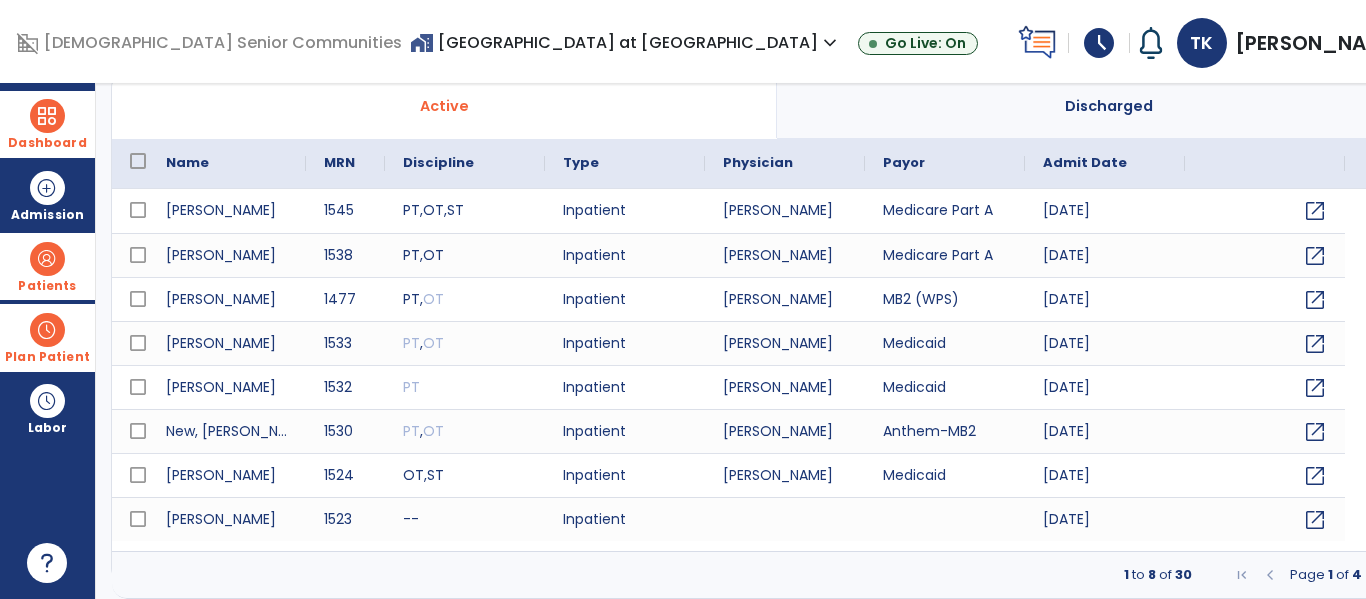 scroll, scrollTop: 0, scrollLeft: 0, axis: both 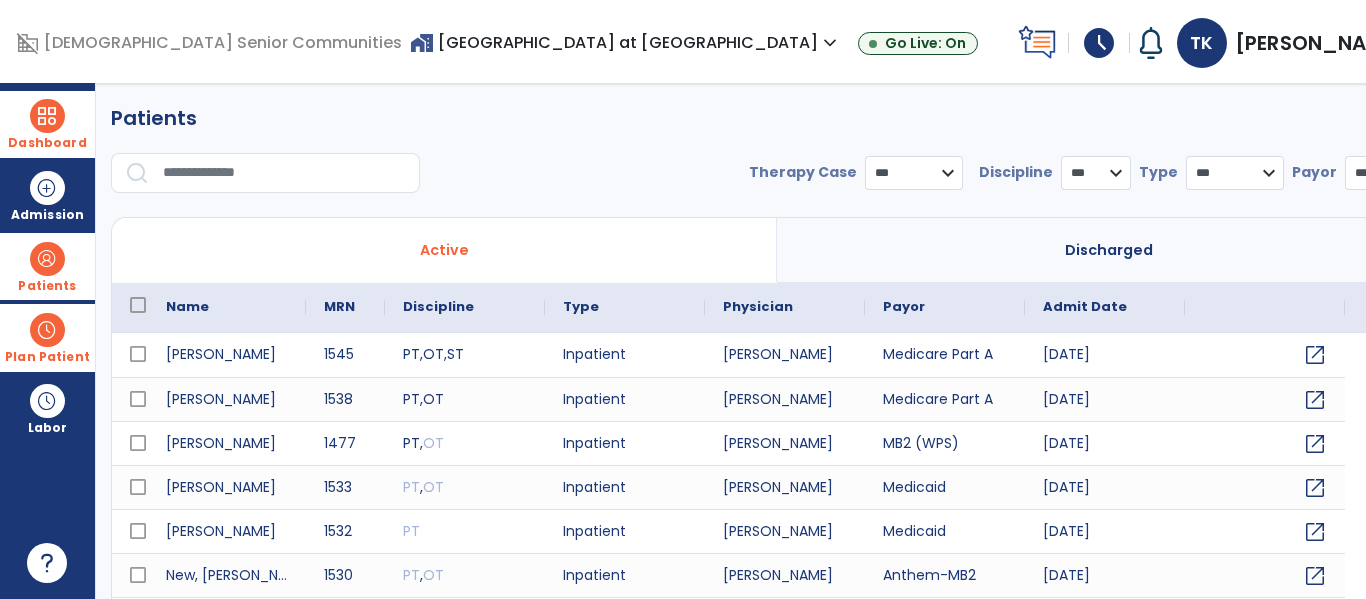 click on "Dashboard" at bounding box center [47, 124] 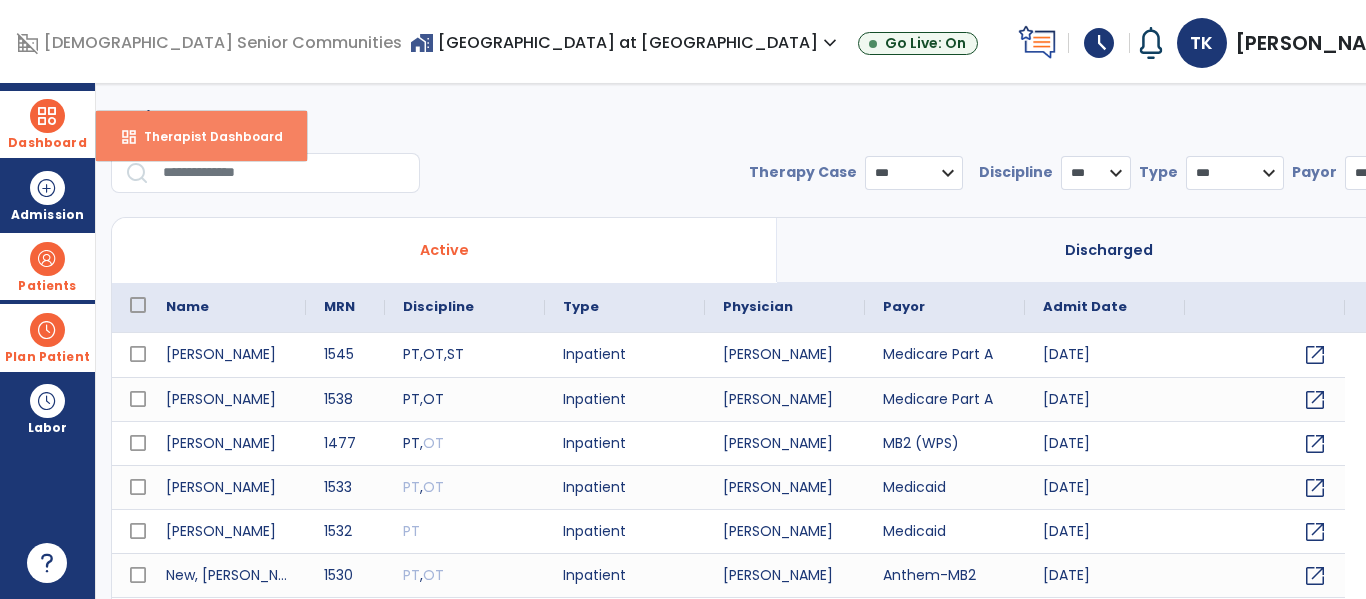 click on "Therapist Dashboard" at bounding box center (205, 136) 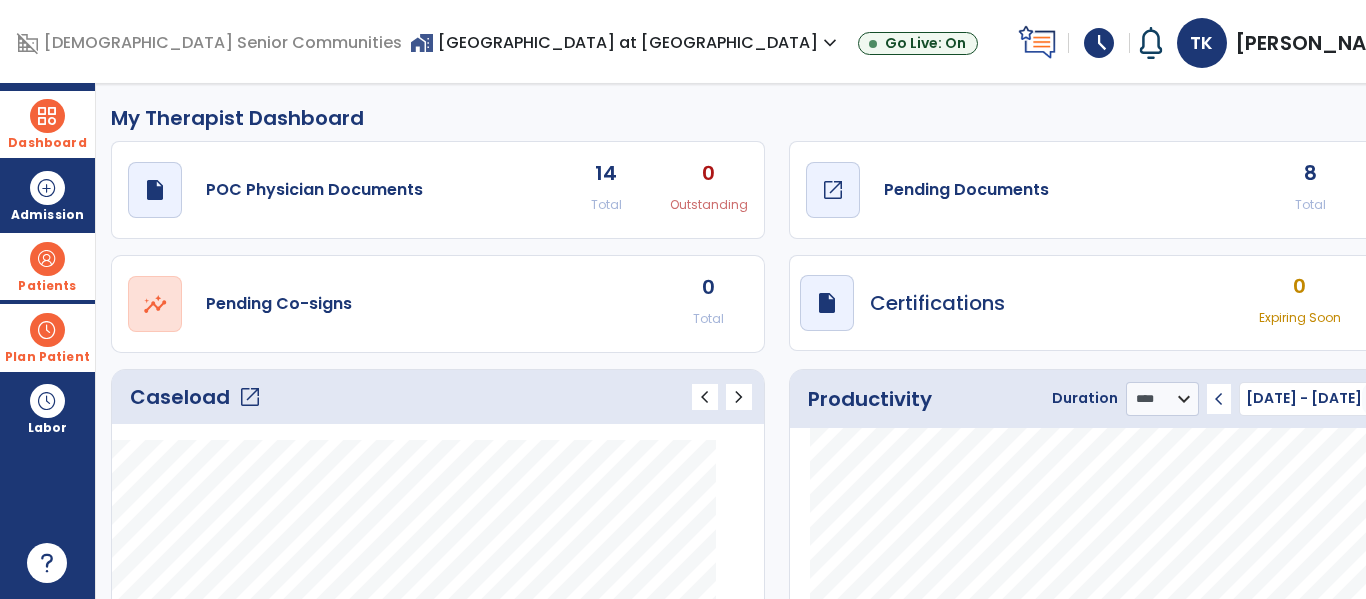 click on "Pending Documents" 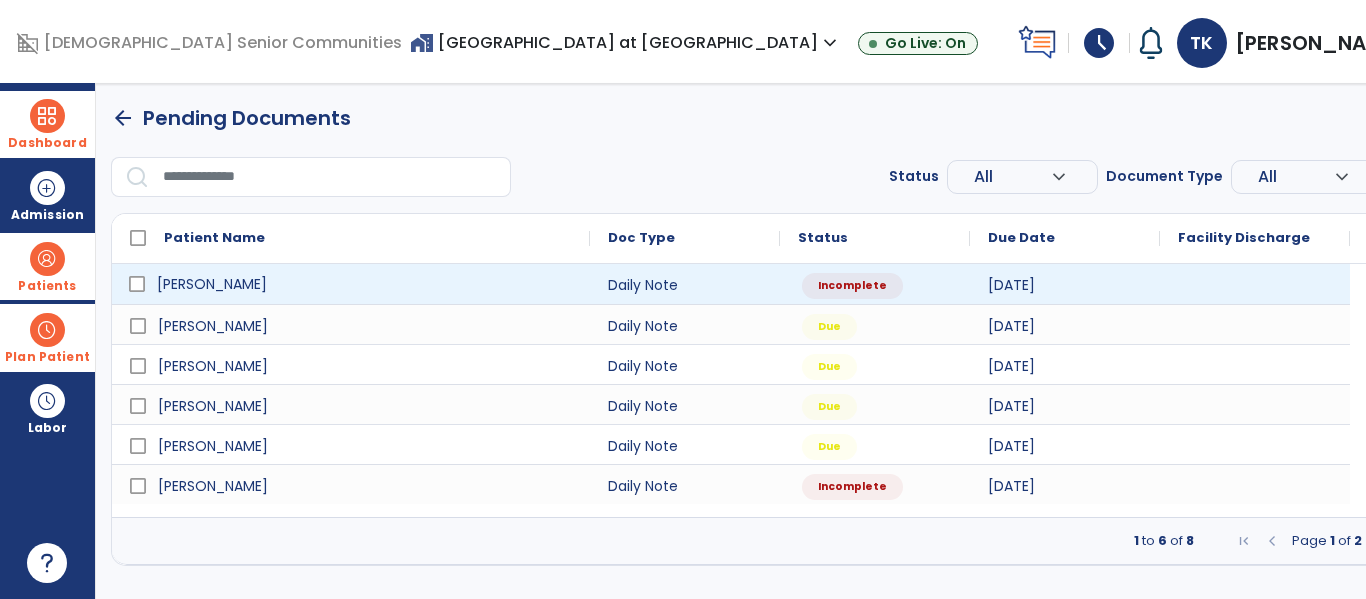click on "Harker, Kimberly" at bounding box center [365, 284] 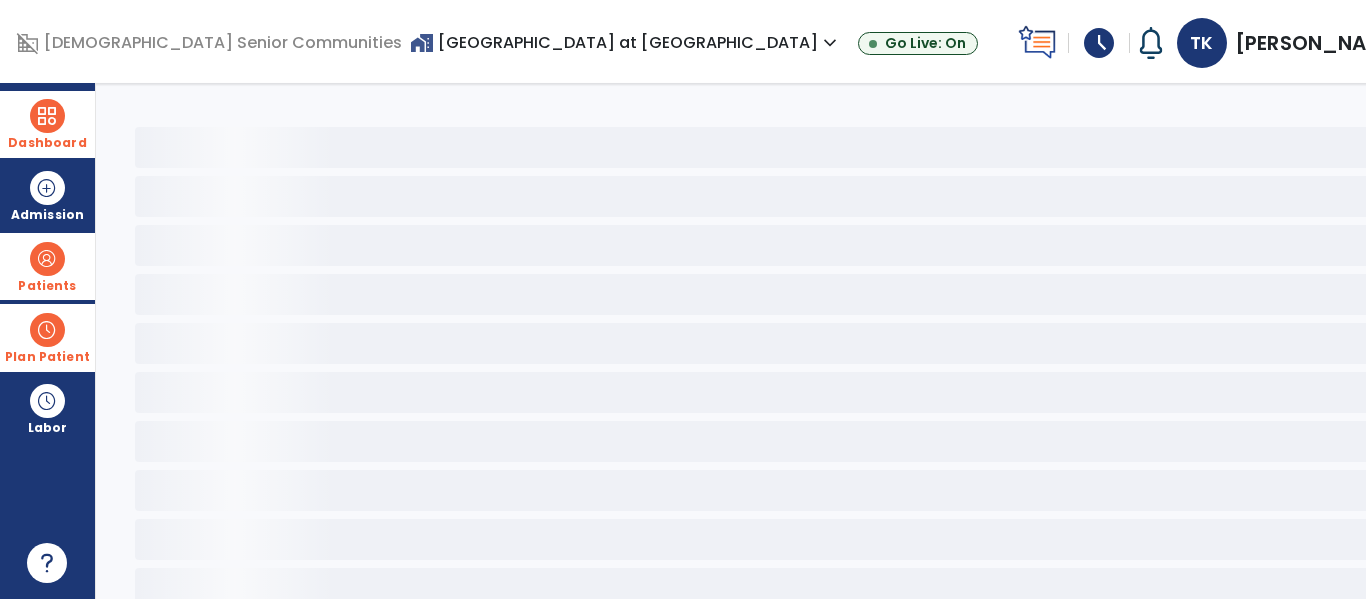 select on "*" 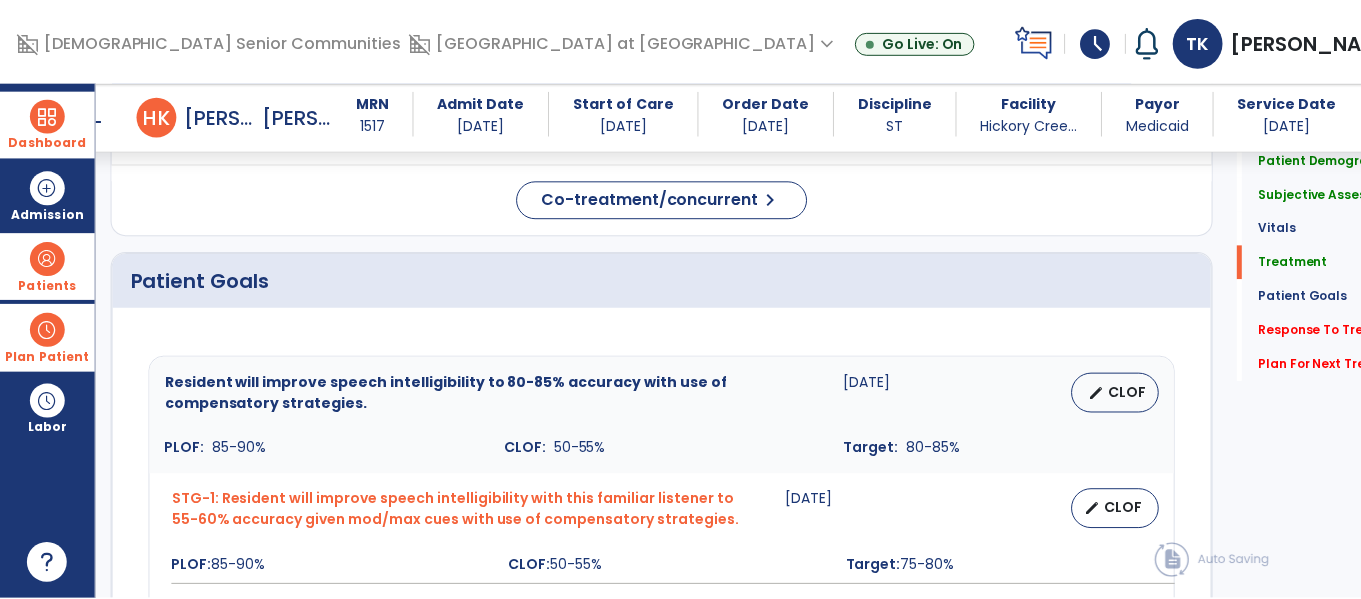 scroll, scrollTop: 1307, scrollLeft: 0, axis: vertical 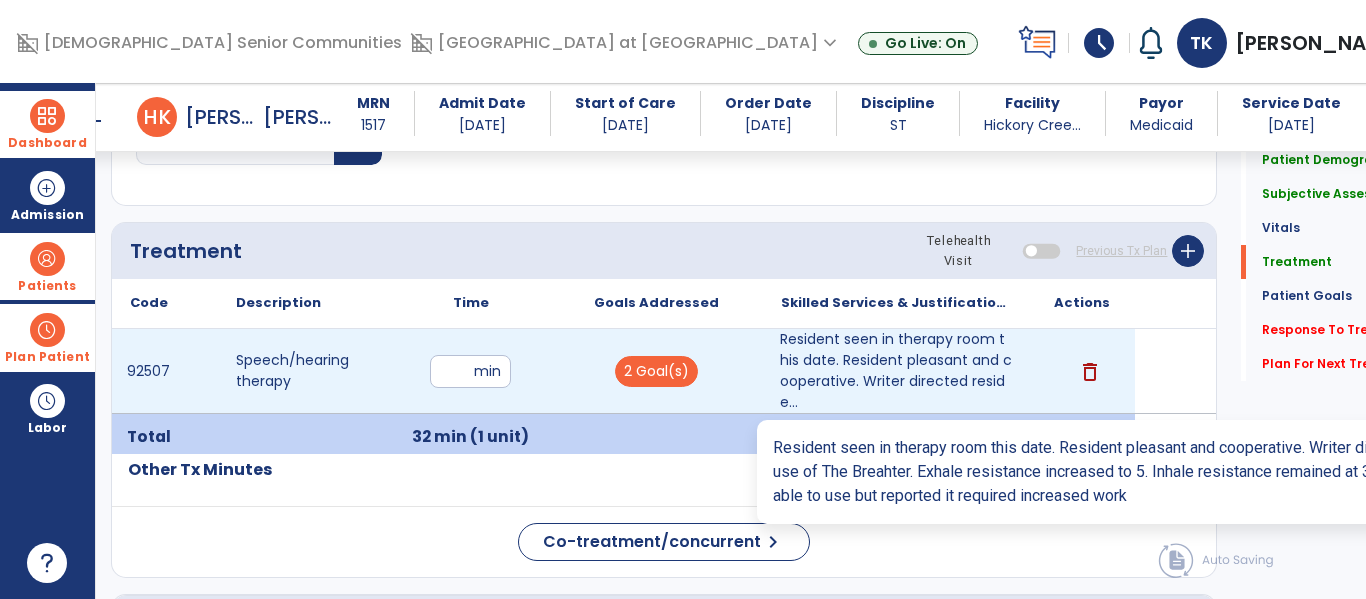 click on "Resident seen in therapy room this date.  Resident pleasant and cooperative.  Writer directed reside..." at bounding box center (896, 371) 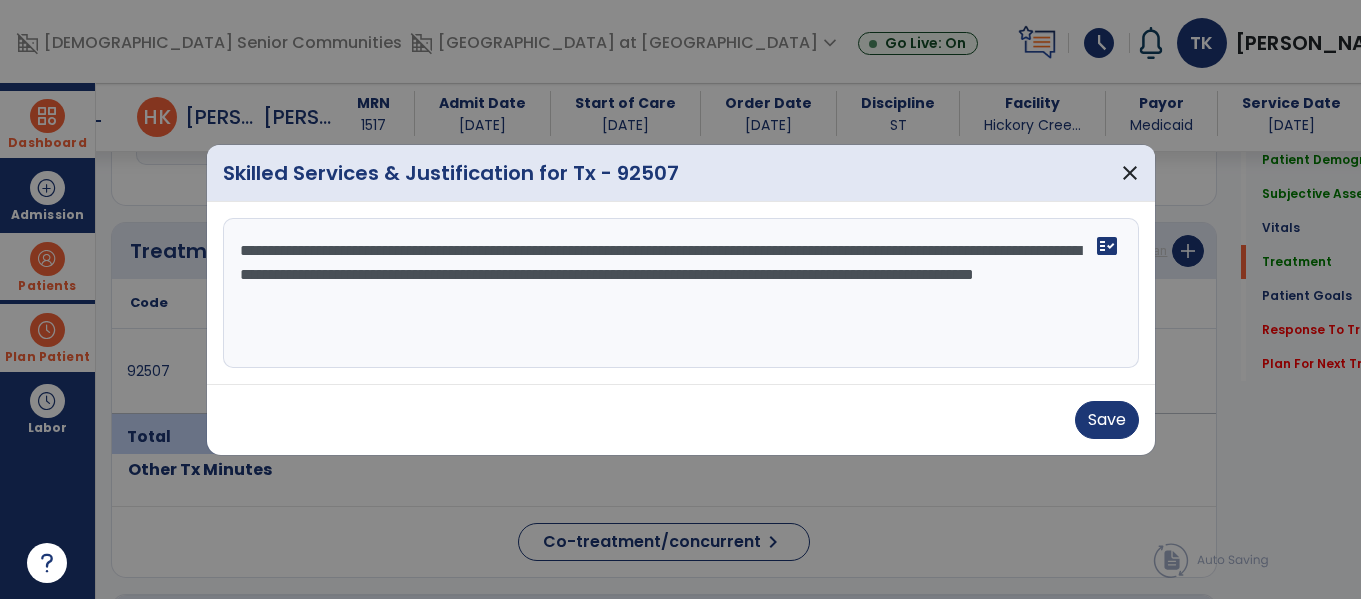 scroll, scrollTop: 1307, scrollLeft: 0, axis: vertical 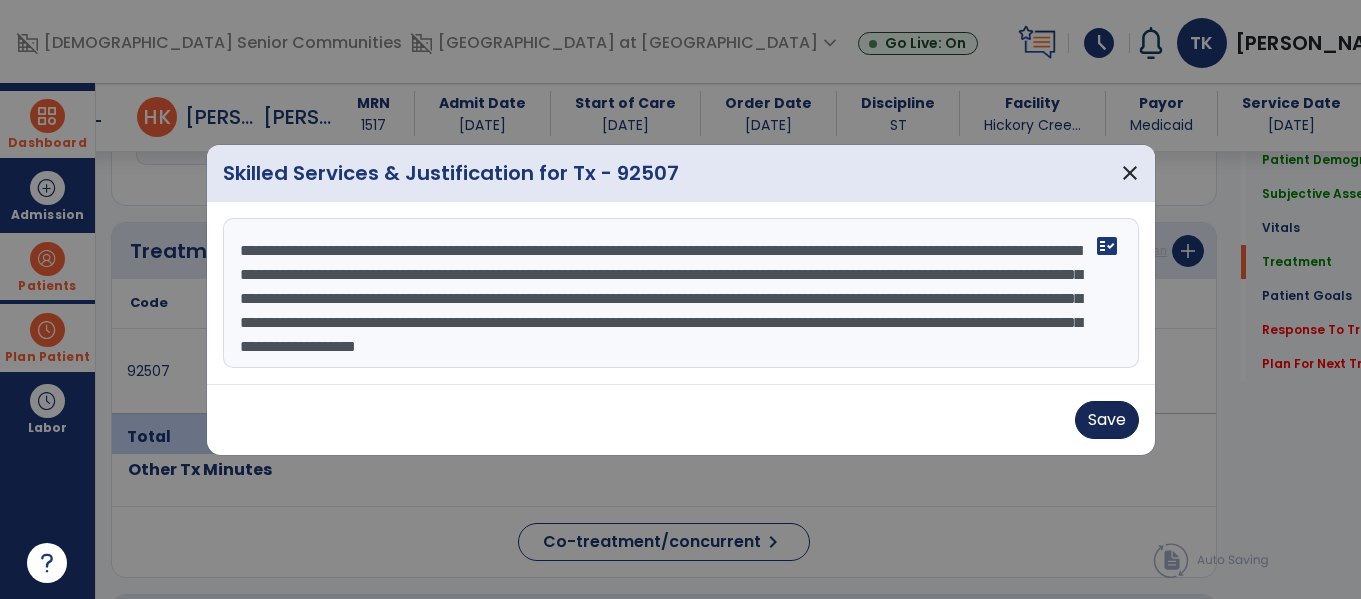 type on "**********" 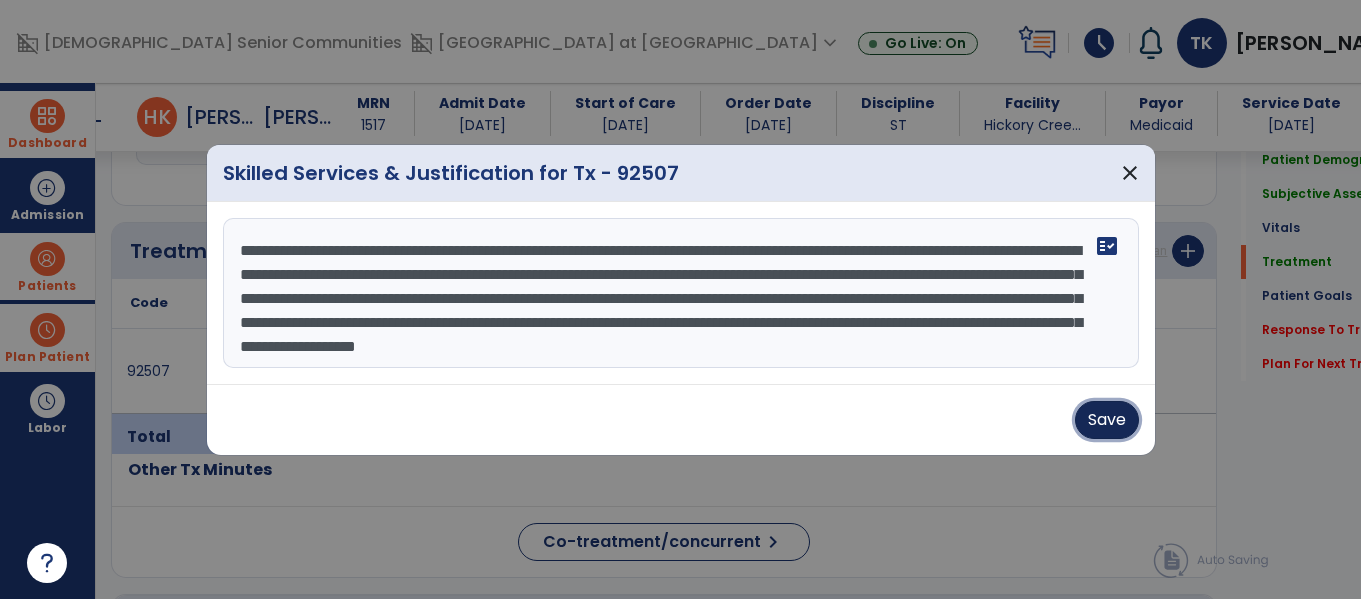 click on "Save" at bounding box center (1107, 420) 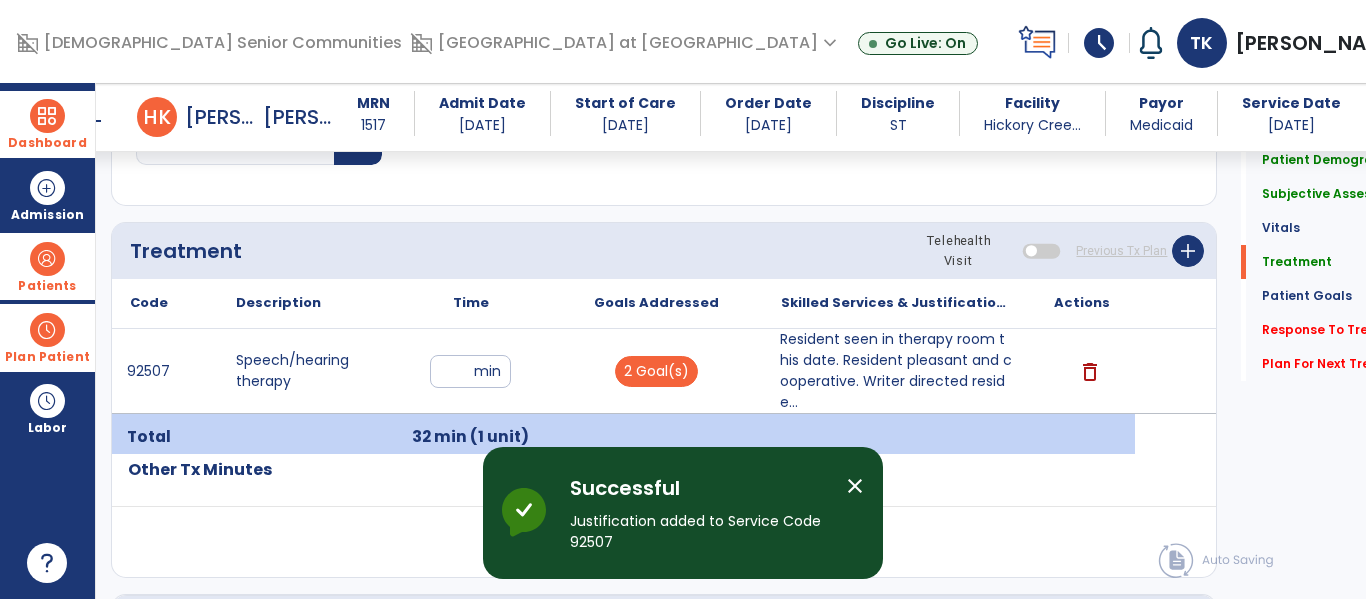 click on "close" at bounding box center (855, 486) 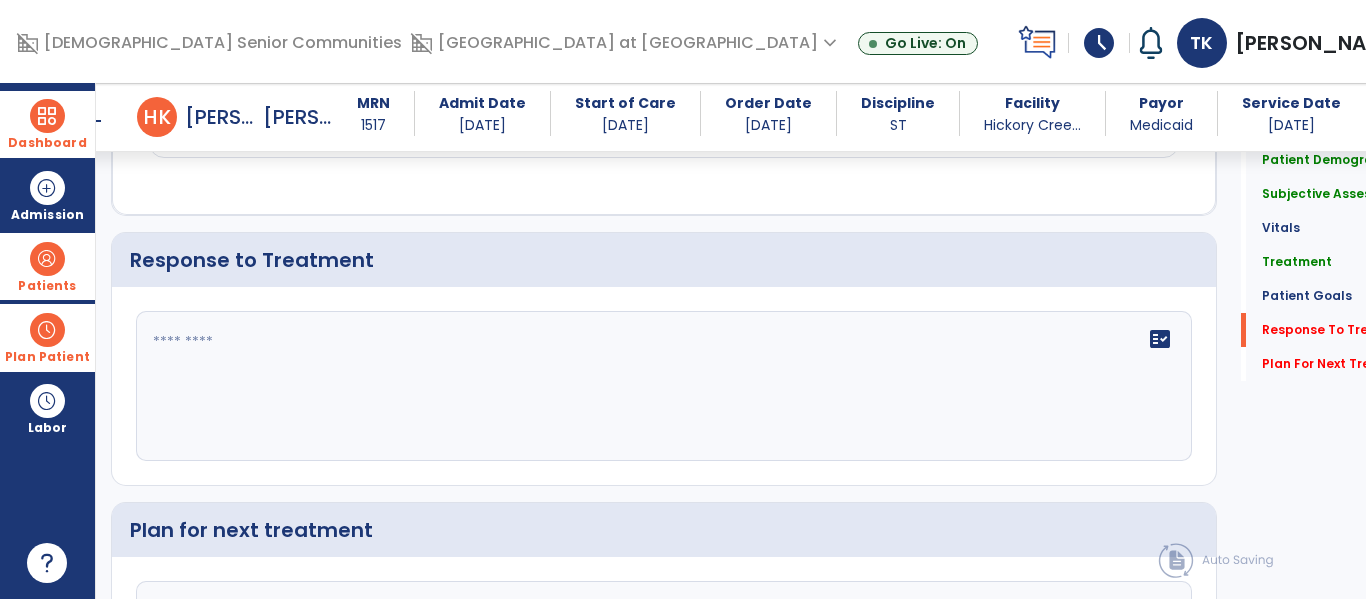 scroll, scrollTop: 2250, scrollLeft: 0, axis: vertical 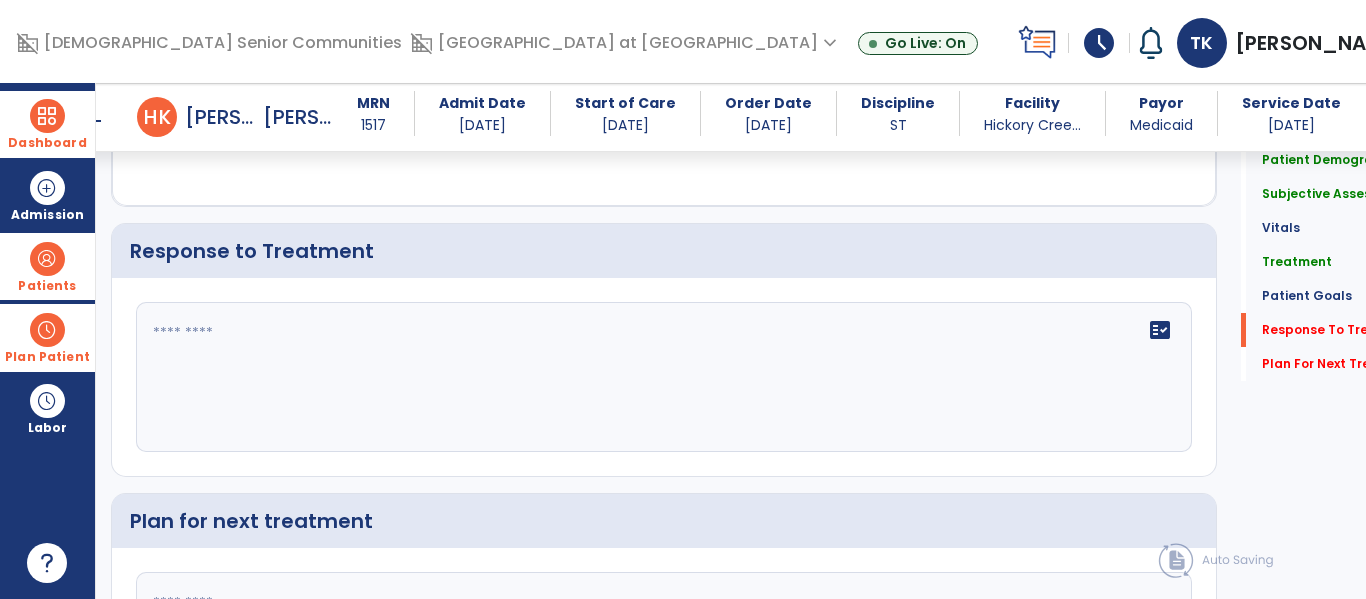 click on "fact_check" 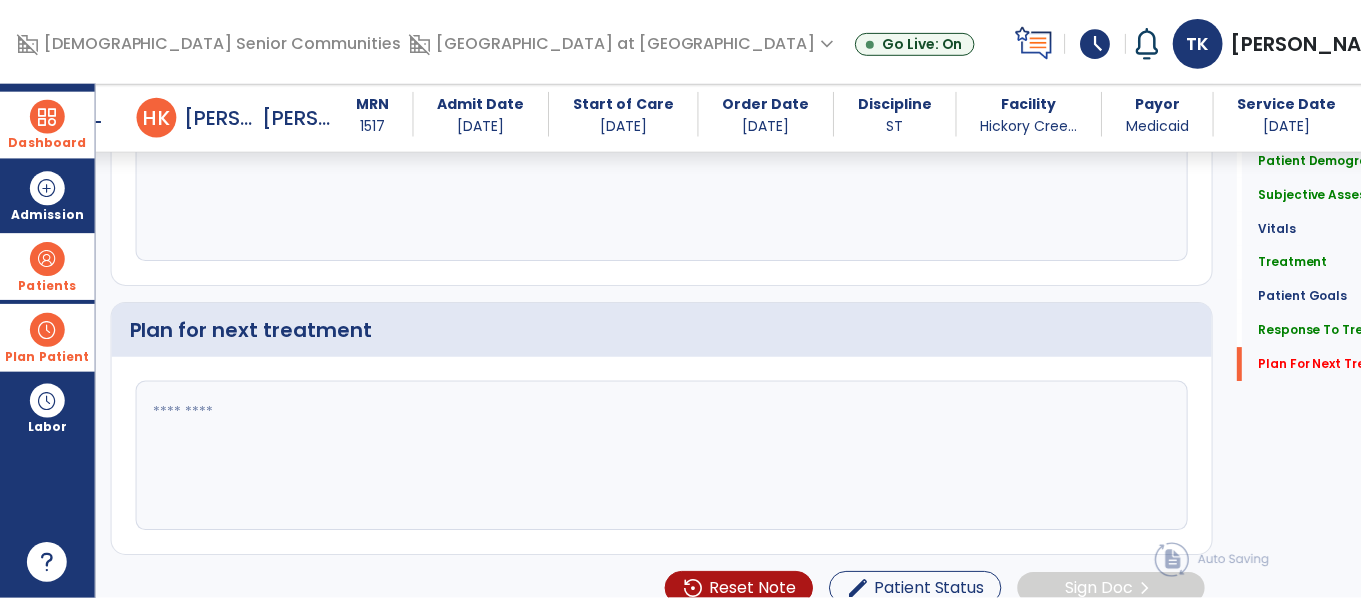 scroll, scrollTop: 2485, scrollLeft: 0, axis: vertical 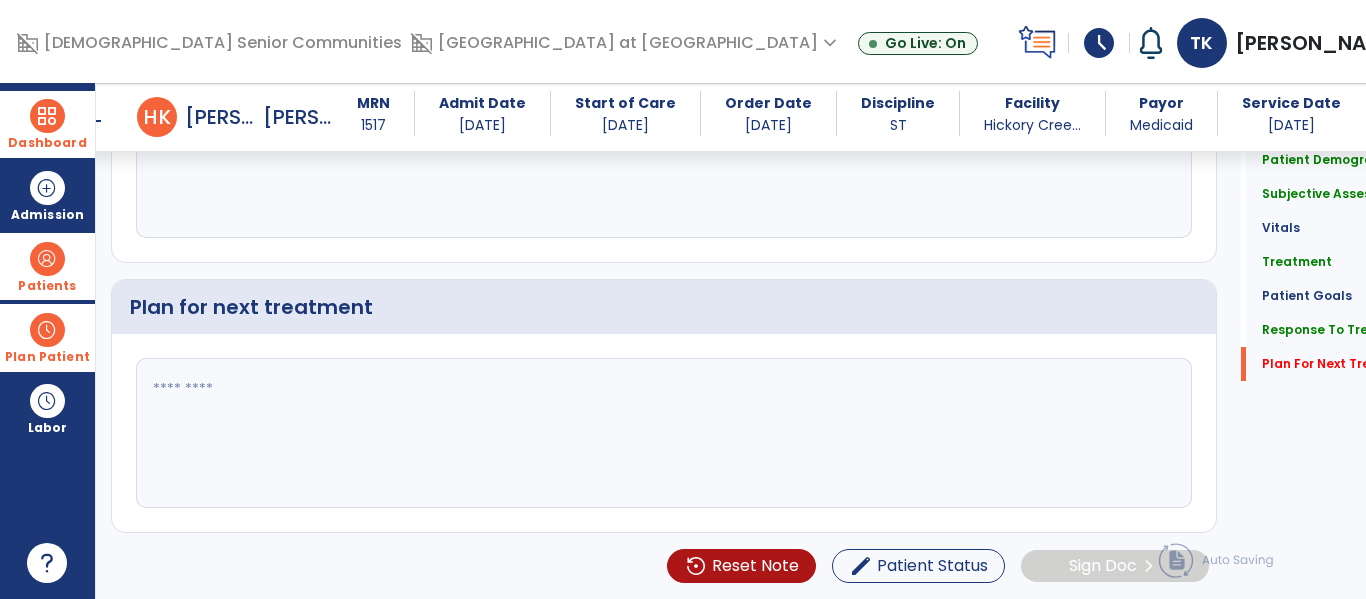 type on "**********" 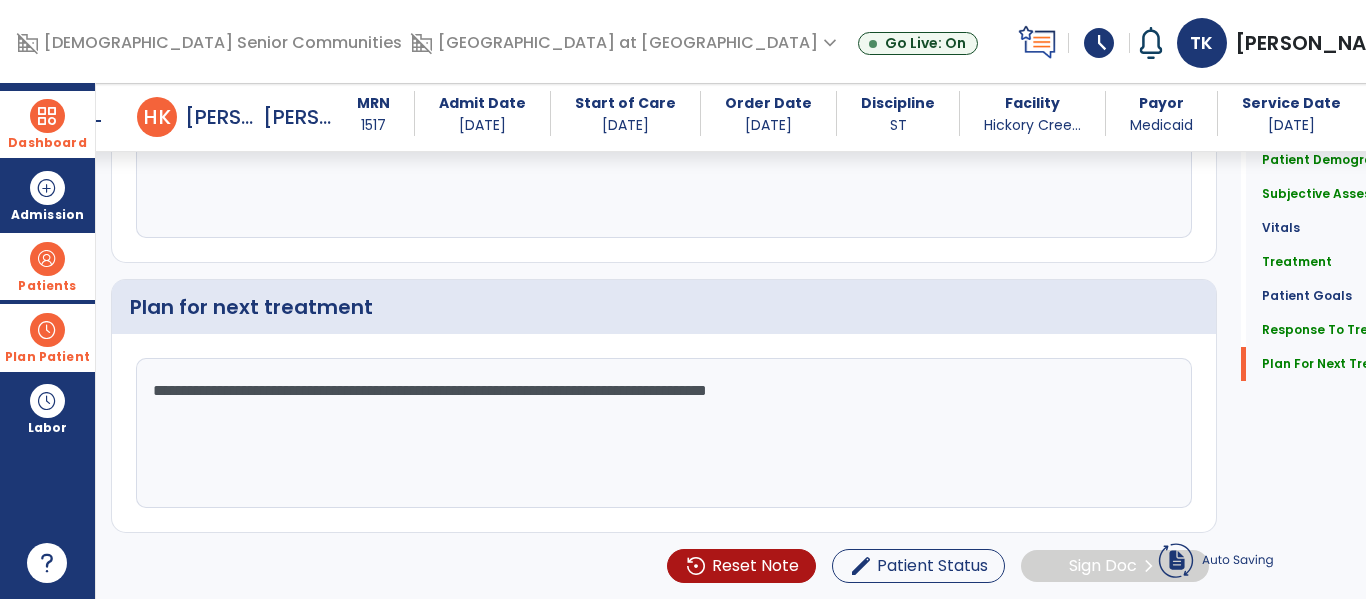 type on "**********" 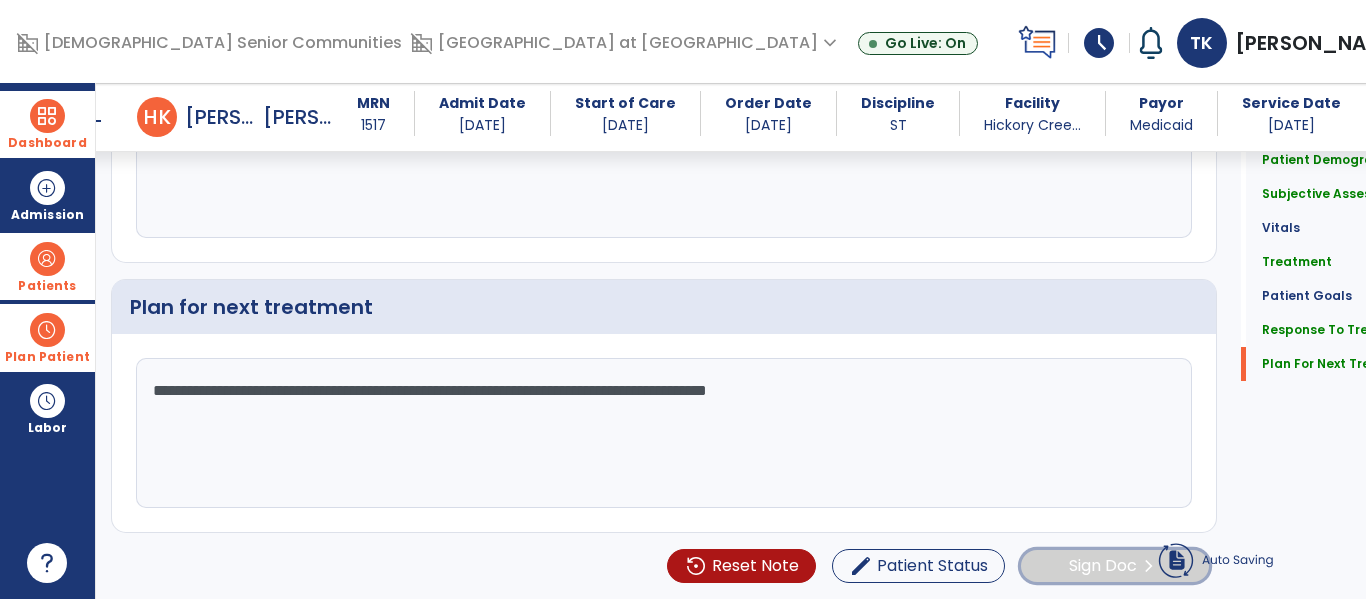 click on "Sign Doc" 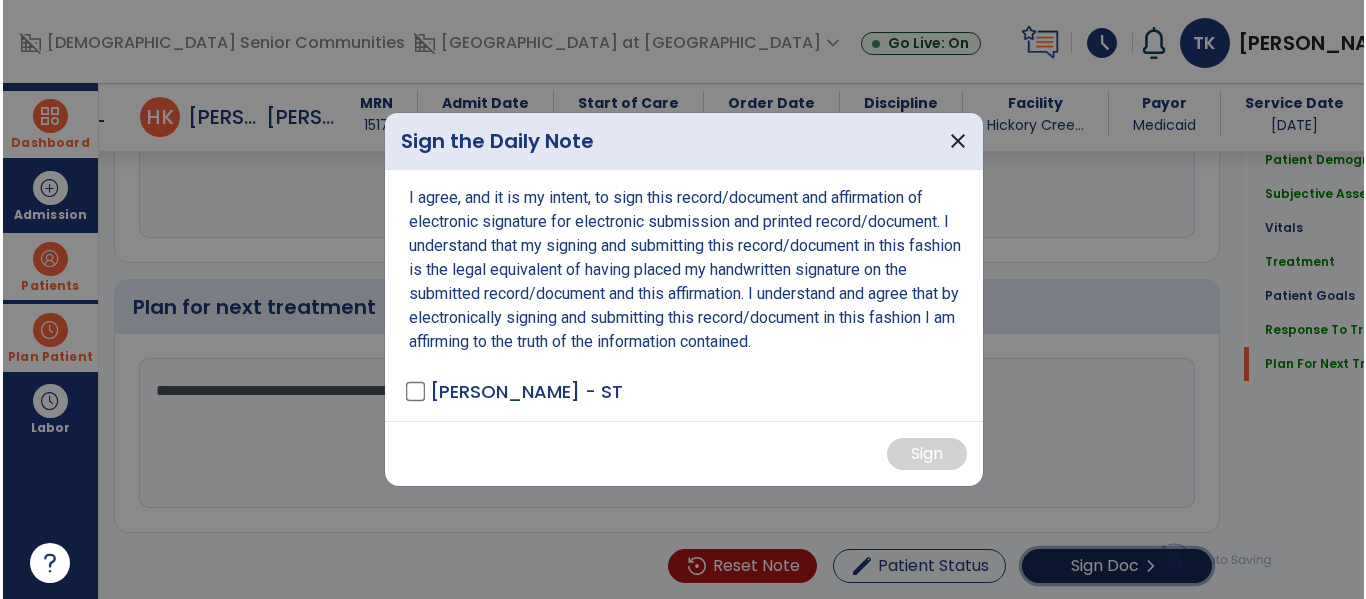 scroll, scrollTop: 2485, scrollLeft: 0, axis: vertical 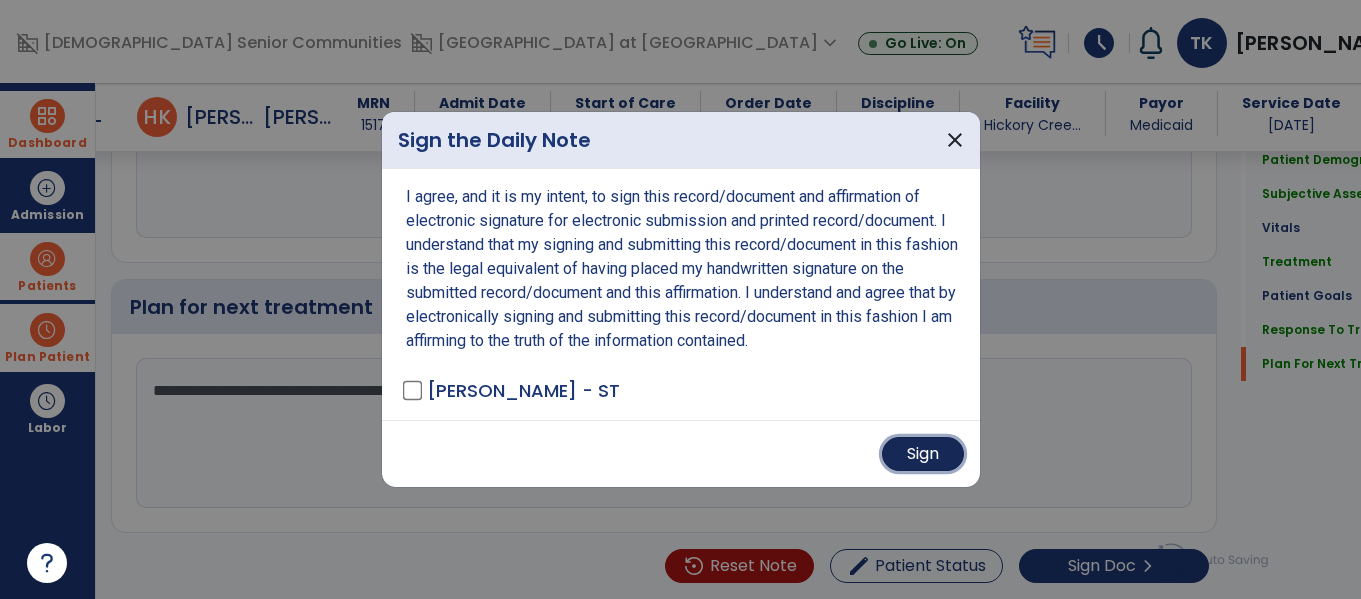 click on "Sign" at bounding box center [923, 454] 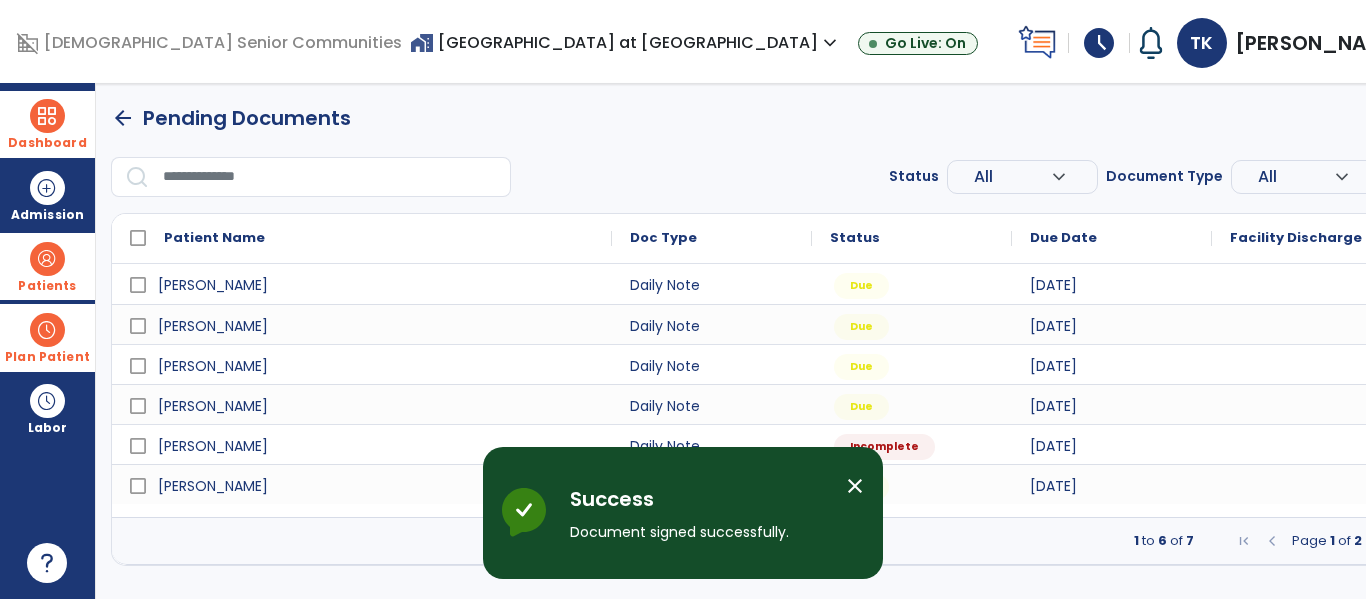 scroll, scrollTop: 0, scrollLeft: 0, axis: both 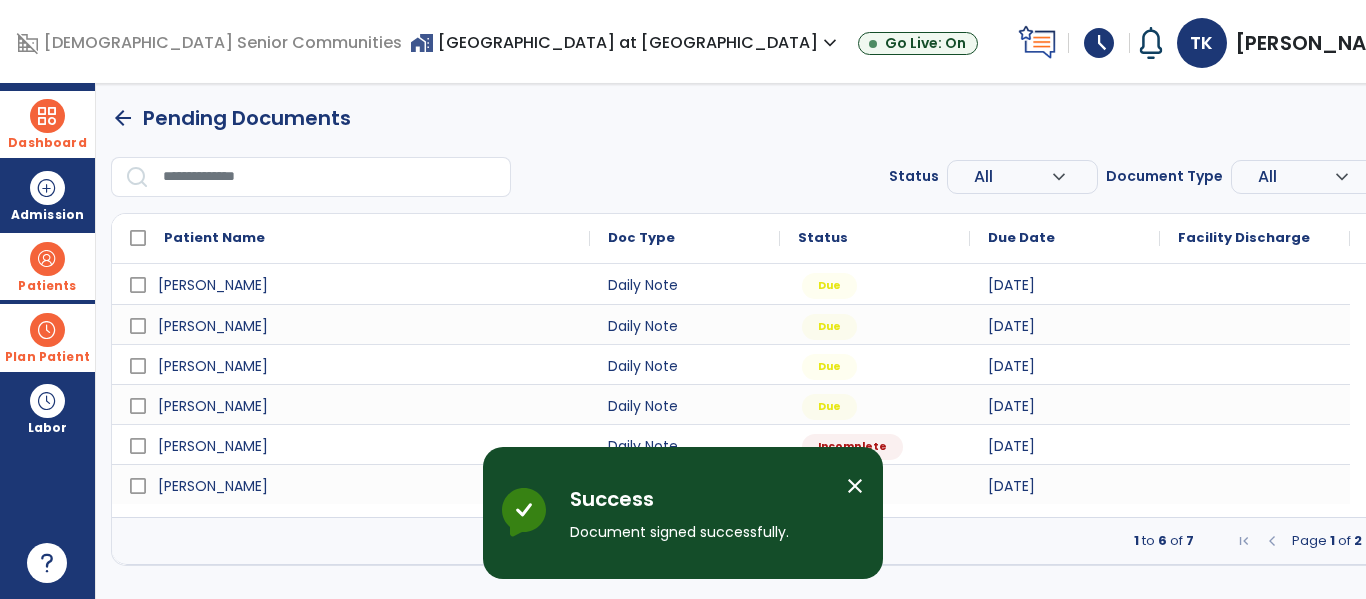 click on "close" at bounding box center [855, 486] 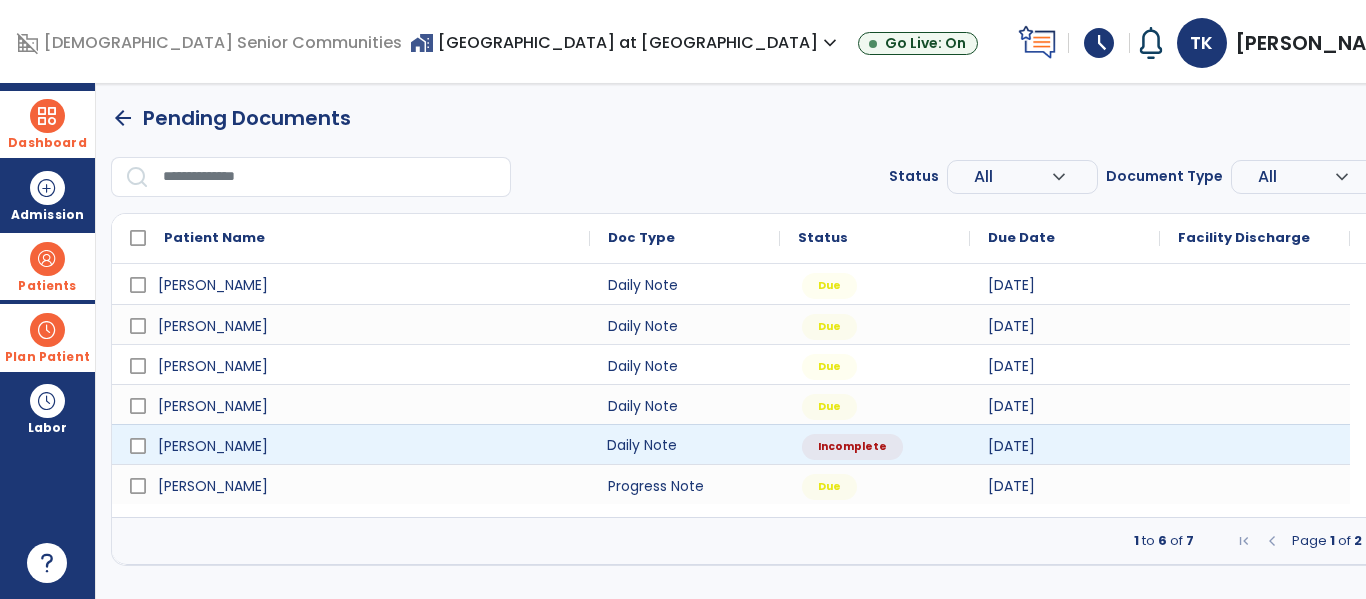 click on "Daily Note" at bounding box center [685, 444] 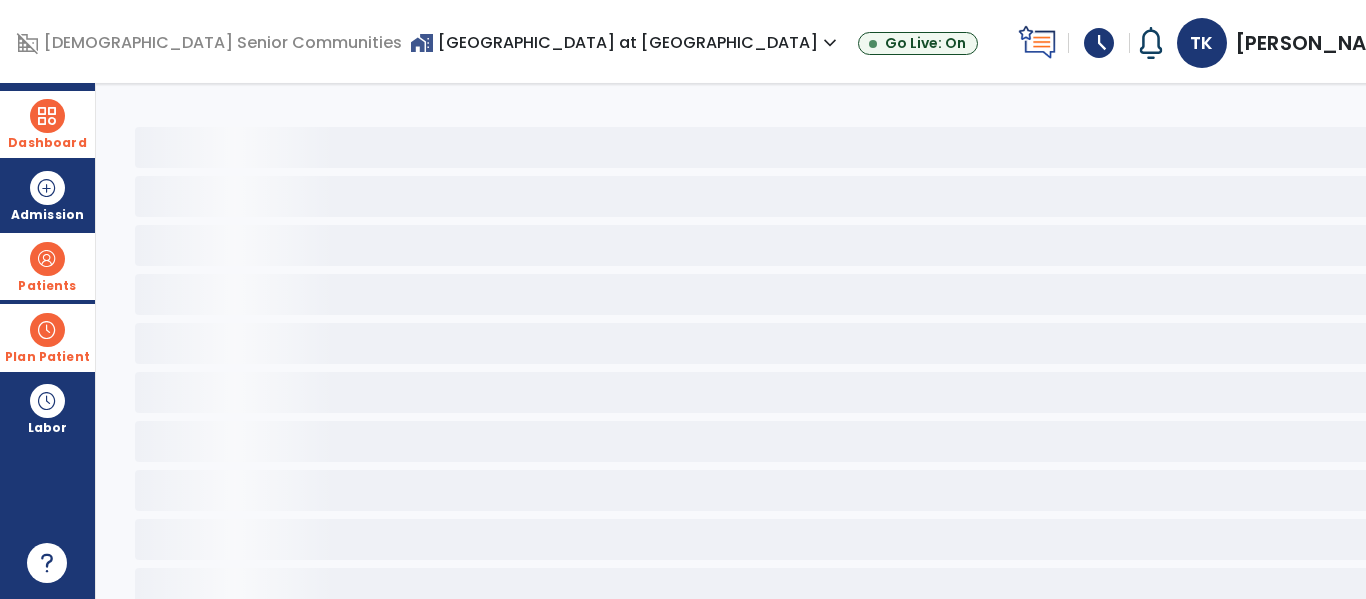 select on "*" 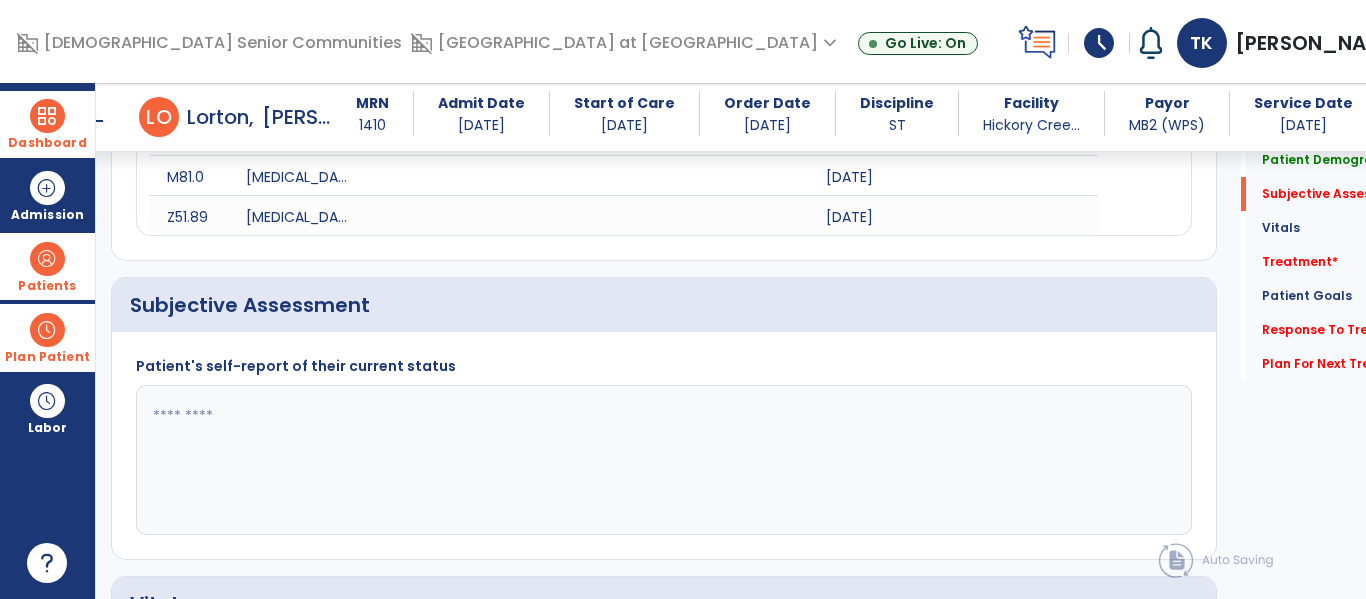 scroll, scrollTop: 696, scrollLeft: 0, axis: vertical 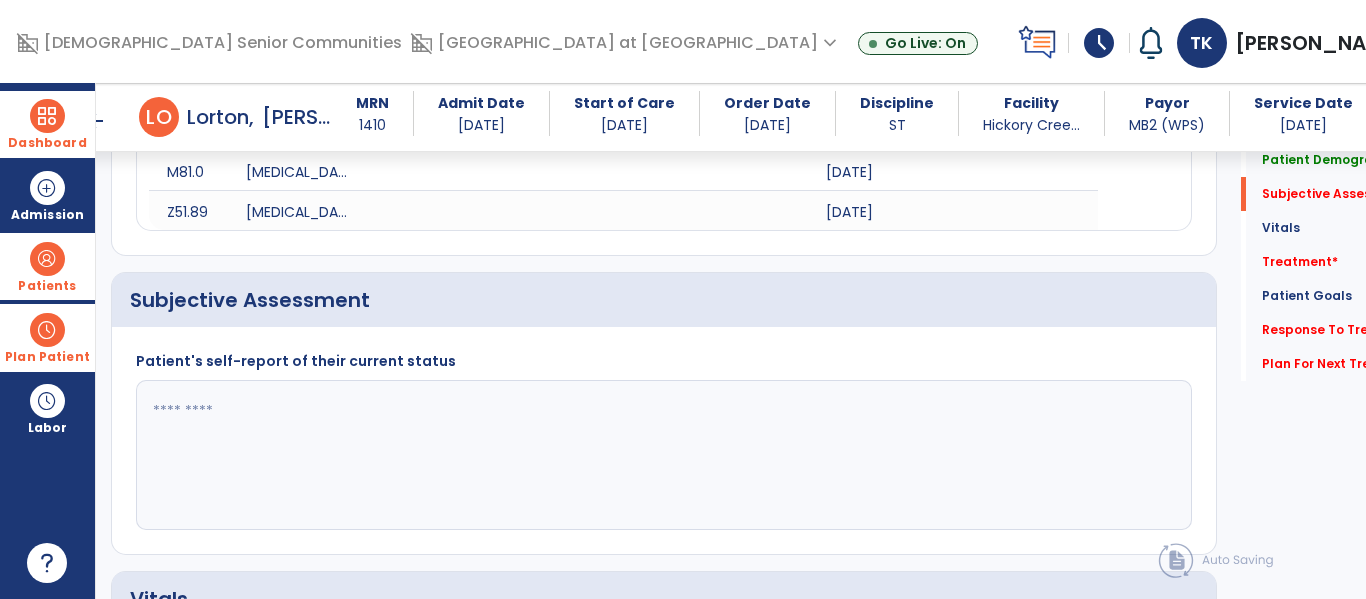 click 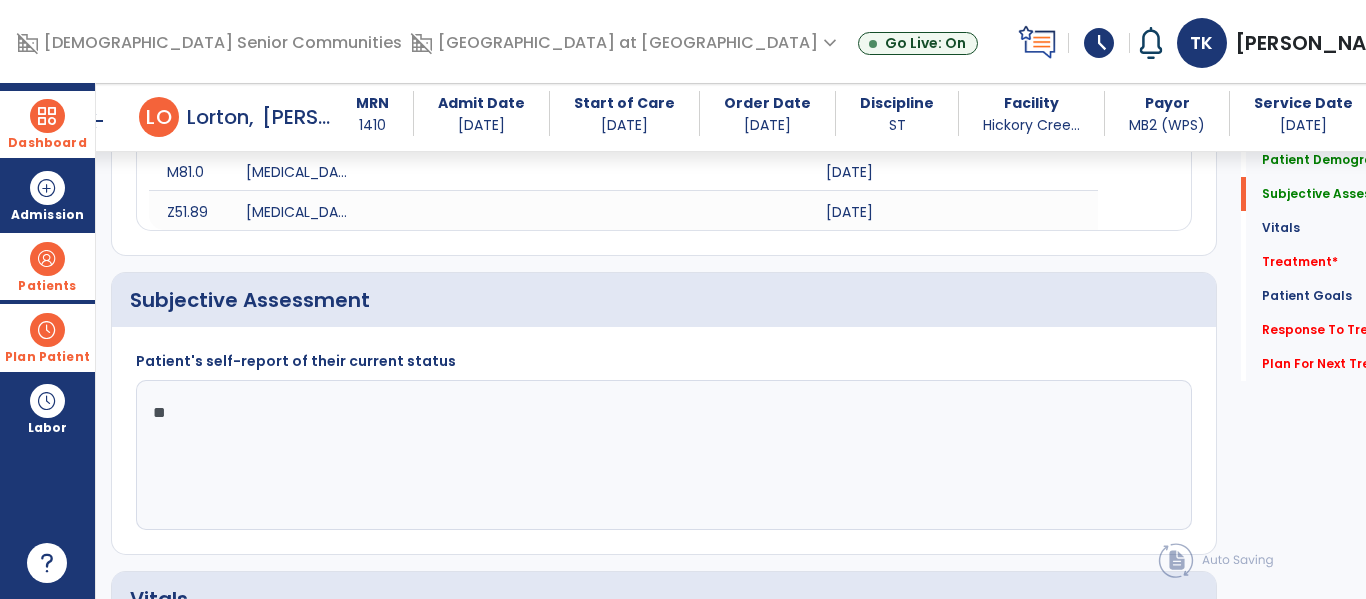 type on "*" 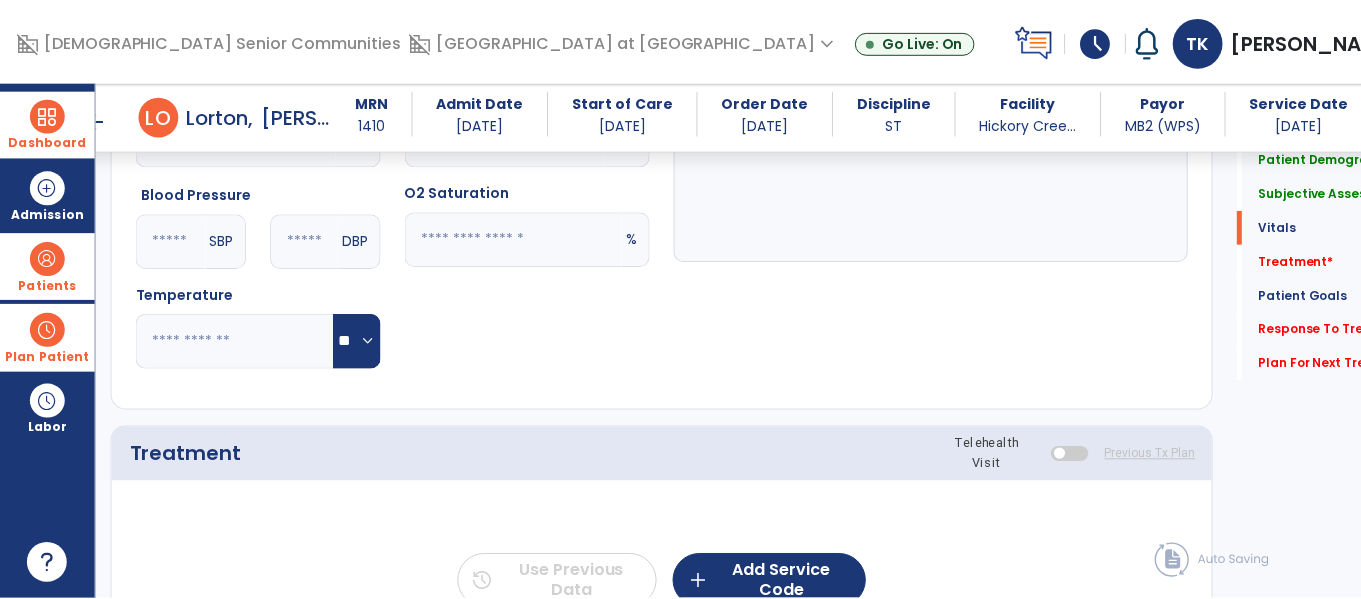 scroll, scrollTop: 1390, scrollLeft: 0, axis: vertical 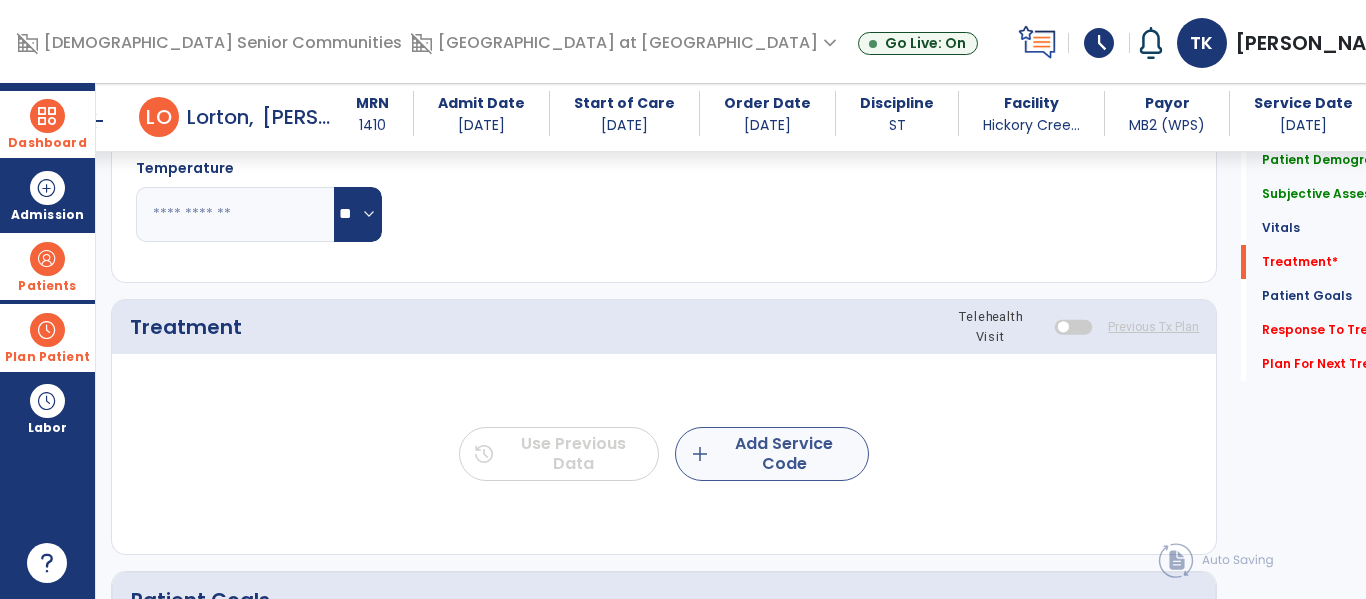 type on "**********" 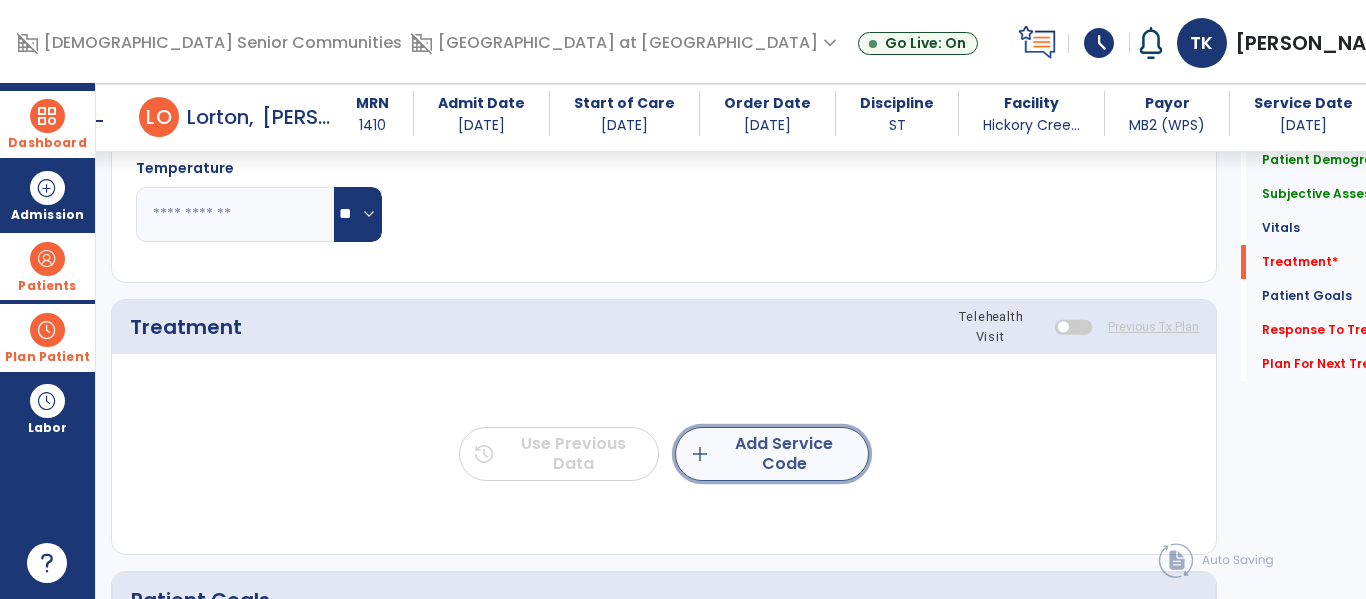 click on "add  Add Service Code" 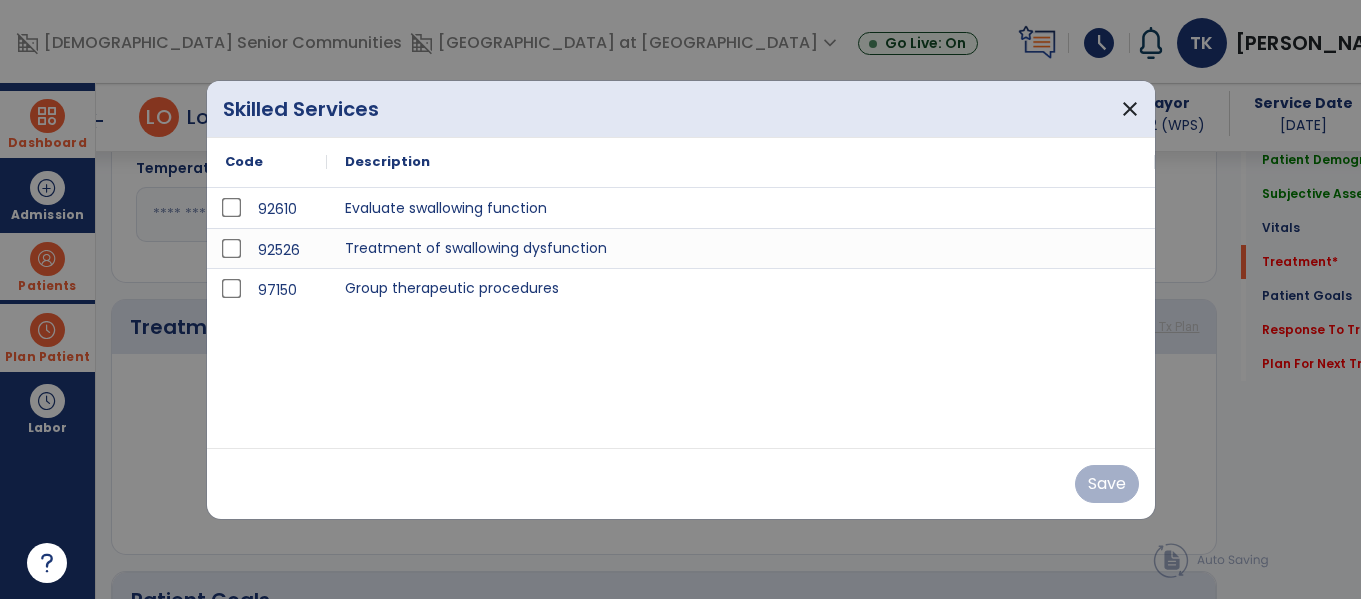 scroll, scrollTop: 1390, scrollLeft: 0, axis: vertical 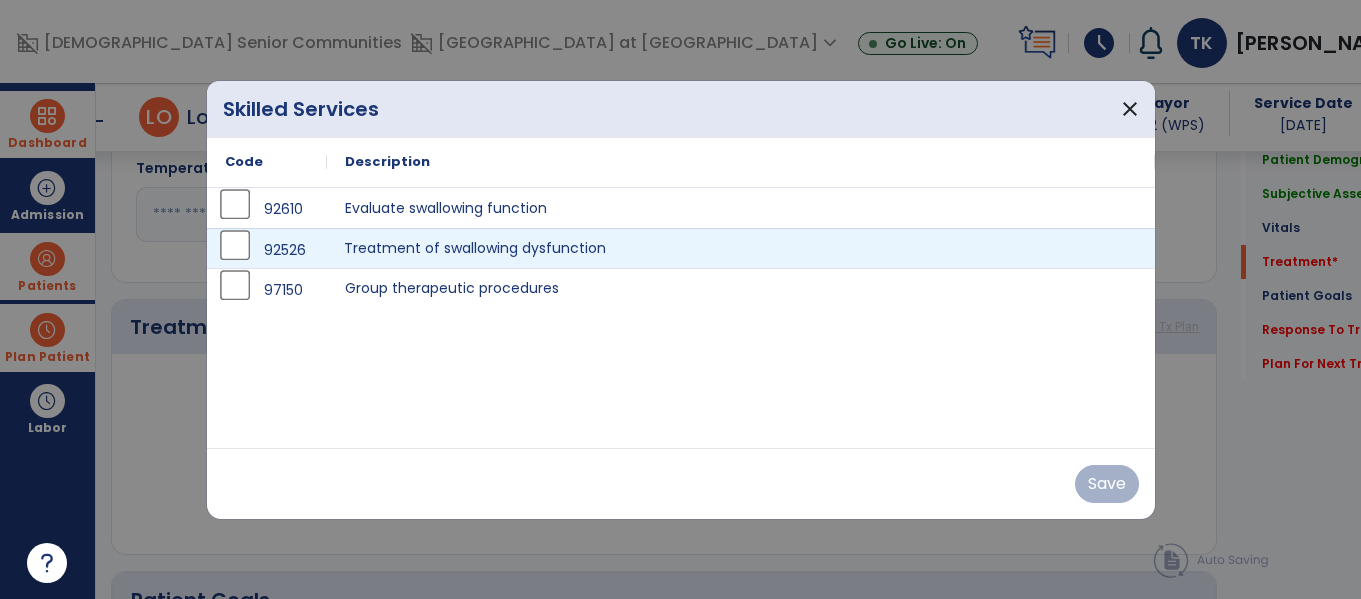 click on "Treatment of swallowing dysfunction" at bounding box center (741, 248) 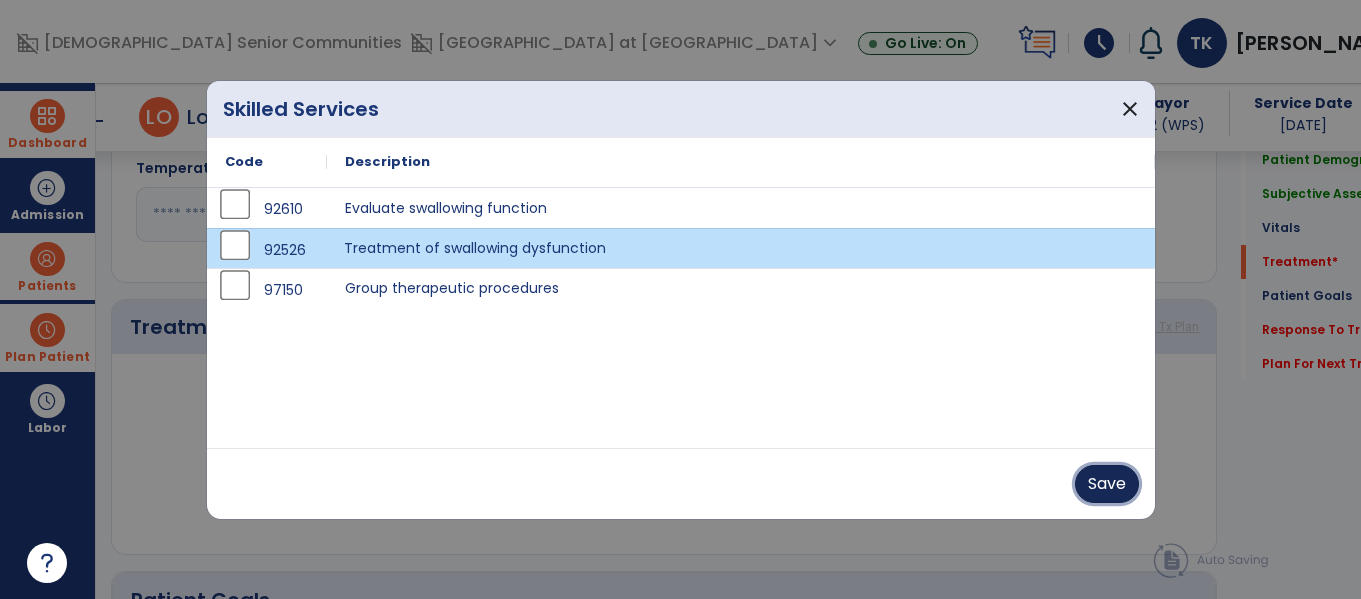 click on "Save" at bounding box center (1107, 484) 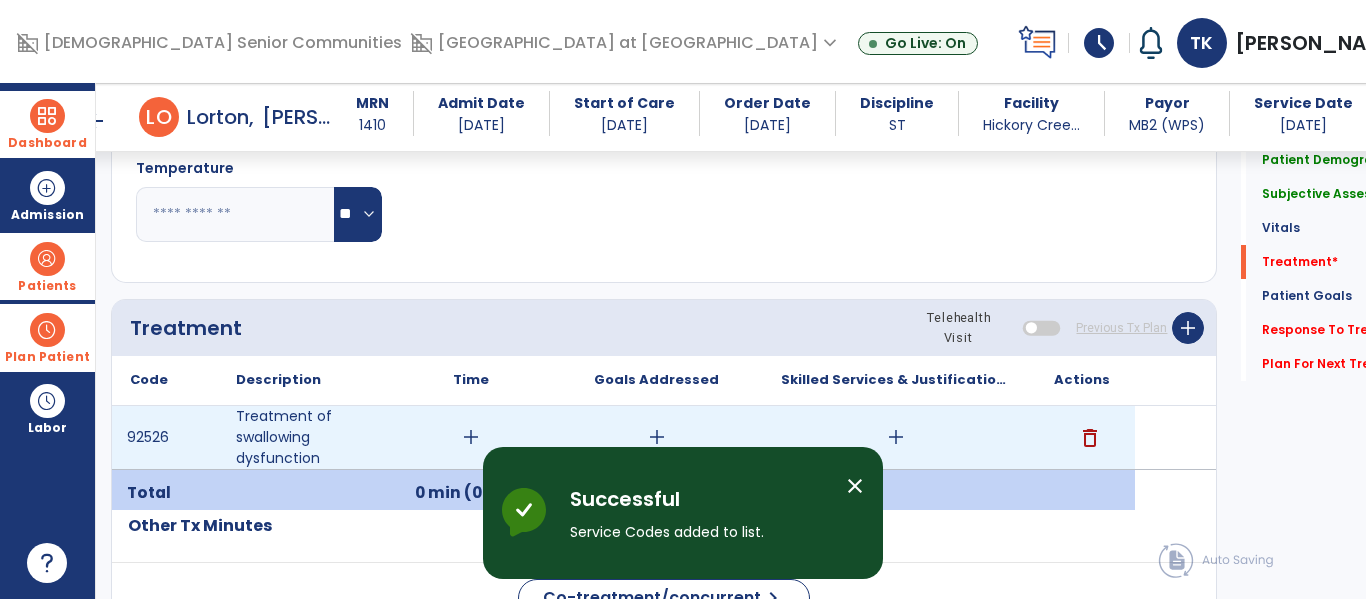 click on "add" at bounding box center (471, 437) 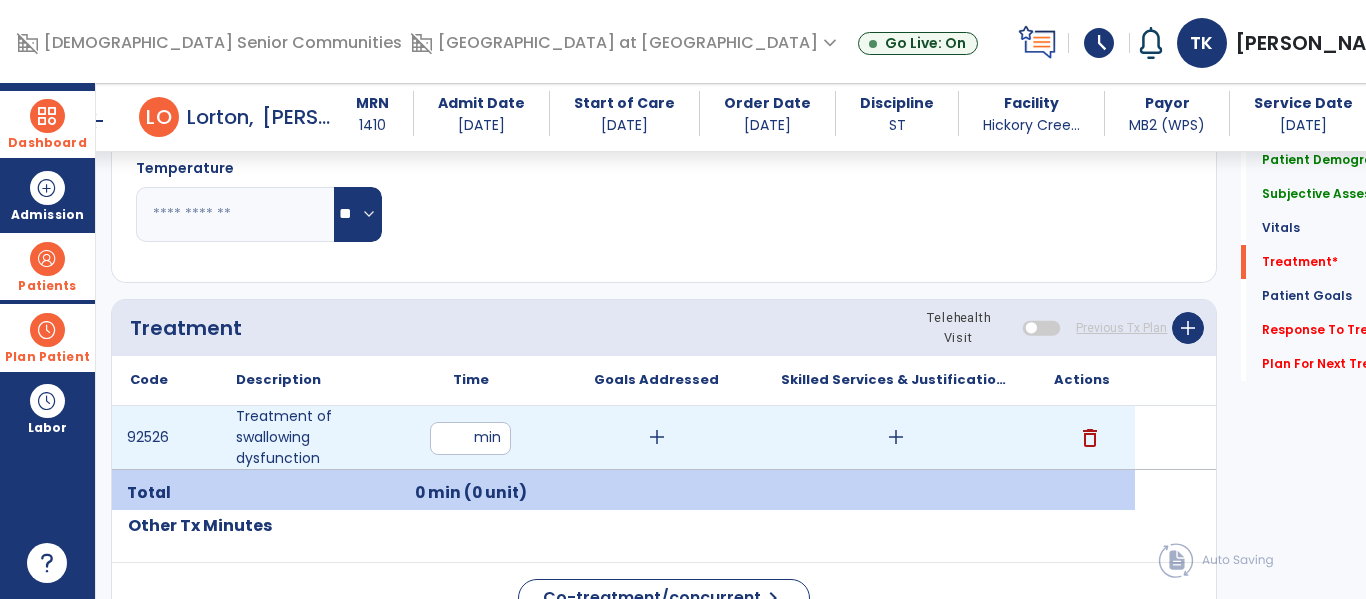type on "**" 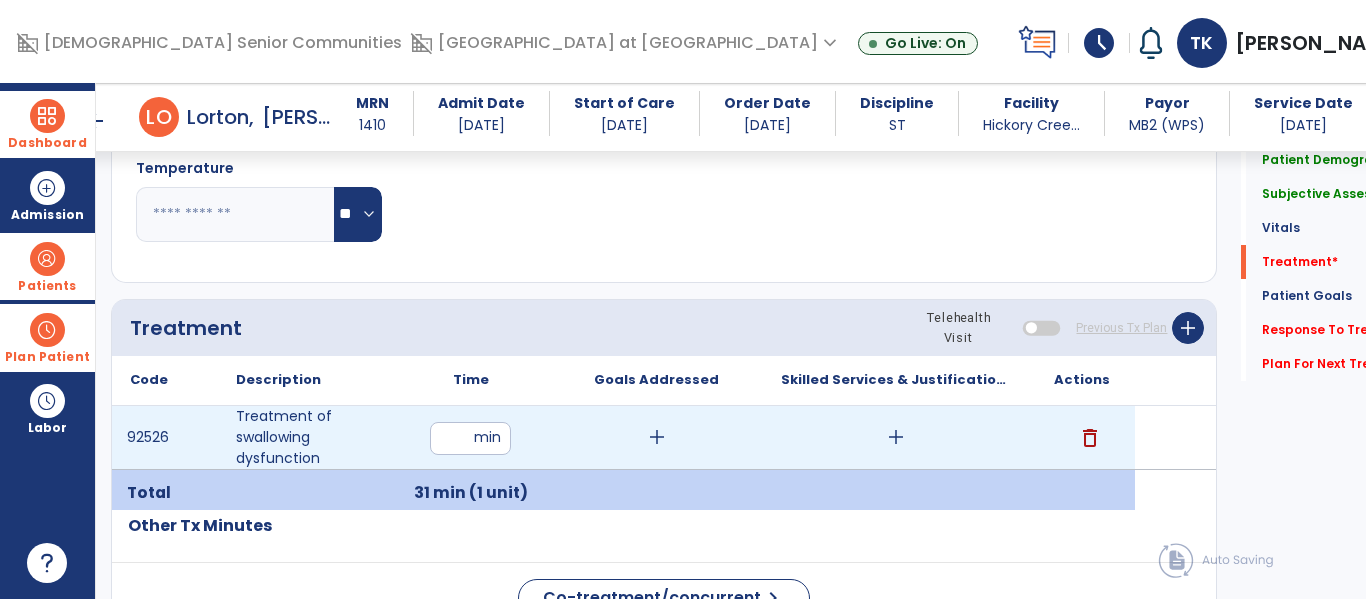 click on "add" at bounding box center [657, 437] 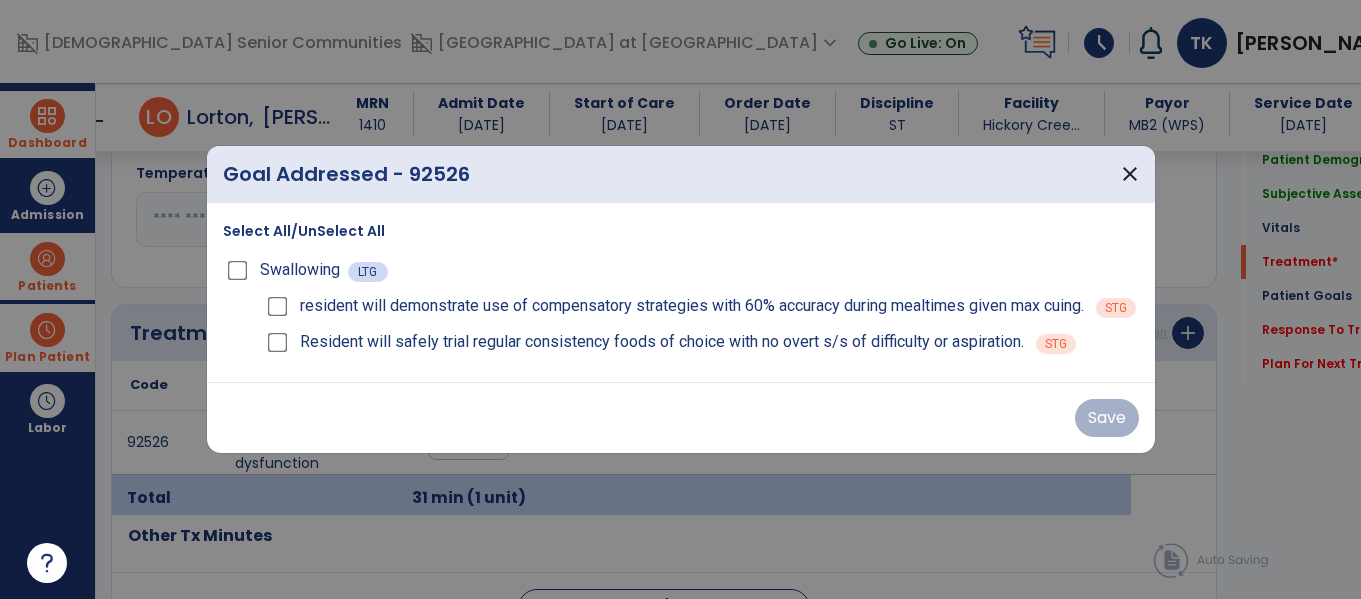 scroll, scrollTop: 1390, scrollLeft: 0, axis: vertical 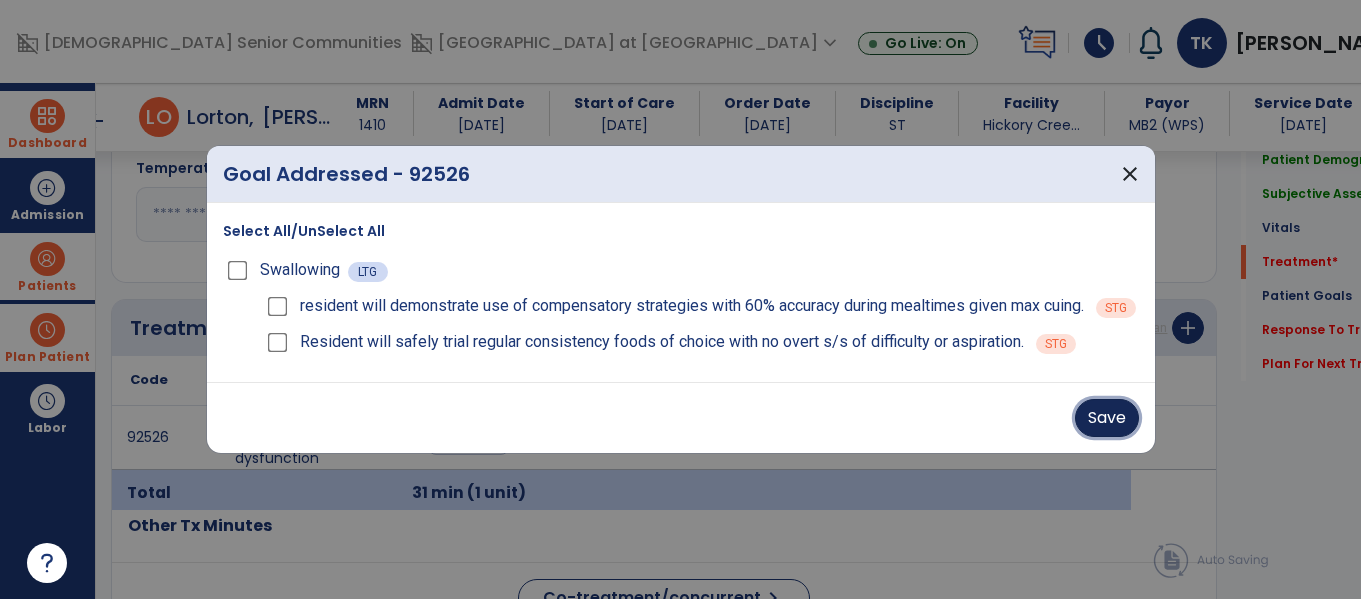 click on "Save" at bounding box center (1107, 418) 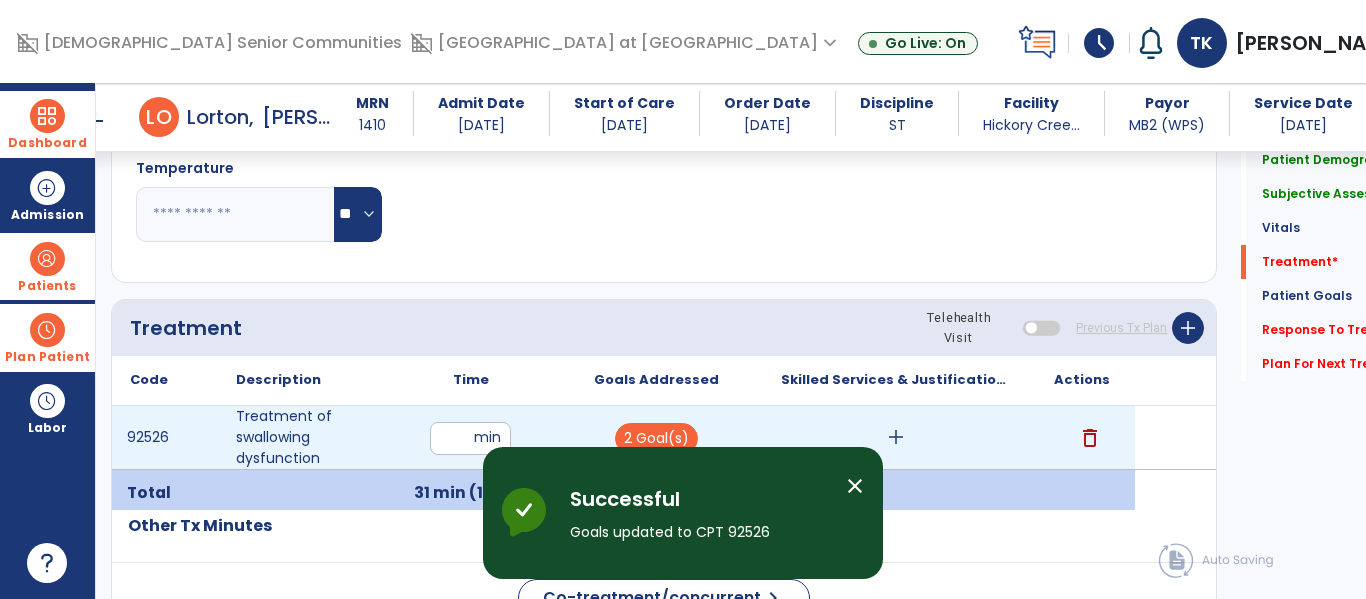 click on "add" at bounding box center [896, 437] 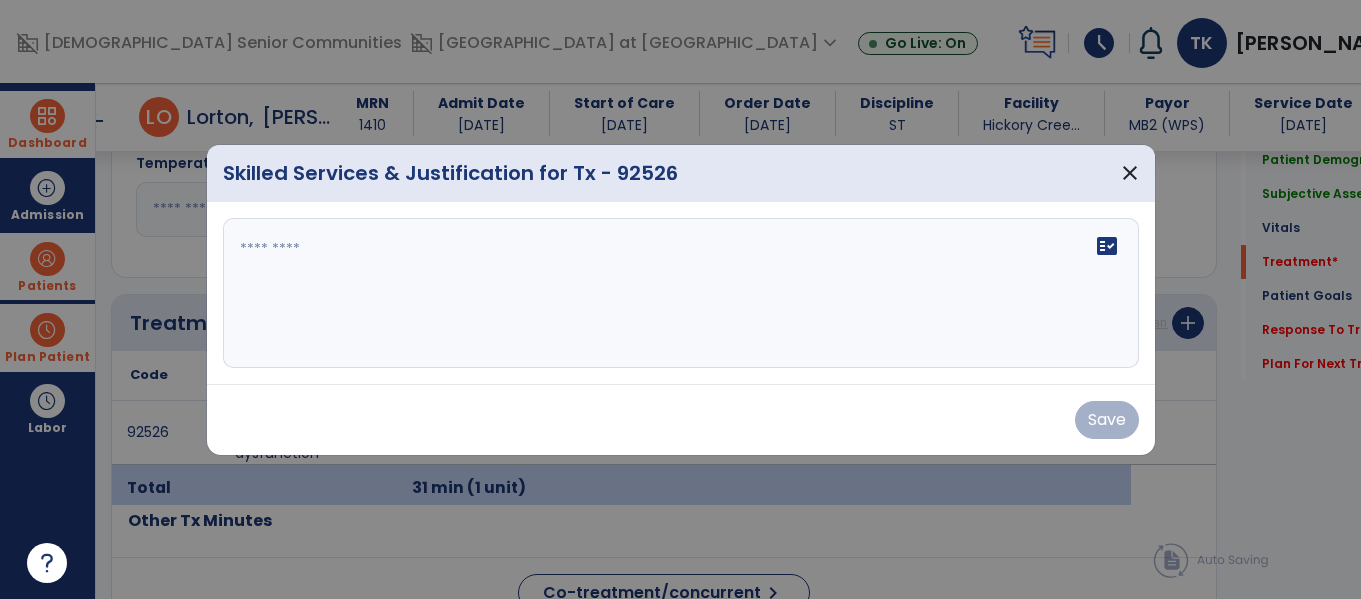 scroll, scrollTop: 1390, scrollLeft: 0, axis: vertical 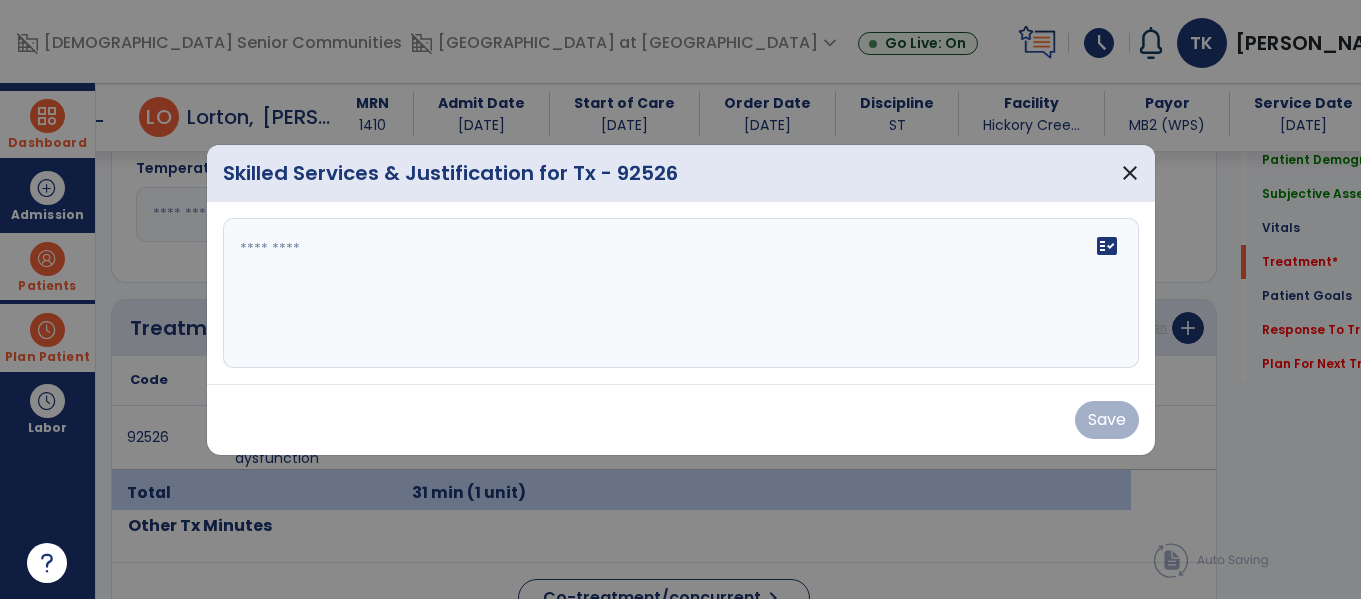 click on "fact_check" at bounding box center [681, 293] 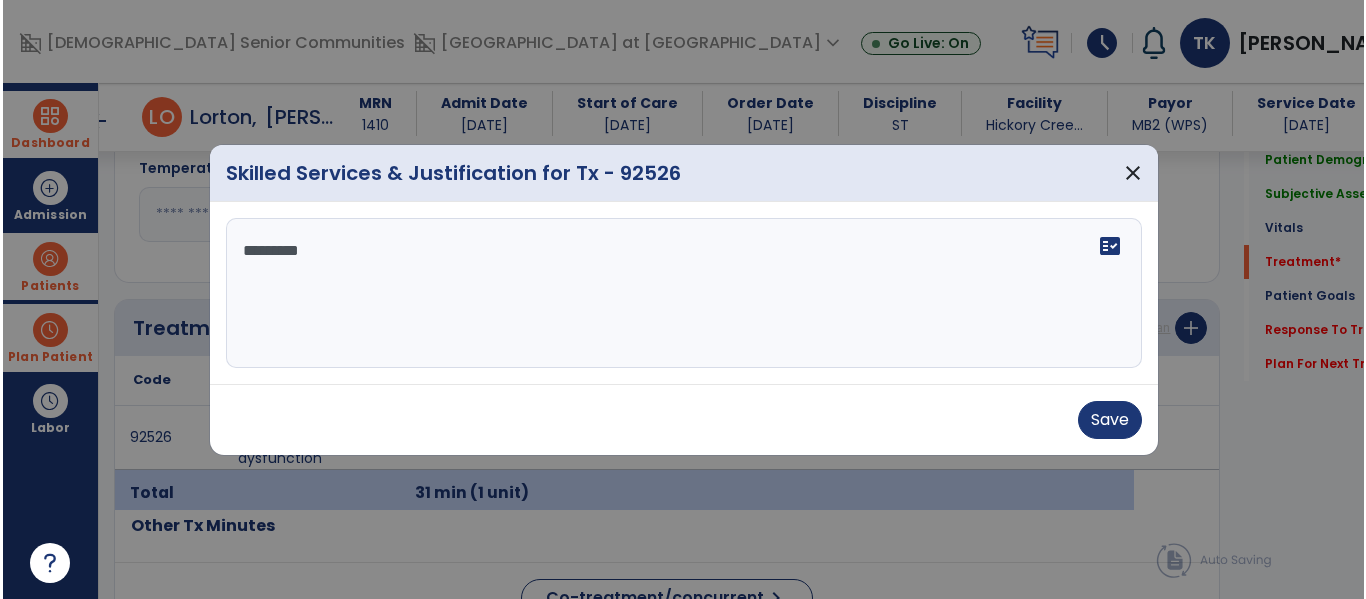 scroll, scrollTop: 0, scrollLeft: 0, axis: both 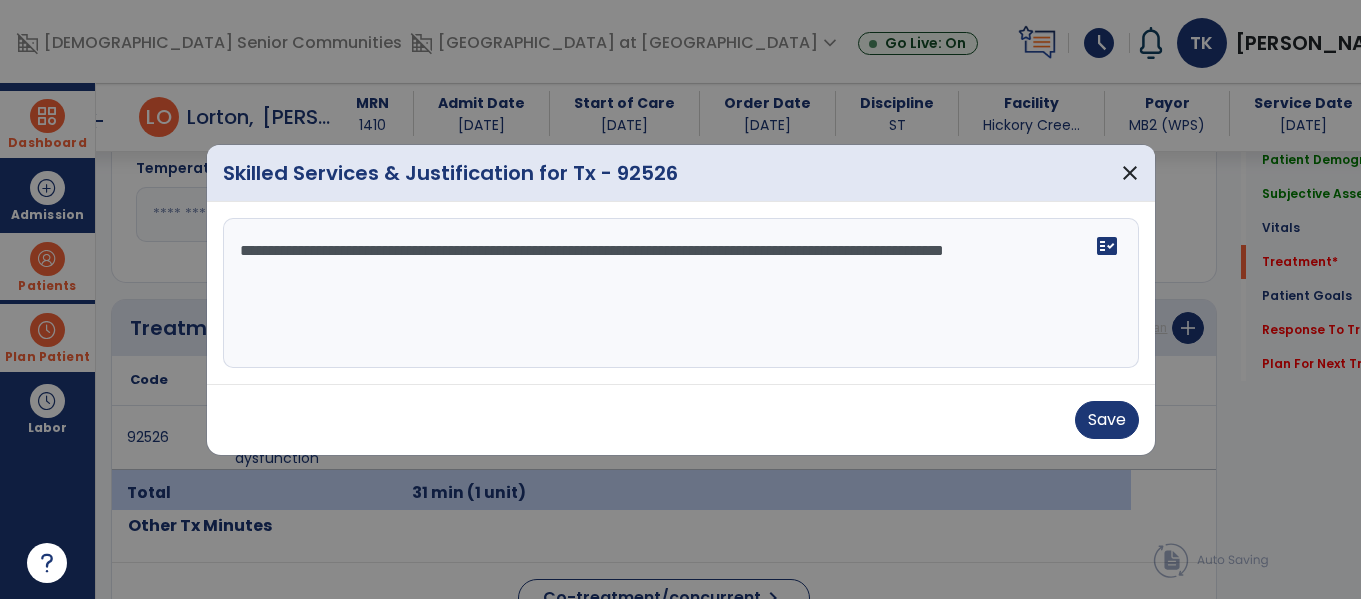 type on "**********" 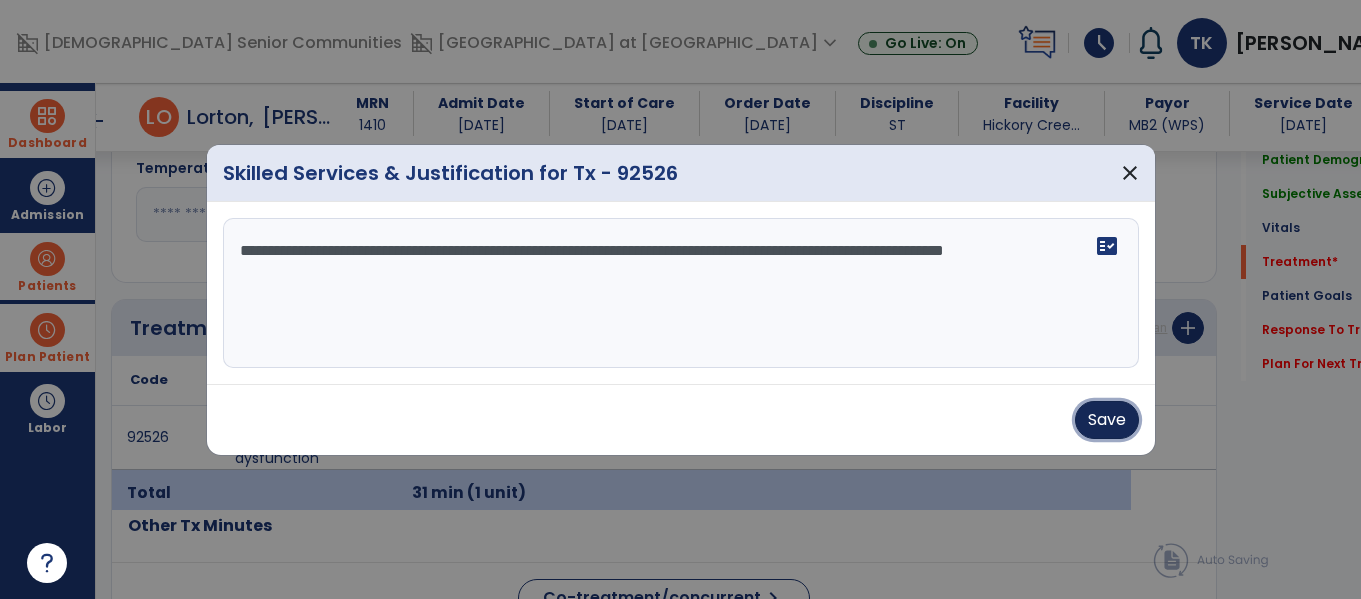 click on "Save" at bounding box center (1107, 420) 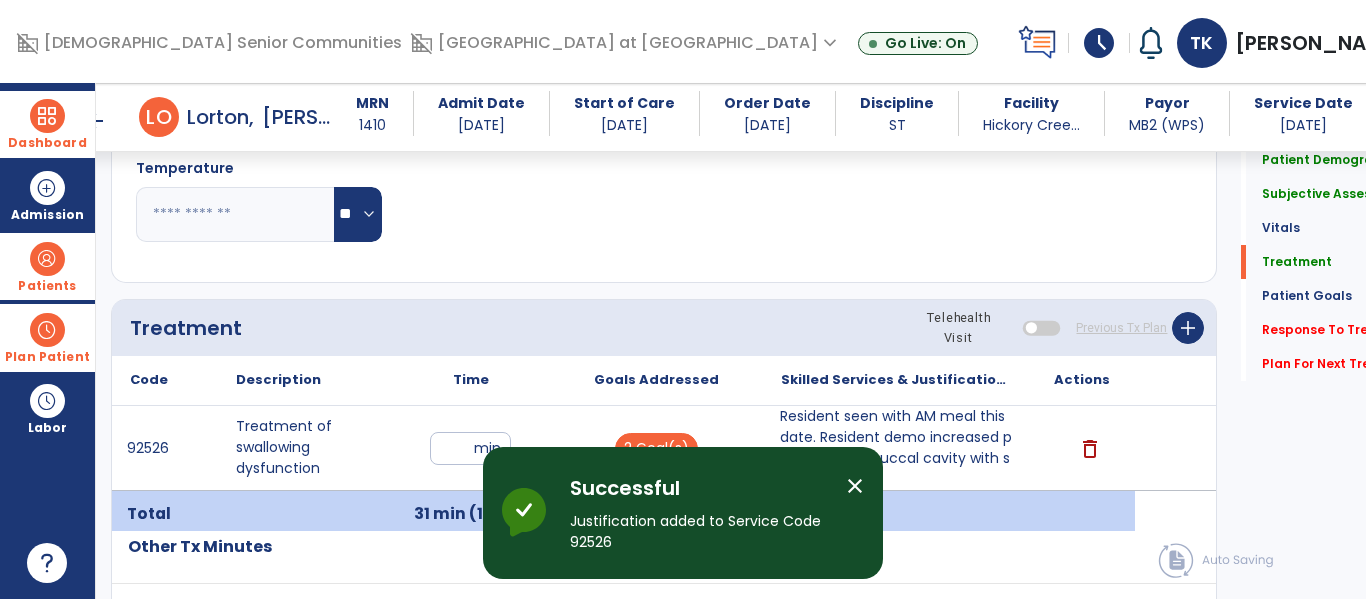 click at bounding box center [47, 330] 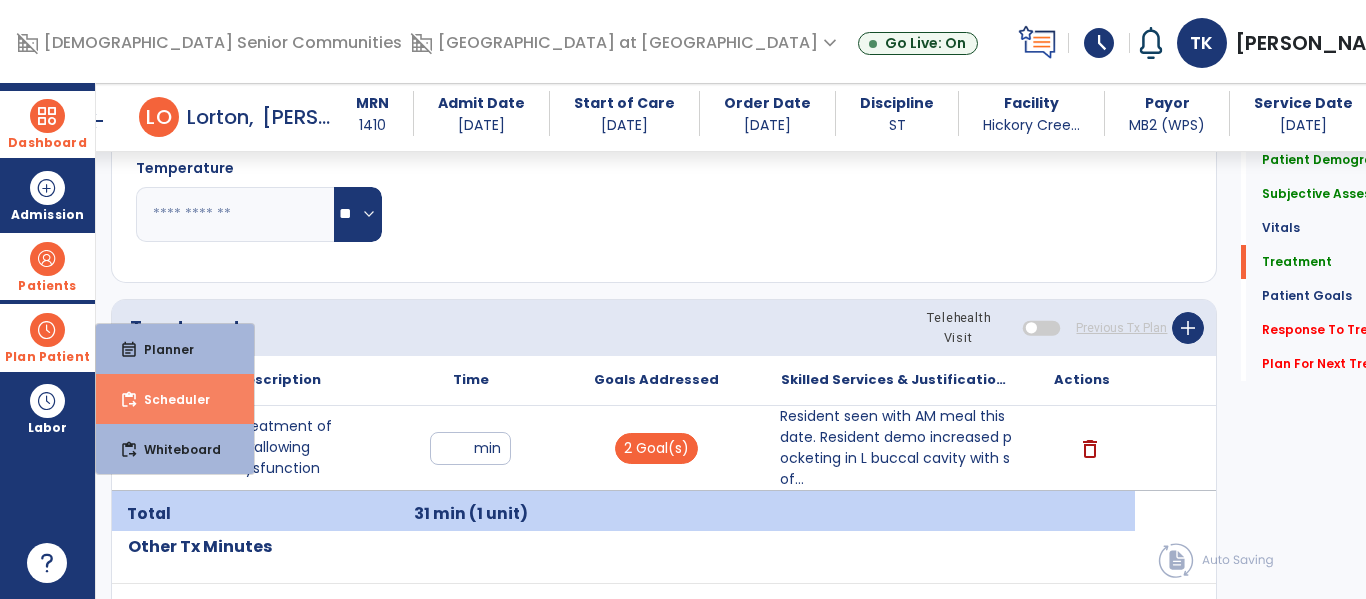click on "content_paste_go  Scheduler" at bounding box center [175, 399] 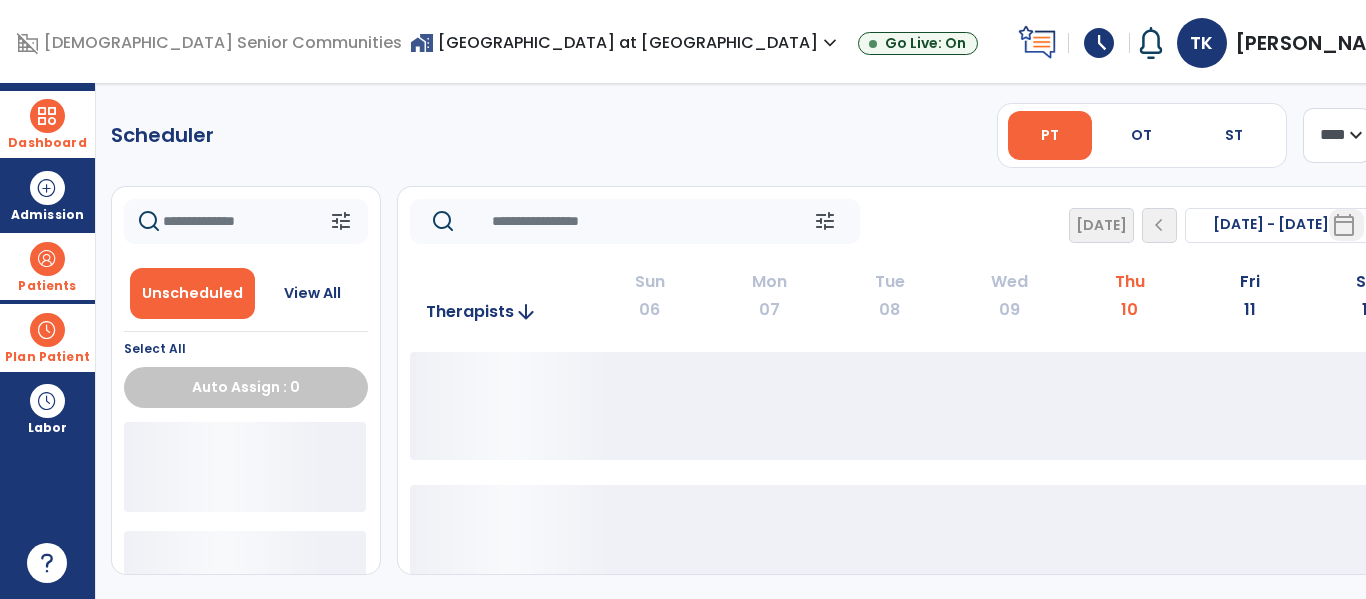scroll, scrollTop: 0, scrollLeft: 0, axis: both 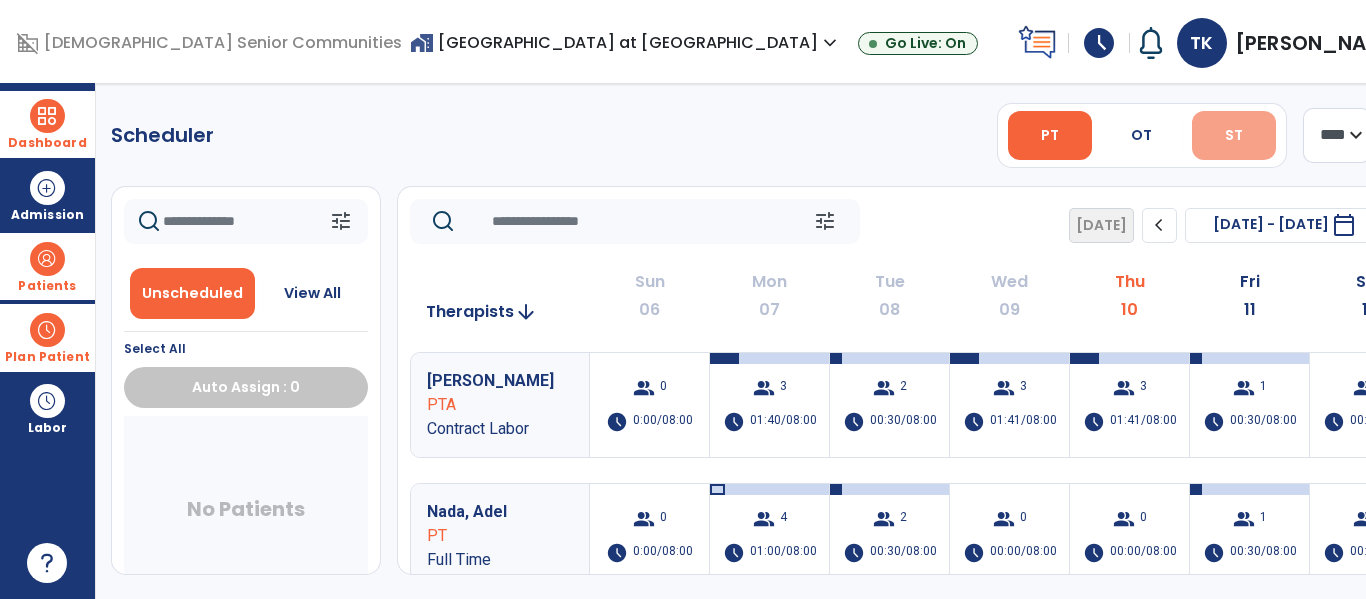 click on "ST" at bounding box center (1234, 135) 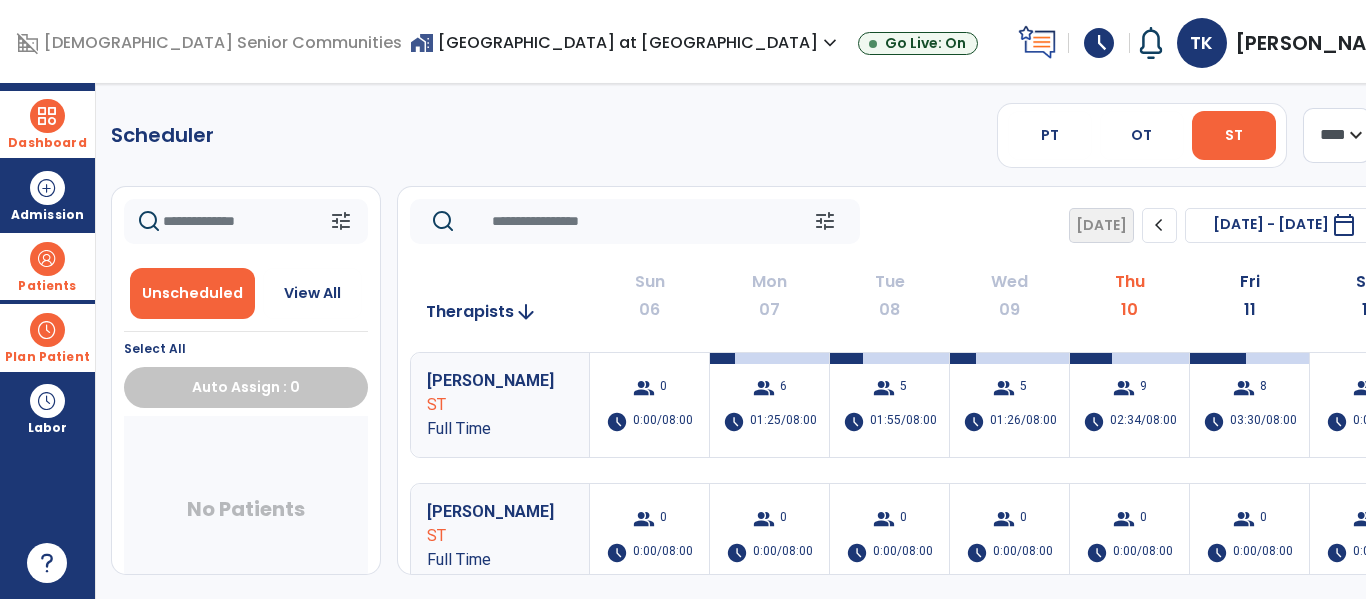 click on "home_work   Hickory Creek at New Castle   expand_more" at bounding box center (626, 42) 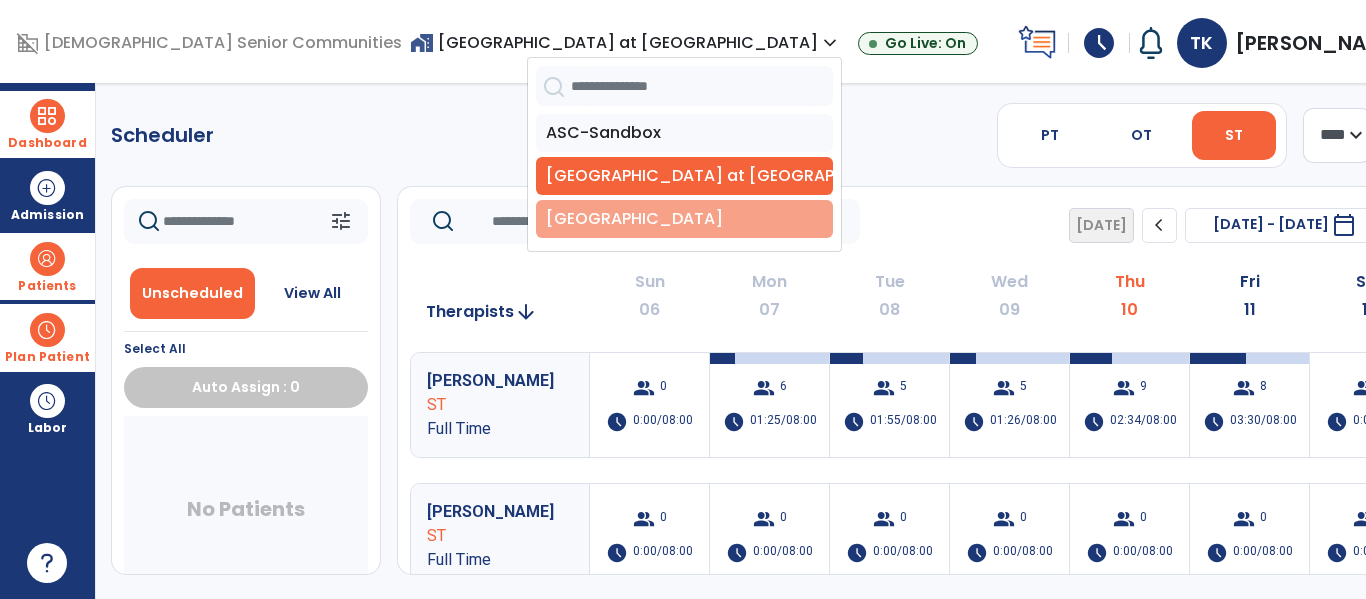 click on "[GEOGRAPHIC_DATA]" at bounding box center (684, 219) 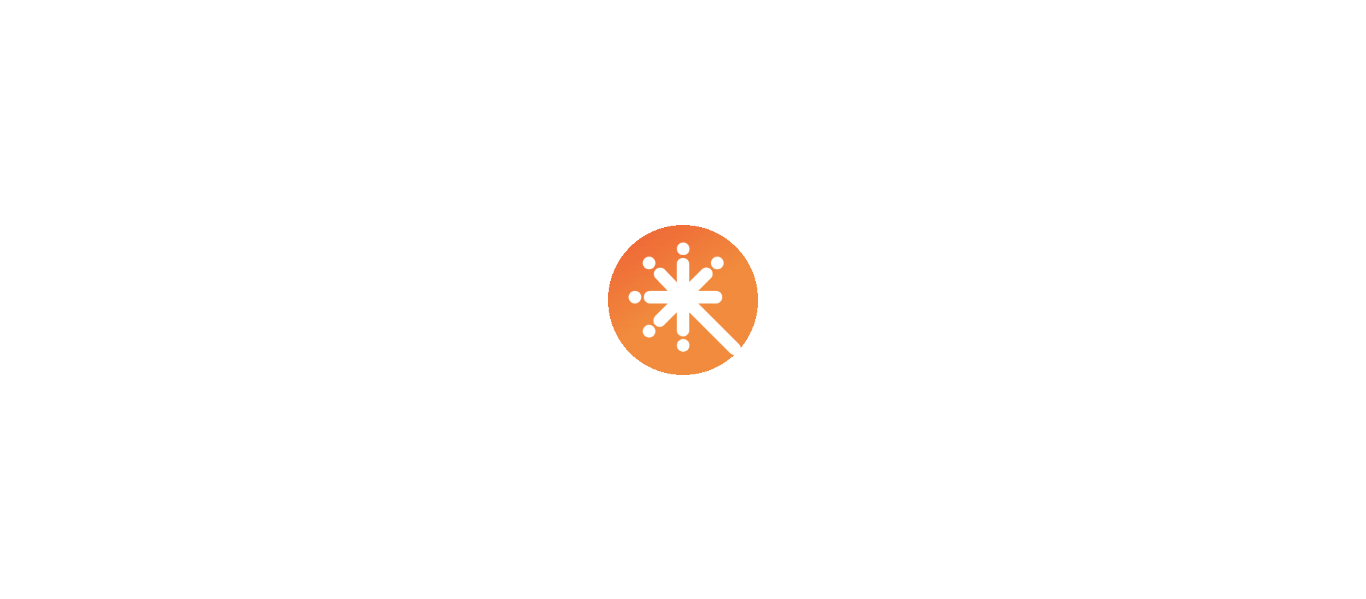 scroll, scrollTop: 0, scrollLeft: 0, axis: both 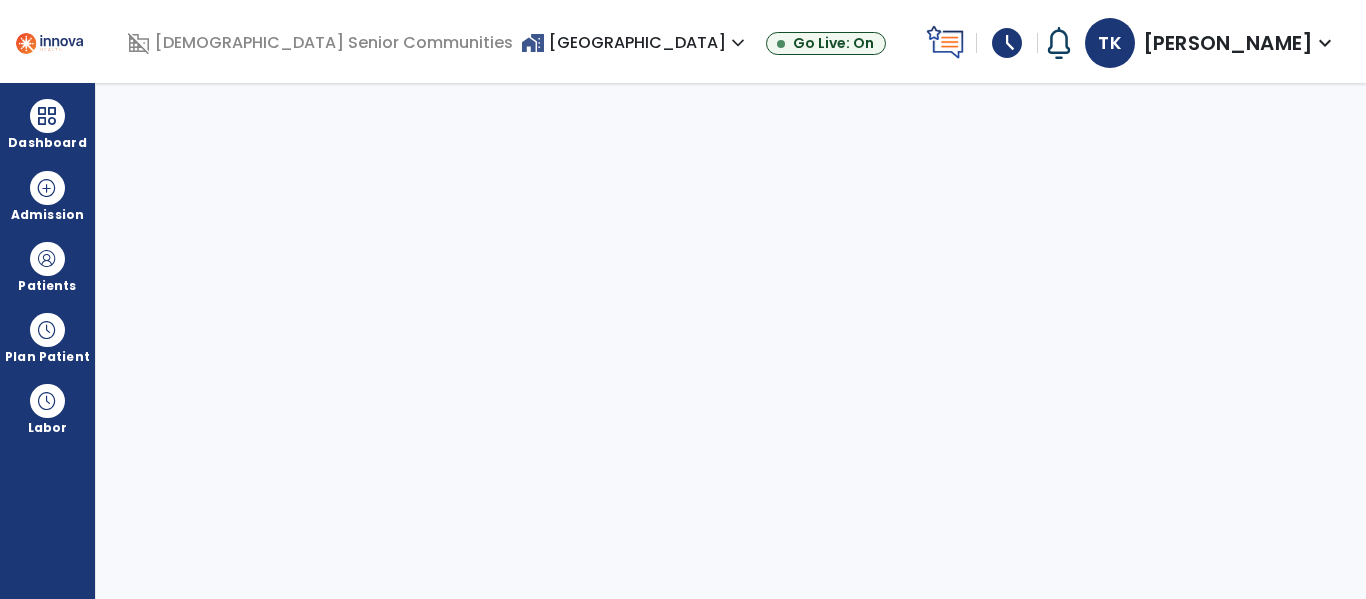 select on "****" 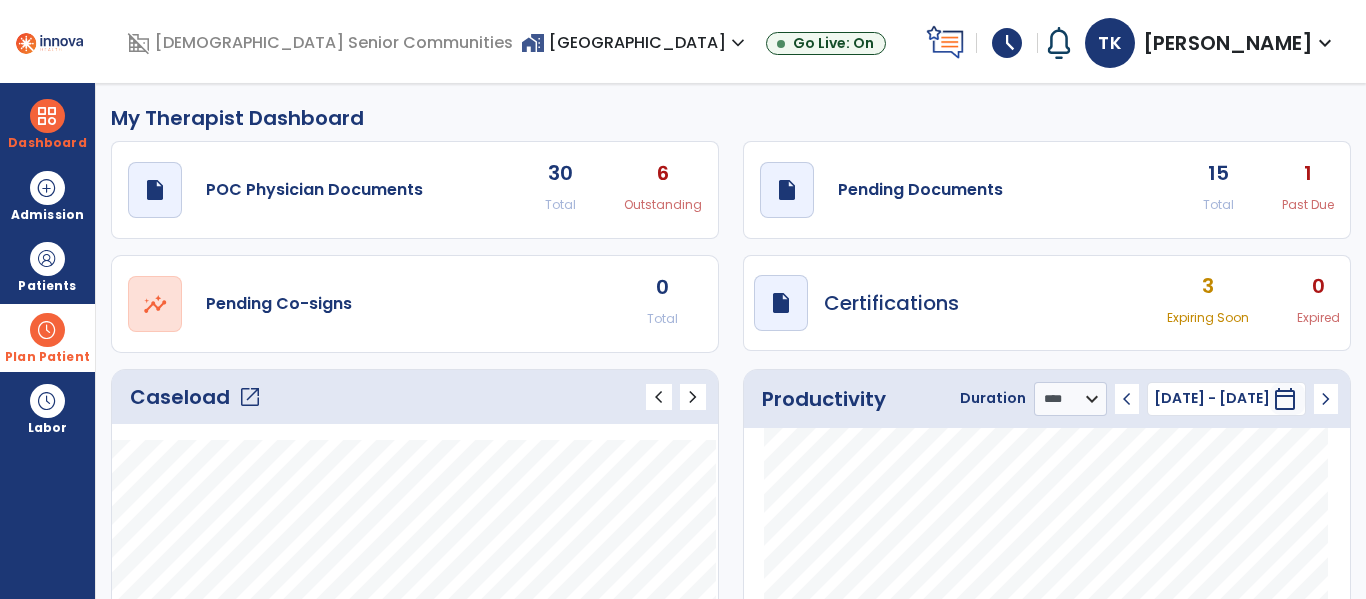 click on "Plan Patient" at bounding box center [47, 266] 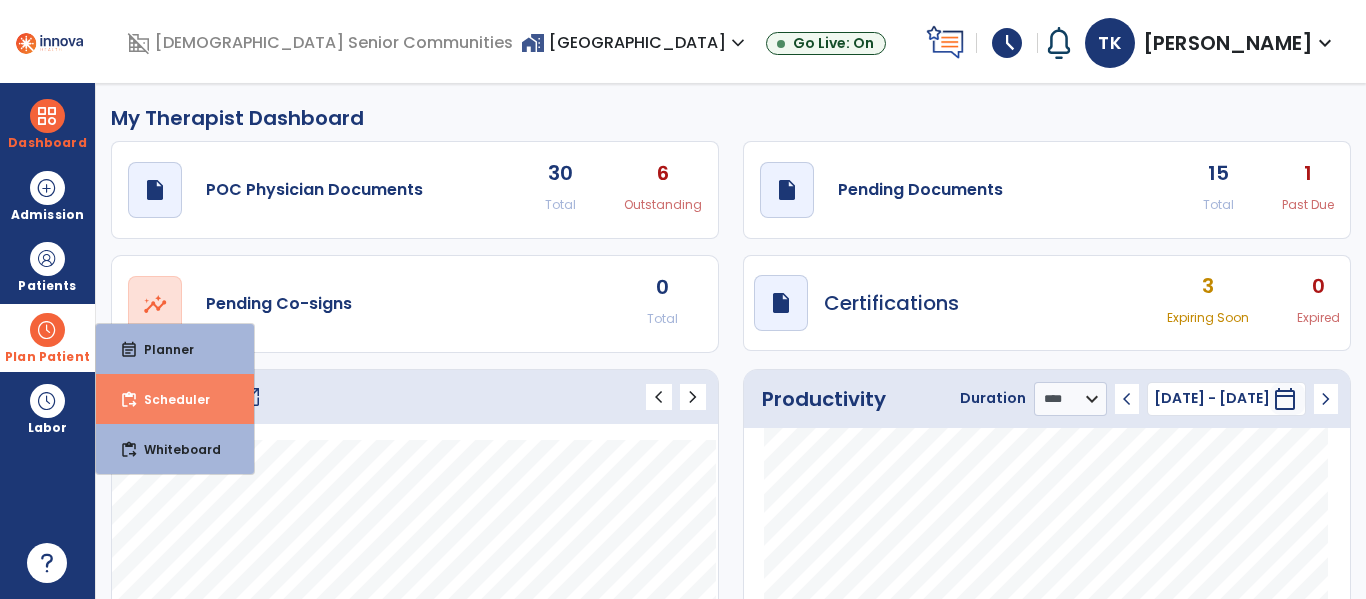 click on "content_paste_go" at bounding box center (129, 400) 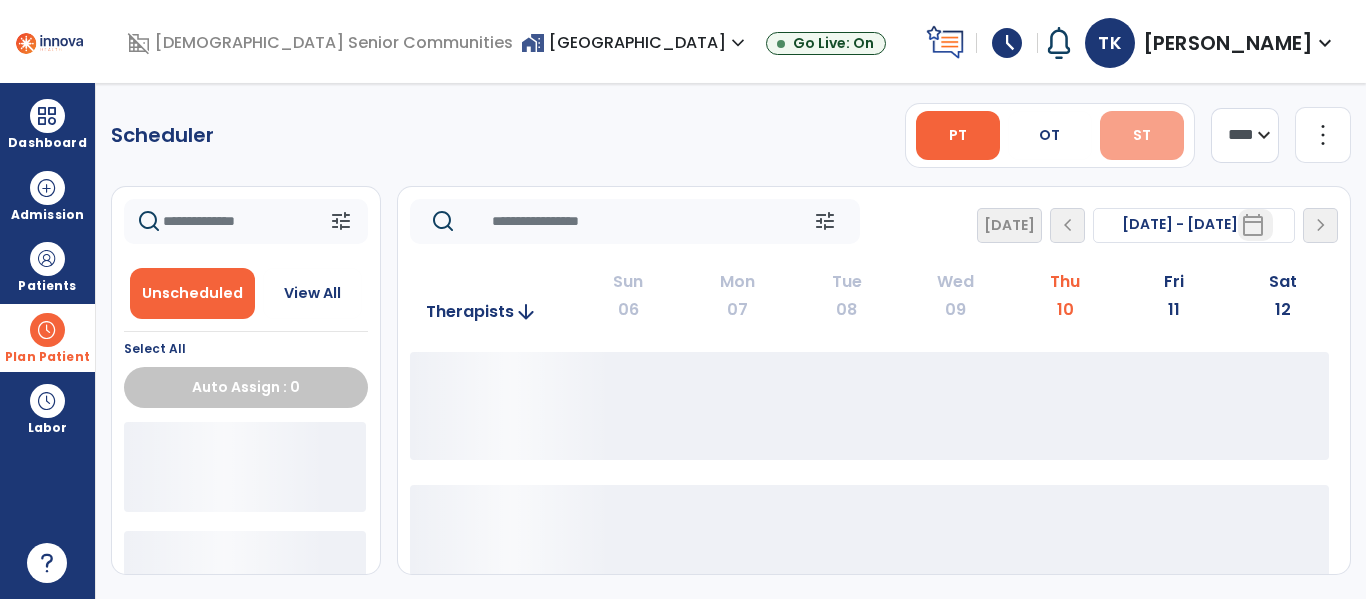 click on "ST" at bounding box center [1142, 135] 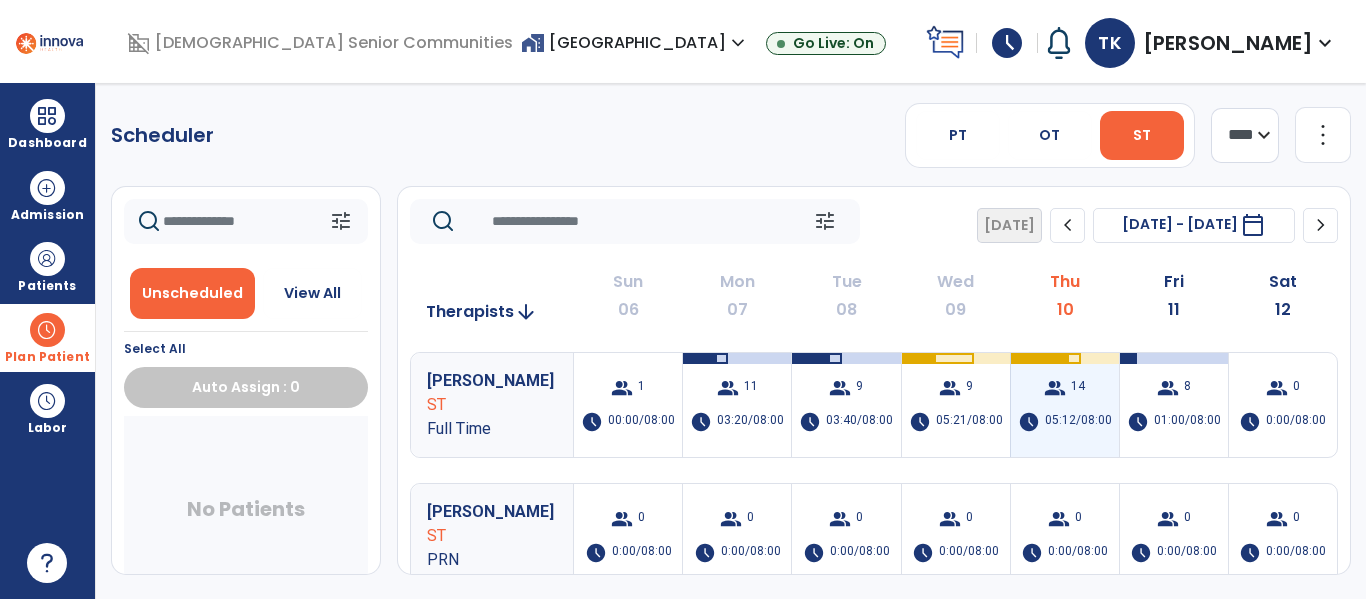 click on "05:12/08:00" at bounding box center [1078, 422] 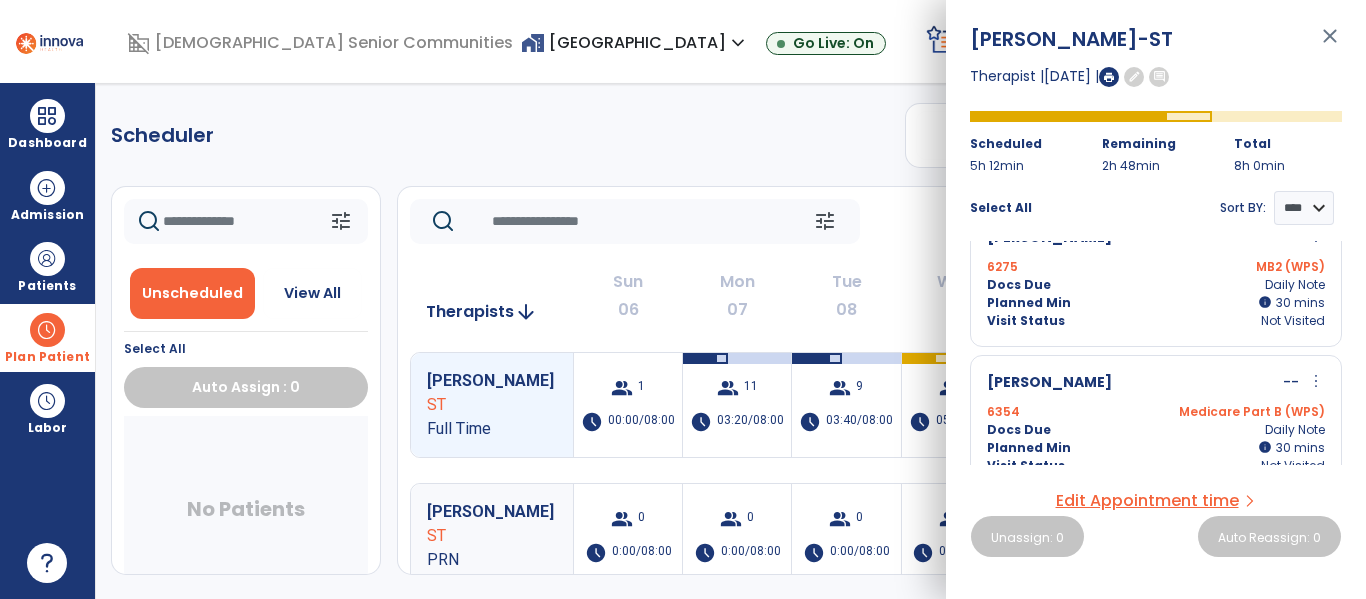 scroll, scrollTop: 0, scrollLeft: 0, axis: both 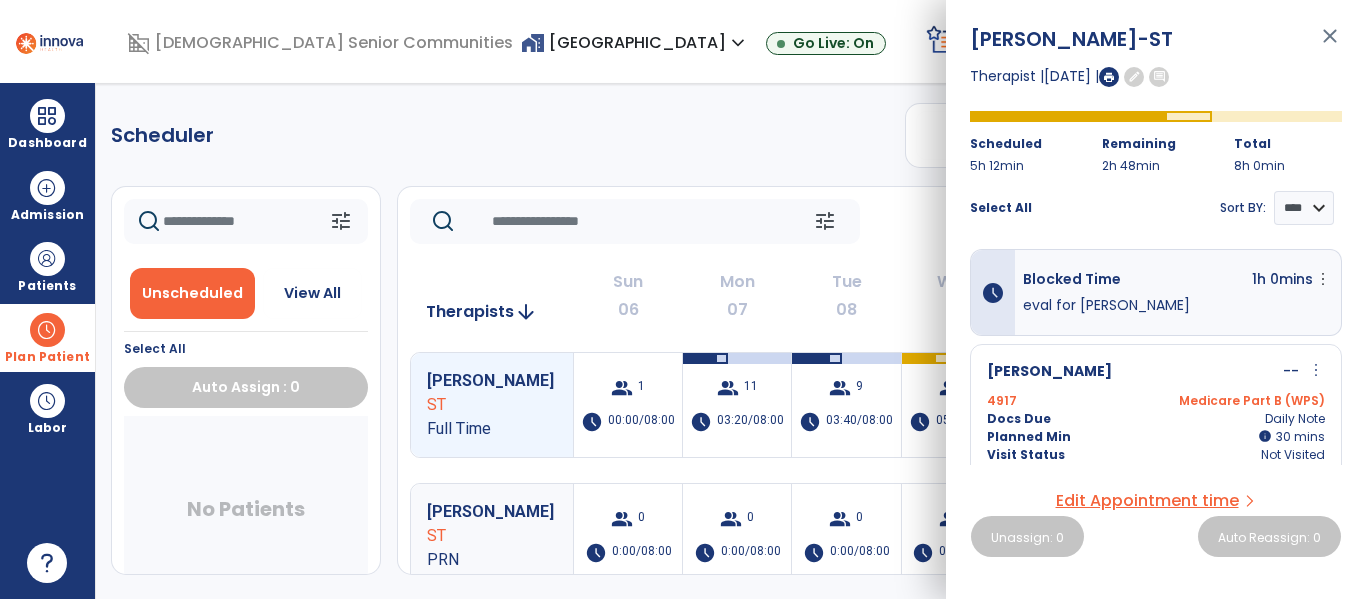 click on "close" at bounding box center (1330, 45) 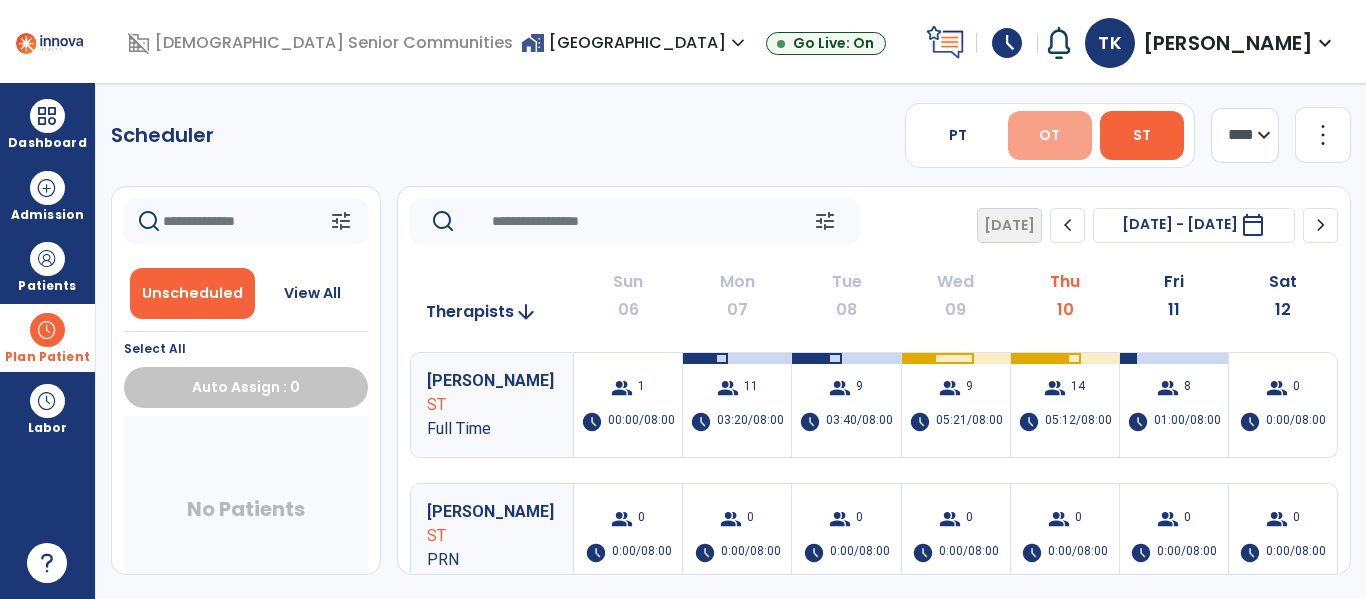 click on "OT" at bounding box center [1049, 135] 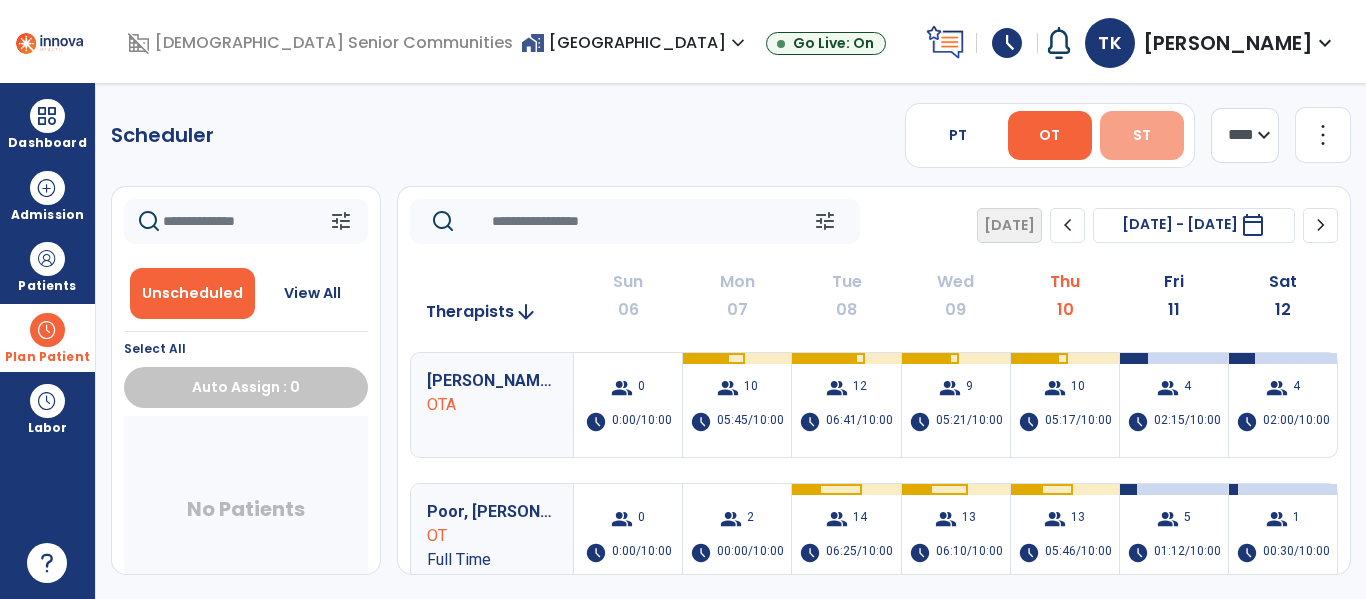 click on "ST" at bounding box center (1142, 135) 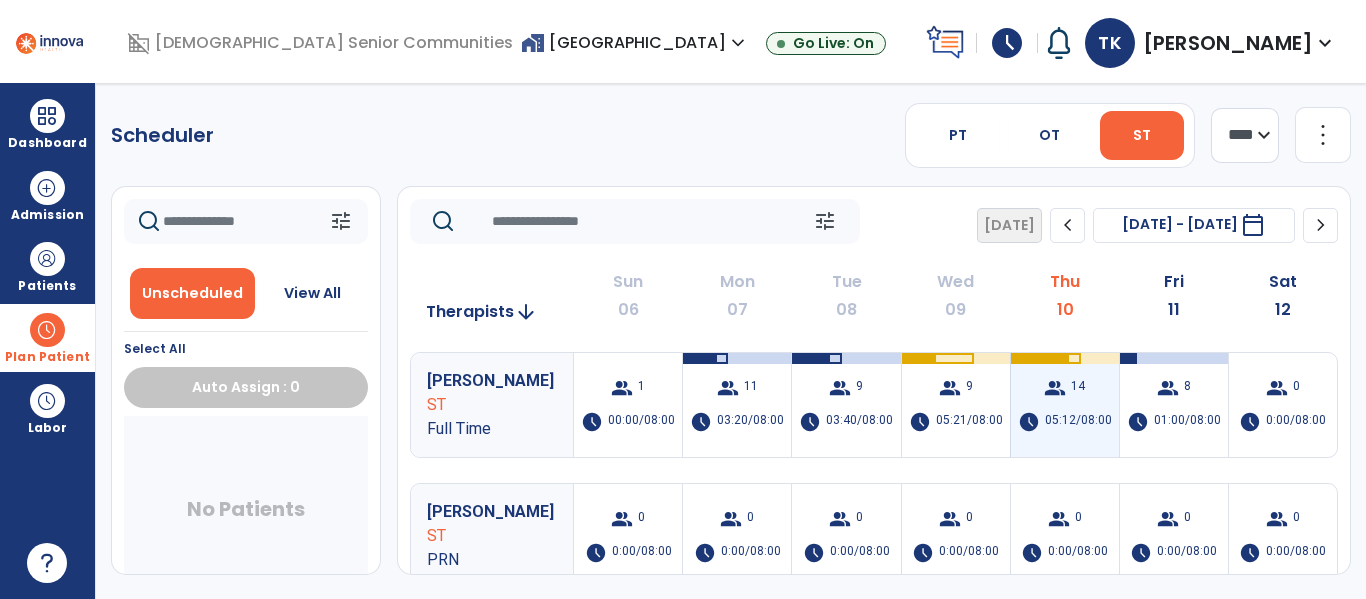 click on "05:12/08:00" at bounding box center [1078, 422] 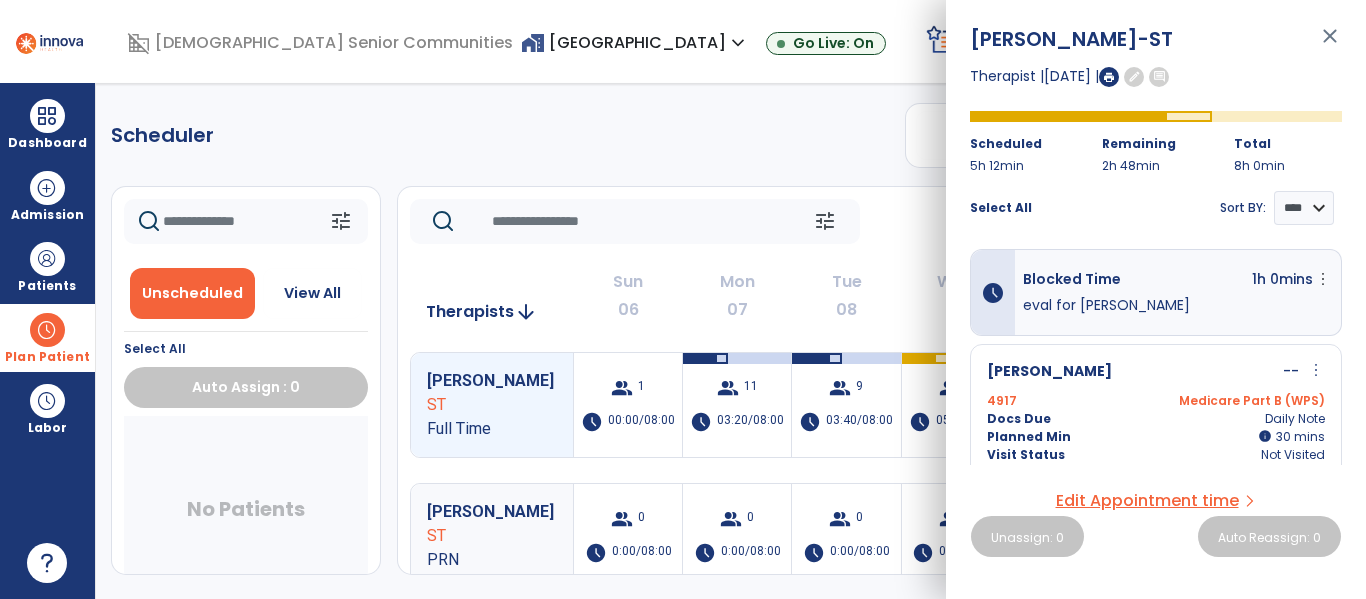 click on "close" at bounding box center [1330, 45] 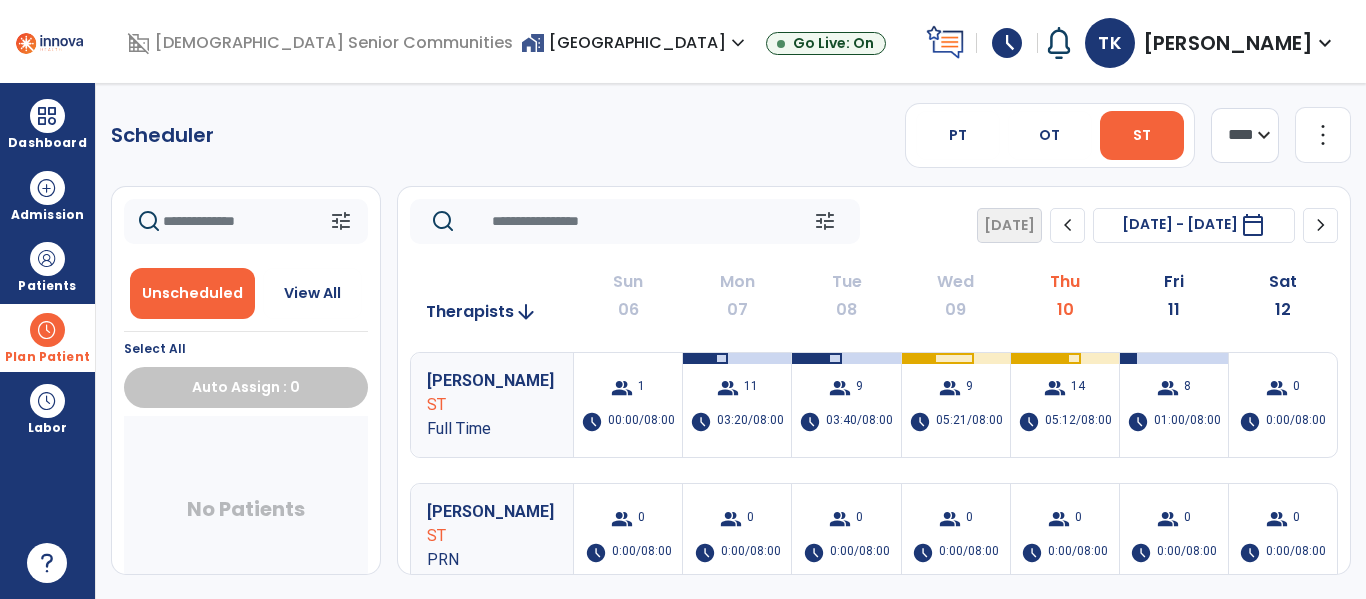 click on "home_work   Stonebrooke Rehab Center   expand_more" at bounding box center [635, 42] 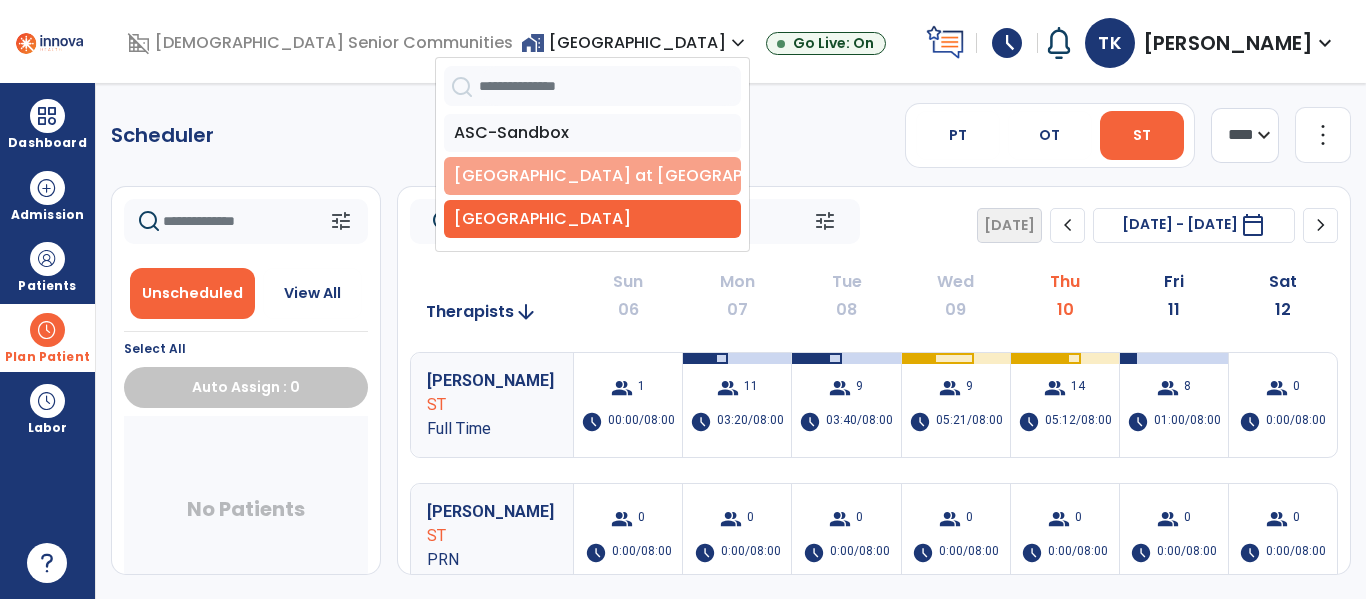 click on "[GEOGRAPHIC_DATA] at [GEOGRAPHIC_DATA]" at bounding box center (592, 176) 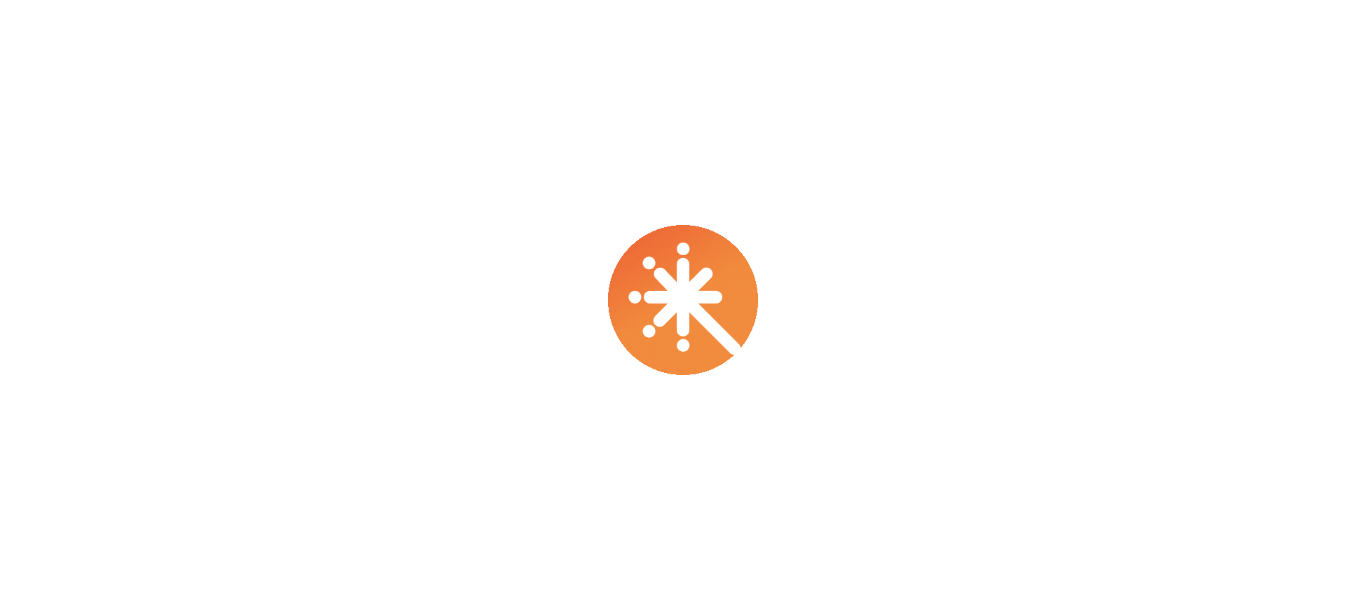 scroll, scrollTop: 0, scrollLeft: 0, axis: both 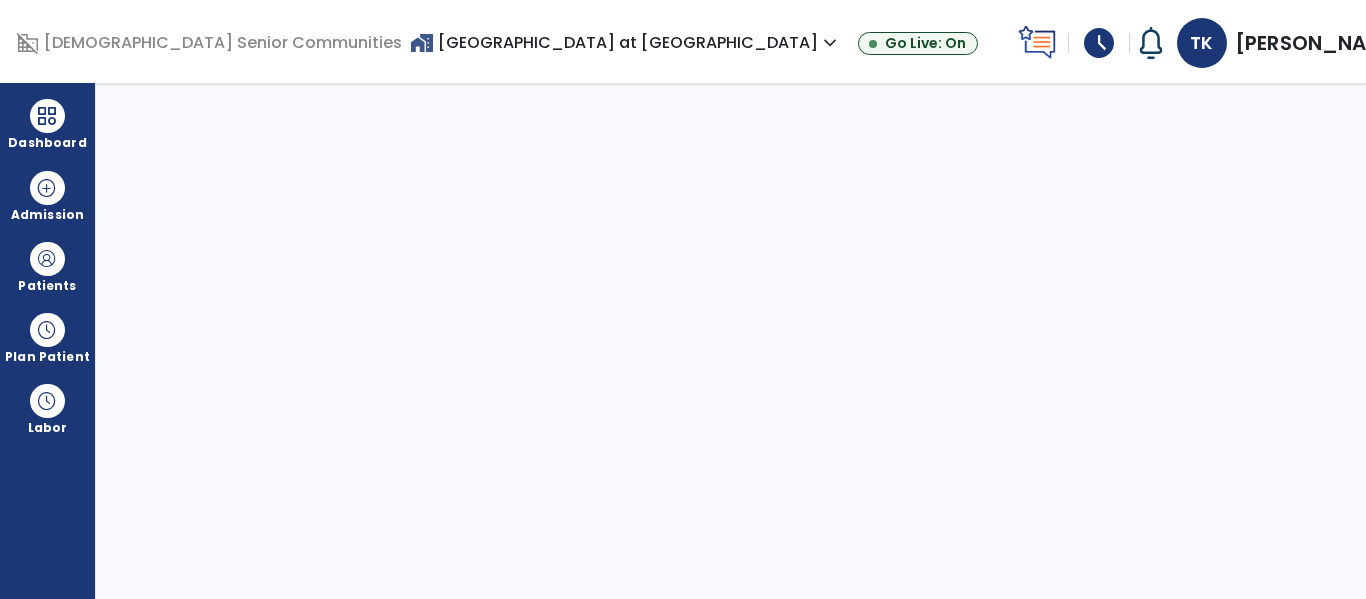 select on "****" 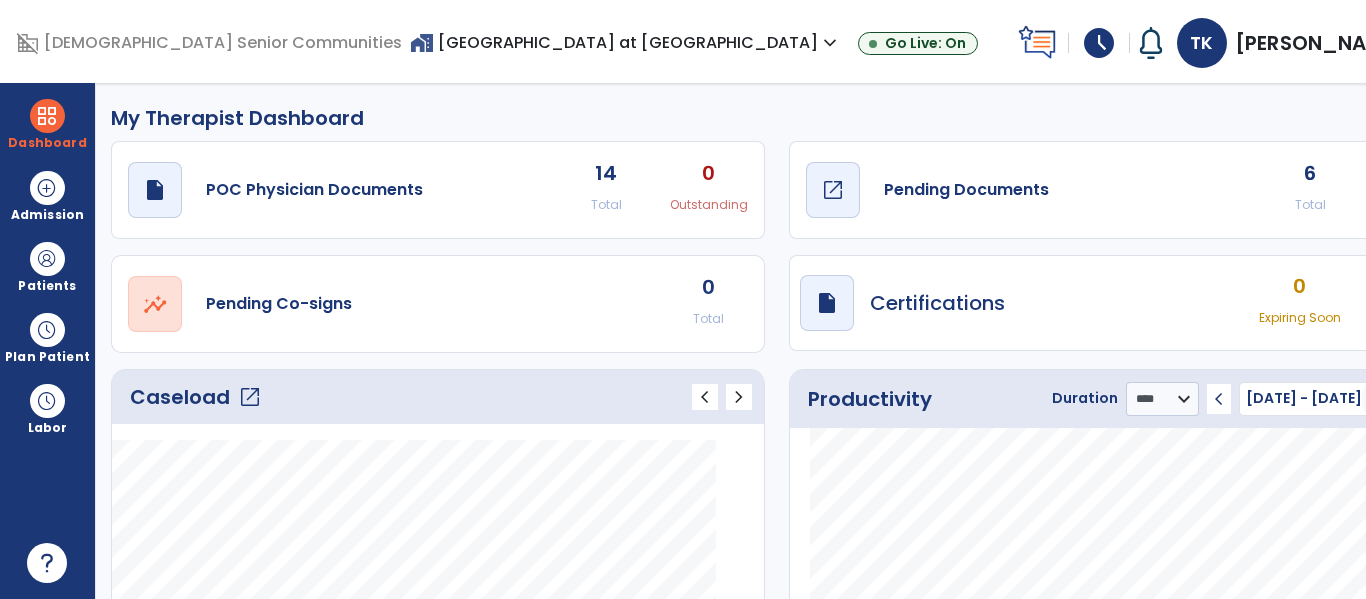 click on "Pending Documents" 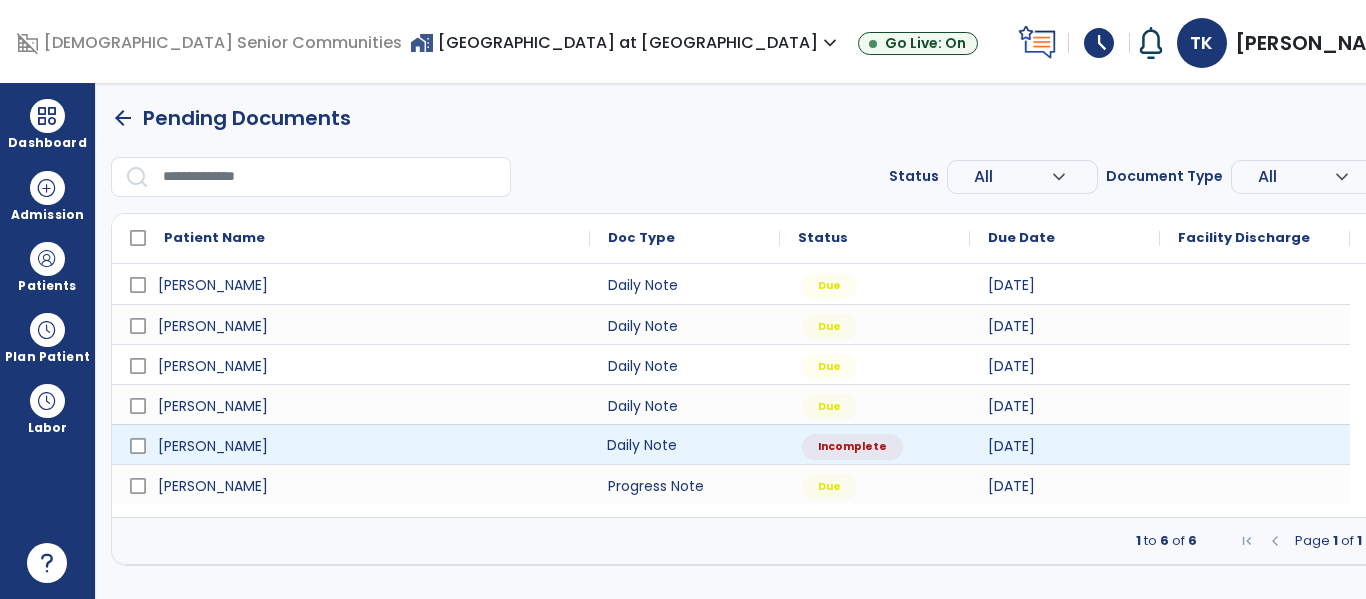 click on "Daily Note" at bounding box center (685, 444) 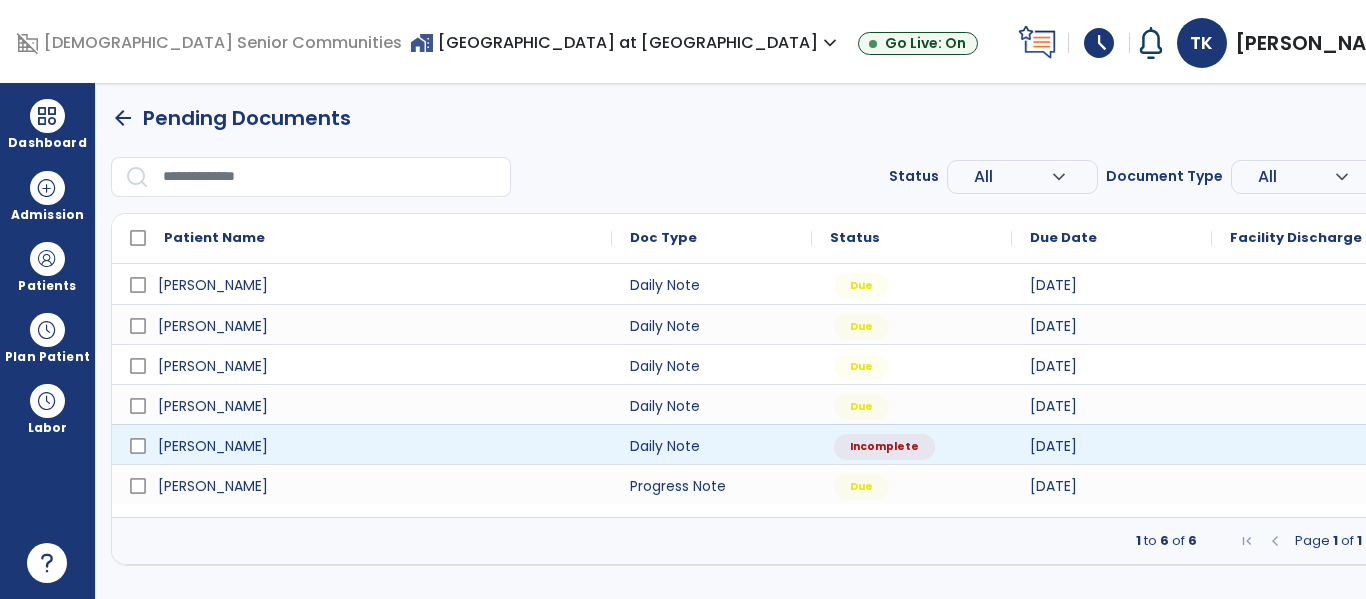 select on "*" 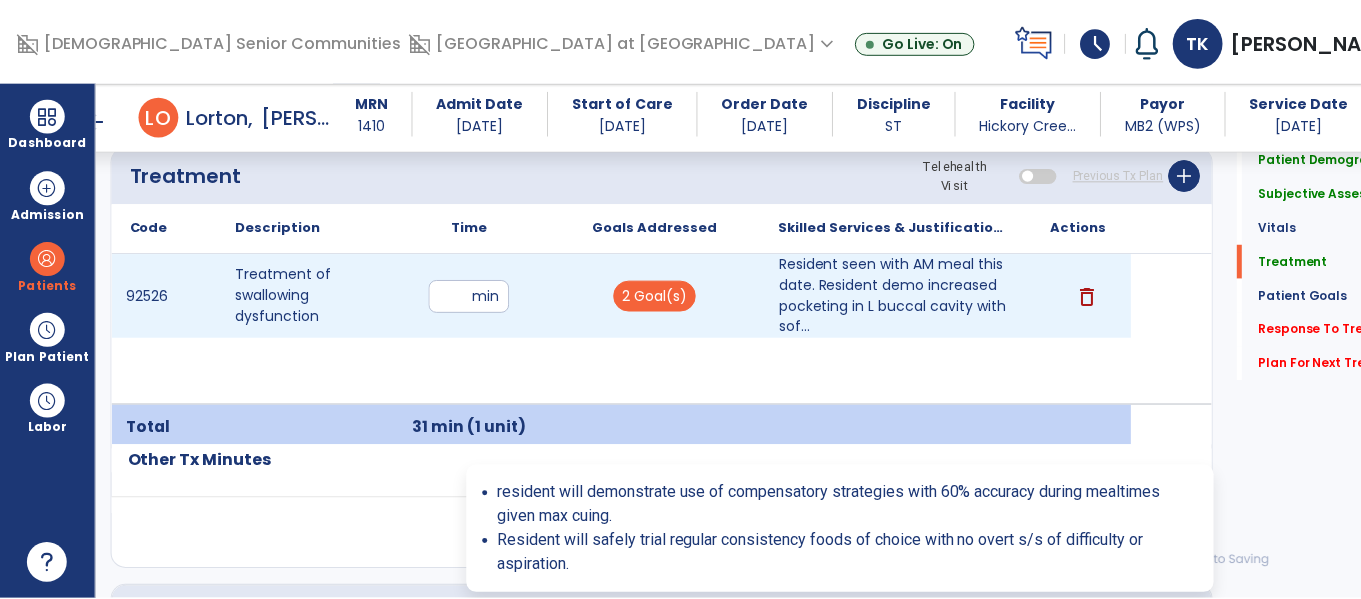 scroll, scrollTop: 1567, scrollLeft: 0, axis: vertical 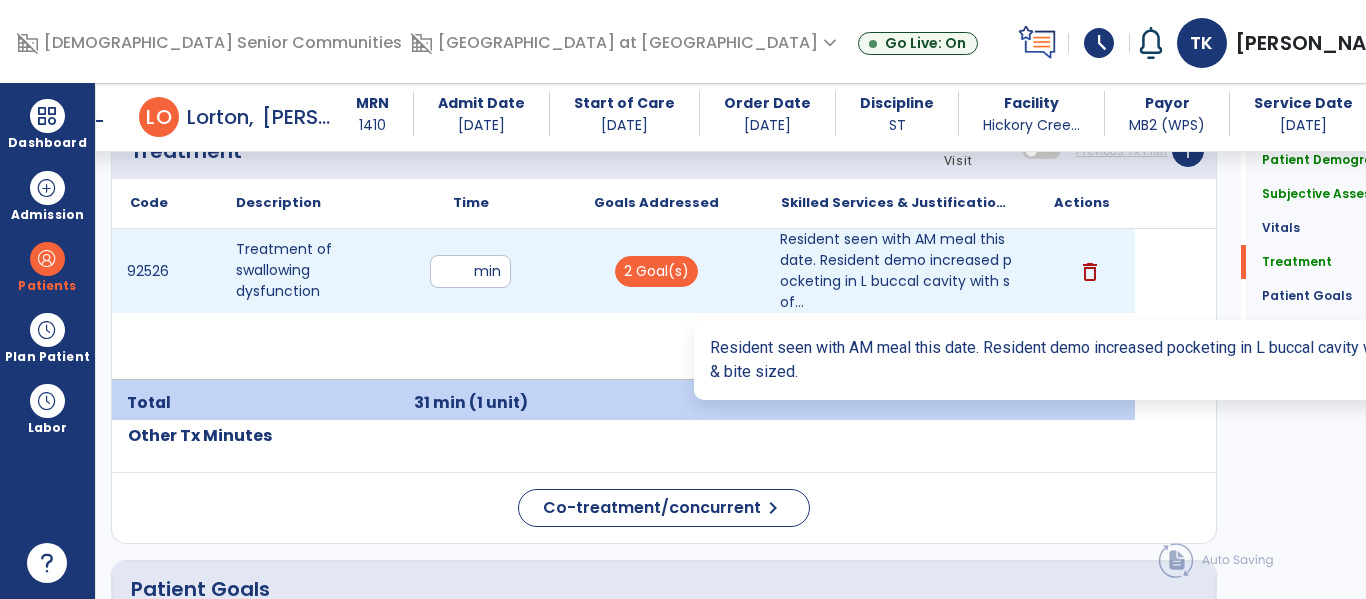 click on "Resident seen with AM meal this date.  Resident demo increased pocketing in L buccal cavity with sof..." at bounding box center (896, 271) 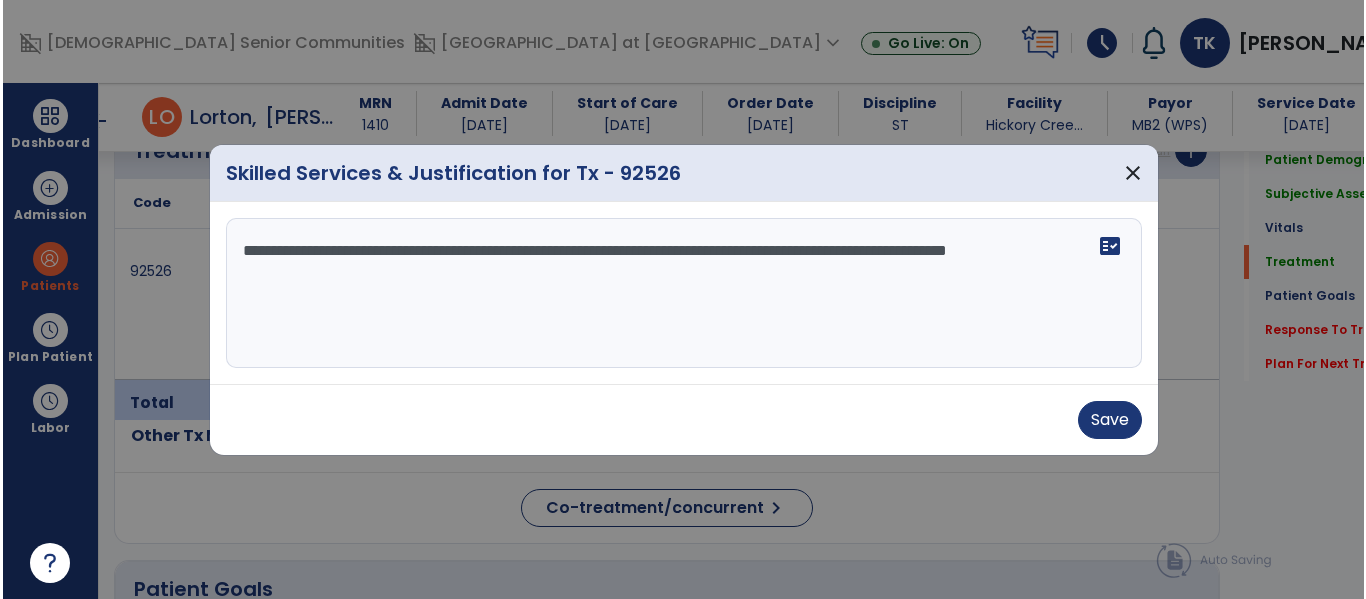 scroll, scrollTop: 1567, scrollLeft: 0, axis: vertical 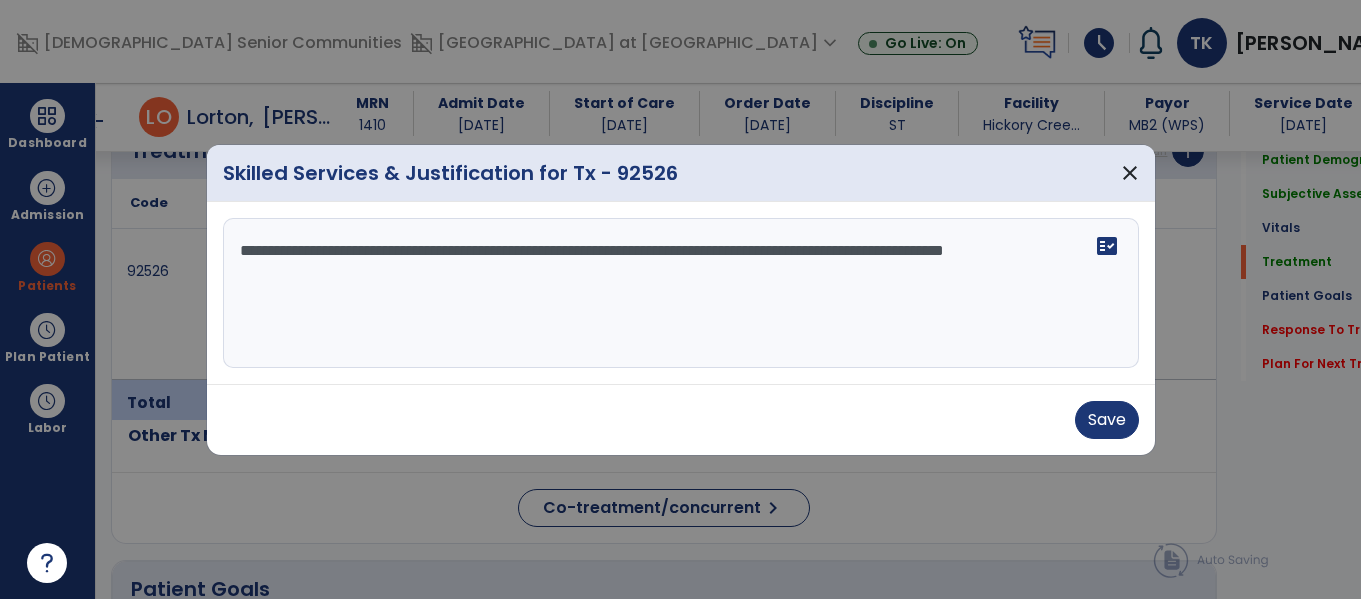 click on "**********" at bounding box center [681, 293] 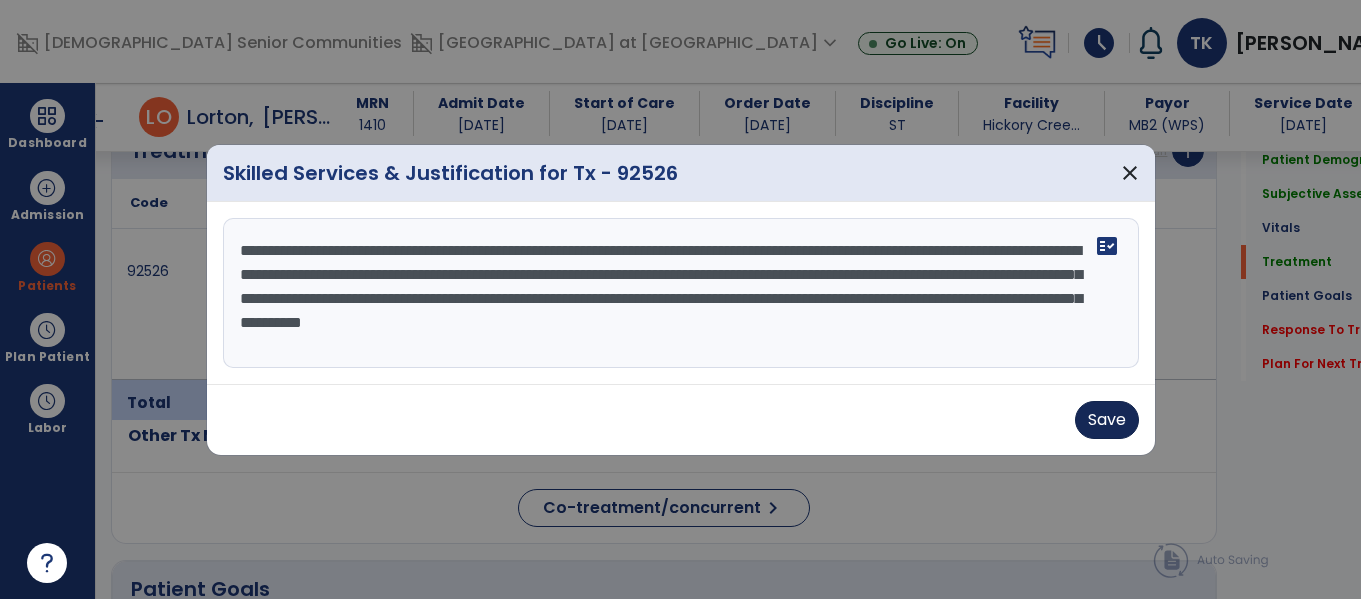 type on "**********" 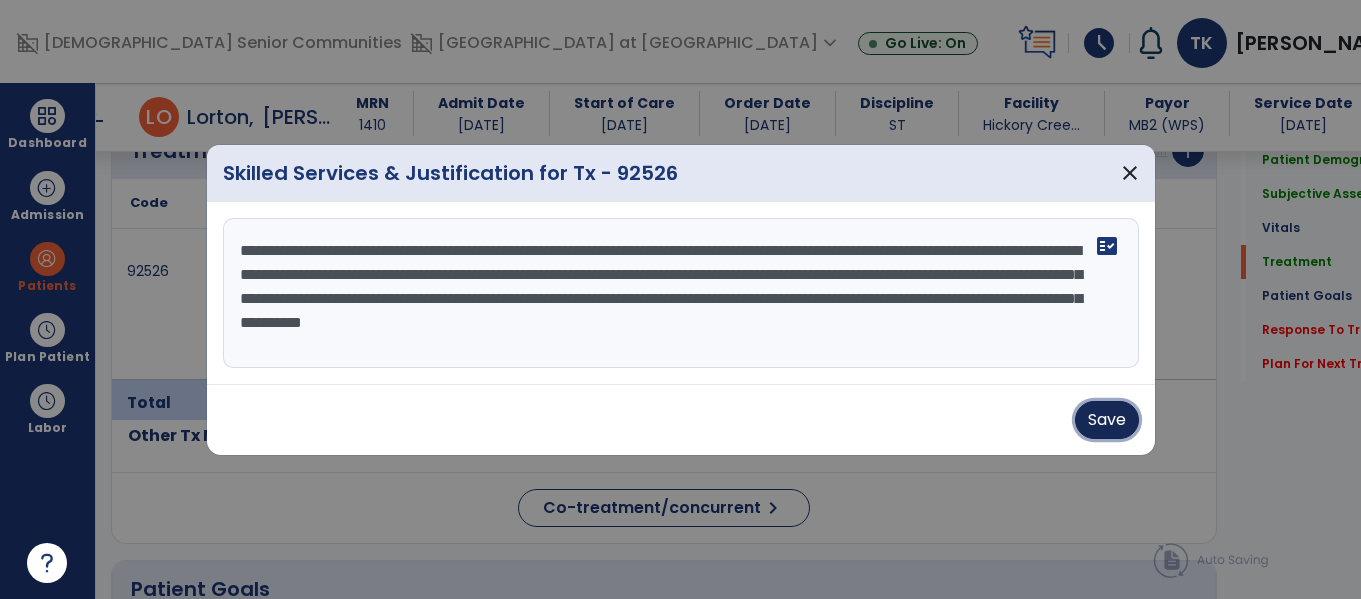 click on "Save" at bounding box center [1107, 420] 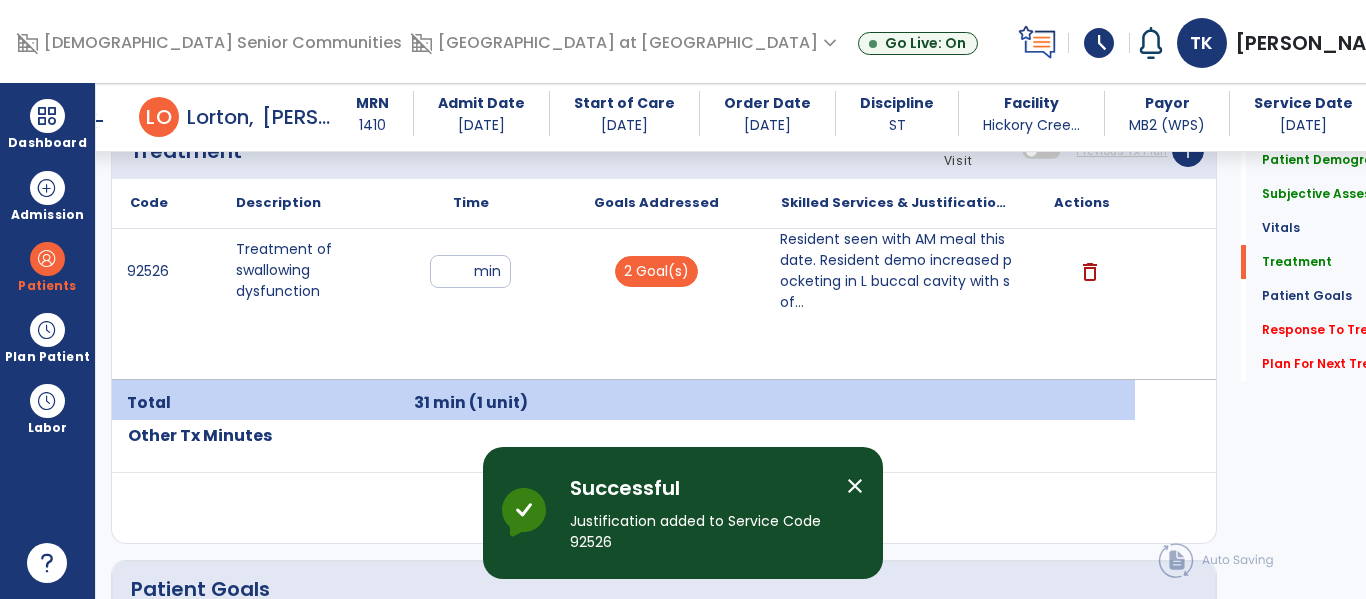 click on "close" at bounding box center (855, 486) 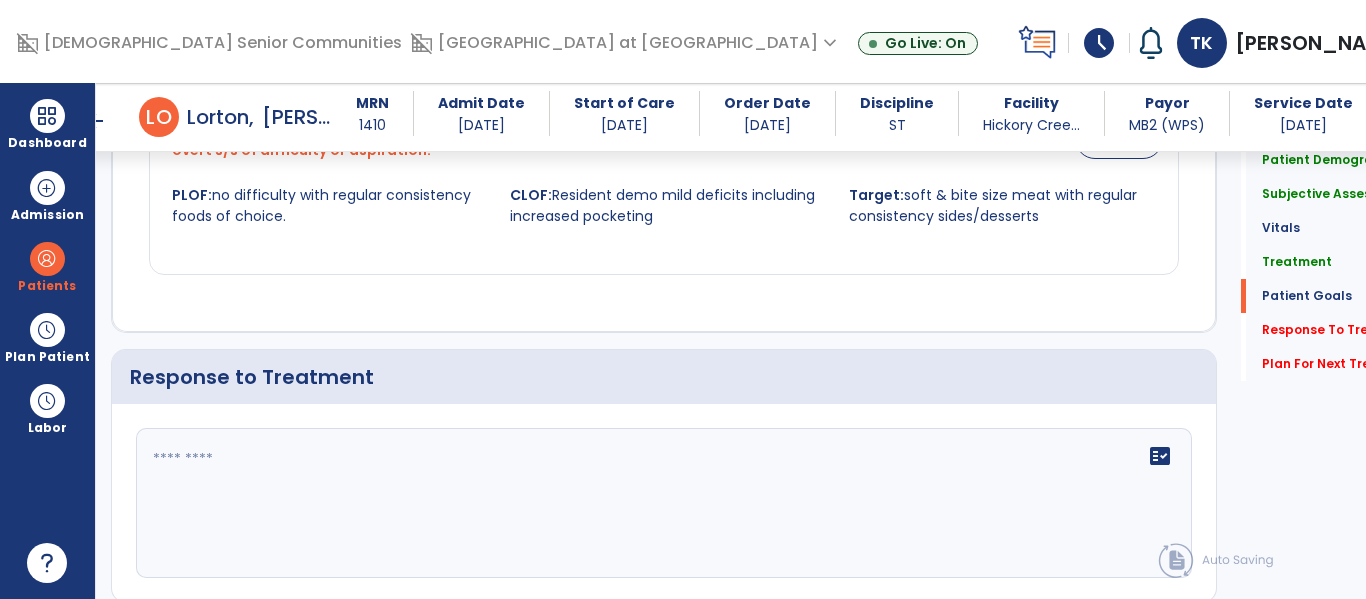 scroll, scrollTop: 2609, scrollLeft: 0, axis: vertical 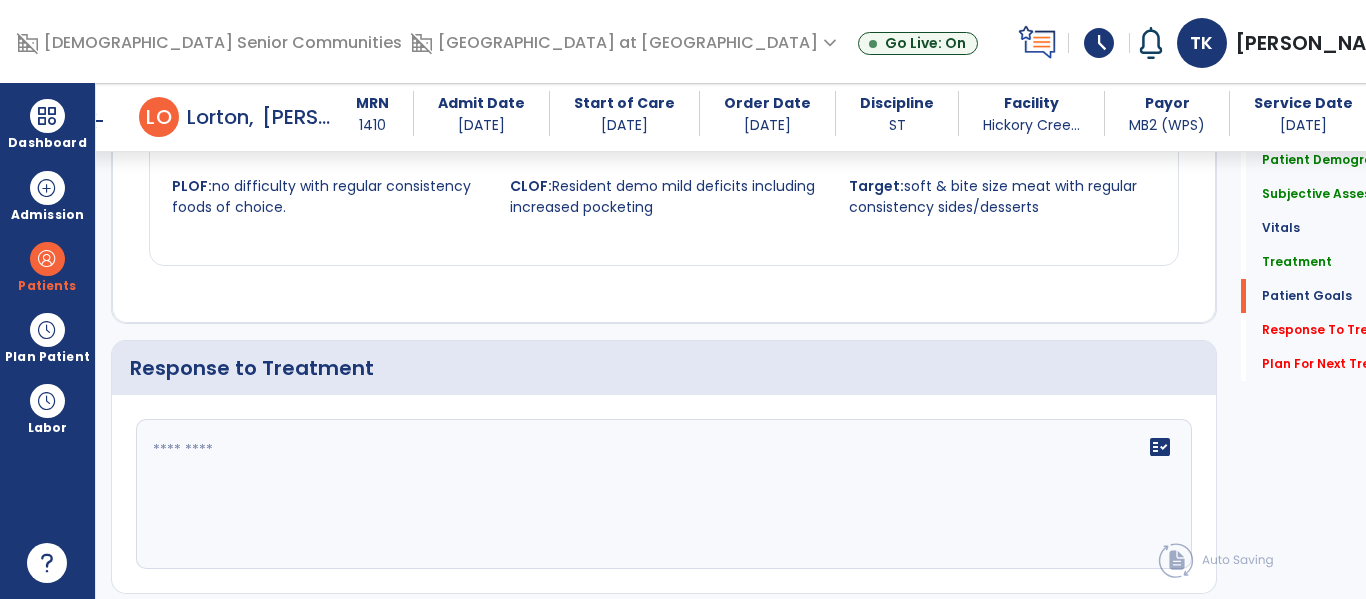 click on "fact_check" 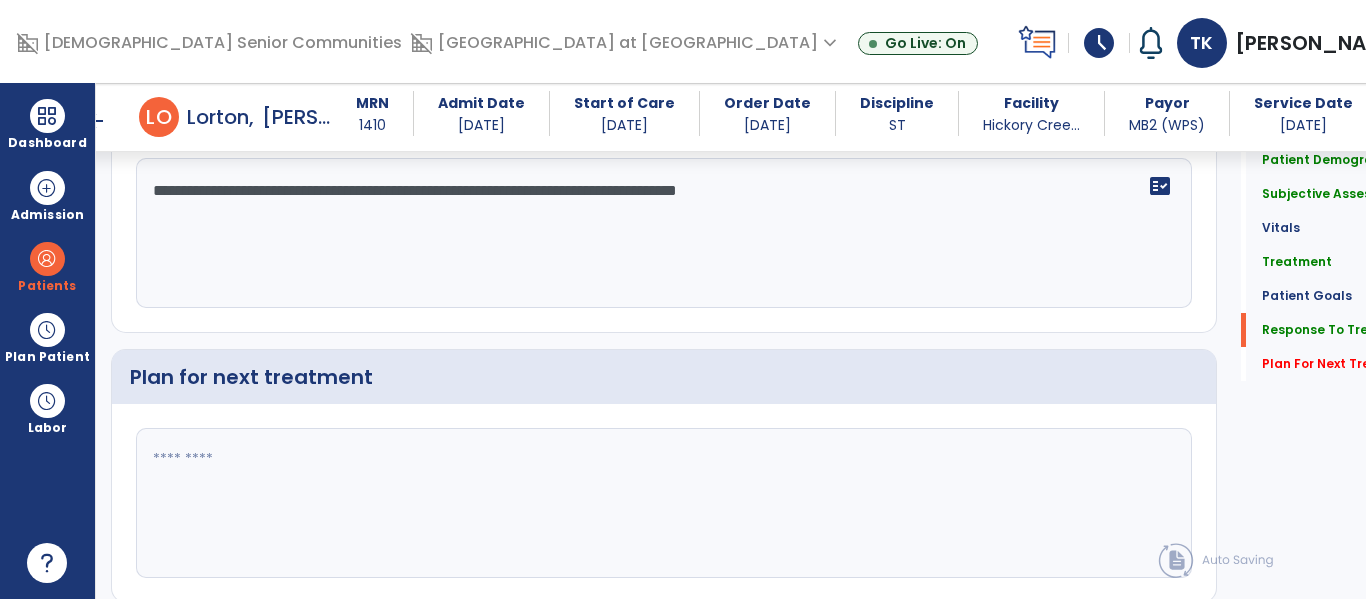 scroll, scrollTop: 2896, scrollLeft: 0, axis: vertical 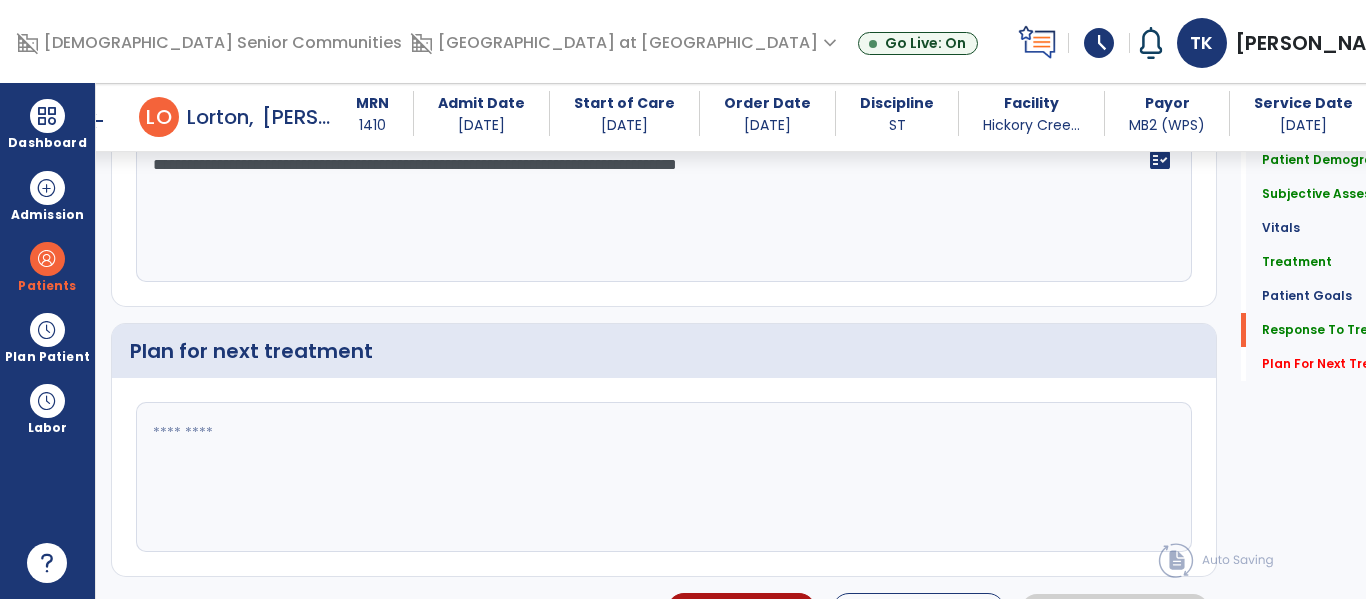 type on "**********" 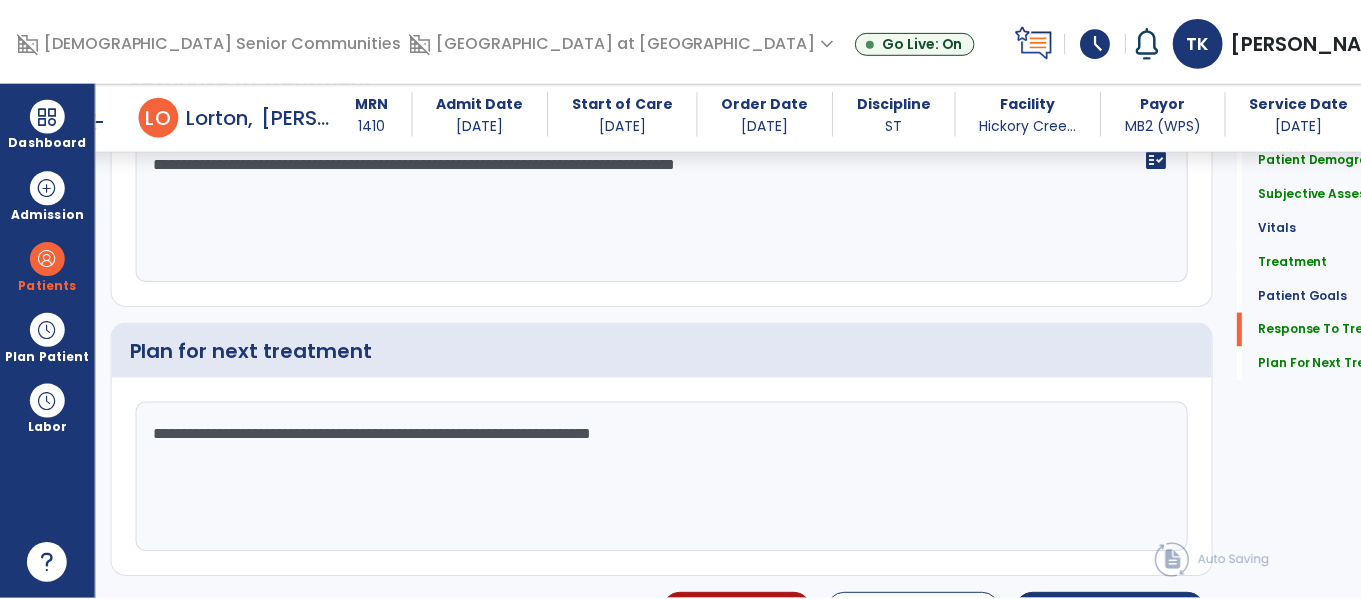 scroll, scrollTop: 2940, scrollLeft: 0, axis: vertical 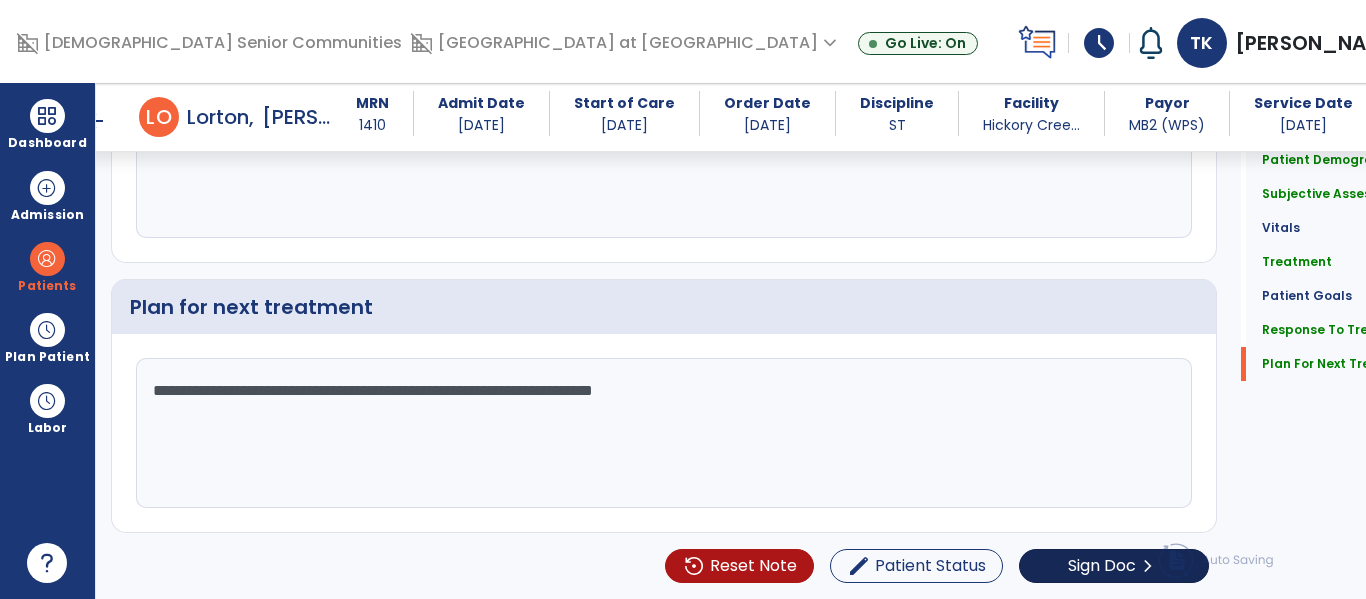 type on "**********" 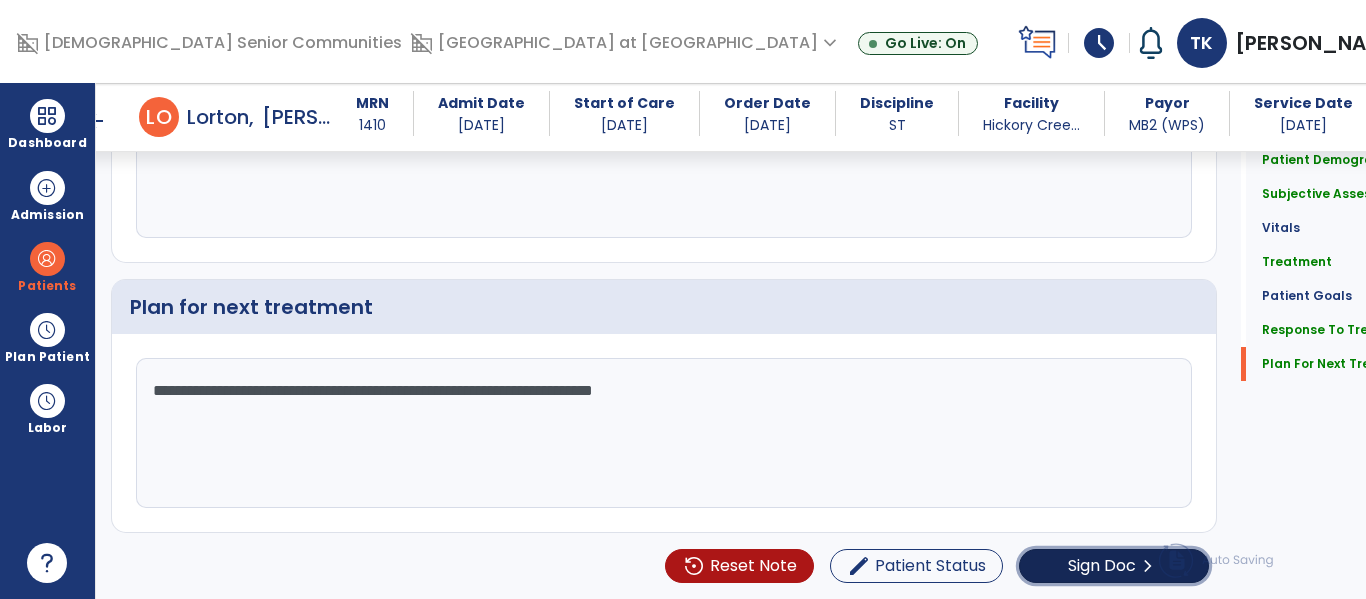 click on "Sign Doc" 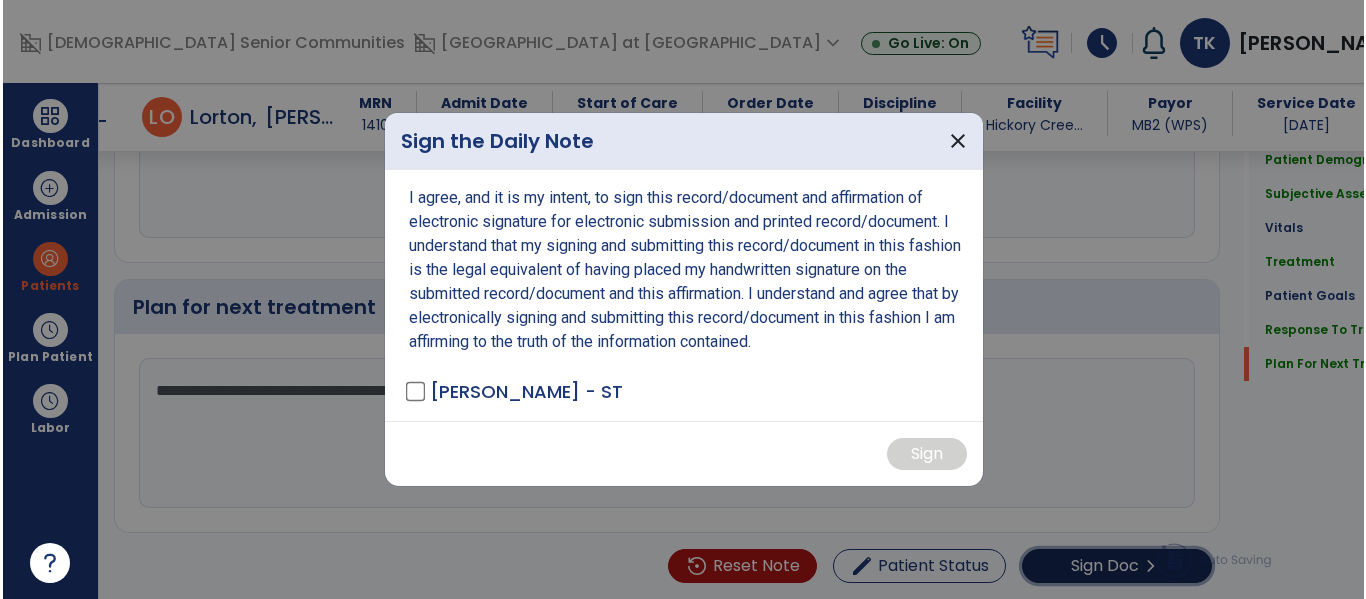 scroll, scrollTop: 2940, scrollLeft: 0, axis: vertical 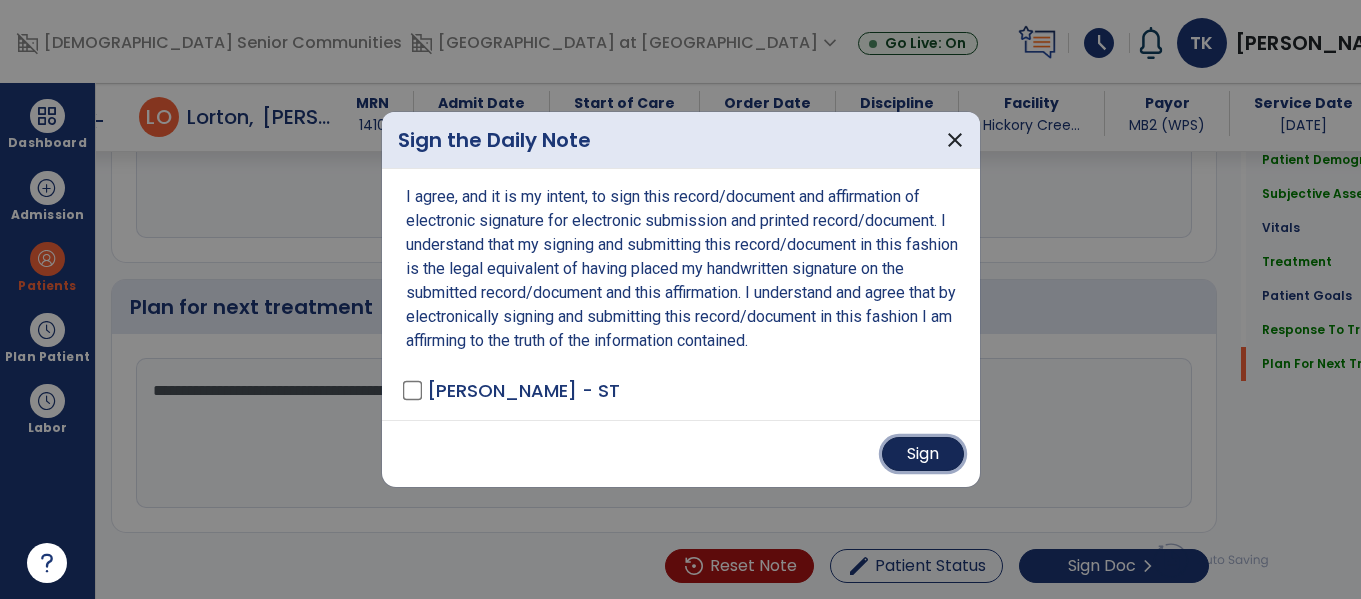 click on "Sign" at bounding box center (923, 454) 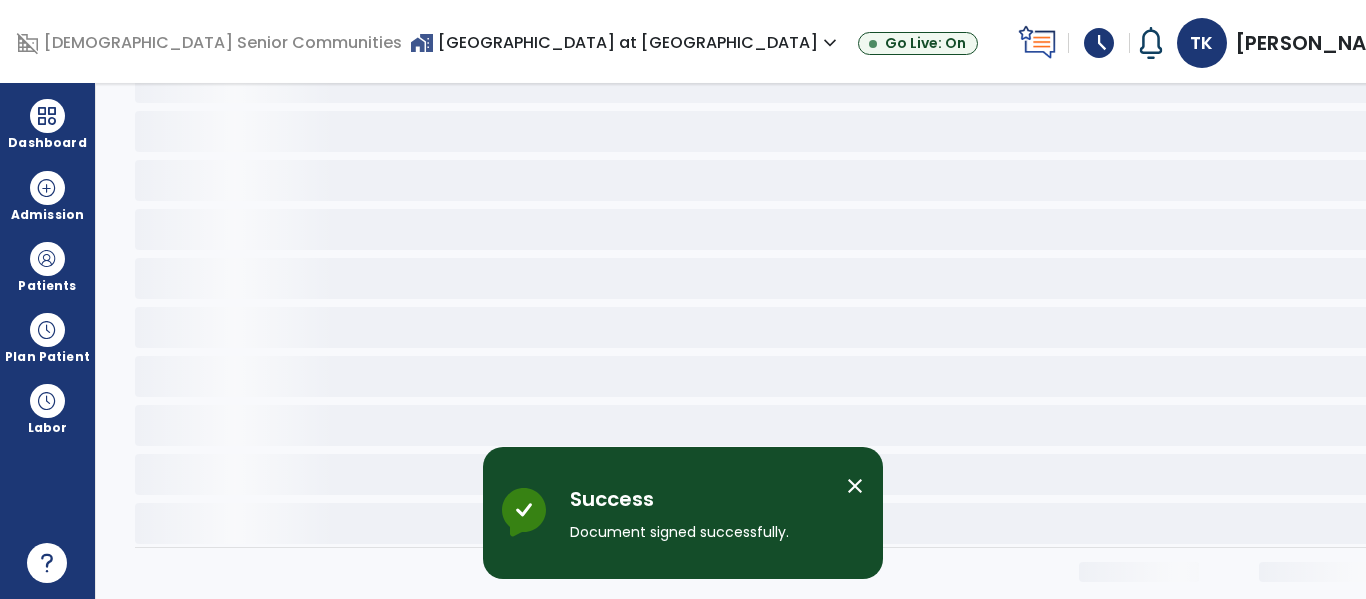 scroll, scrollTop: 0, scrollLeft: 0, axis: both 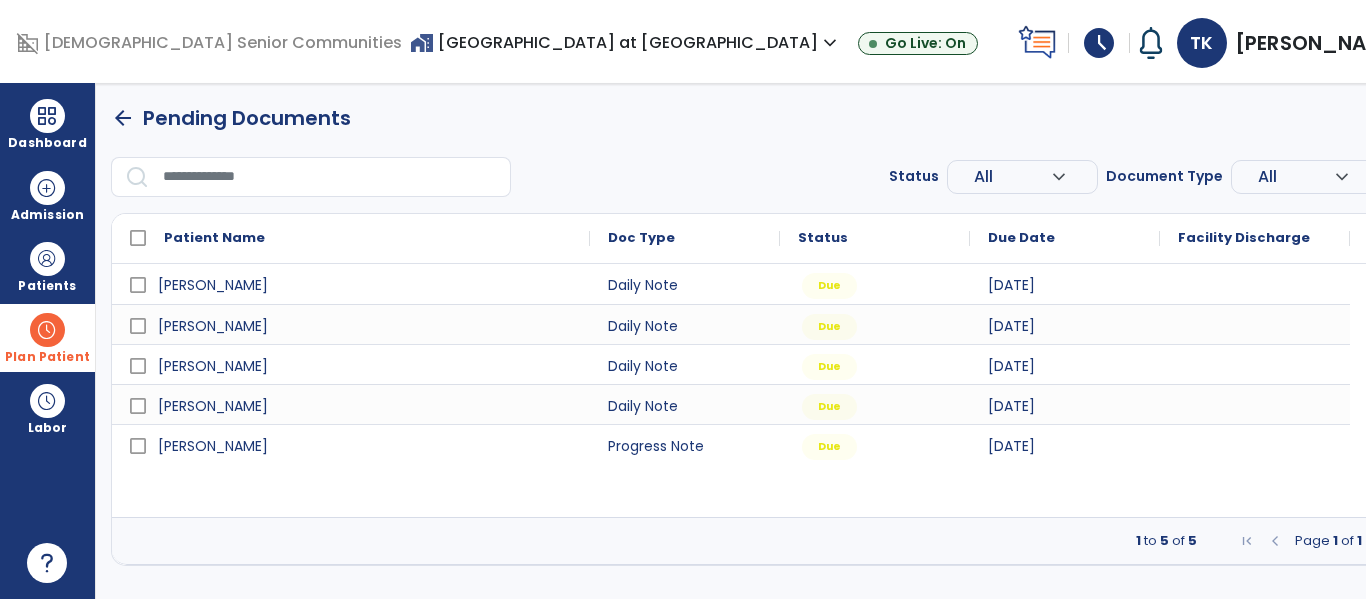 click on "Plan Patient" at bounding box center [47, 286] 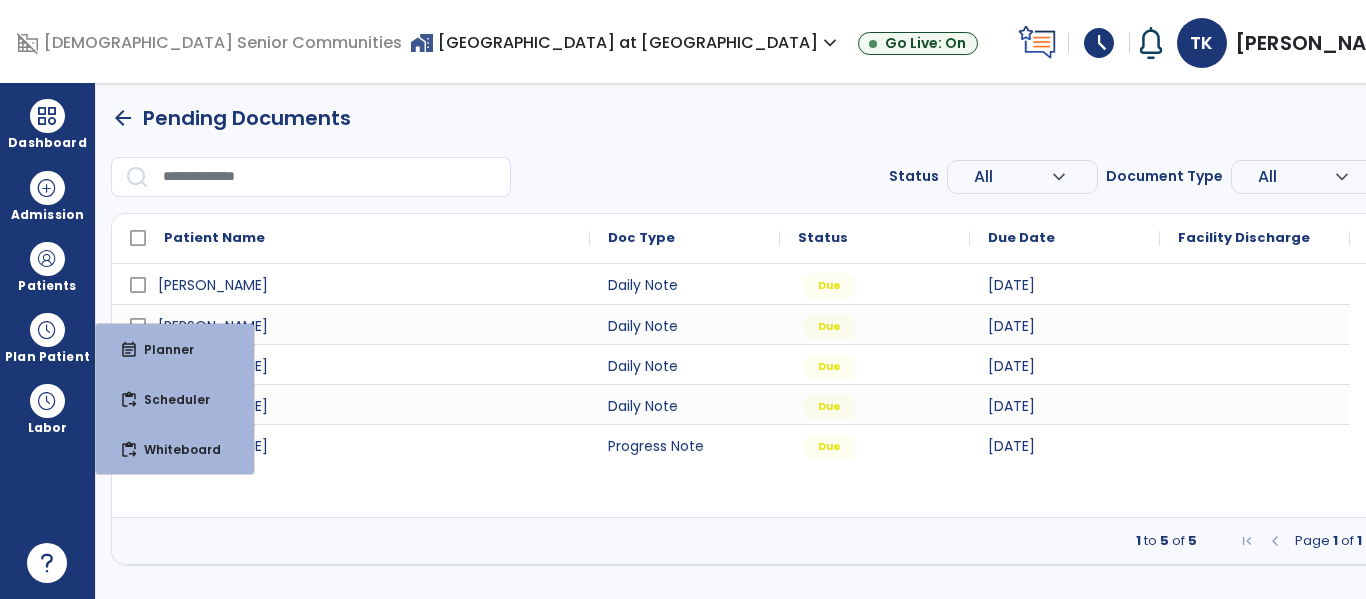 click on "home_work   Hickory Creek at New Castle   expand_more   ASC-Sandbox   Hickory Creek at New Castle   Stonebrooke Rehab Center" at bounding box center [626, 43] 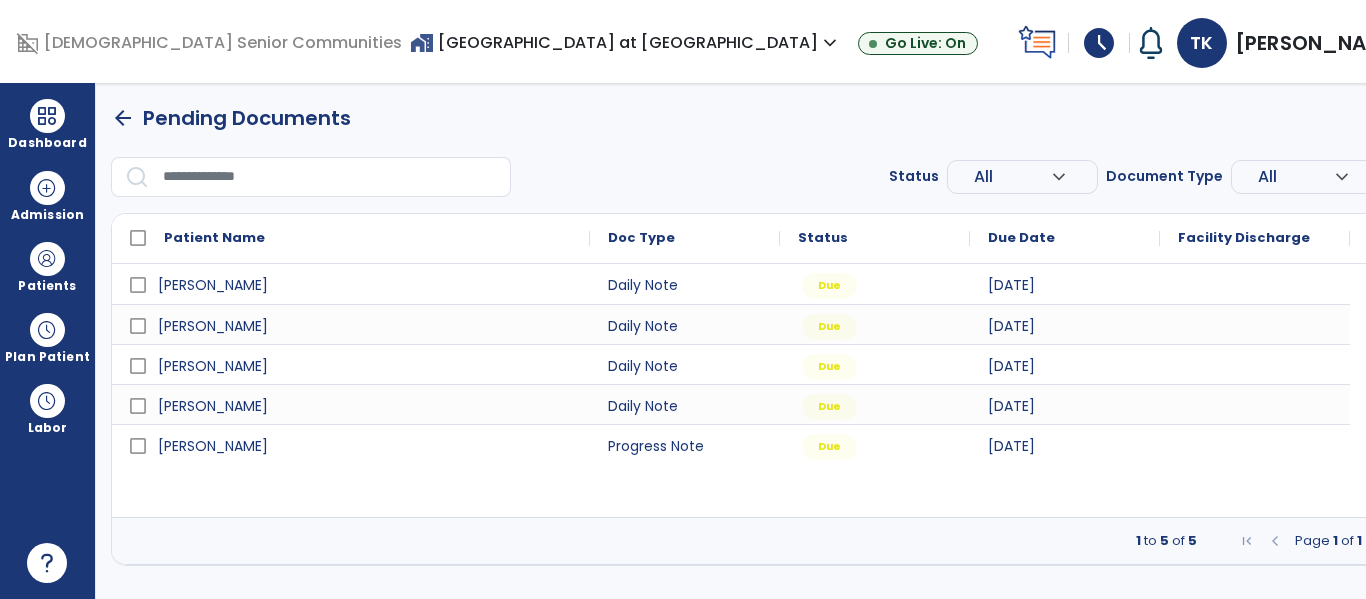 click on "home_work   Hickory Creek at New Castle   expand_more" at bounding box center [626, 42] 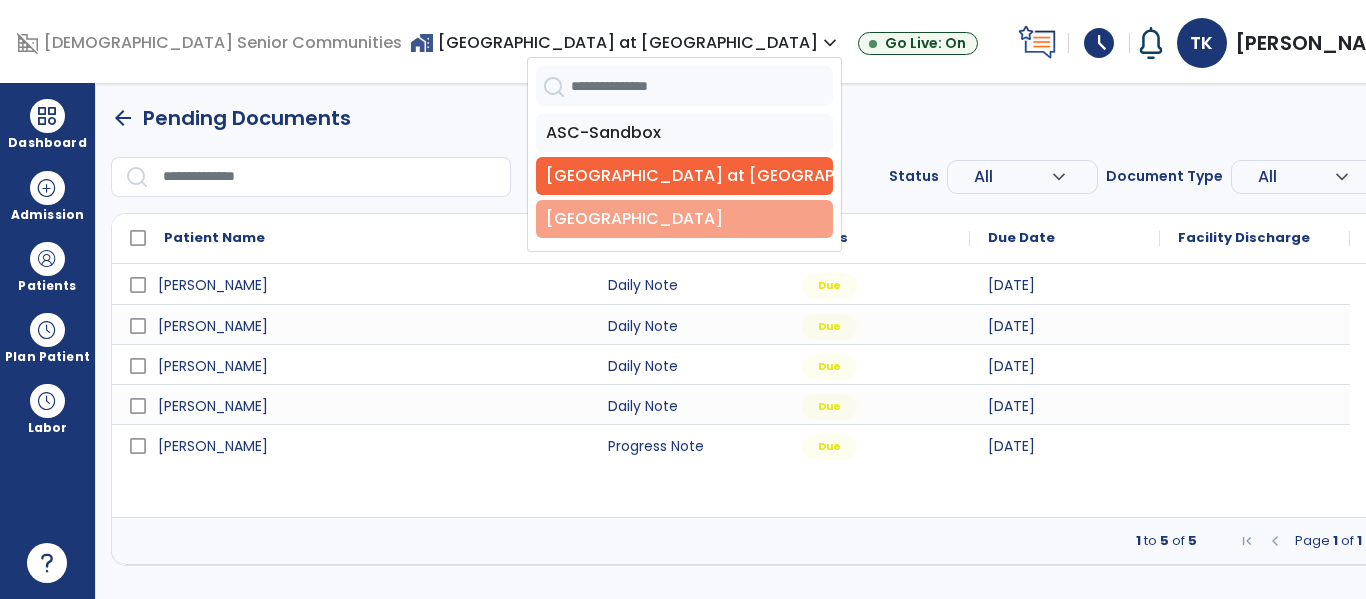 click on "[GEOGRAPHIC_DATA]" at bounding box center (684, 219) 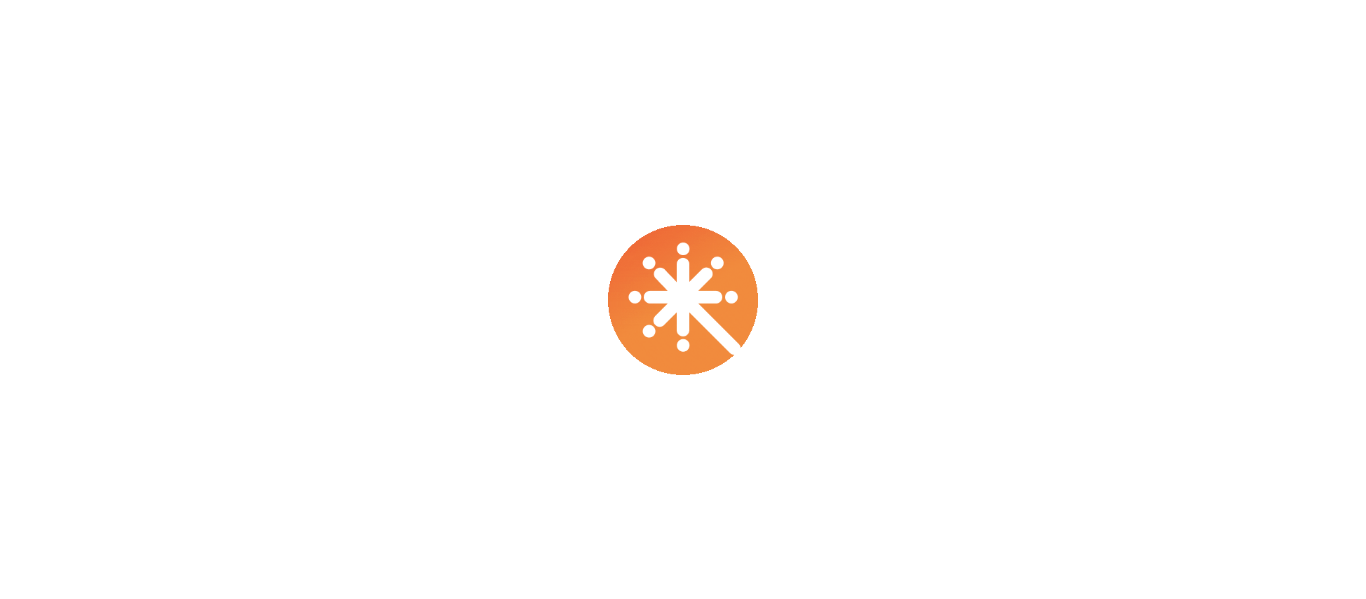 scroll, scrollTop: 0, scrollLeft: 0, axis: both 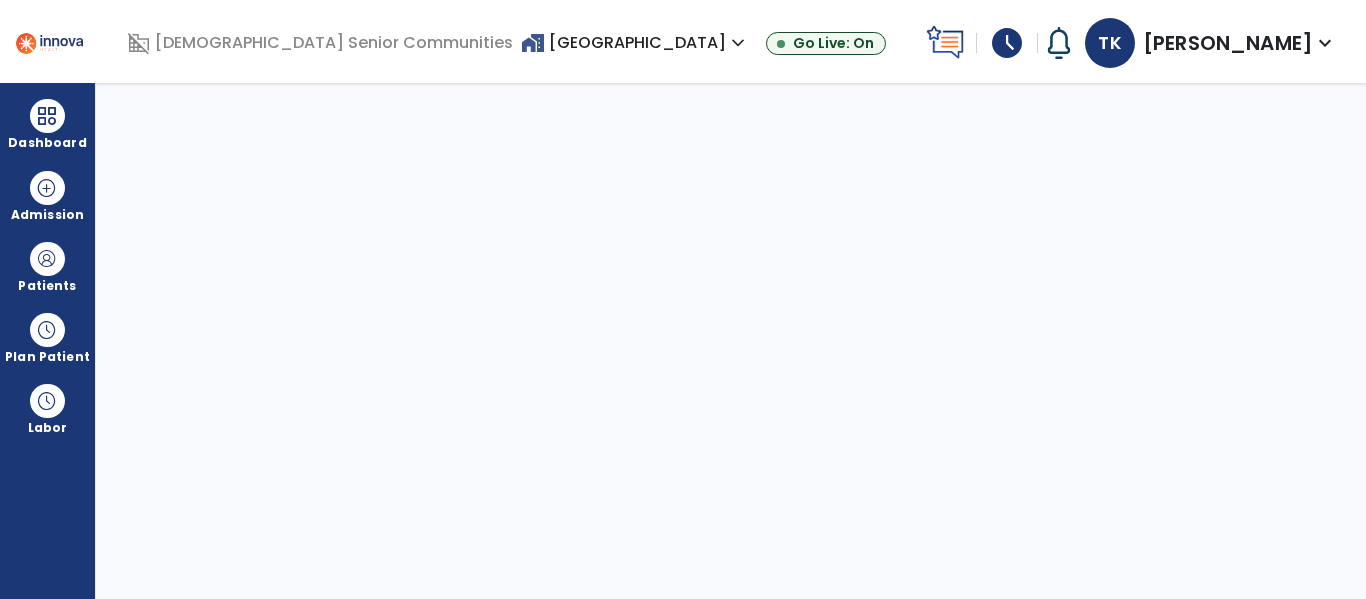 select on "****" 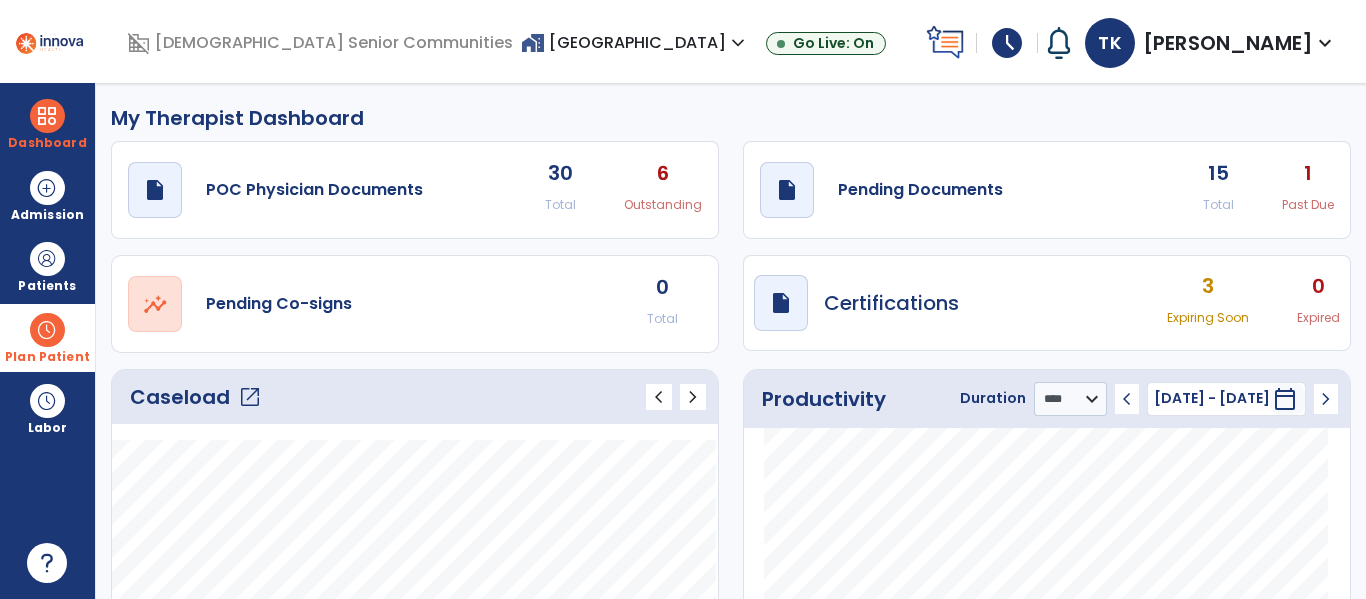click at bounding box center [47, 330] 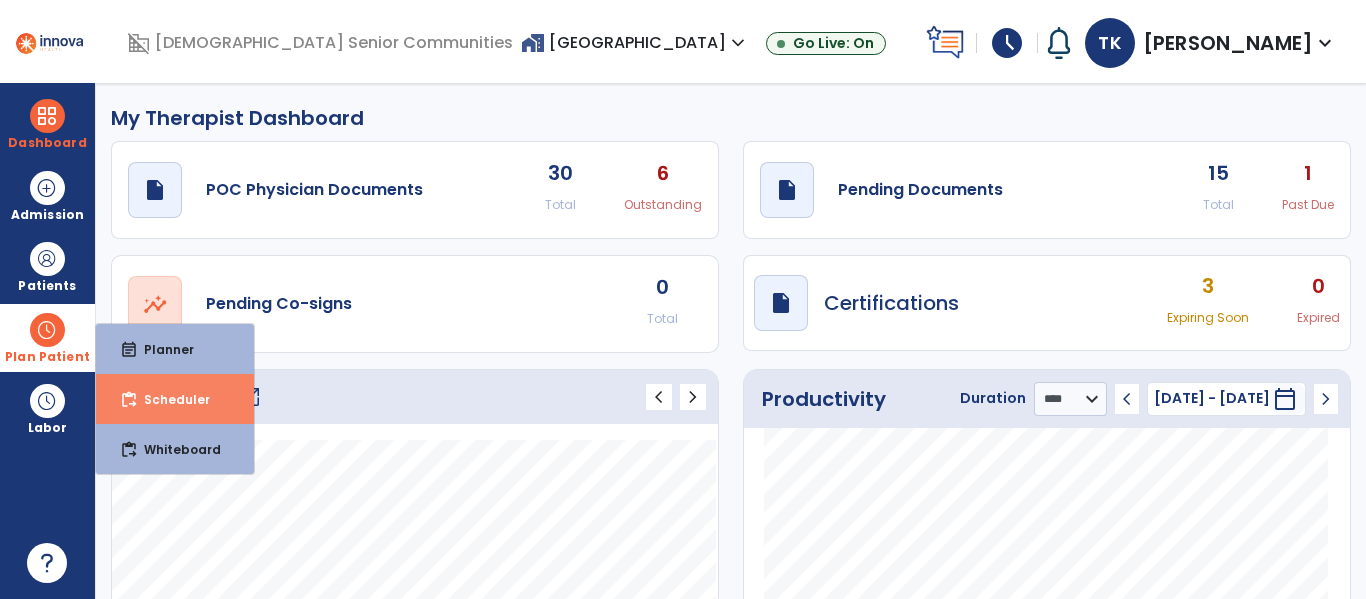 click on "content_paste_go  Scheduler" at bounding box center (175, 399) 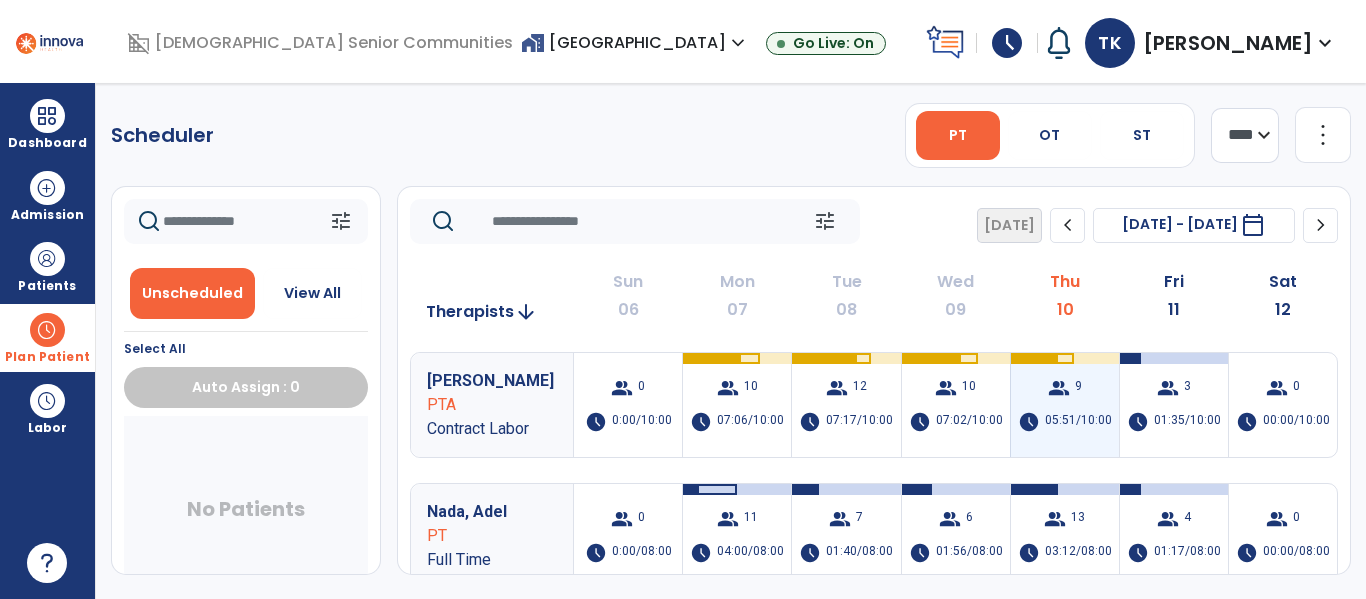 click on "05:51/10:00" at bounding box center (1078, 422) 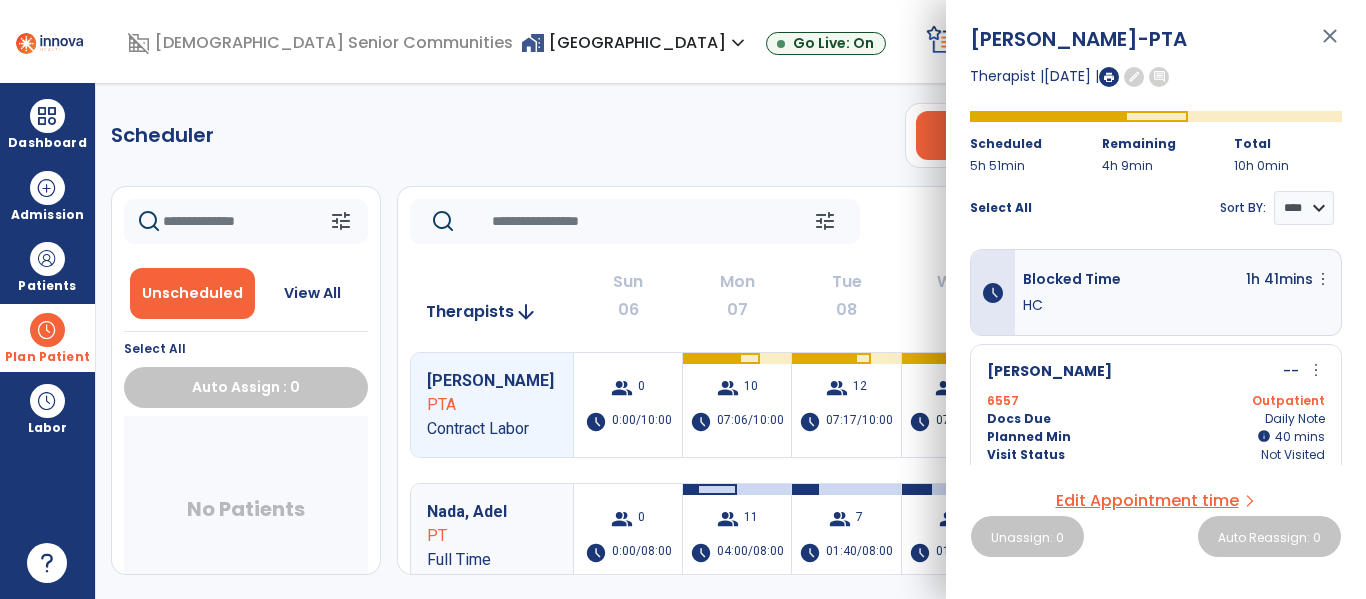 click on "Scheduler   PT   OT   ST  **** *** more_vert  Manage Labor   View All Therapists   Print" 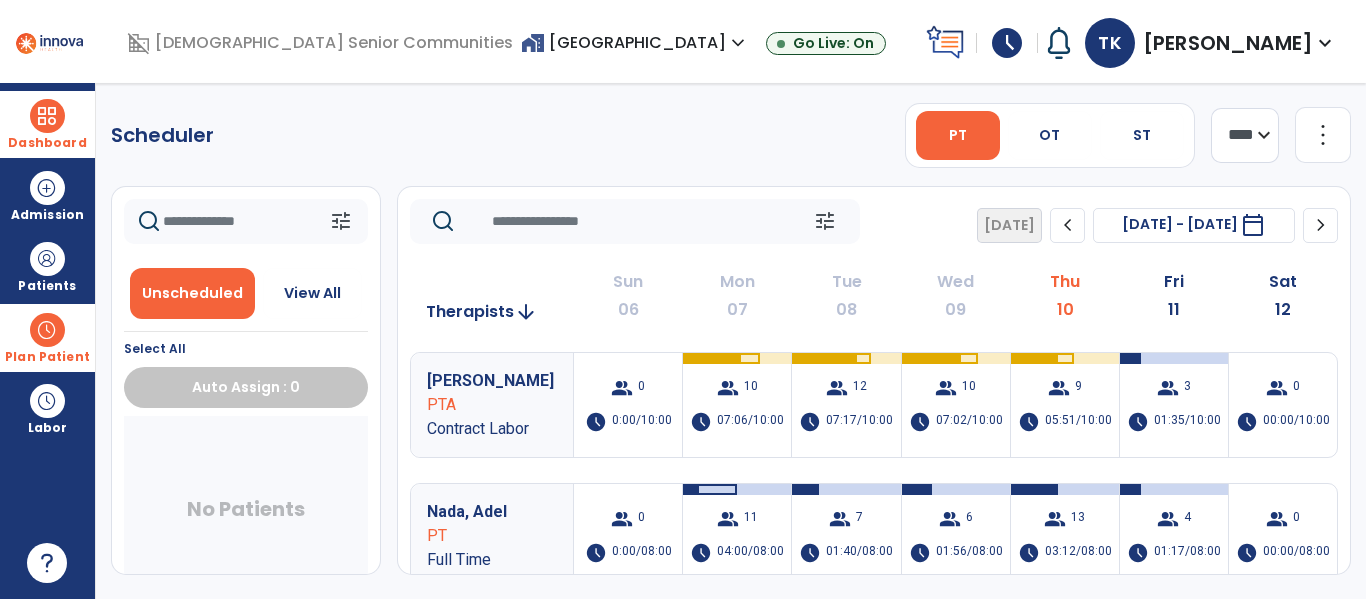 click on "Dashboard" at bounding box center [47, 143] 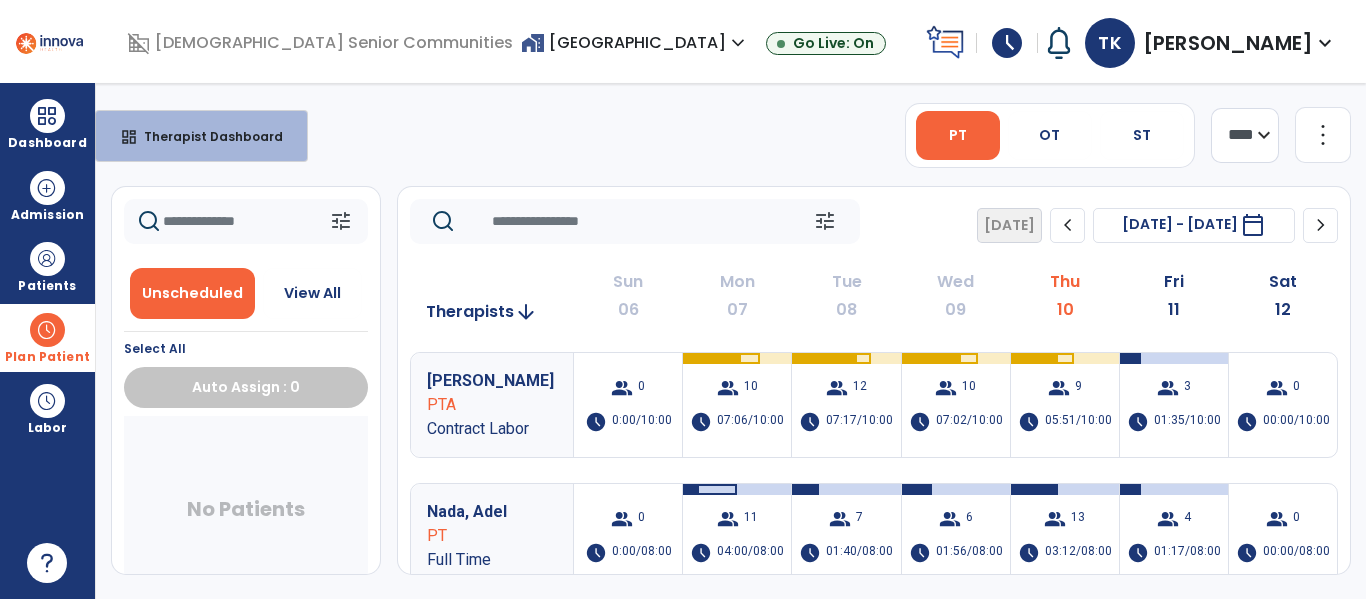 click on "Scheduler   PT   OT   ST  **** *** more_vert  Manage Labor   View All Therapists   Print" 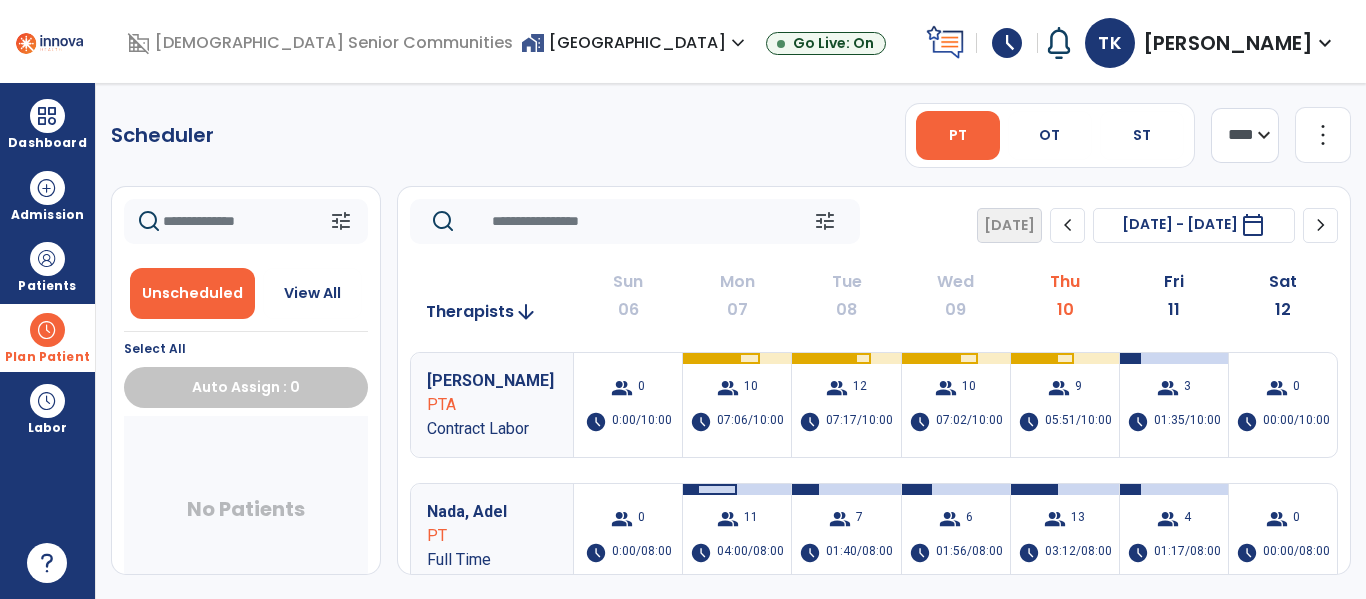 click on "home_work   Stonebrooke Rehab Center   expand_more" at bounding box center (635, 42) 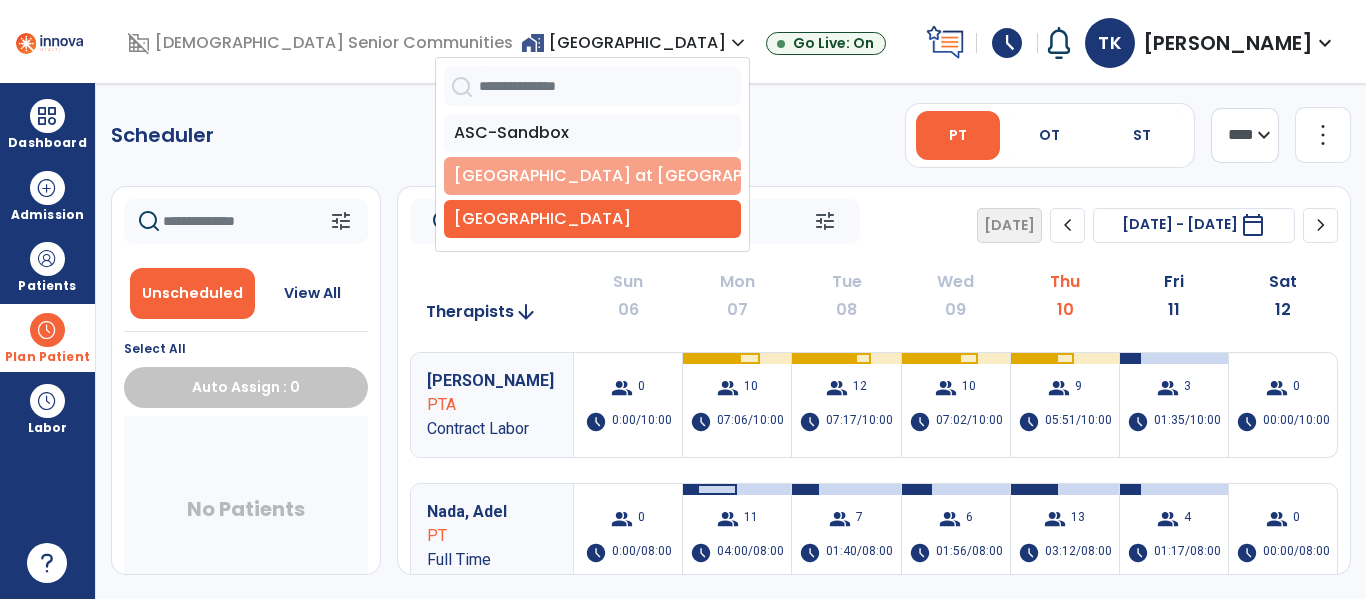 click on "[GEOGRAPHIC_DATA] at [GEOGRAPHIC_DATA]" at bounding box center [592, 176] 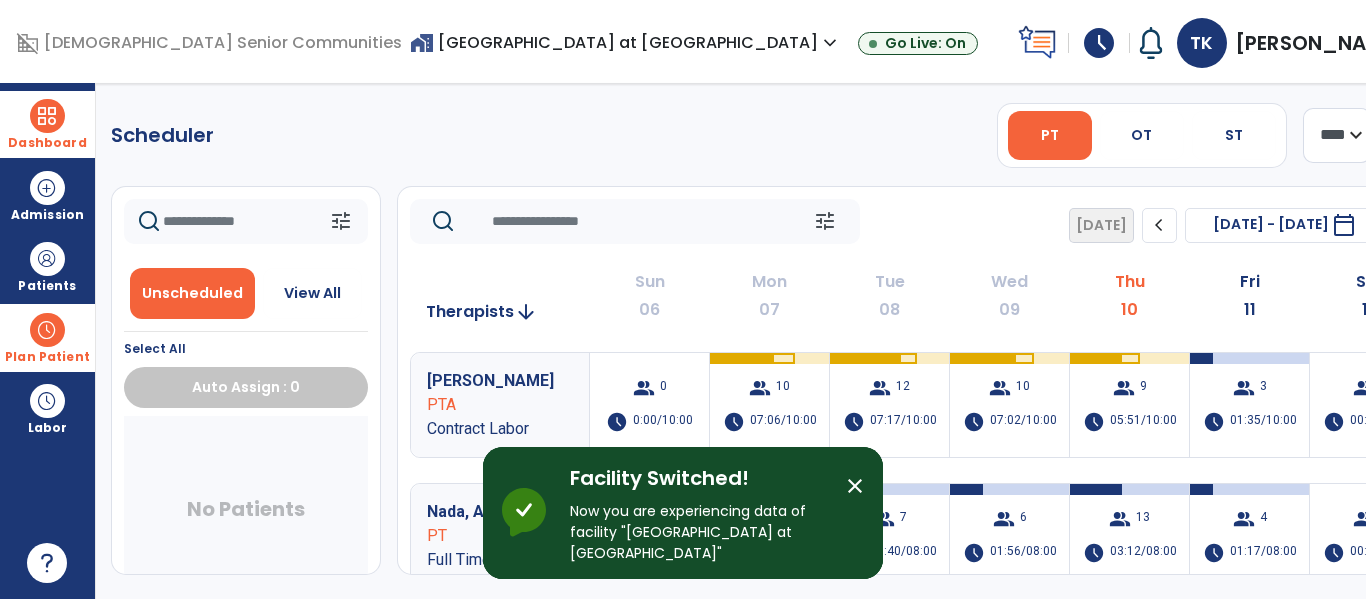 click at bounding box center [47, 116] 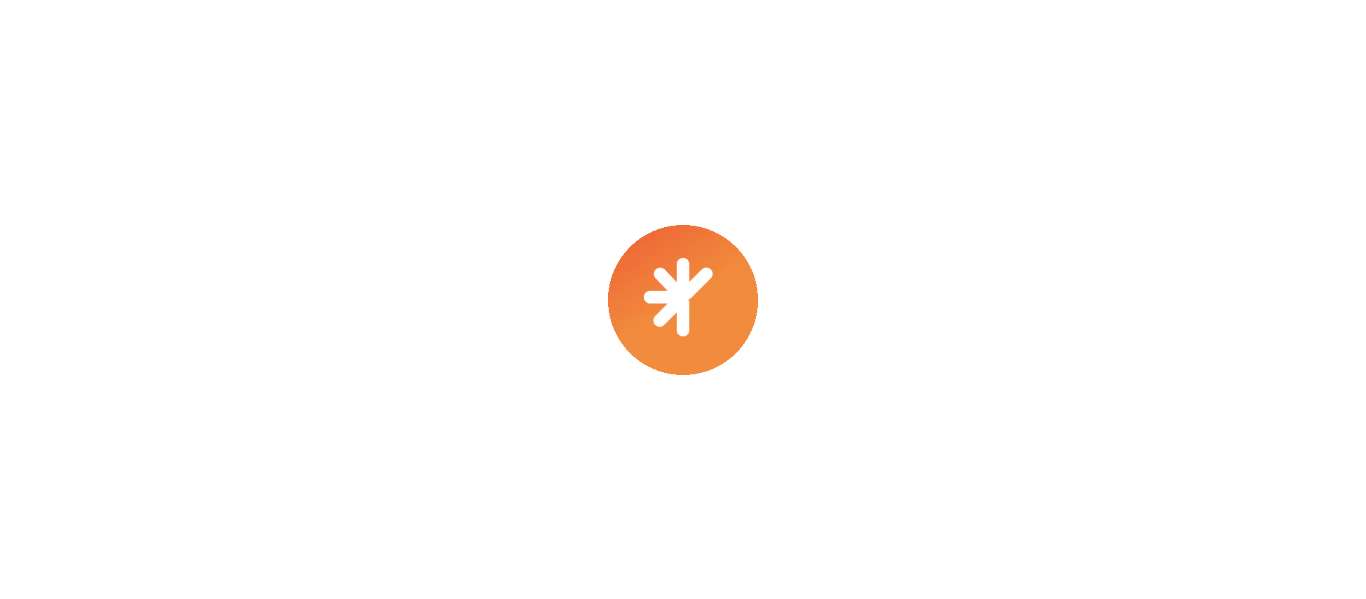 scroll, scrollTop: 0, scrollLeft: 0, axis: both 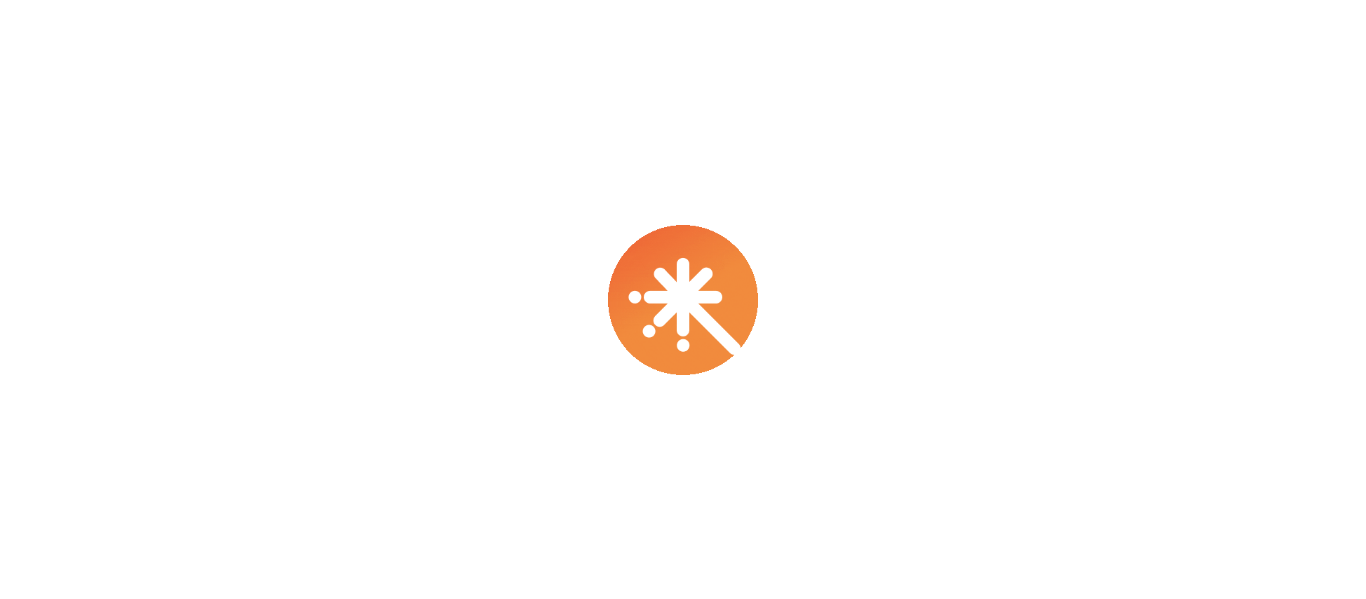 click at bounding box center [683, 299] 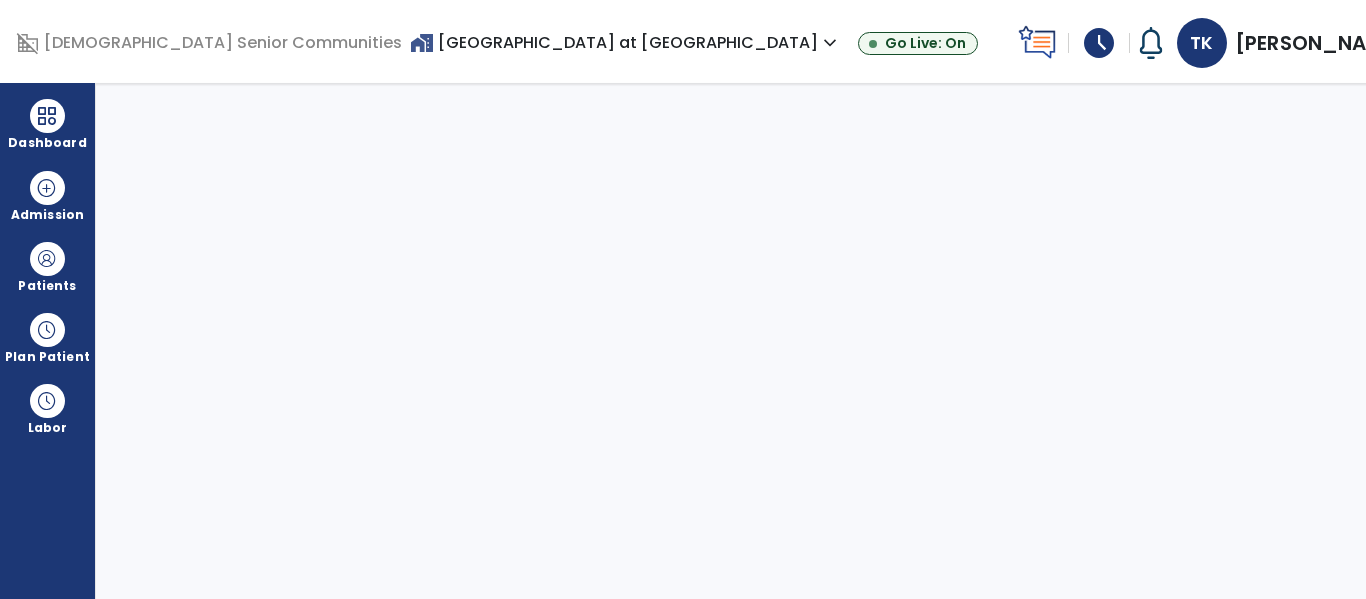 select on "****" 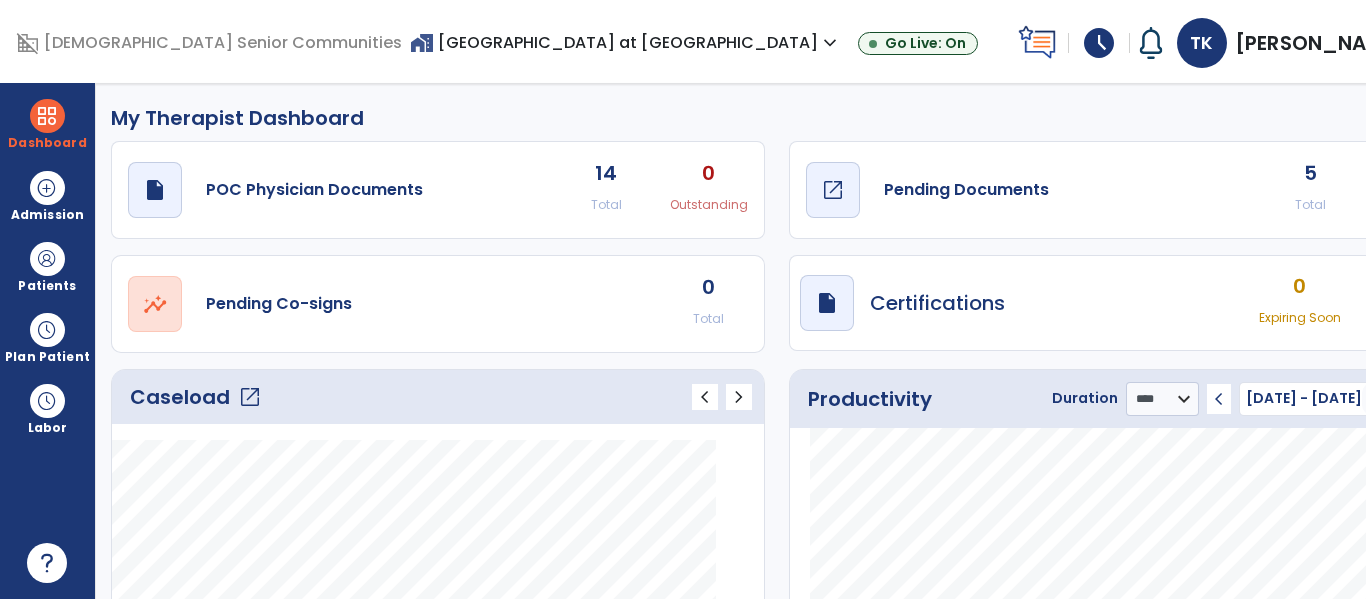 click on "Pending Documents" 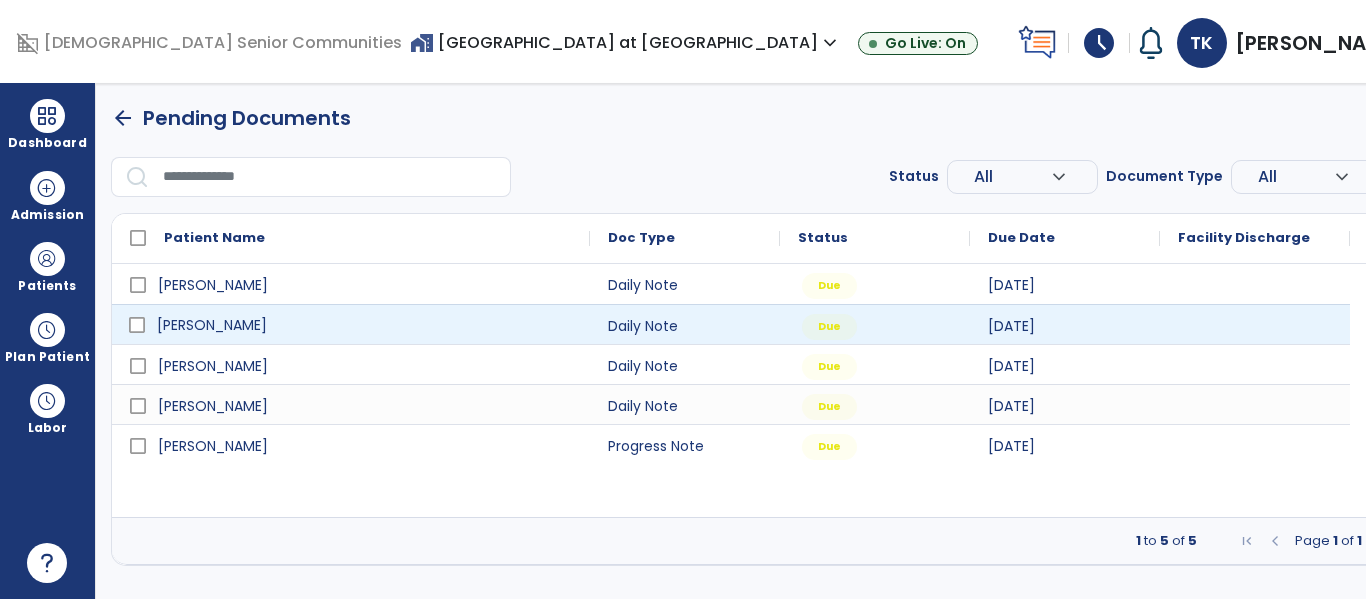 click on "[PERSON_NAME]" at bounding box center [365, 325] 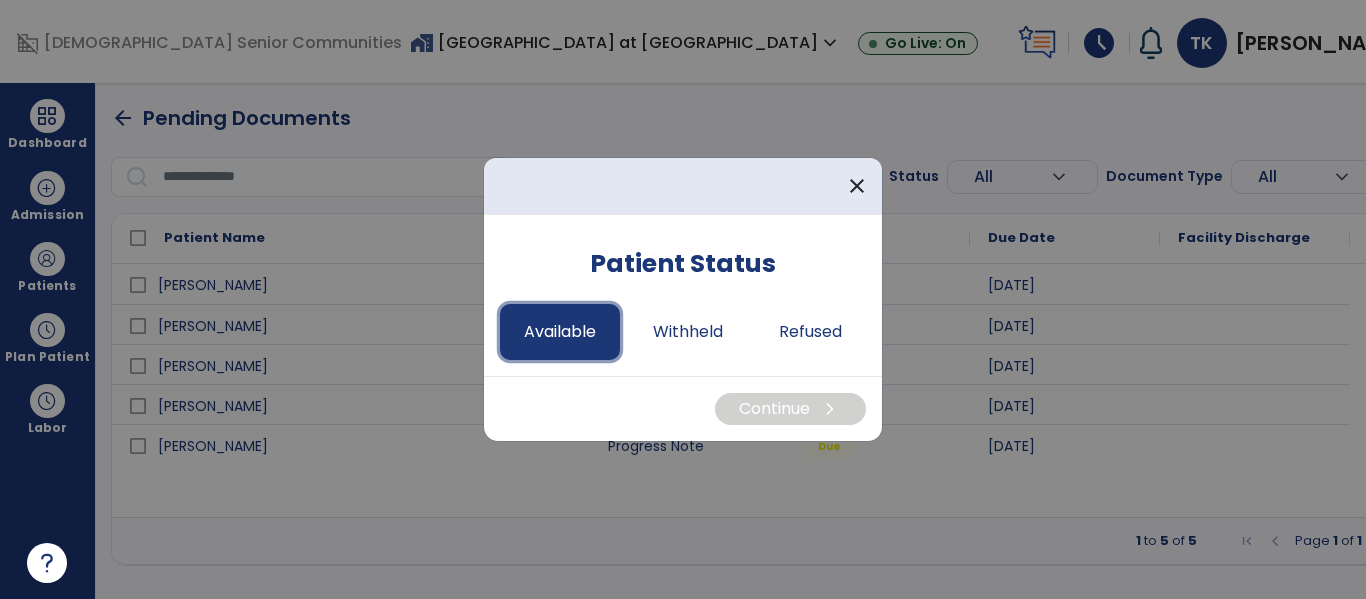 click on "Available" at bounding box center [560, 332] 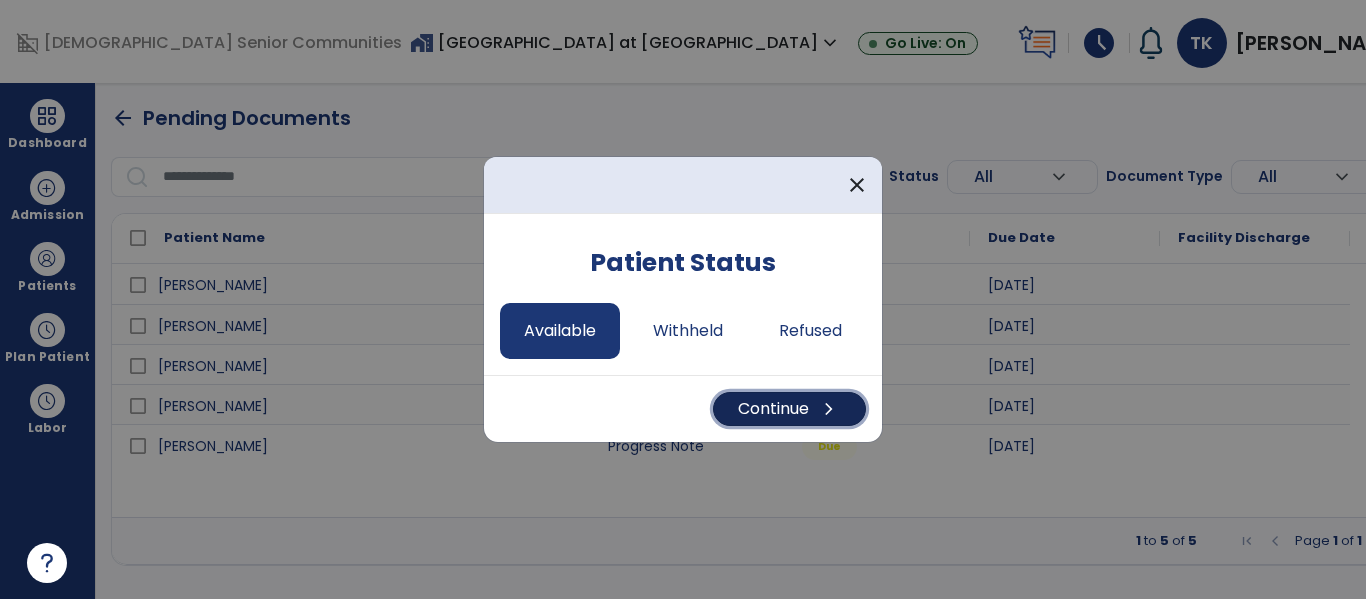 click on "Continue   chevron_right" at bounding box center (789, 409) 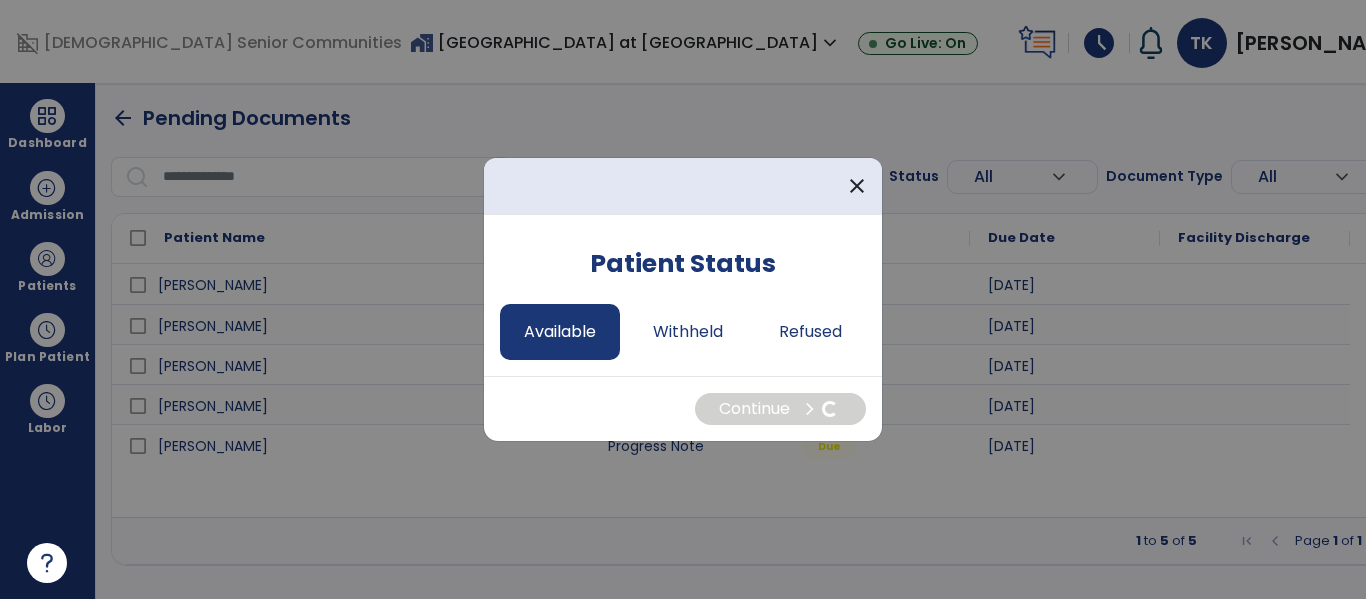 select on "*" 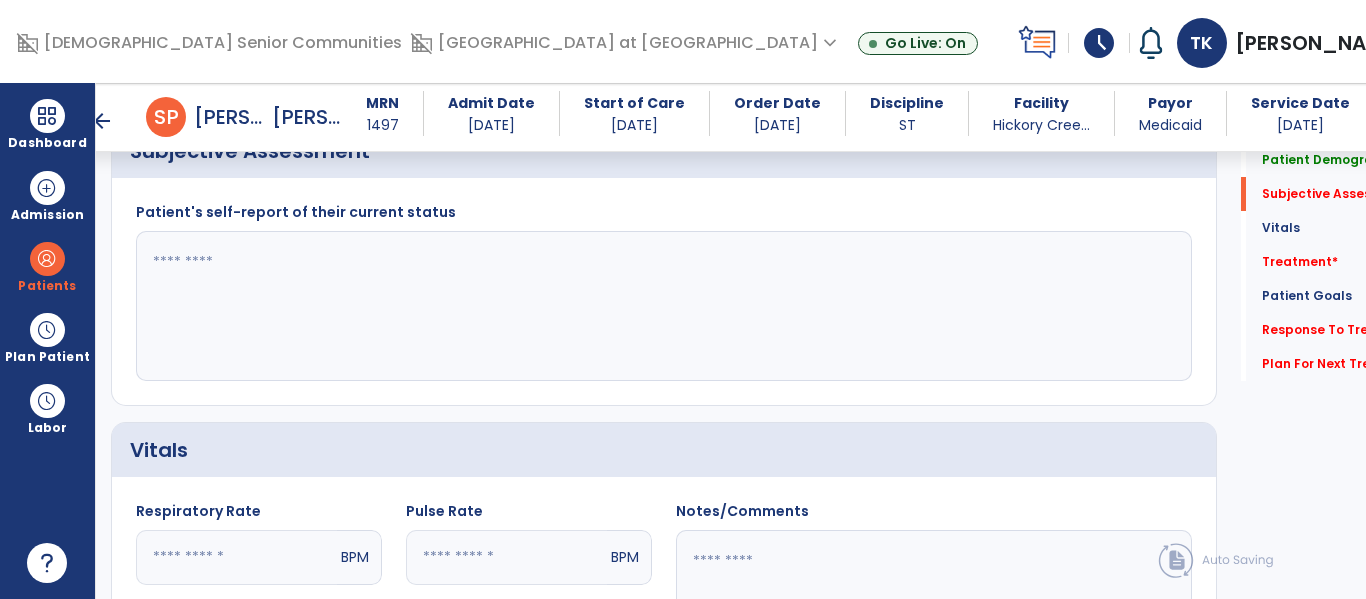 scroll, scrollTop: 599, scrollLeft: 0, axis: vertical 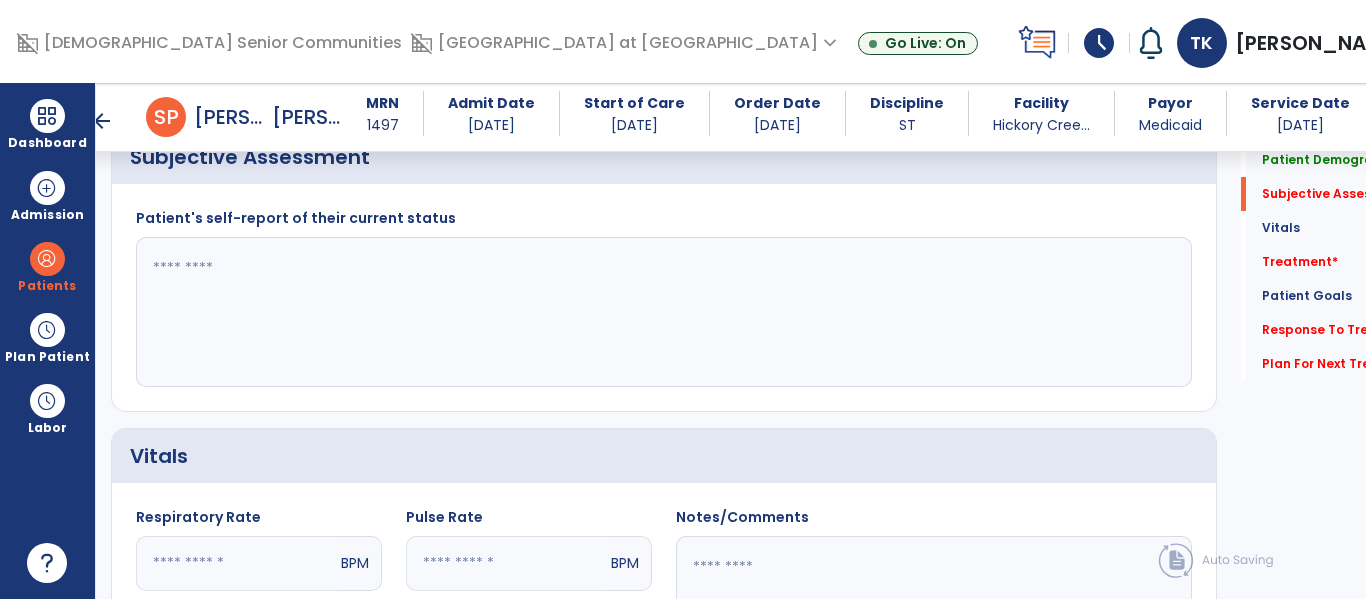 click 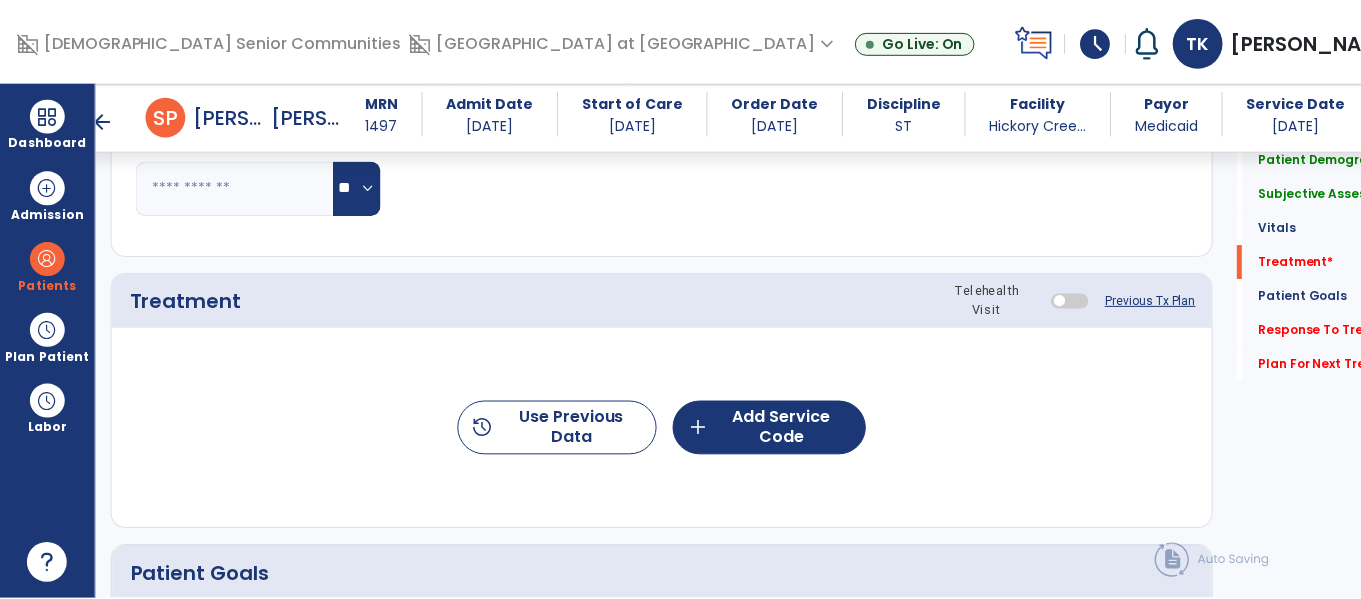 scroll, scrollTop: 1195, scrollLeft: 0, axis: vertical 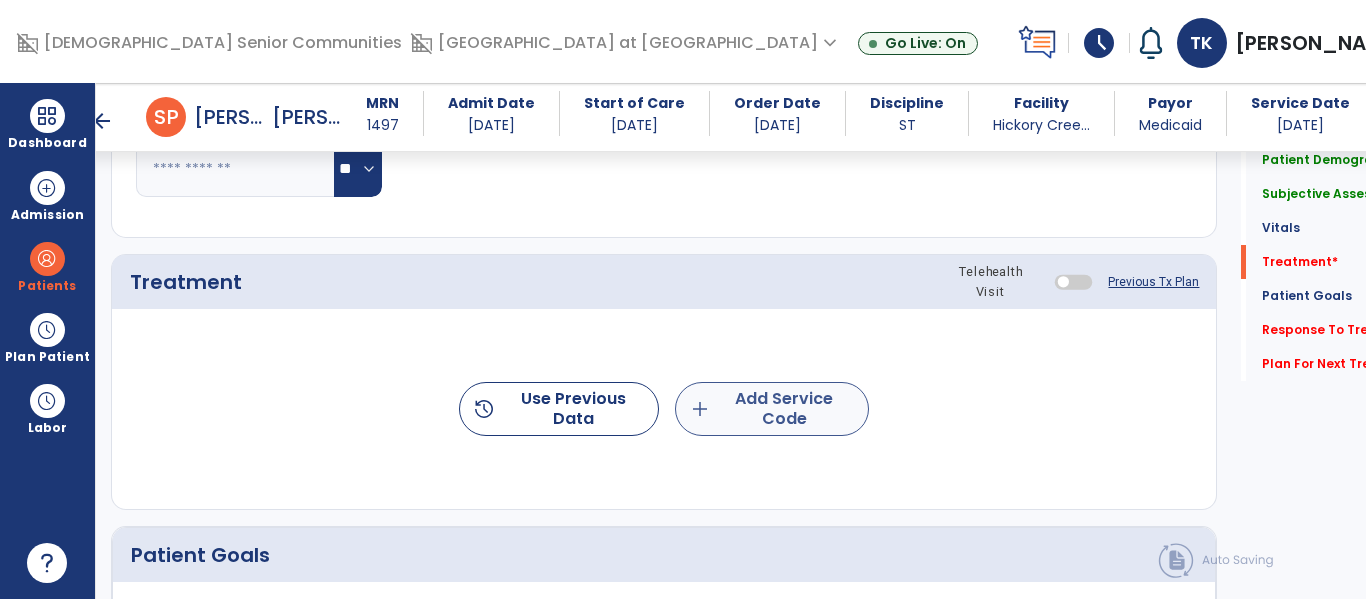 type on "**********" 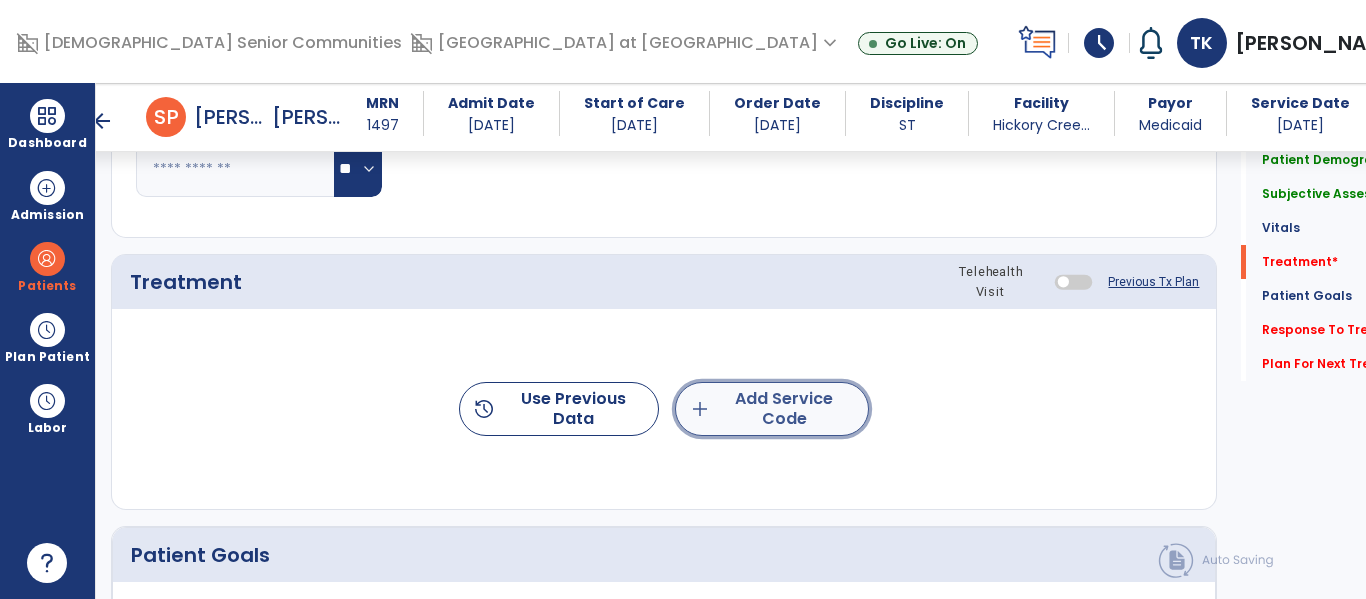 click on "add  Add Service Code" 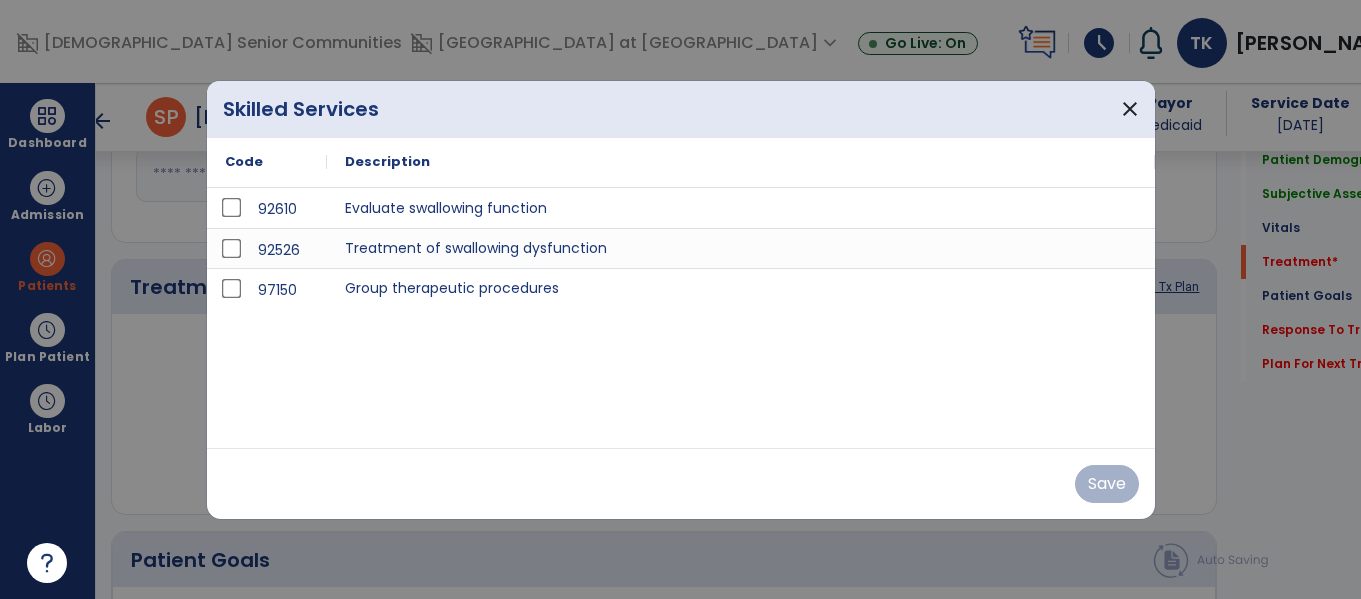 scroll, scrollTop: 1195, scrollLeft: 0, axis: vertical 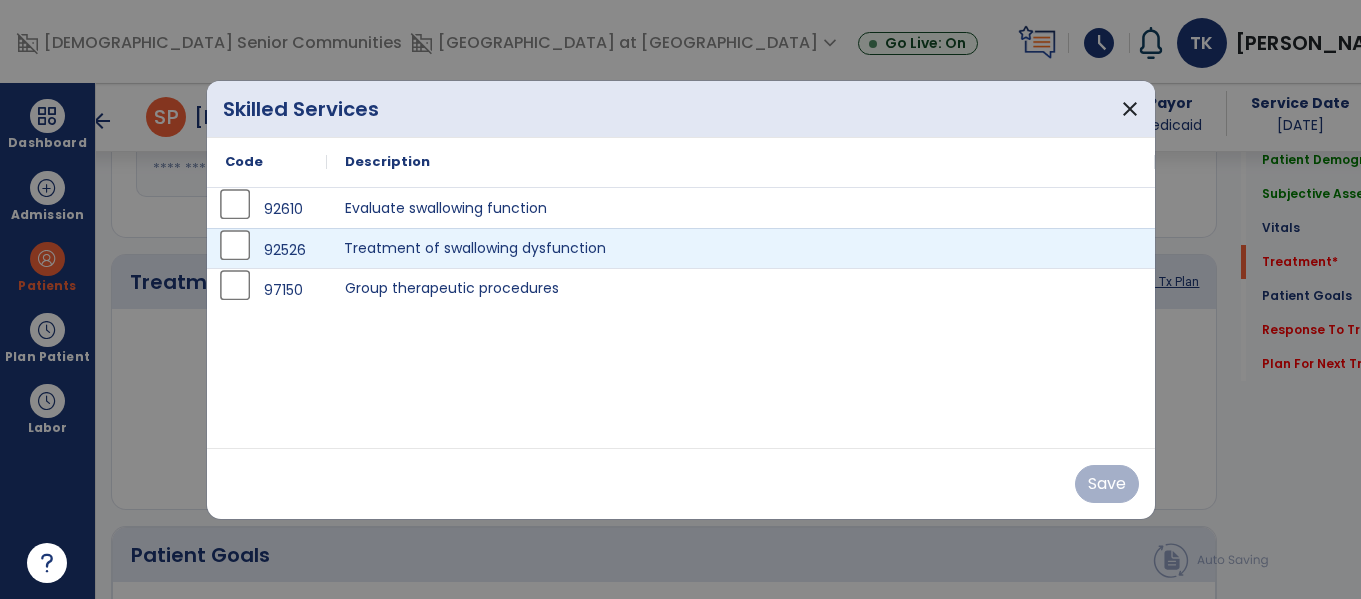click on "Treatment of swallowing dysfunction" at bounding box center (741, 248) 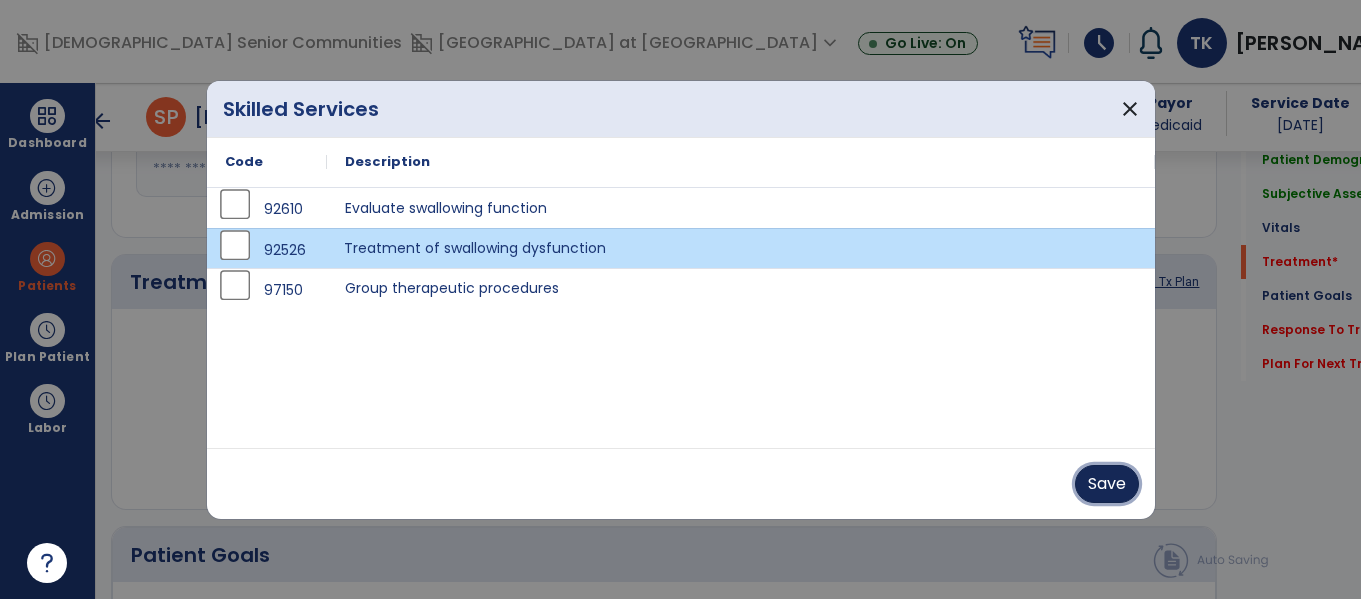 click on "Save" at bounding box center (1107, 484) 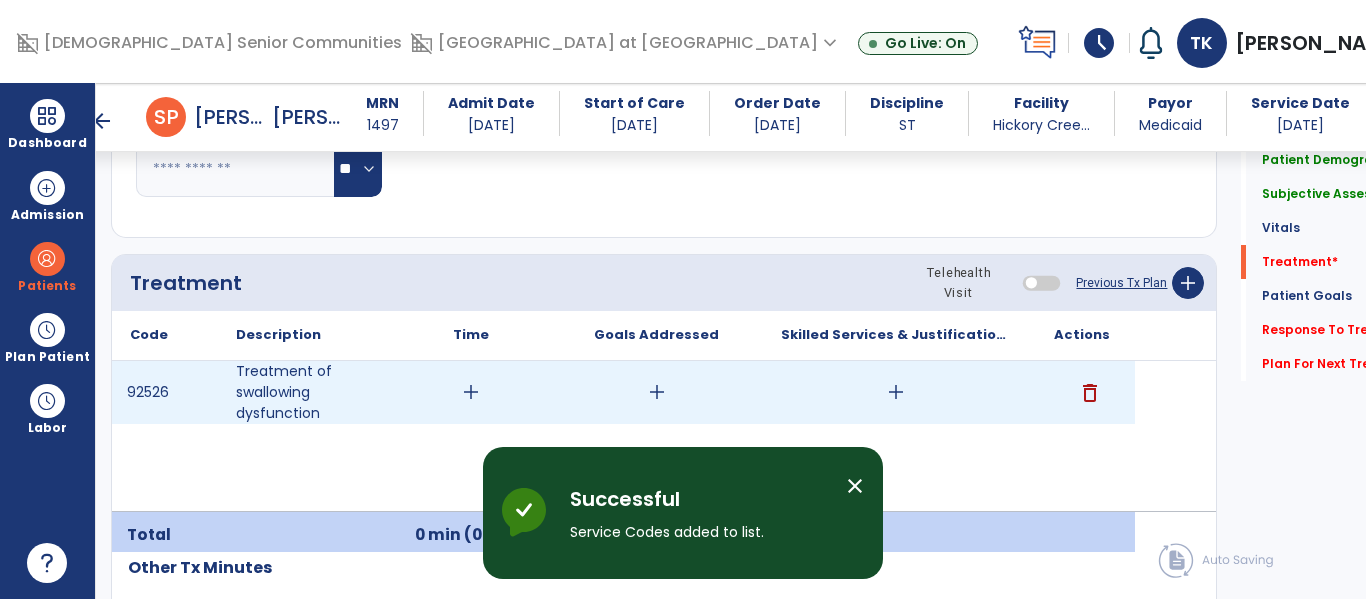 click on "add" at bounding box center [471, 392] 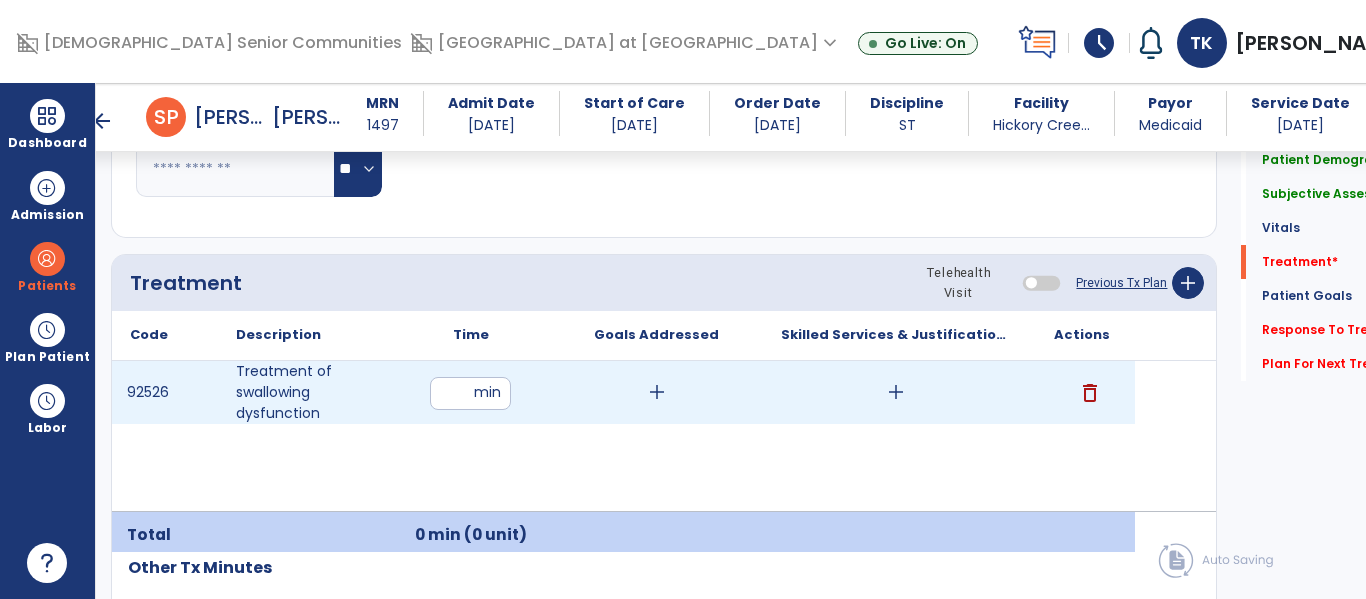 type on "**" 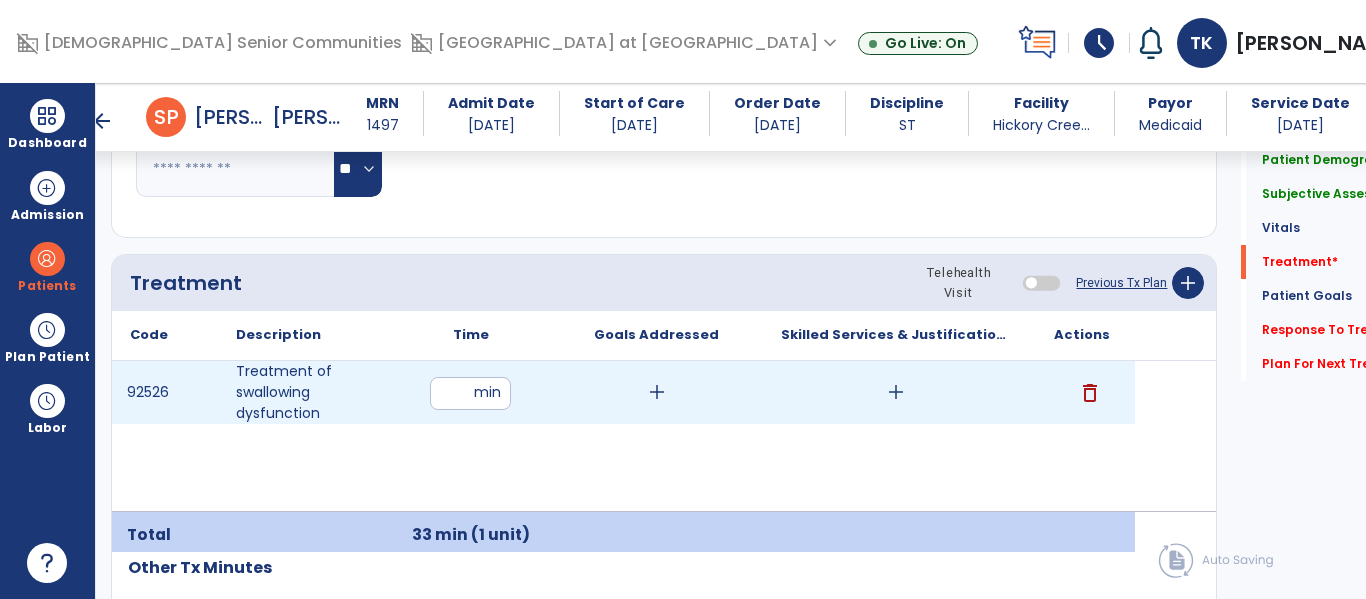 click on "add" at bounding box center [657, 392] 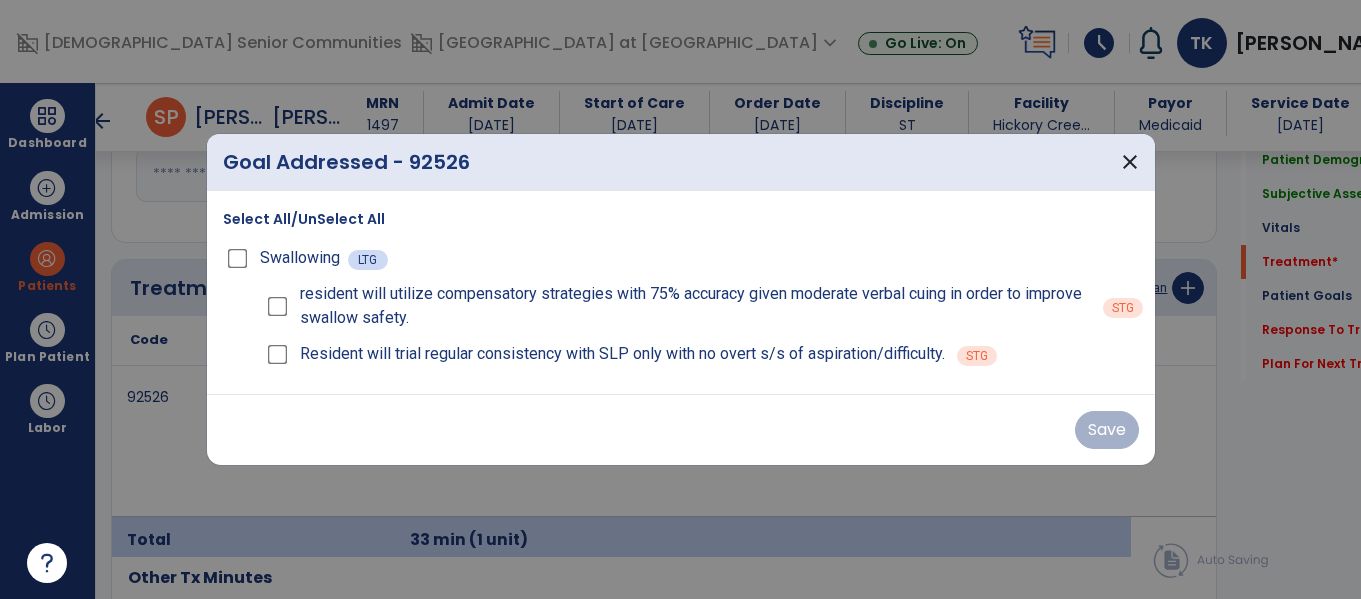 scroll, scrollTop: 1195, scrollLeft: 0, axis: vertical 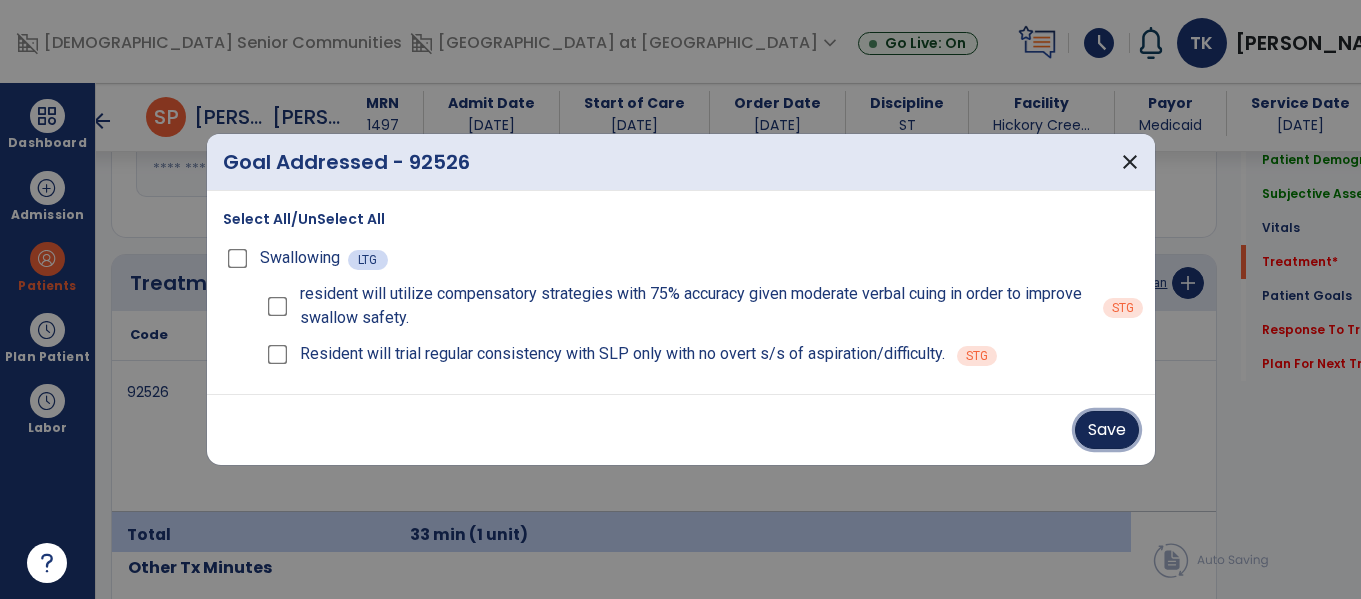 click on "Save" at bounding box center (1107, 430) 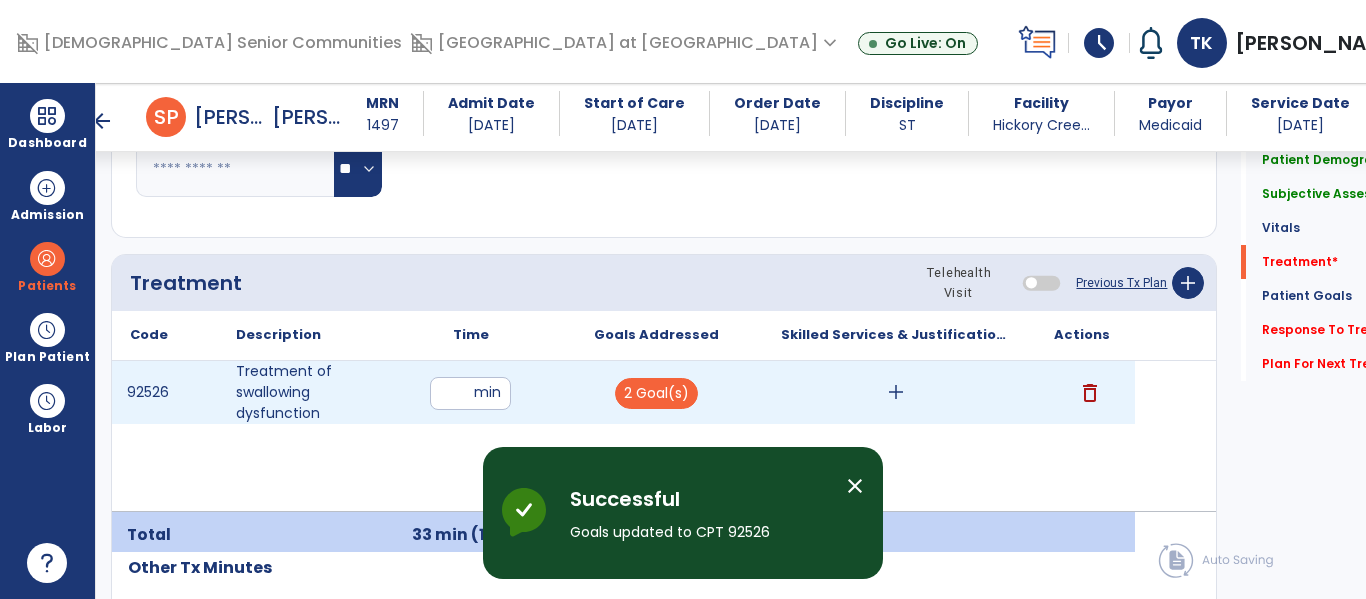 click on "add" at bounding box center (896, 392) 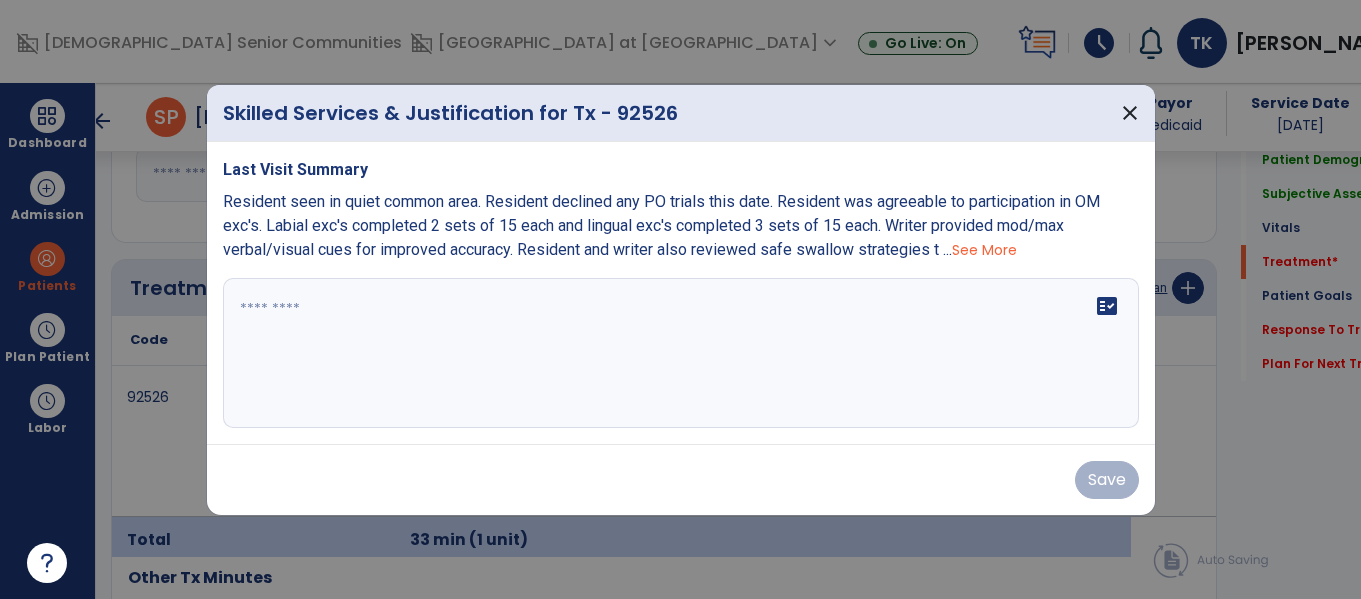 scroll, scrollTop: 1195, scrollLeft: 0, axis: vertical 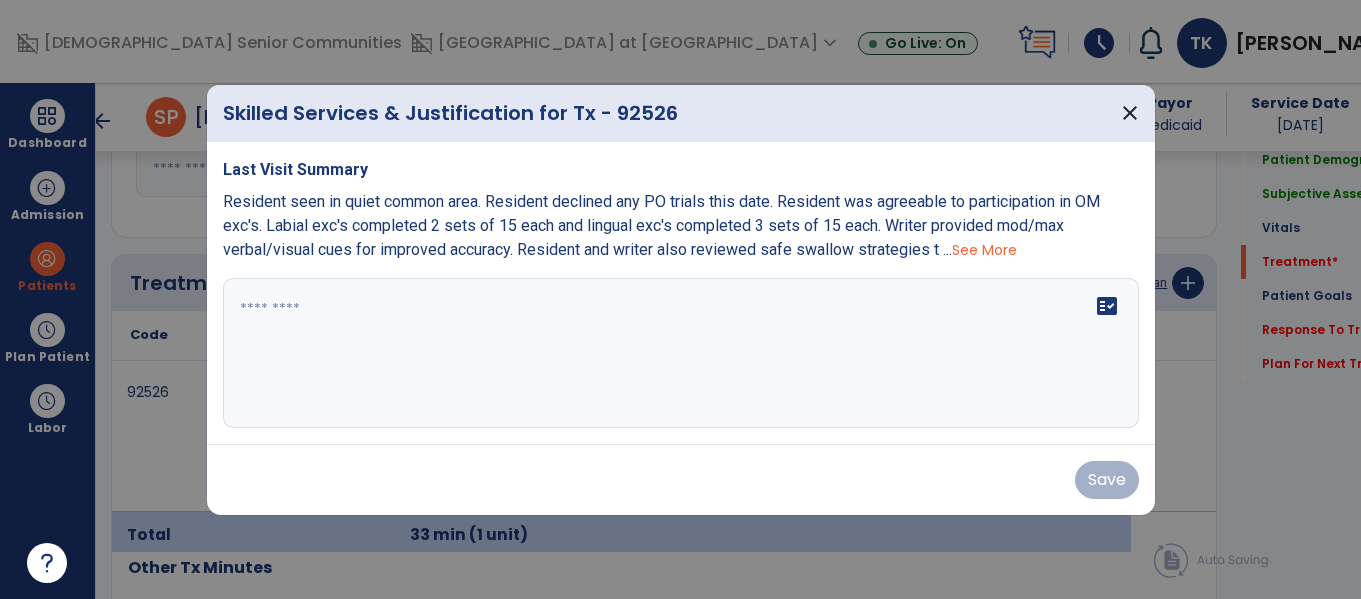 click on "fact_check" at bounding box center (681, 353) 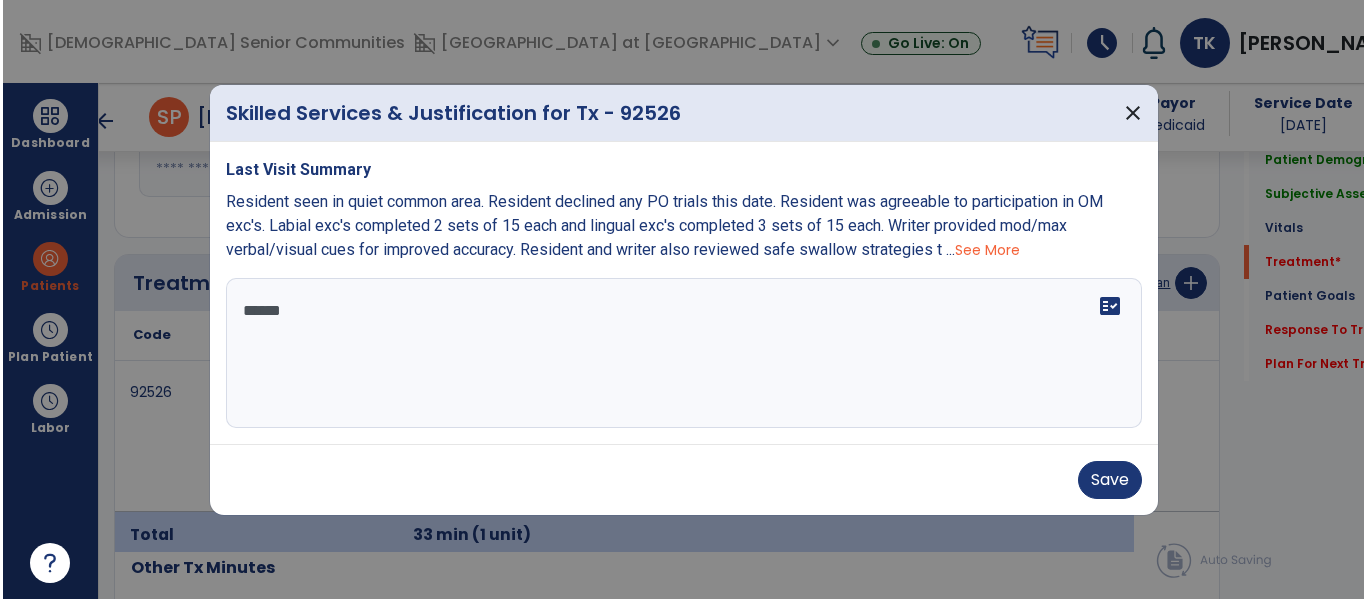 scroll, scrollTop: 0, scrollLeft: 0, axis: both 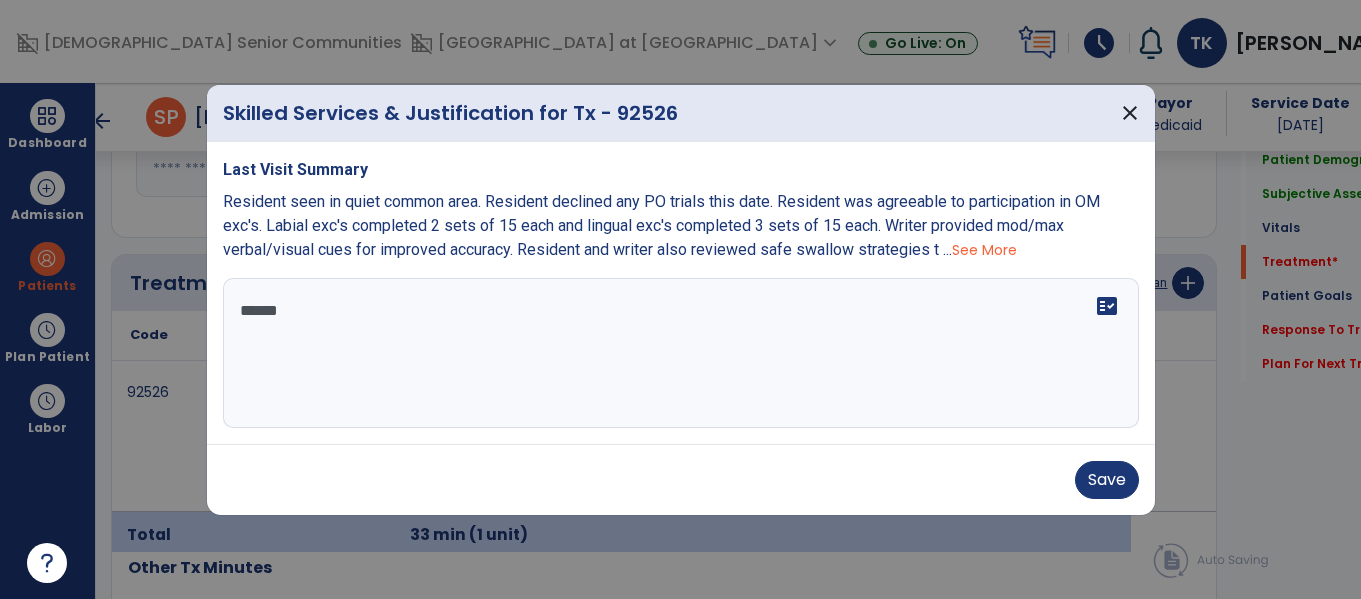 type on "*******" 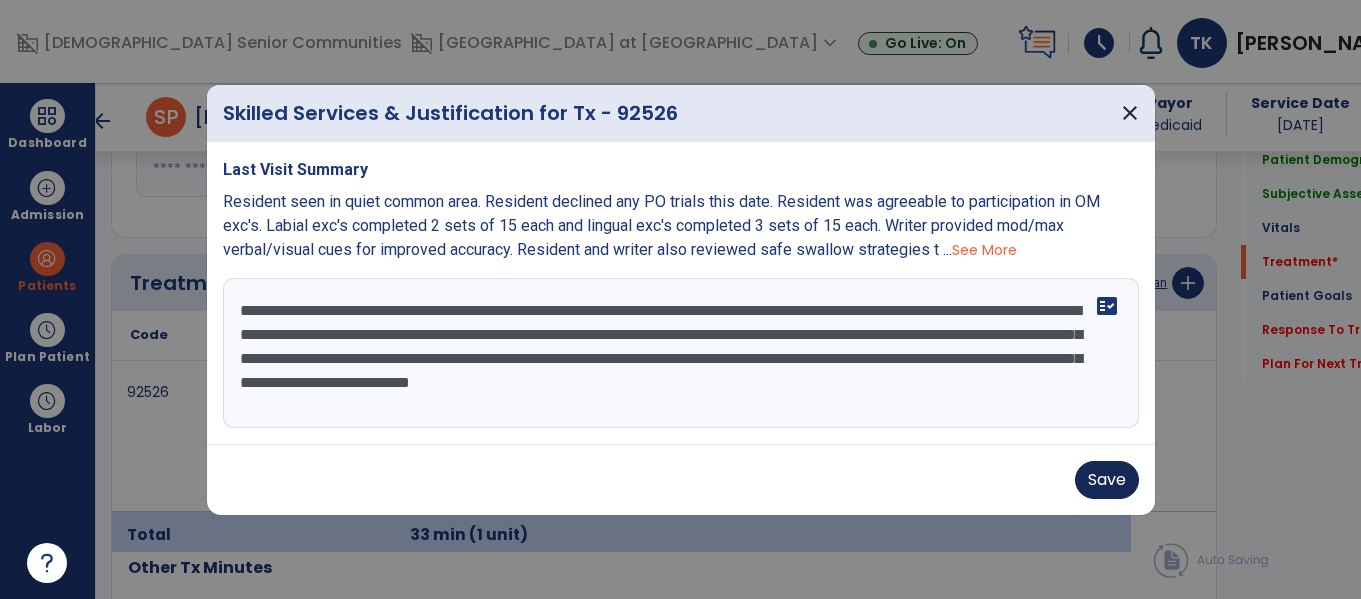type on "**********" 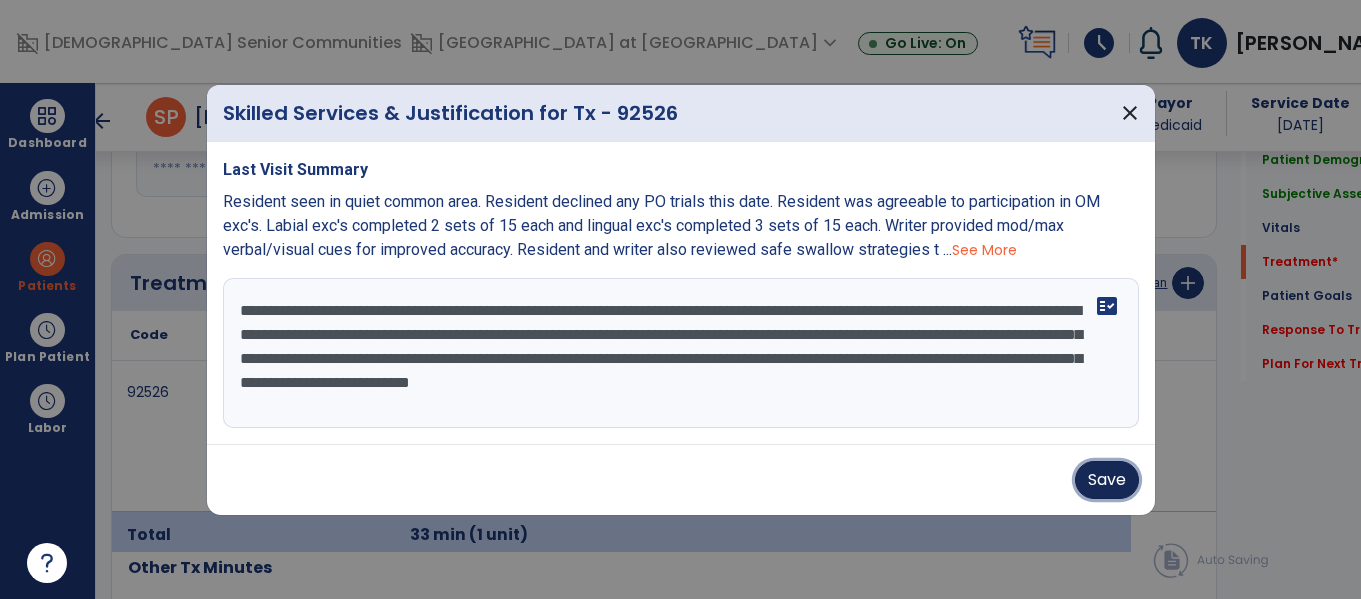 click on "Save" at bounding box center (1107, 480) 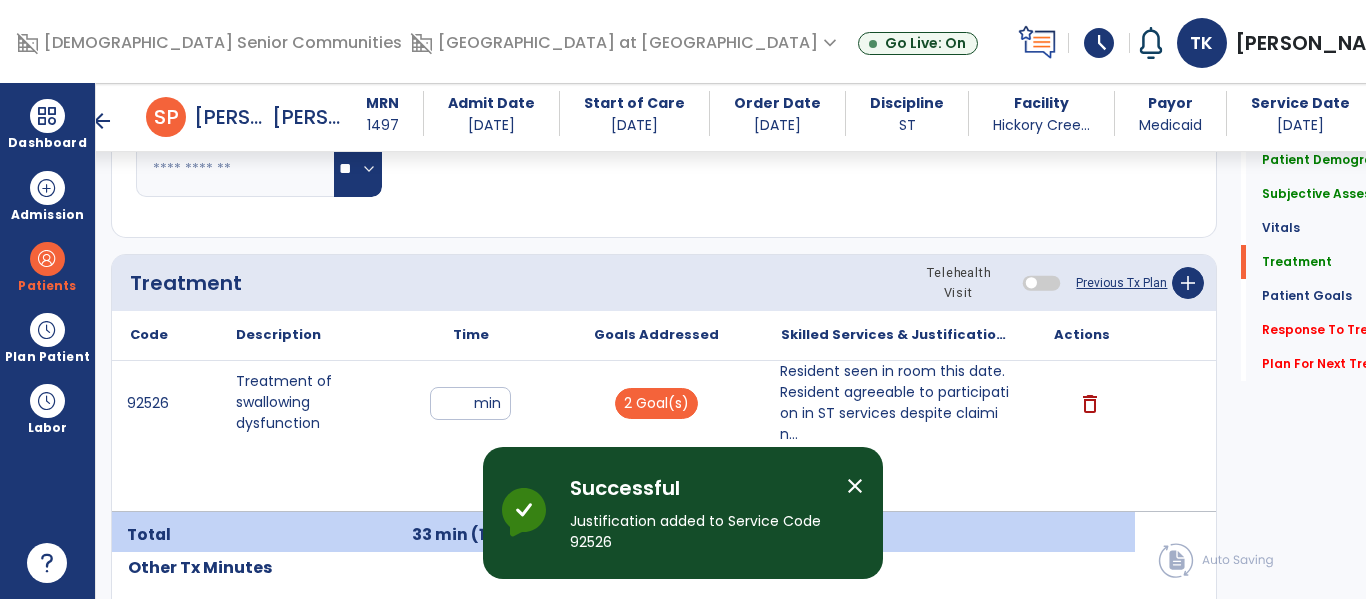 click on "close" at bounding box center (855, 486) 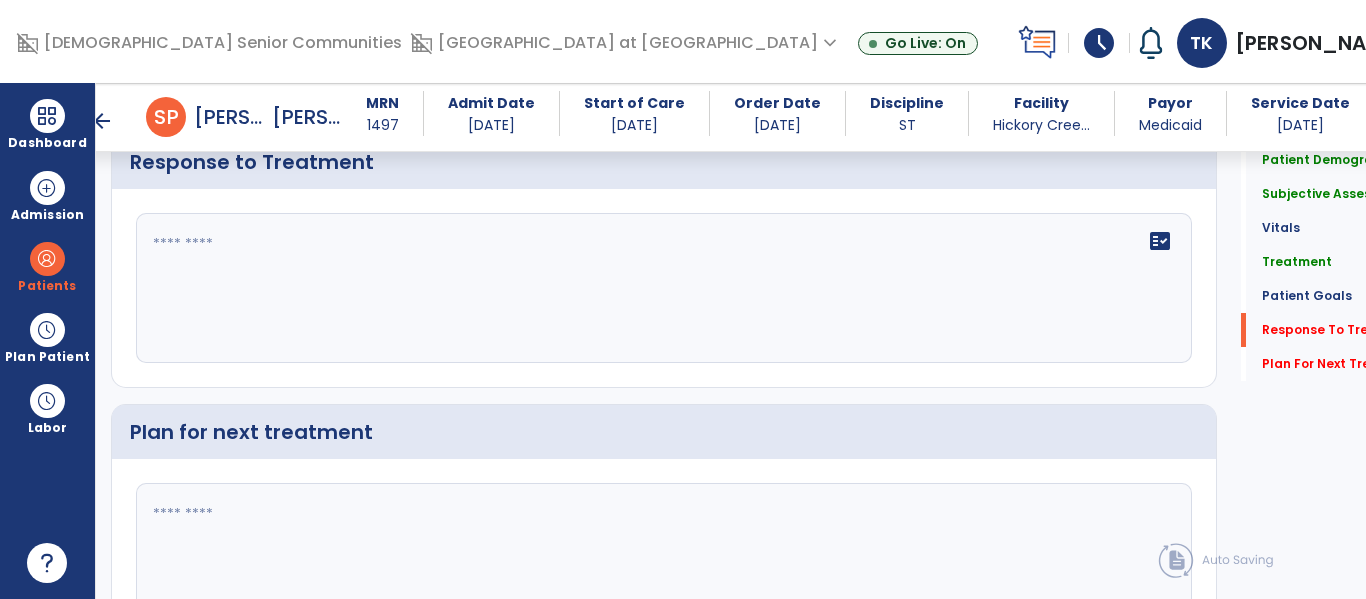 scroll, scrollTop: 2557, scrollLeft: 0, axis: vertical 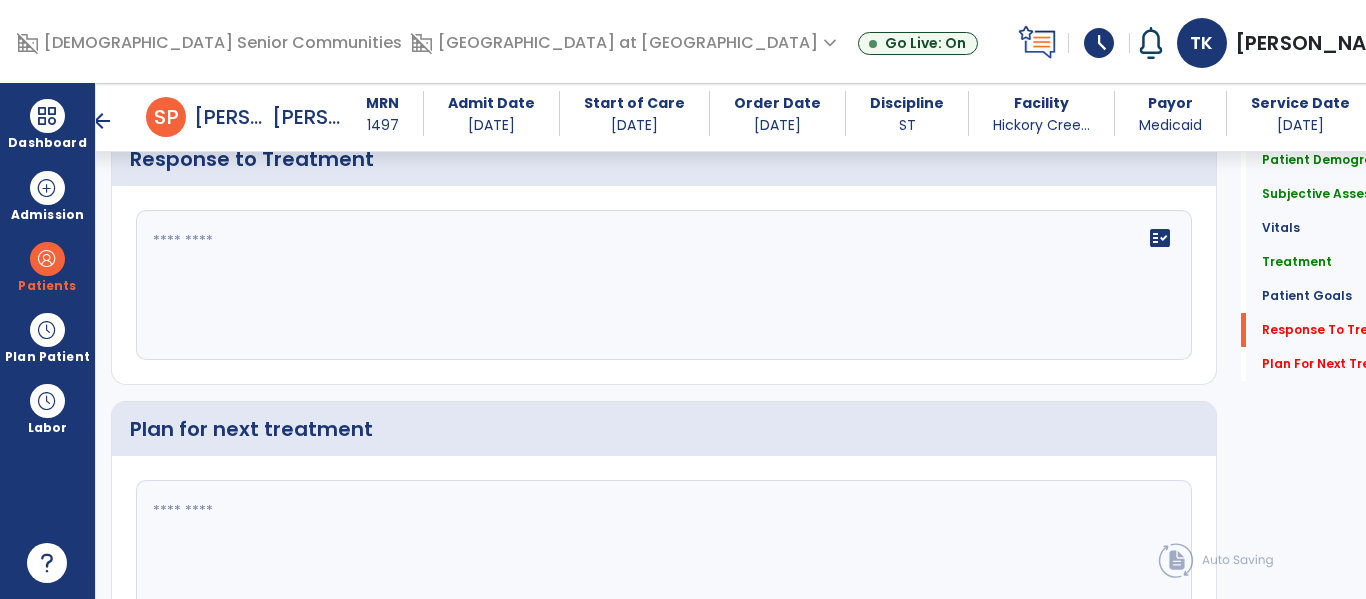 click on "fact_check" 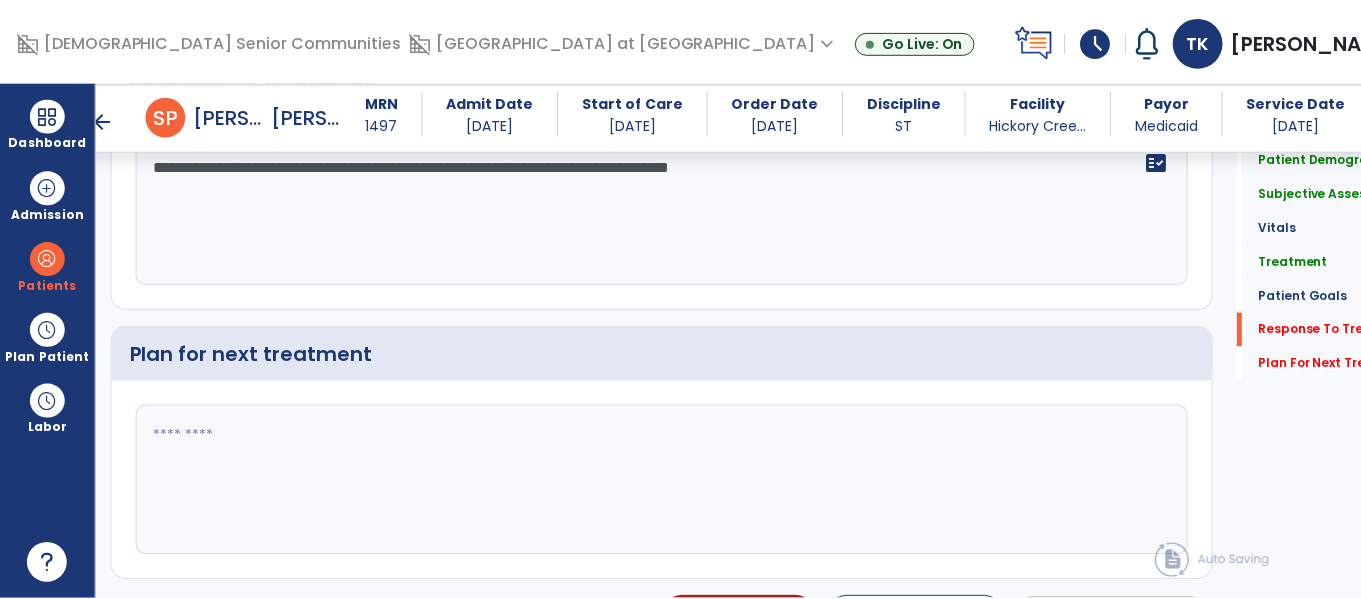 scroll, scrollTop: 2700, scrollLeft: 0, axis: vertical 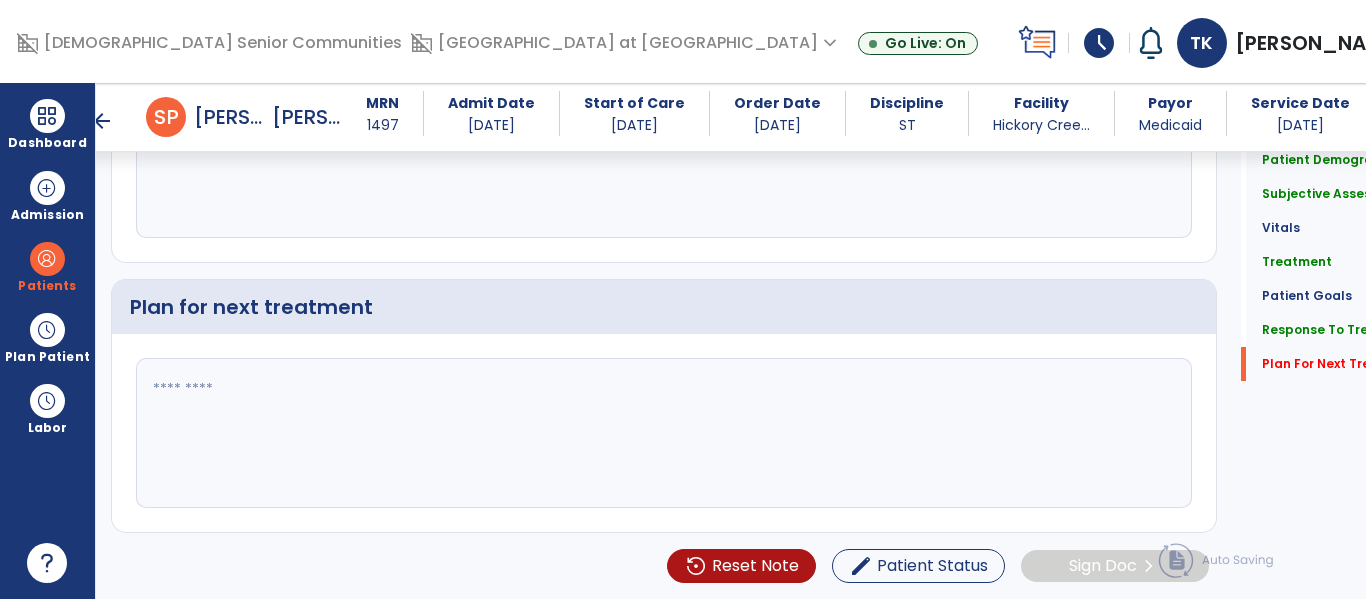 type on "**********" 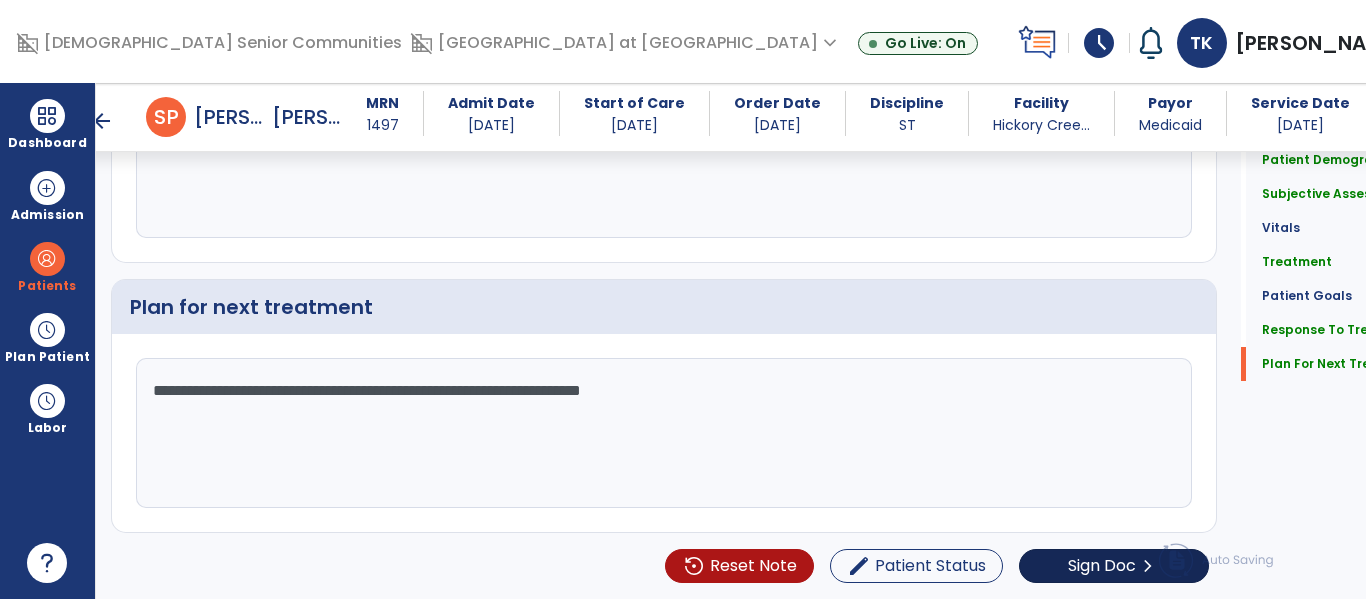 type on "**********" 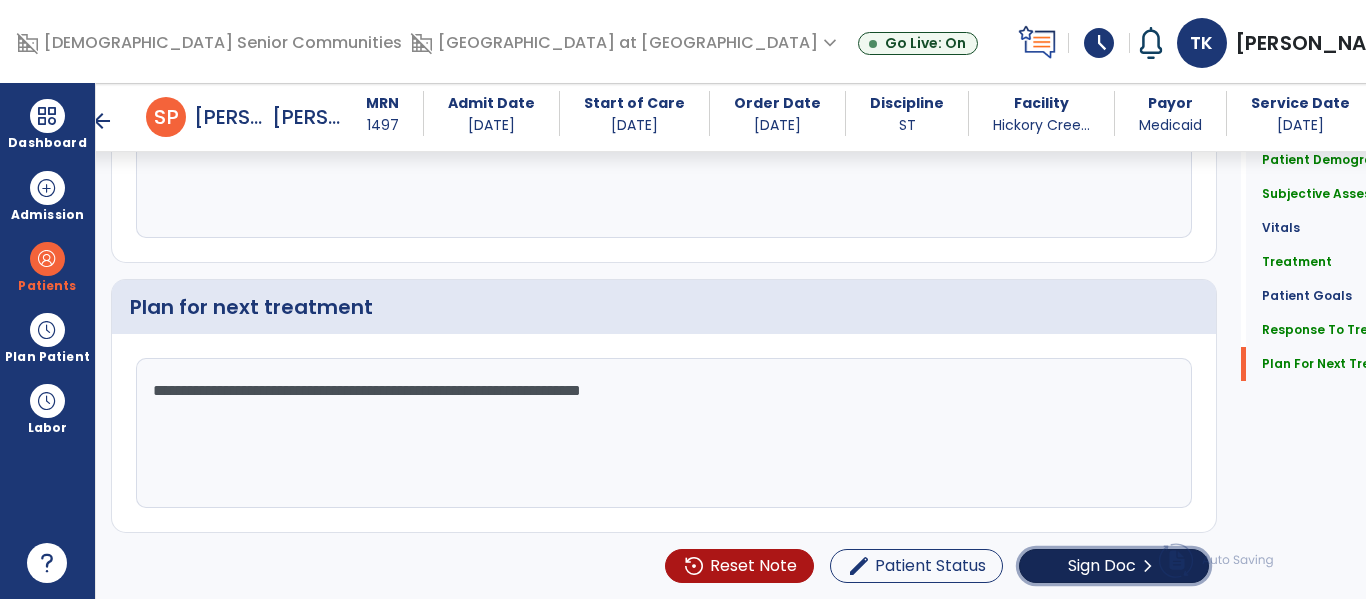 click on "Sign Doc" 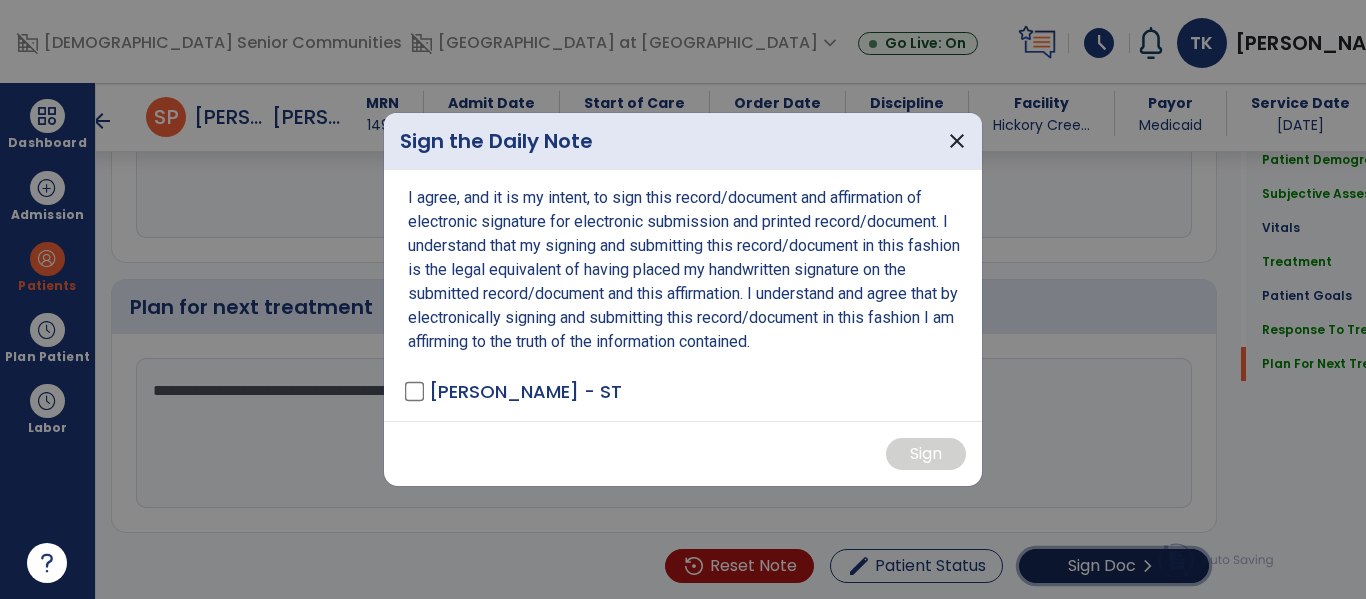 scroll, scrollTop: 2700, scrollLeft: 0, axis: vertical 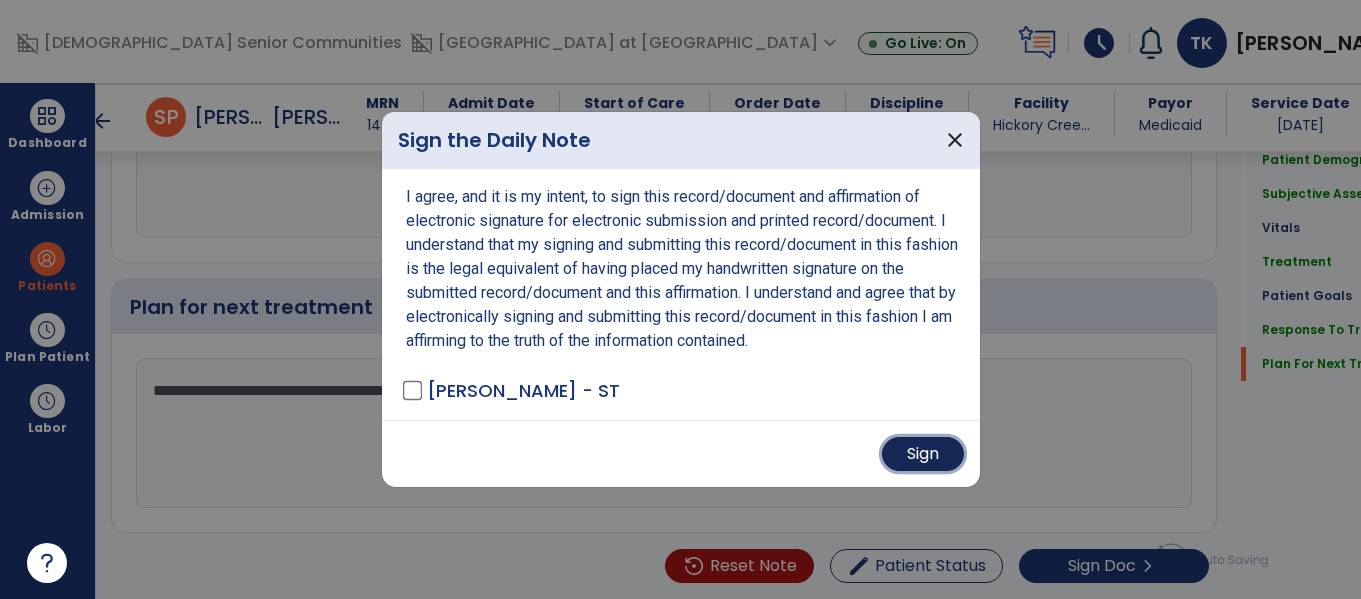 click on "Sign" at bounding box center [923, 454] 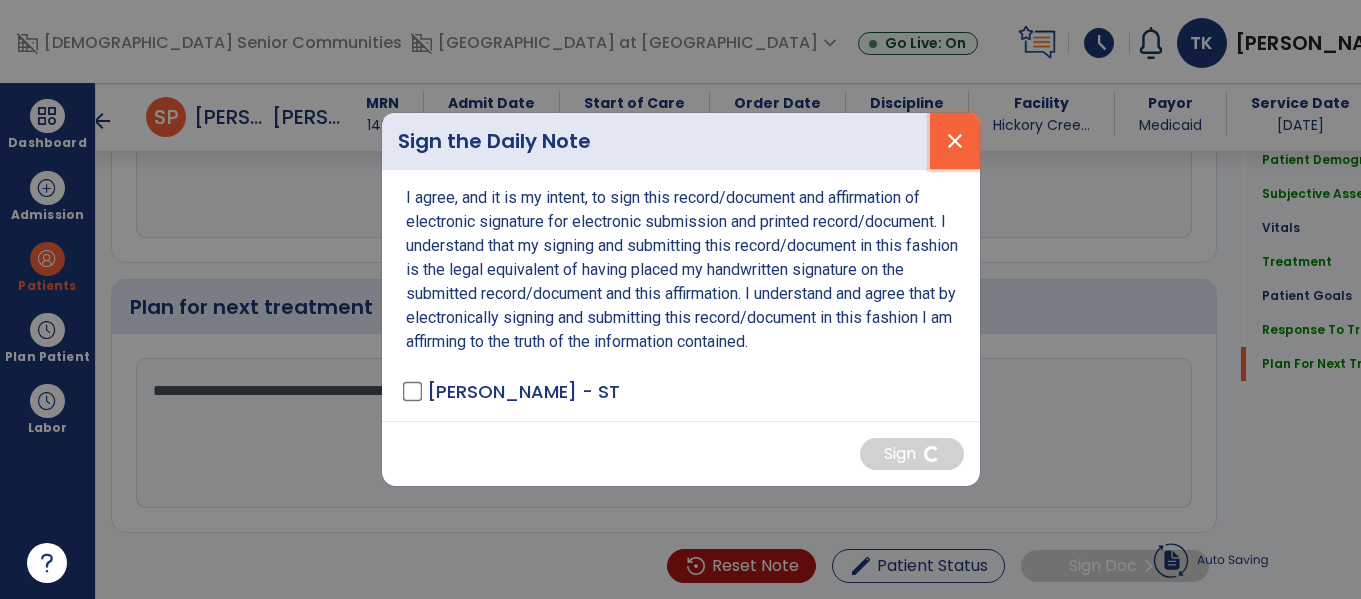 click on "close" at bounding box center (955, 141) 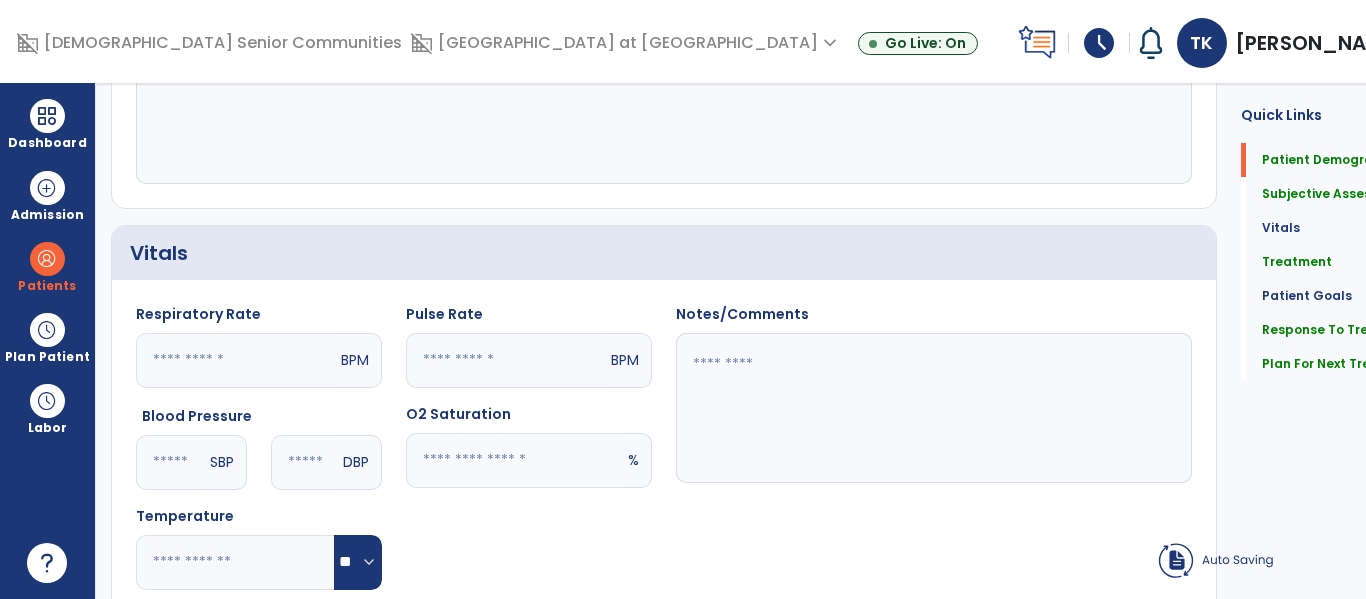 scroll, scrollTop: 0, scrollLeft: 0, axis: both 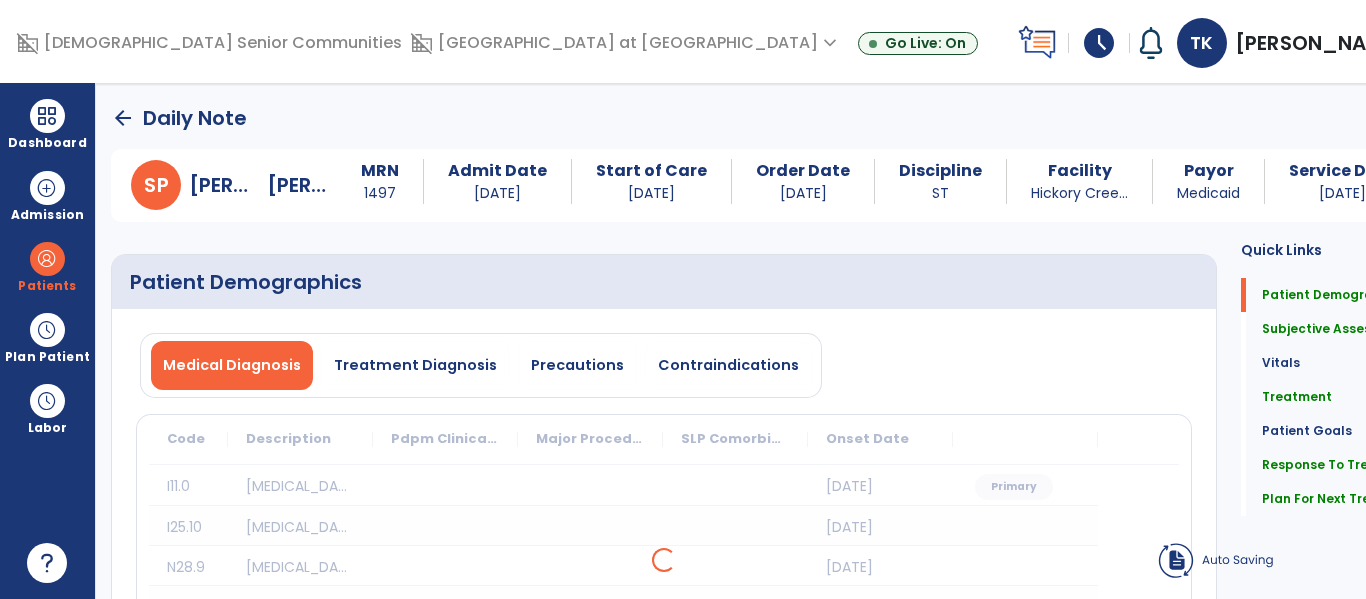 click on "arrow_back" 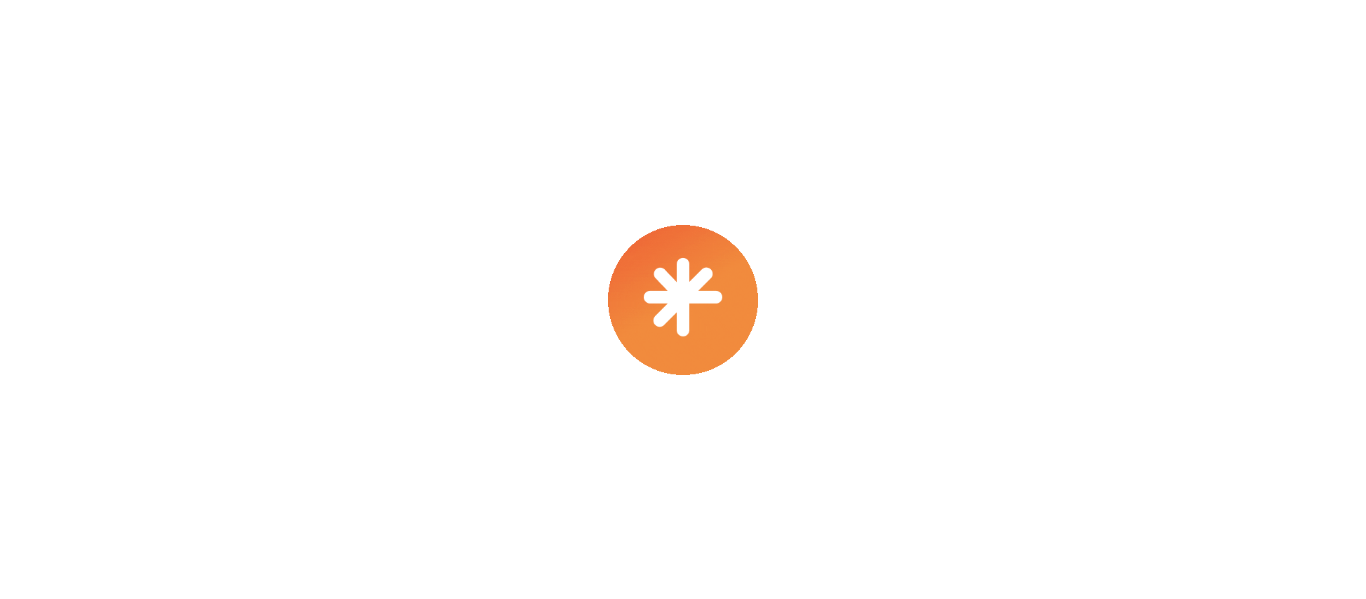 scroll, scrollTop: 0, scrollLeft: 0, axis: both 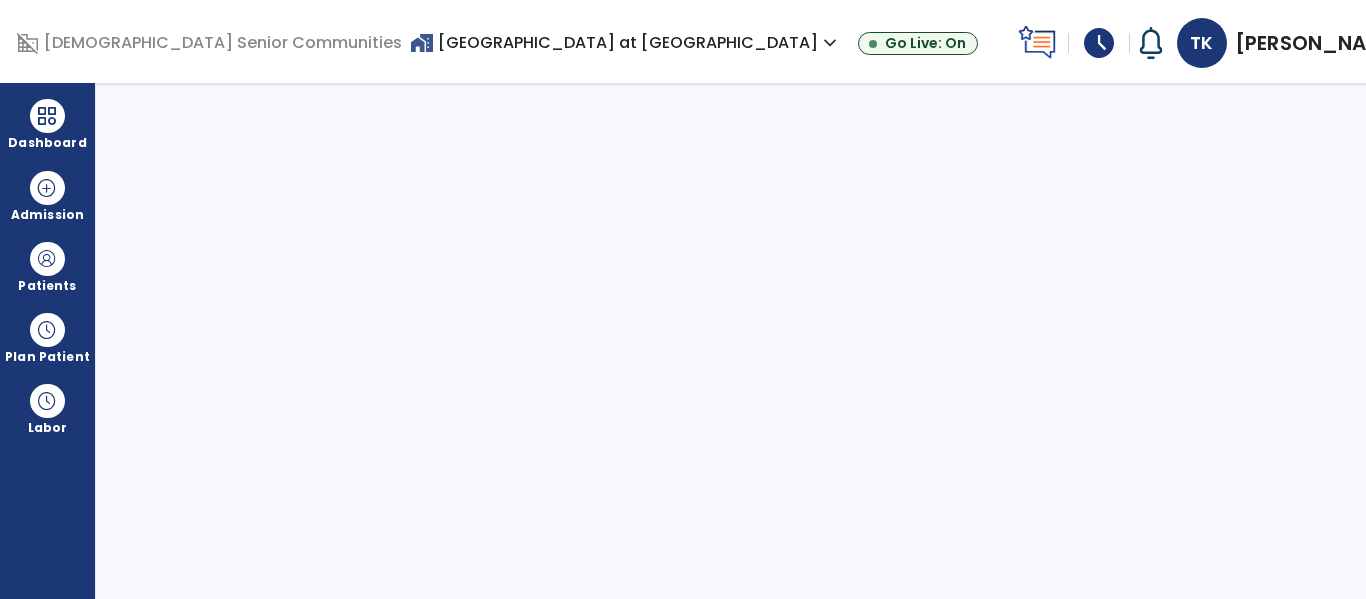 select on "****" 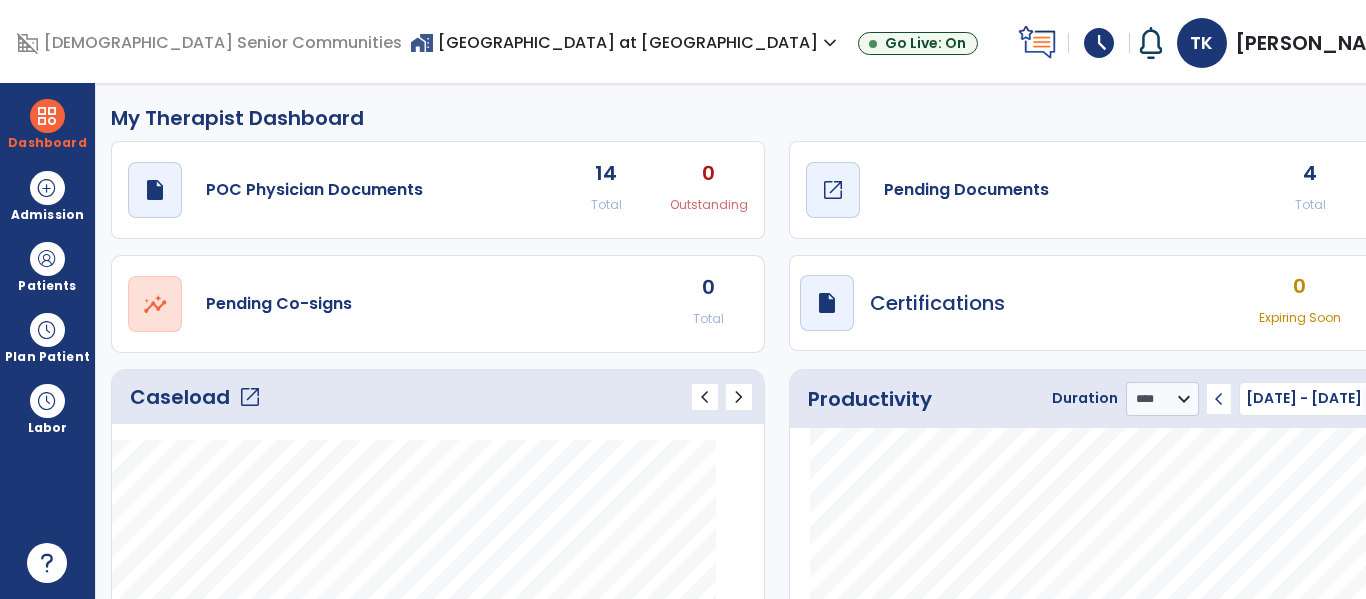 click on "Pending Documents" 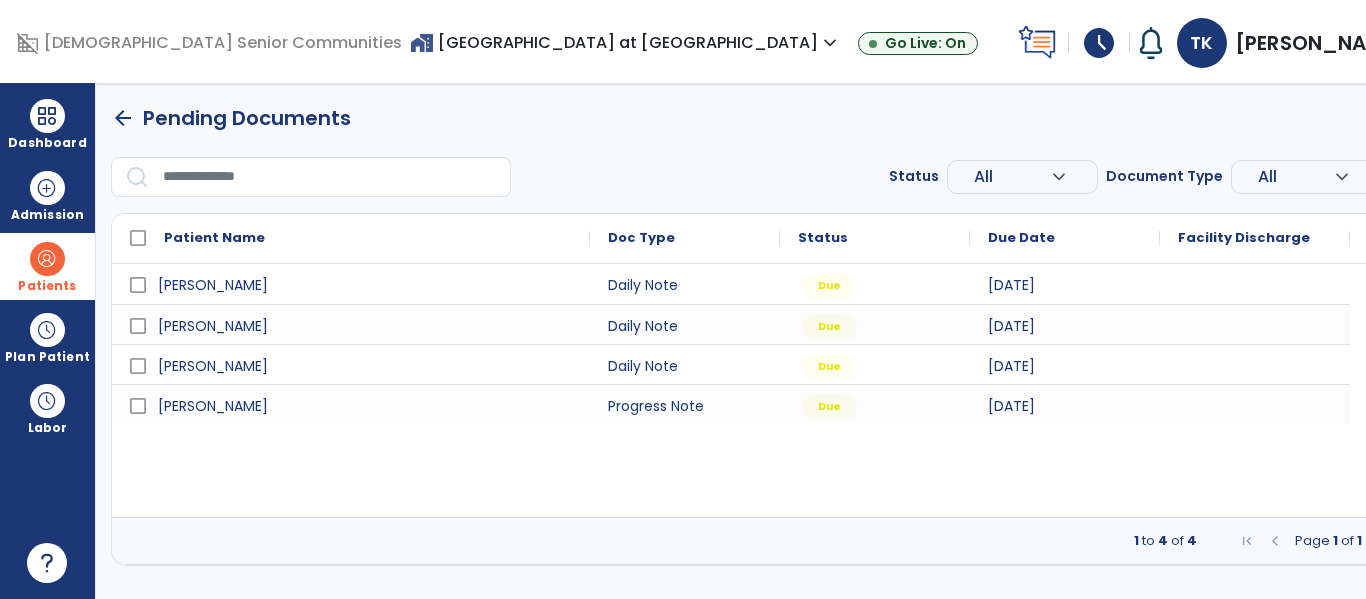 click at bounding box center [47, 259] 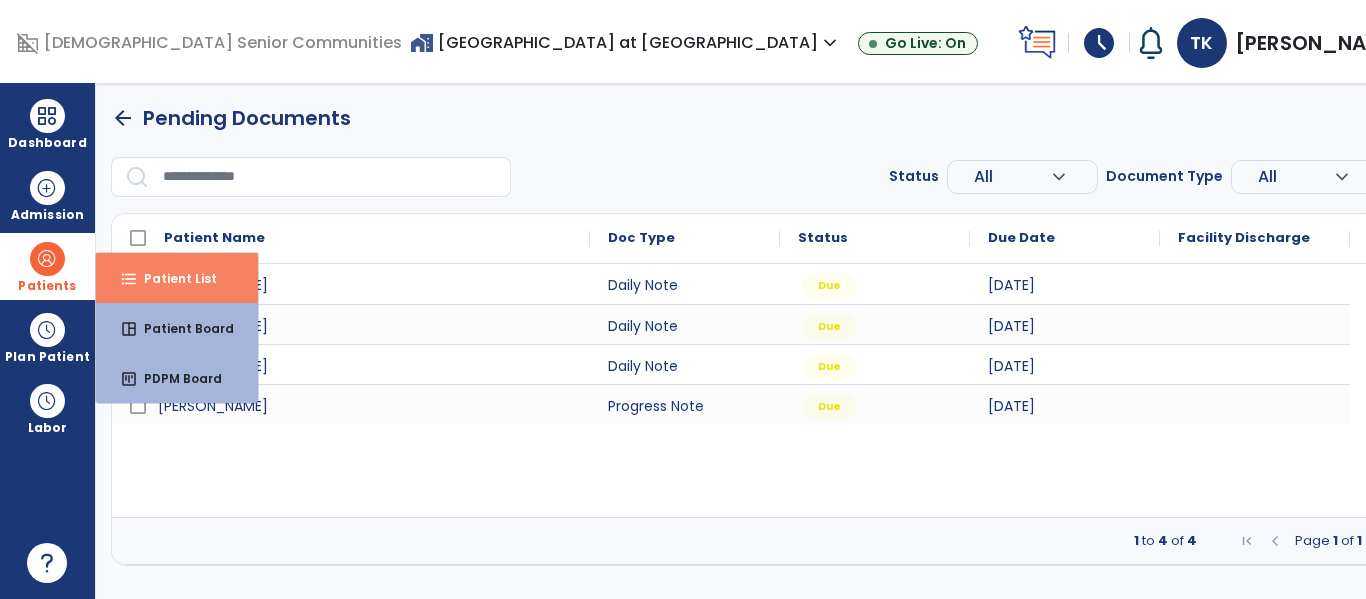 click on "format_list_bulleted  Patient List" at bounding box center (177, 278) 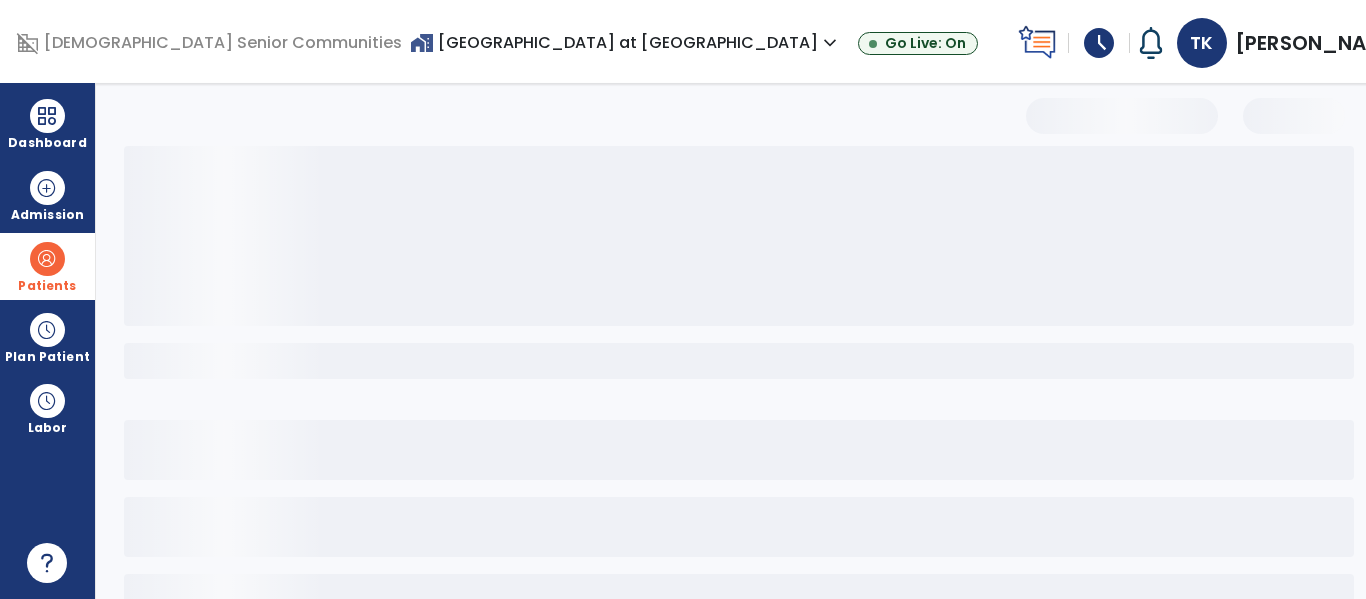 select on "***" 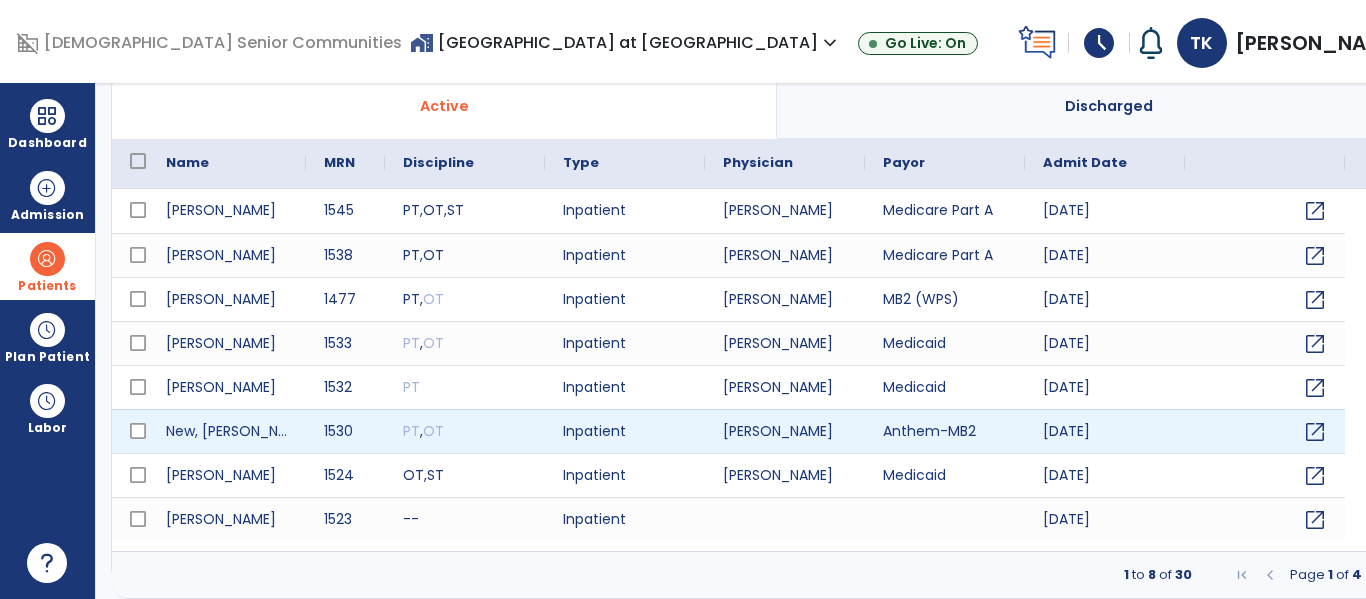 scroll, scrollTop: 142, scrollLeft: 0, axis: vertical 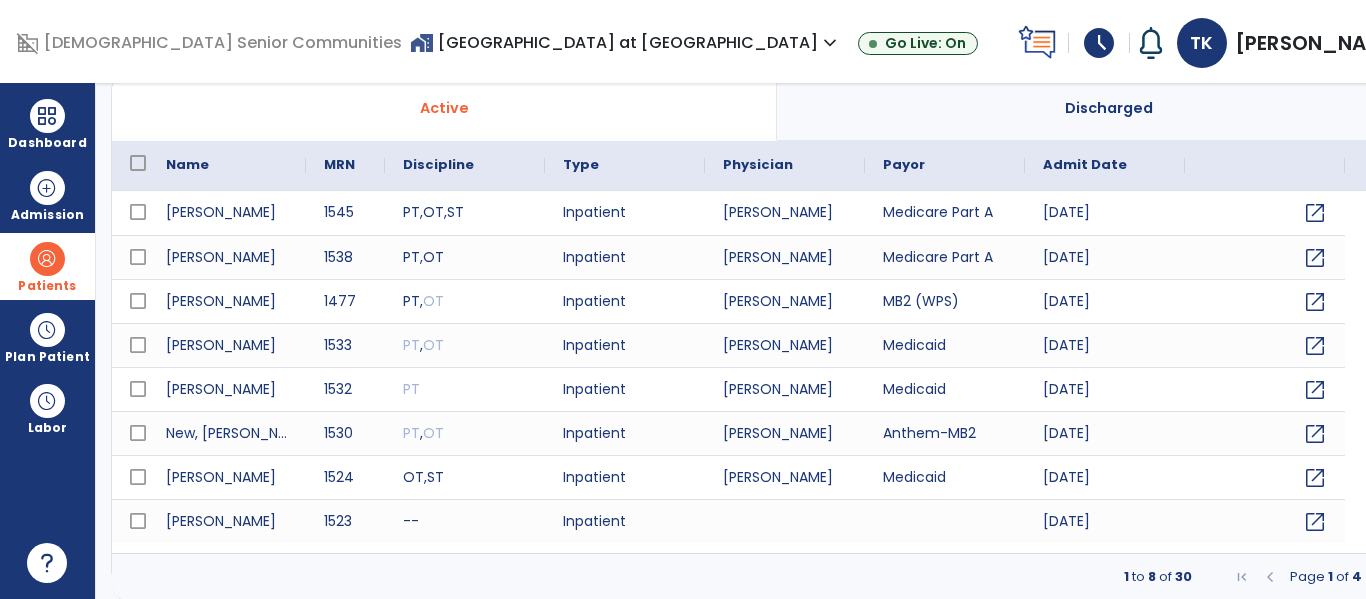 click at bounding box center [1382, 577] 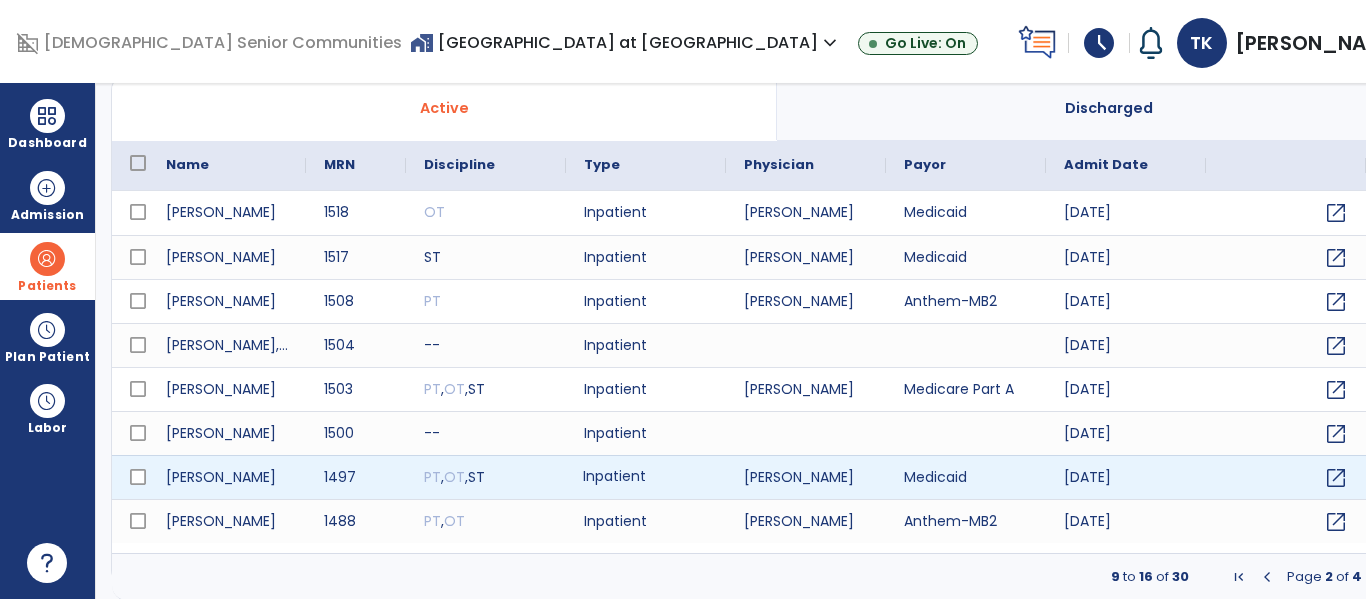 click on "Inpatient" at bounding box center (646, 477) 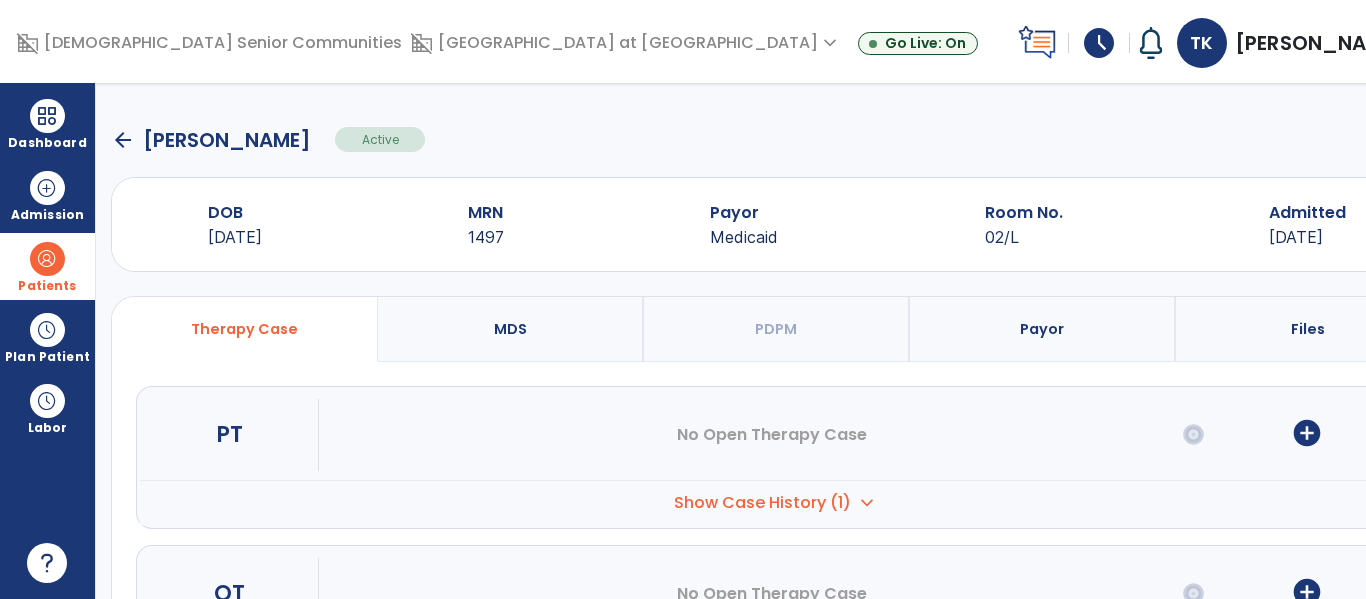 scroll, scrollTop: 252, scrollLeft: 0, axis: vertical 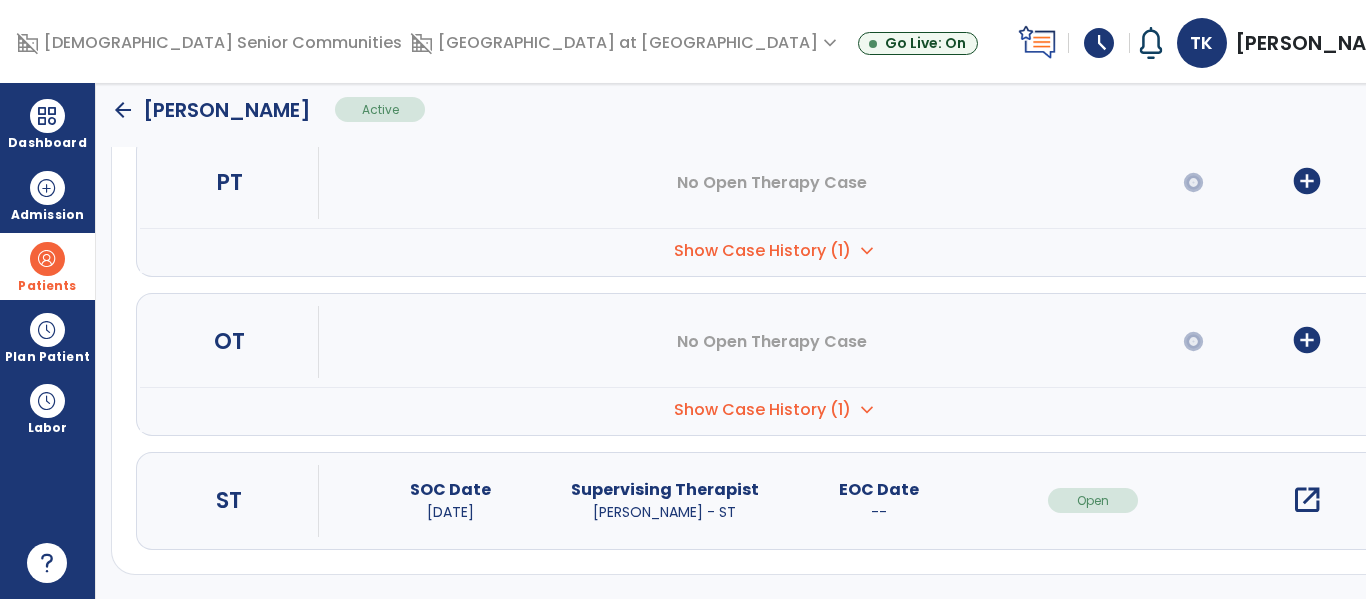 click on "open_in_new" at bounding box center [1307, 500] 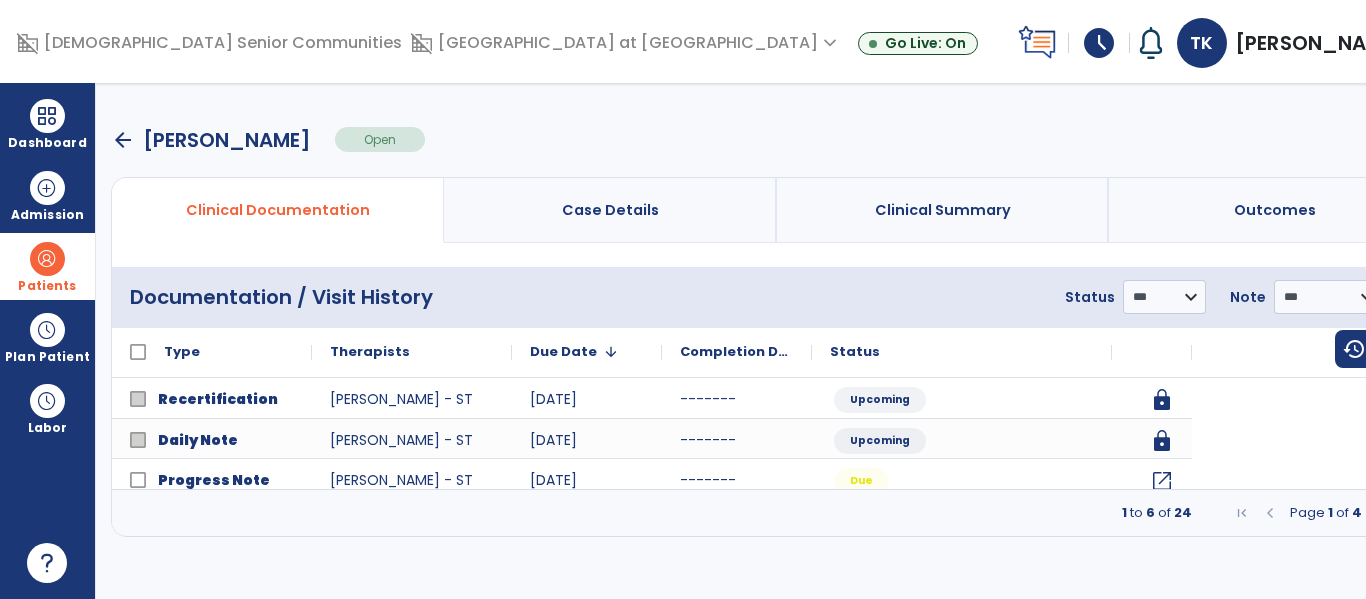 scroll, scrollTop: 0, scrollLeft: 0, axis: both 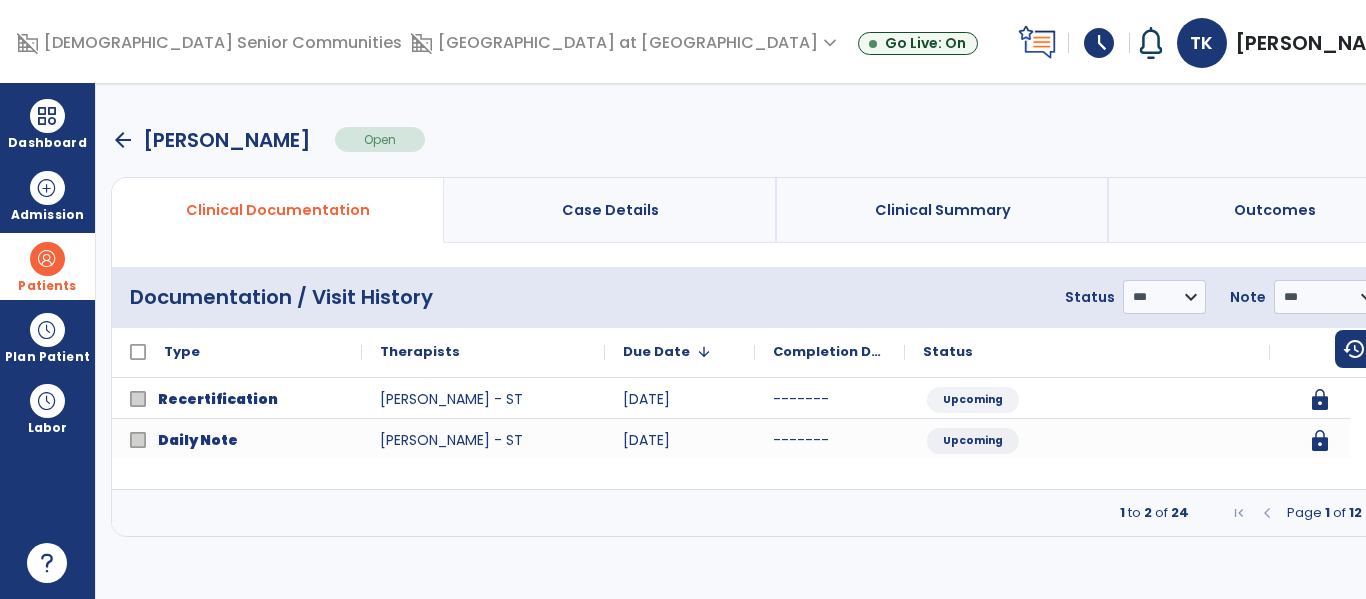 click at bounding box center (1382, 513) 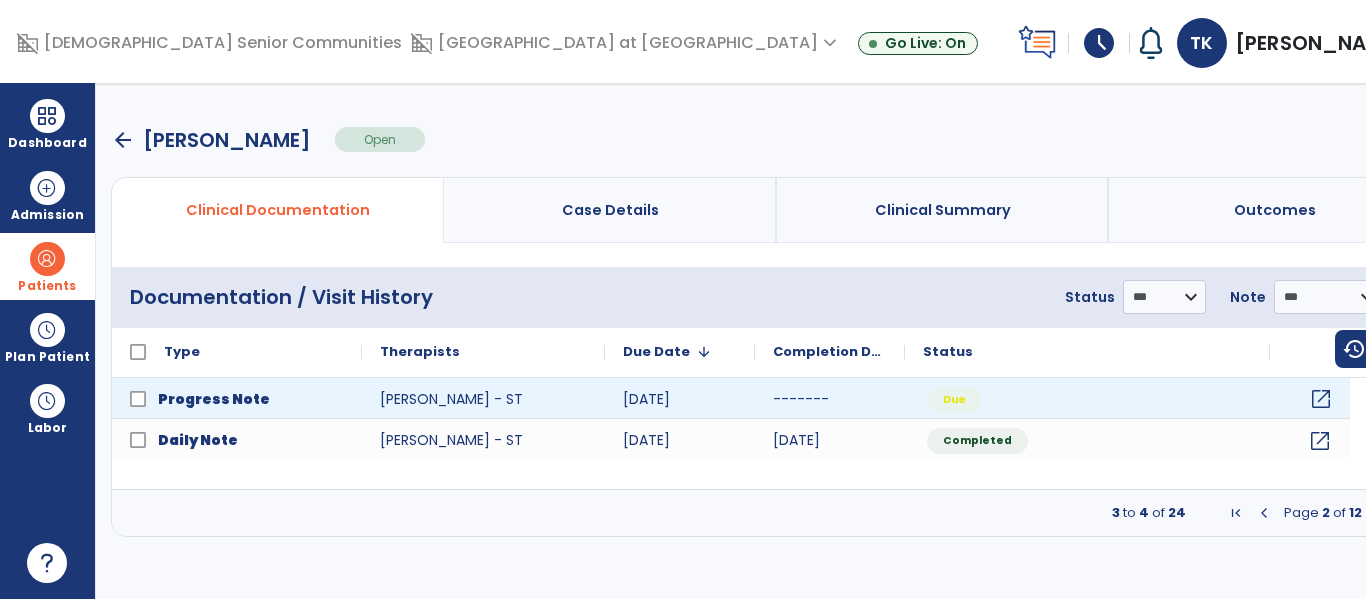 click on "open_in_new" 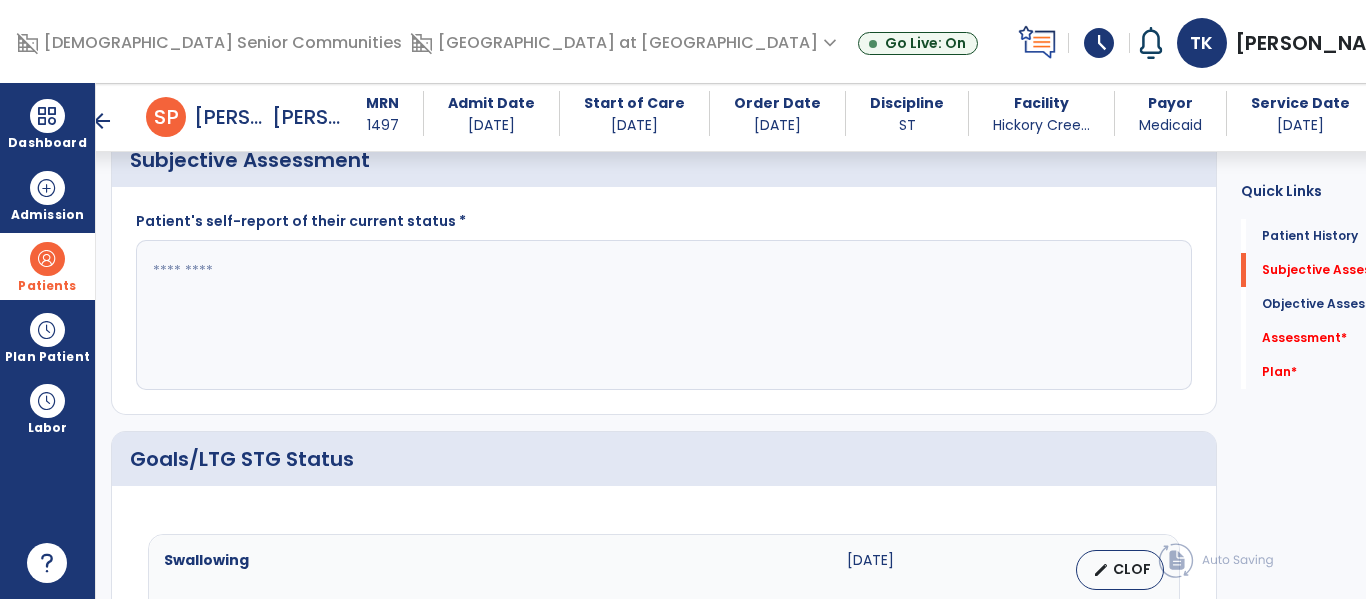 scroll, scrollTop: 604, scrollLeft: 0, axis: vertical 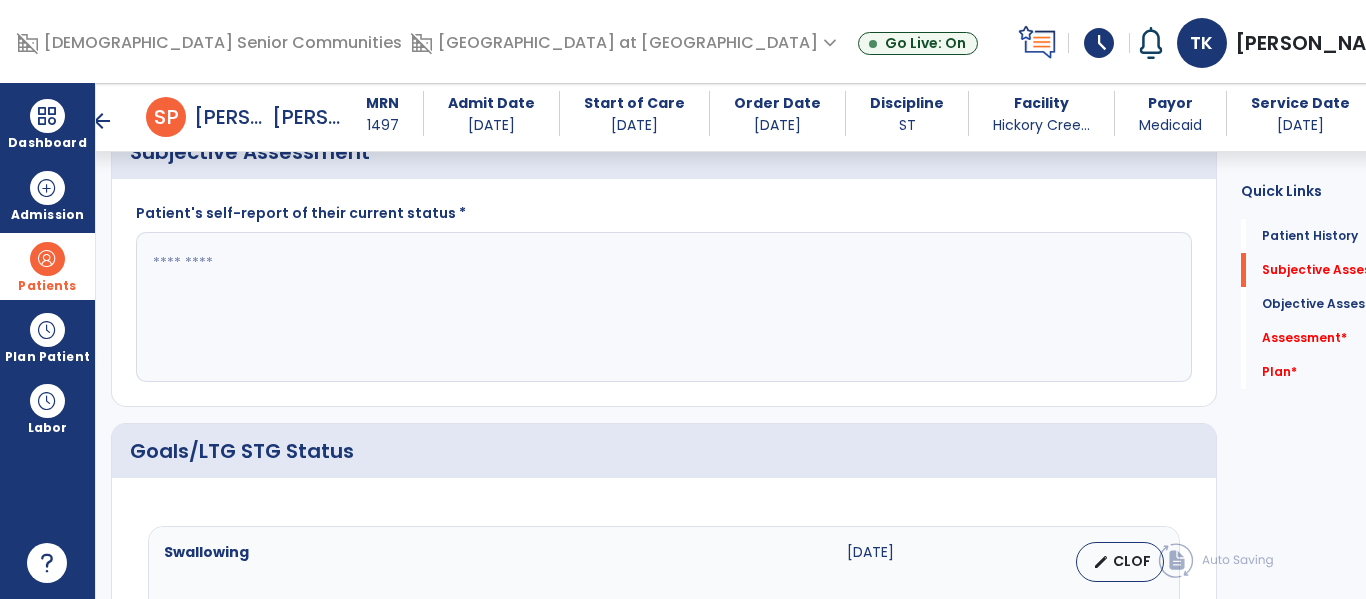 click 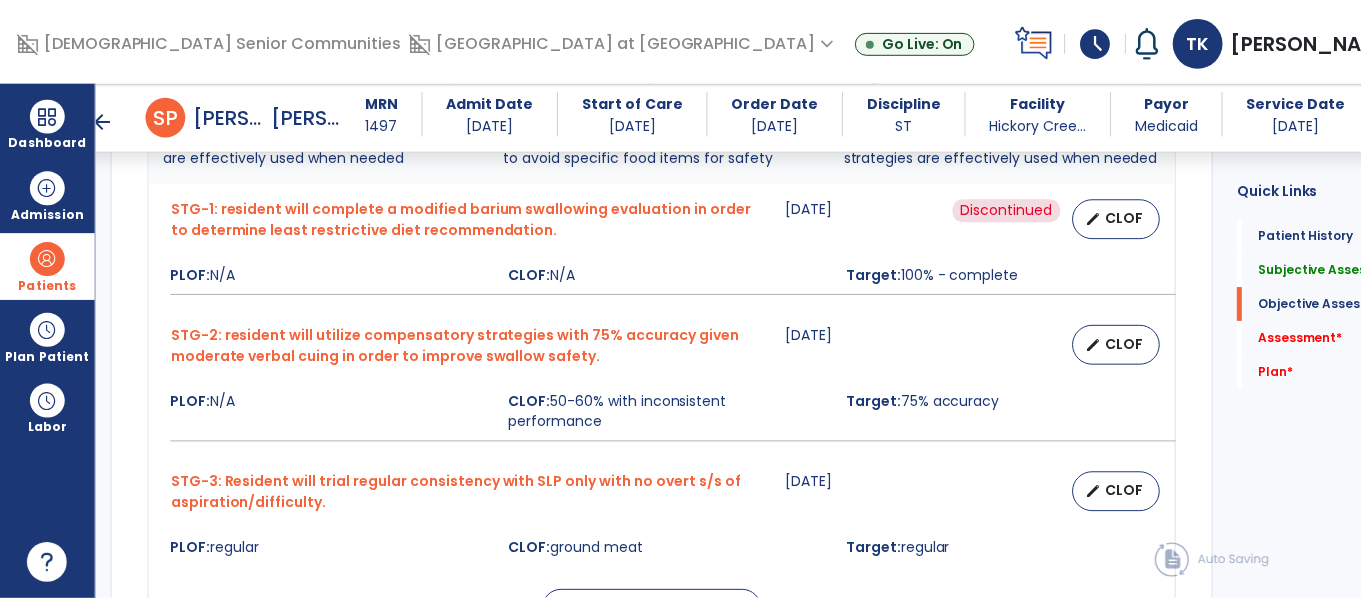 scroll, scrollTop: 1148, scrollLeft: 0, axis: vertical 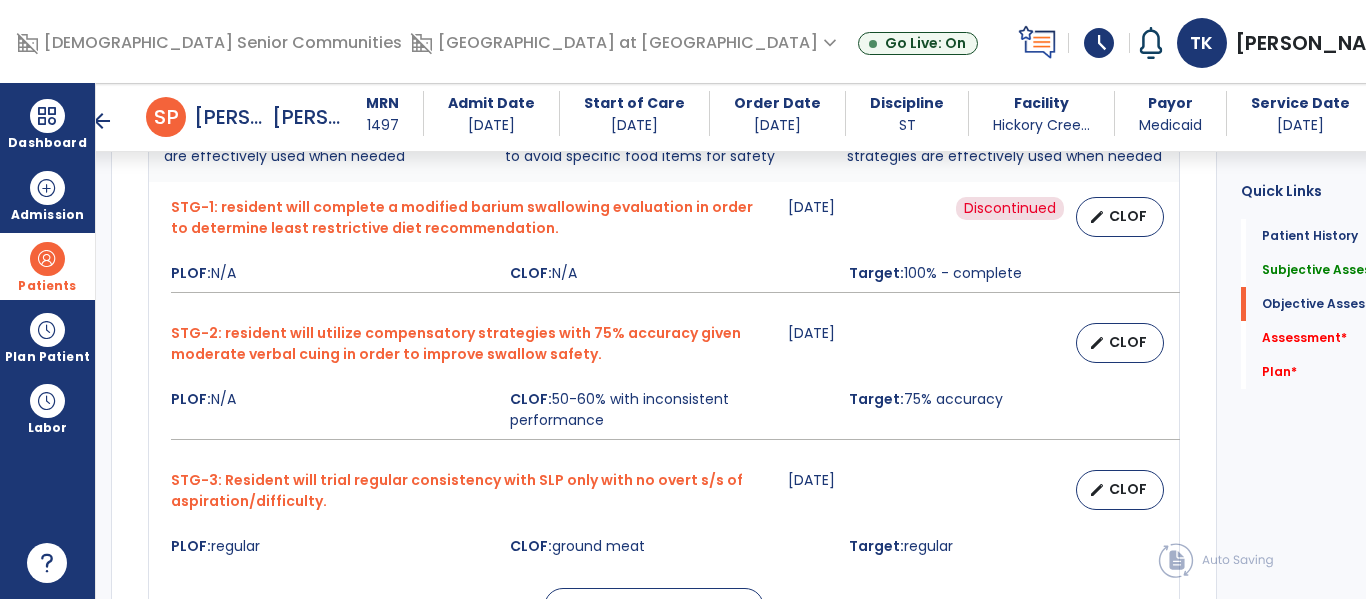 type on "**********" 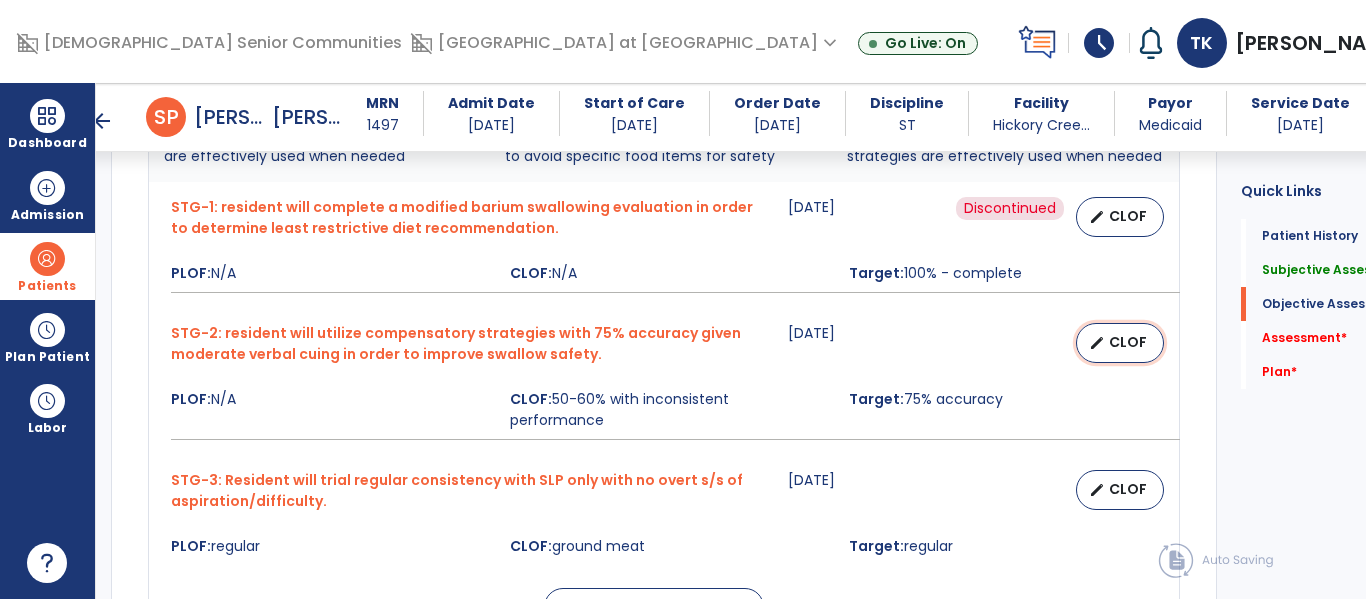 click on "CLOF" at bounding box center [1128, 342] 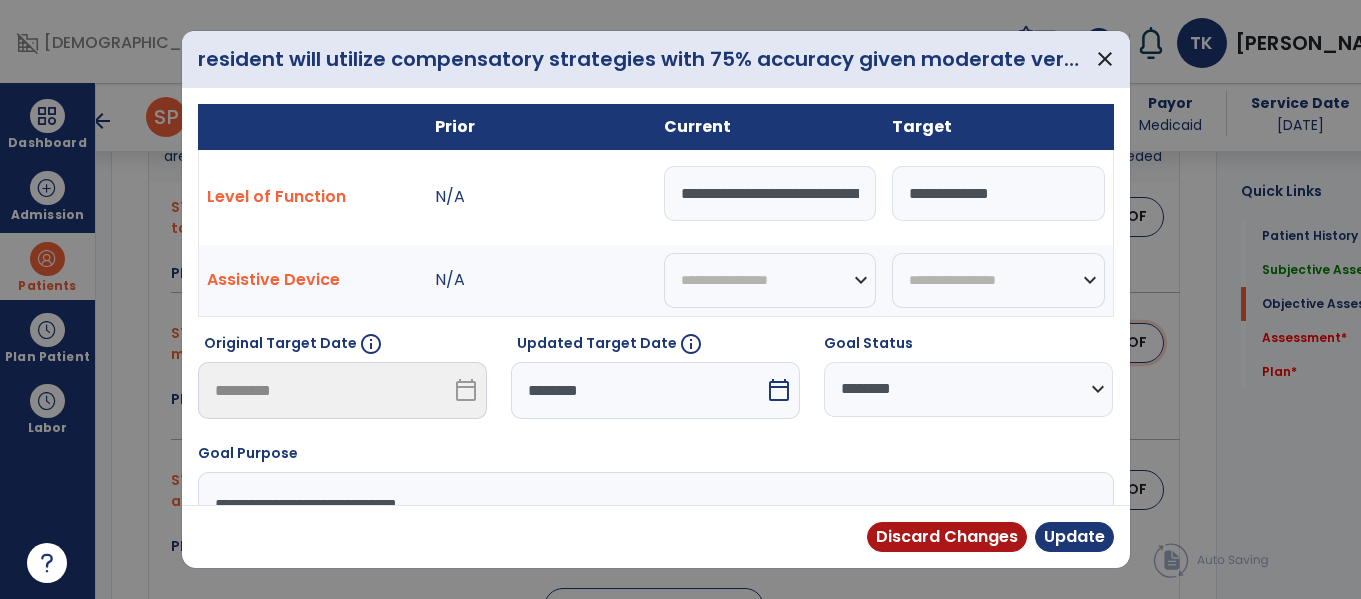 scroll, scrollTop: 1148, scrollLeft: 0, axis: vertical 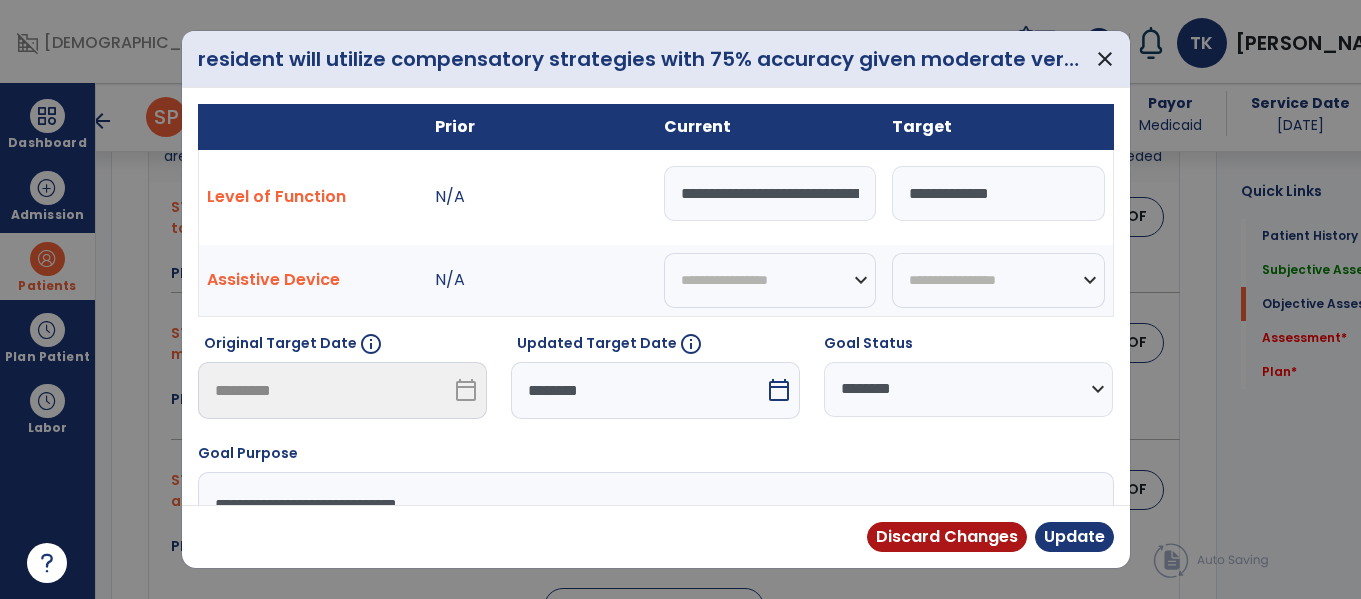 drag, startPoint x: 726, startPoint y: 195, endPoint x: 681, endPoint y: 199, distance: 45.17743 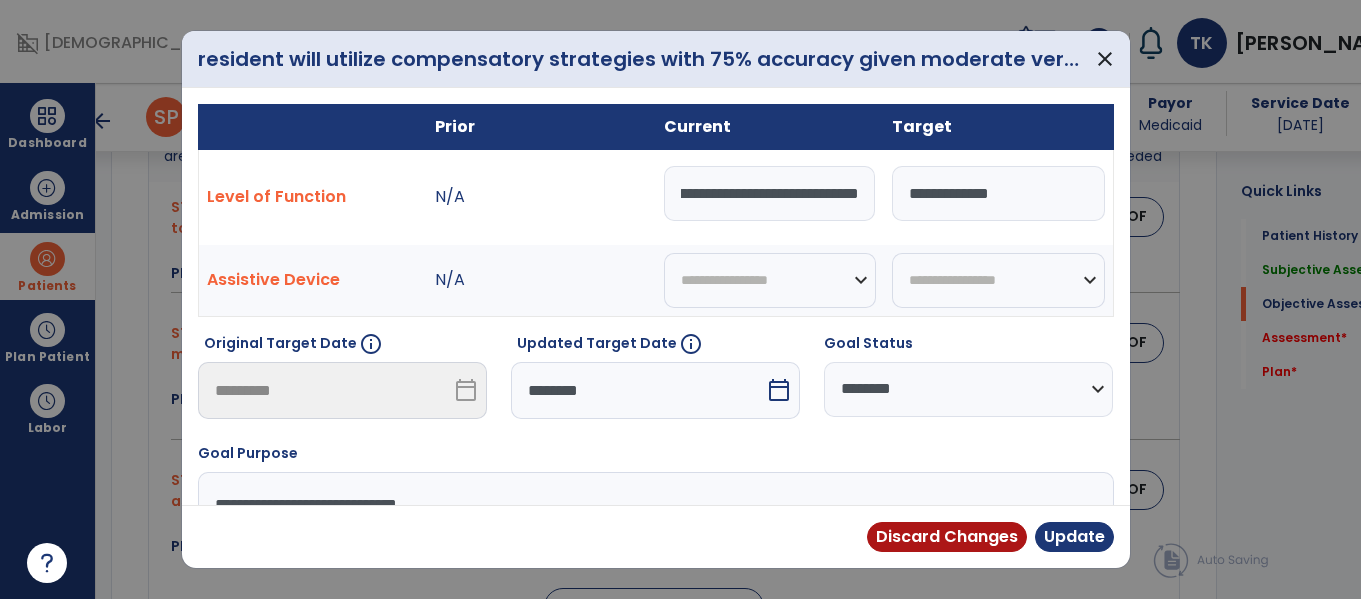scroll, scrollTop: 0, scrollLeft: 186, axis: horizontal 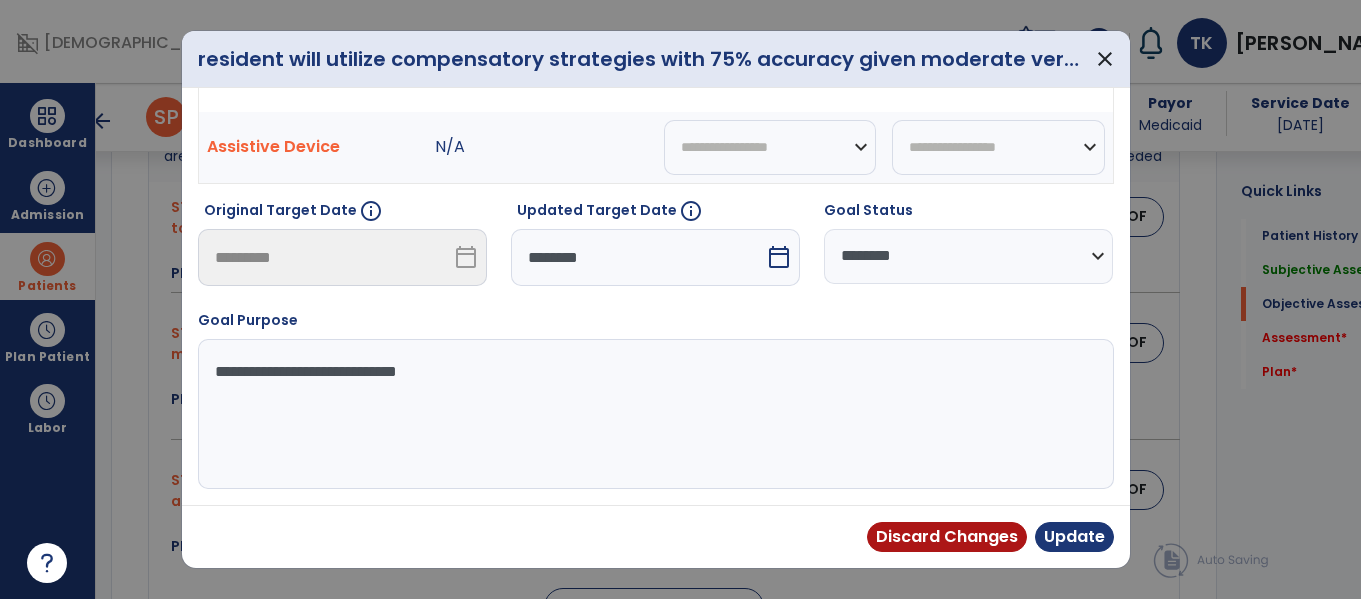 type on "**********" 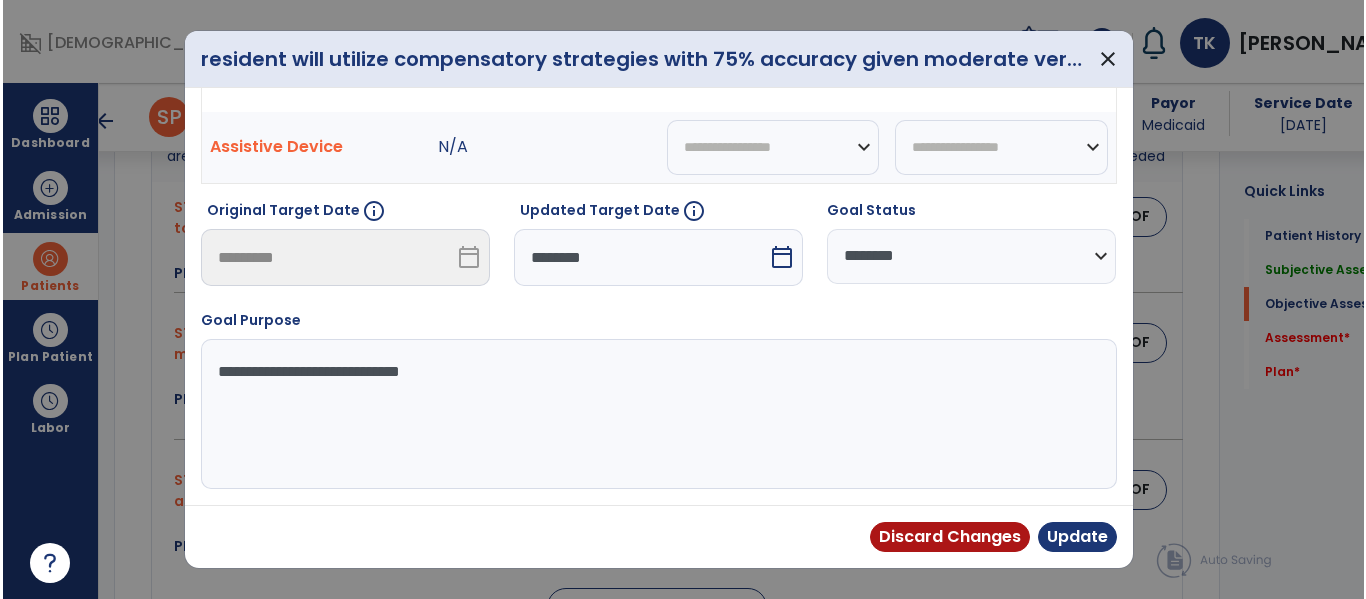 scroll, scrollTop: 0, scrollLeft: 0, axis: both 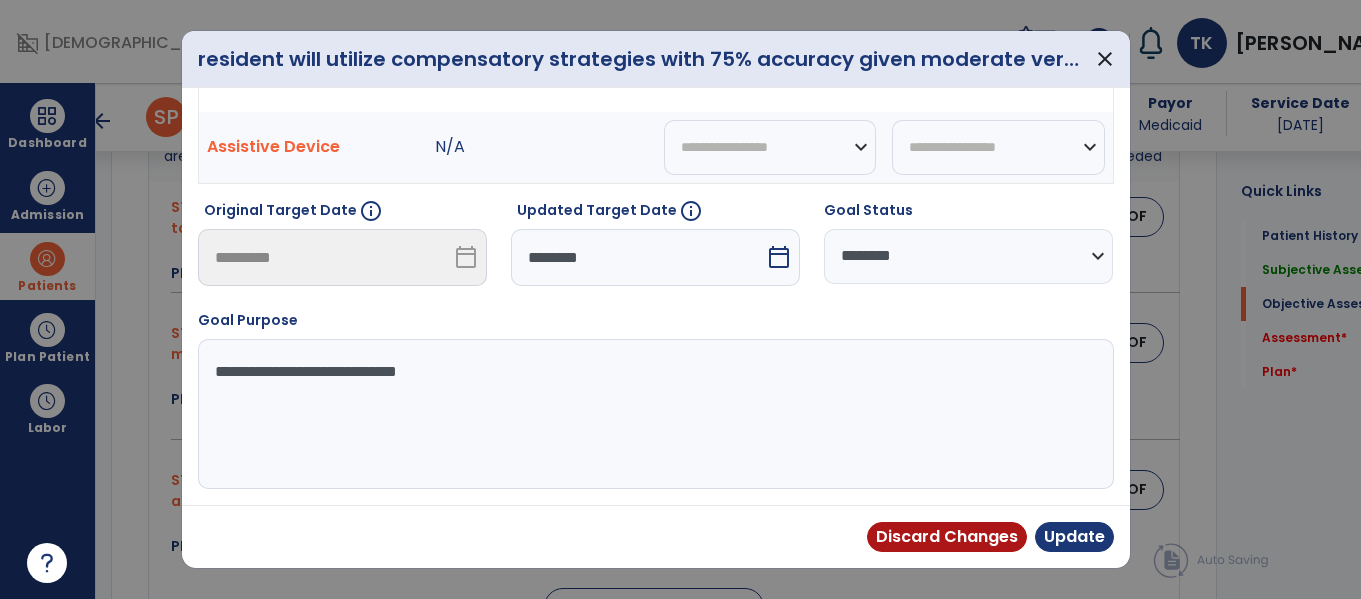 select on "*" 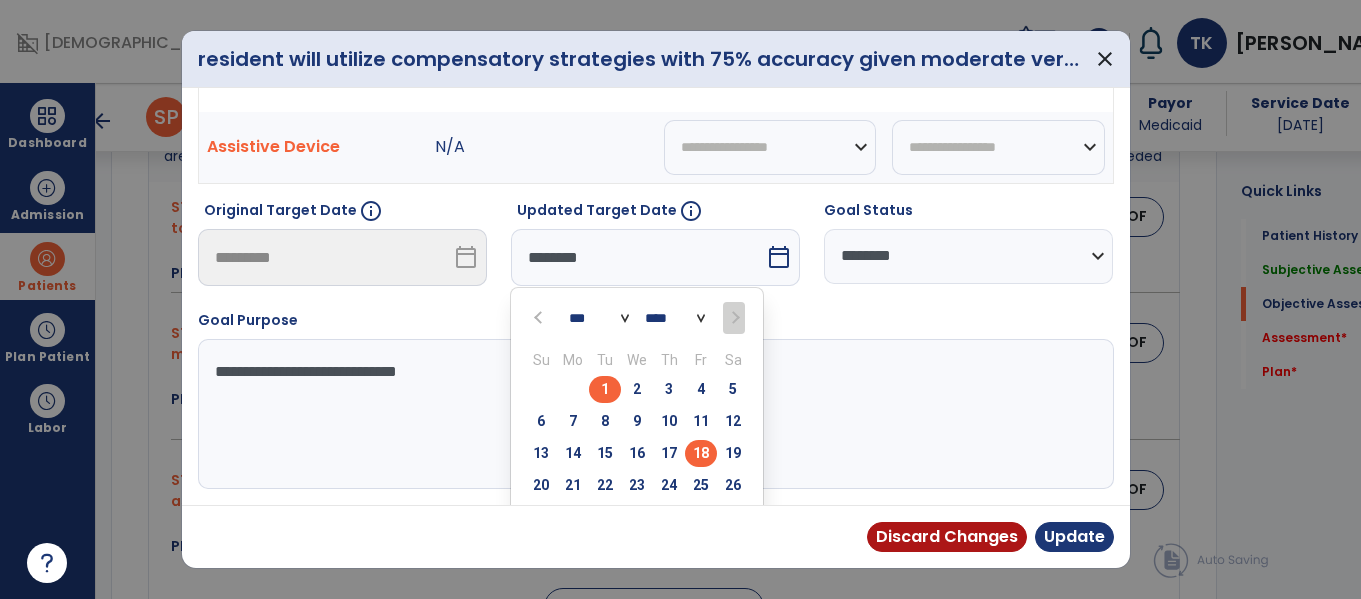 type on "*********" 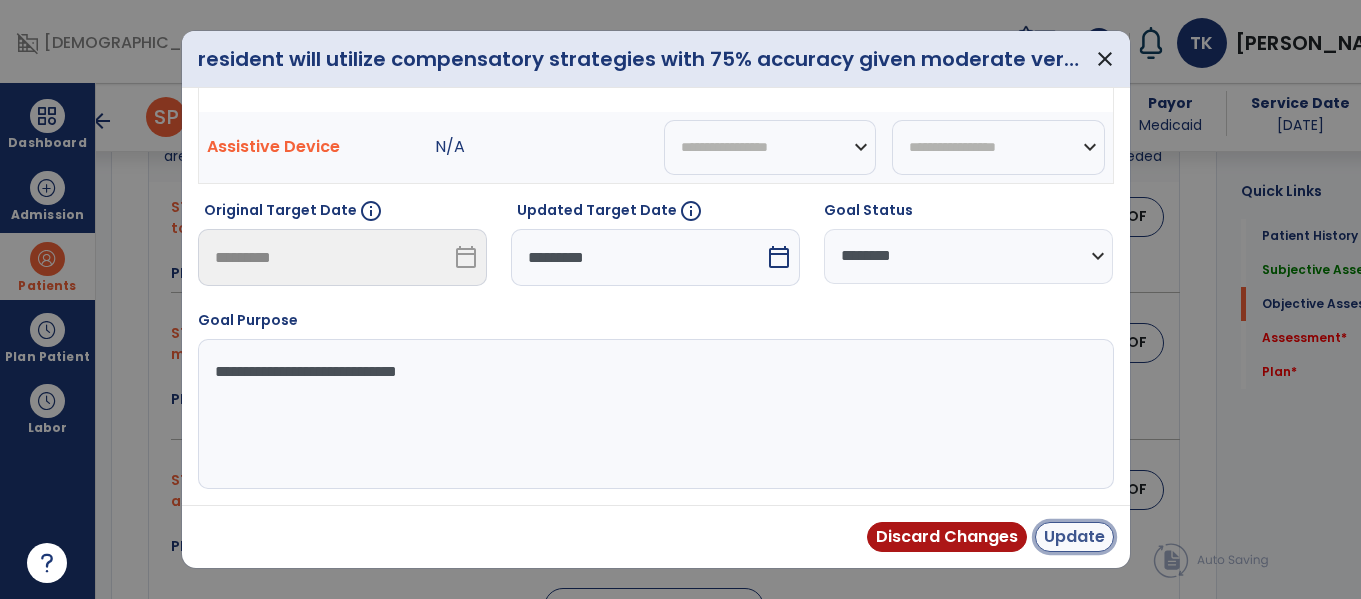 click on "Update" at bounding box center [1074, 537] 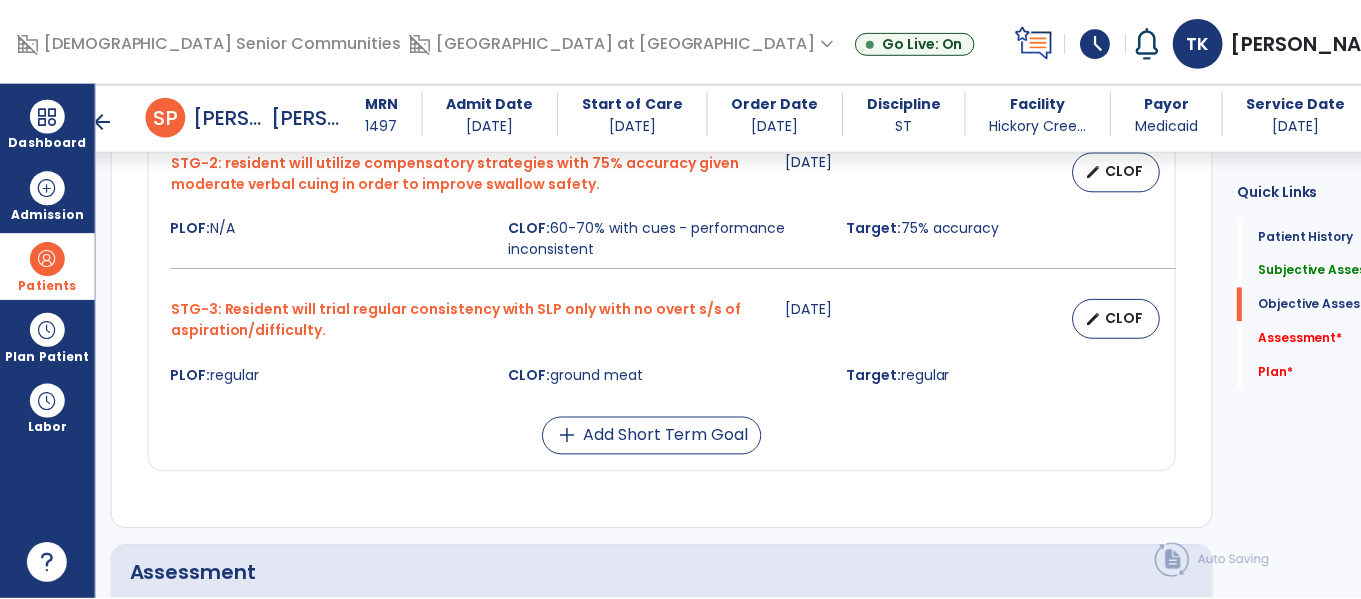 scroll, scrollTop: 1321, scrollLeft: 0, axis: vertical 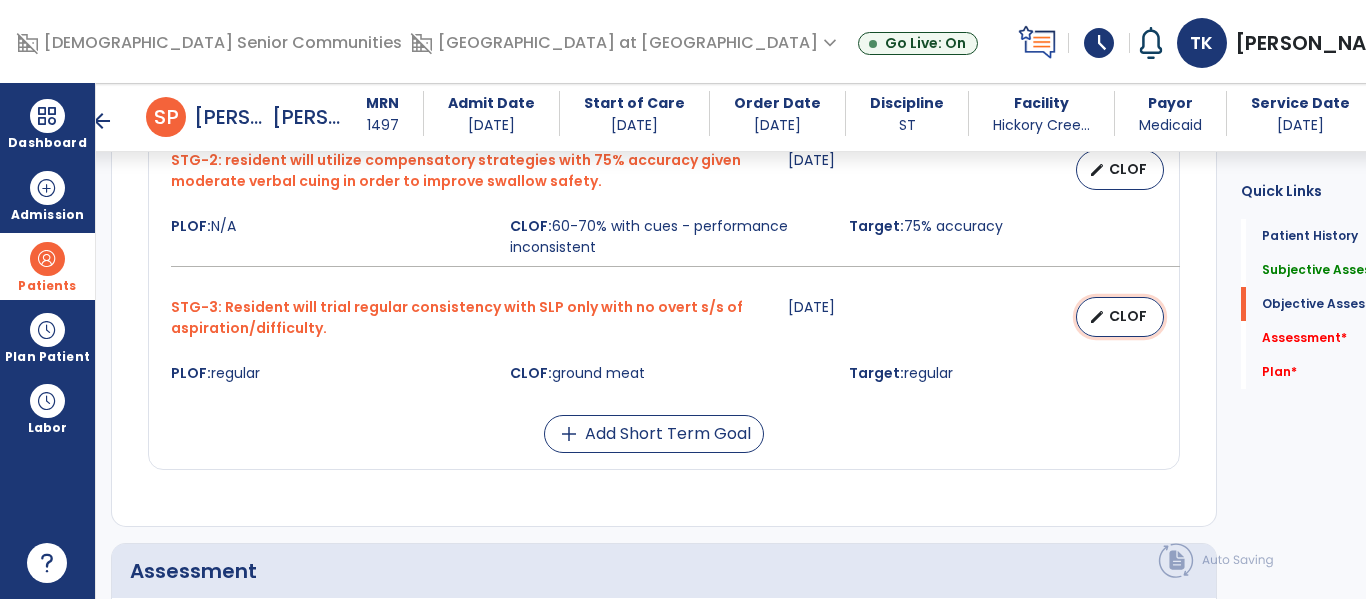click on "CLOF" at bounding box center (1128, 316) 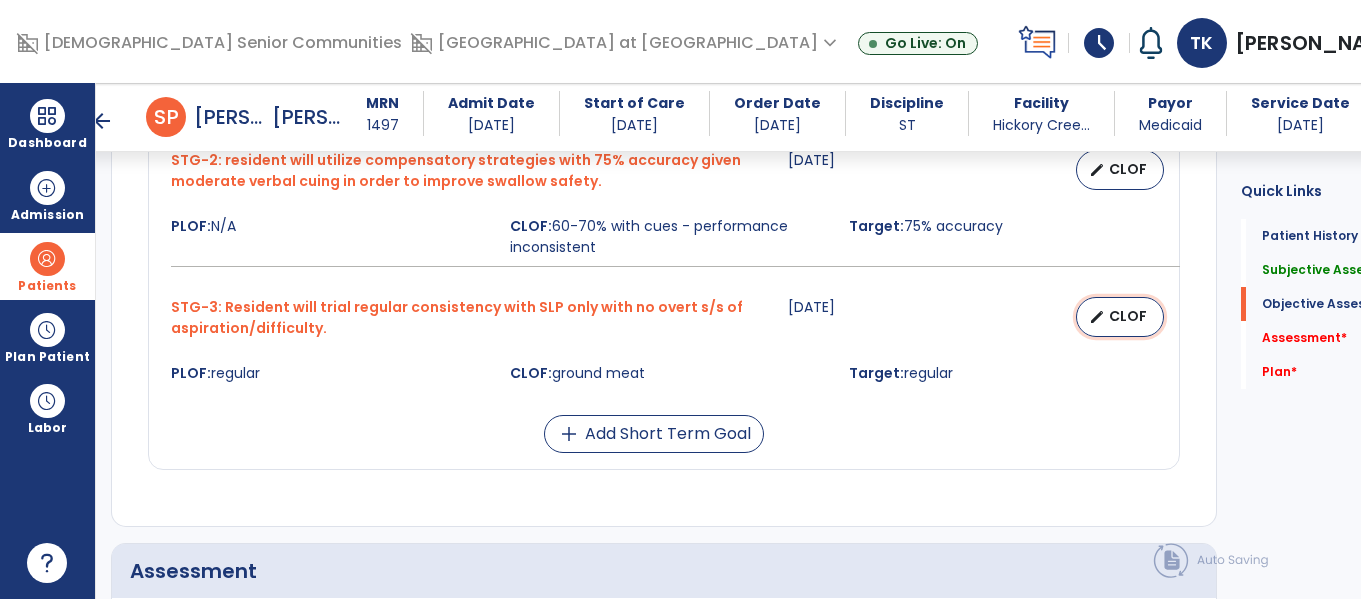 select on "********" 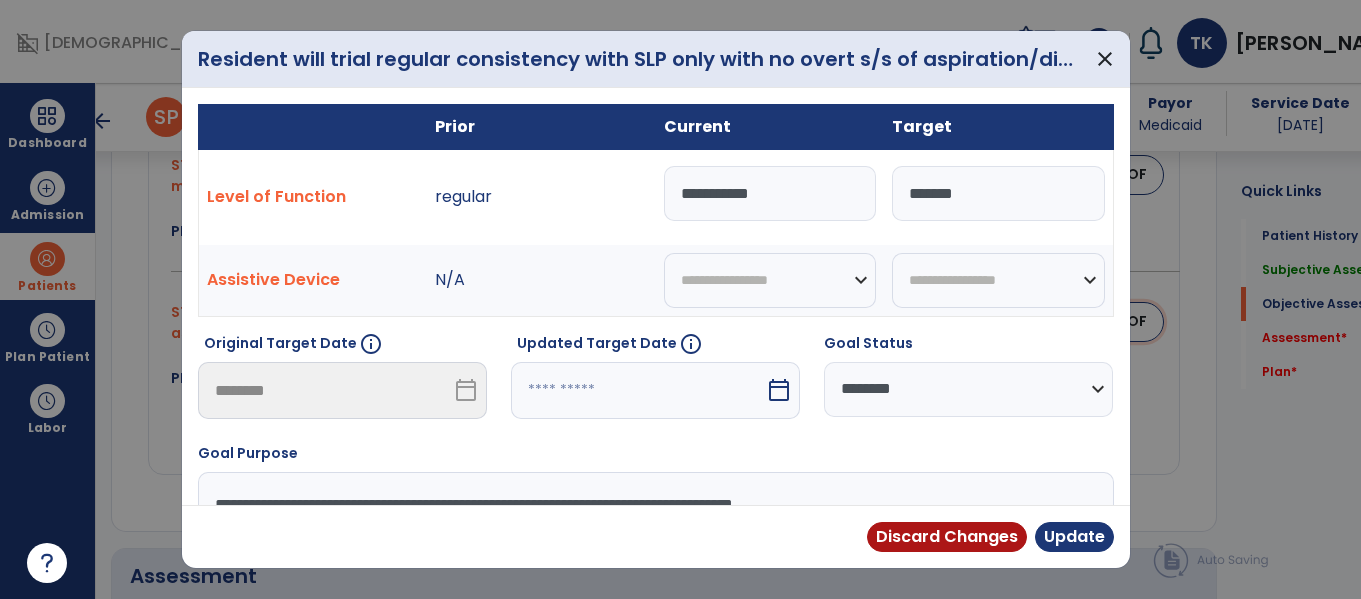 scroll, scrollTop: 1321, scrollLeft: 0, axis: vertical 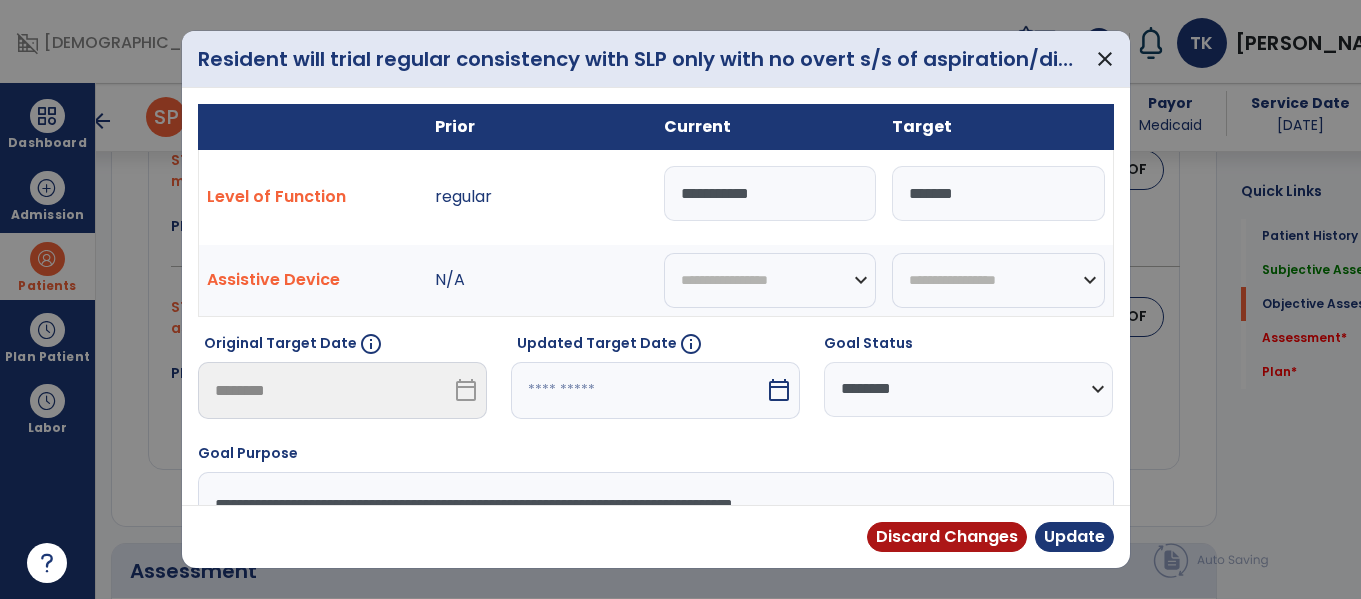 click on "**********" at bounding box center [770, 193] 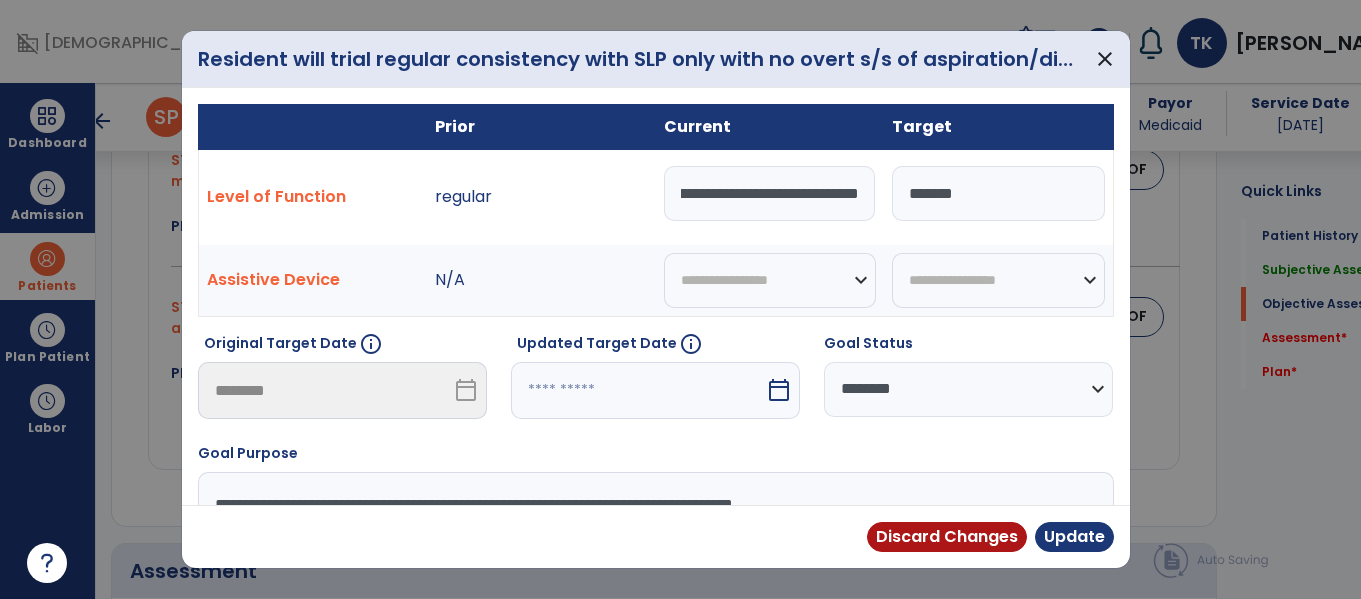 scroll, scrollTop: 0, scrollLeft: 539, axis: horizontal 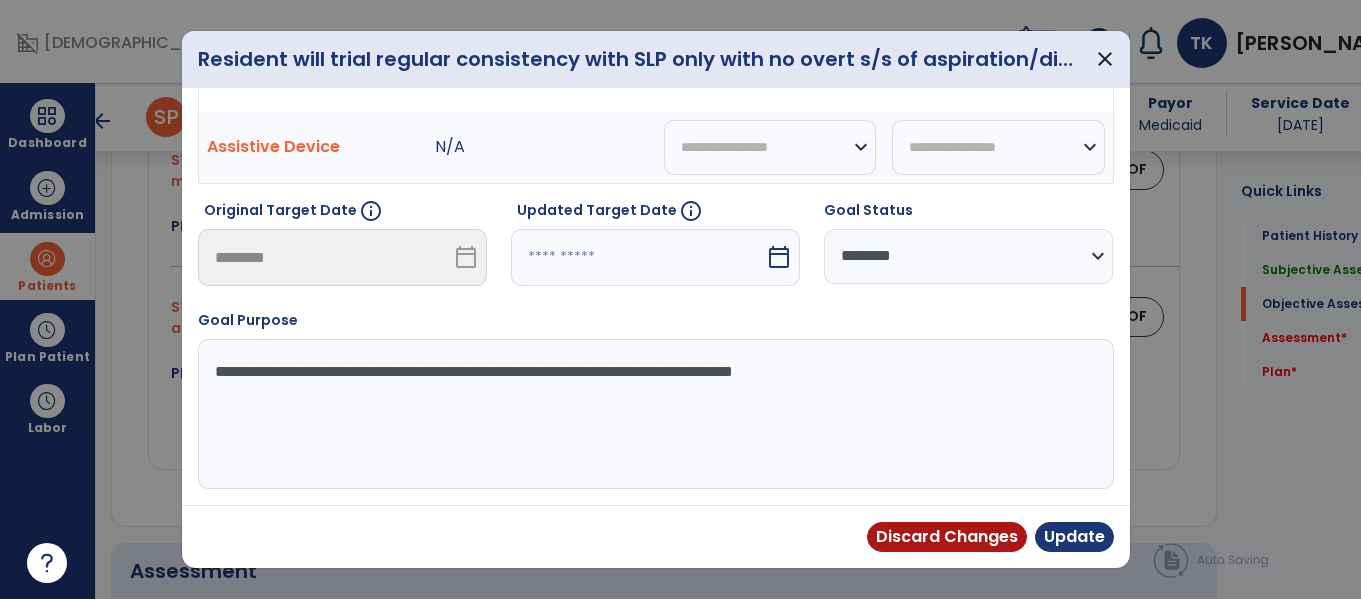 select on "*" 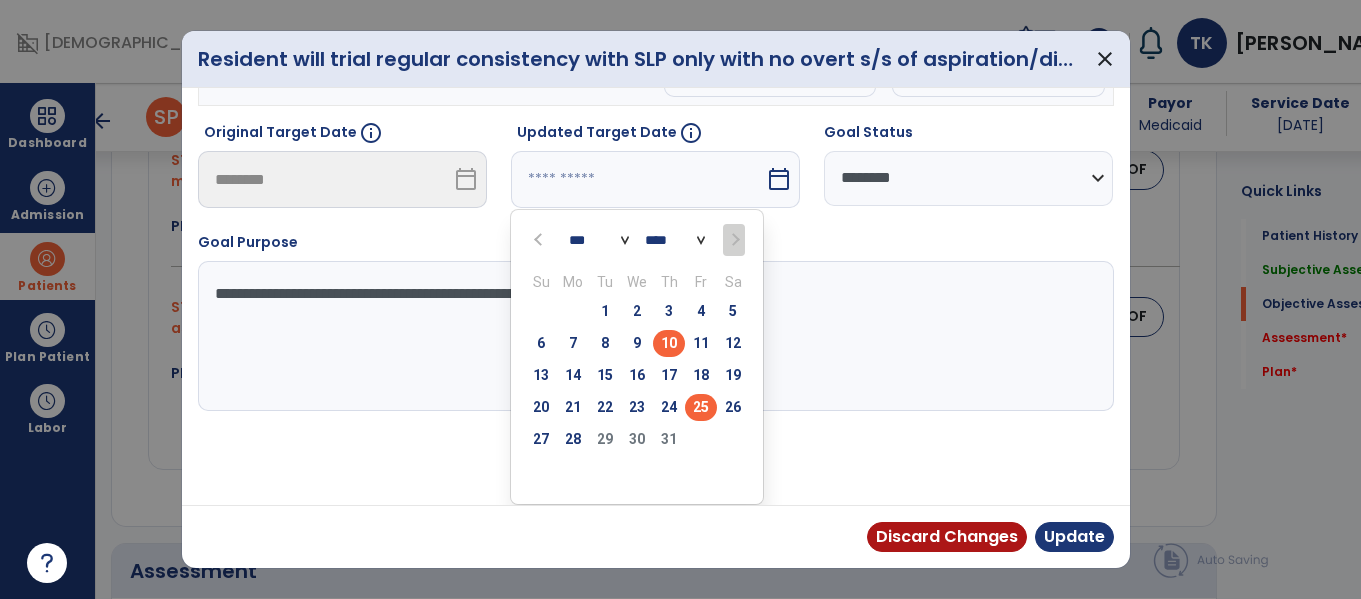 click on "25" at bounding box center (701, 407) 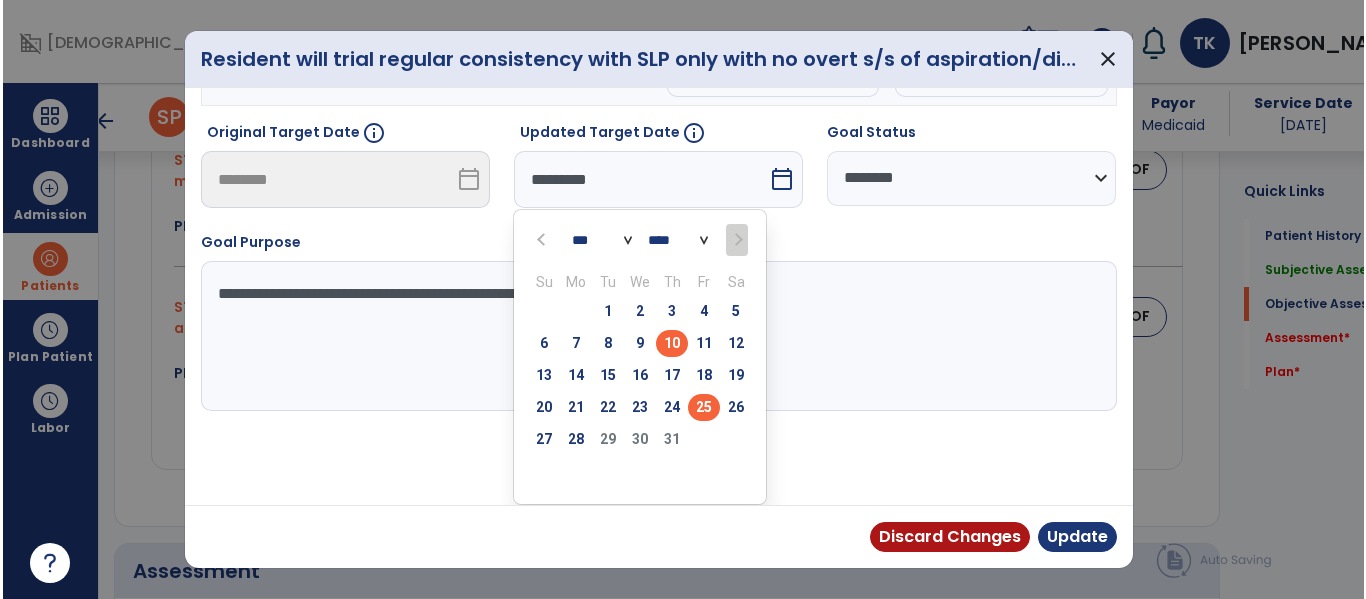 scroll, scrollTop: 133, scrollLeft: 0, axis: vertical 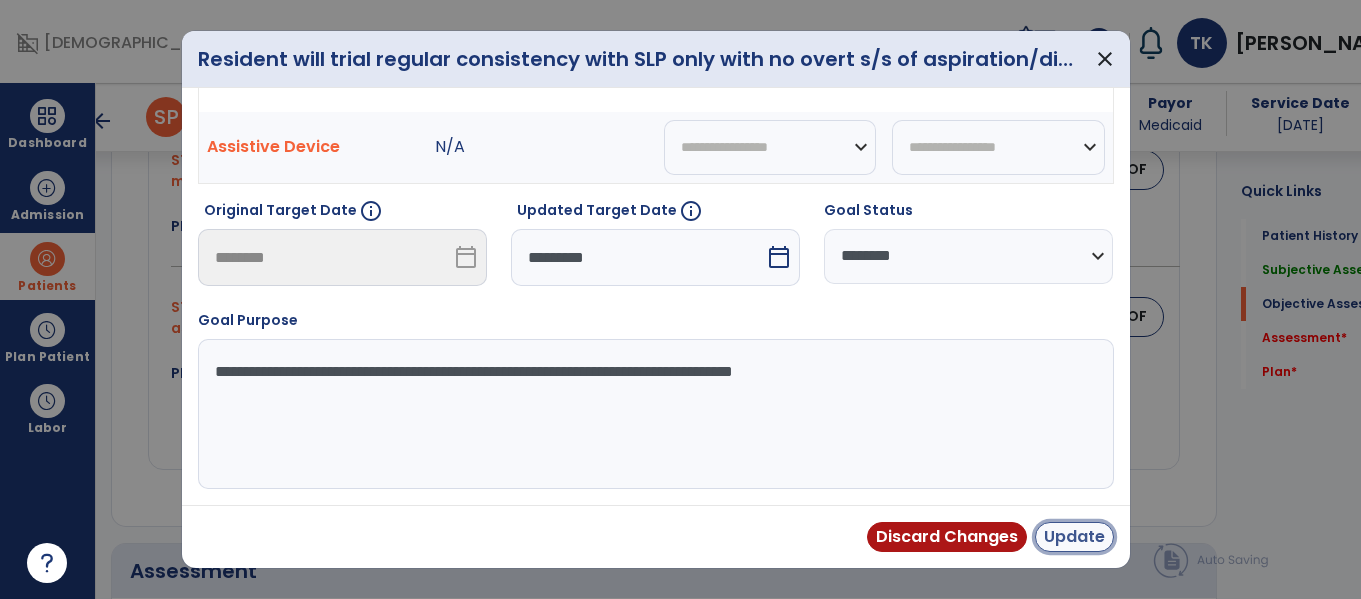 click on "Update" at bounding box center [1074, 537] 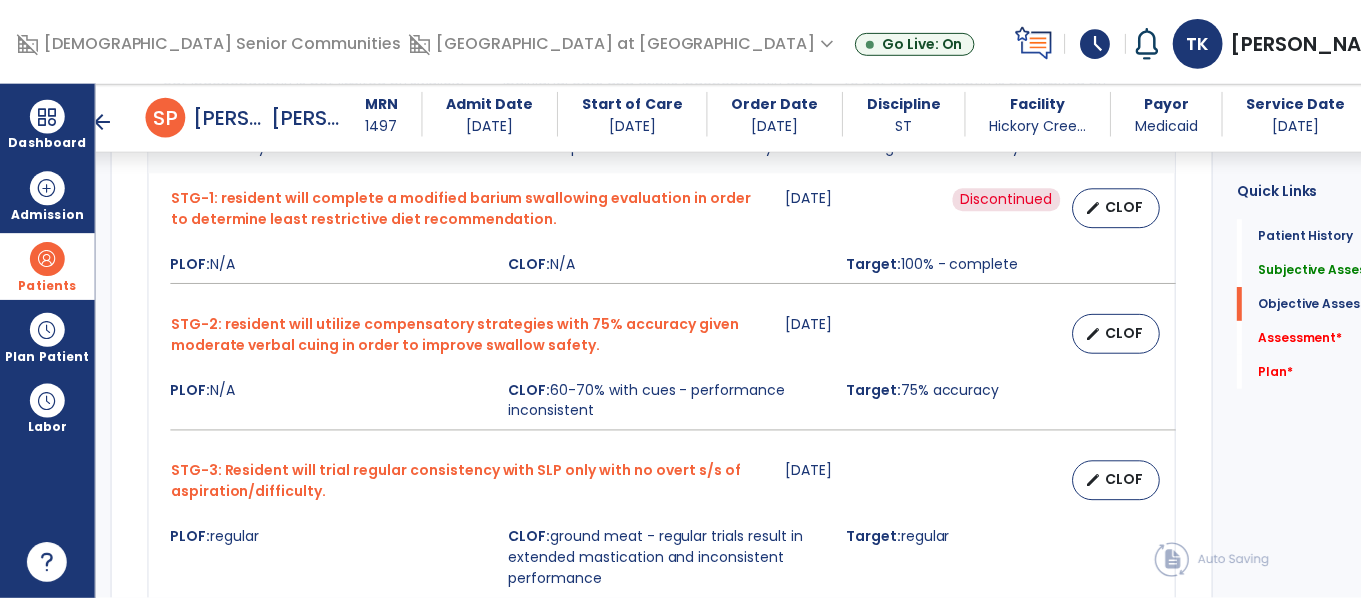 scroll, scrollTop: 1154, scrollLeft: 0, axis: vertical 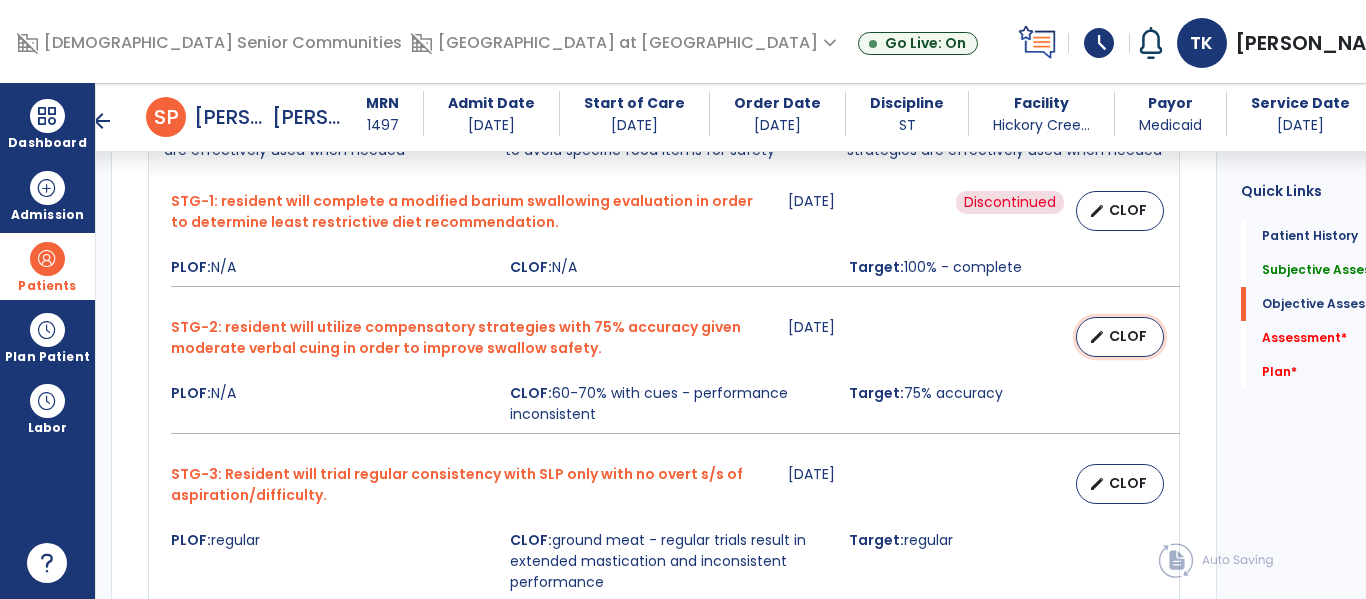 click on "edit   CLOF" at bounding box center (1120, 337) 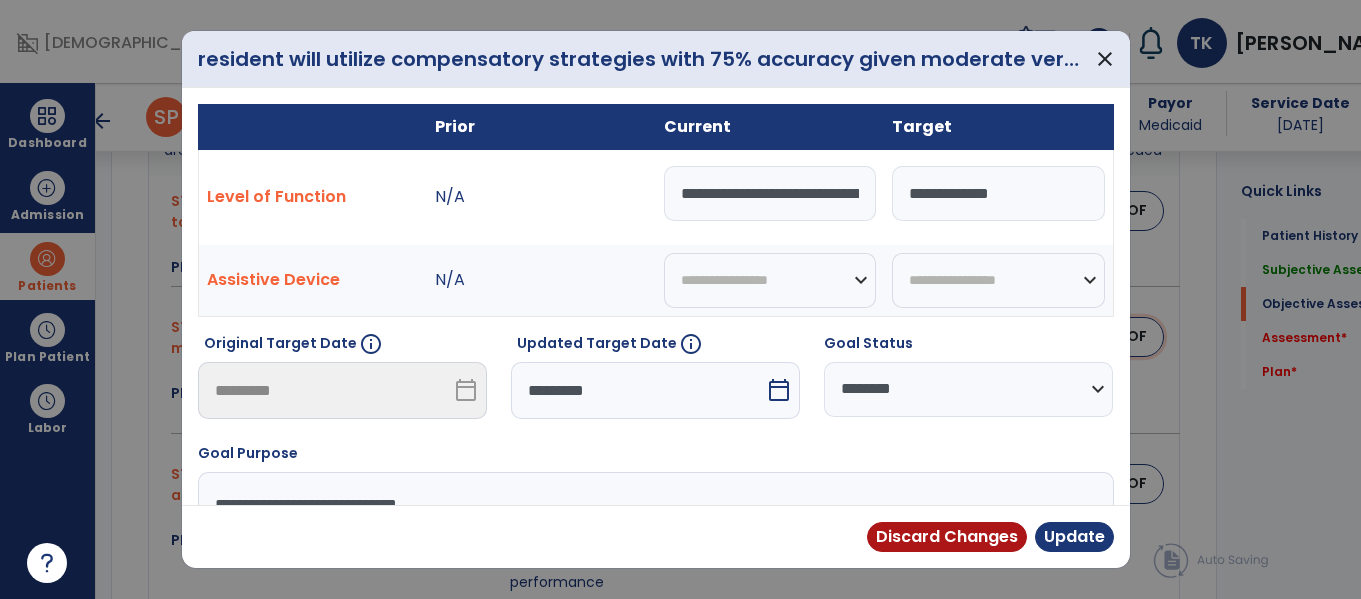 scroll, scrollTop: 1154, scrollLeft: 0, axis: vertical 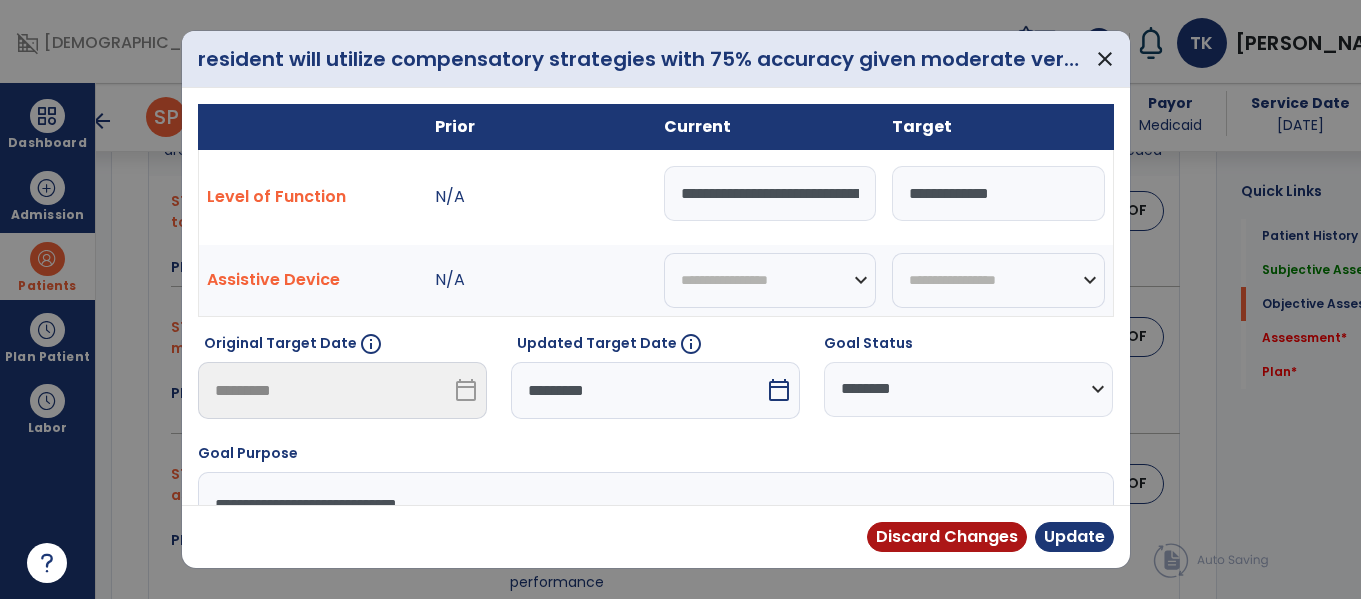 click on "calendar_today" at bounding box center [779, 390] 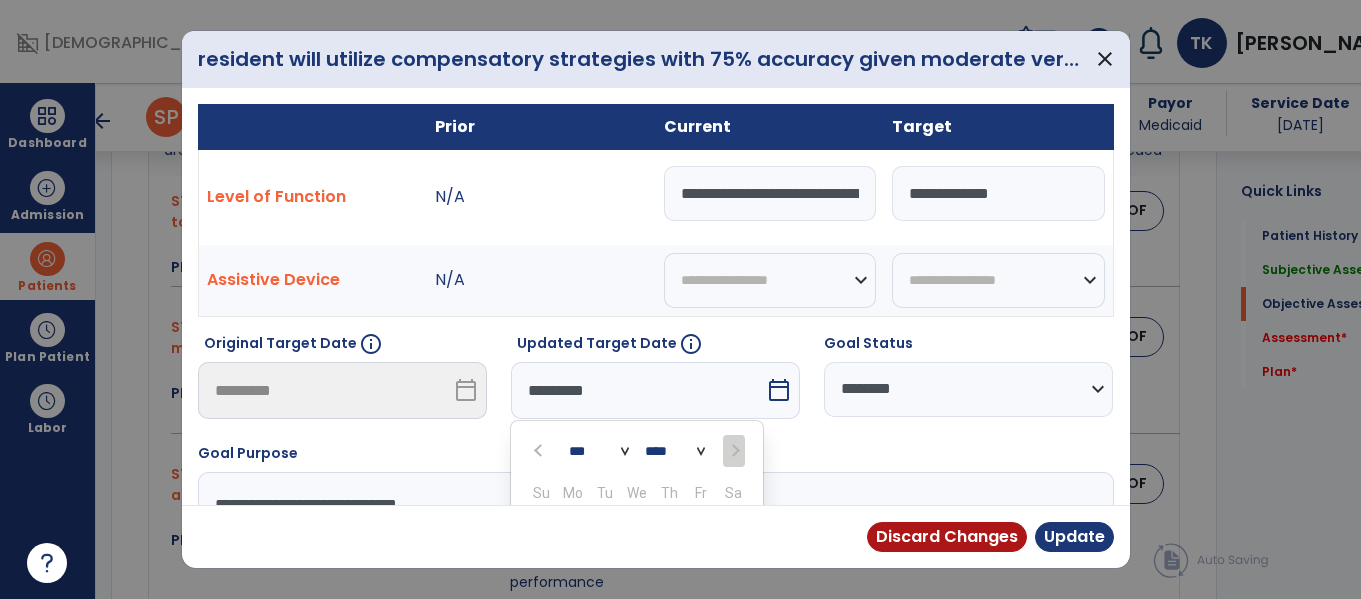 scroll, scrollTop: 211, scrollLeft: 0, axis: vertical 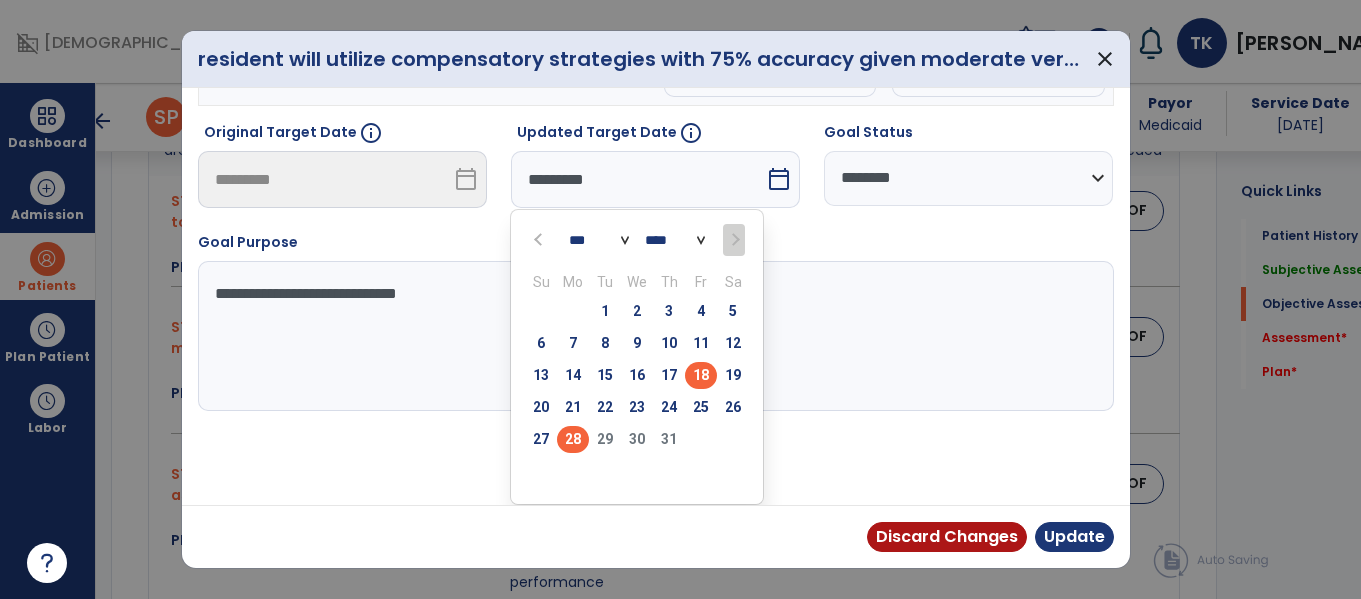 click on "28" at bounding box center (573, 439) 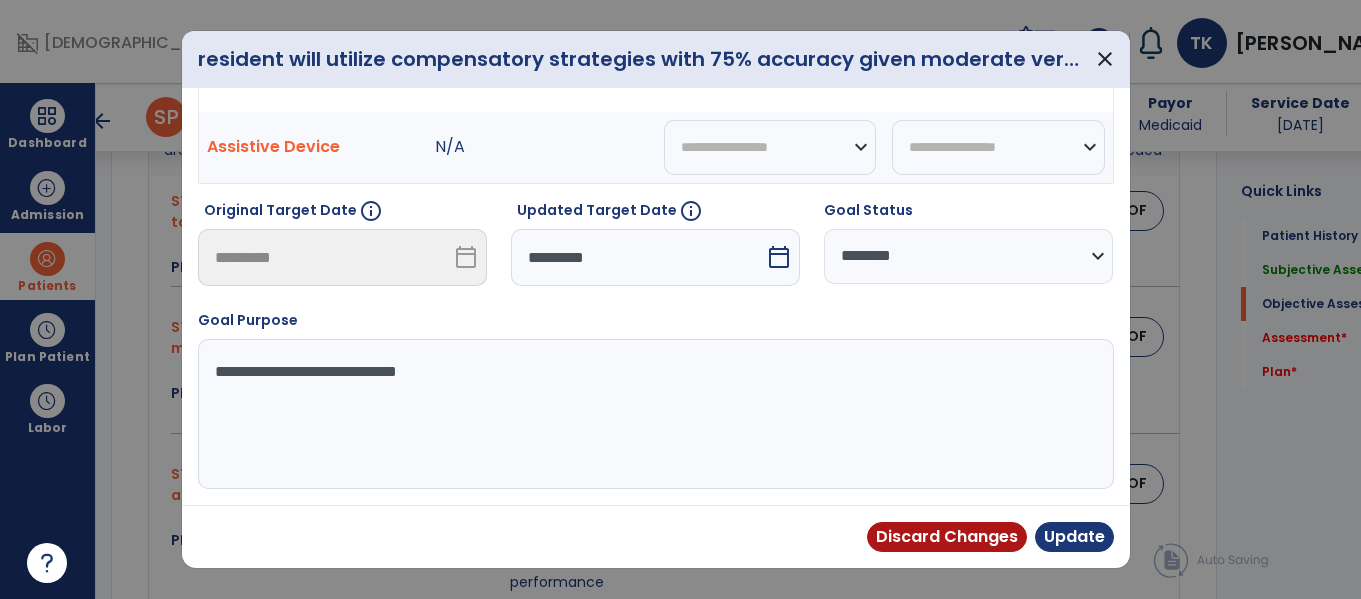 scroll, scrollTop: 133, scrollLeft: 0, axis: vertical 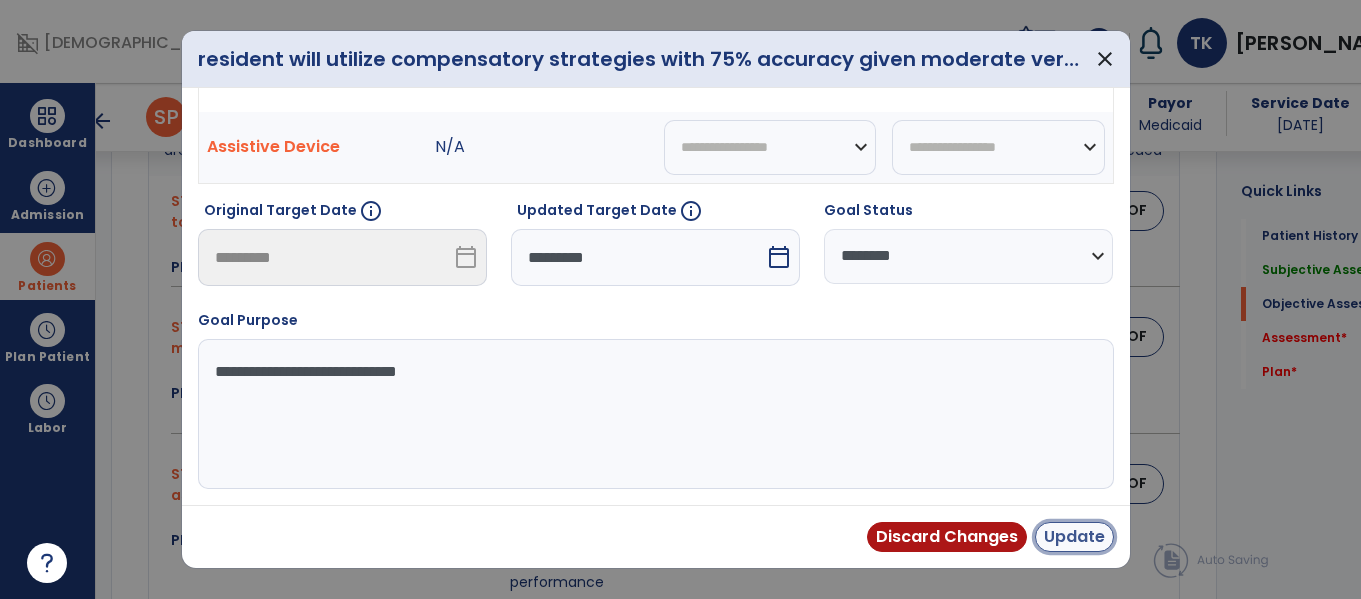 click on "Update" at bounding box center (1074, 537) 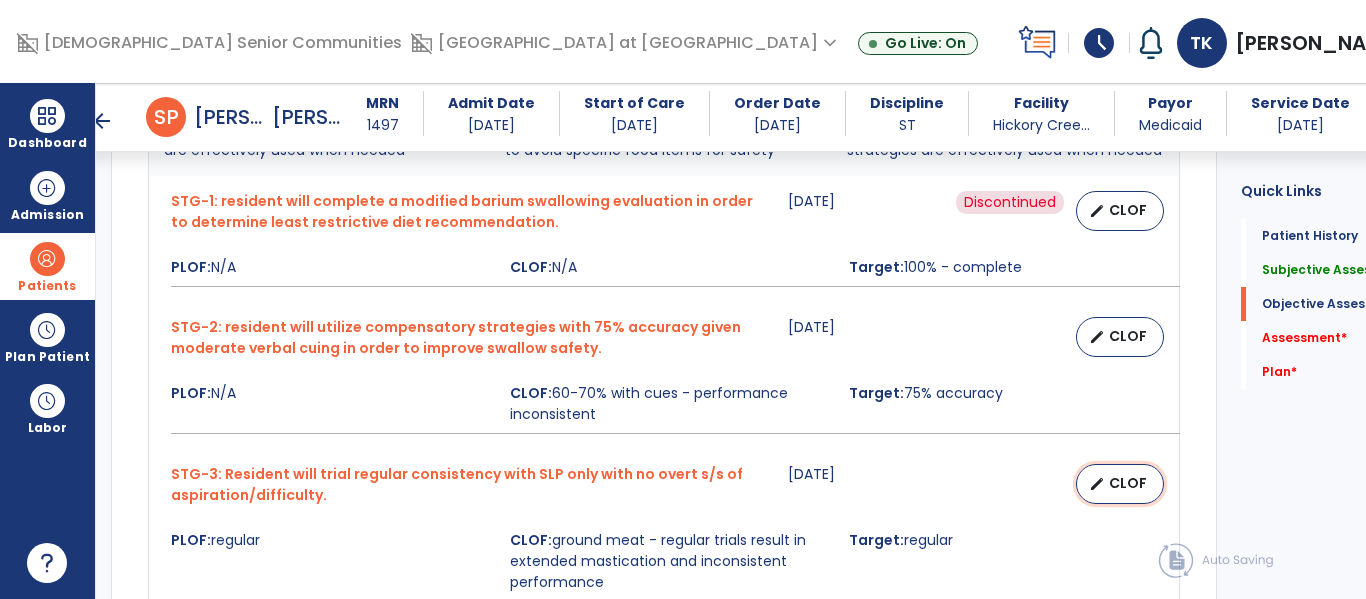 click on "CLOF" at bounding box center [1128, 483] 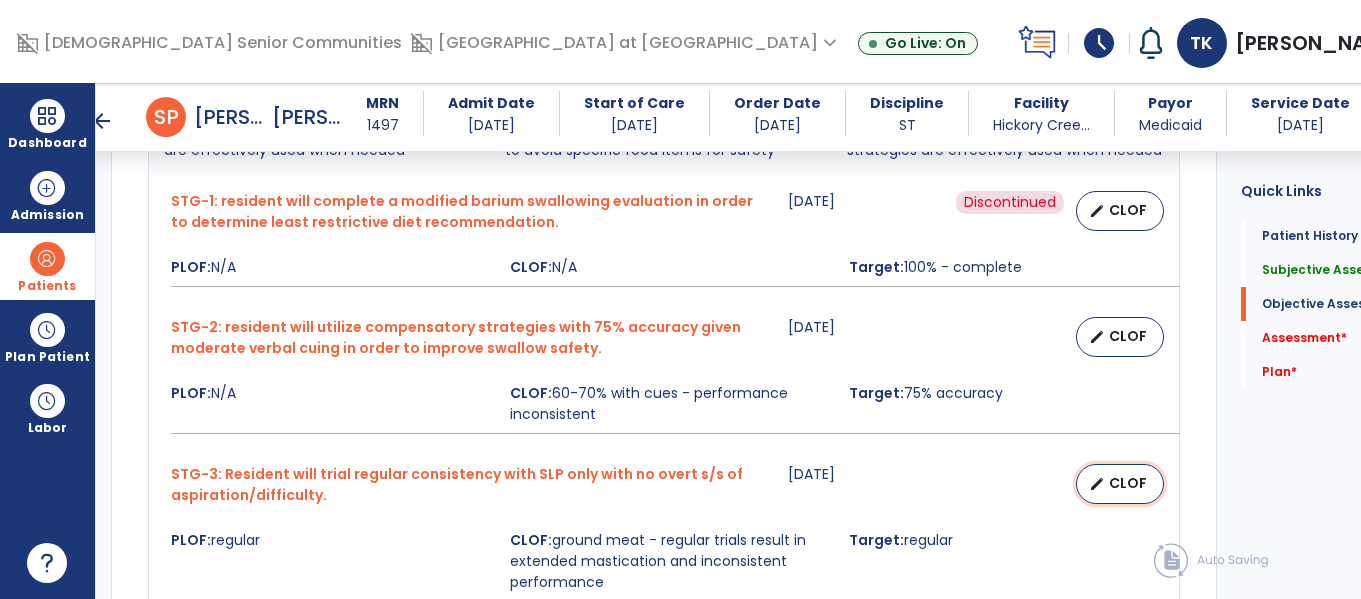 select on "********" 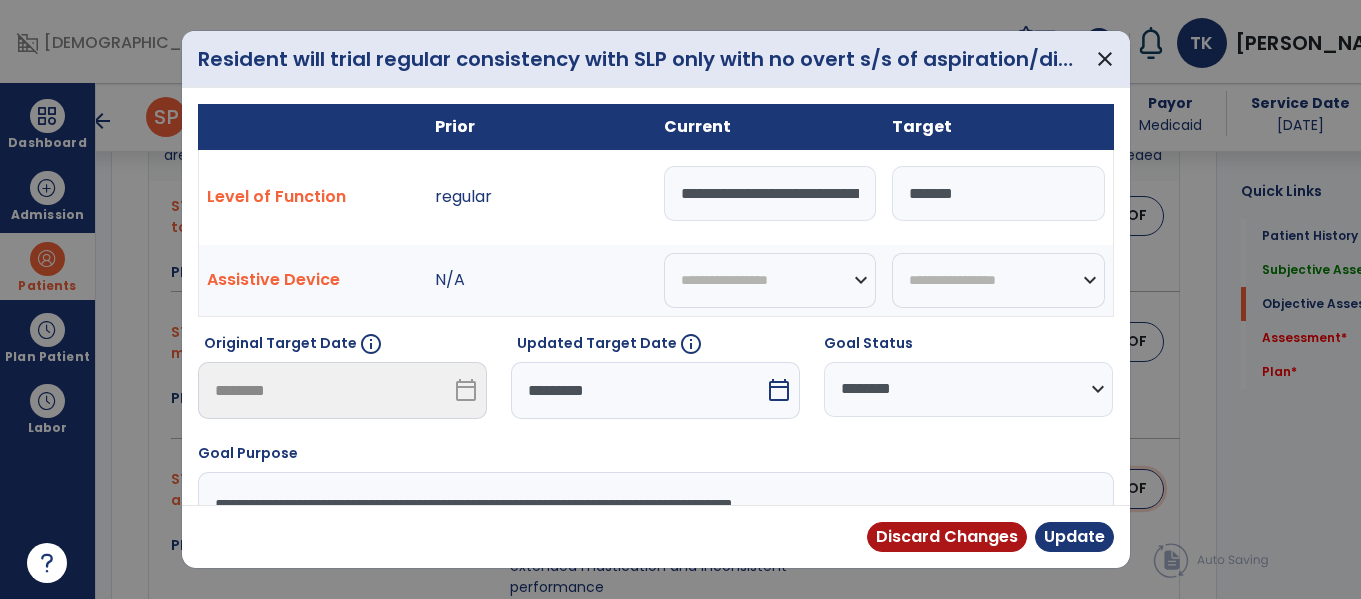 scroll, scrollTop: 1154, scrollLeft: 0, axis: vertical 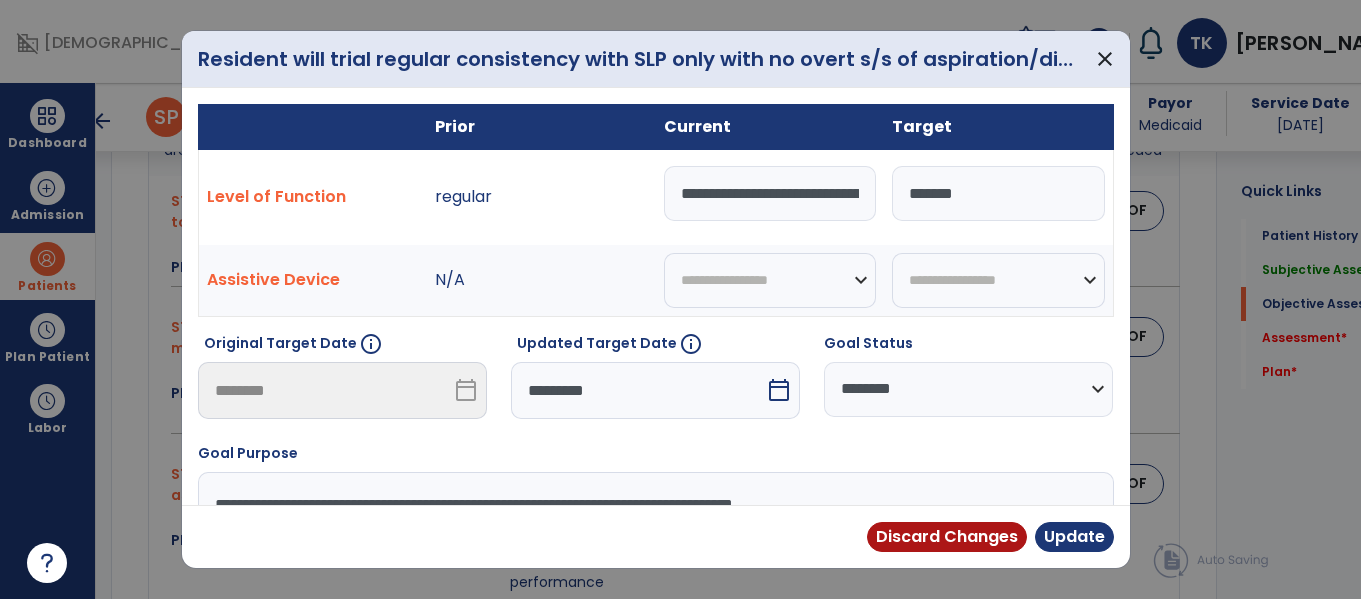 click on "calendar_today" at bounding box center [779, 390] 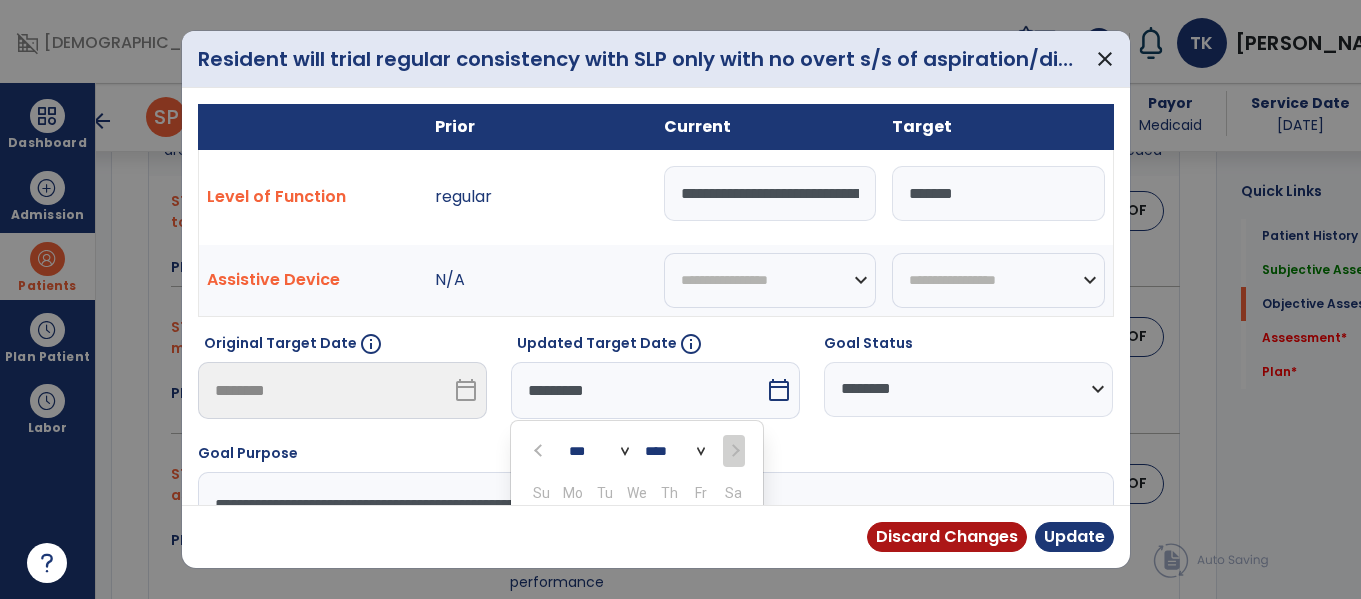 scroll, scrollTop: 211, scrollLeft: 0, axis: vertical 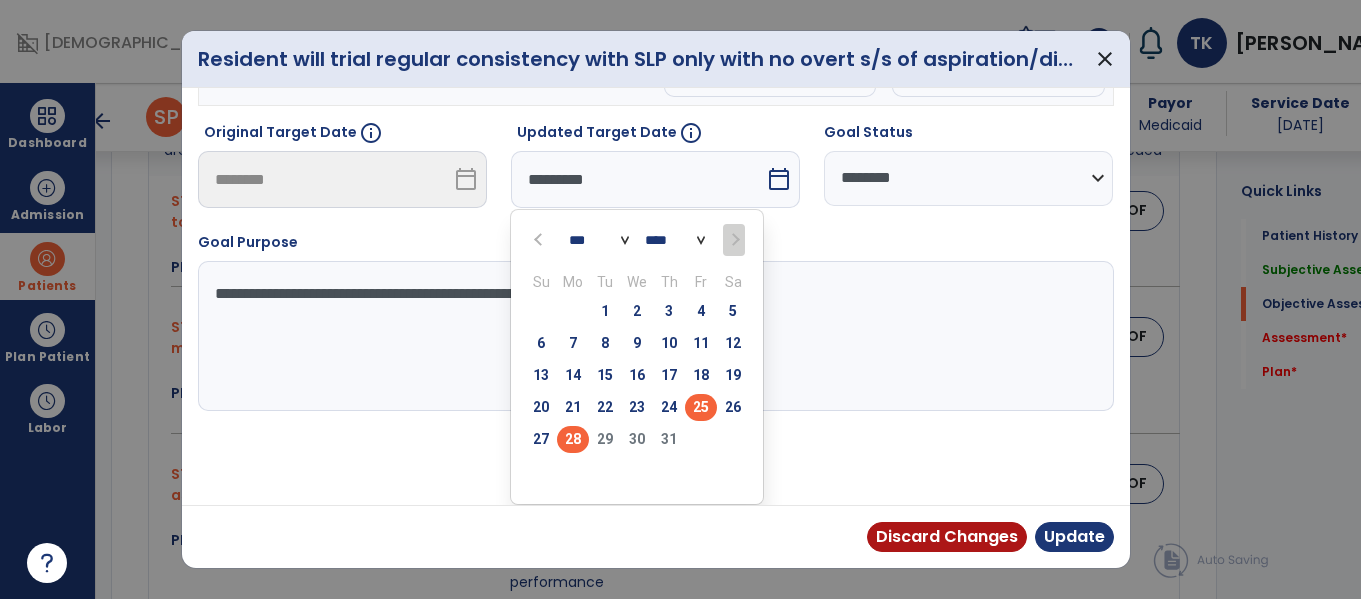click on "28" at bounding box center [573, 439] 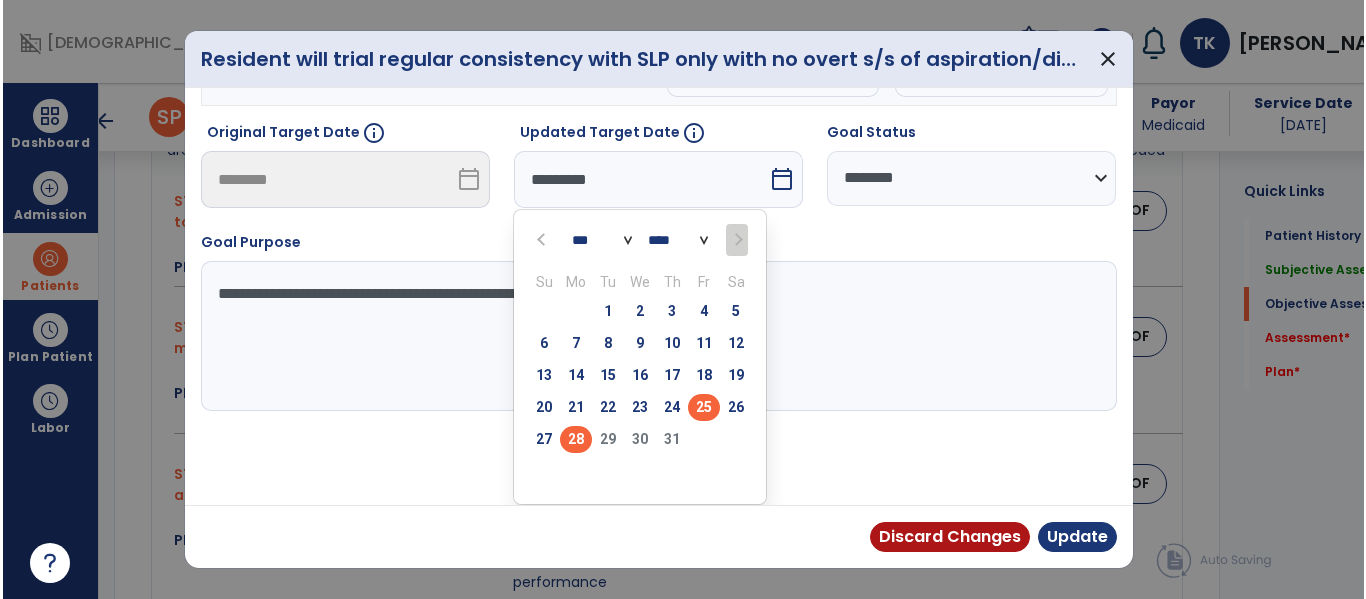 scroll, scrollTop: 133, scrollLeft: 0, axis: vertical 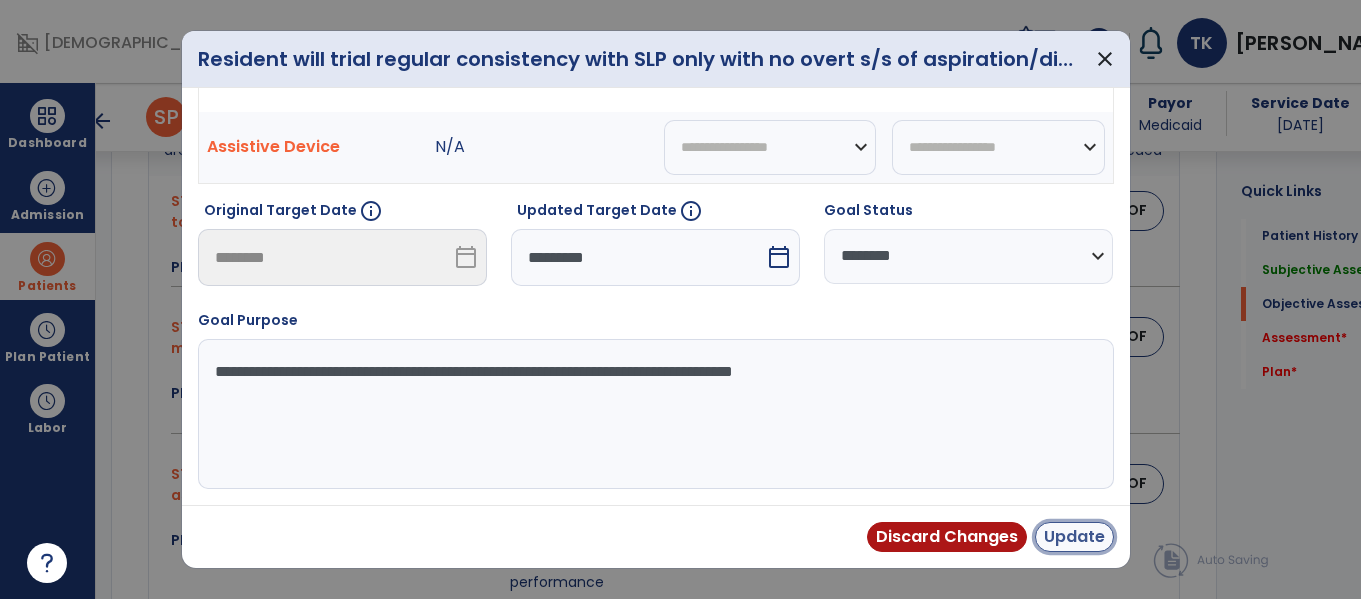 click on "Update" at bounding box center [1074, 537] 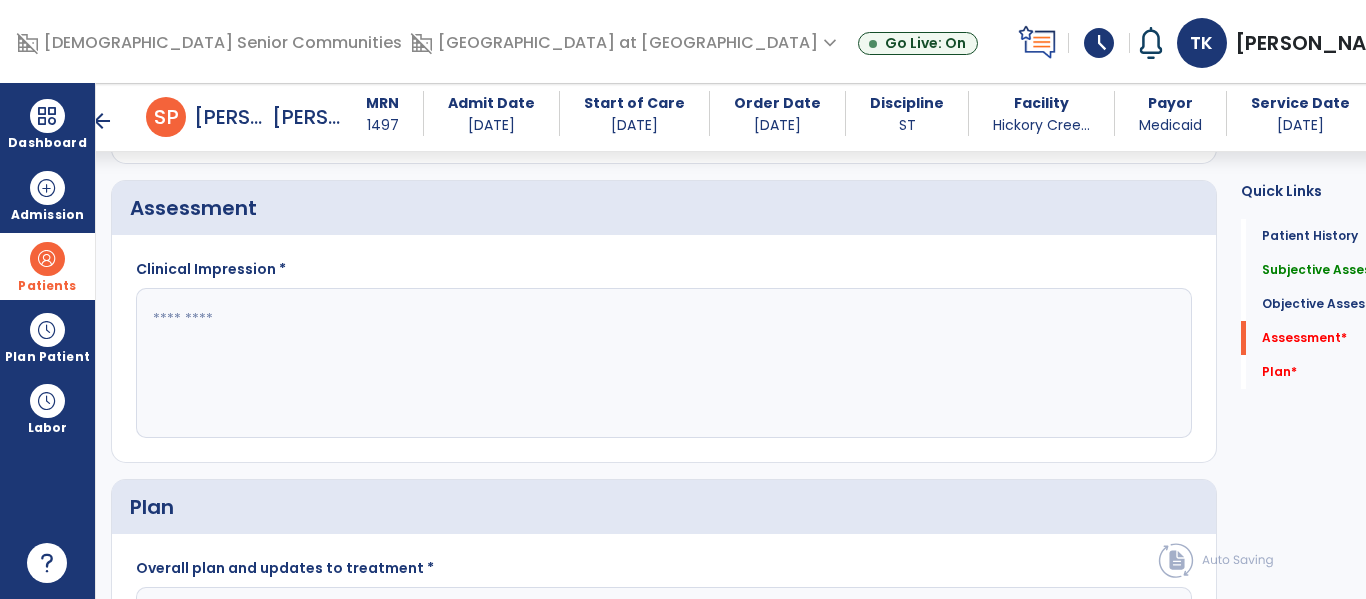 scroll, scrollTop: 1731, scrollLeft: 0, axis: vertical 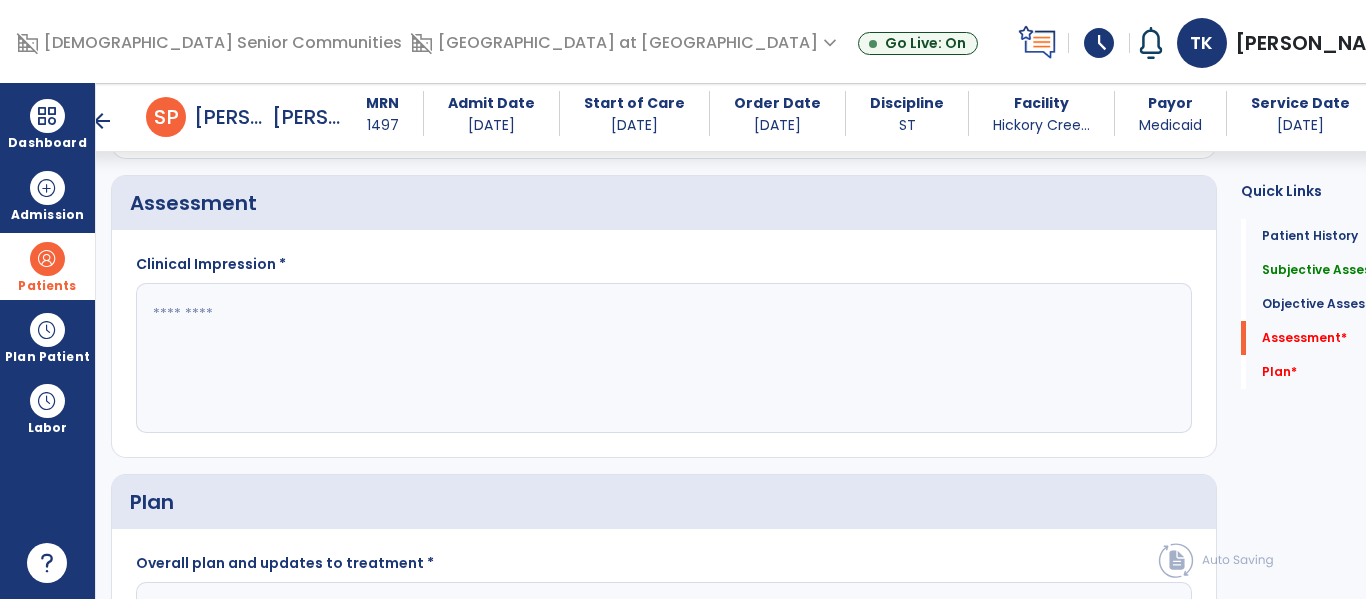 click 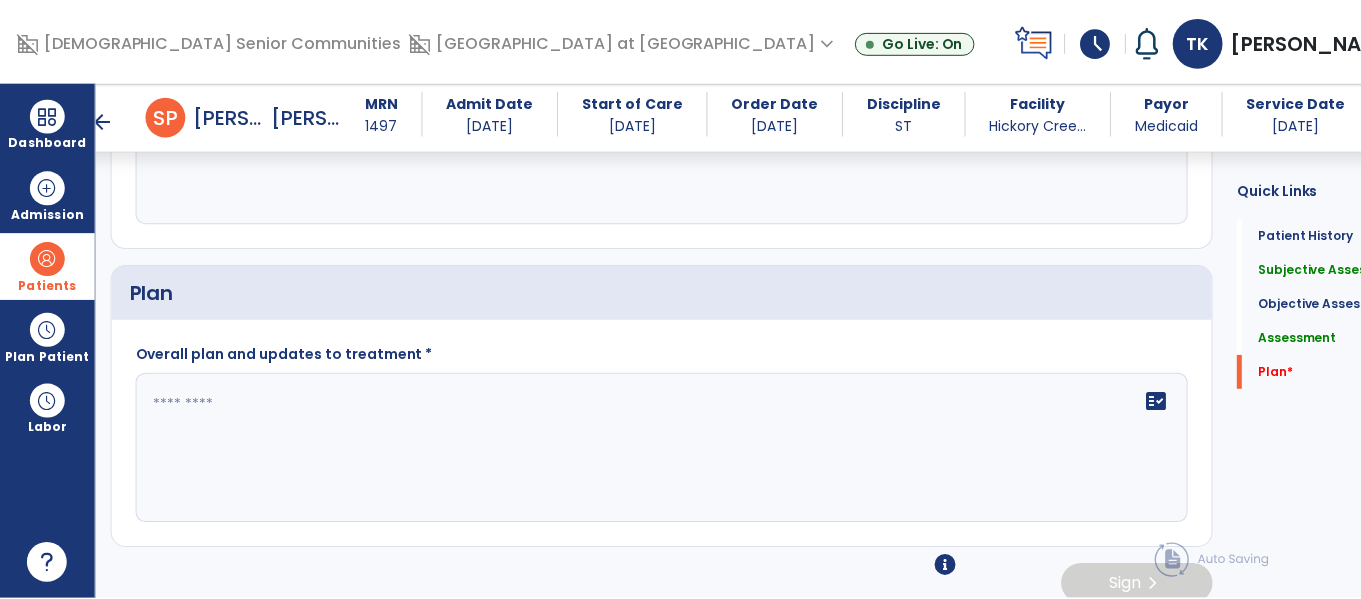 scroll, scrollTop: 1982, scrollLeft: 0, axis: vertical 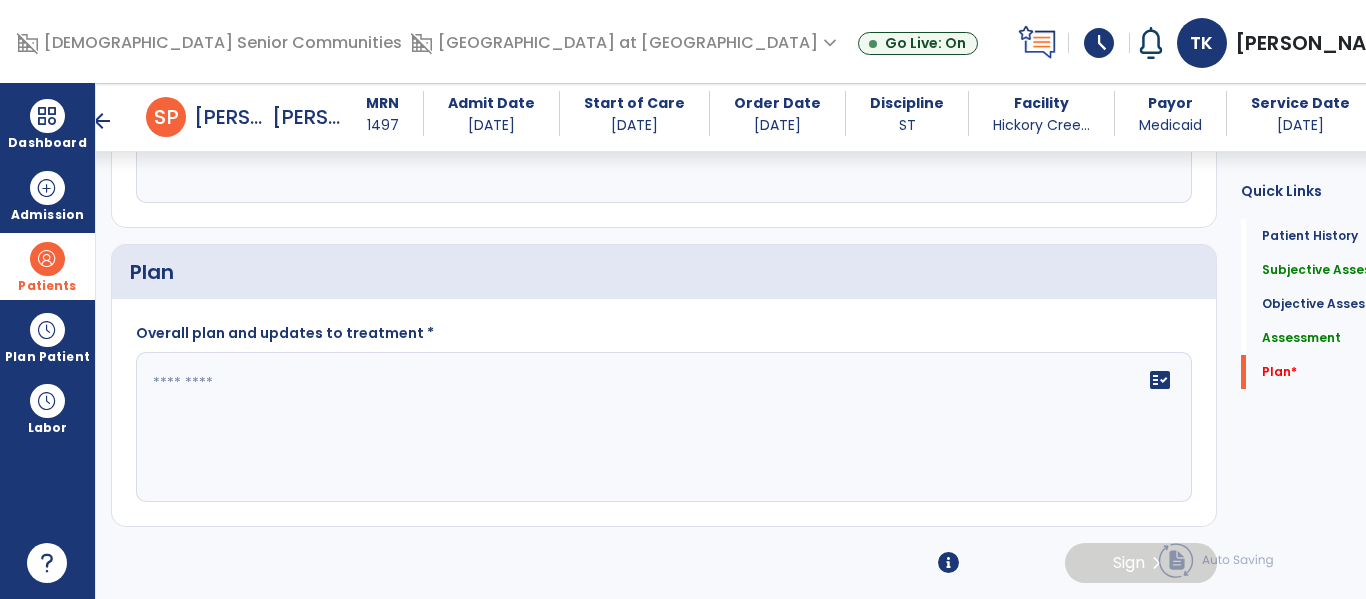 type on "**********" 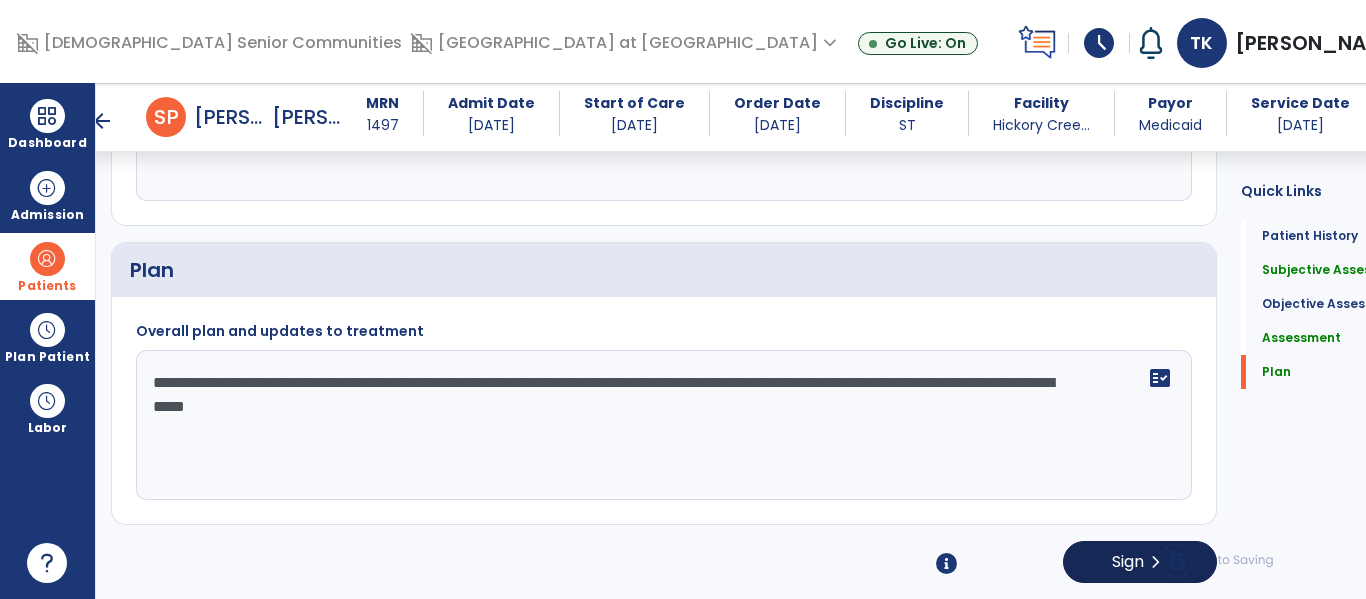 type on "**********" 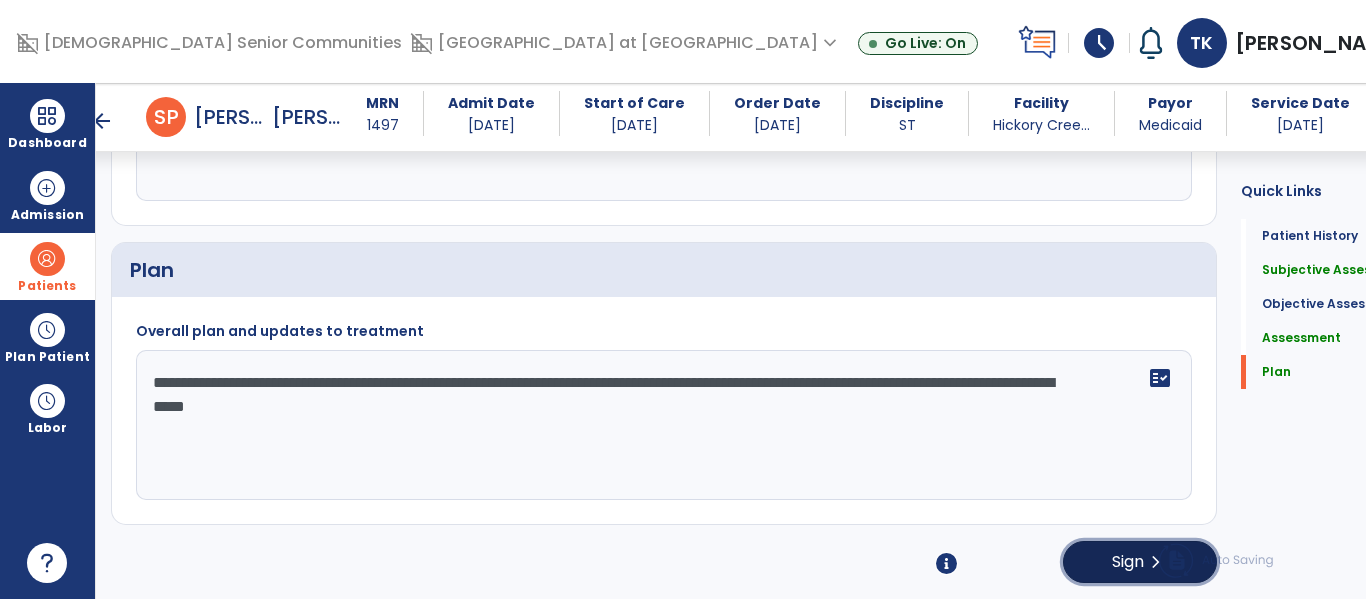 click on "Sign  chevron_right" 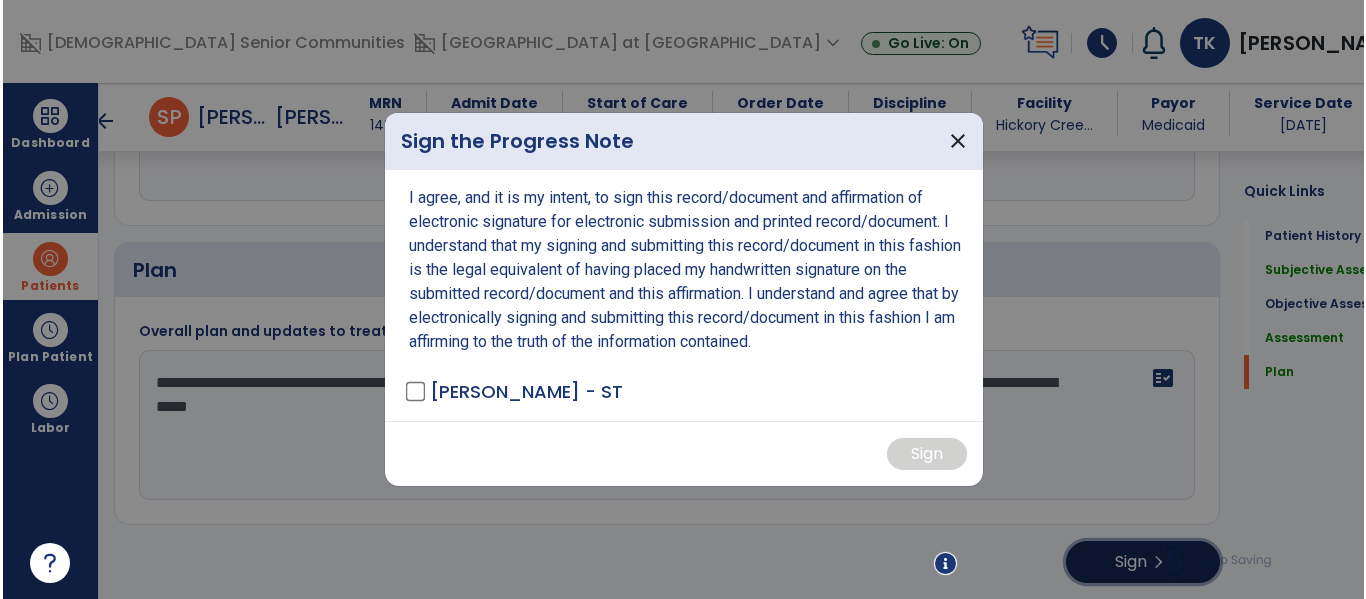 scroll, scrollTop: 1982, scrollLeft: 0, axis: vertical 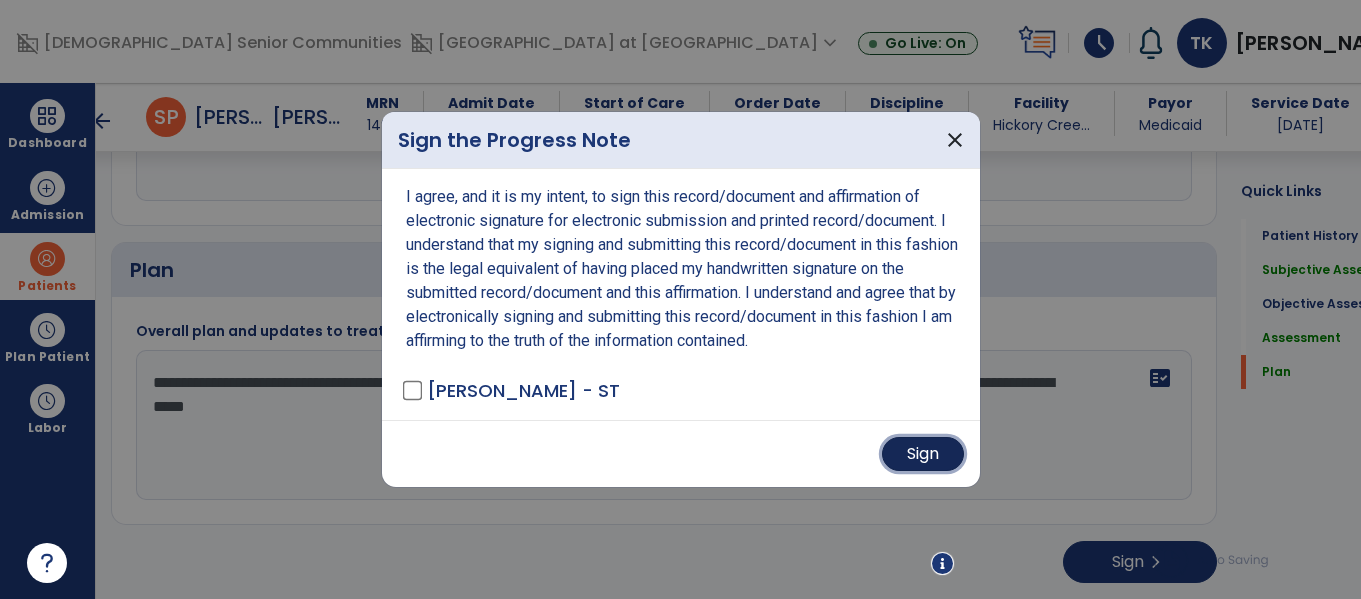 click on "Sign" at bounding box center (923, 454) 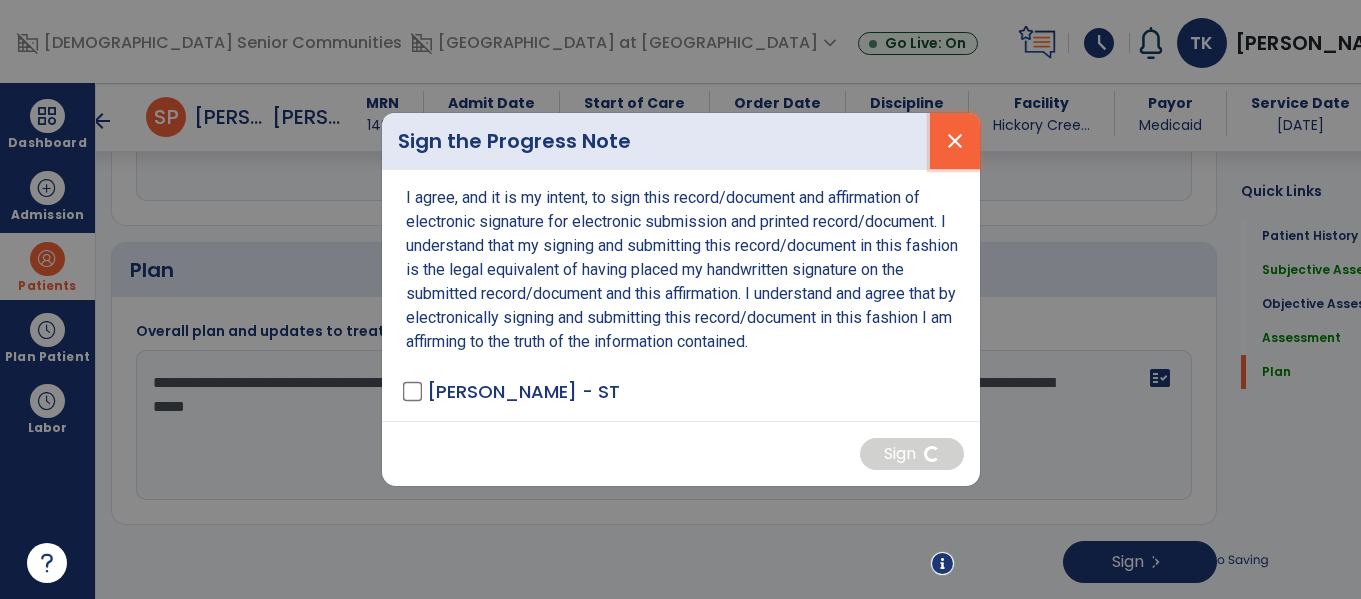 click on "close" at bounding box center [955, 141] 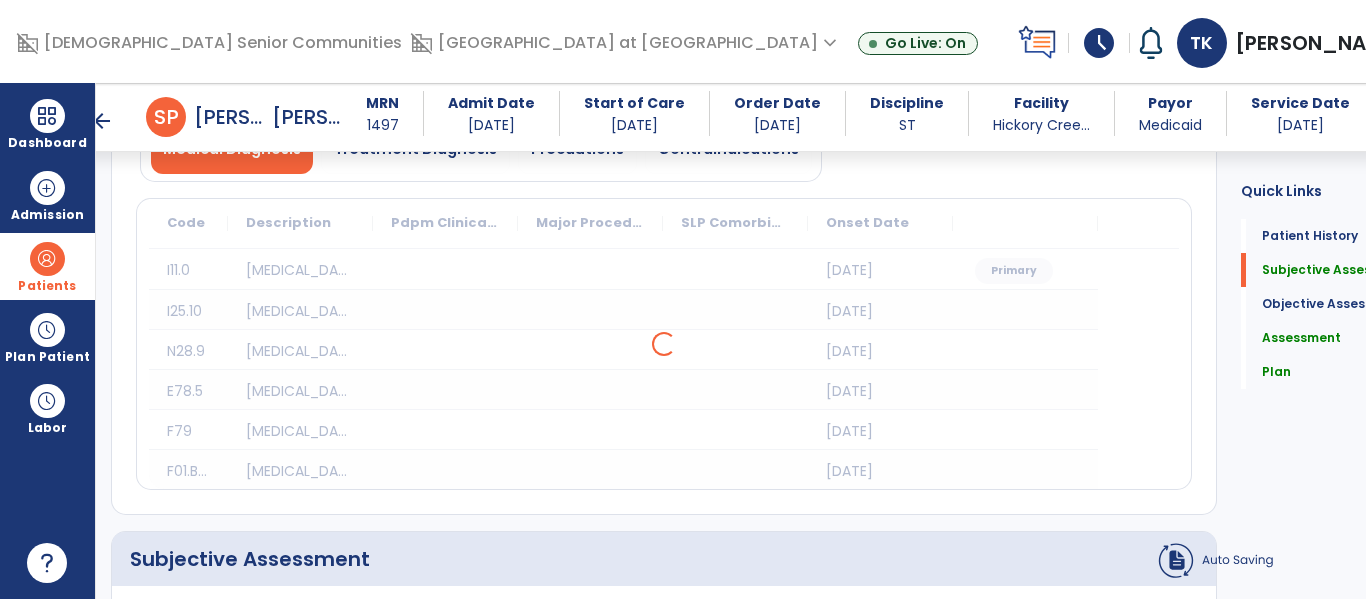 scroll, scrollTop: 0, scrollLeft: 0, axis: both 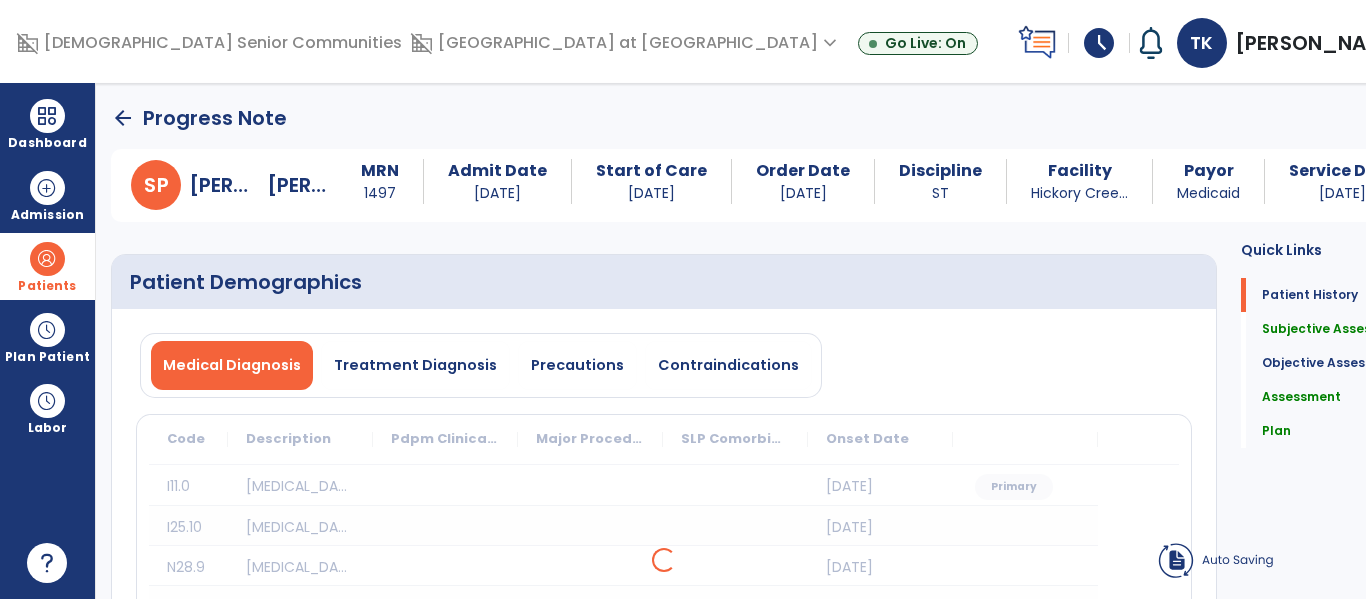 click on "arrow_back" 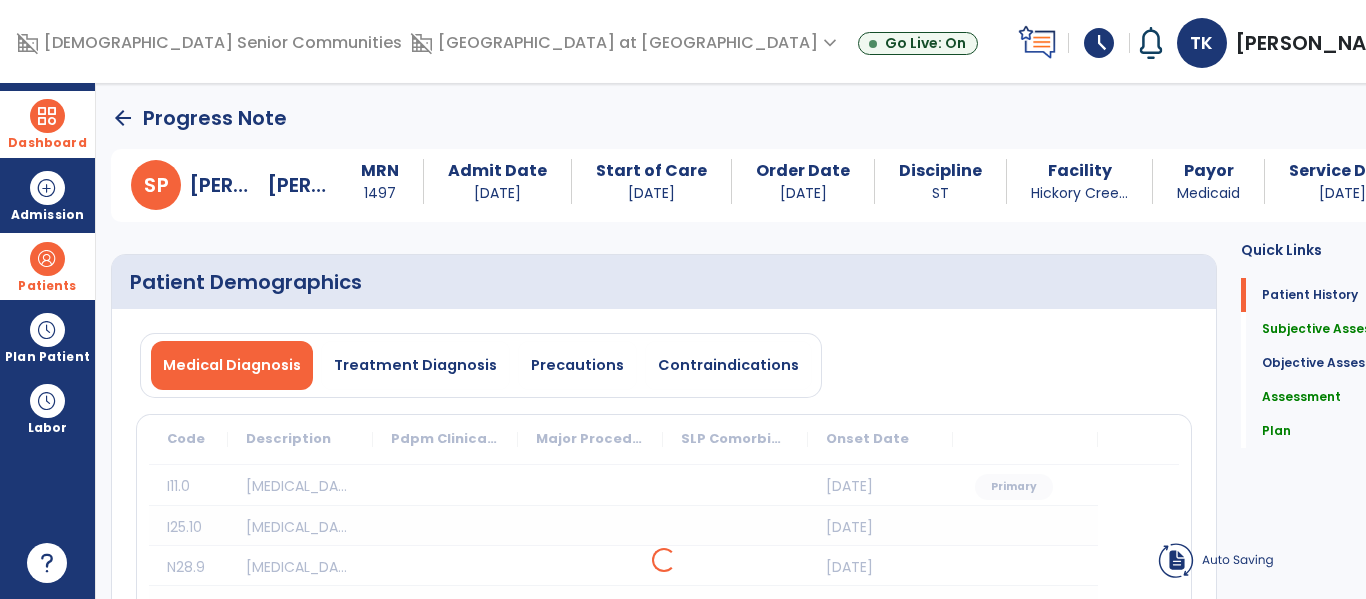 click at bounding box center (47, 116) 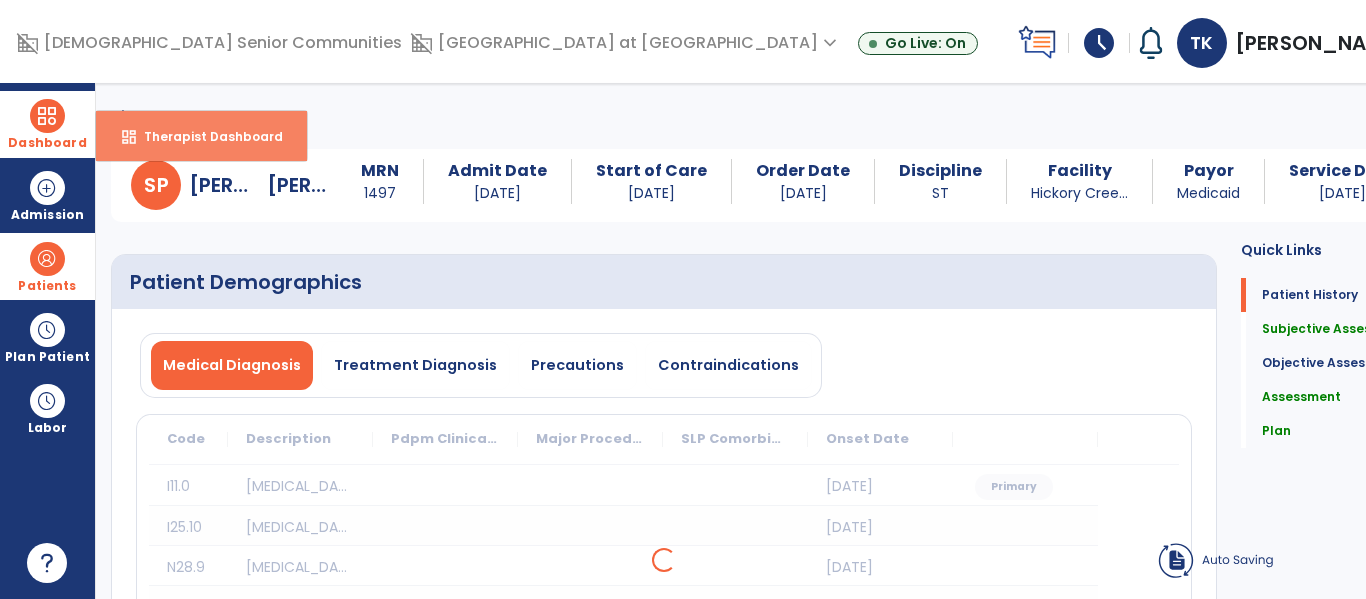 click on "Therapist Dashboard" at bounding box center [205, 136] 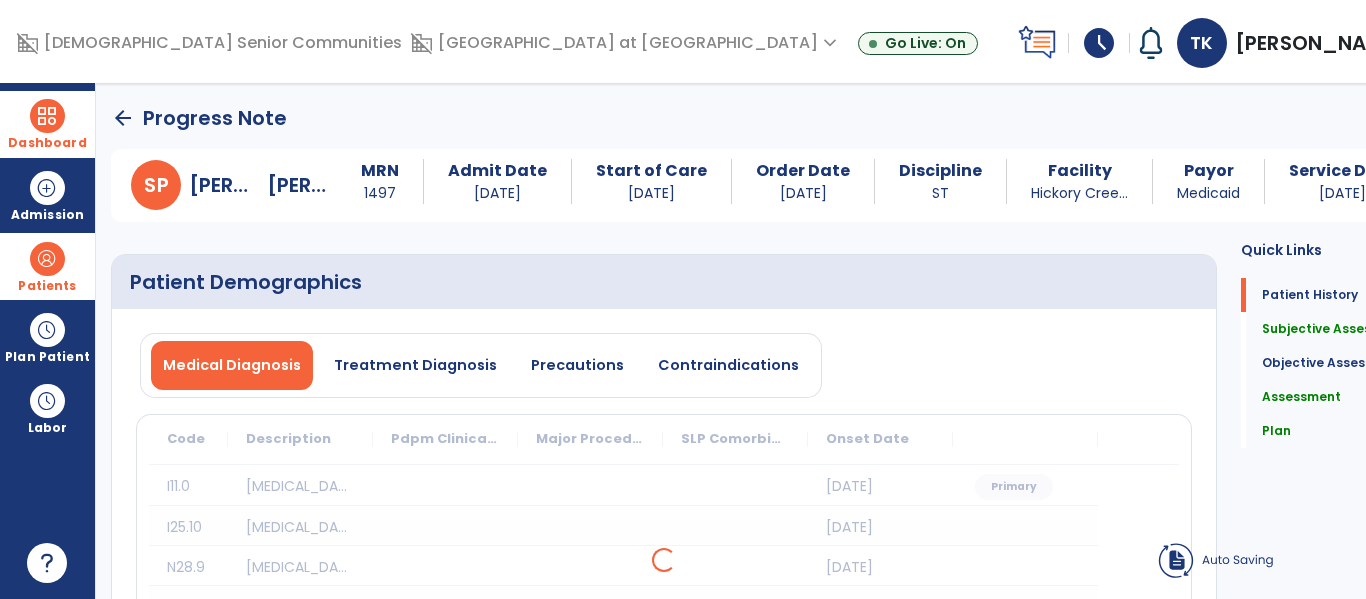click on "Patient Demographics" 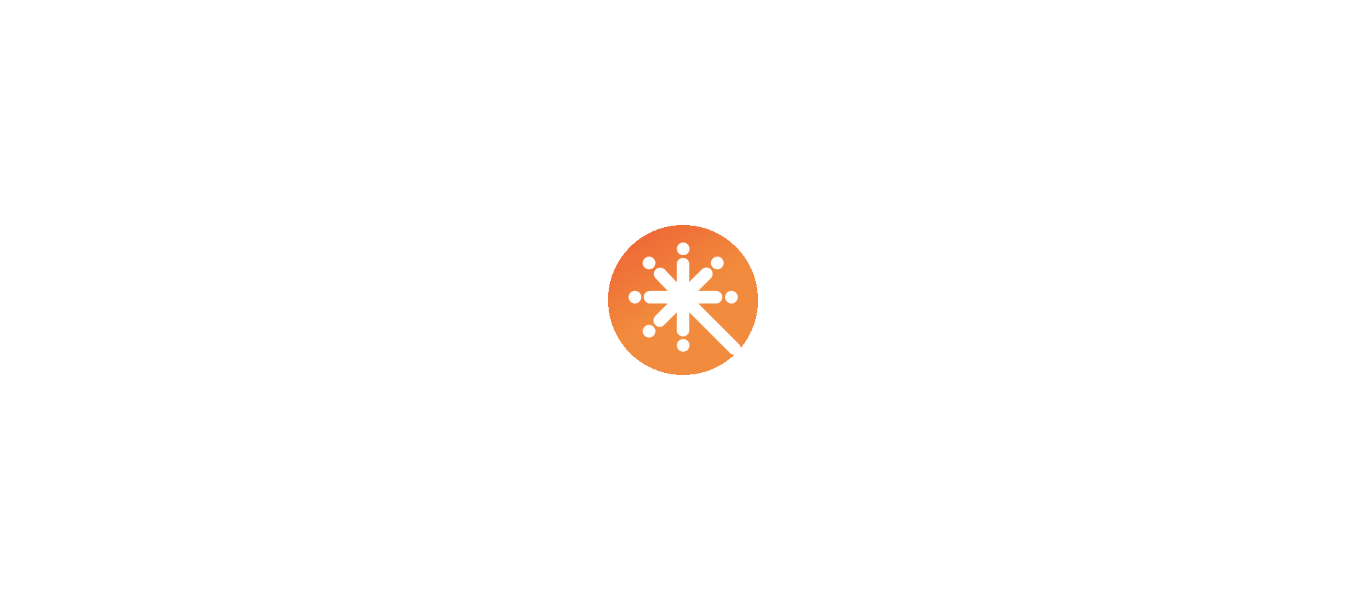 scroll, scrollTop: 0, scrollLeft: 0, axis: both 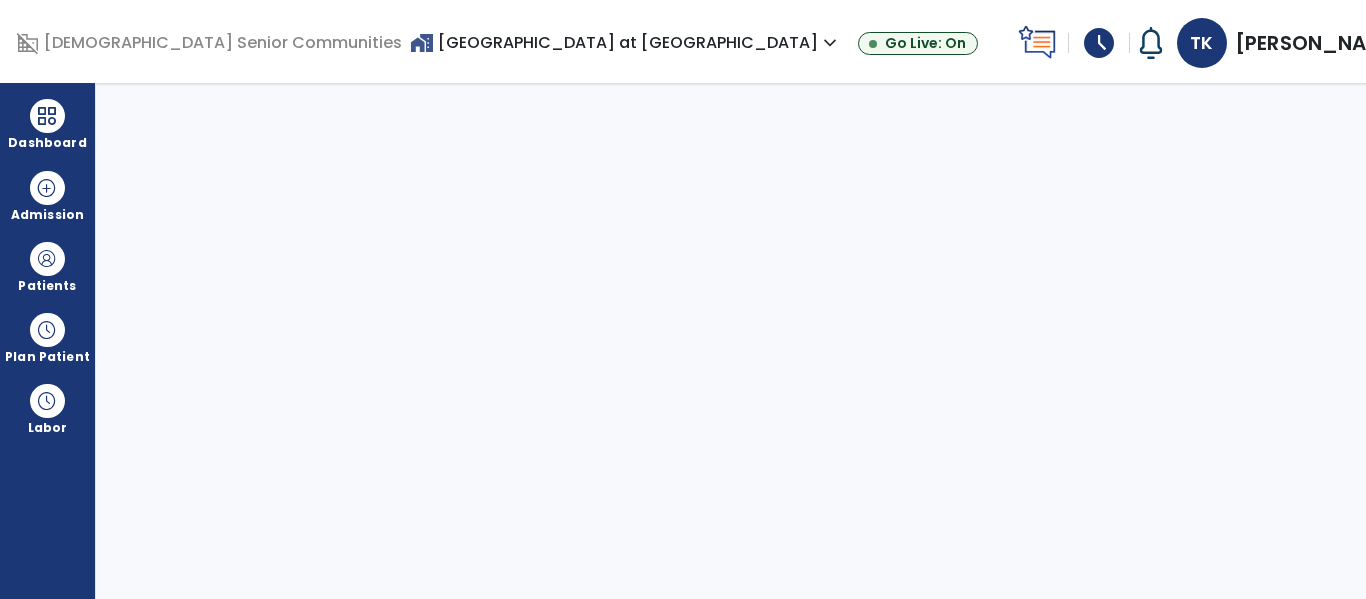 select on "****" 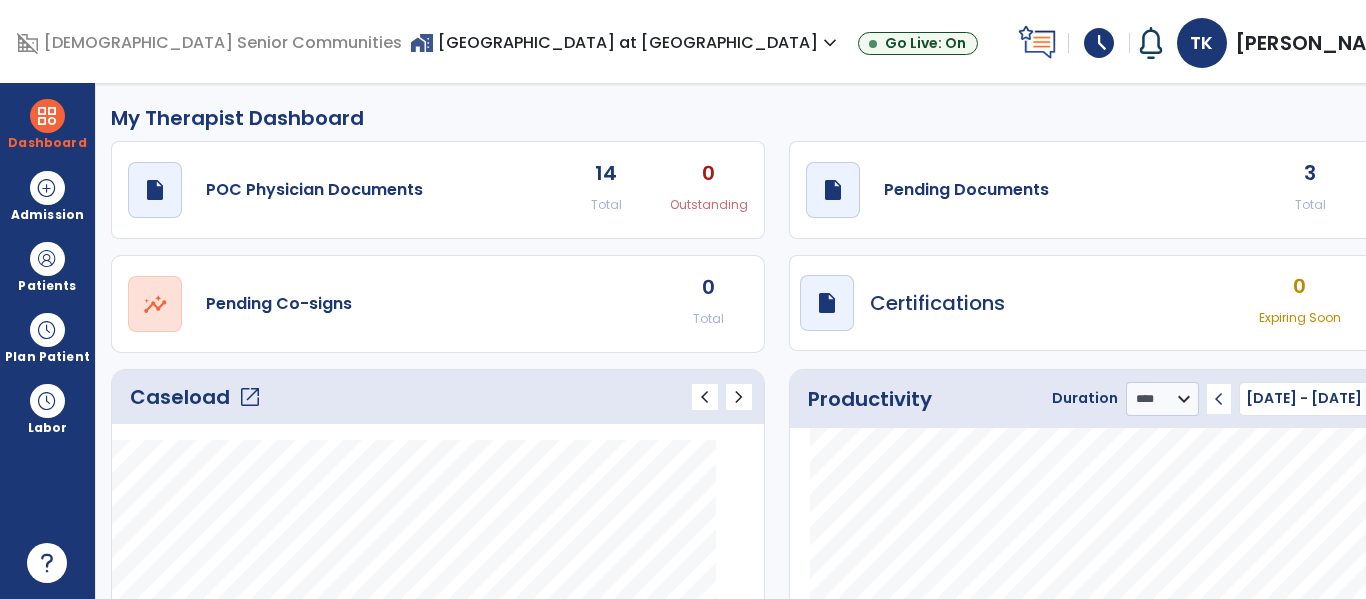 click on "home_work   [GEOGRAPHIC_DATA] at [GEOGRAPHIC_DATA]   expand_more" at bounding box center [626, 42] 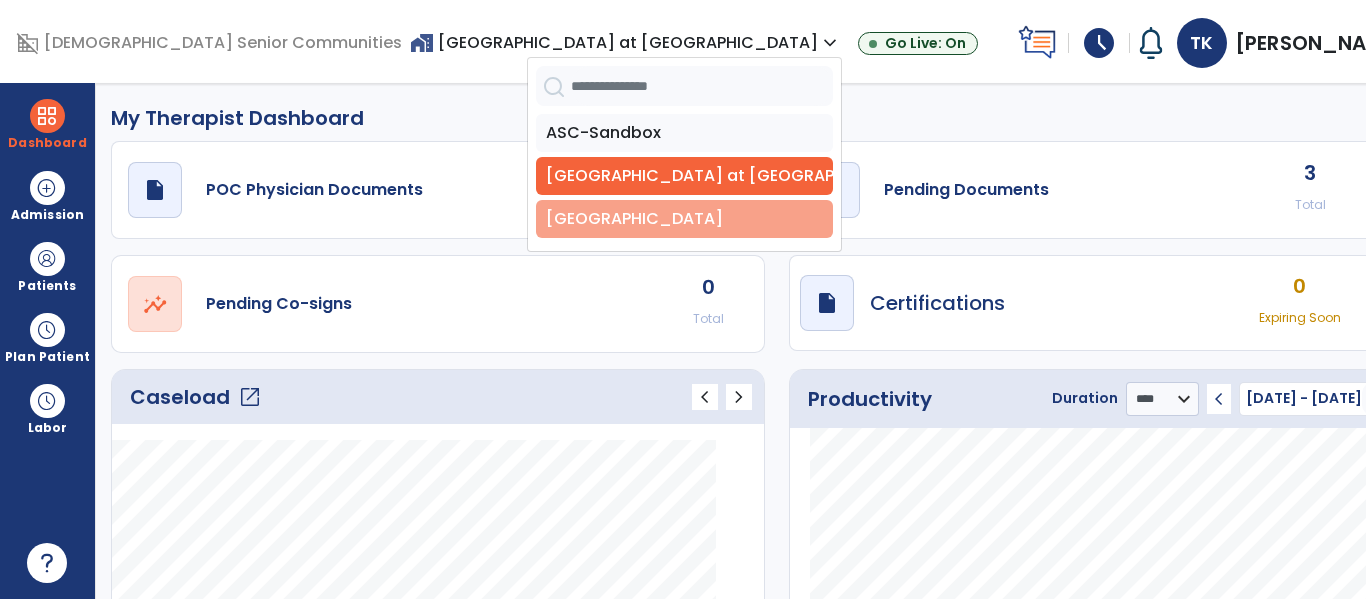 click on "[GEOGRAPHIC_DATA]" at bounding box center (684, 219) 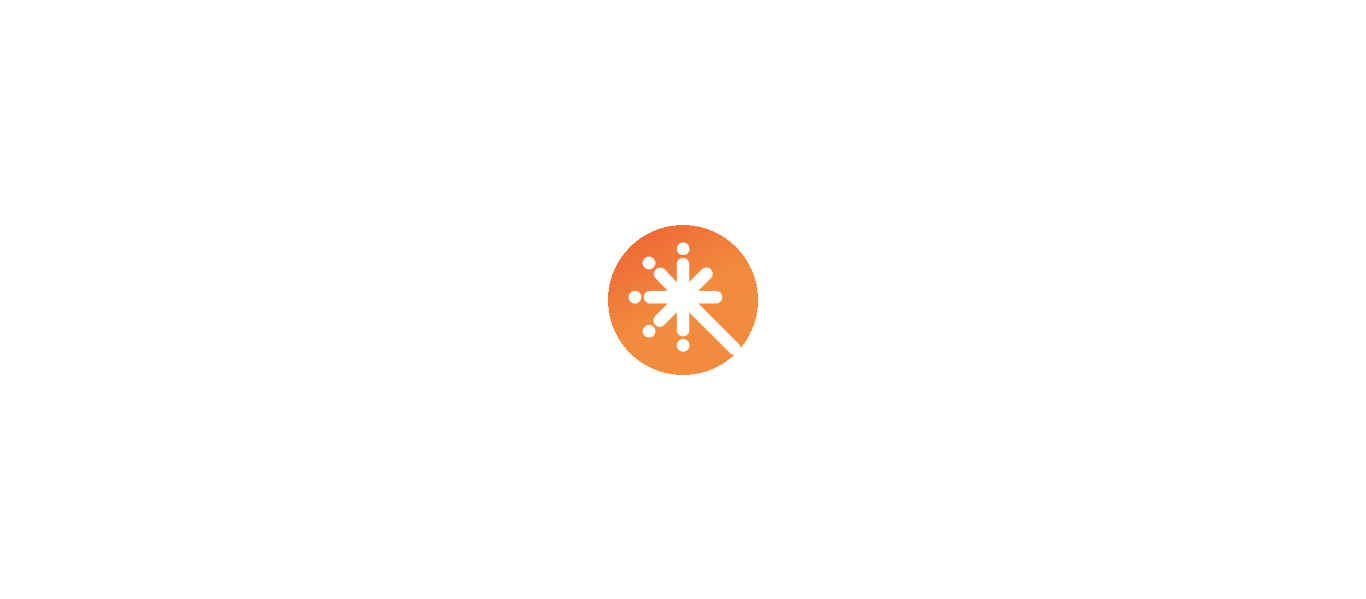 scroll, scrollTop: 0, scrollLeft: 0, axis: both 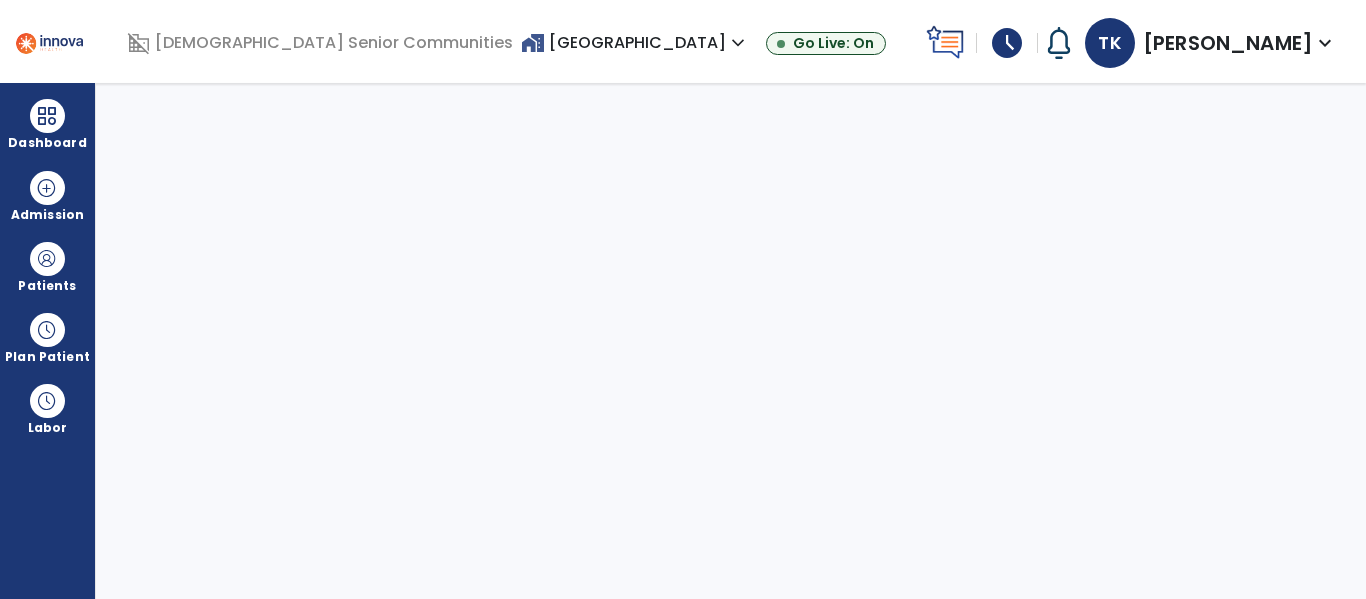 select on "****" 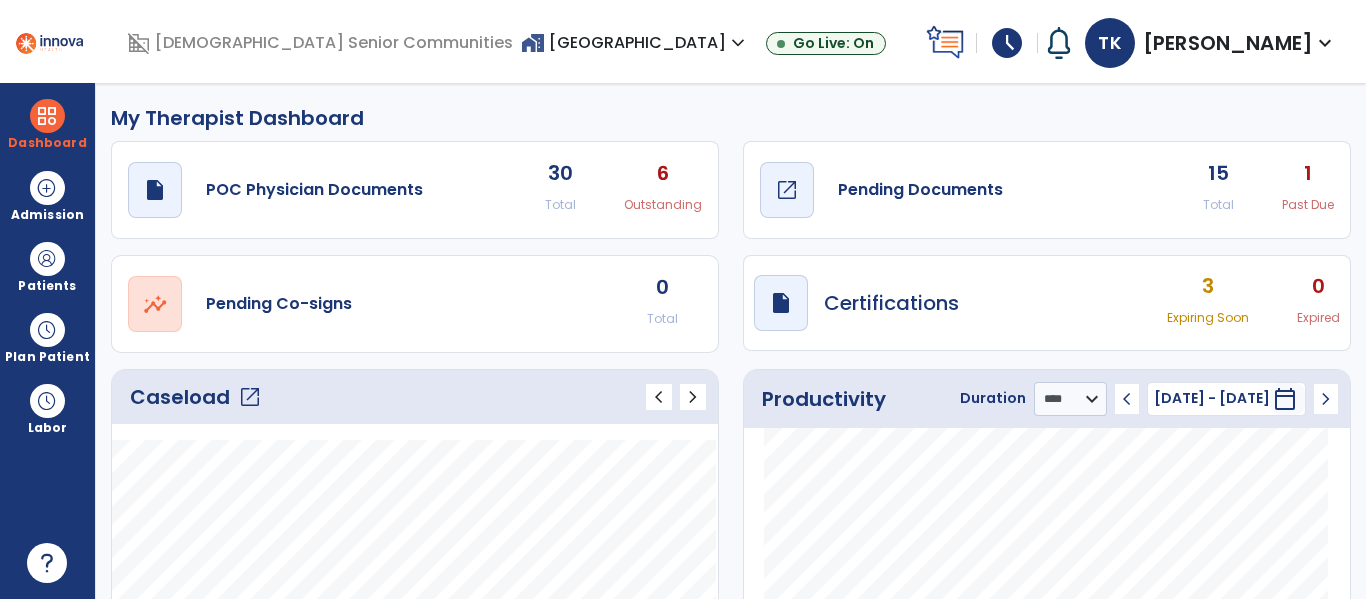 click on "draft   open_in_new  Pending Documents" 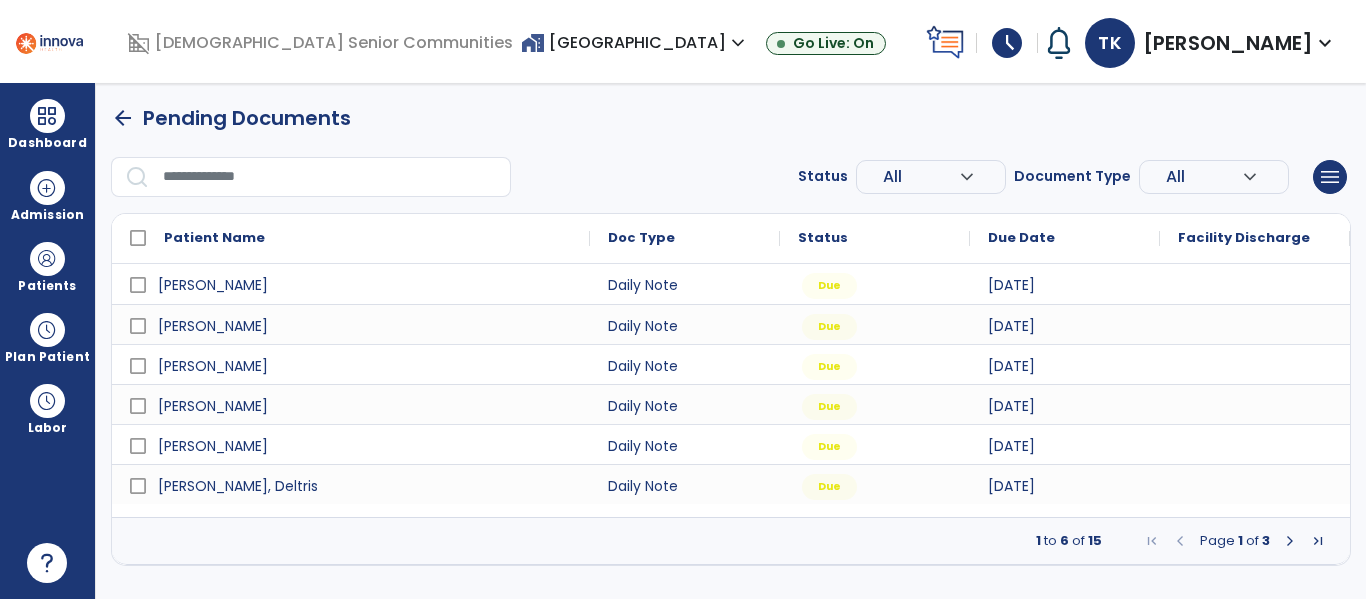 click at bounding box center [1318, 541] 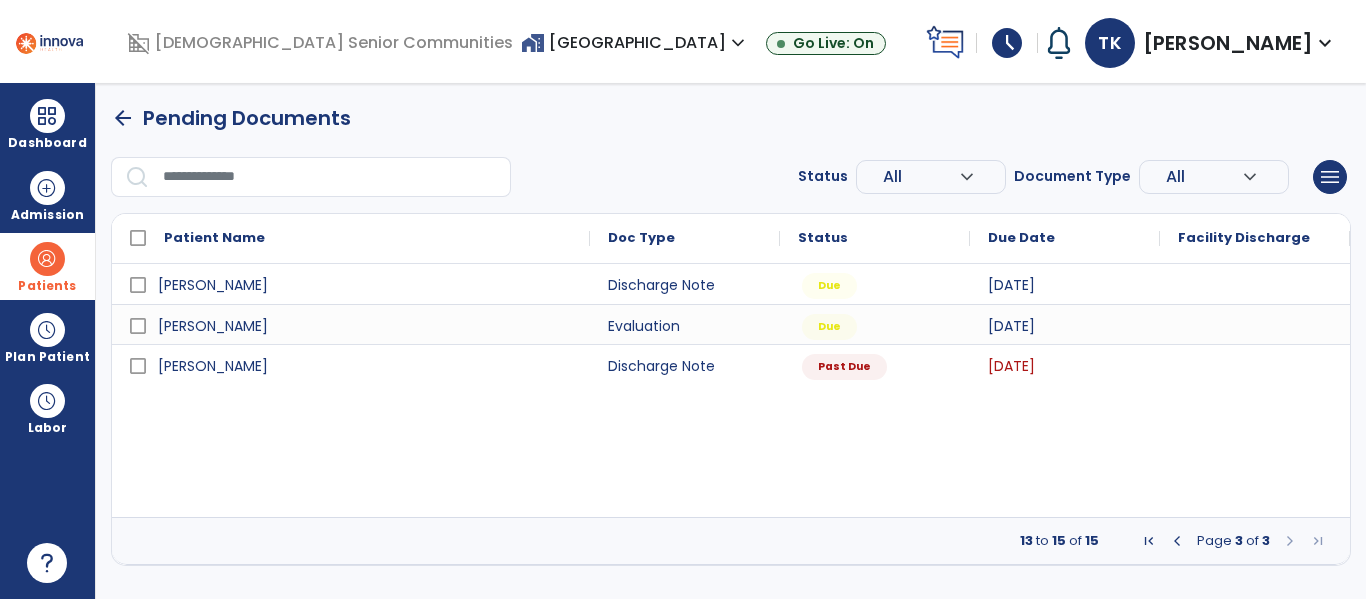 click on "Patients" at bounding box center [47, 286] 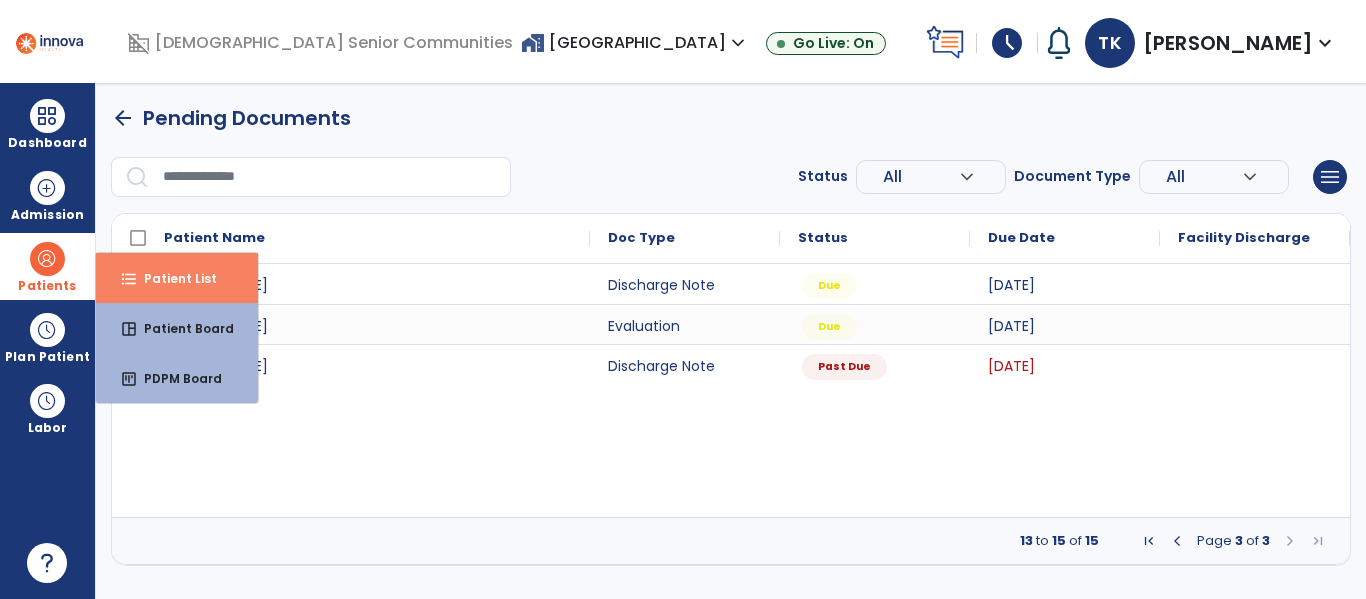 click on "format_list_bulleted  Patient List" at bounding box center (177, 278) 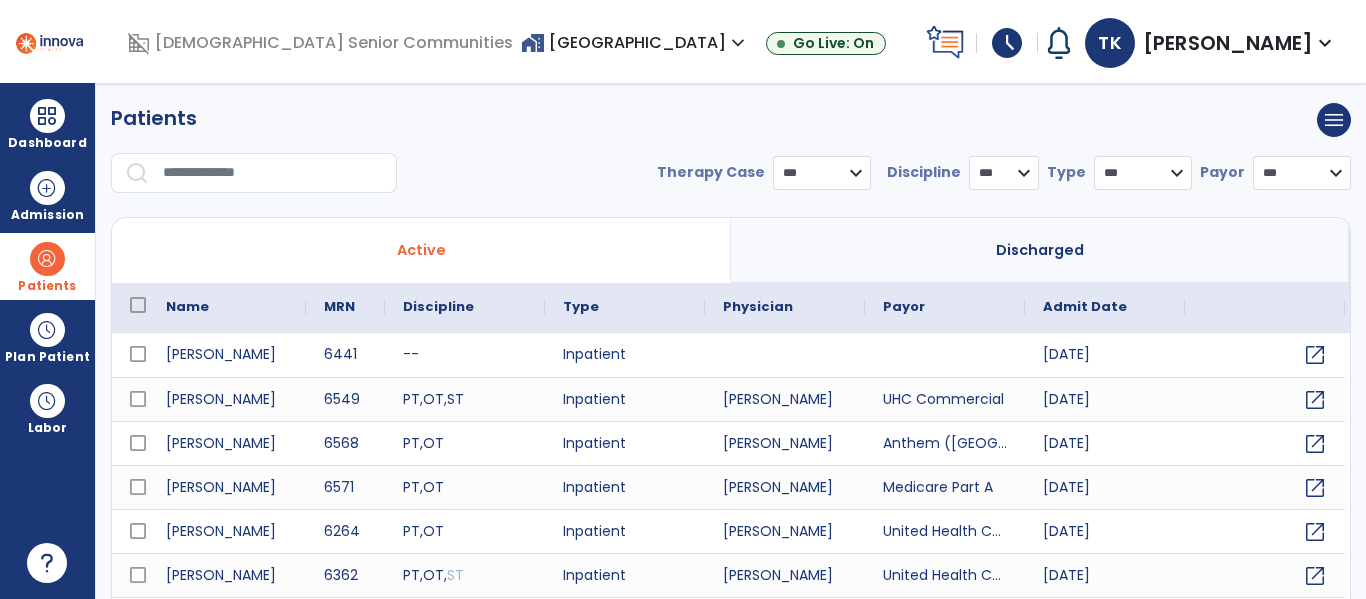 click on "home_work   Stonebrooke Rehab Center   expand_more" at bounding box center [635, 42] 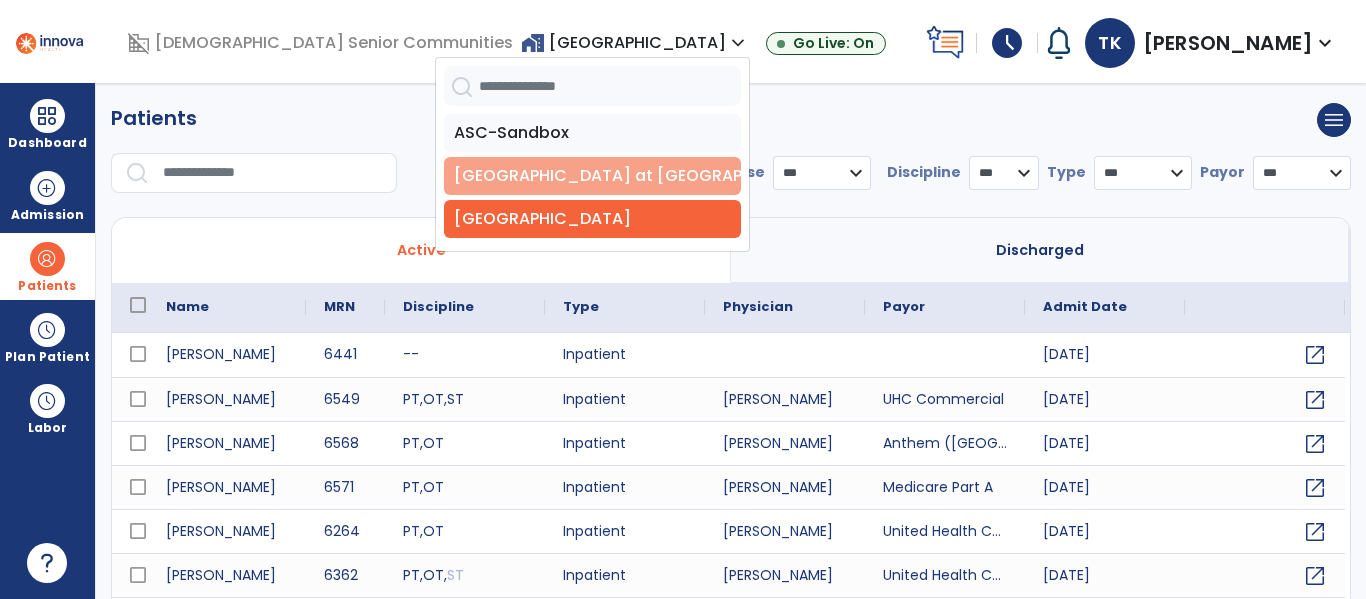 click on "[GEOGRAPHIC_DATA] at [GEOGRAPHIC_DATA]" at bounding box center (592, 176) 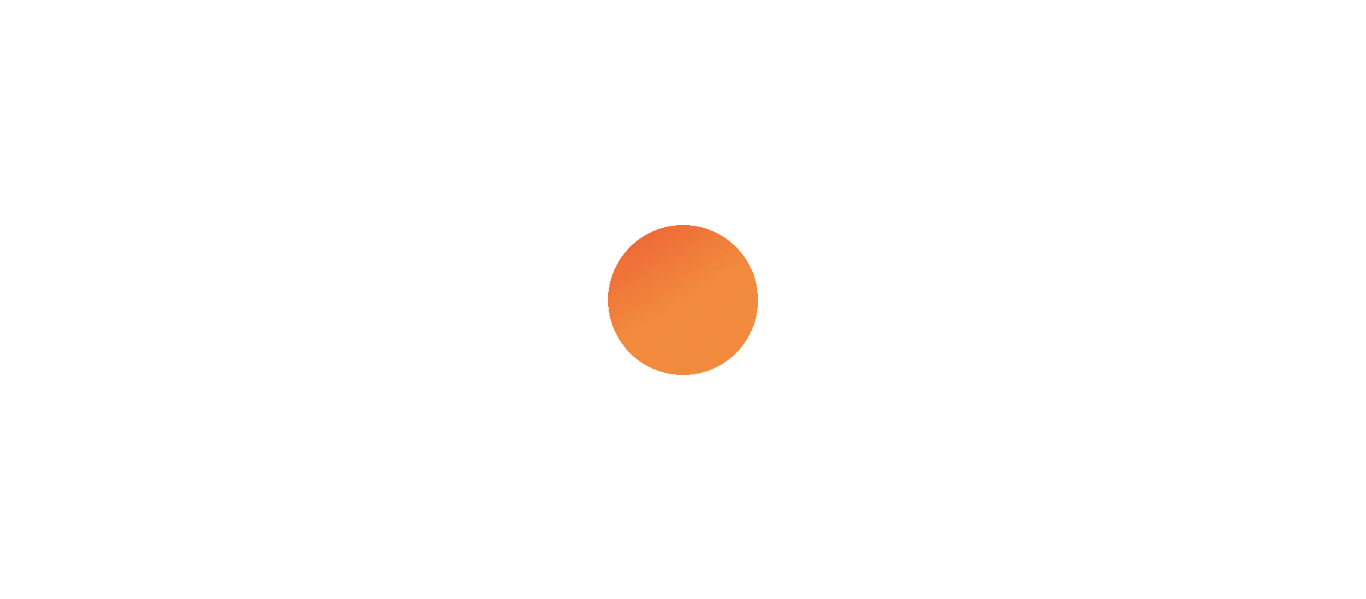 scroll, scrollTop: 0, scrollLeft: 0, axis: both 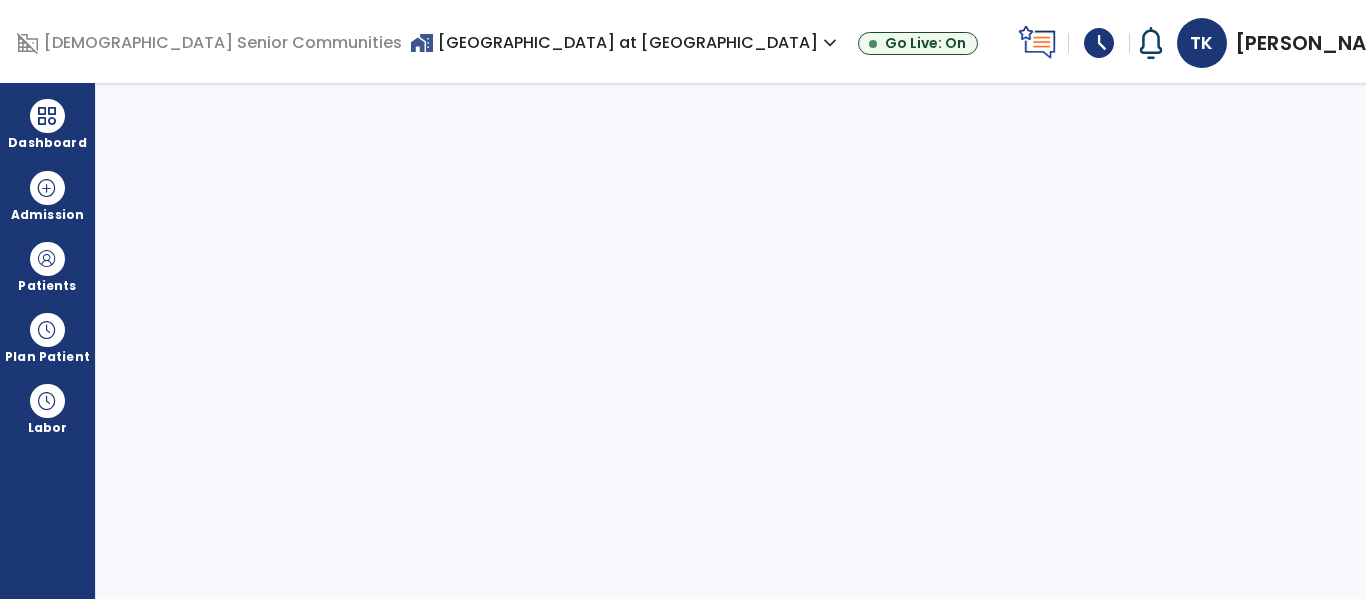 select on "****" 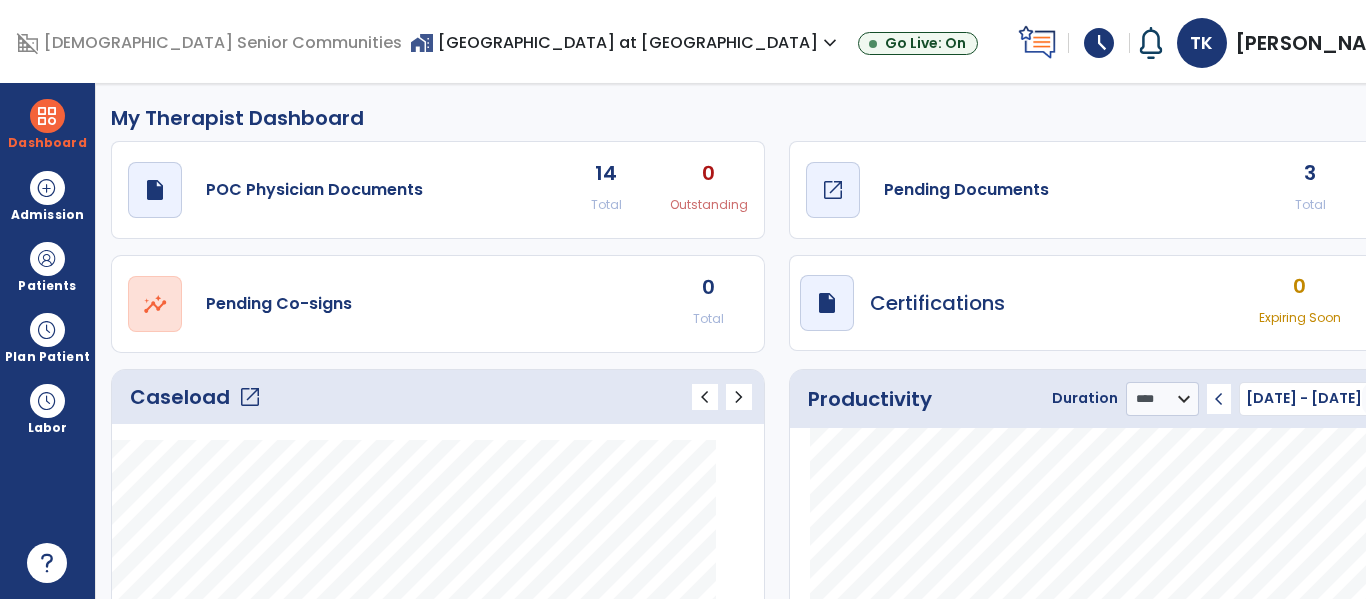 click on "Pending Documents" 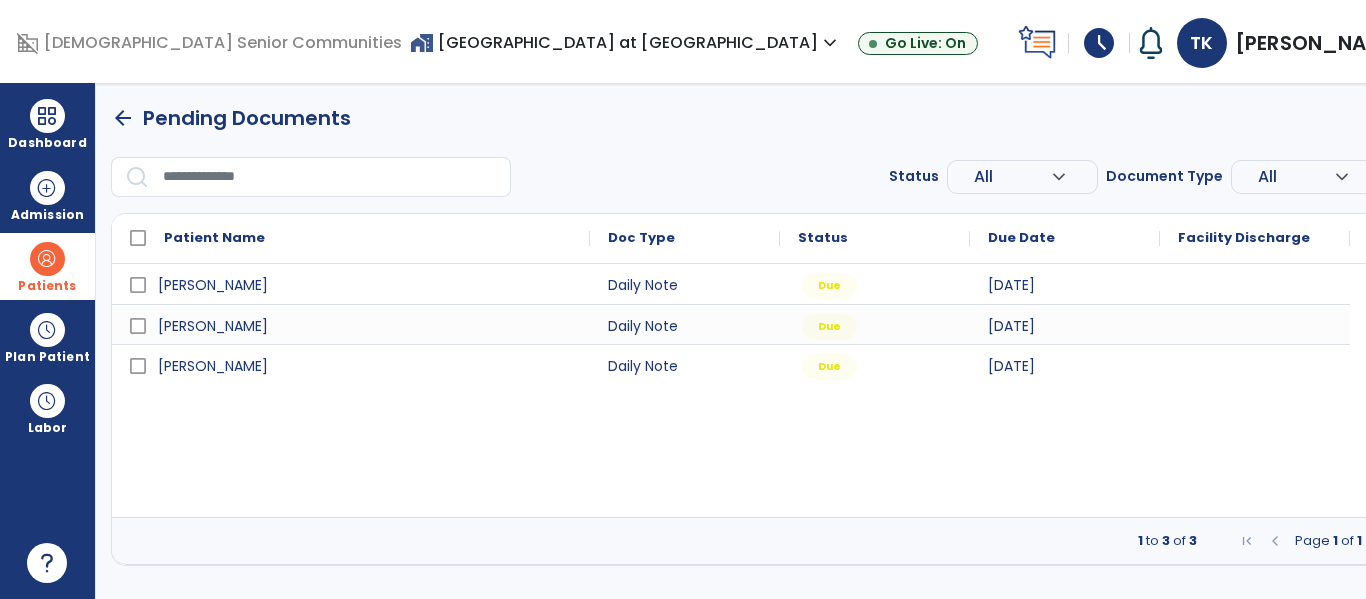 click at bounding box center [47, 259] 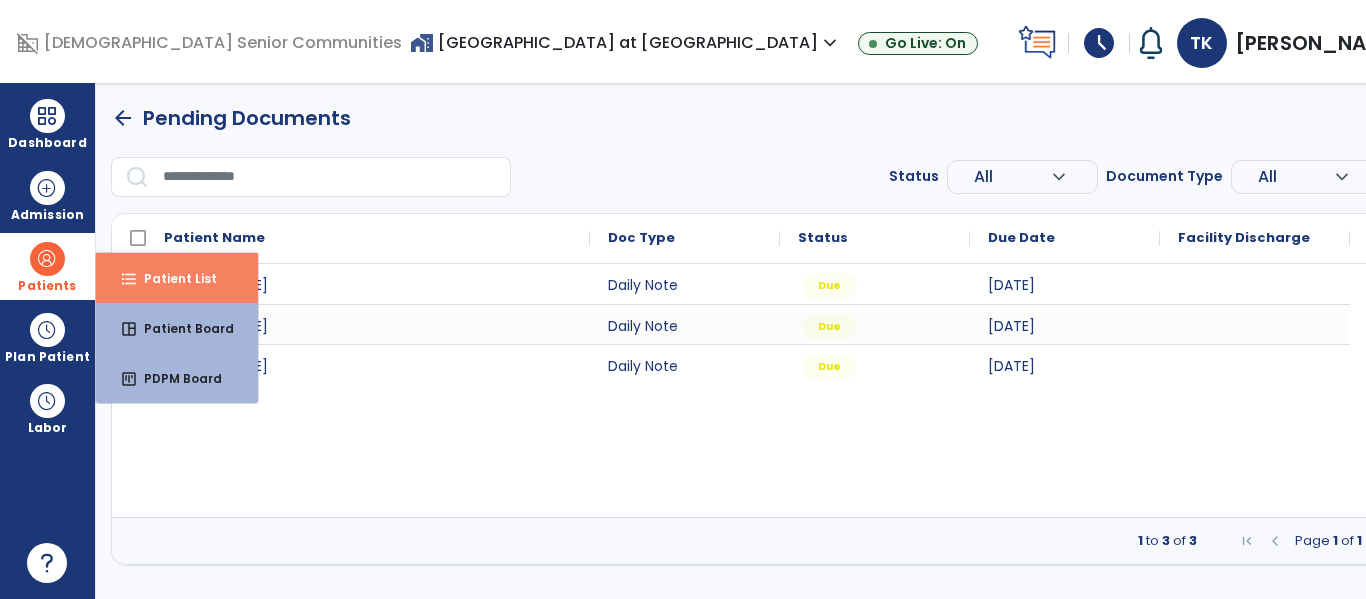 click on "format_list_bulleted" at bounding box center [129, 279] 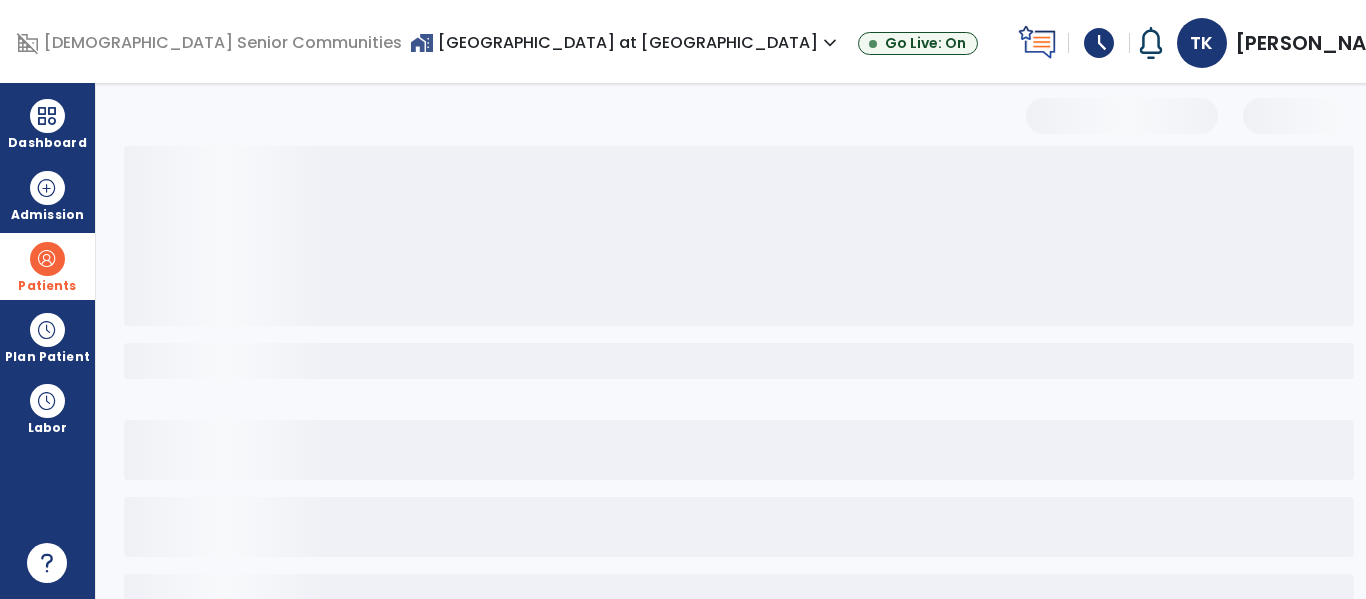 select on "***" 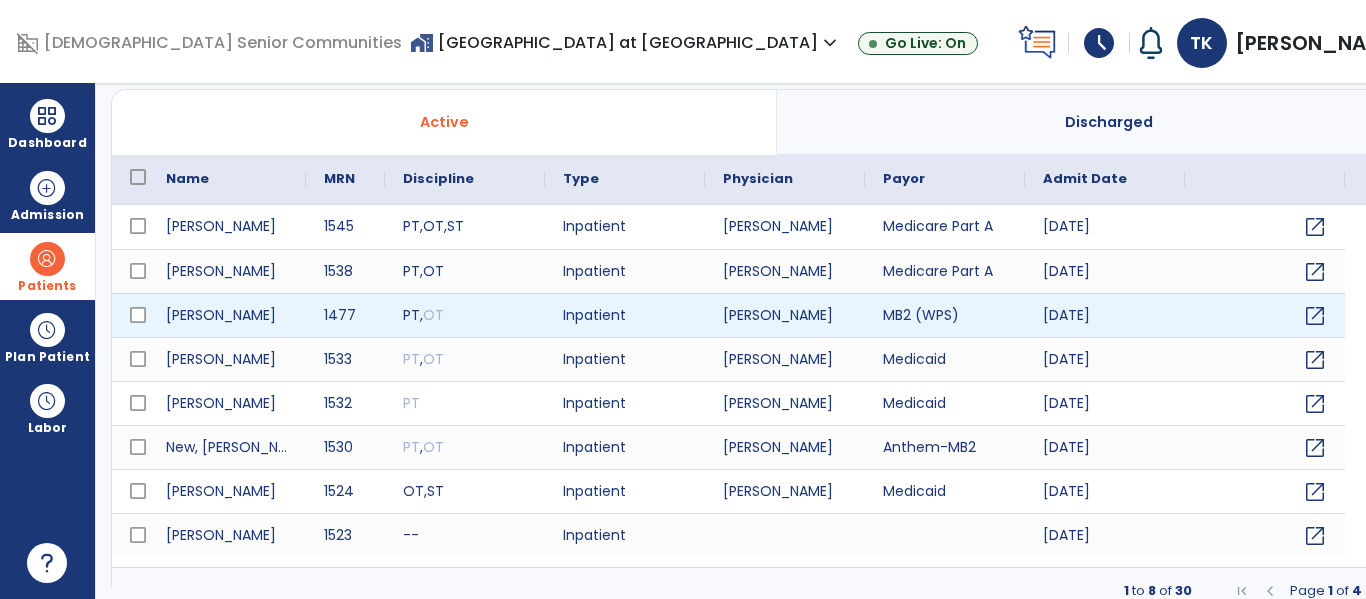 scroll, scrollTop: 144, scrollLeft: 0, axis: vertical 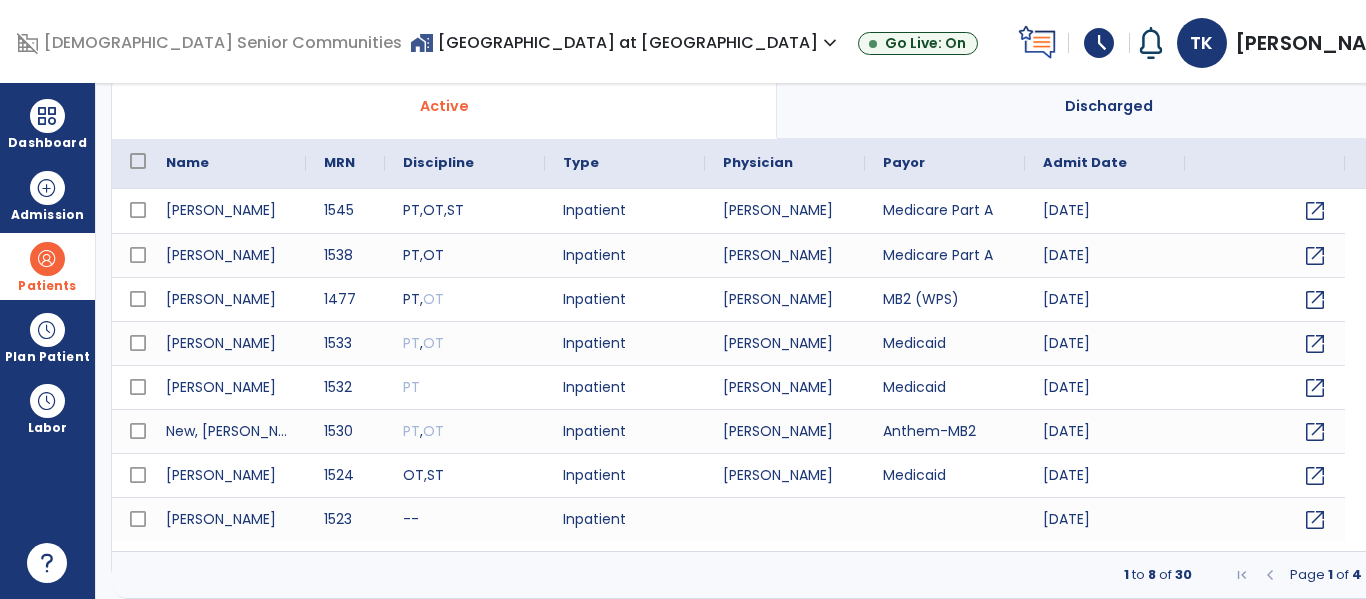 click at bounding box center [1382, 575] 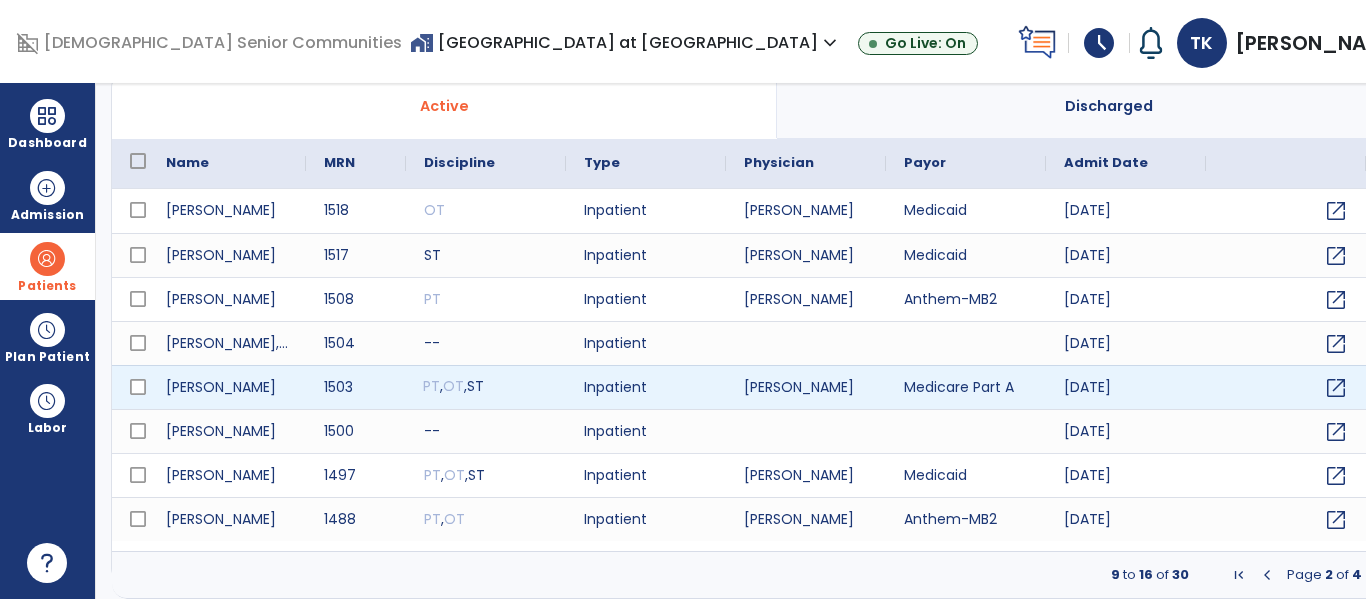 click on "PT , OT , ST" at bounding box center (486, 387) 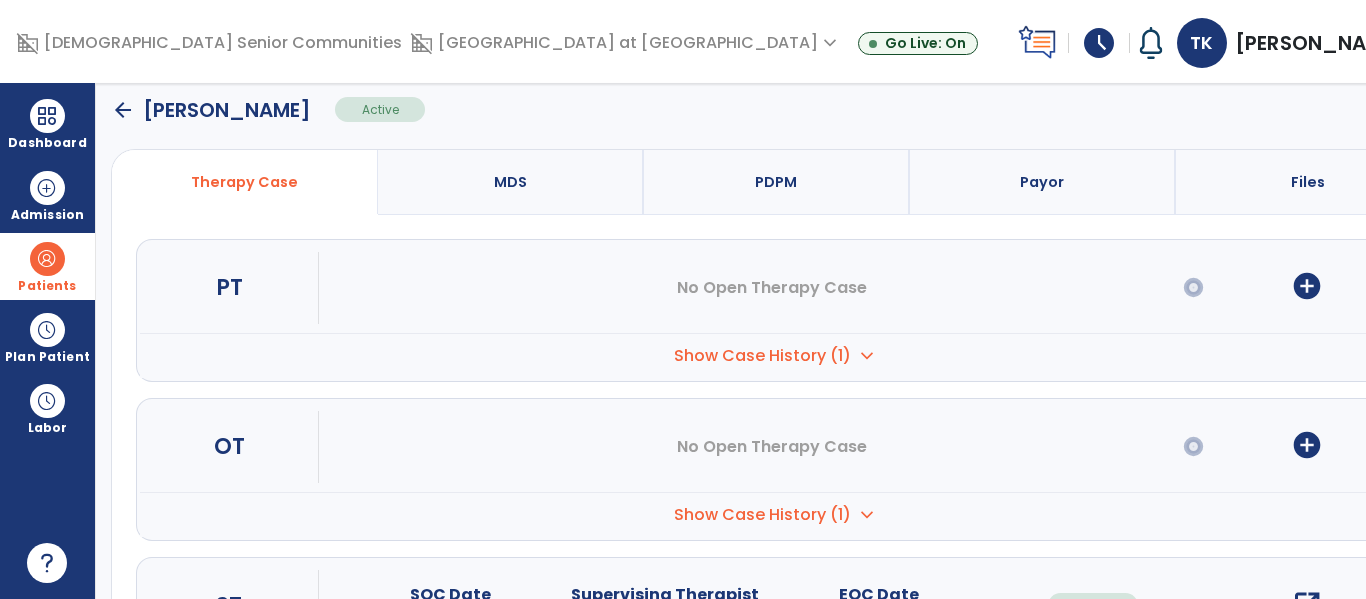 scroll, scrollTop: 297, scrollLeft: 0, axis: vertical 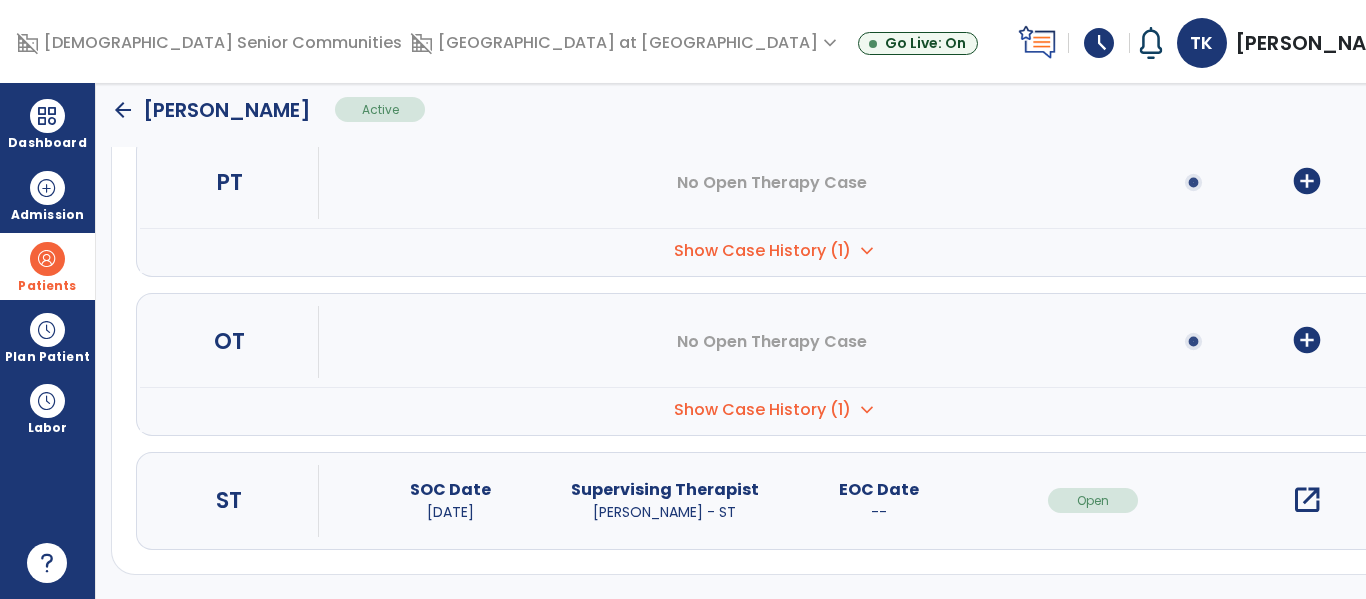 click on "open_in_new" at bounding box center [1307, 500] 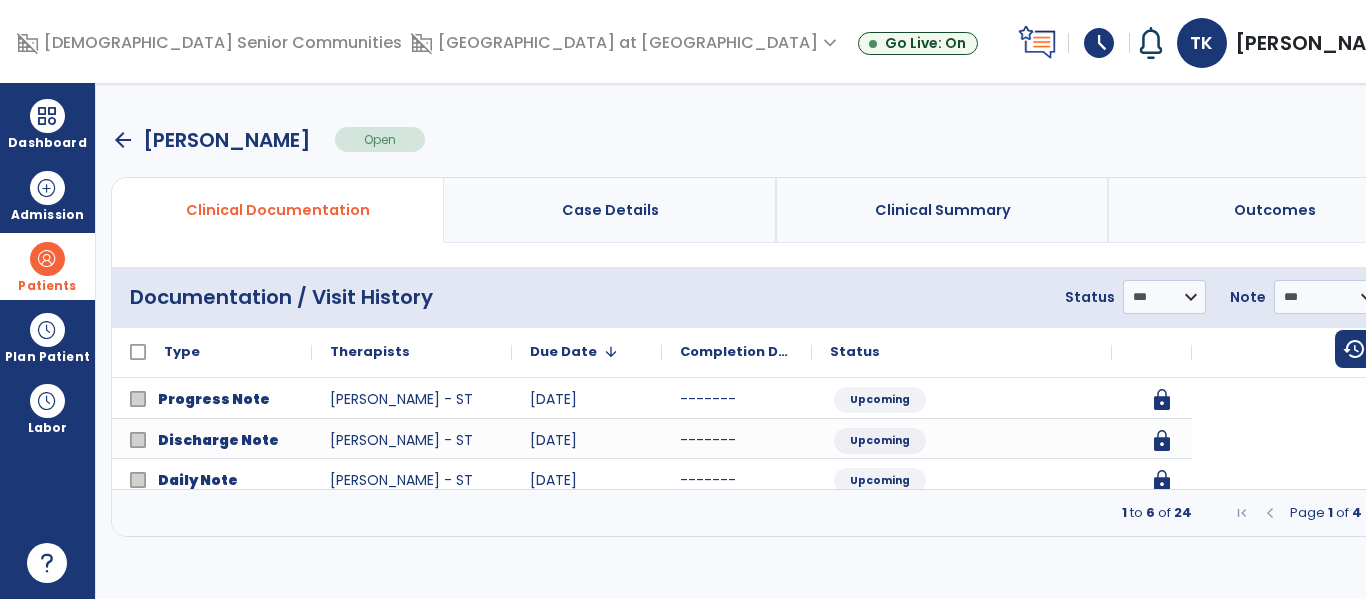 scroll, scrollTop: 0, scrollLeft: 0, axis: both 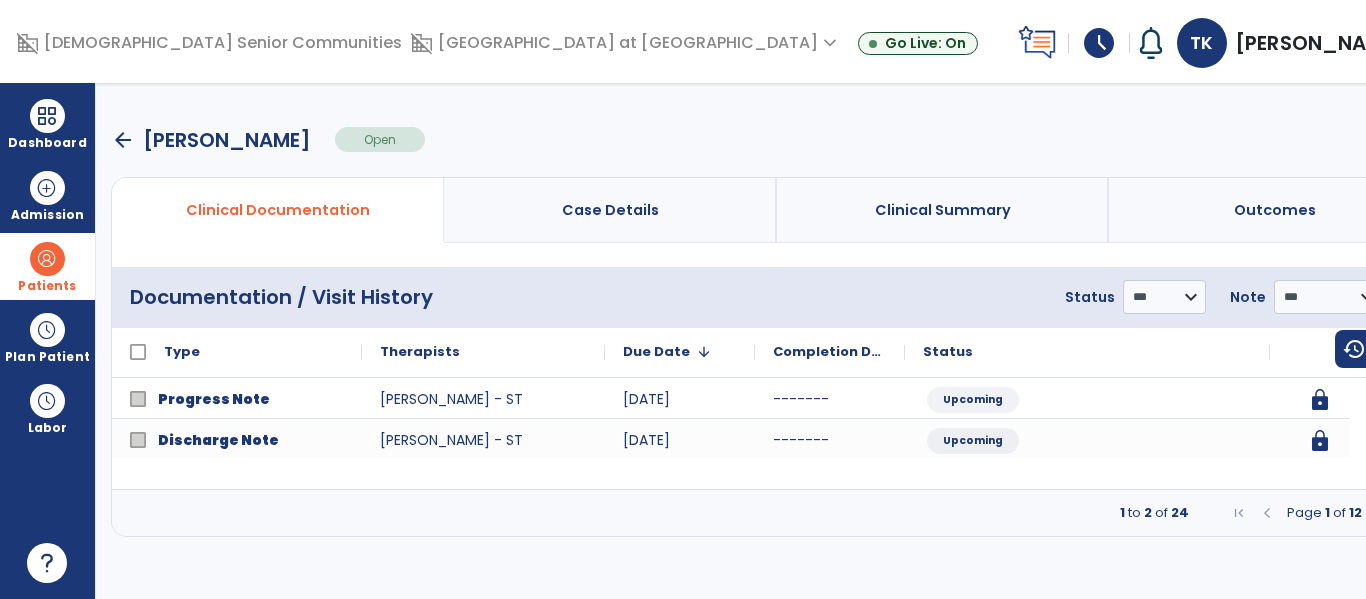 click at bounding box center (1382, 513) 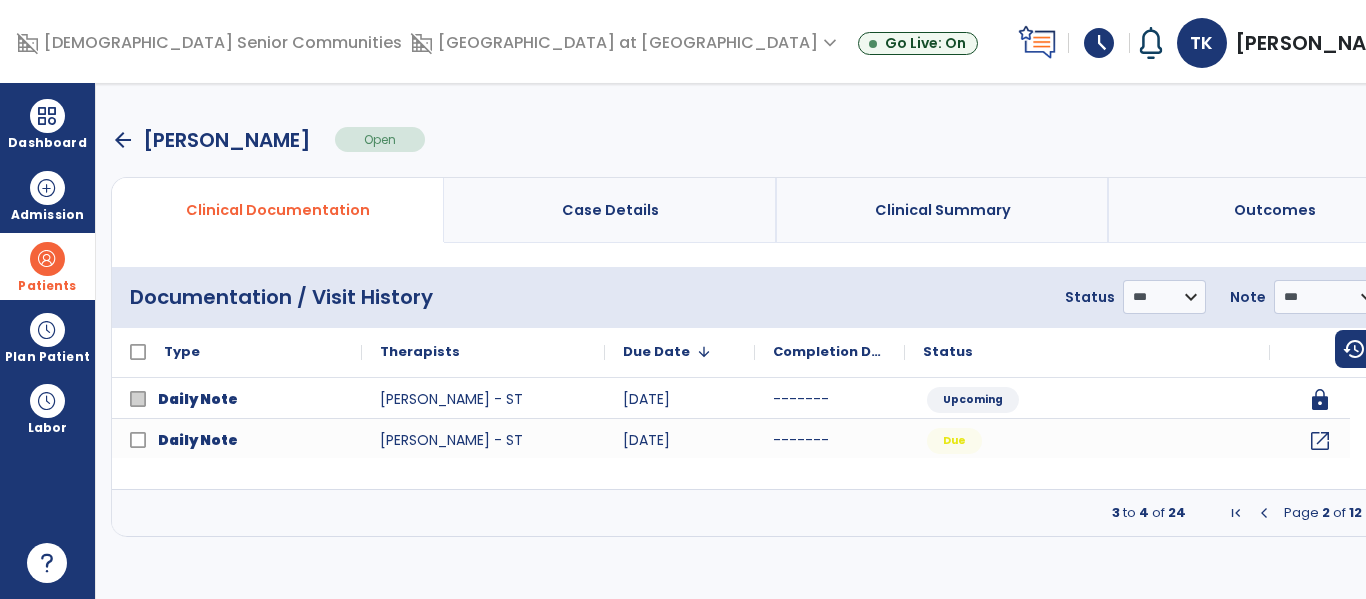 click at bounding box center [1382, 513] 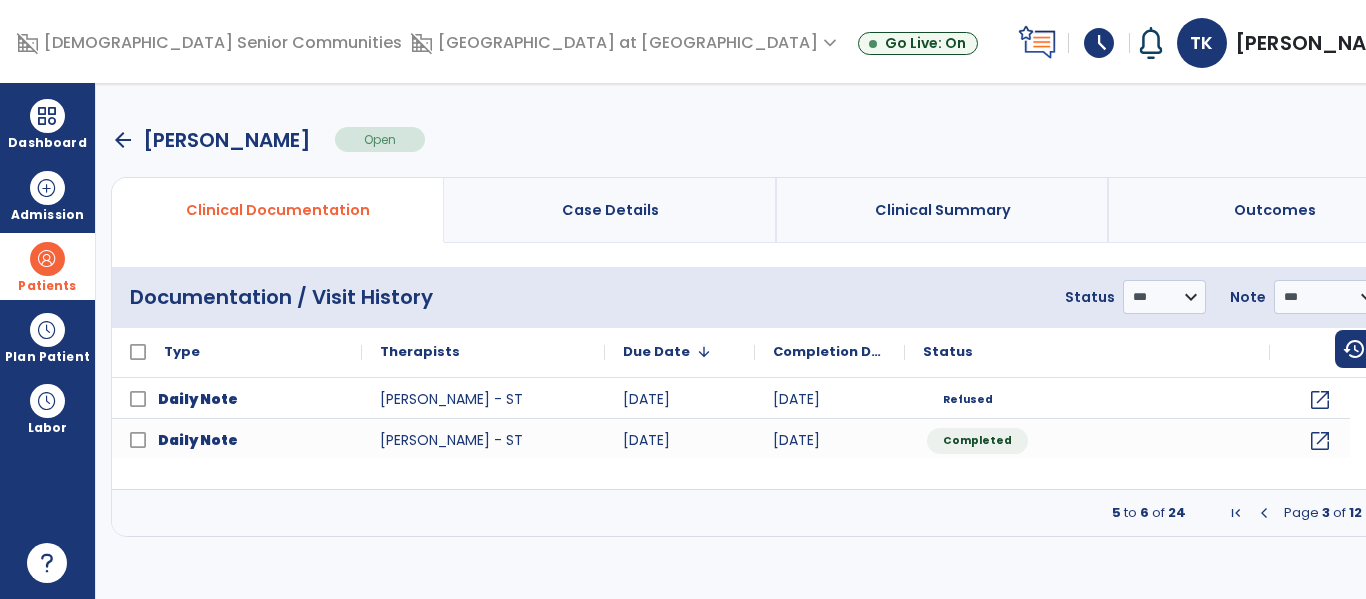 click on "menu" at bounding box center [1414, 297] 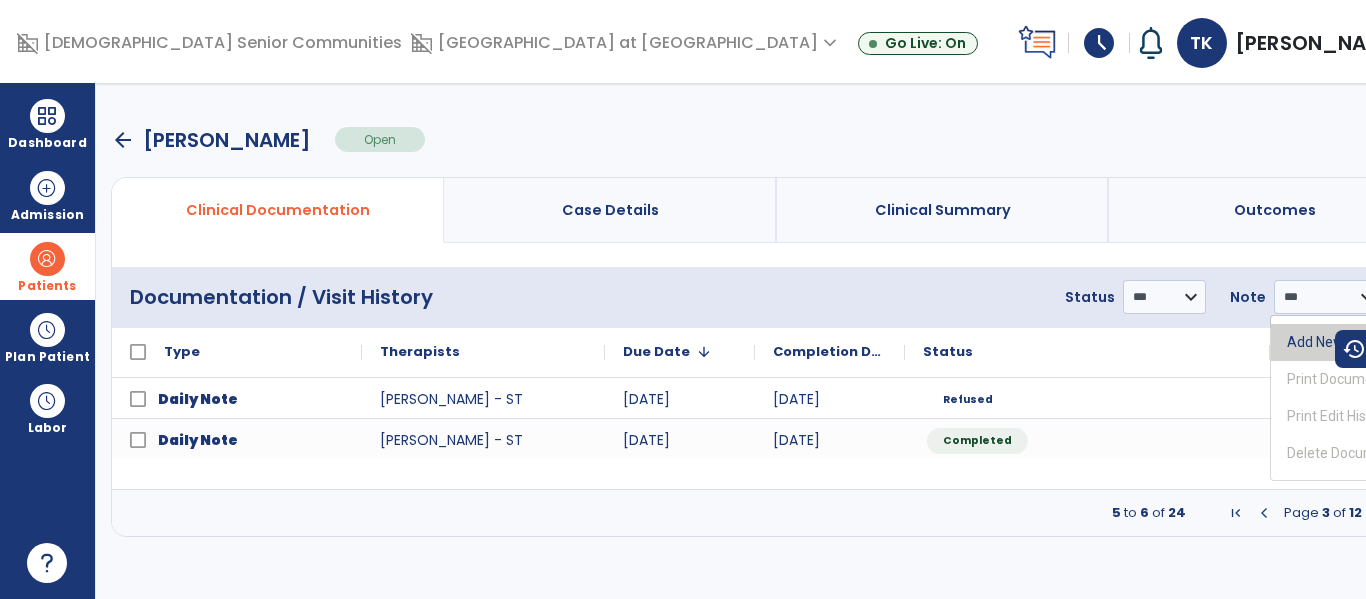 click on "Add New Document" at bounding box center (1350, 342) 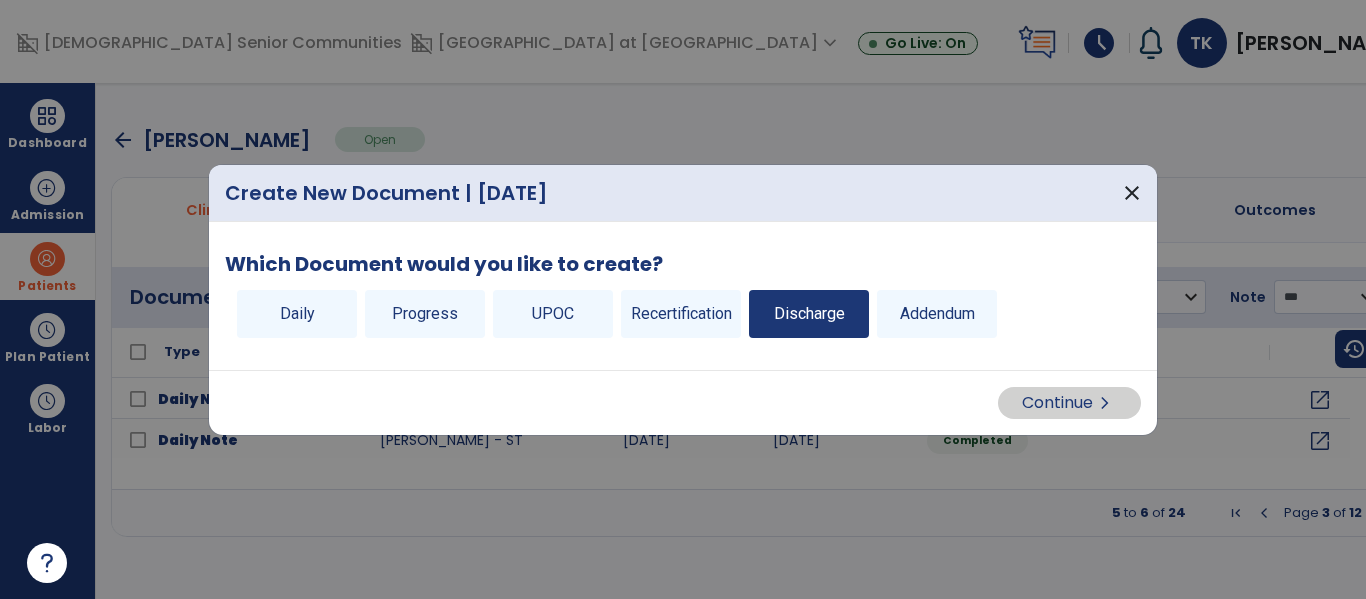 click on "Discharge" at bounding box center [809, 314] 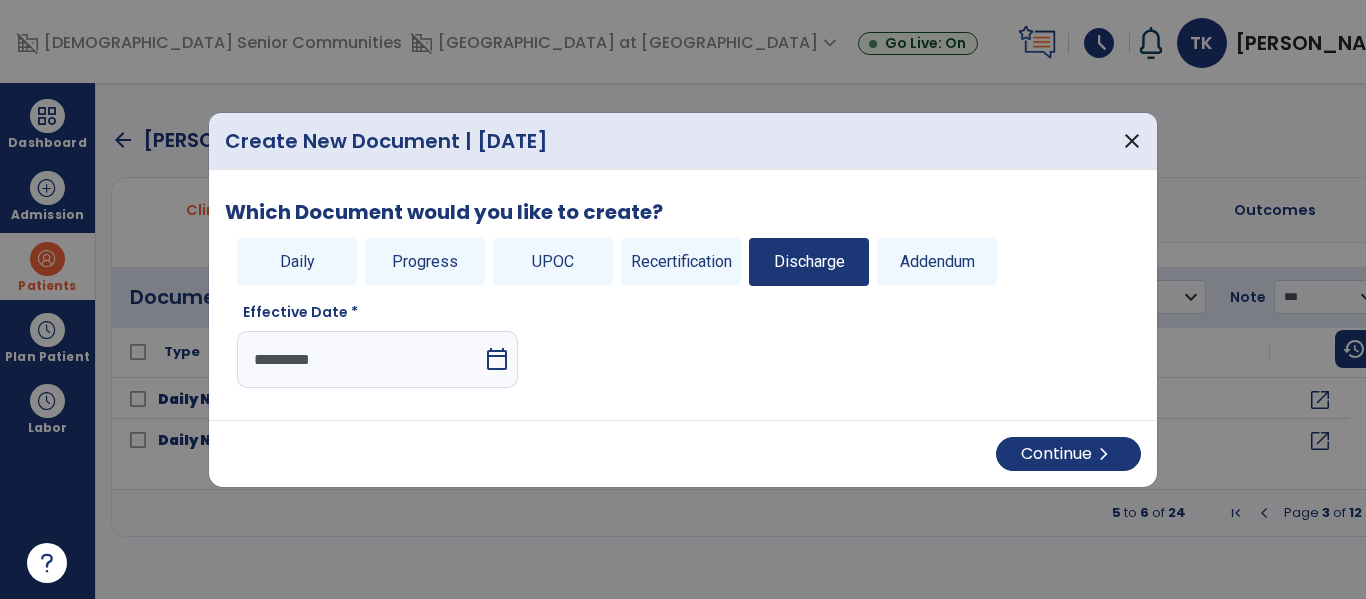click on "calendar_today" at bounding box center (497, 359) 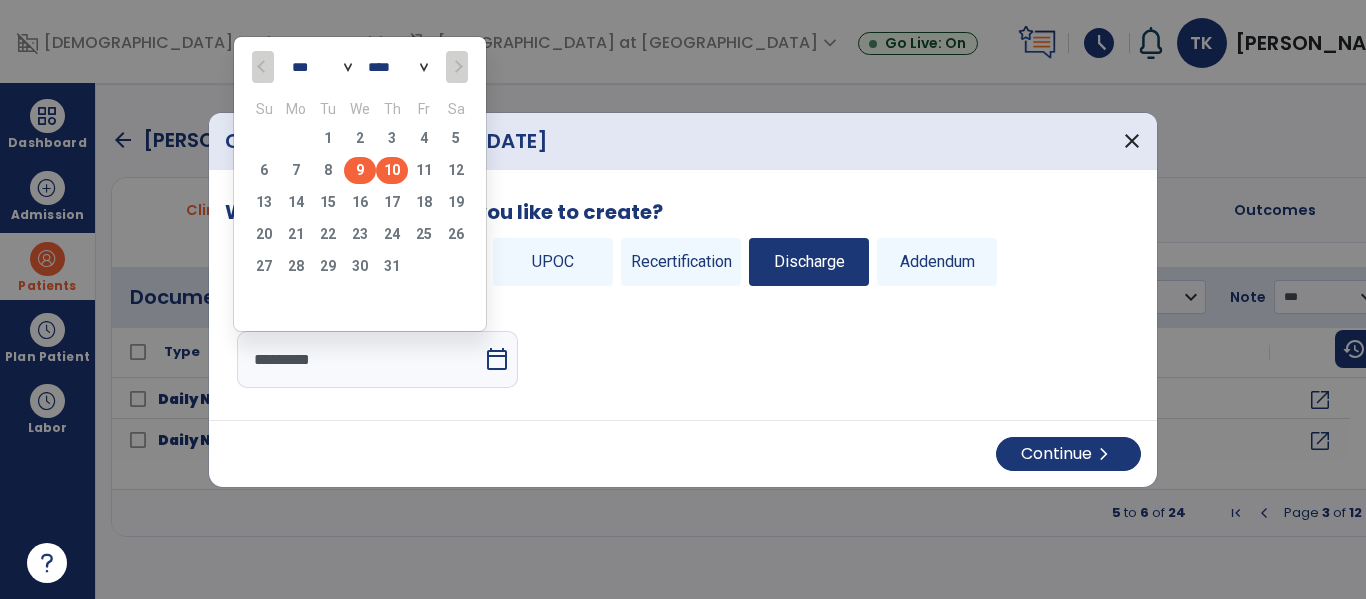 click on "9" 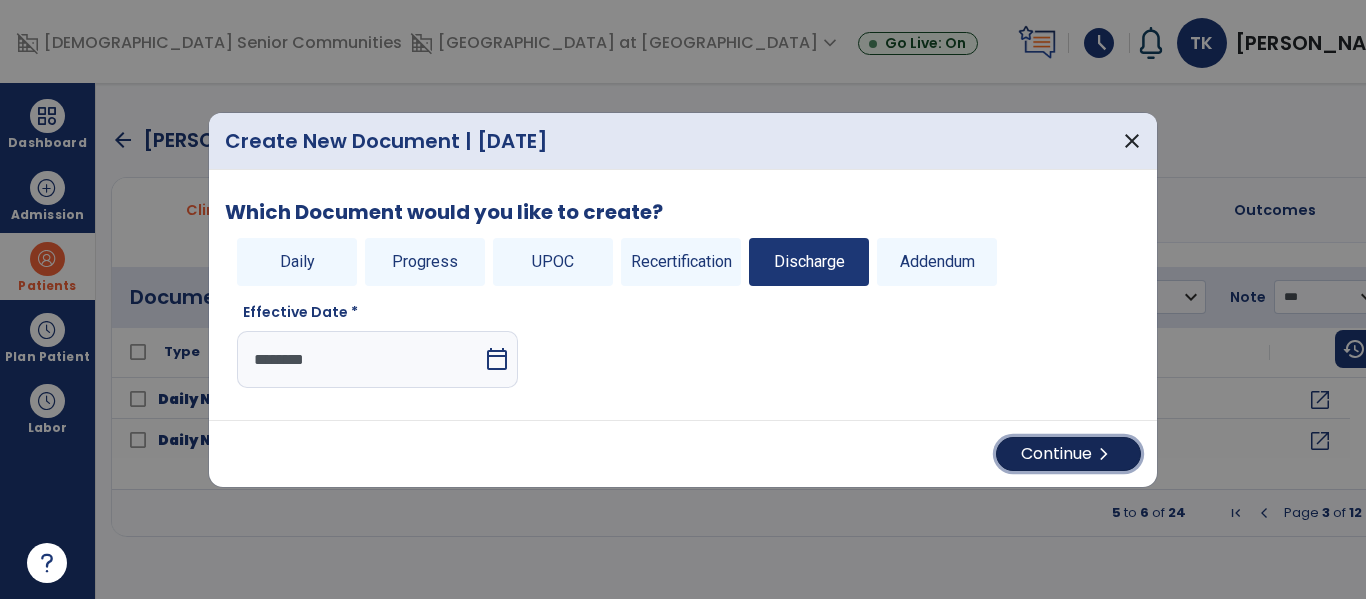 click on "Continue   chevron_right" at bounding box center (1068, 454) 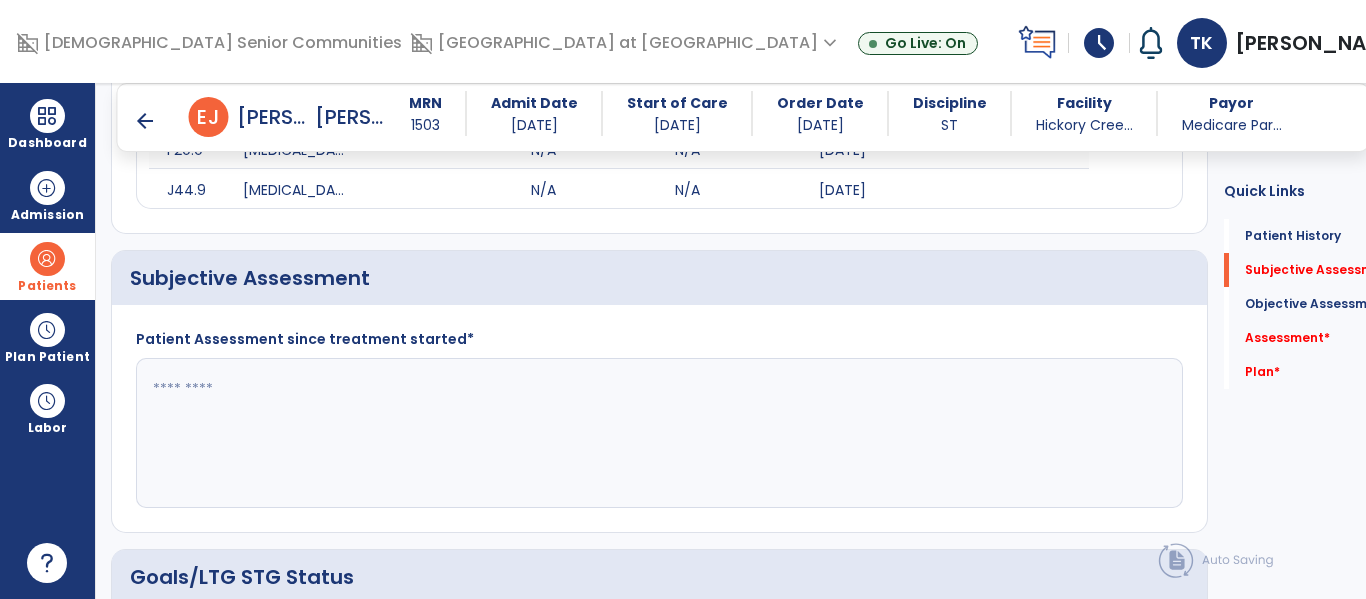 scroll, scrollTop: 427, scrollLeft: 0, axis: vertical 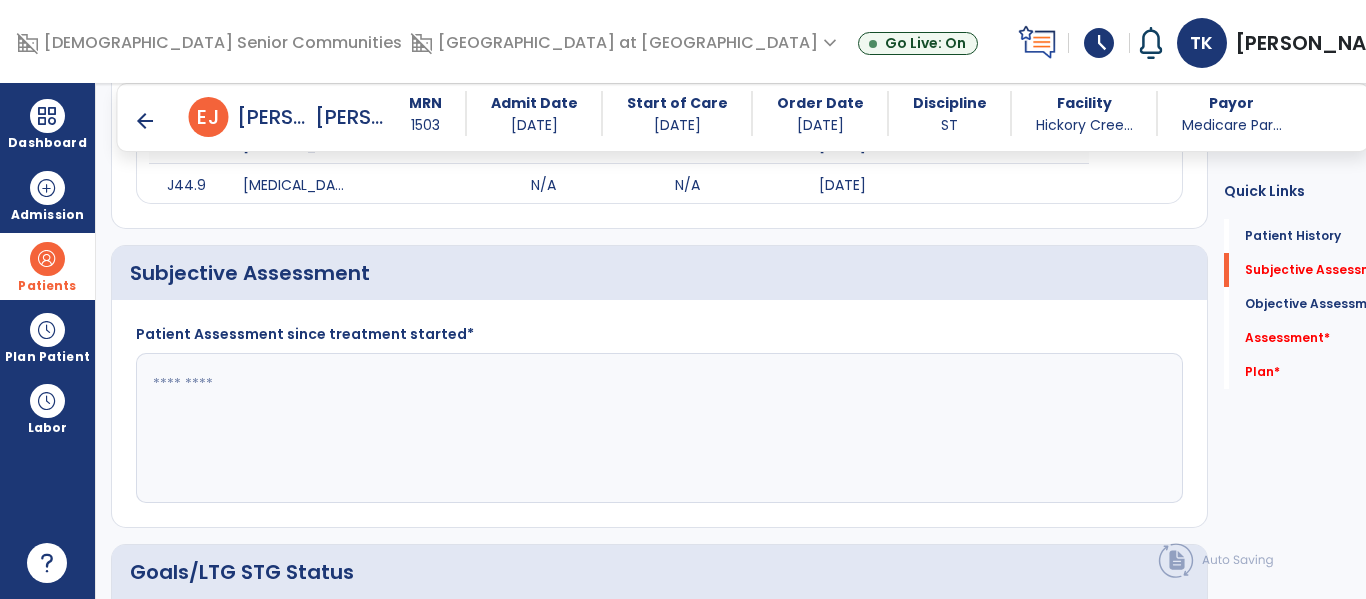 click 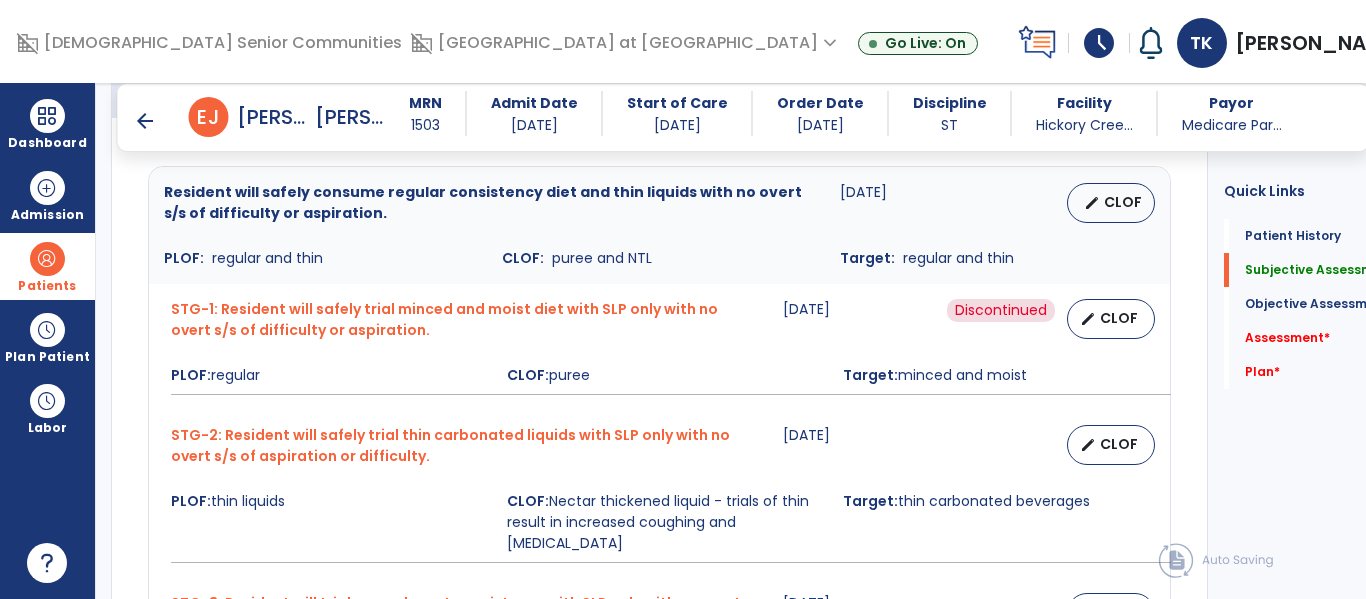 scroll, scrollTop: 912, scrollLeft: 0, axis: vertical 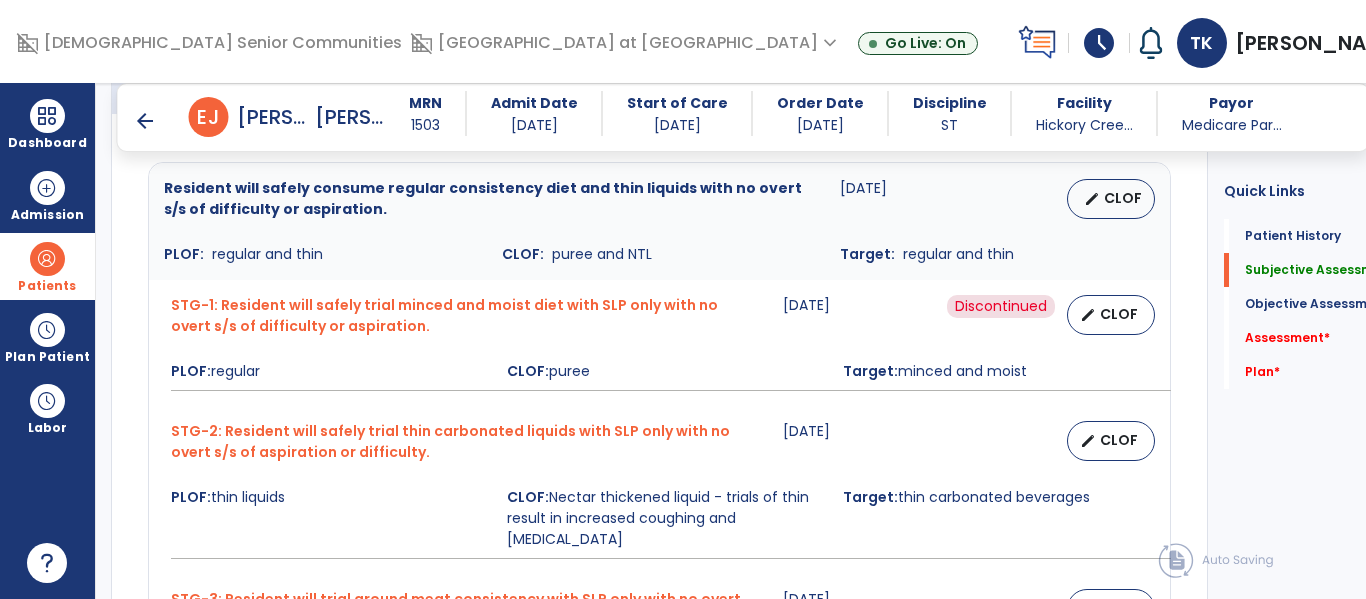 type on "**********" 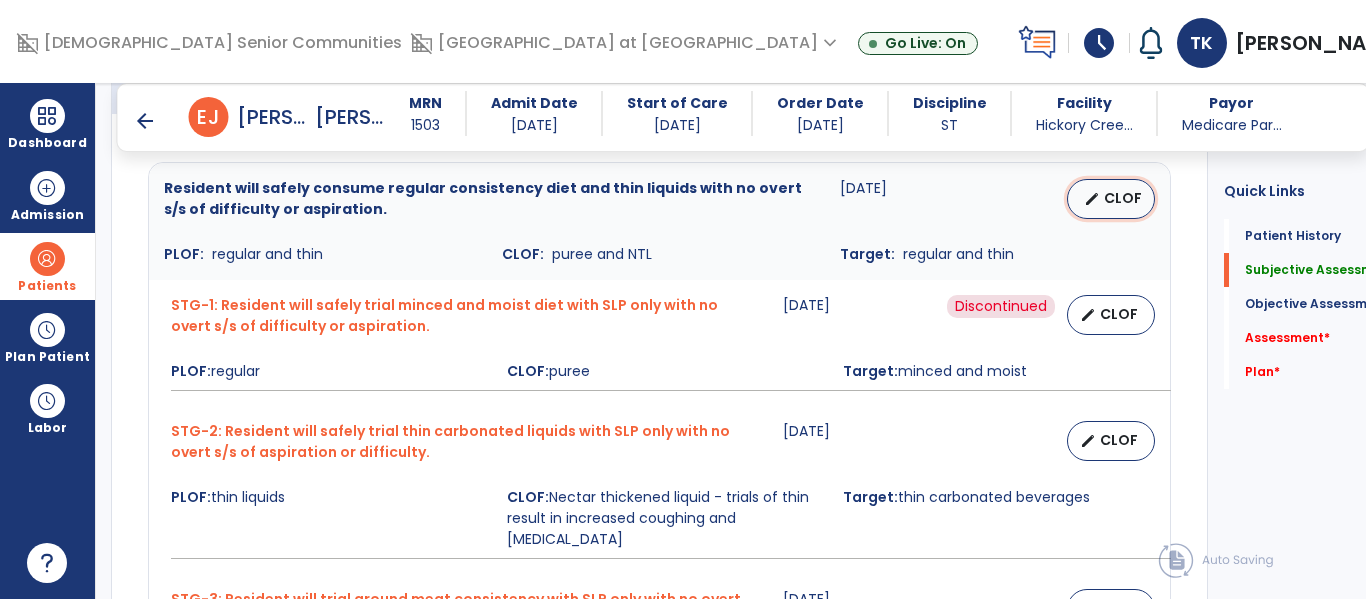click on "edit   CLOF" at bounding box center (1111, 199) 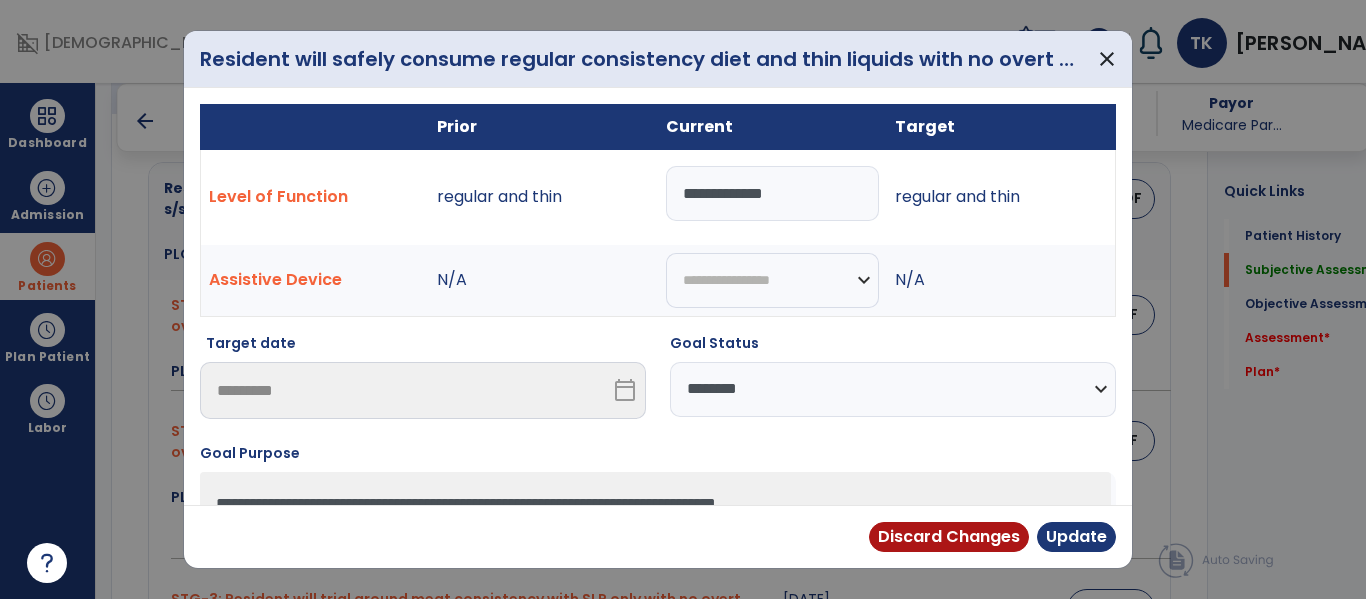 click on "**********" at bounding box center [893, 389] 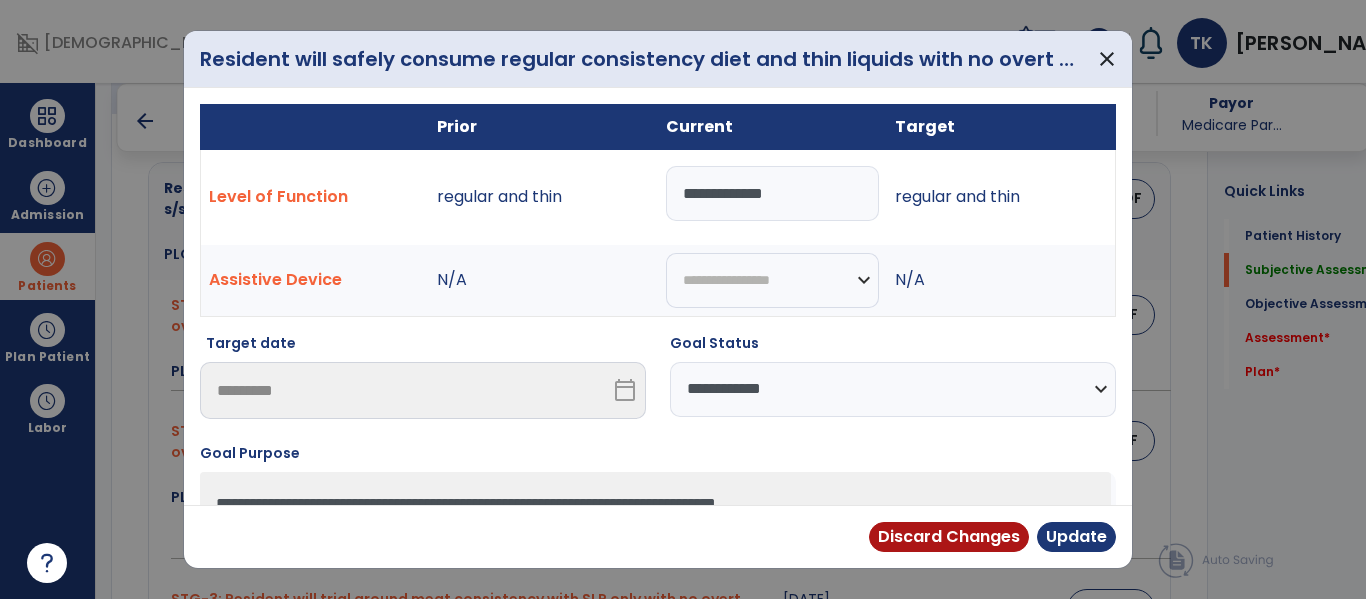 click on "**********" at bounding box center [893, 389] 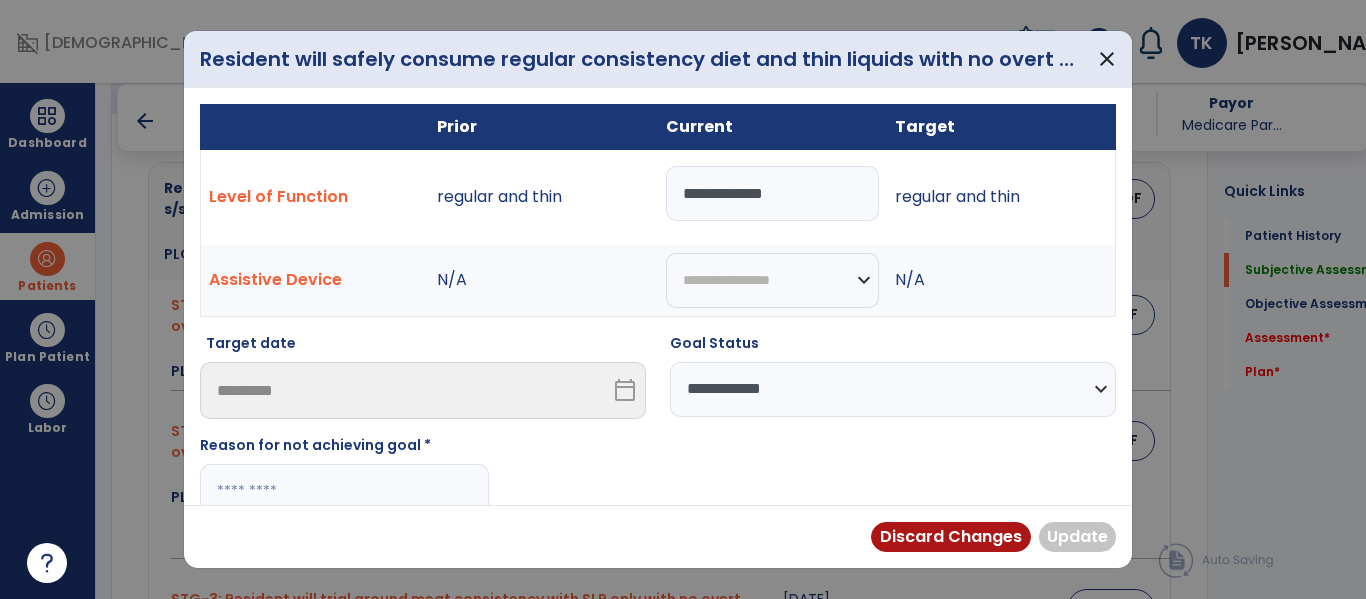 click at bounding box center [344, 491] 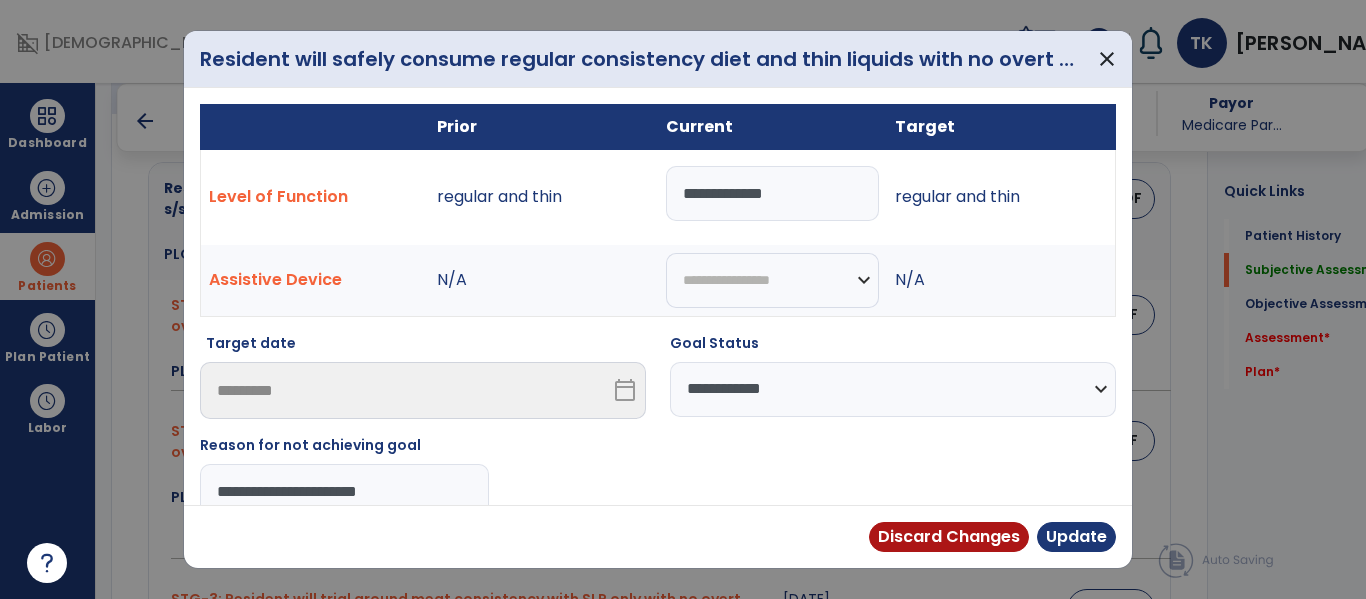 type on "**********" 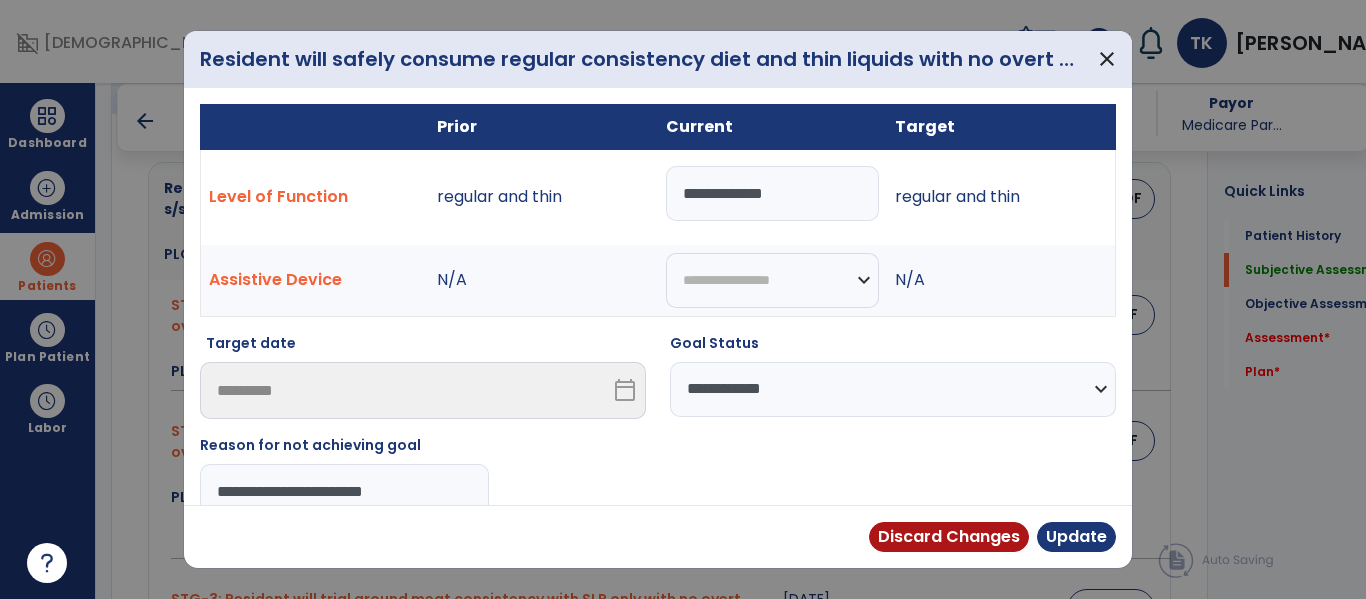 scroll, scrollTop: 35, scrollLeft: 0, axis: vertical 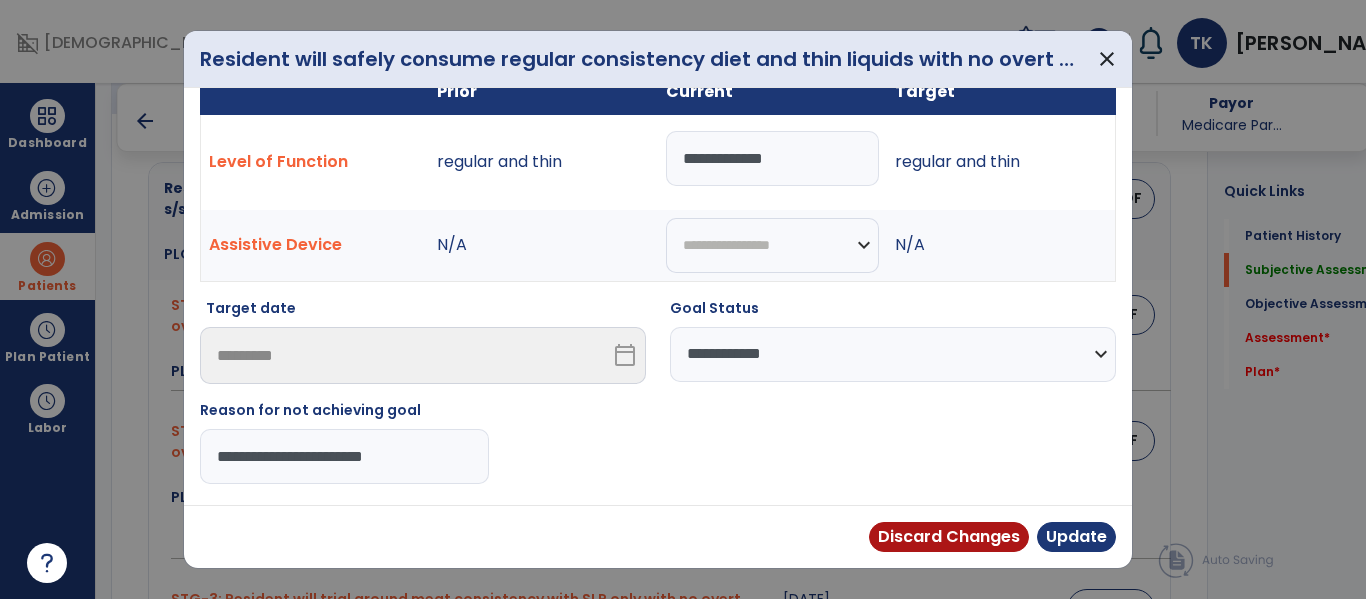 drag, startPoint x: 216, startPoint y: 491, endPoint x: 416, endPoint y: 466, distance: 201.55644 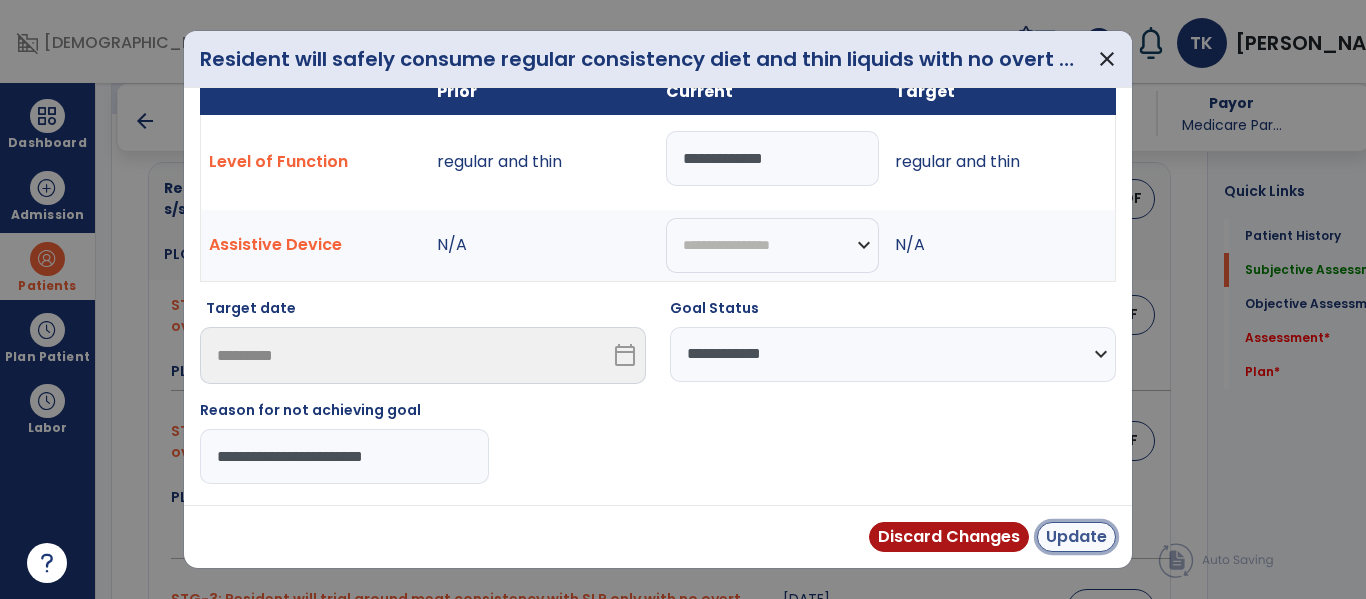 click on "Update" at bounding box center [1076, 537] 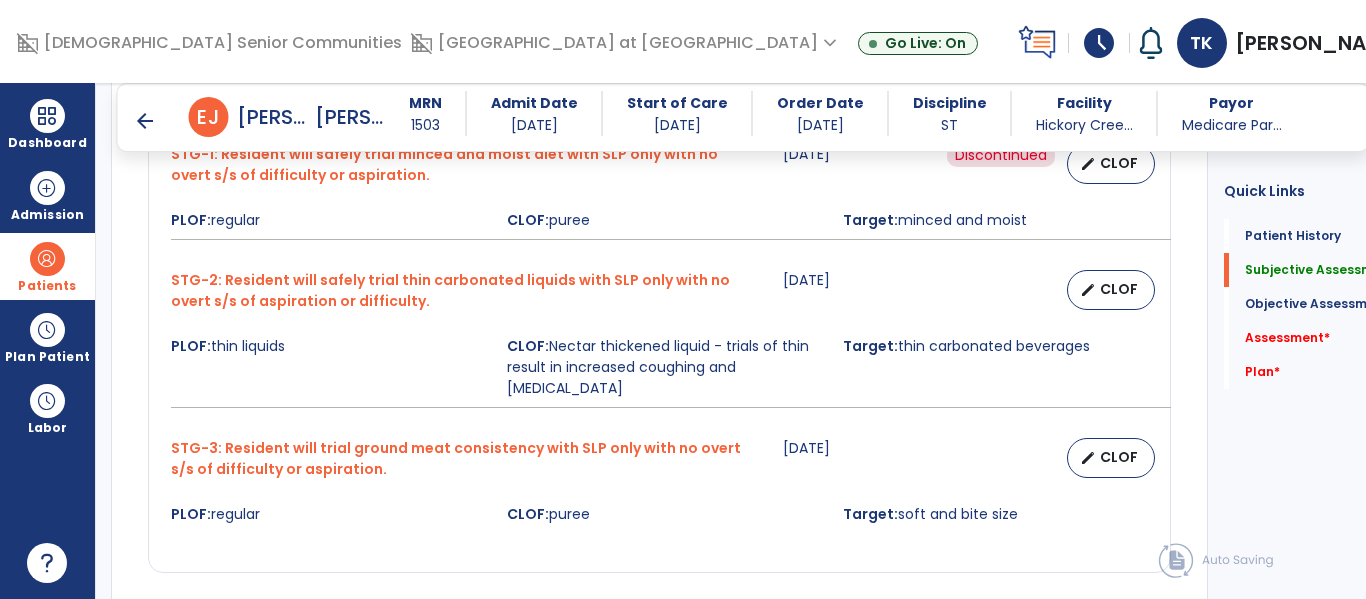 scroll, scrollTop: 1108, scrollLeft: 0, axis: vertical 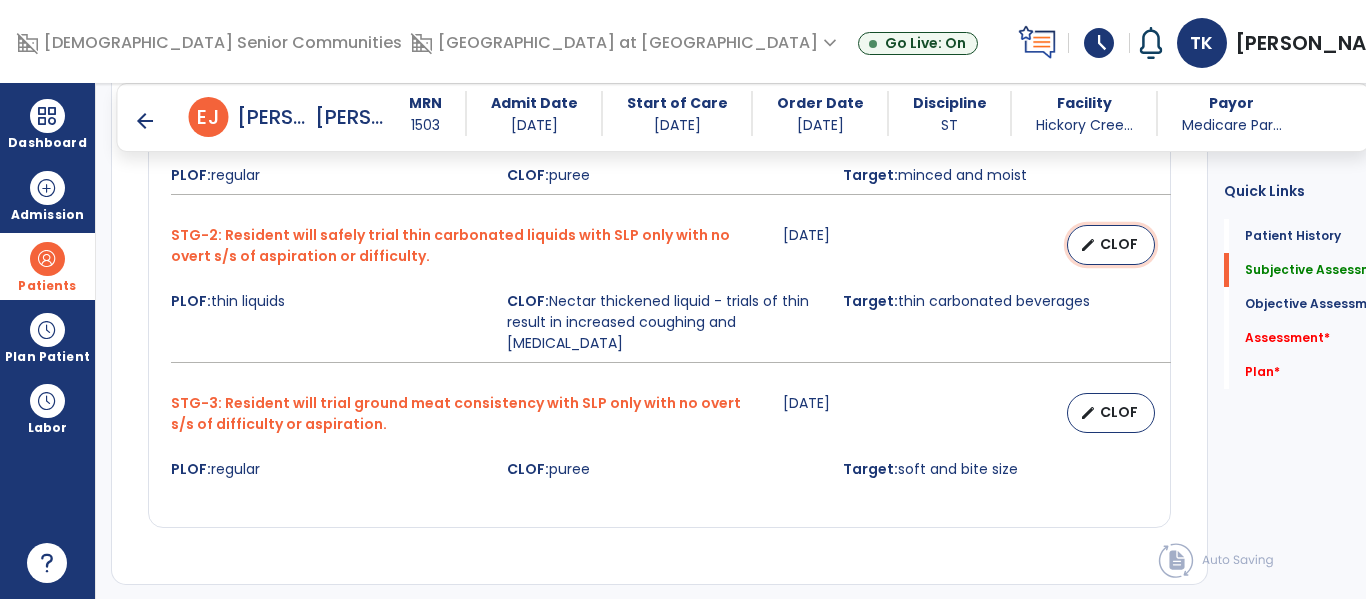 click on "CLOF" at bounding box center [1119, 244] 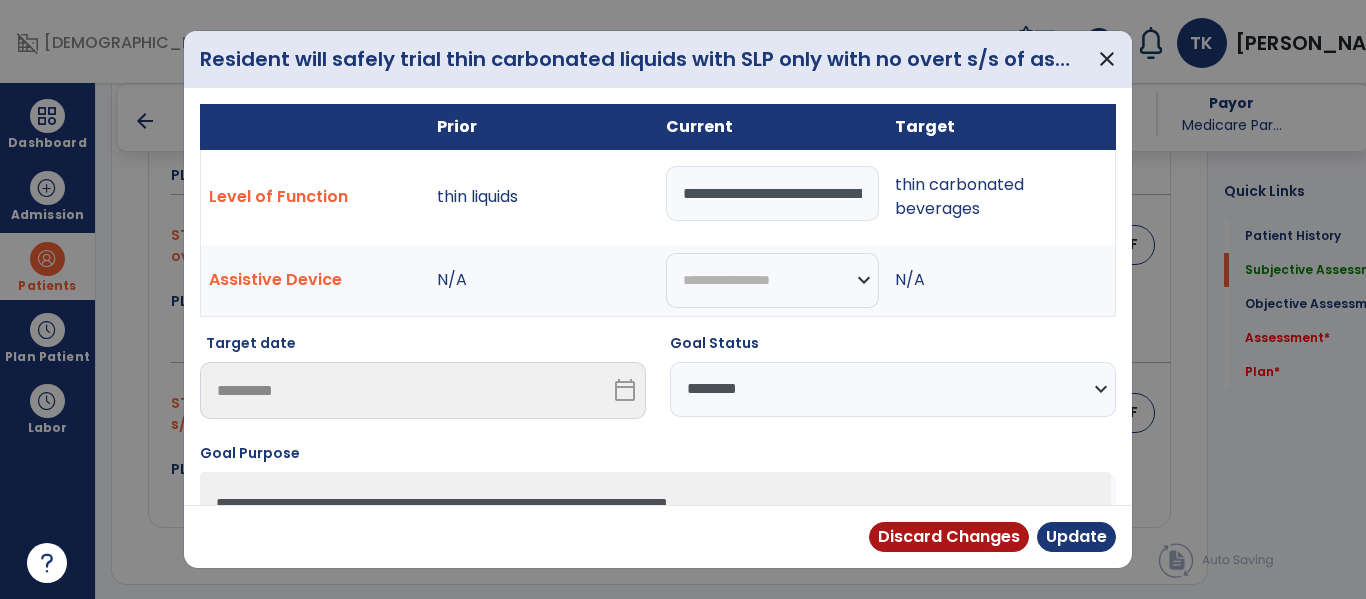 click on "**********" at bounding box center (893, 389) 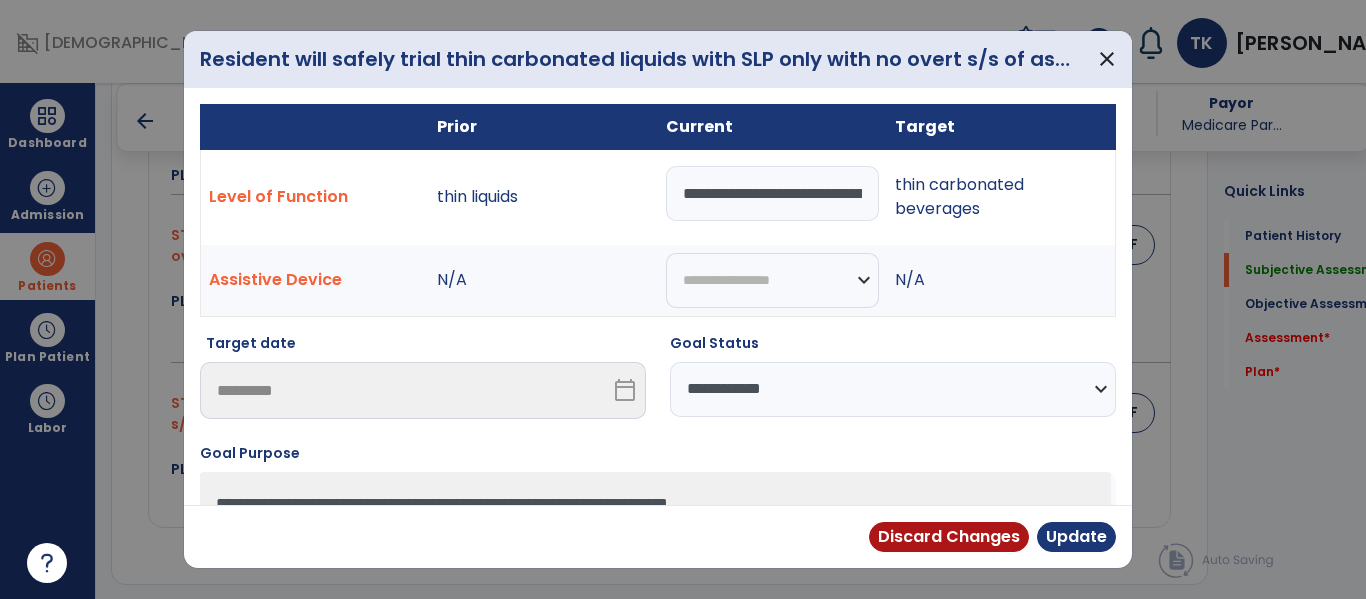 click on "**********" at bounding box center [893, 389] 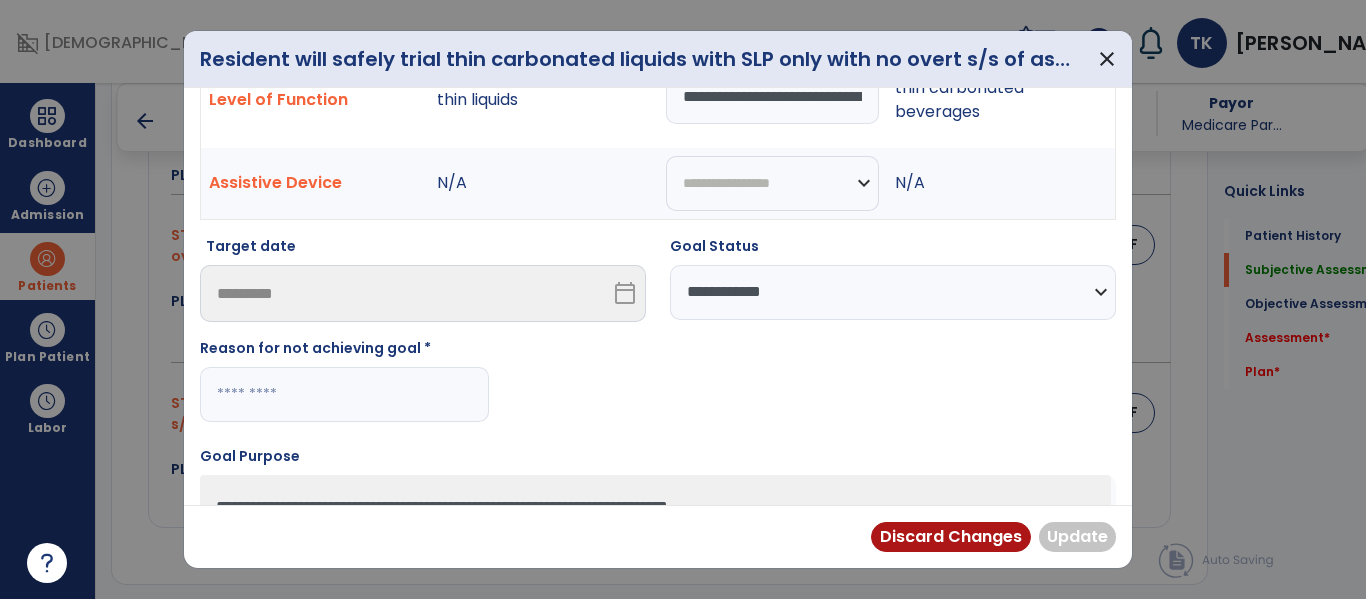 scroll, scrollTop: 116, scrollLeft: 0, axis: vertical 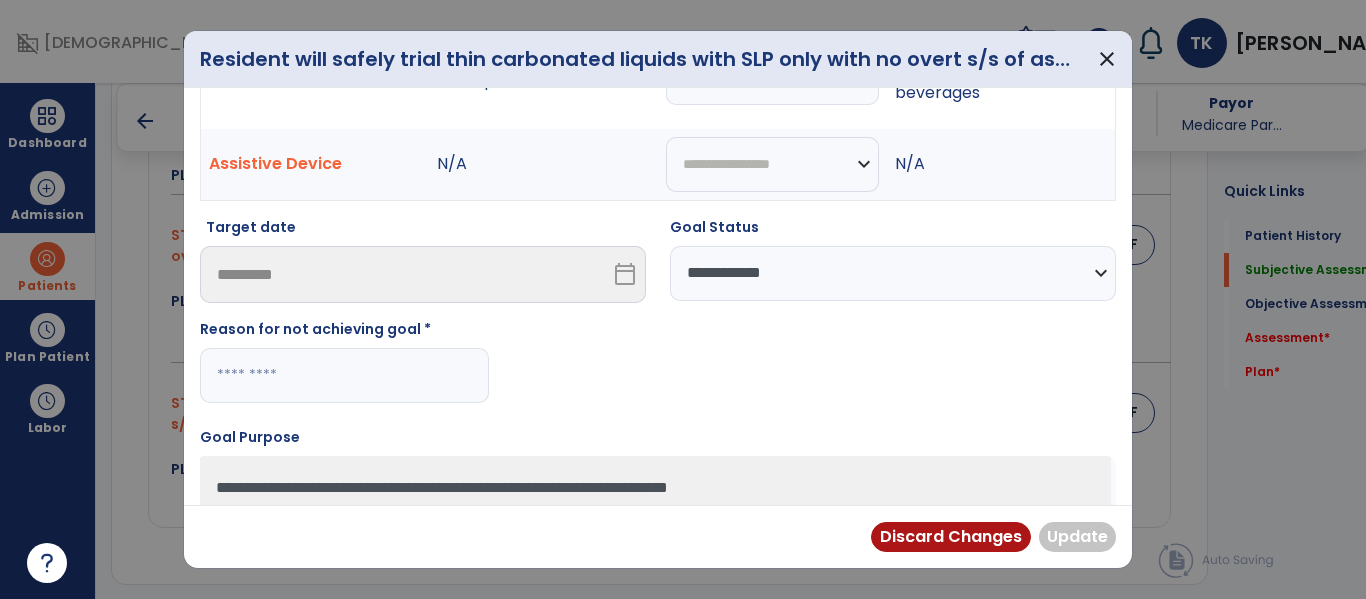 click at bounding box center (344, 375) 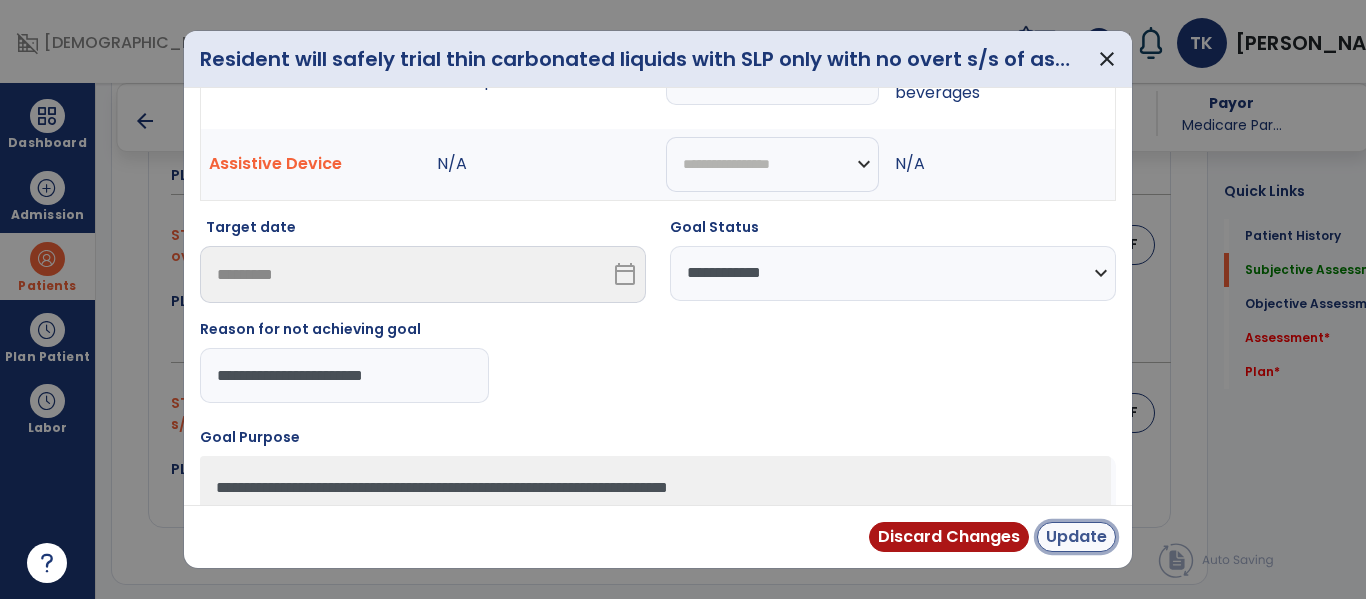 click on "Update" at bounding box center [1076, 537] 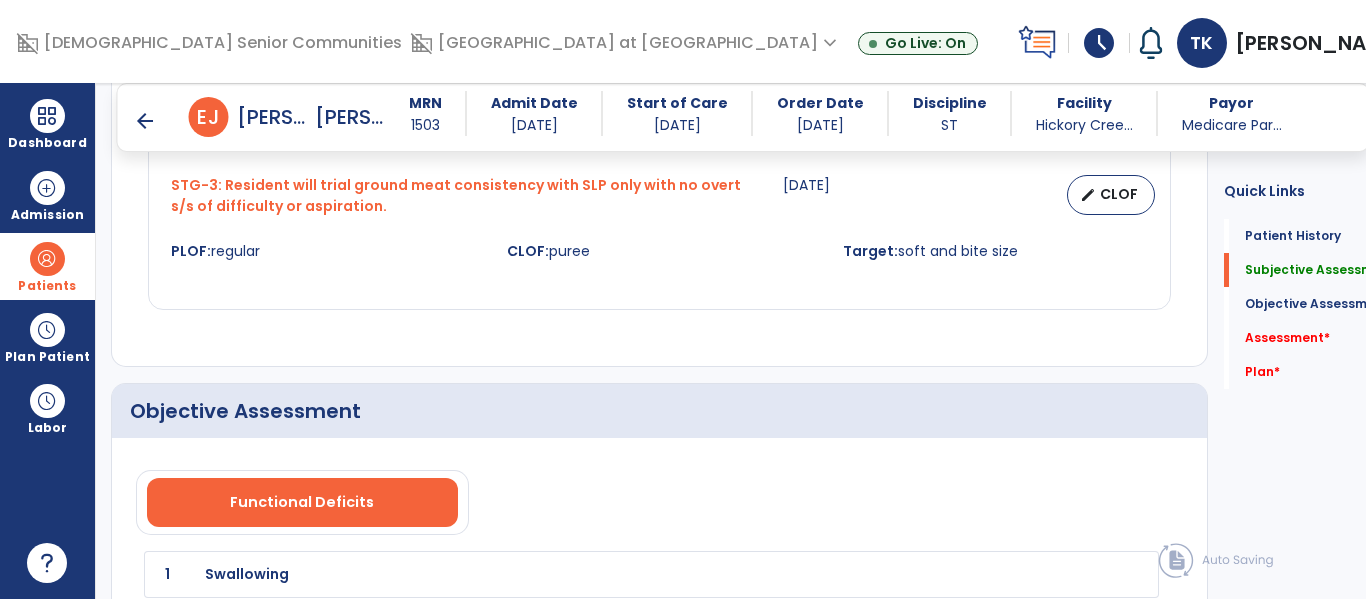 scroll, scrollTop: 1327, scrollLeft: 0, axis: vertical 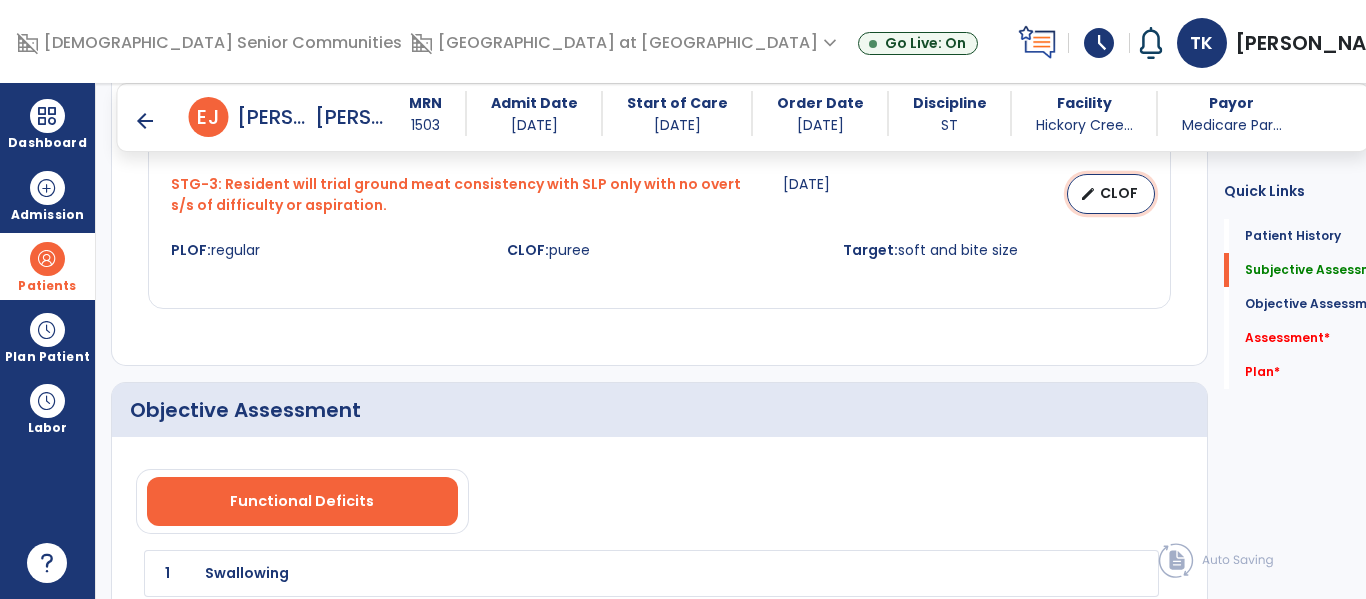 click on "edit   CLOF" at bounding box center (1111, 194) 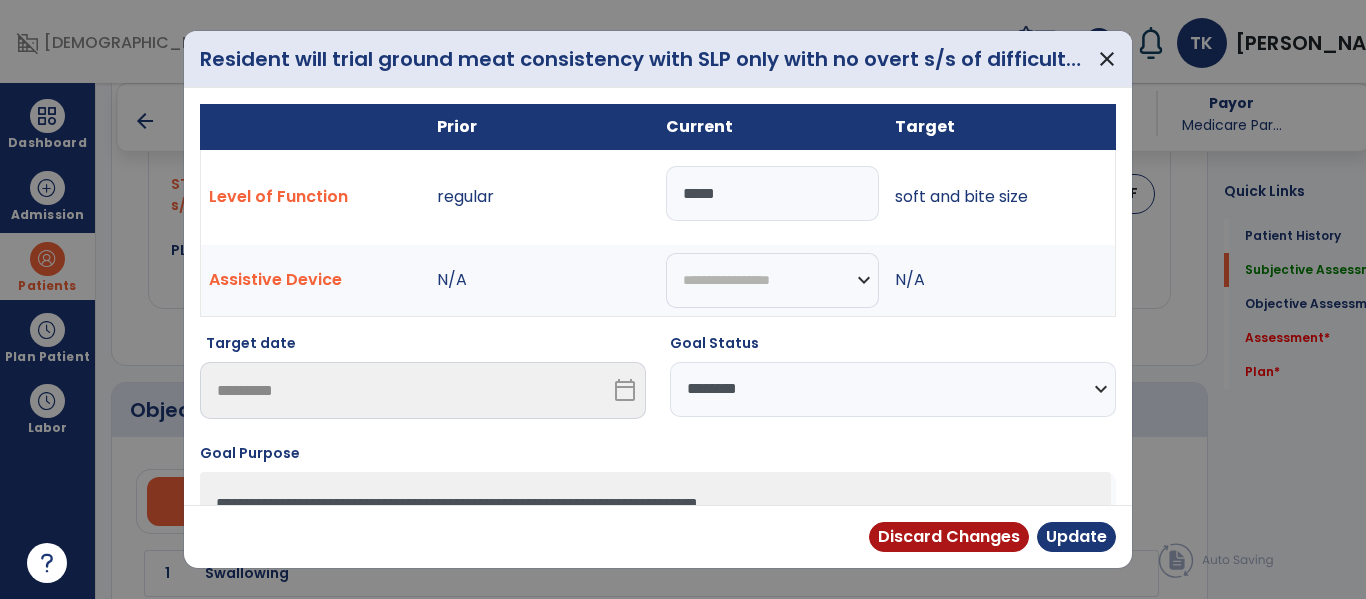 click on "**********" at bounding box center (893, 389) 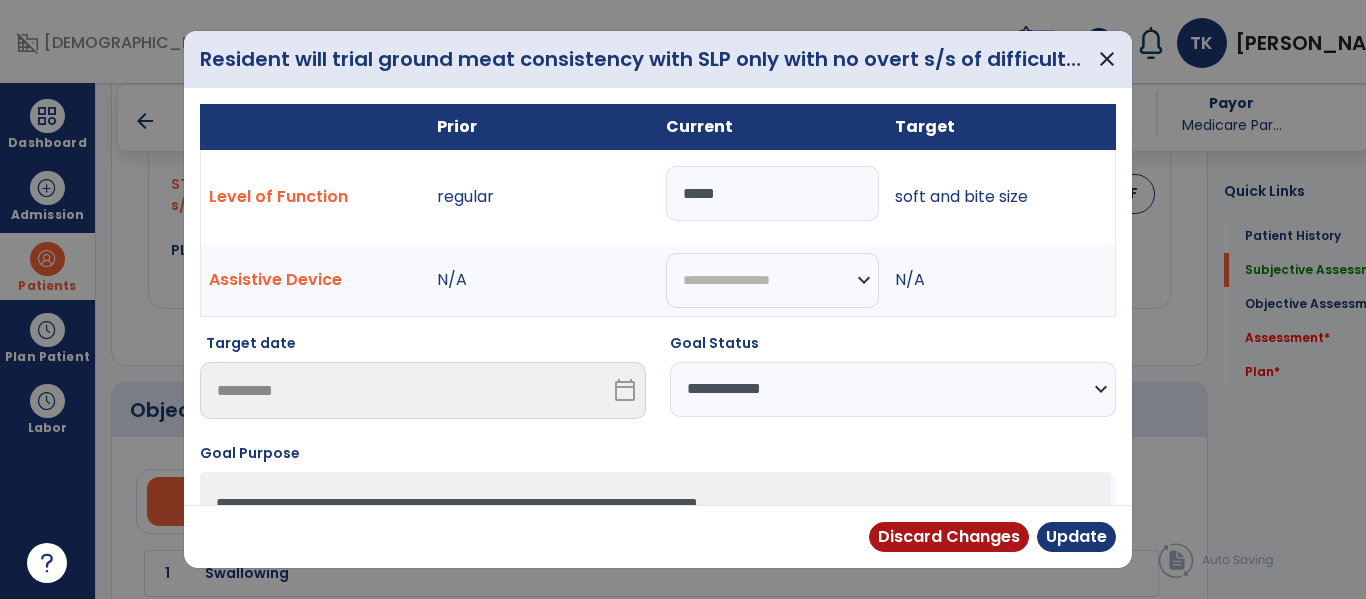 click on "**********" at bounding box center [893, 389] 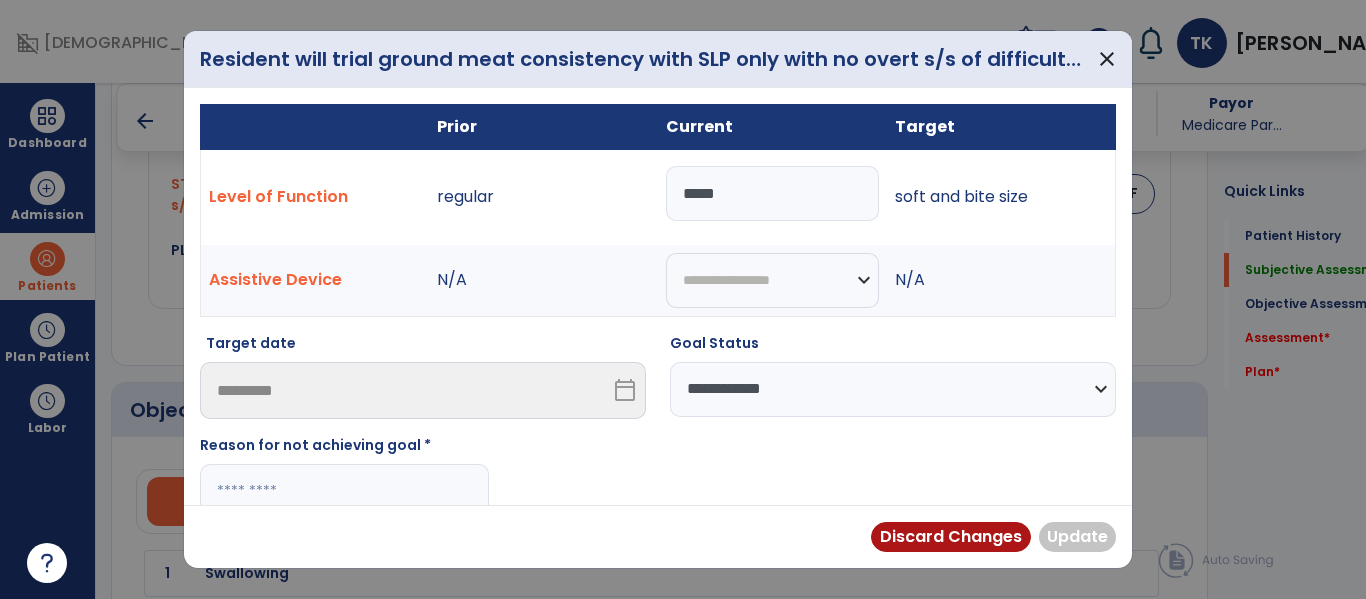 click at bounding box center [344, 491] 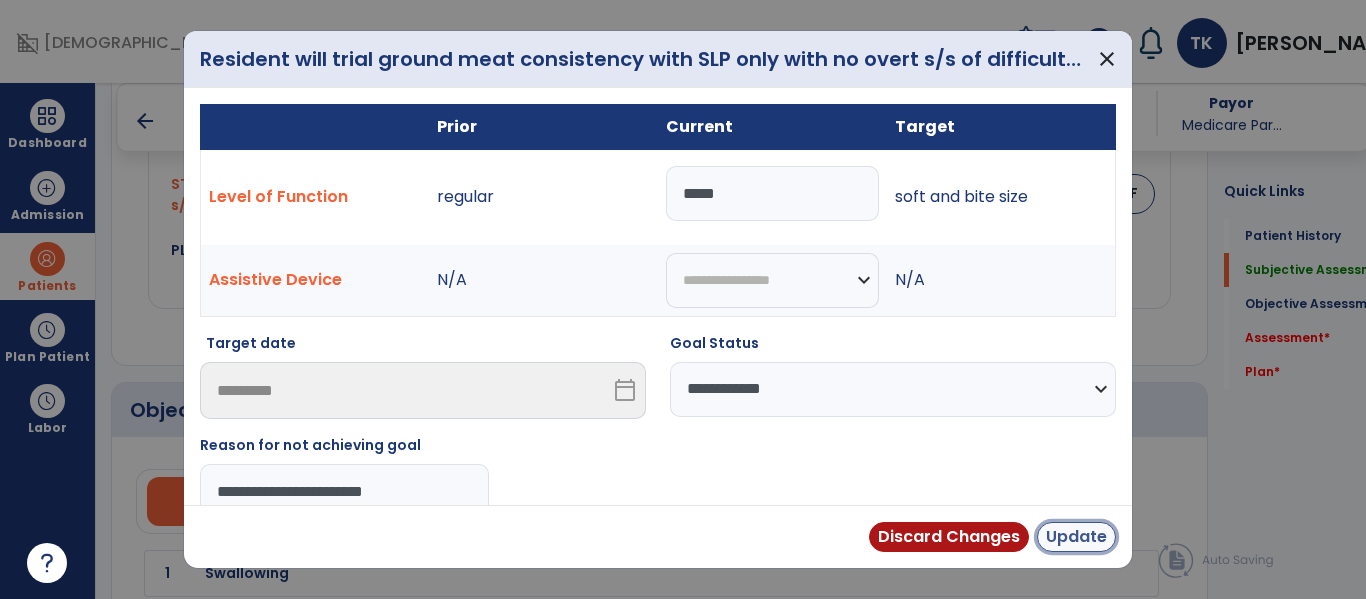 click on "Update" at bounding box center [1076, 537] 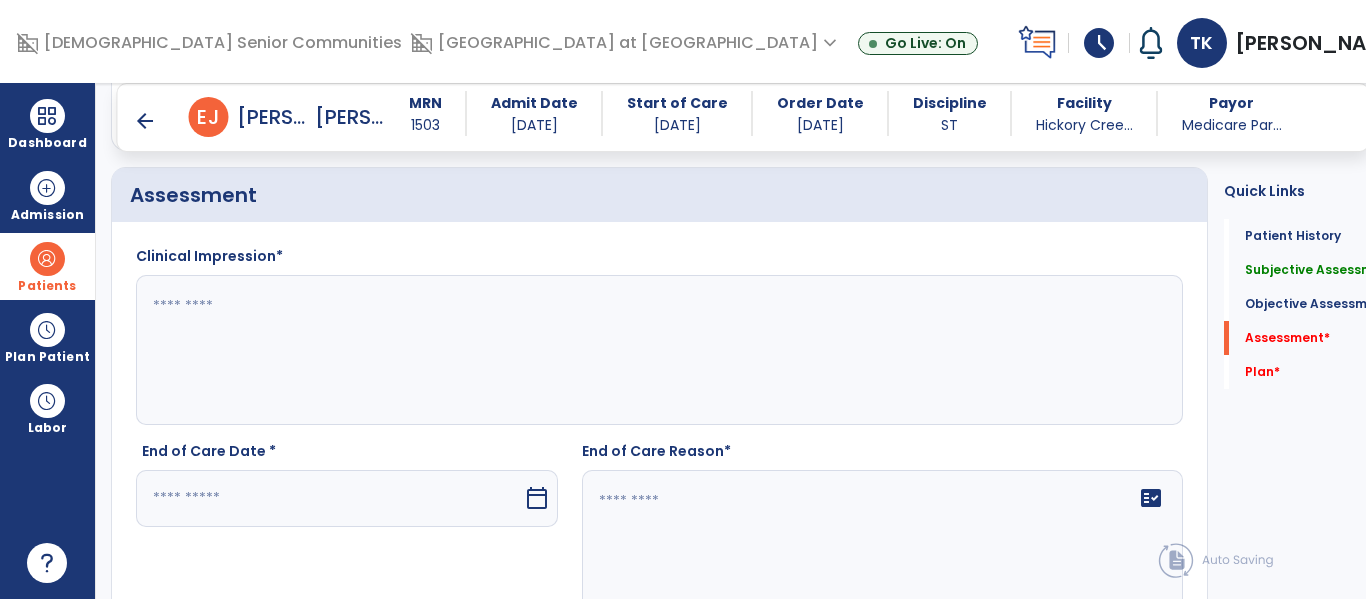 scroll, scrollTop: 1801, scrollLeft: 0, axis: vertical 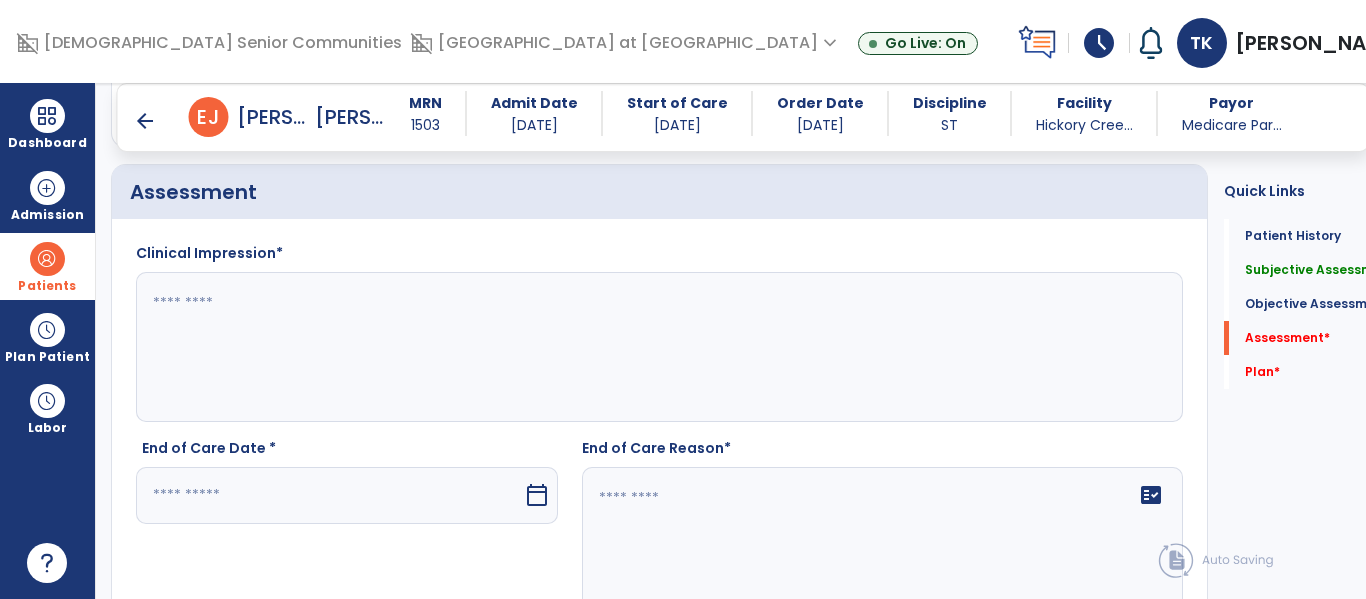 click 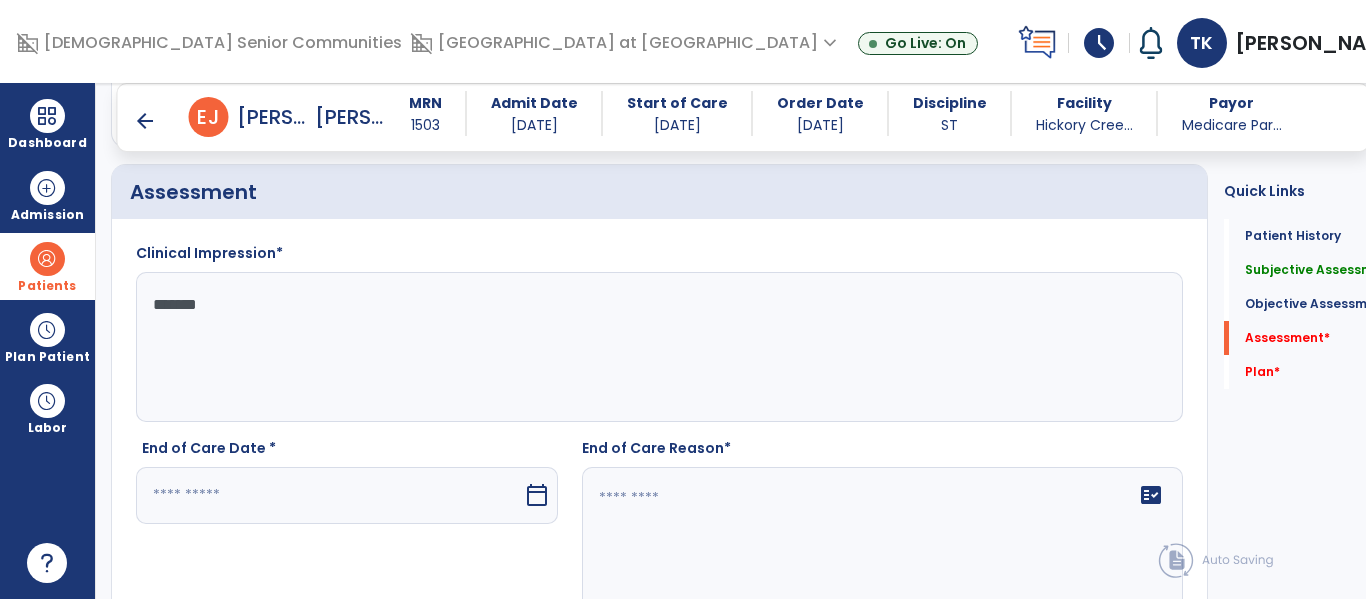 type on "********" 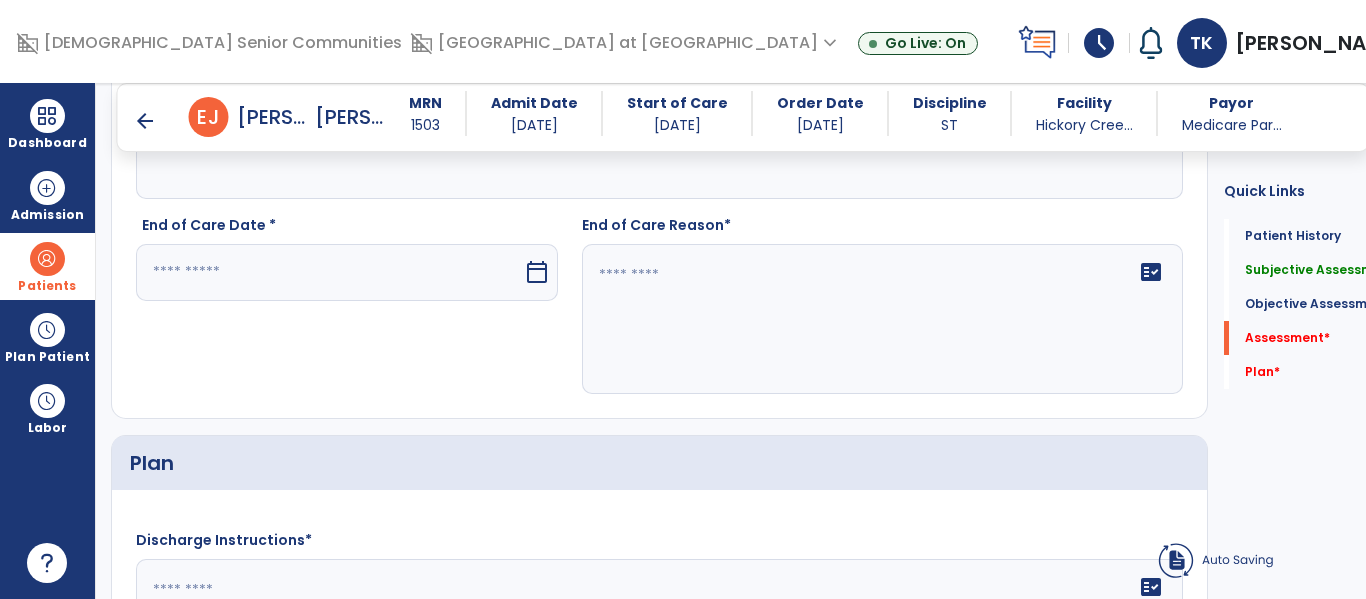 scroll, scrollTop: 2029, scrollLeft: 0, axis: vertical 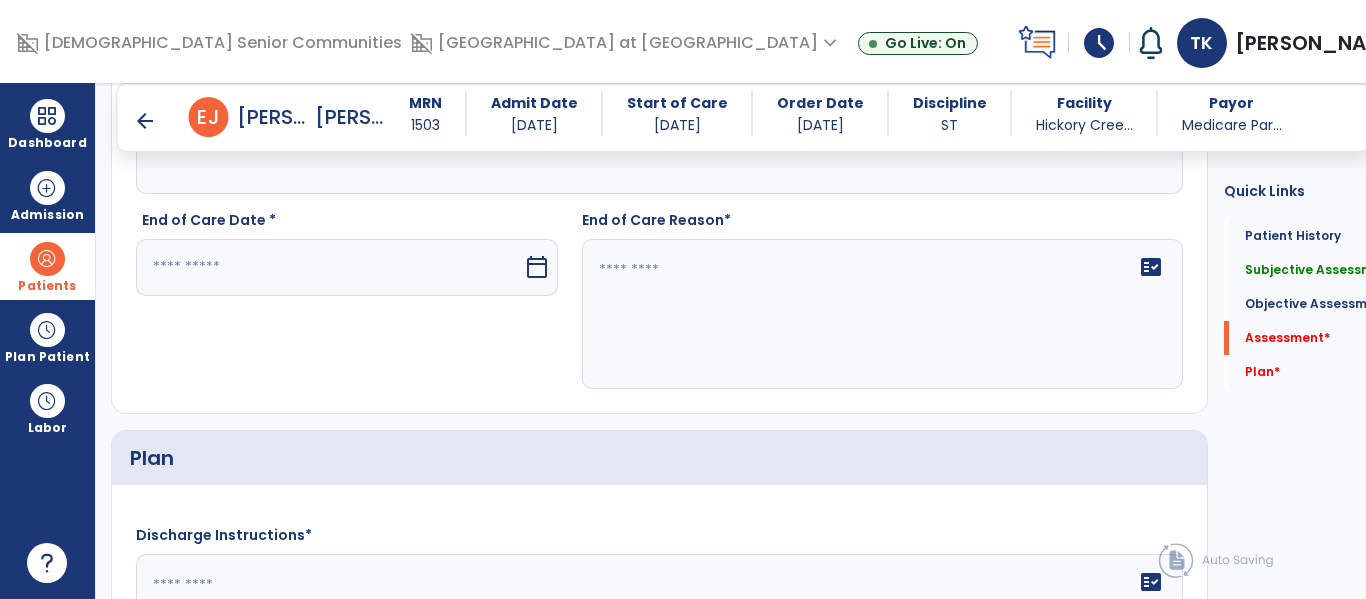 type on "**********" 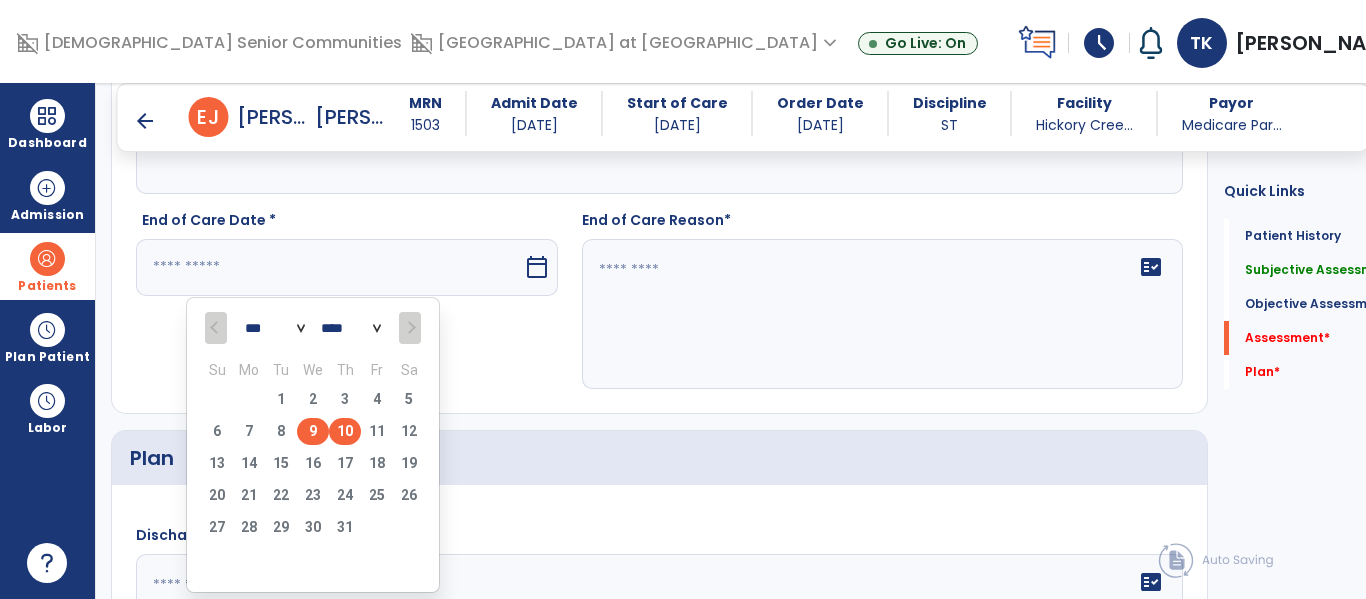 click on "9" at bounding box center (313, 431) 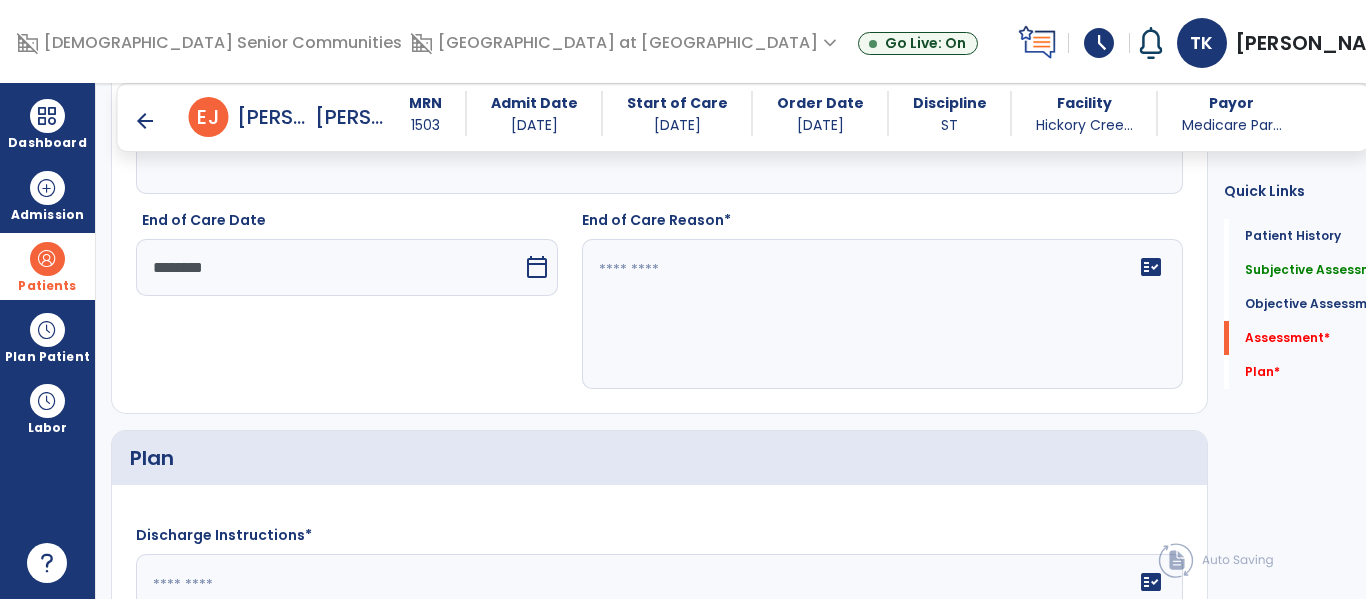 click on "fact_check" 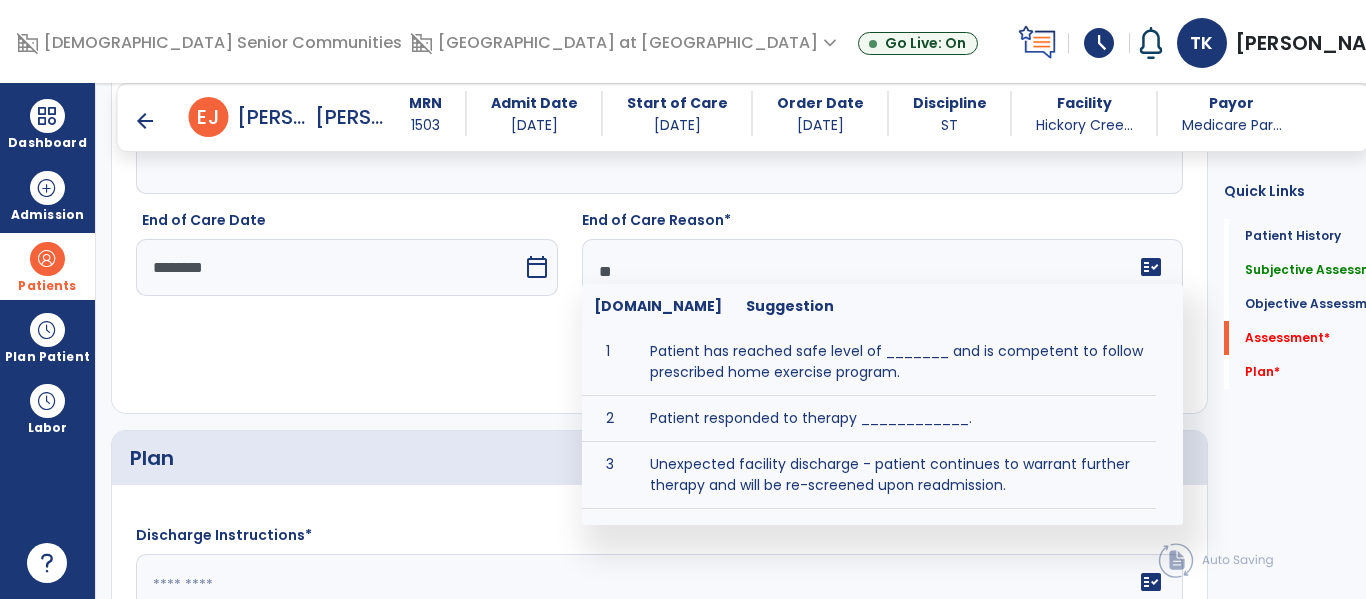 type on "*" 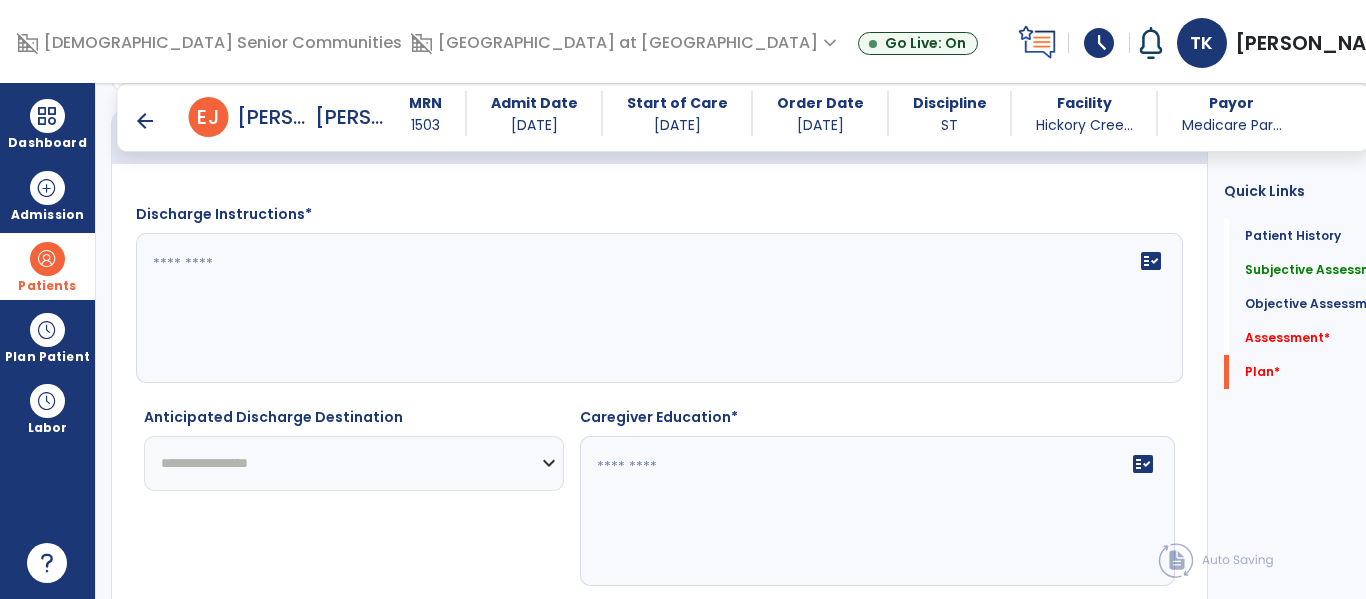 scroll, scrollTop: 2351, scrollLeft: 0, axis: vertical 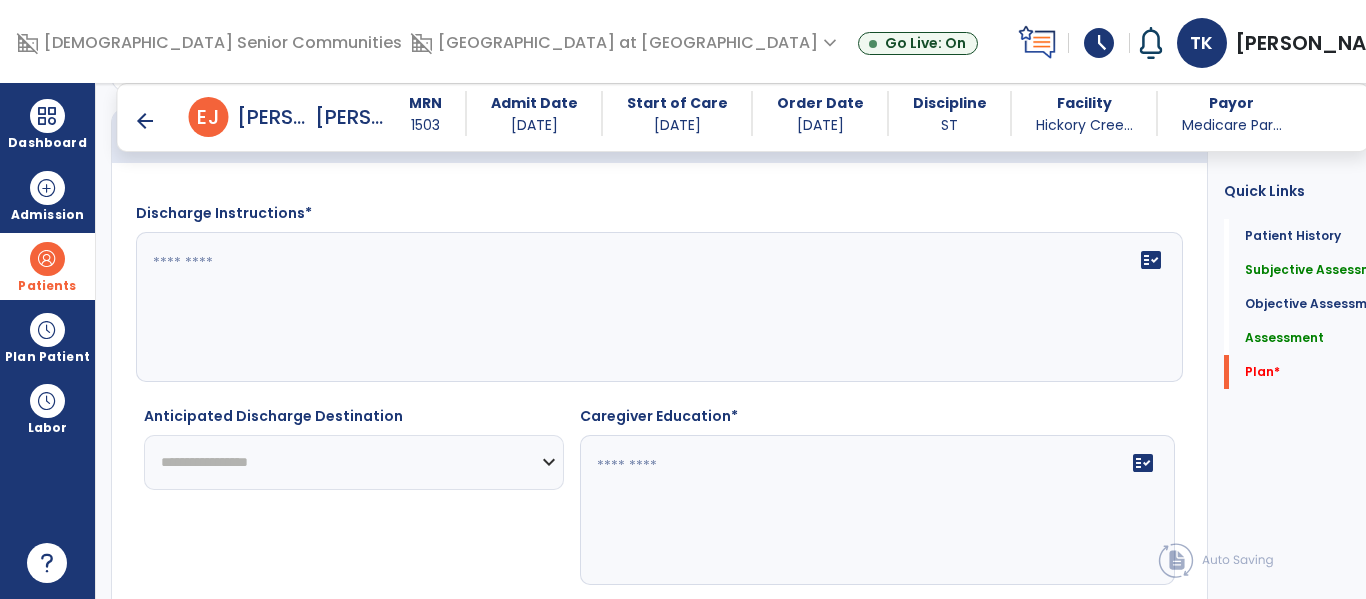 type on "**********" 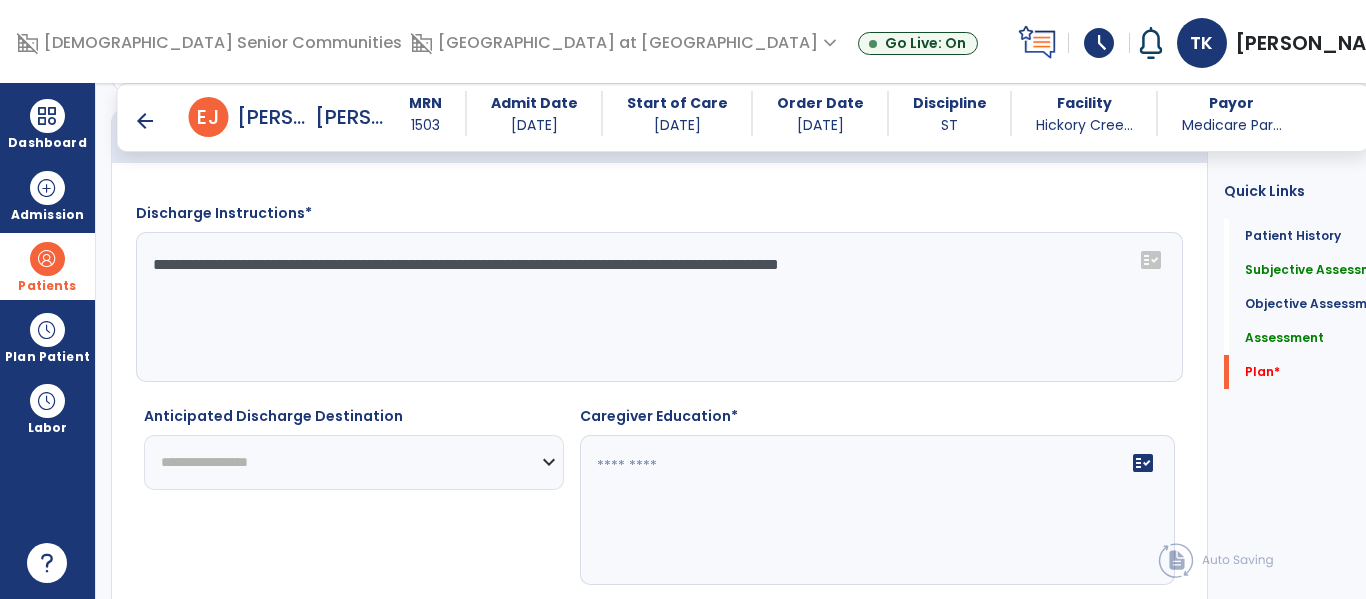 scroll, scrollTop: 2442, scrollLeft: 0, axis: vertical 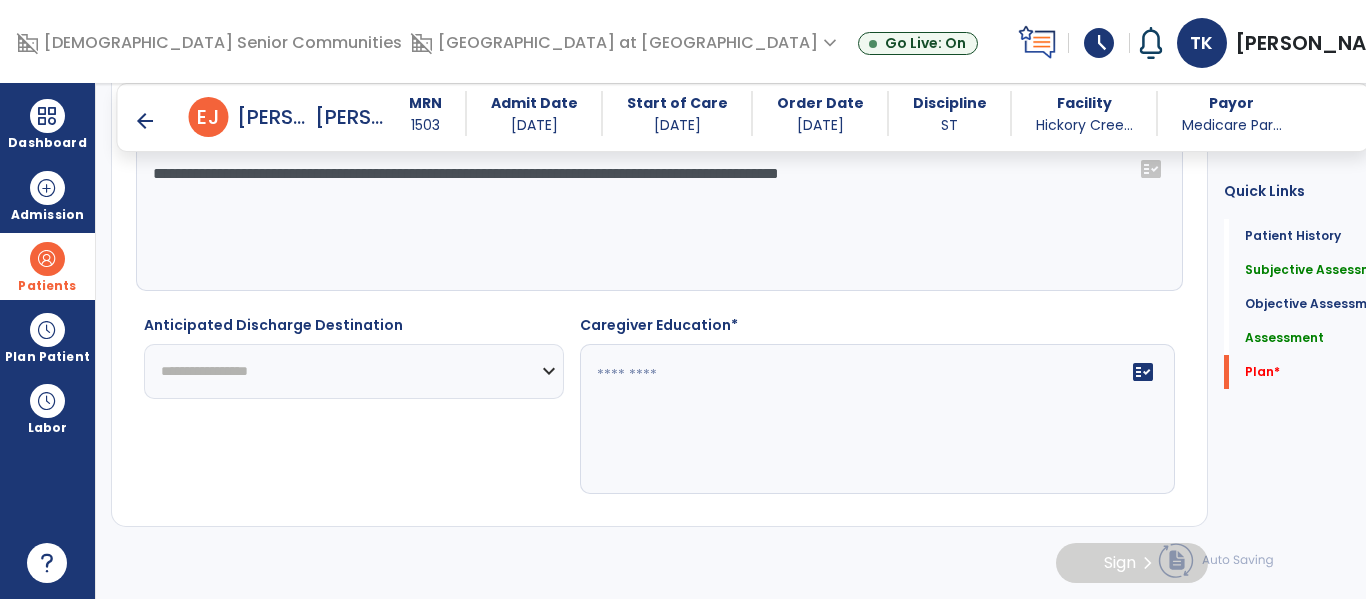 type on "**********" 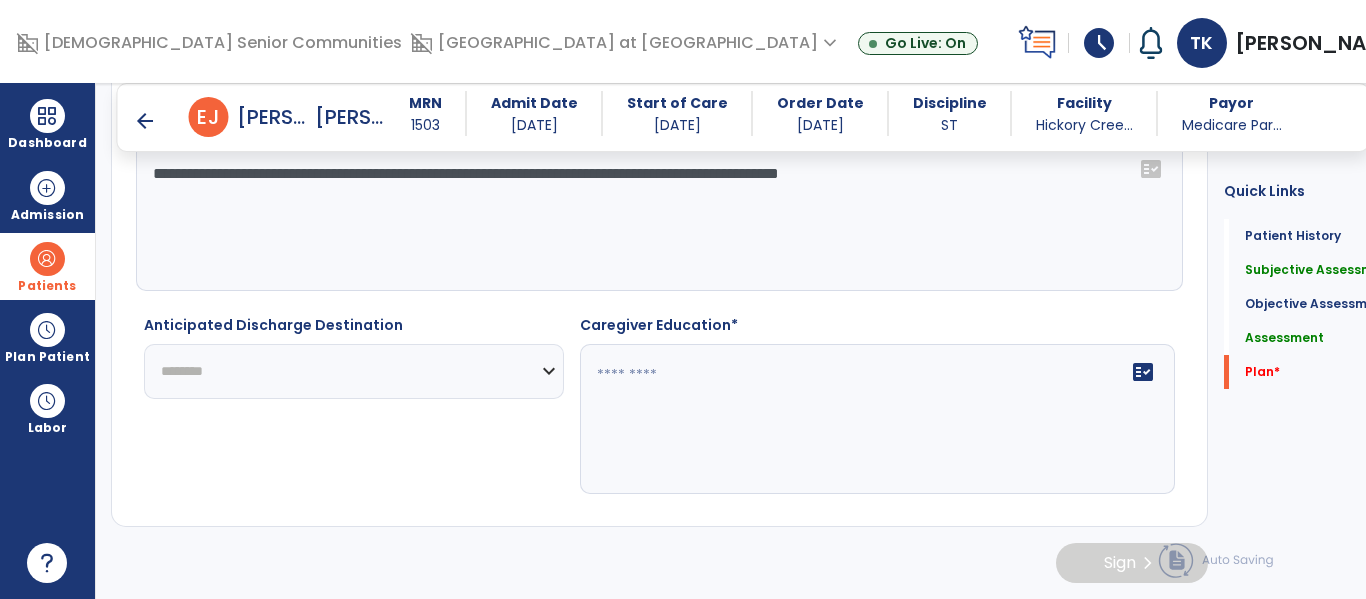 click on "**********" 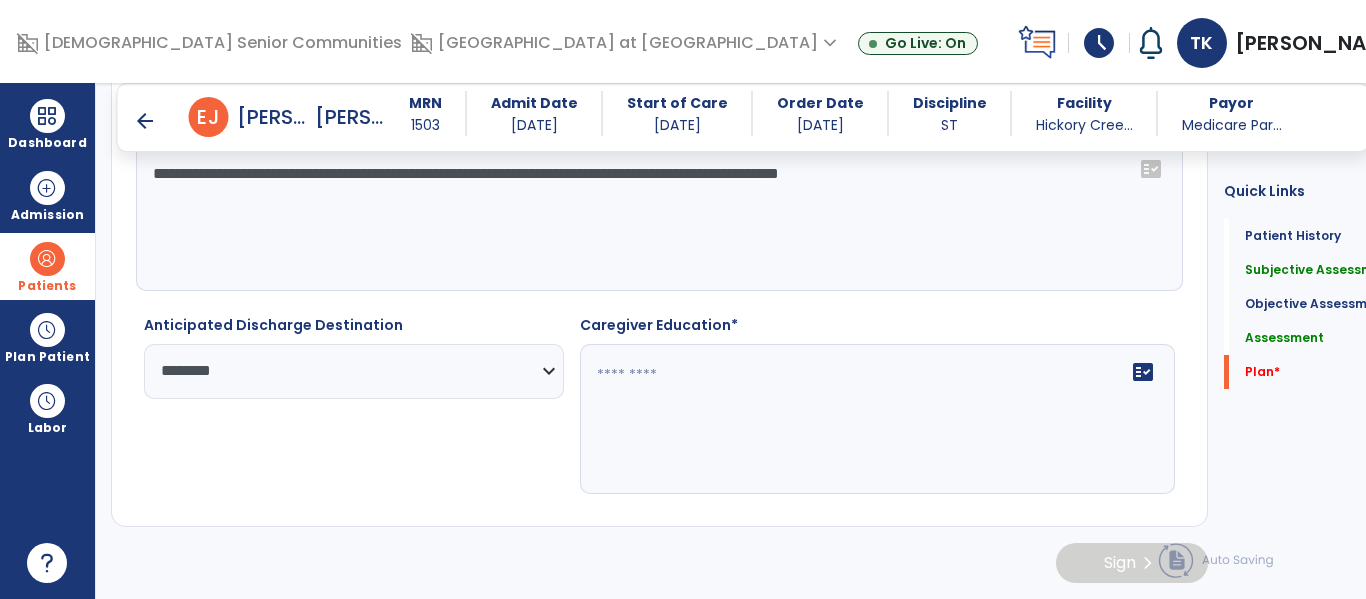 click 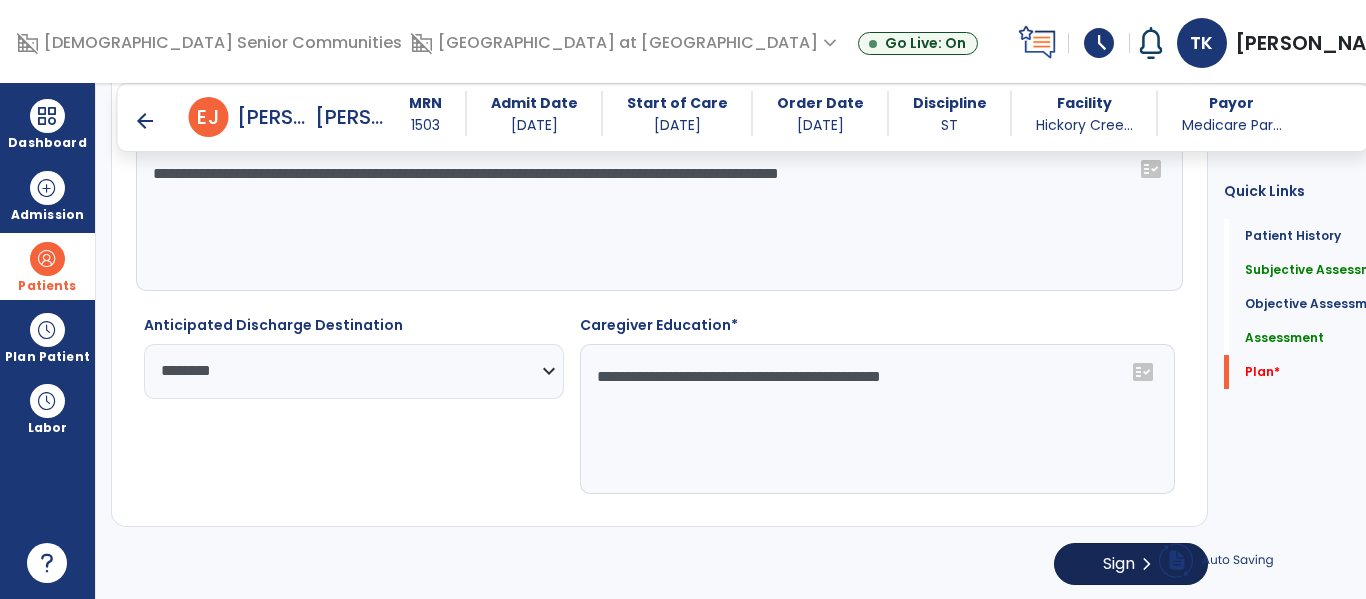type on "**********" 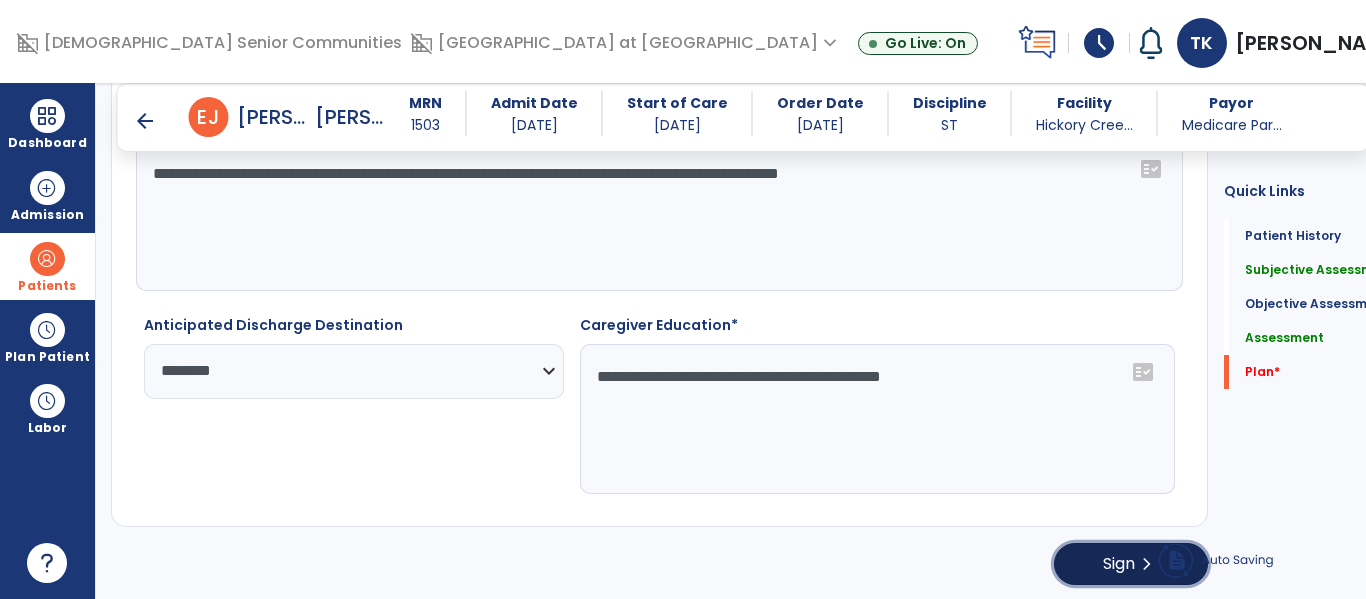 click on "Sign  chevron_right" 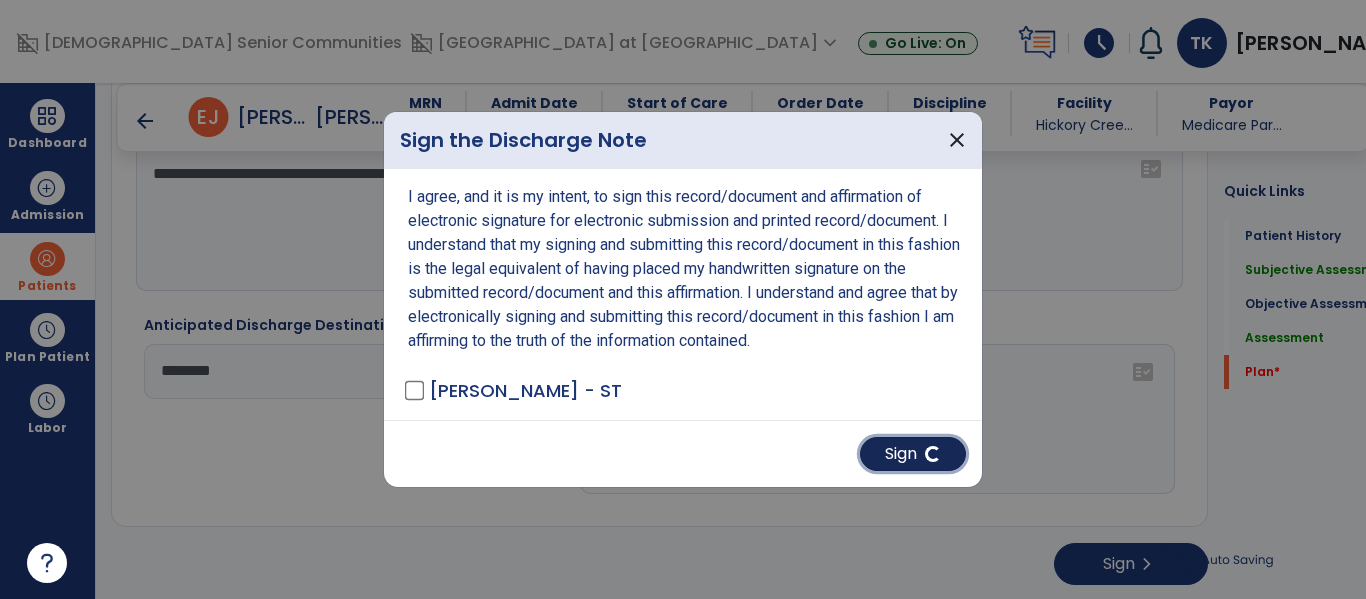 click on "Sign" at bounding box center [913, 454] 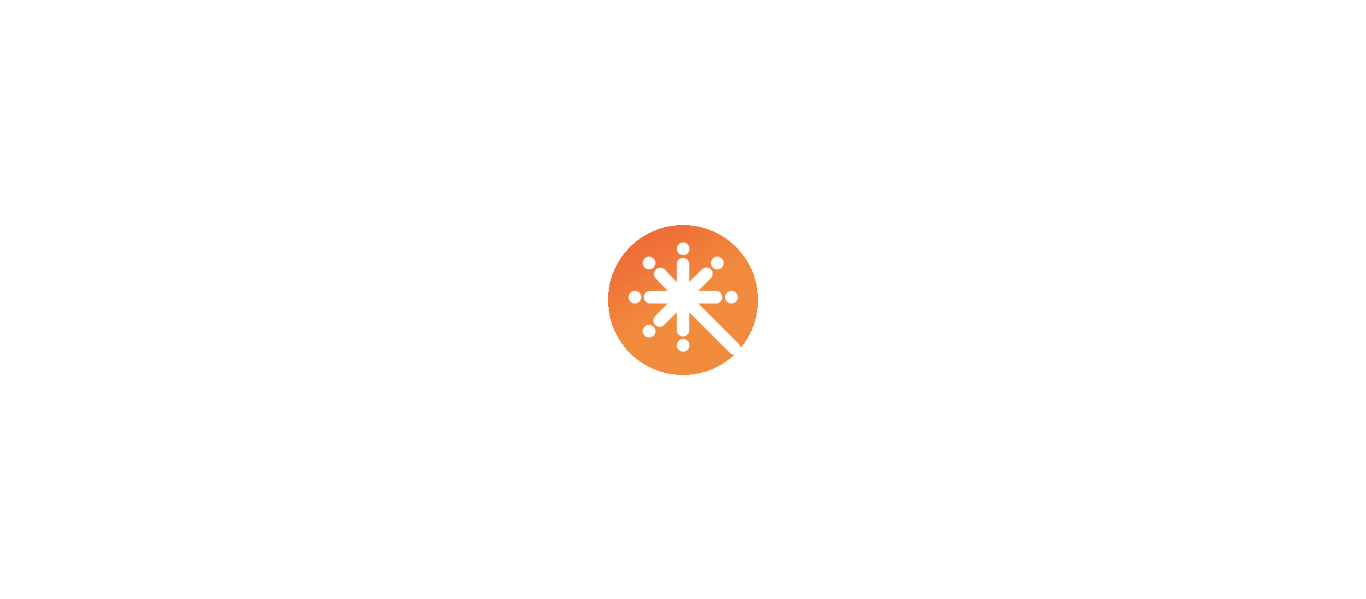 scroll, scrollTop: 0, scrollLeft: 0, axis: both 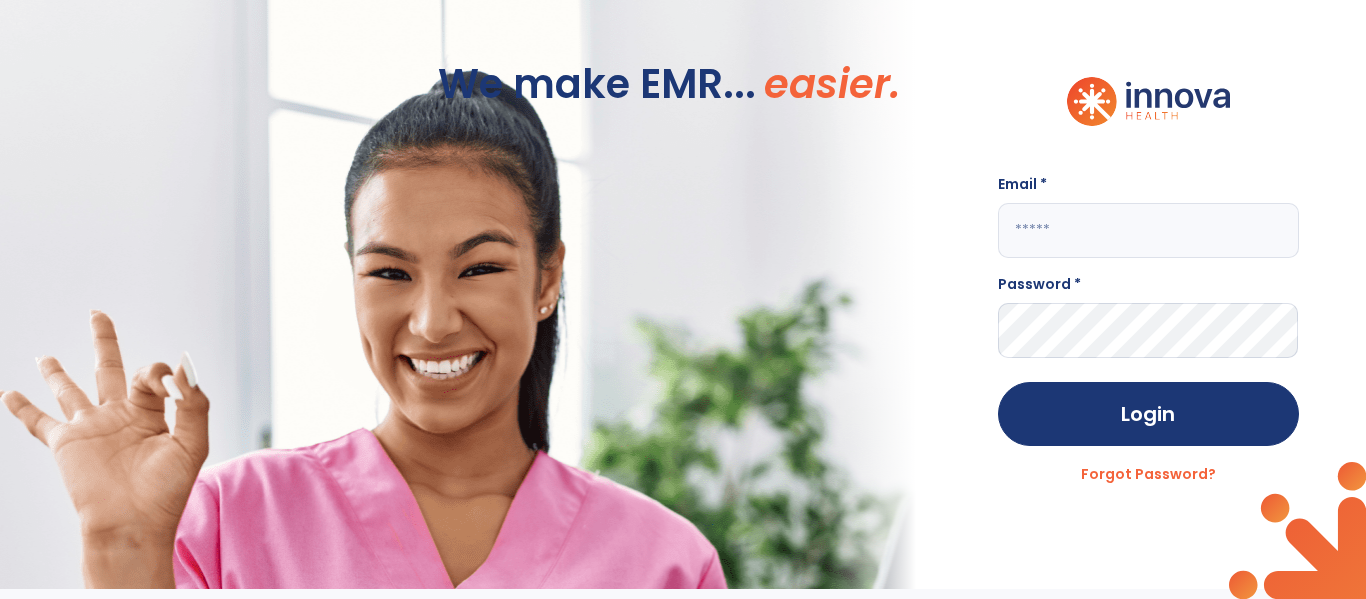 click 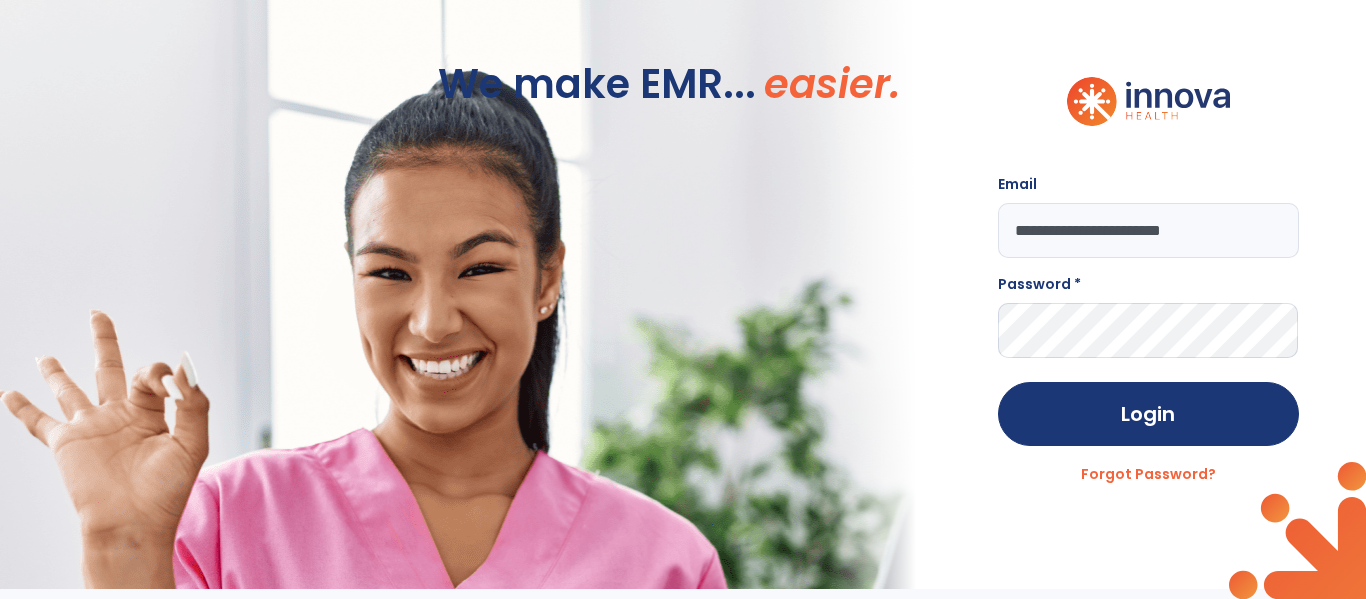 type on "**********" 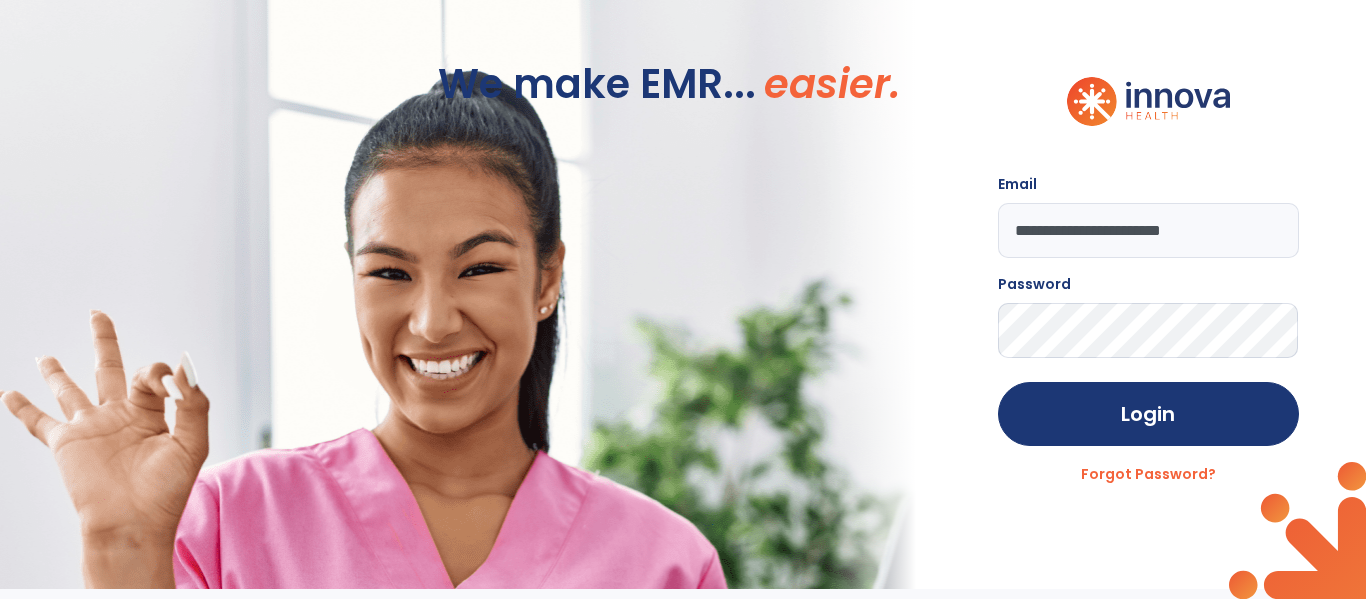 click on "Login" 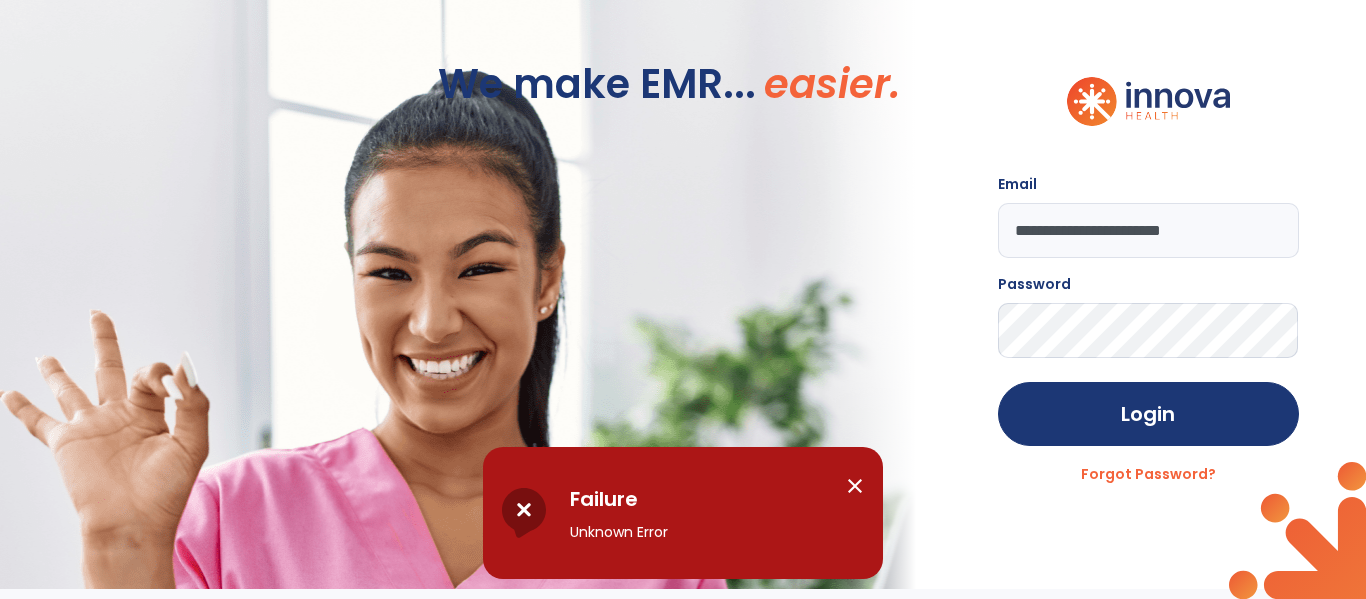 click on "close" at bounding box center [855, 486] 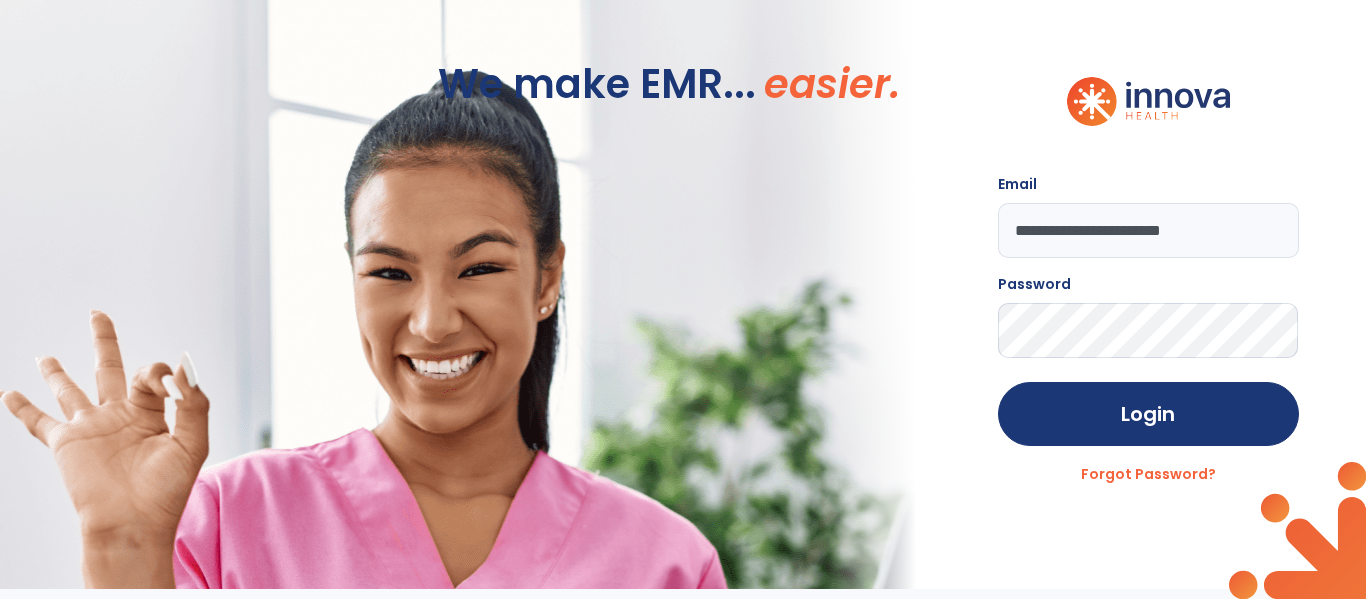 click on "Login" 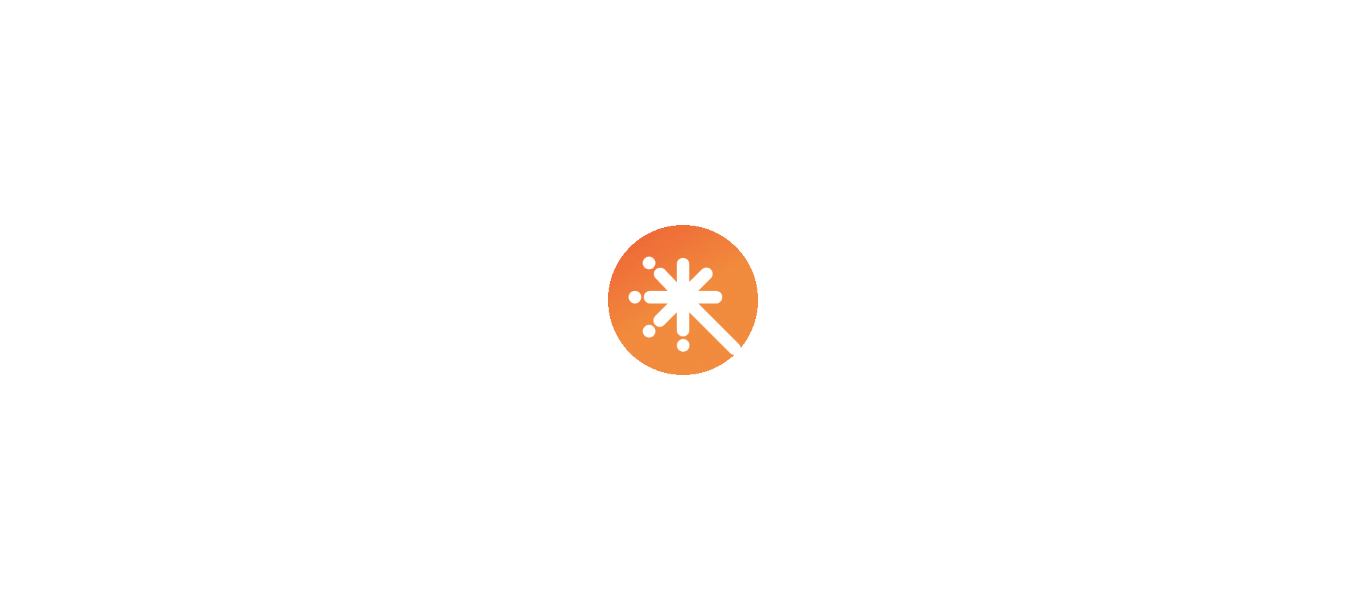 scroll, scrollTop: 0, scrollLeft: 0, axis: both 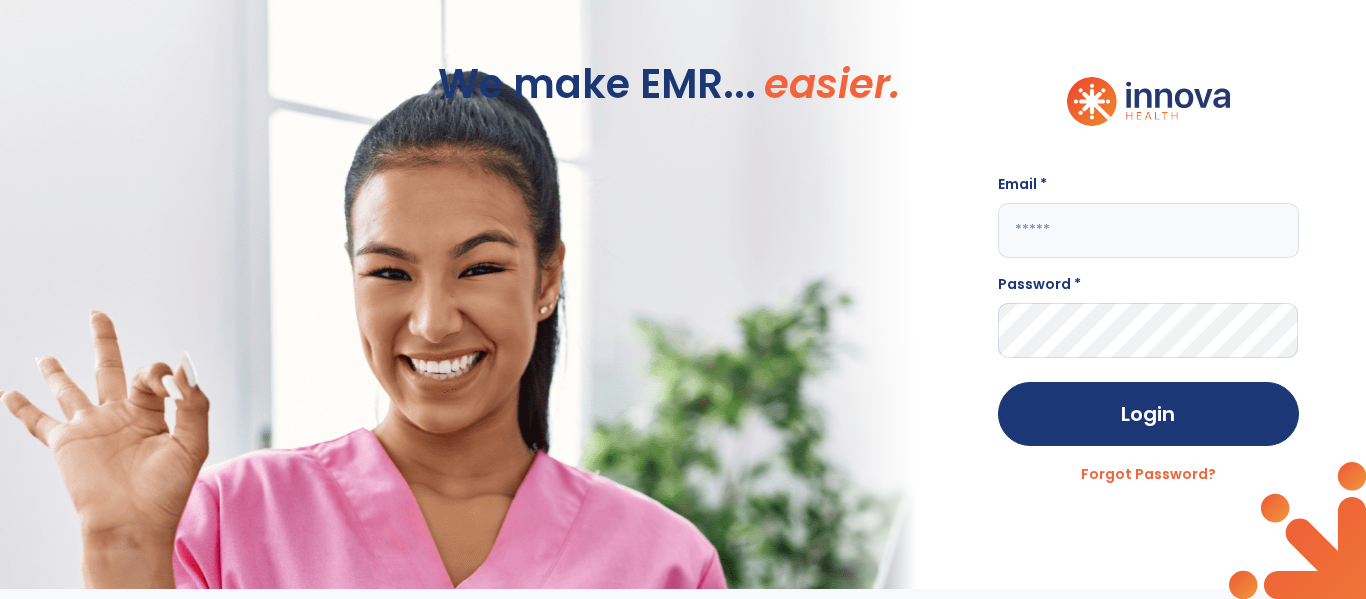 click 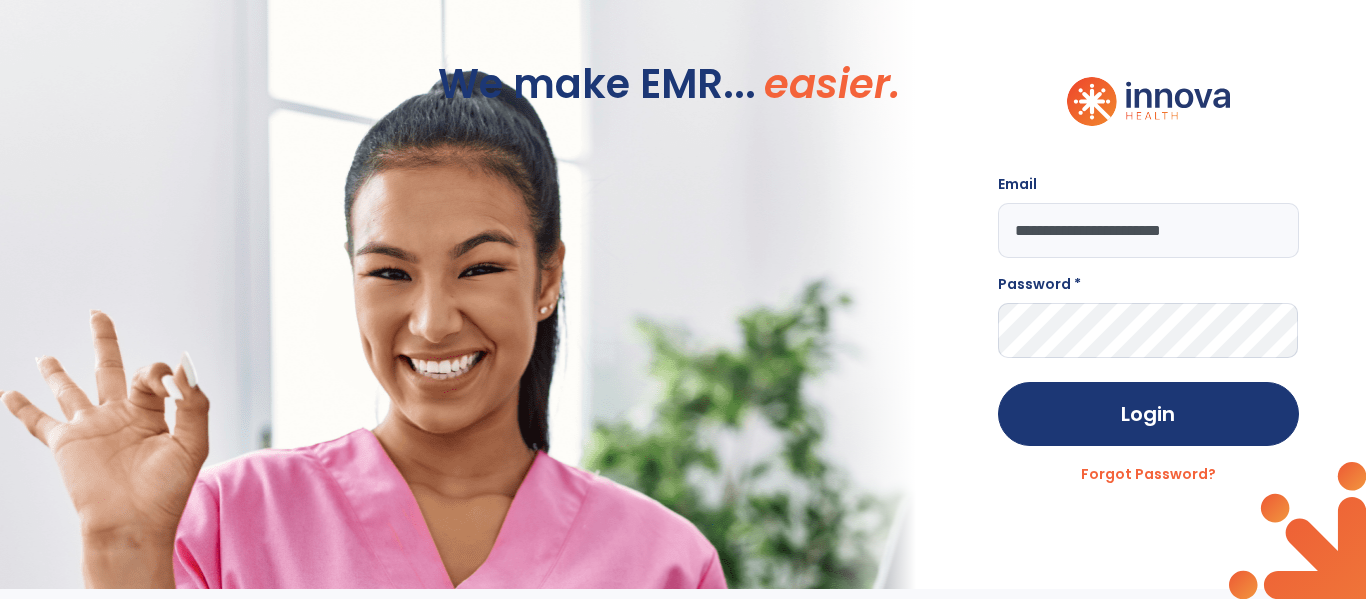 type on "**********" 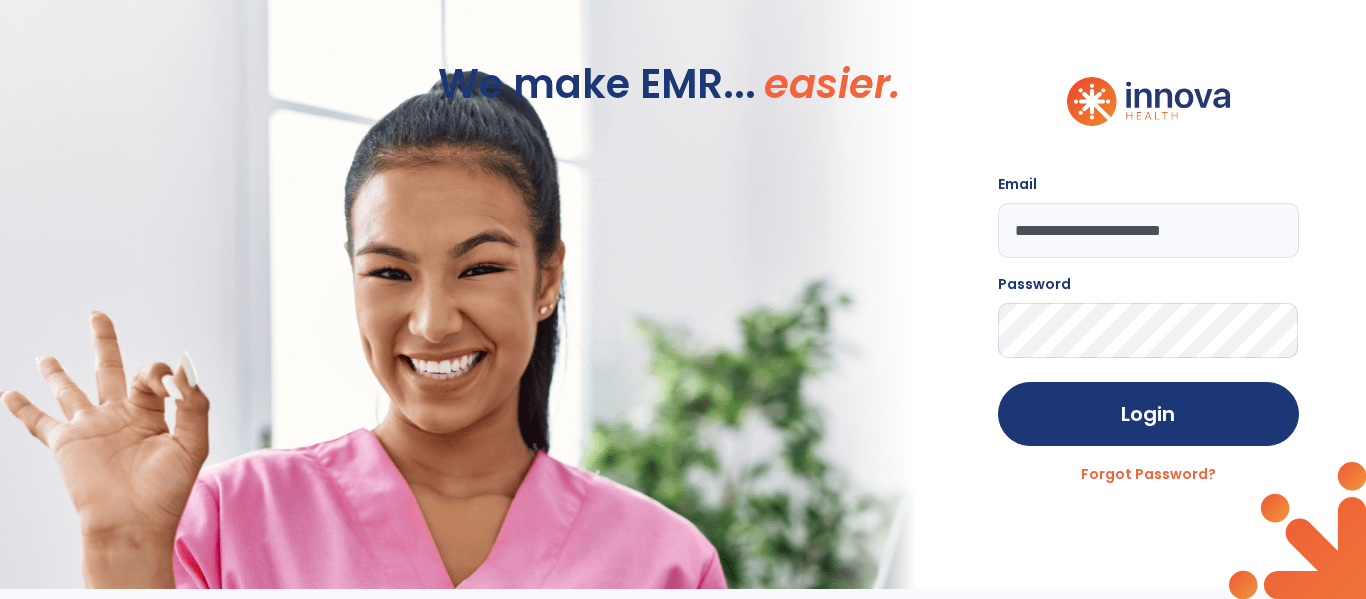 click on "Login" 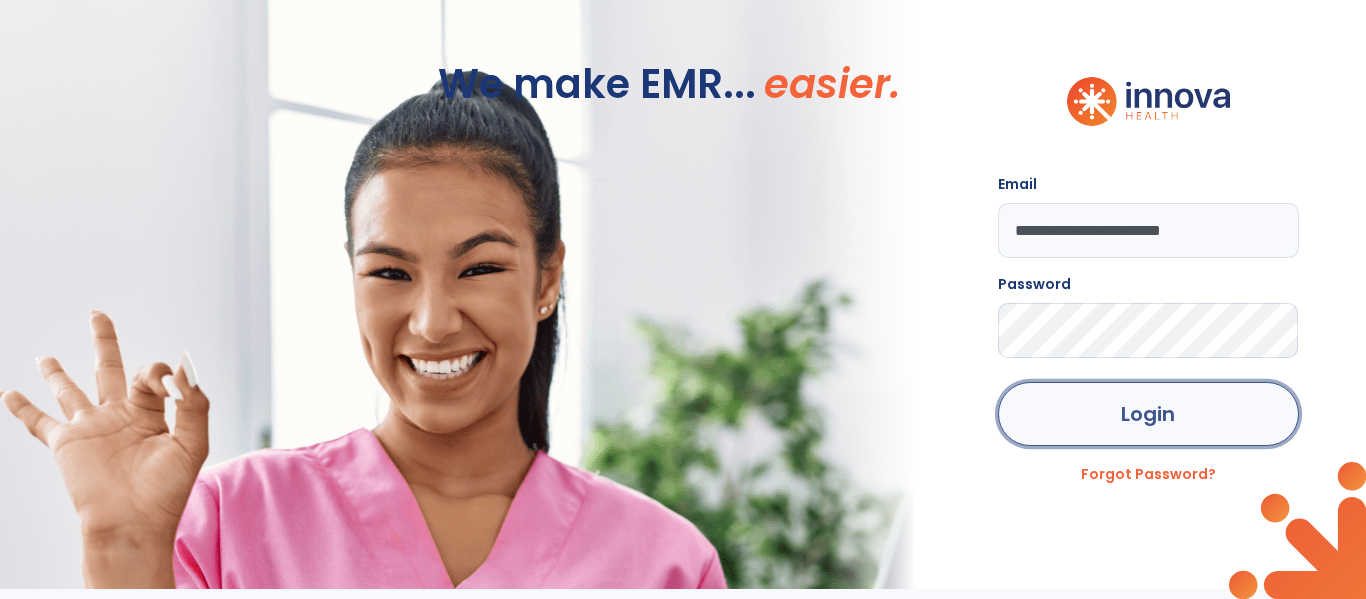 click on "Login" 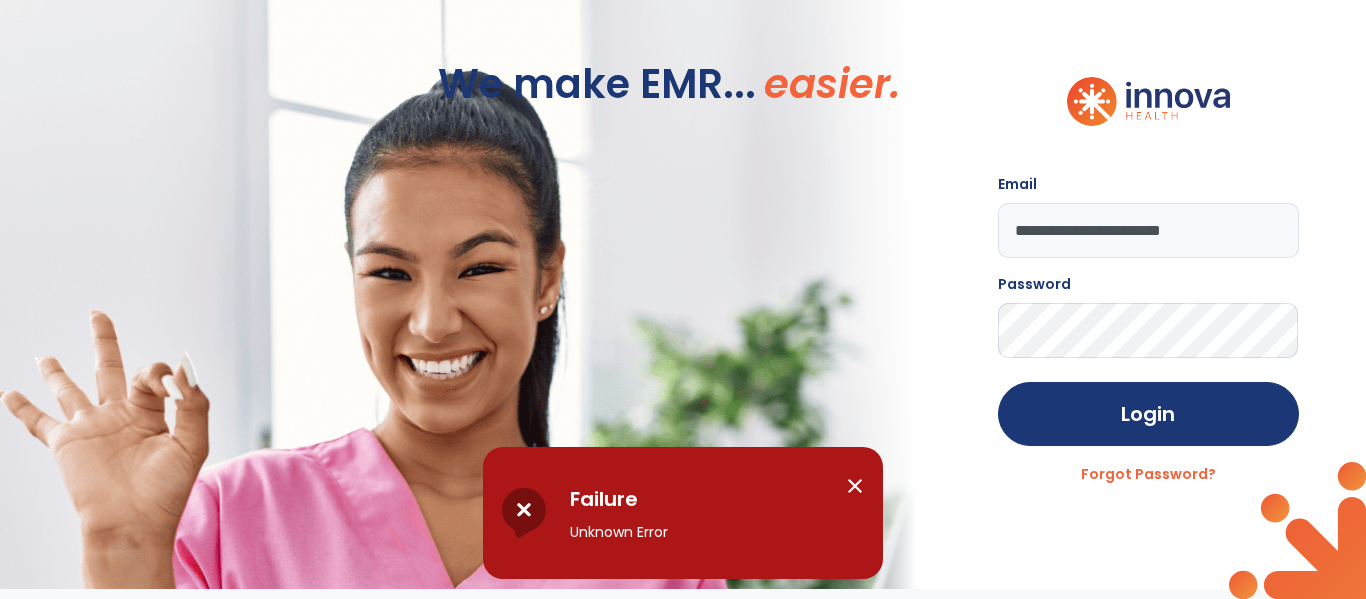 click on "close" at bounding box center (855, 486) 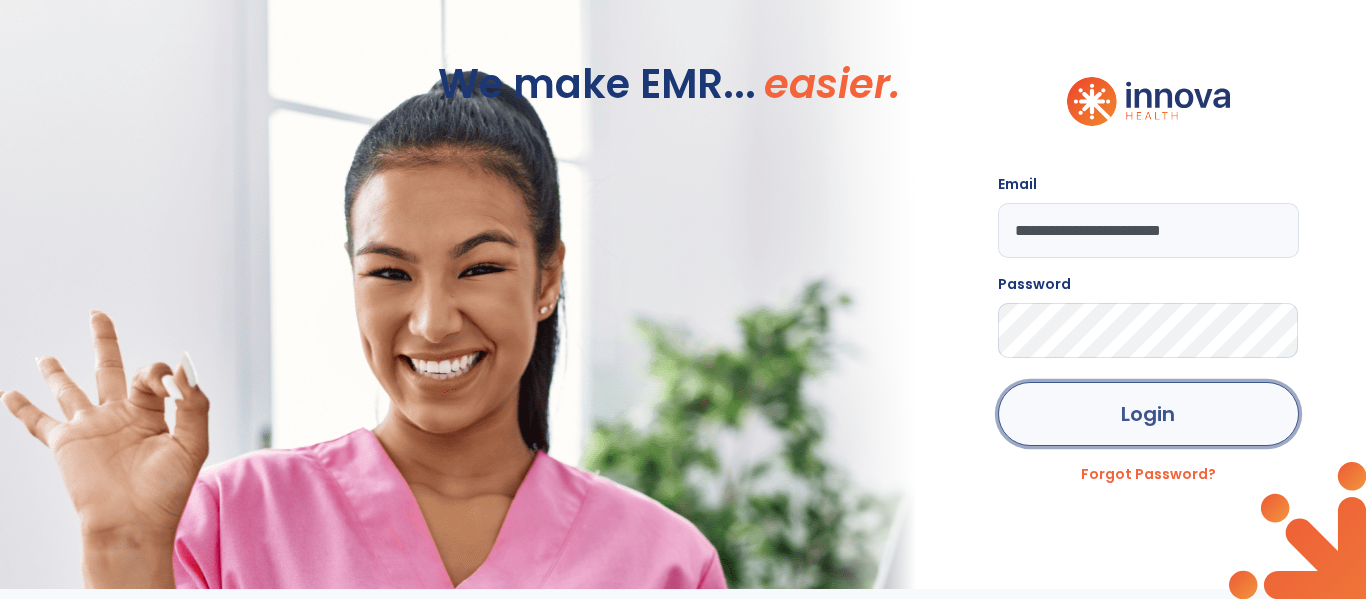 click on "Login" 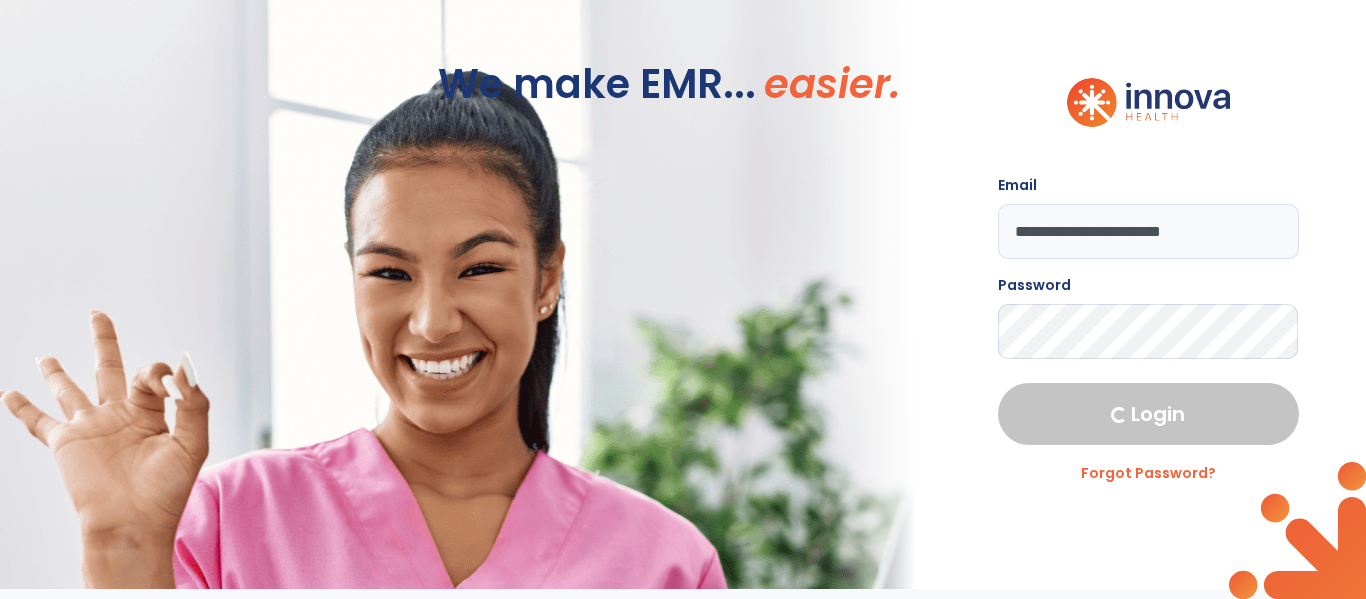 select on "****" 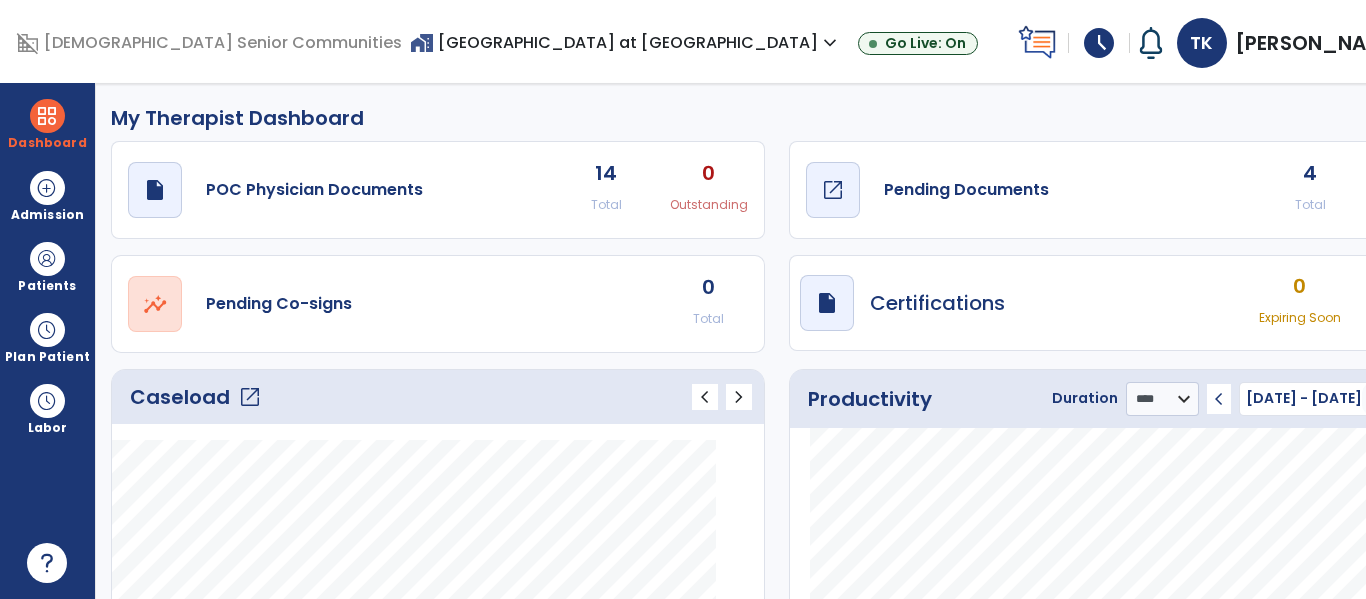click on "Pending Documents" 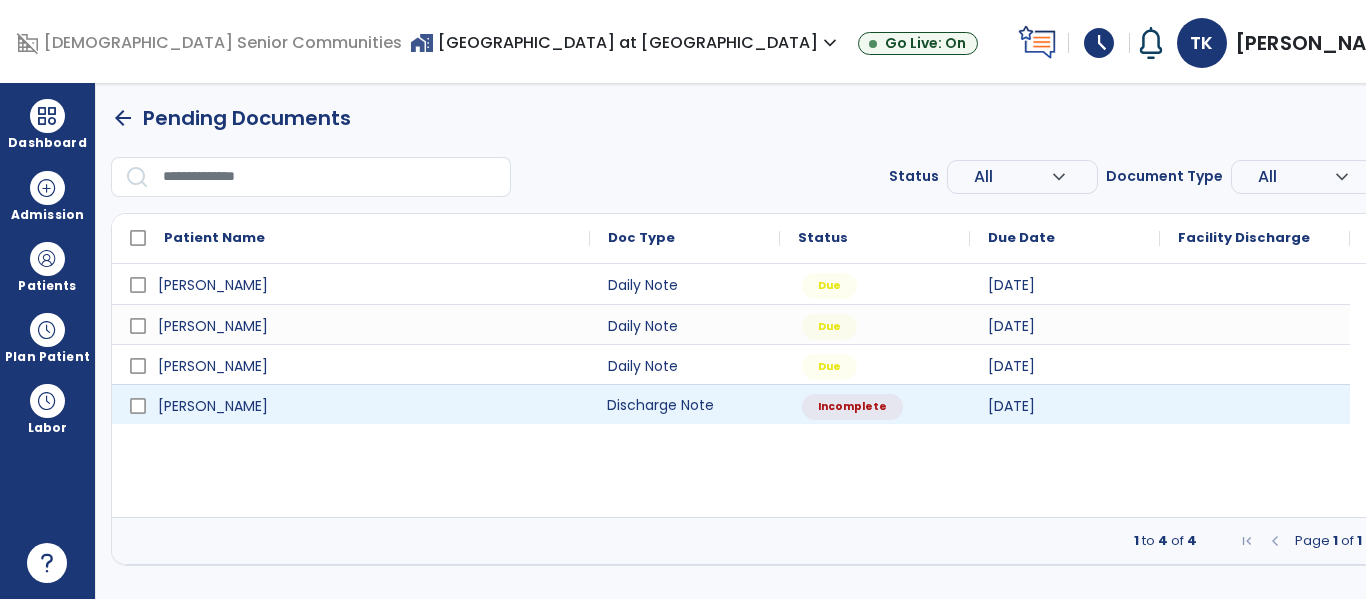 click on "Discharge Note" at bounding box center (685, 404) 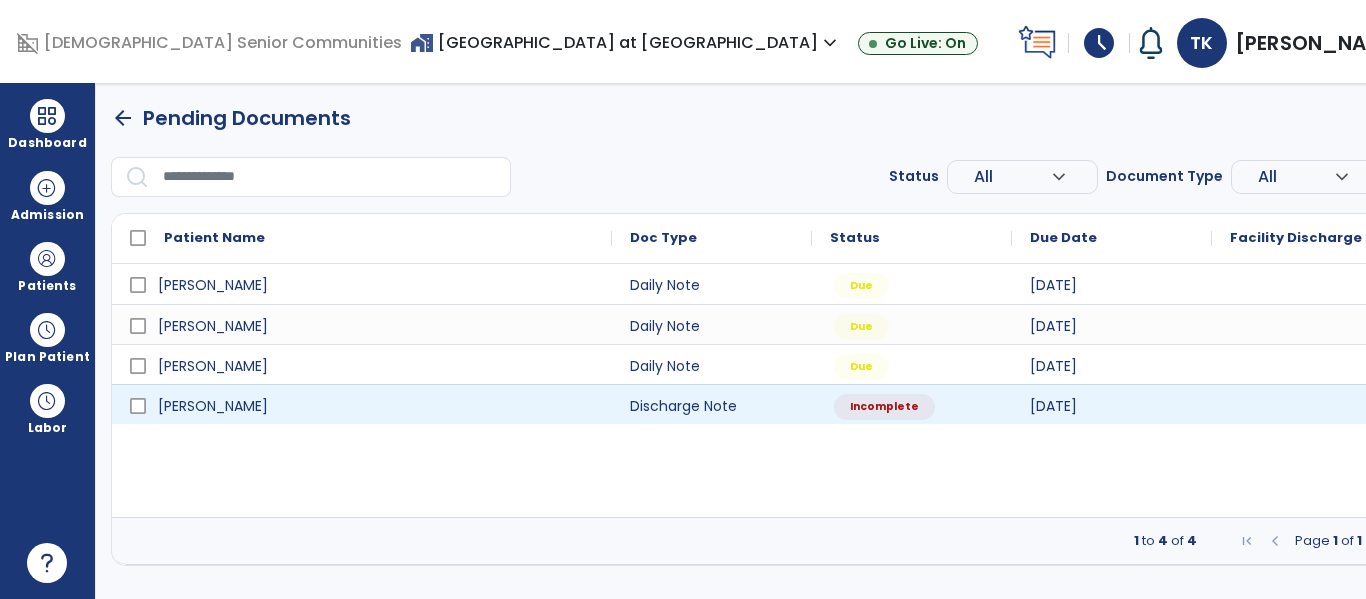 select on "********" 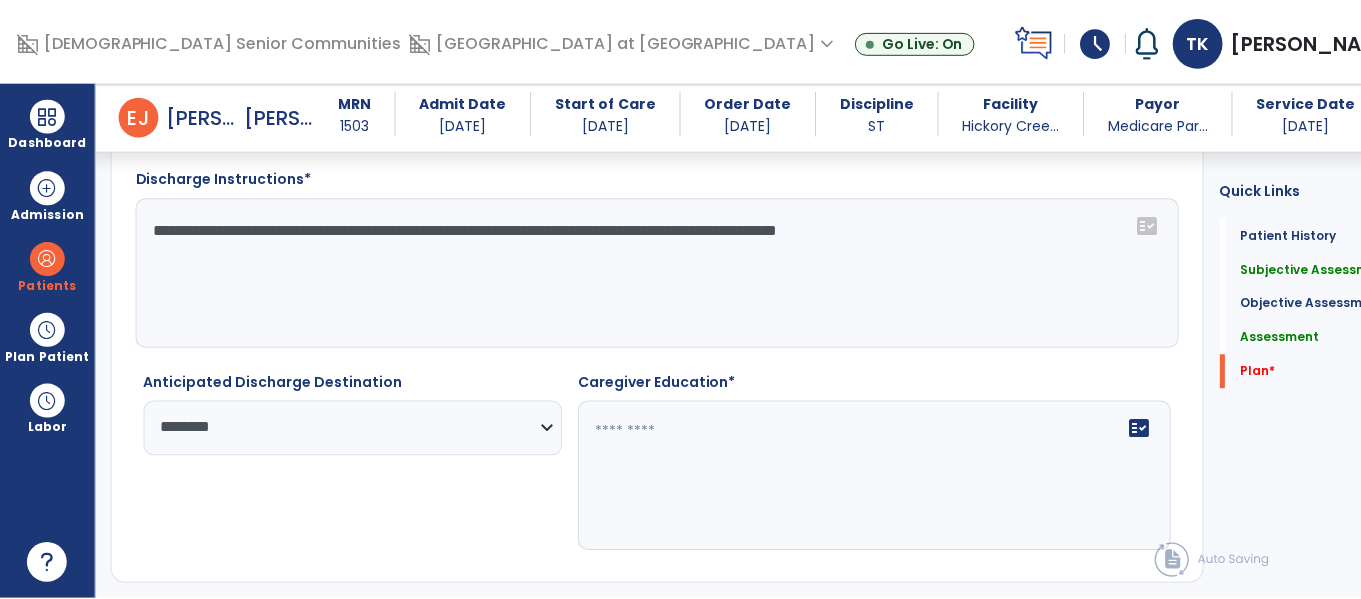 scroll, scrollTop: 2442, scrollLeft: 0, axis: vertical 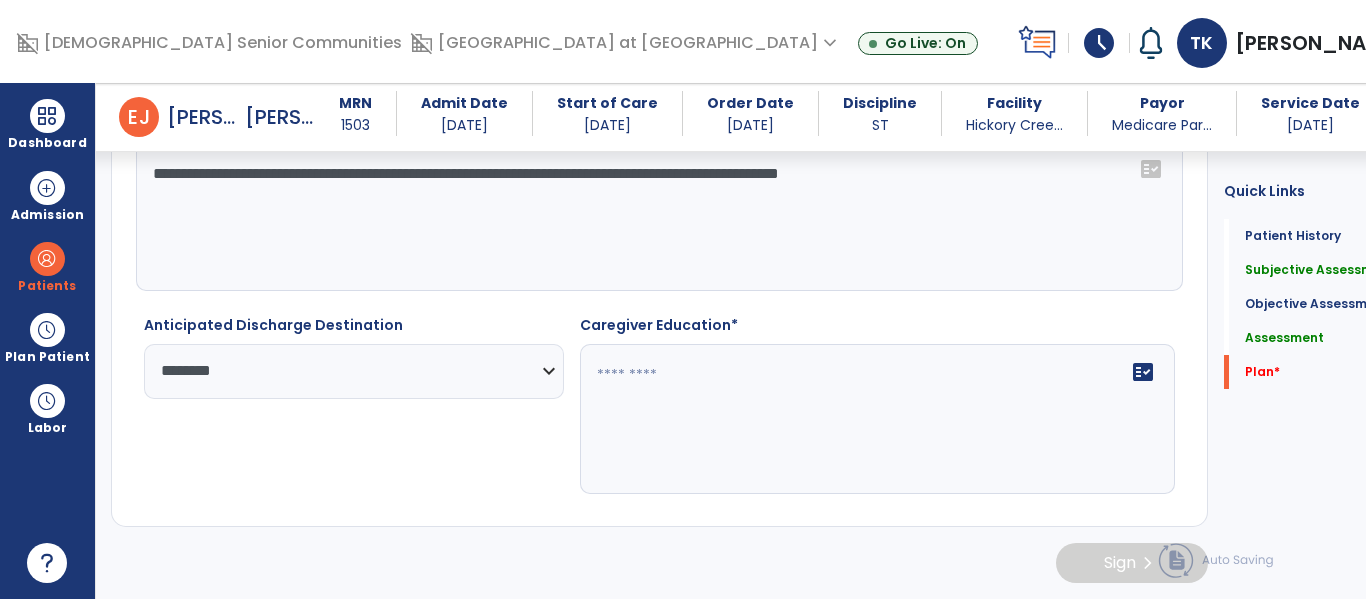 click on "fact_check" 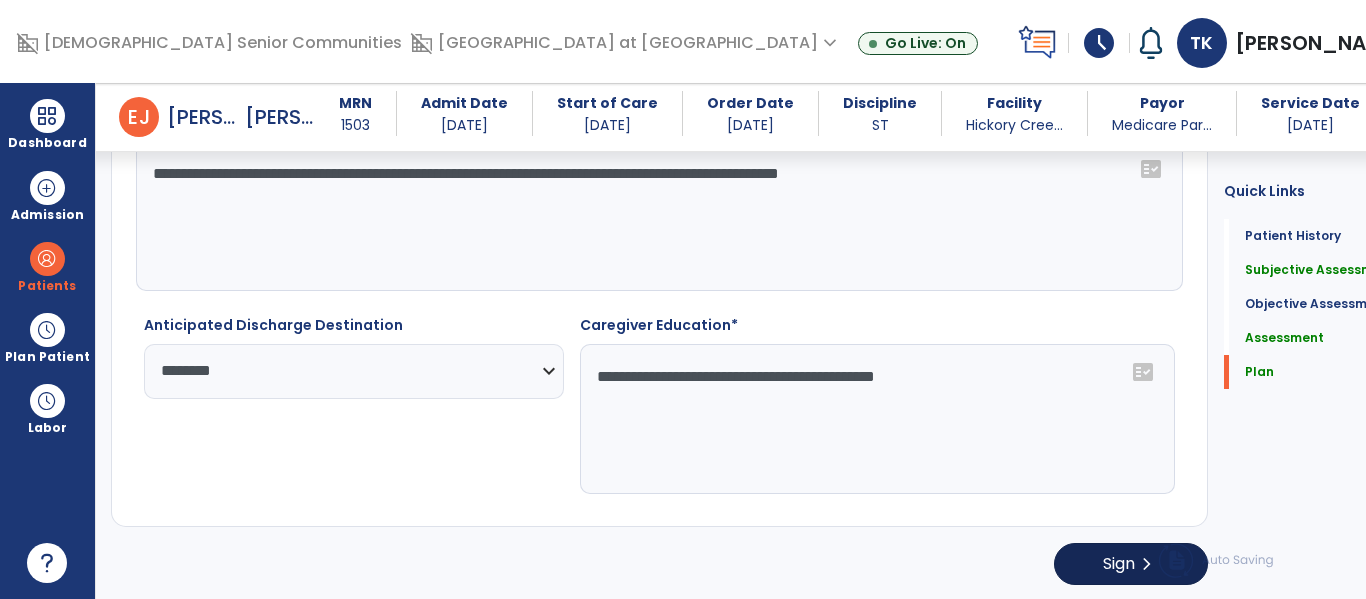 type on "**********" 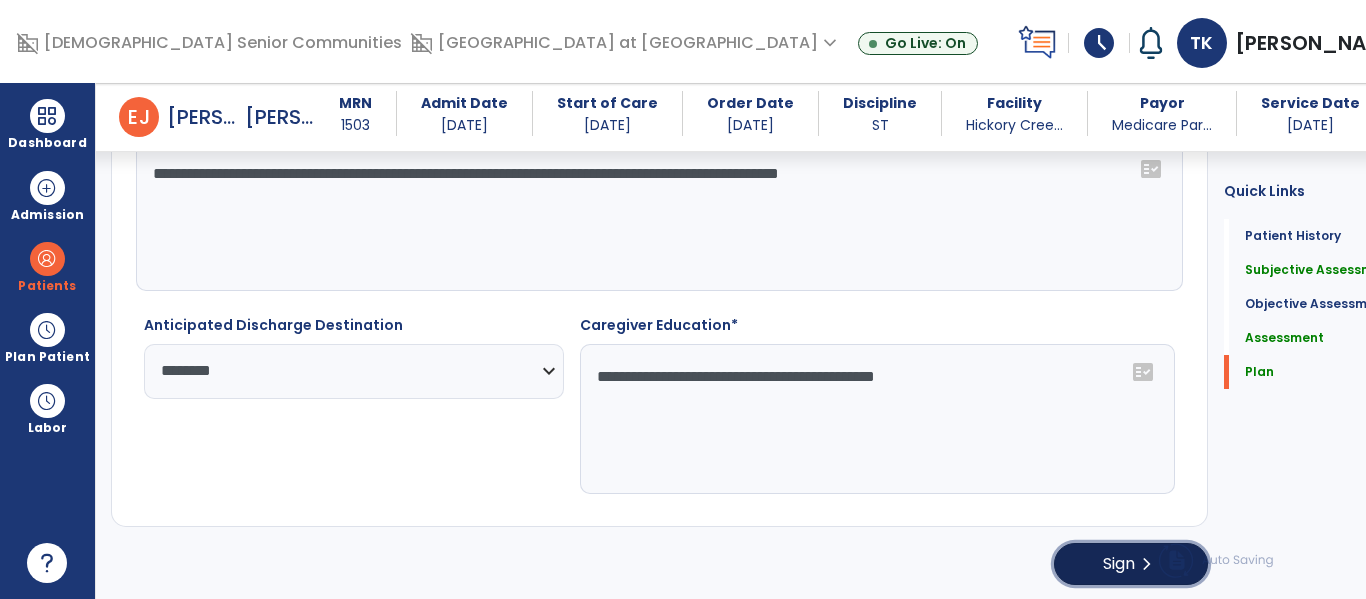 click on "Sign  chevron_right" 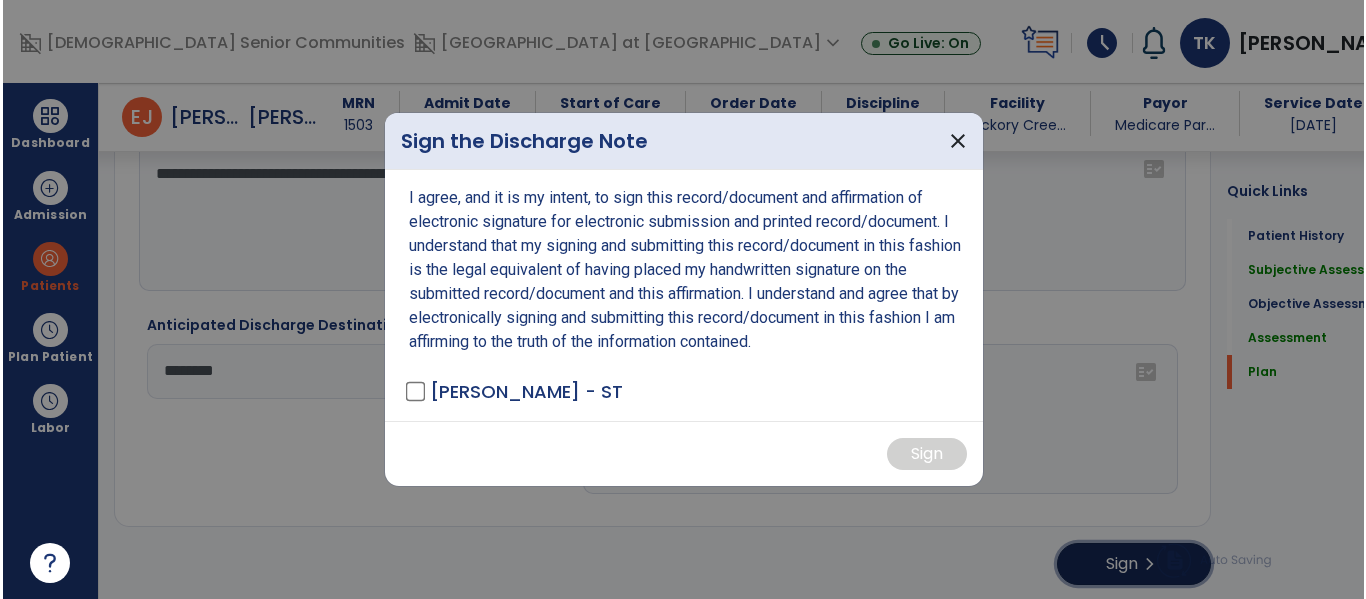 scroll, scrollTop: 2442, scrollLeft: 0, axis: vertical 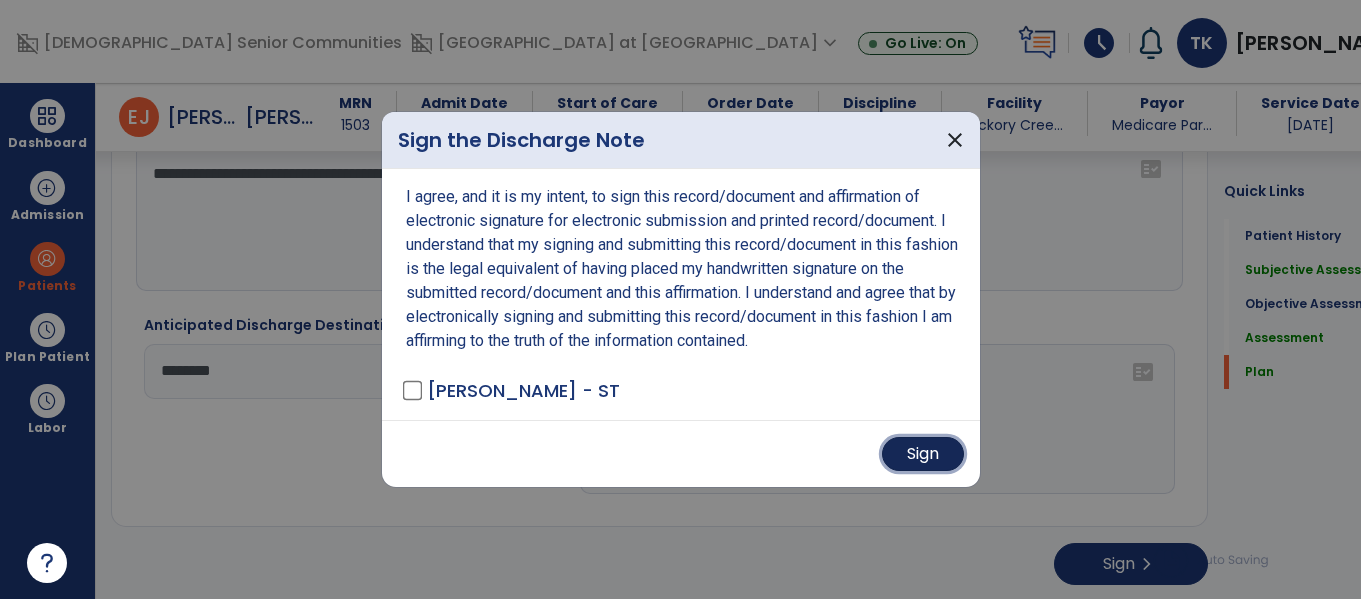 click on "Sign" at bounding box center (923, 454) 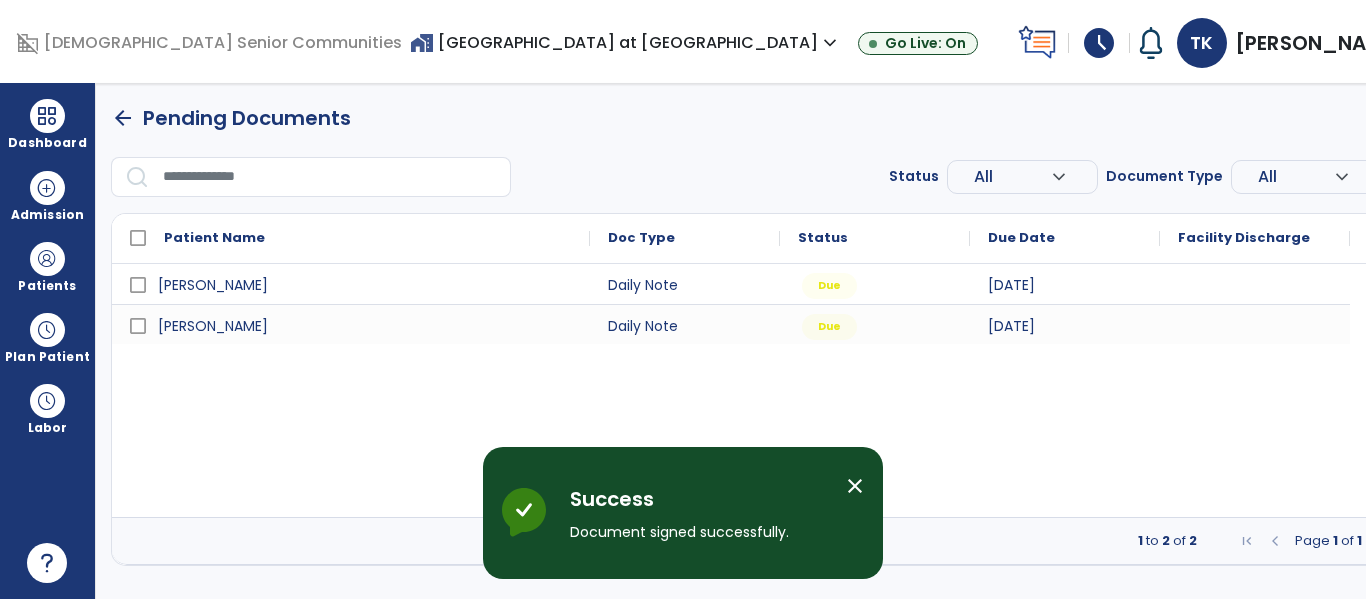 scroll, scrollTop: 0, scrollLeft: 0, axis: both 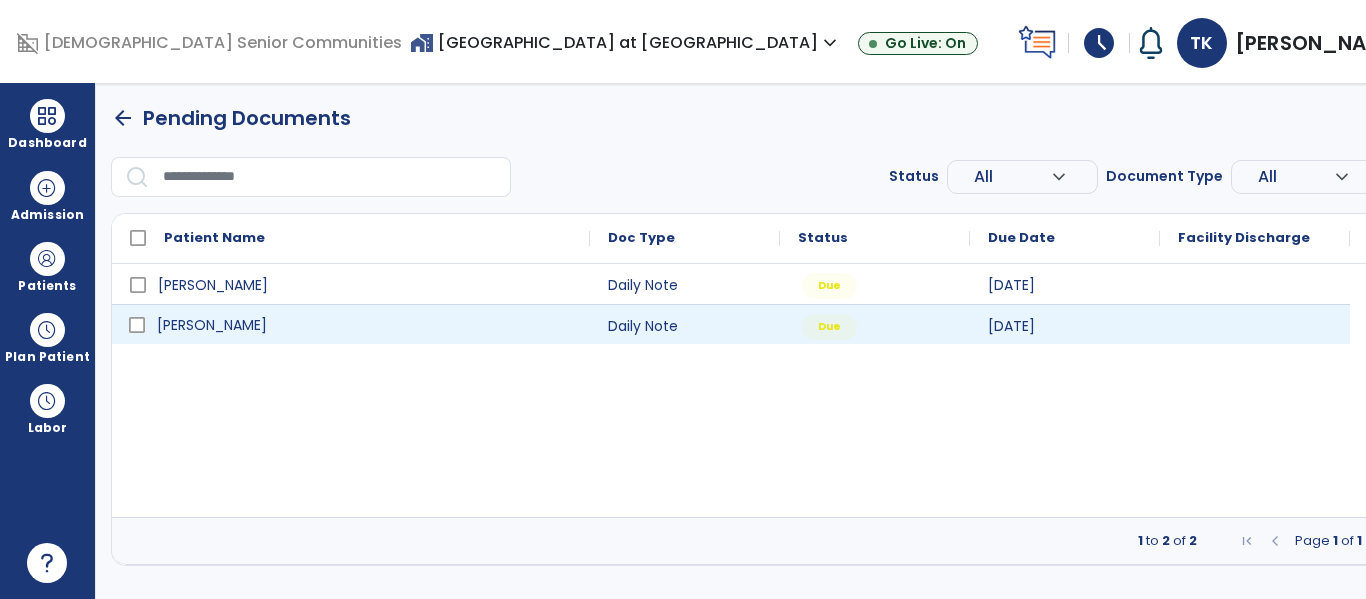 click on "[PERSON_NAME]" at bounding box center [212, 325] 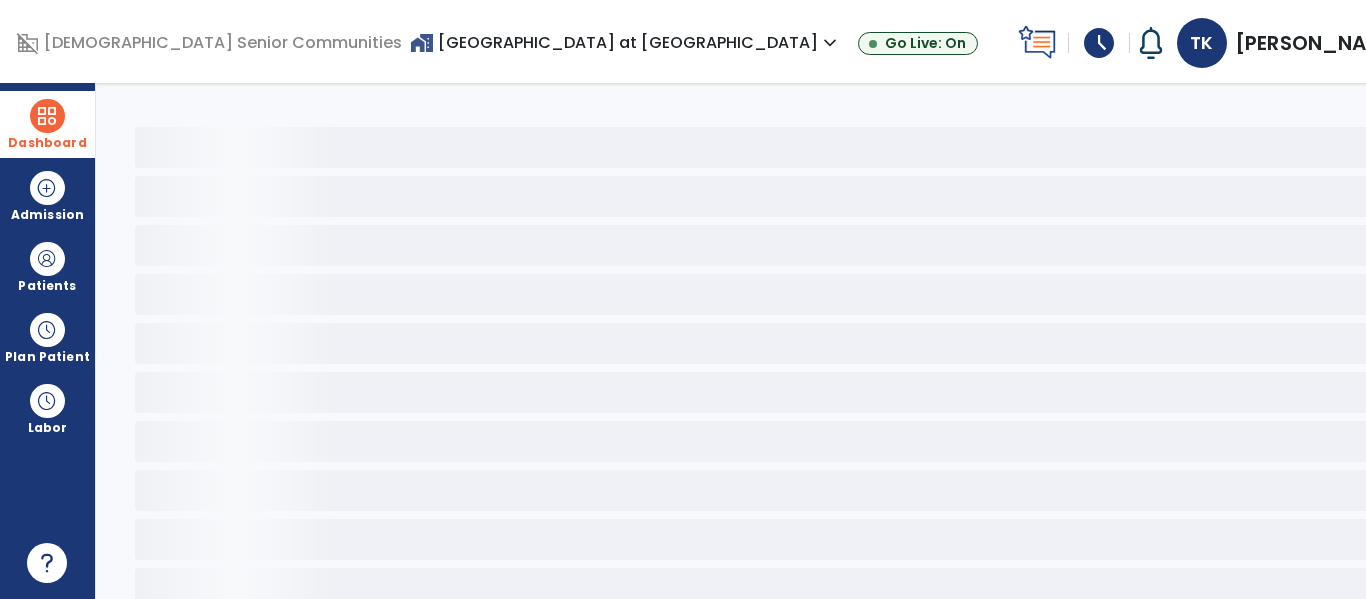 click on "Dashboard" at bounding box center (47, 124) 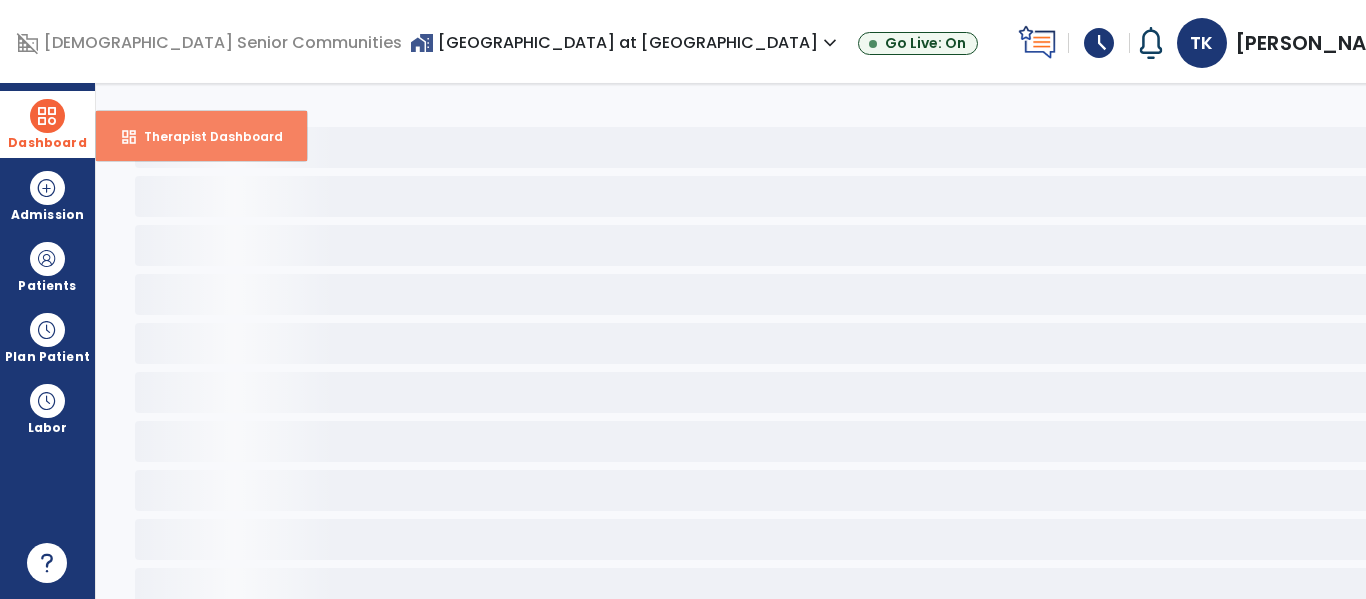 click on "Therapist Dashboard" at bounding box center [205, 136] 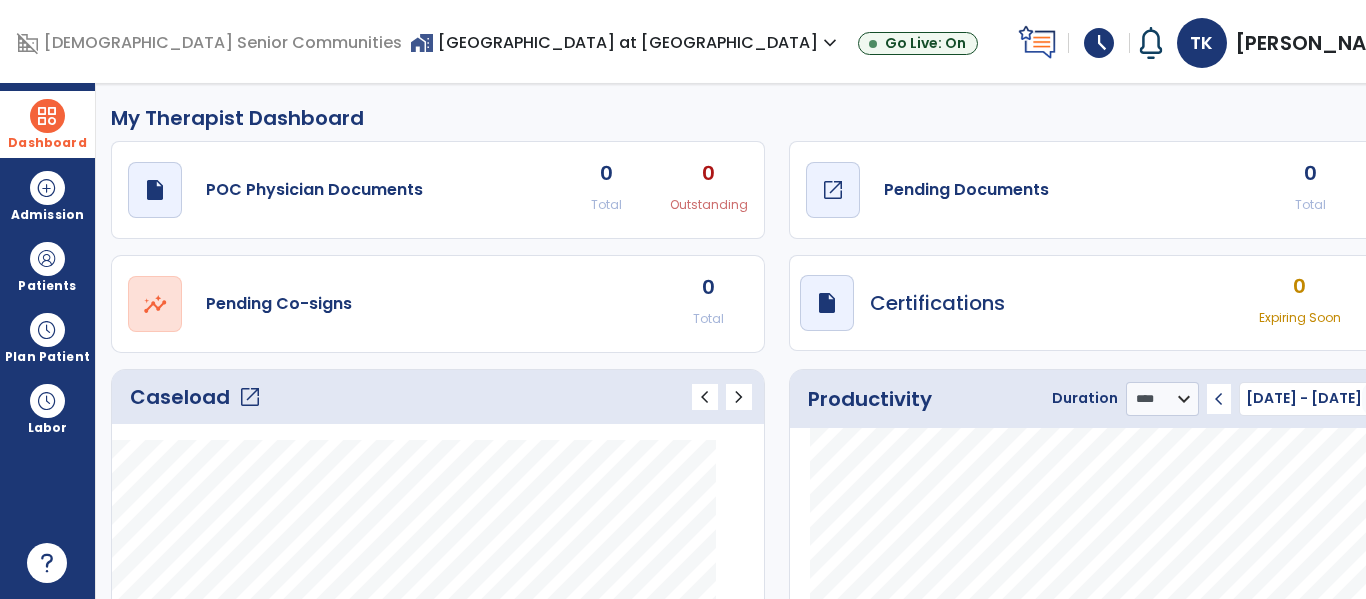 click on "Pending Documents" 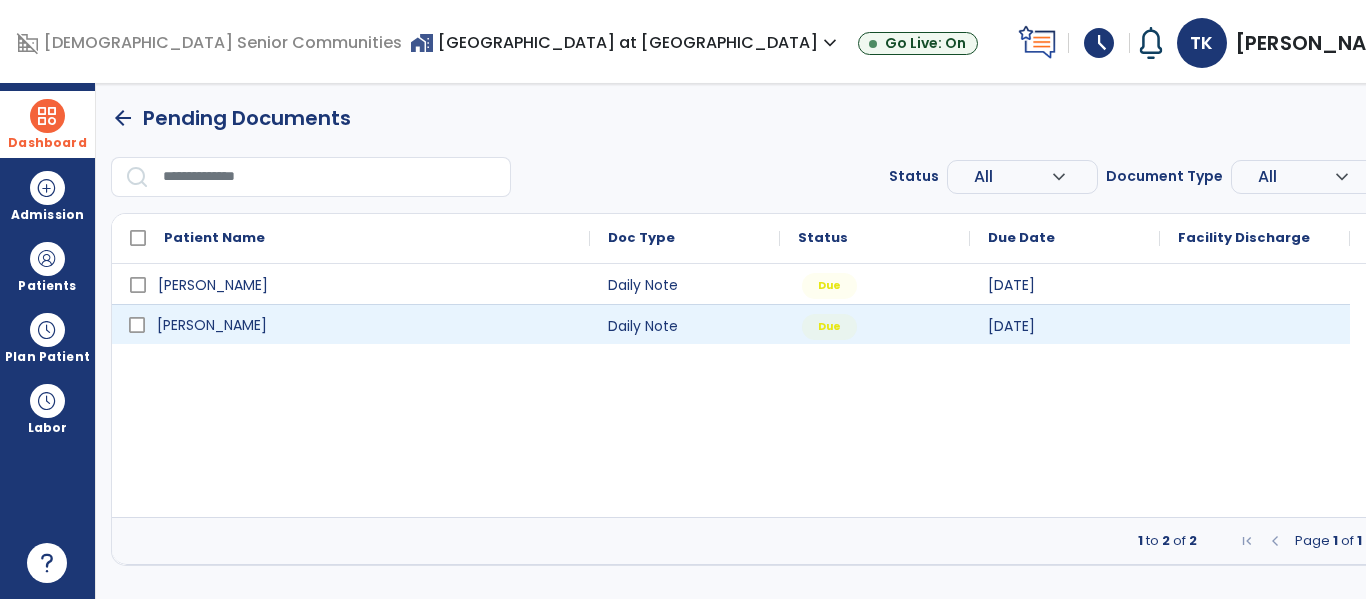 click on "[PERSON_NAME]" at bounding box center [365, 325] 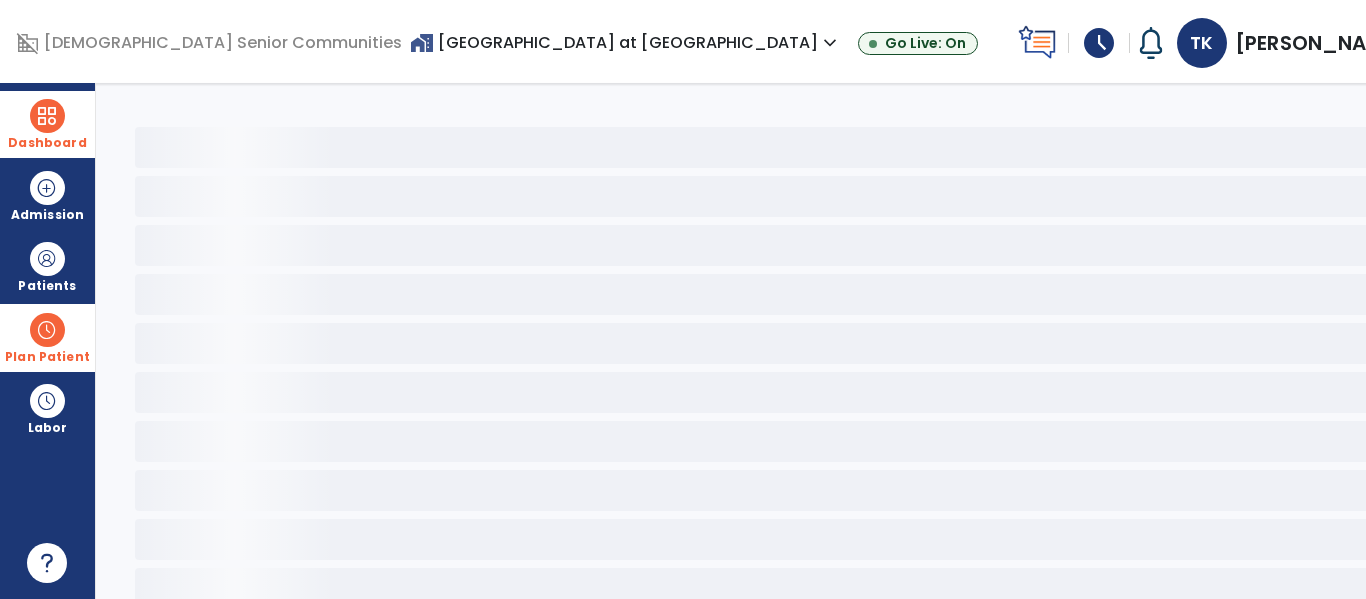 click at bounding box center (47, 330) 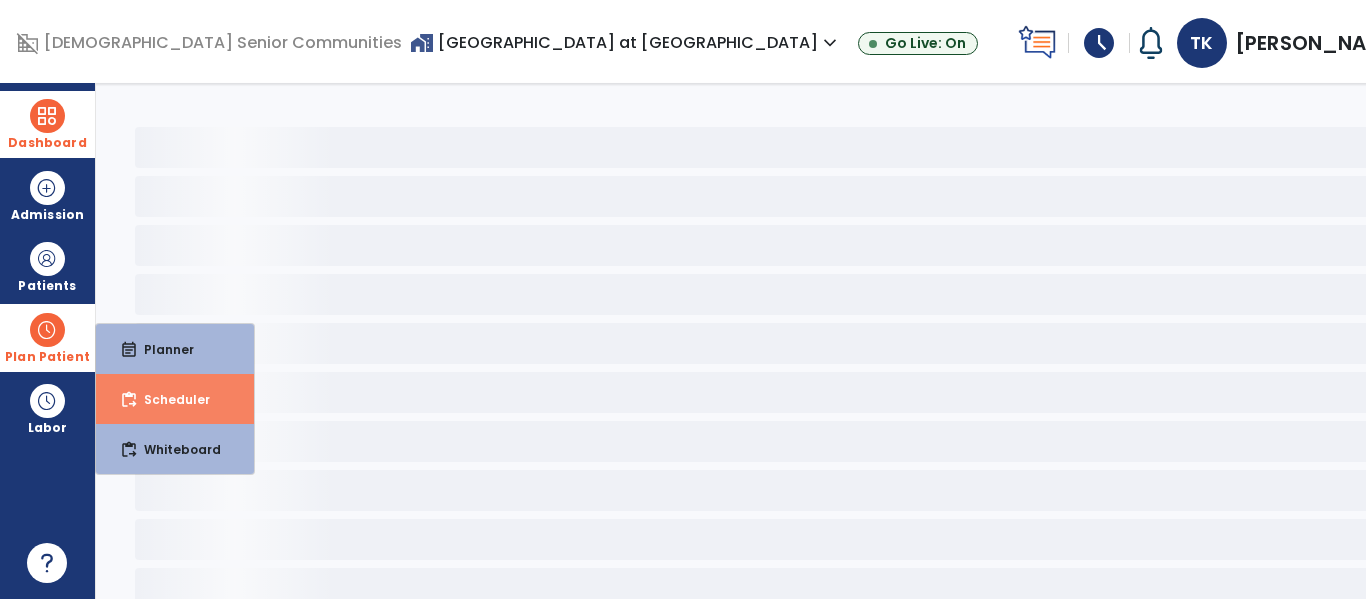 click on "content_paste_go  Scheduler" at bounding box center (175, 399) 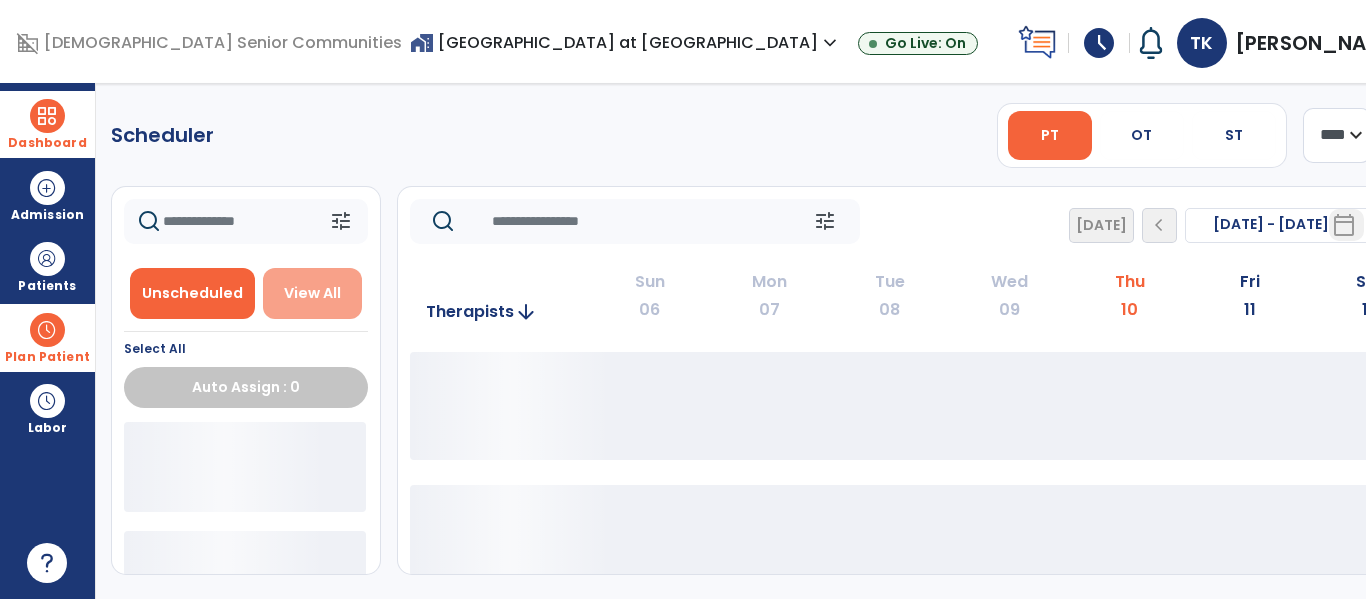 click on "View All" at bounding box center [312, 293] 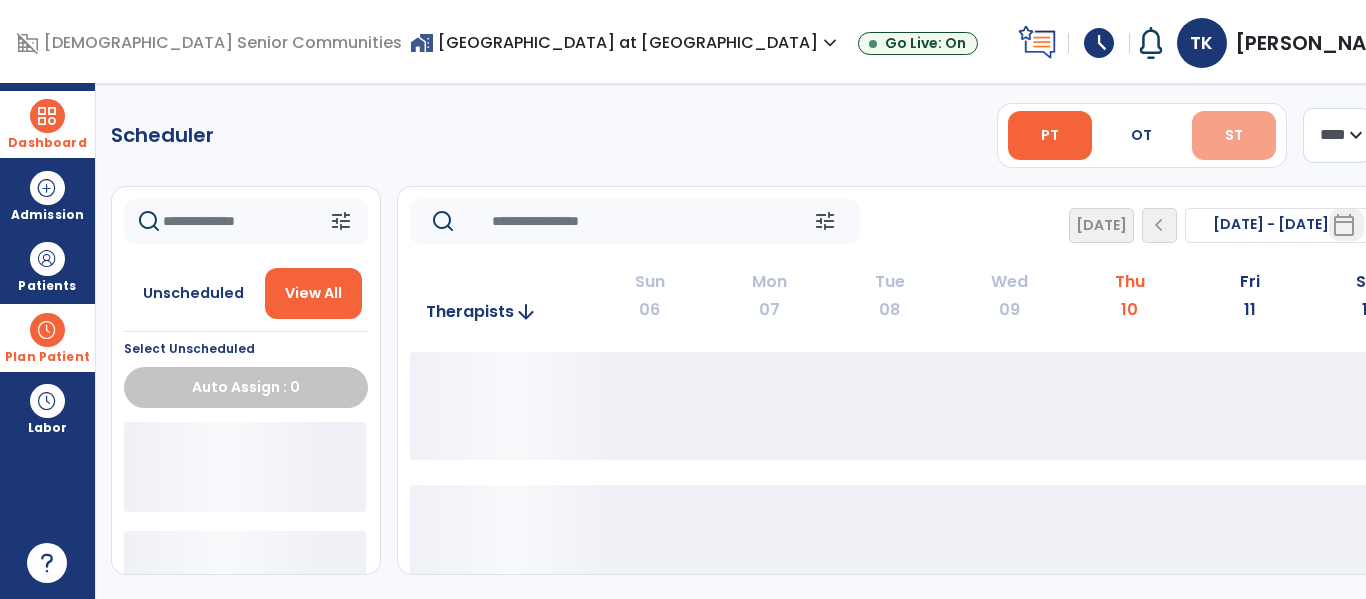 click on "ST" at bounding box center (1234, 135) 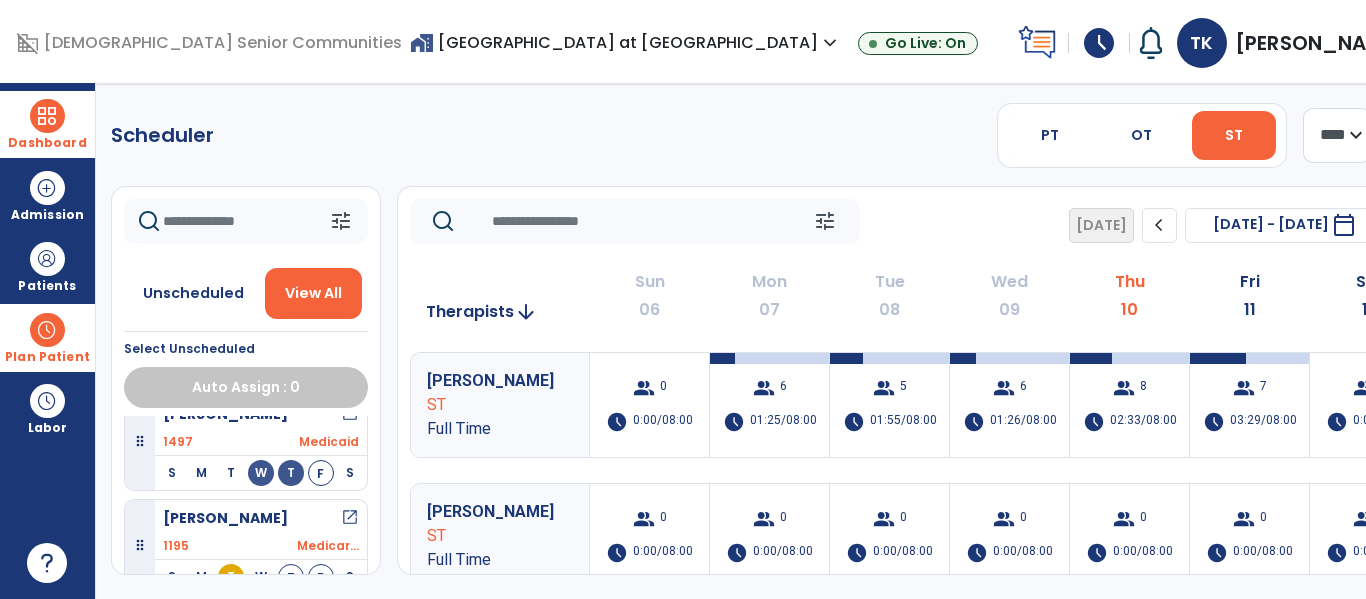 scroll, scrollTop: 561, scrollLeft: 0, axis: vertical 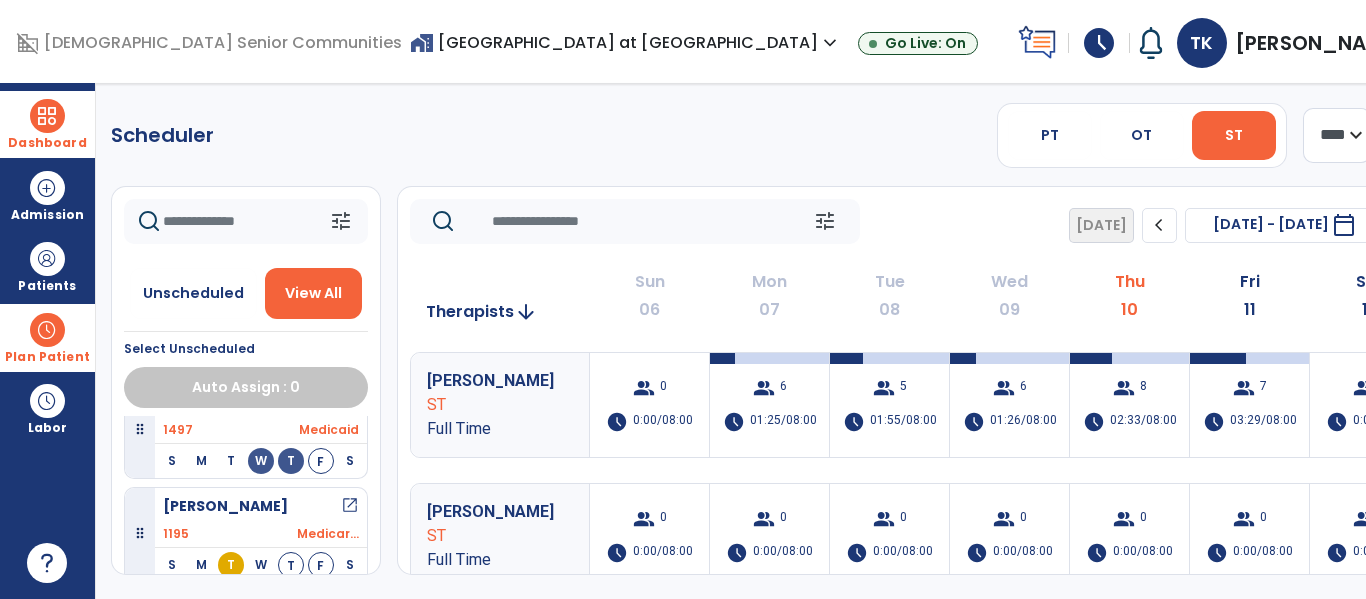 click on "Dashboard" at bounding box center [47, 124] 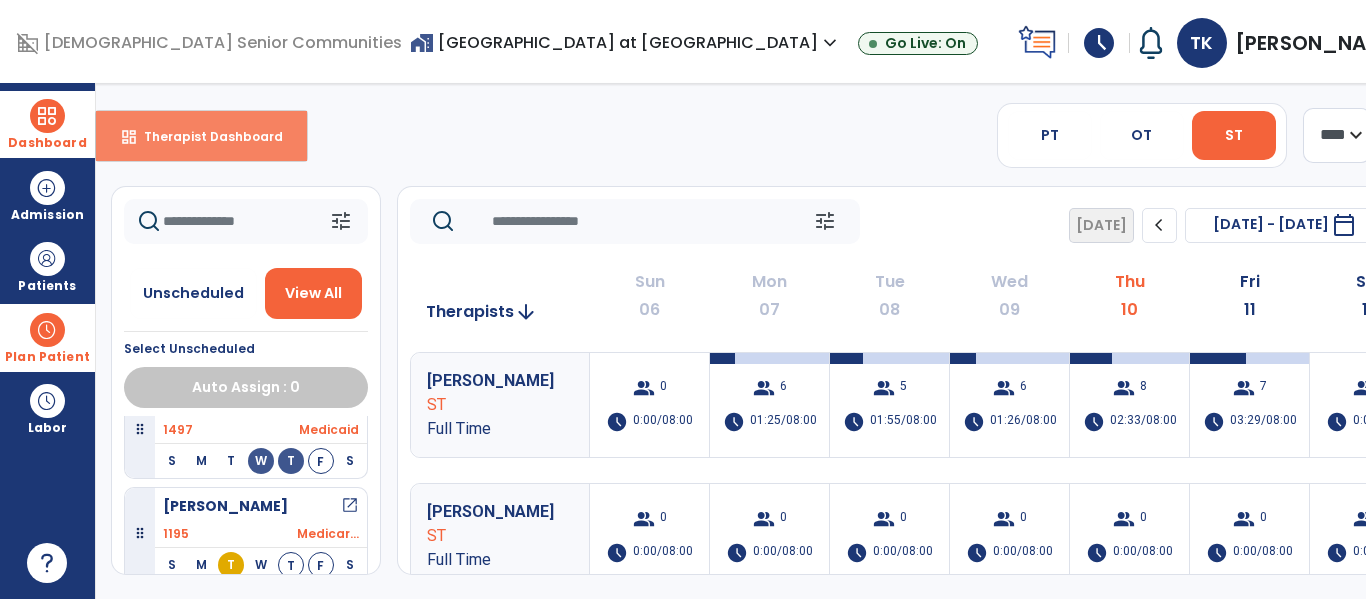 click on "dashboard  Therapist Dashboard" at bounding box center [201, 136] 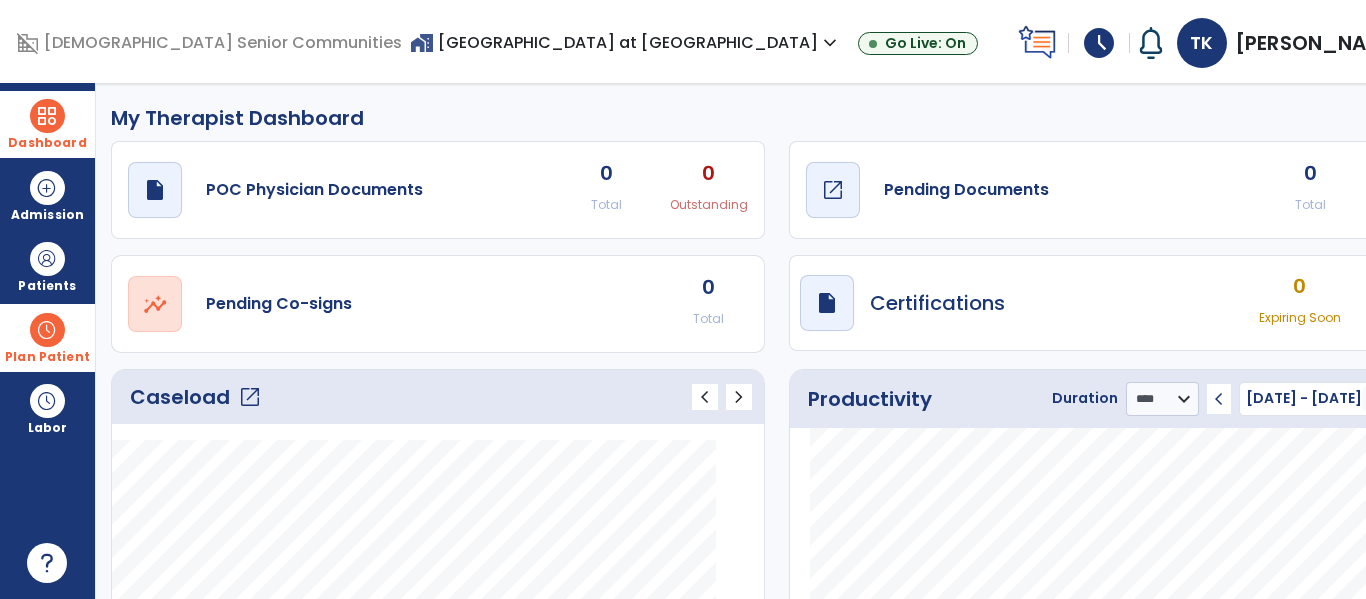 click on "Pending Documents" 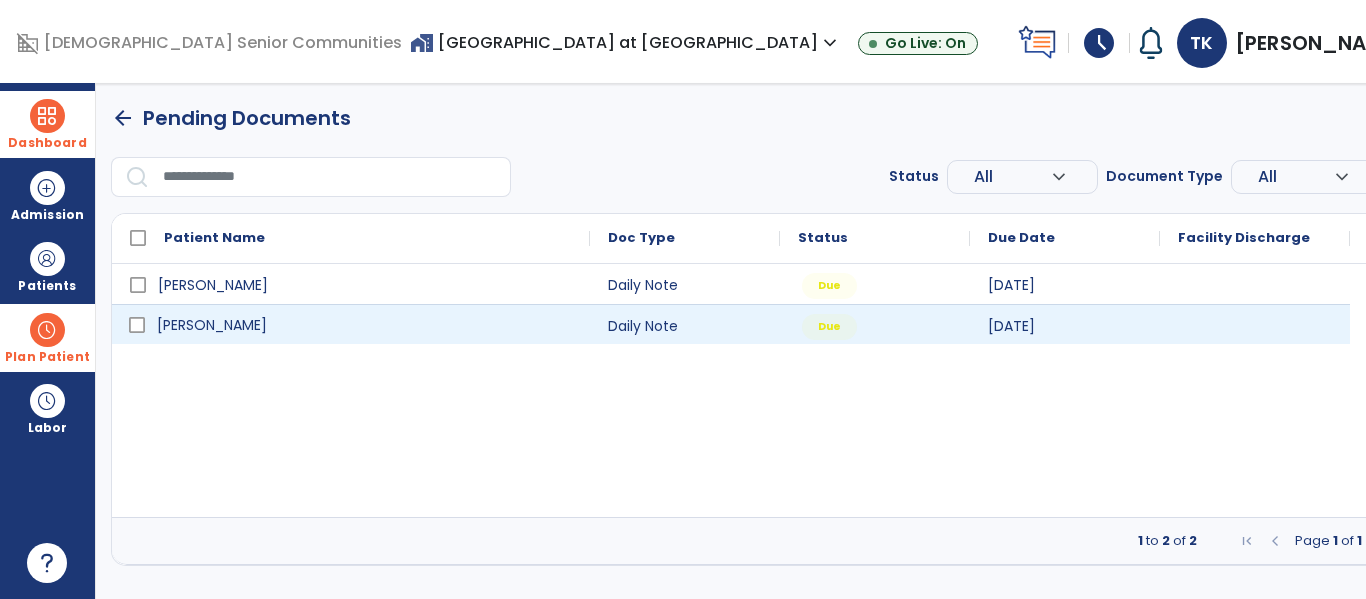 click on "[PERSON_NAME]" at bounding box center [212, 325] 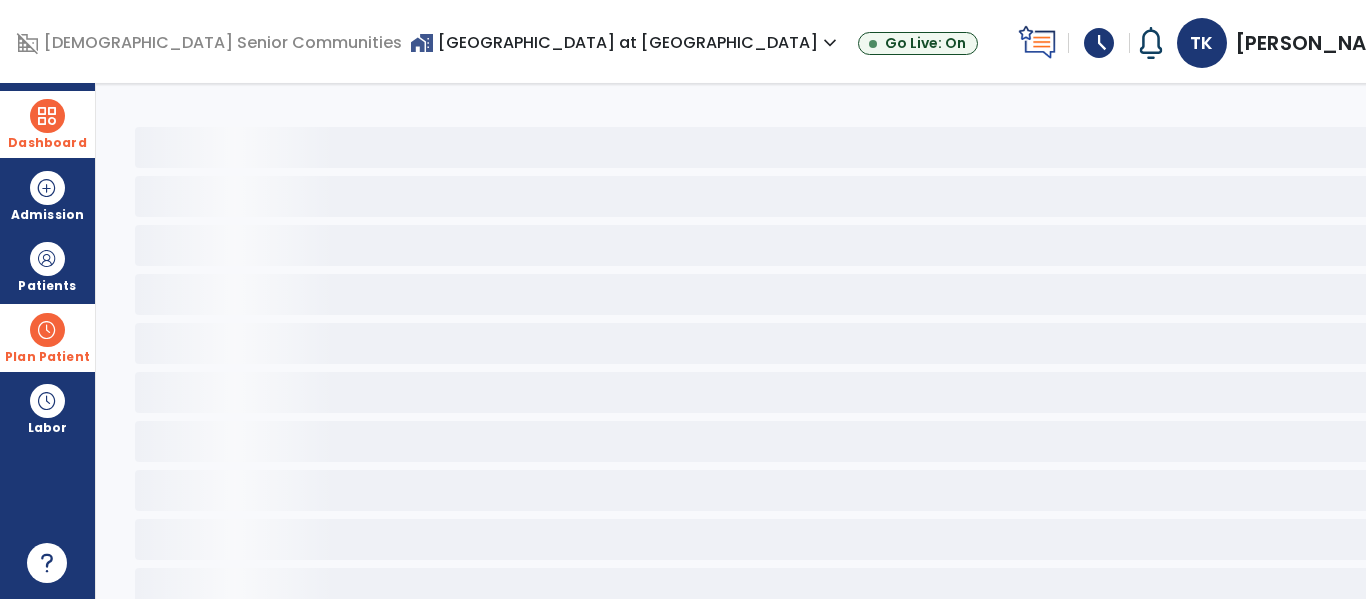 click at bounding box center (47, 330) 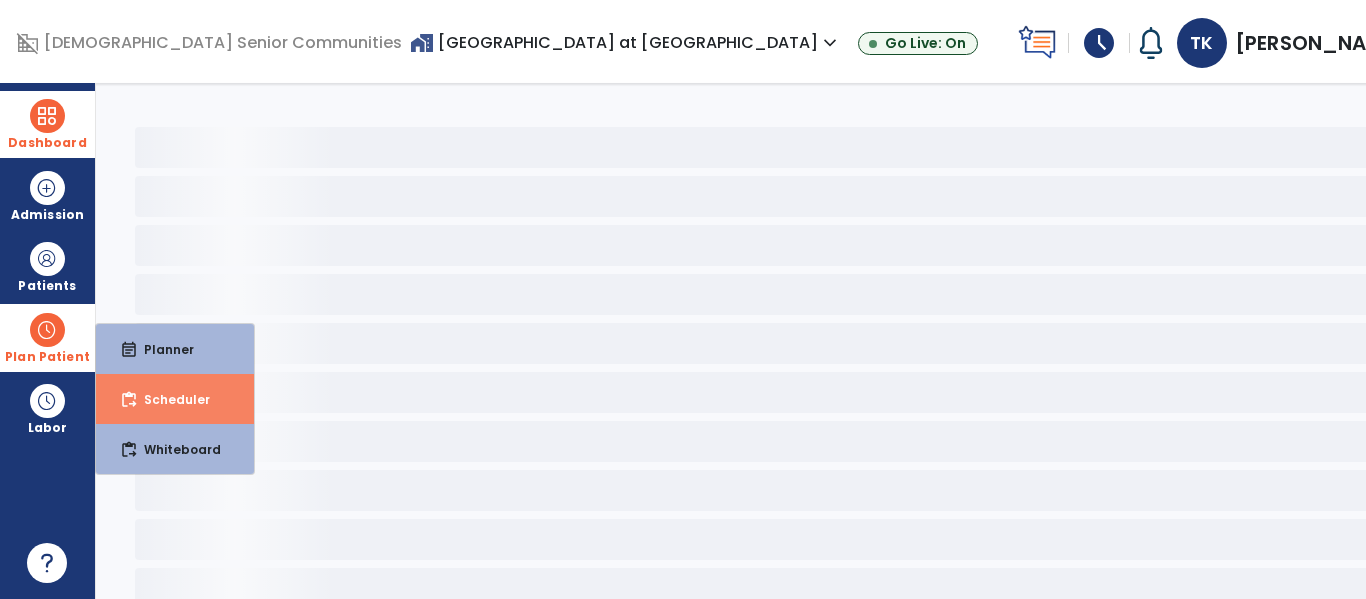 click on "content_paste_go  Scheduler" at bounding box center (175, 399) 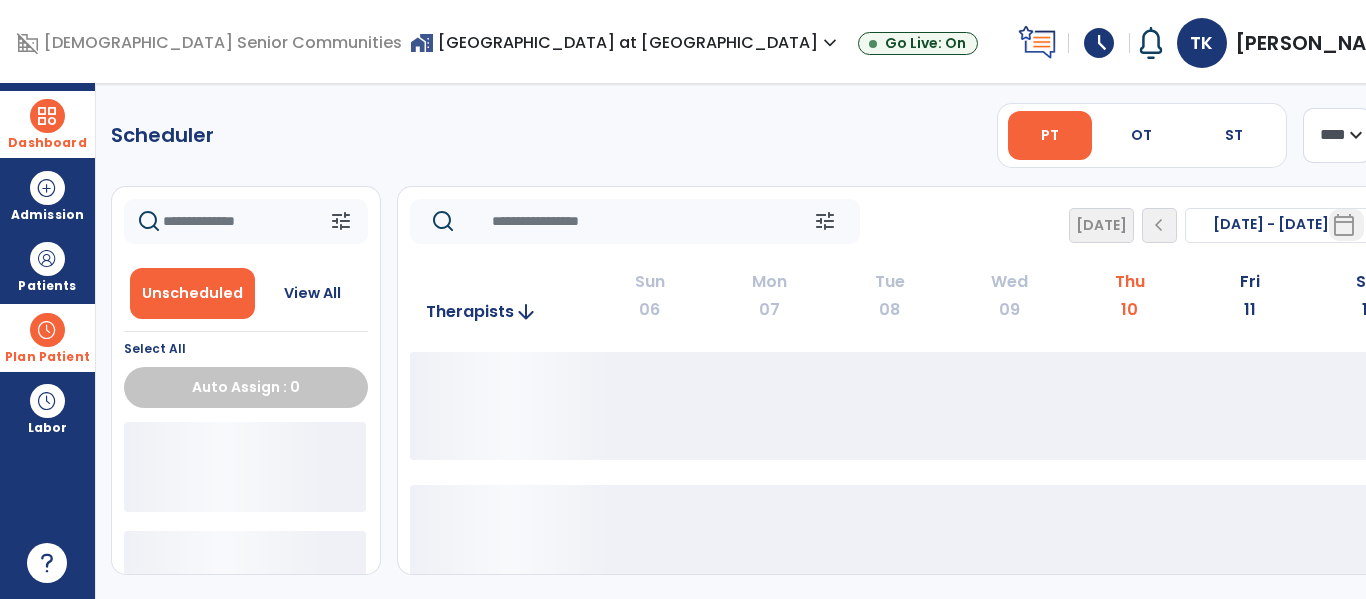 click on "home_work   [GEOGRAPHIC_DATA] at [GEOGRAPHIC_DATA]   expand_more" at bounding box center [626, 42] 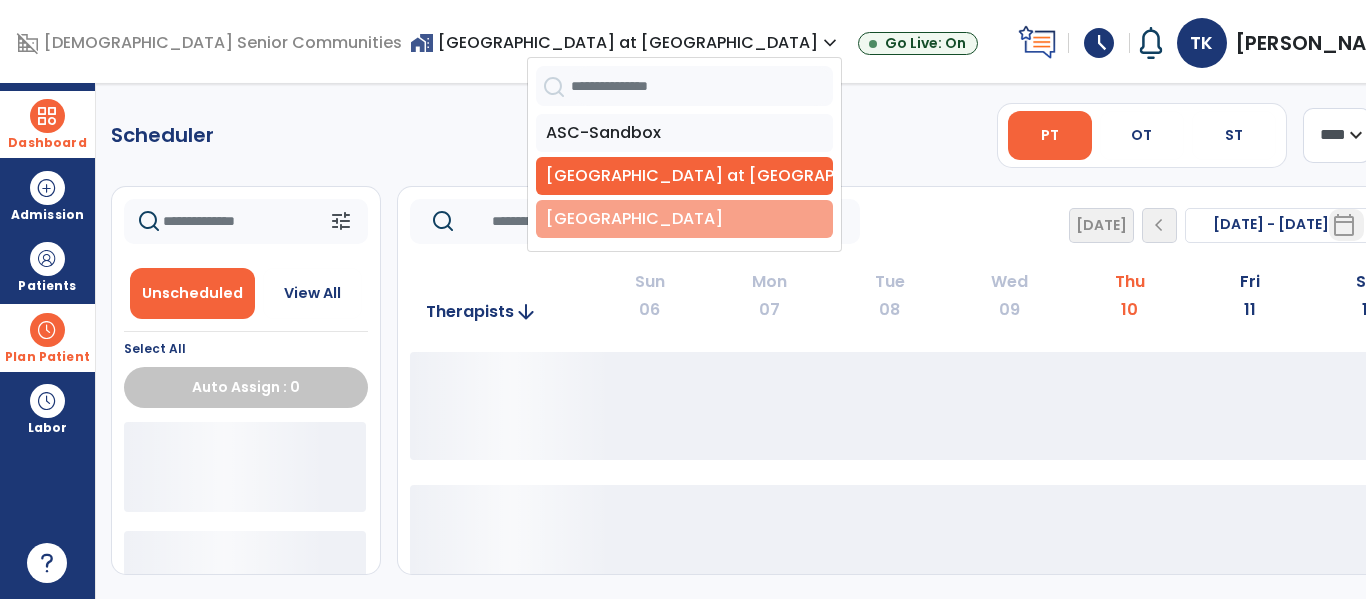 click on "[GEOGRAPHIC_DATA]" at bounding box center (684, 219) 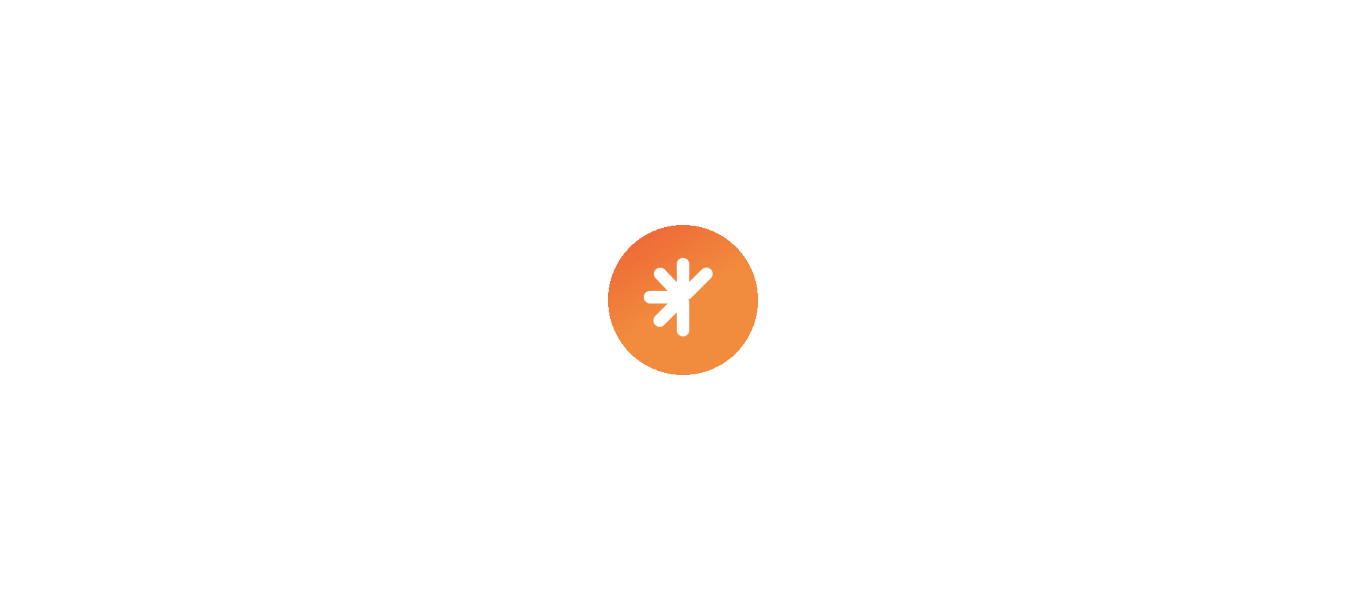scroll, scrollTop: 0, scrollLeft: 0, axis: both 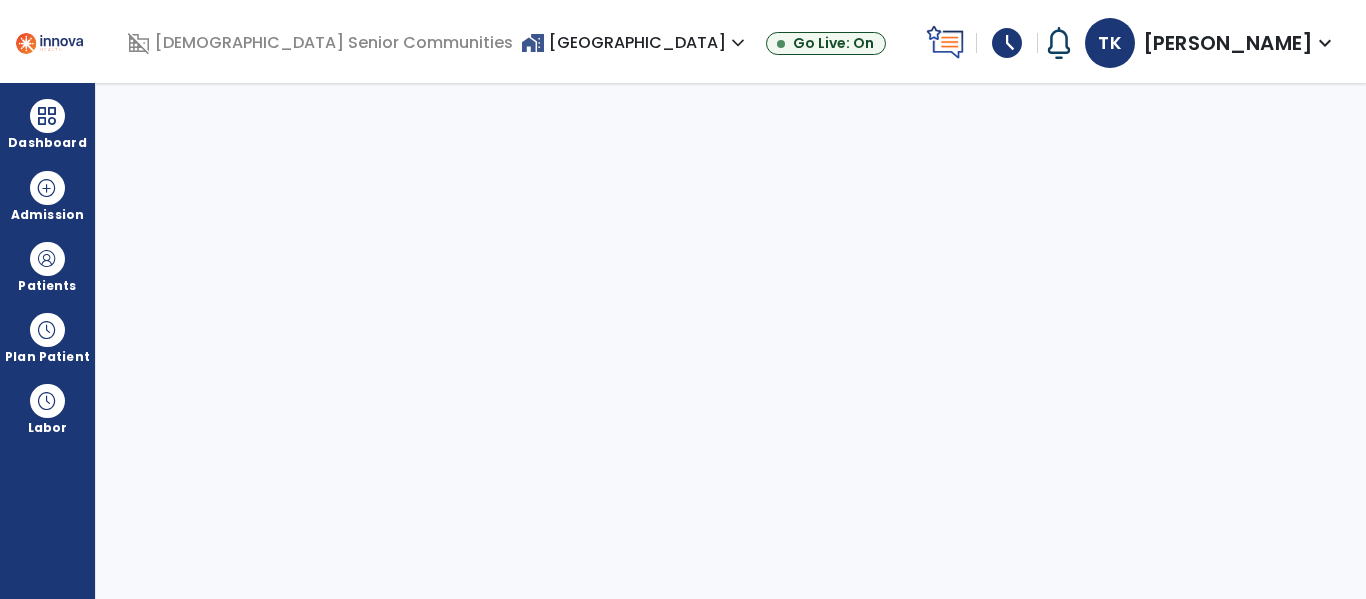 select on "****" 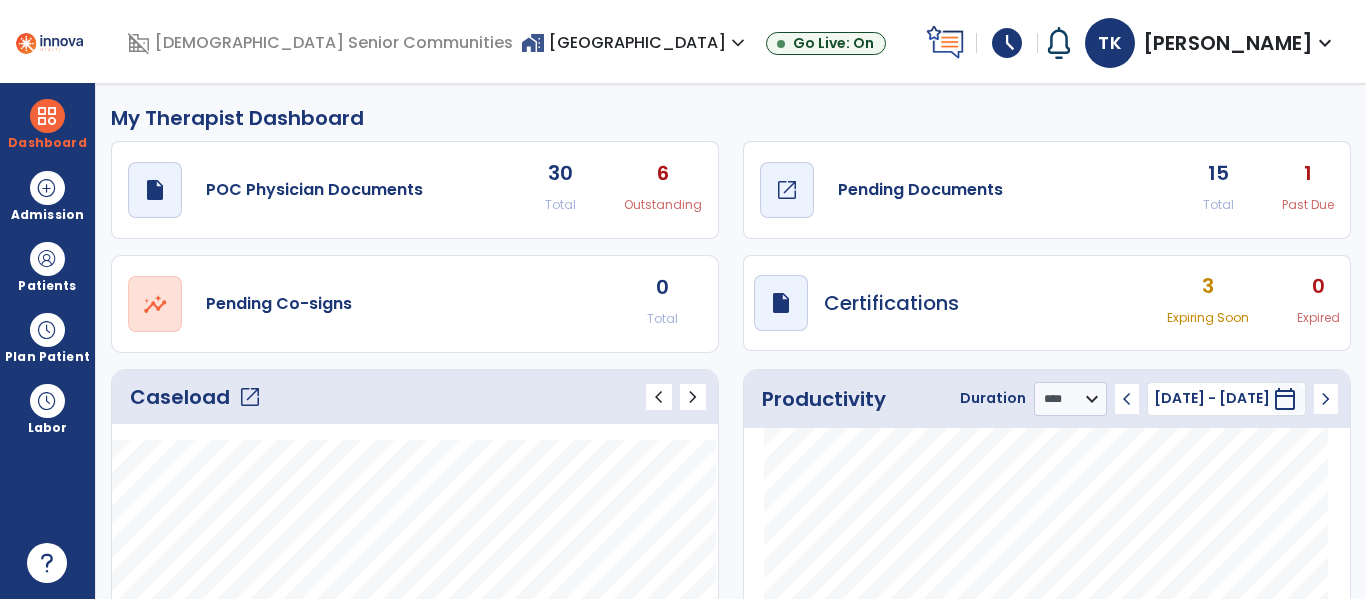click on "Pending Documents" 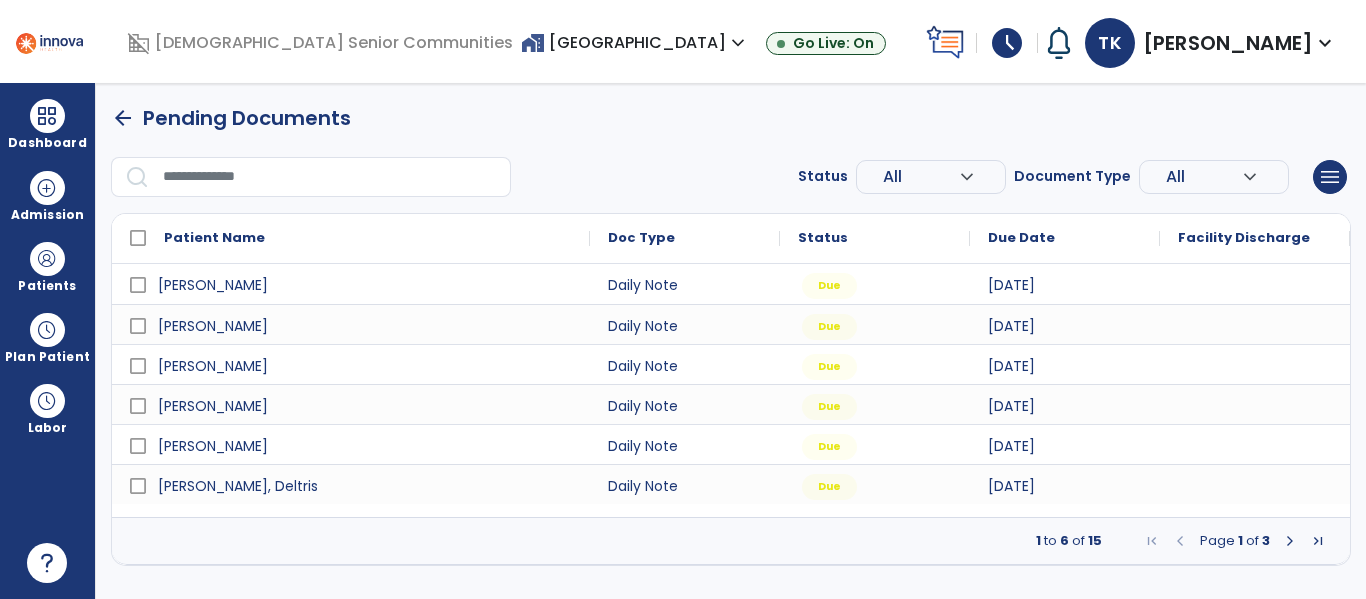 click at bounding box center (1318, 541) 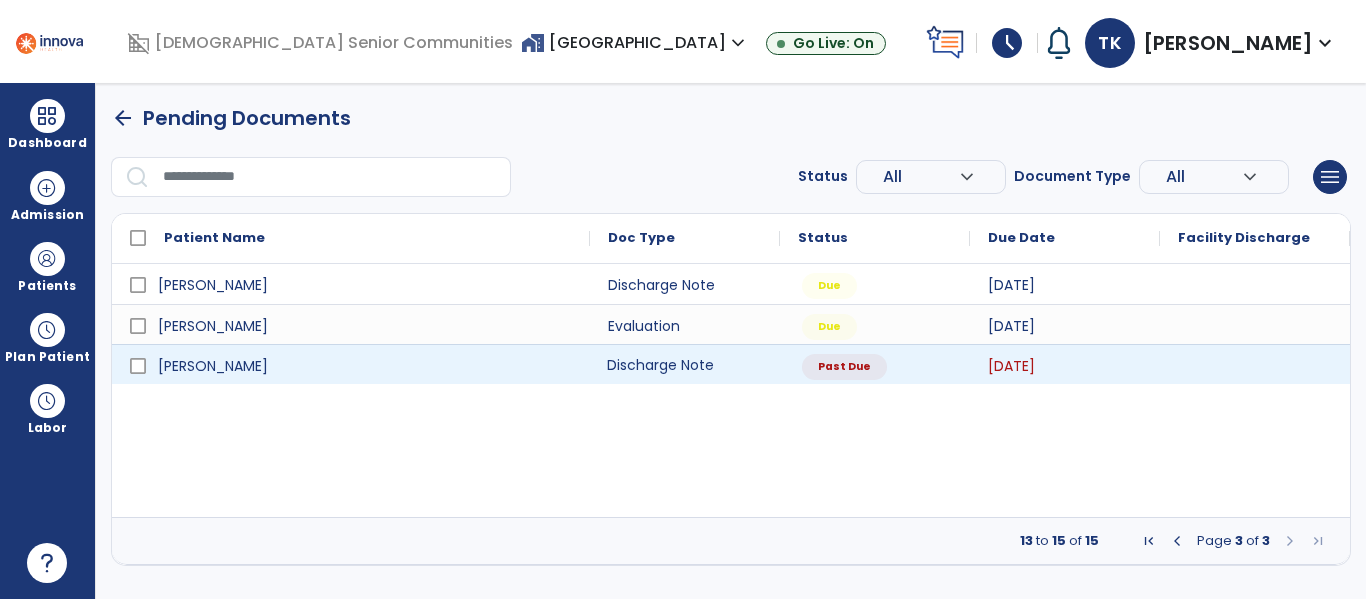 click on "Discharge Note" at bounding box center [685, 364] 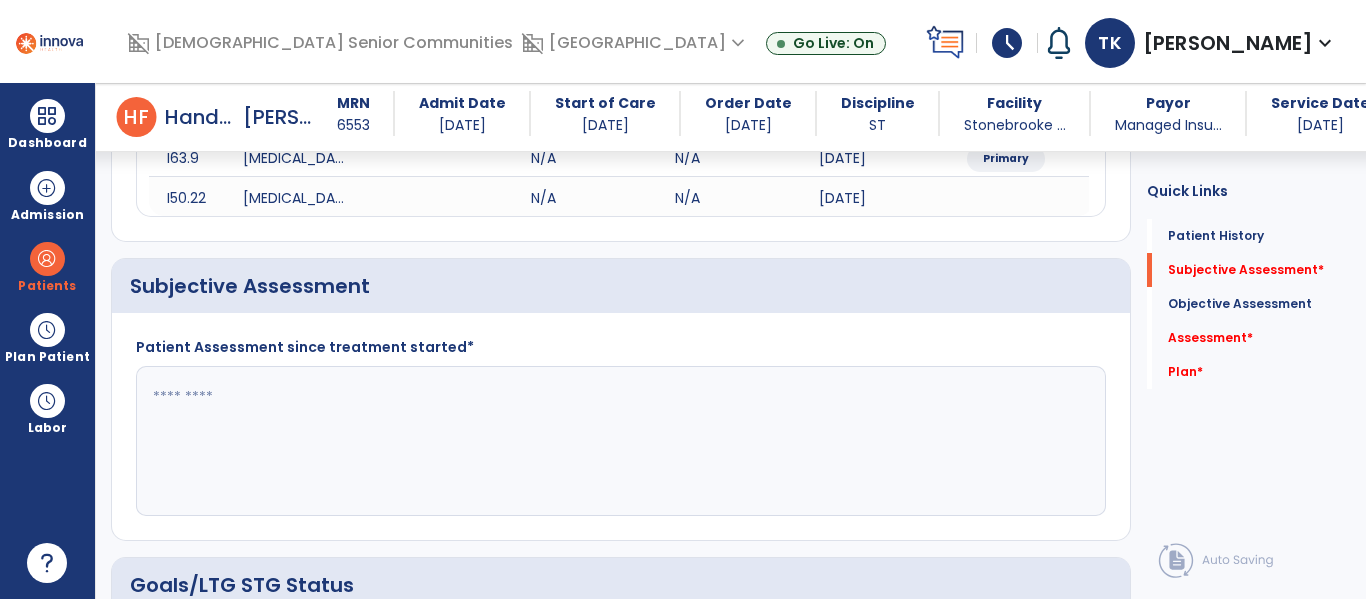 scroll, scrollTop: 373, scrollLeft: 0, axis: vertical 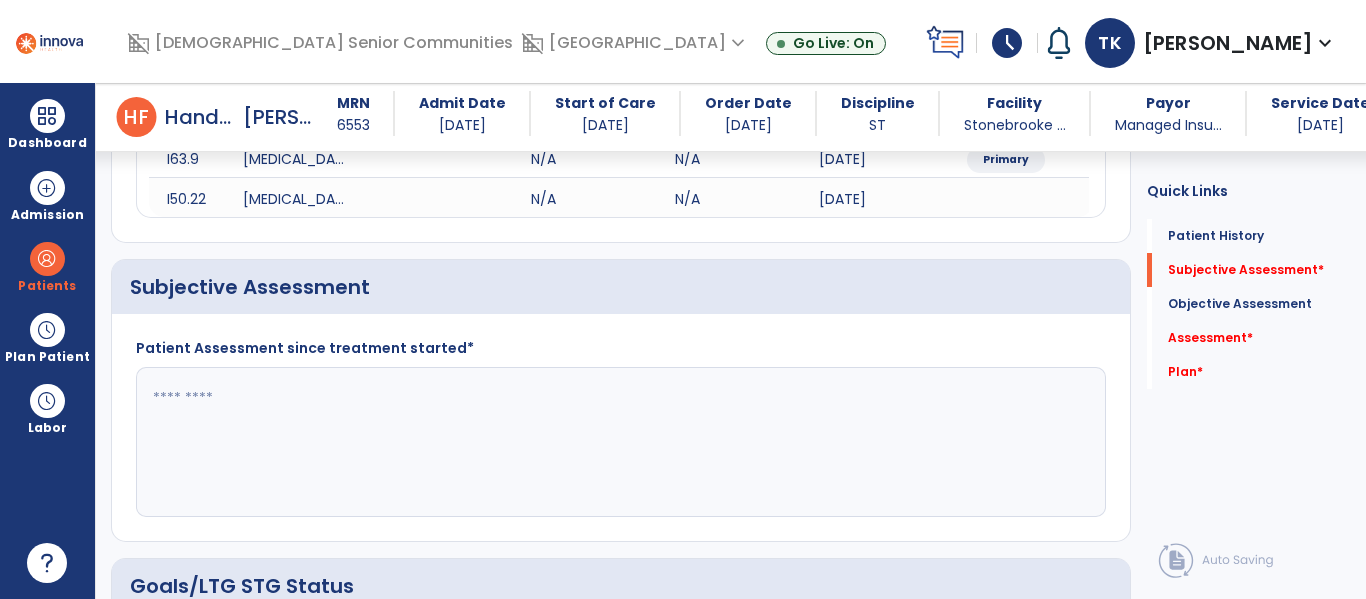 click 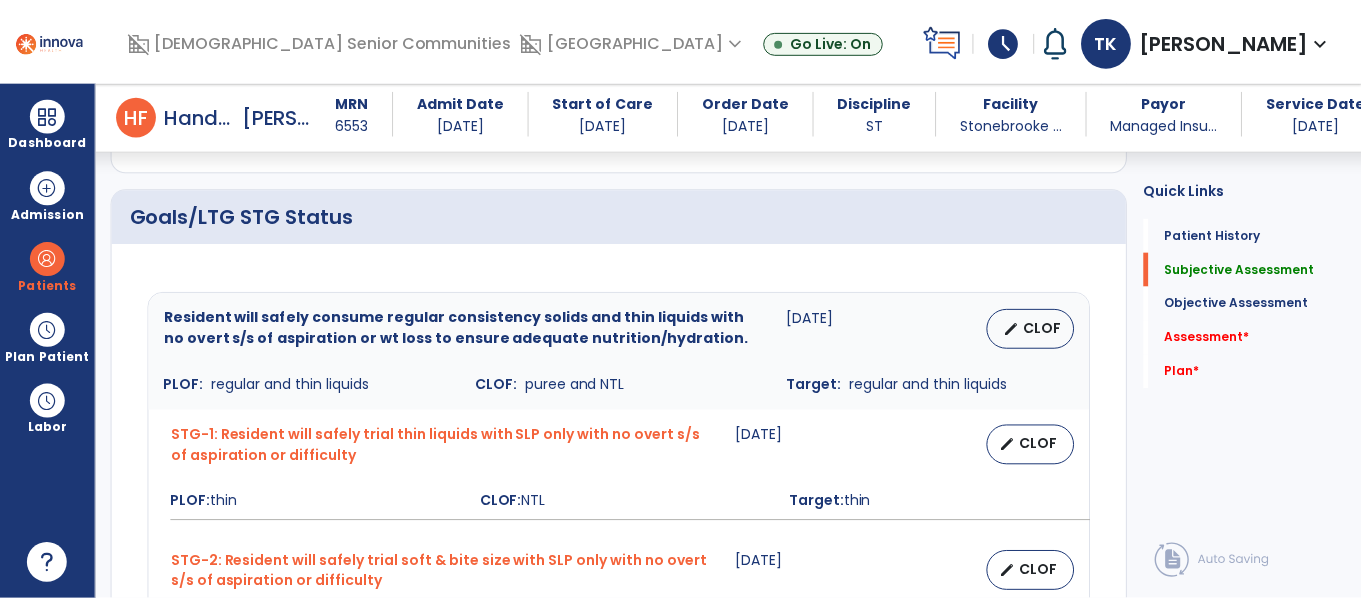 scroll, scrollTop: 806, scrollLeft: 0, axis: vertical 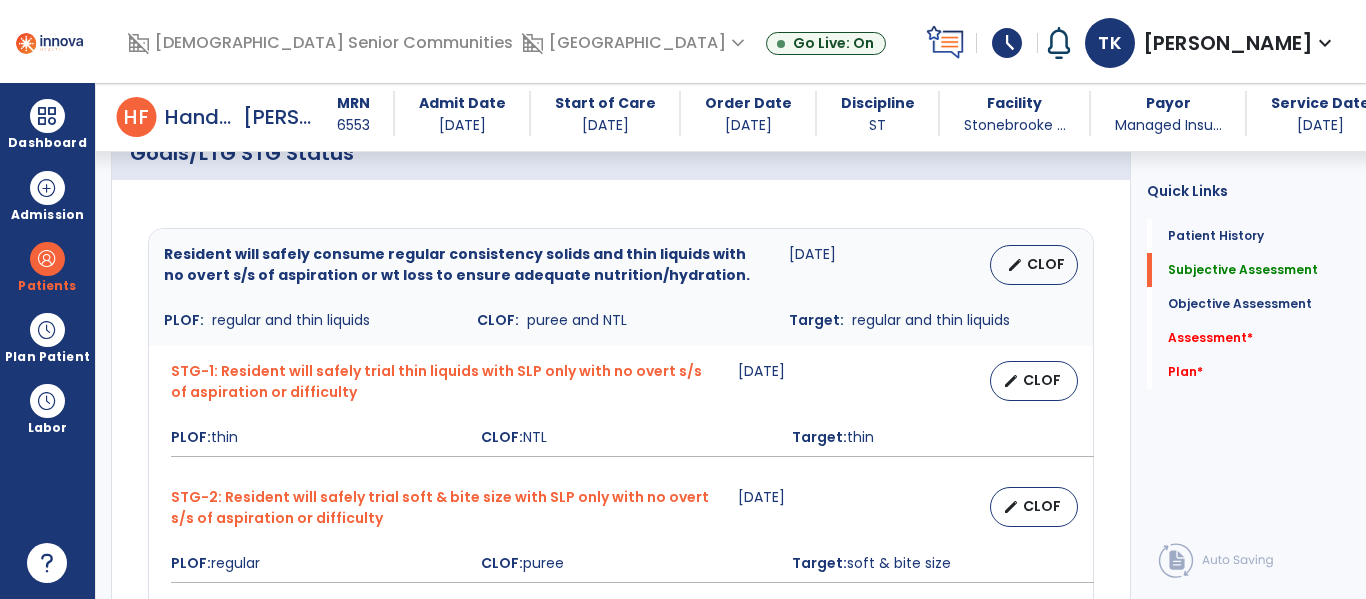 type on "**********" 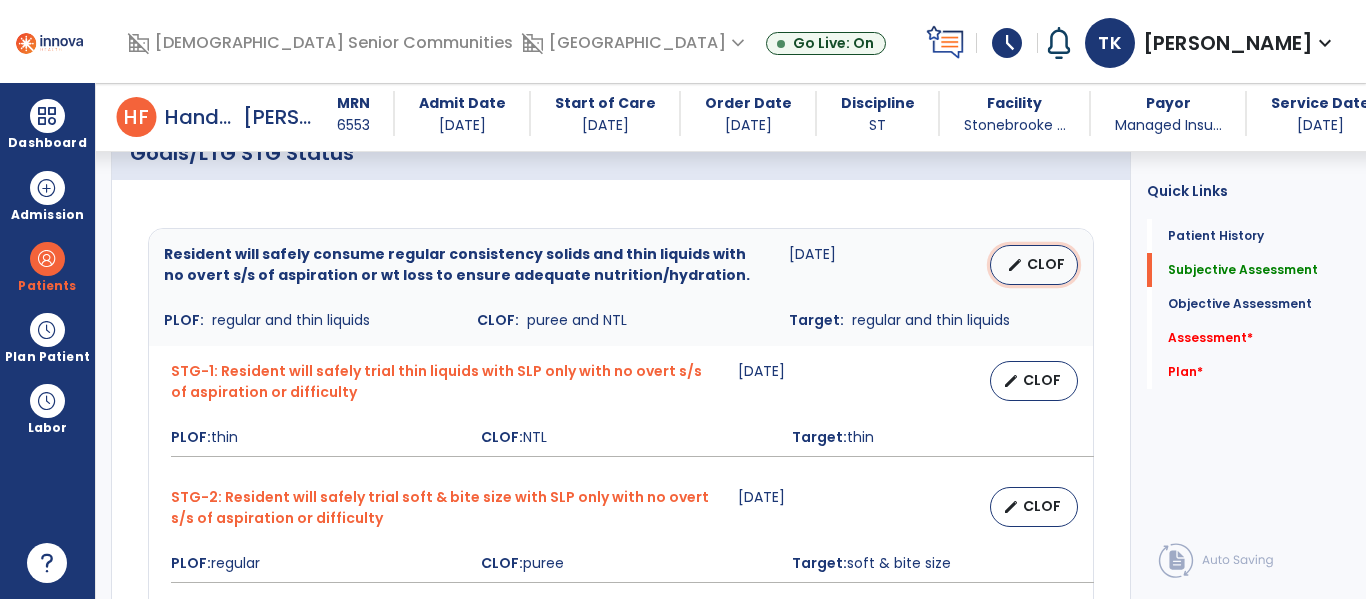 click on "CLOF" at bounding box center [1046, 264] 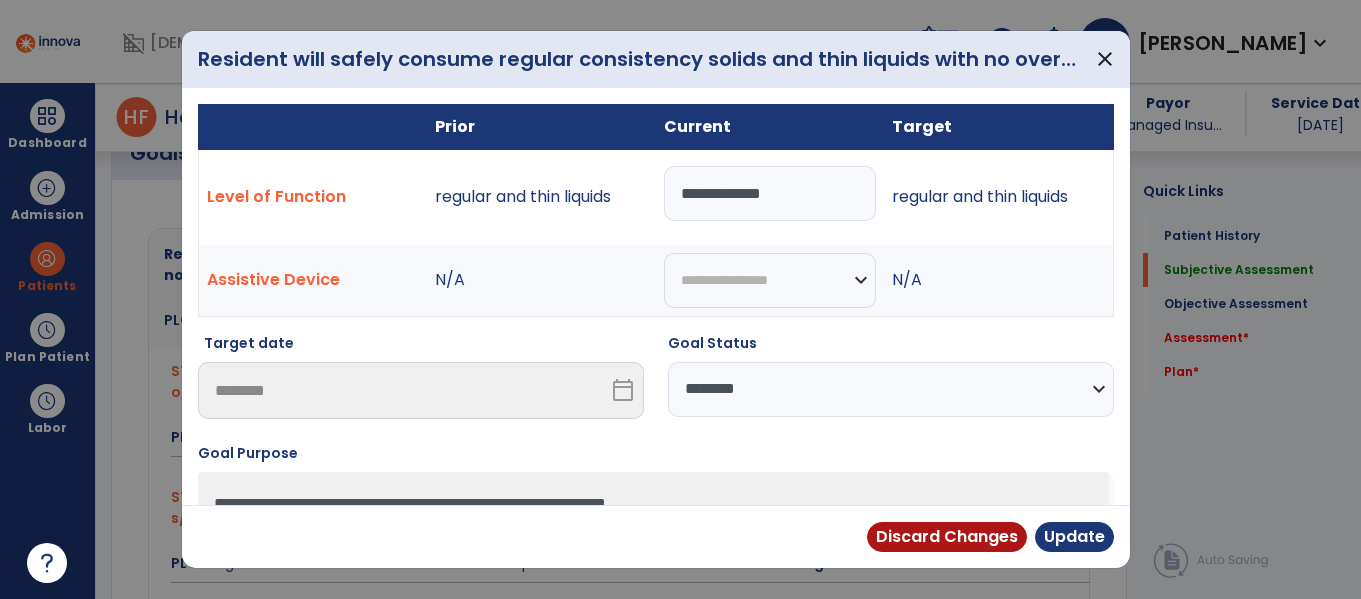 scroll, scrollTop: 806, scrollLeft: 0, axis: vertical 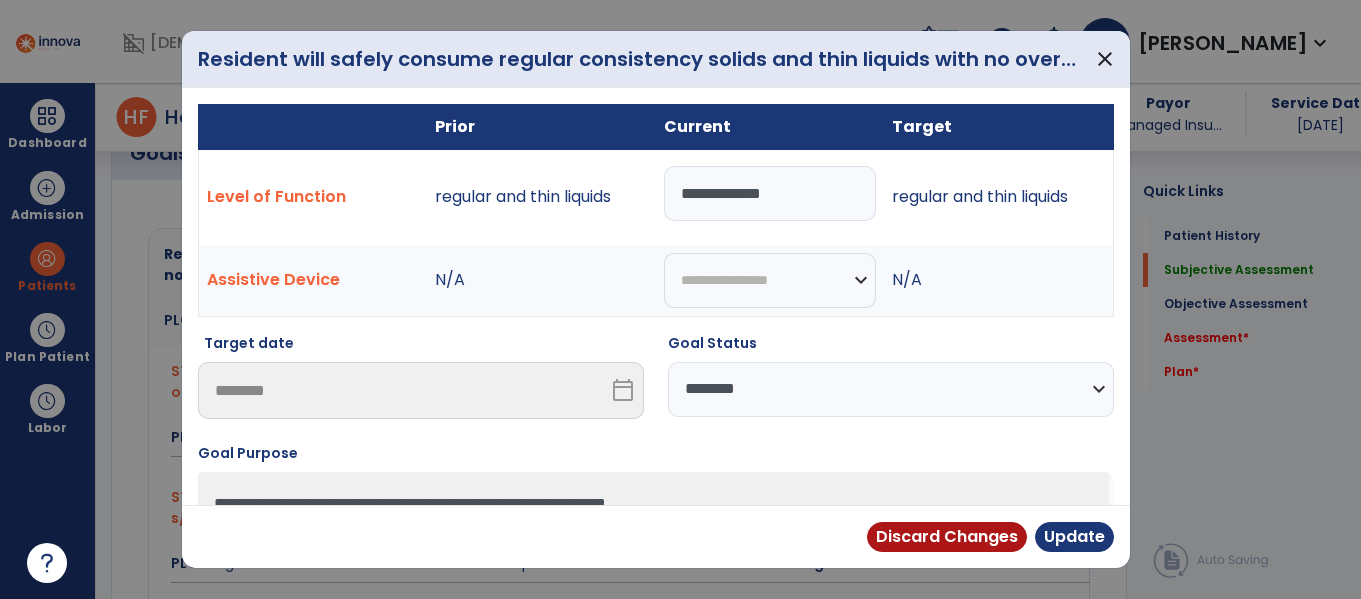 select on "**********" 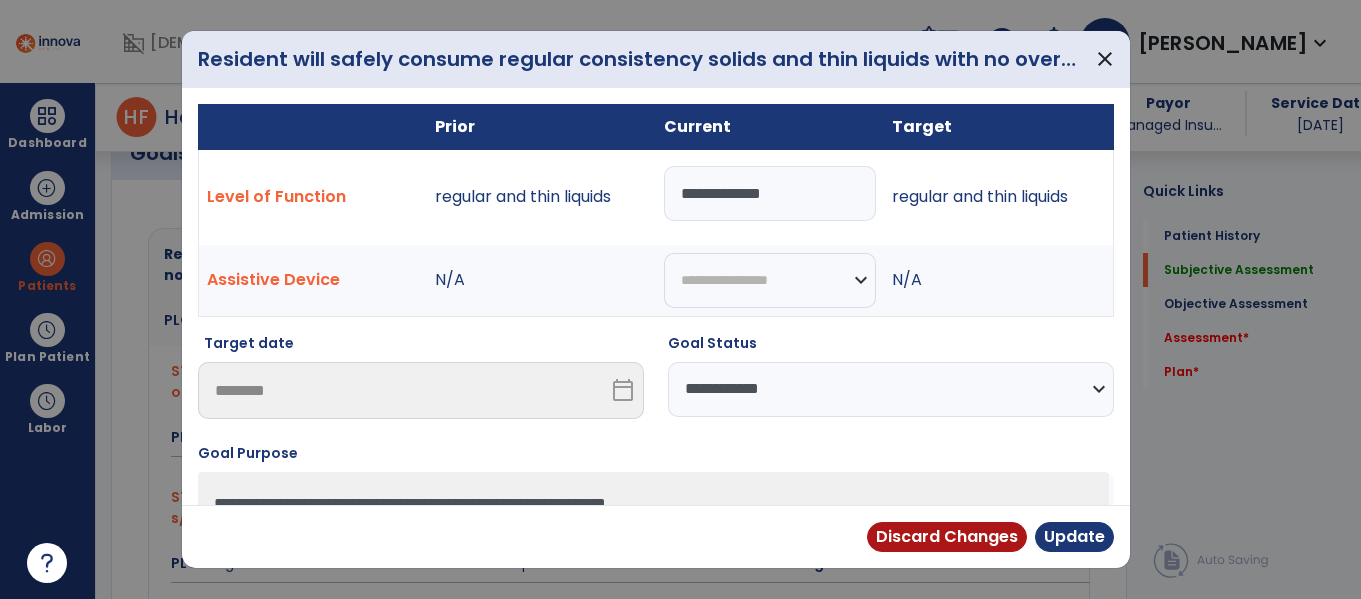 click on "**********" at bounding box center (891, 389) 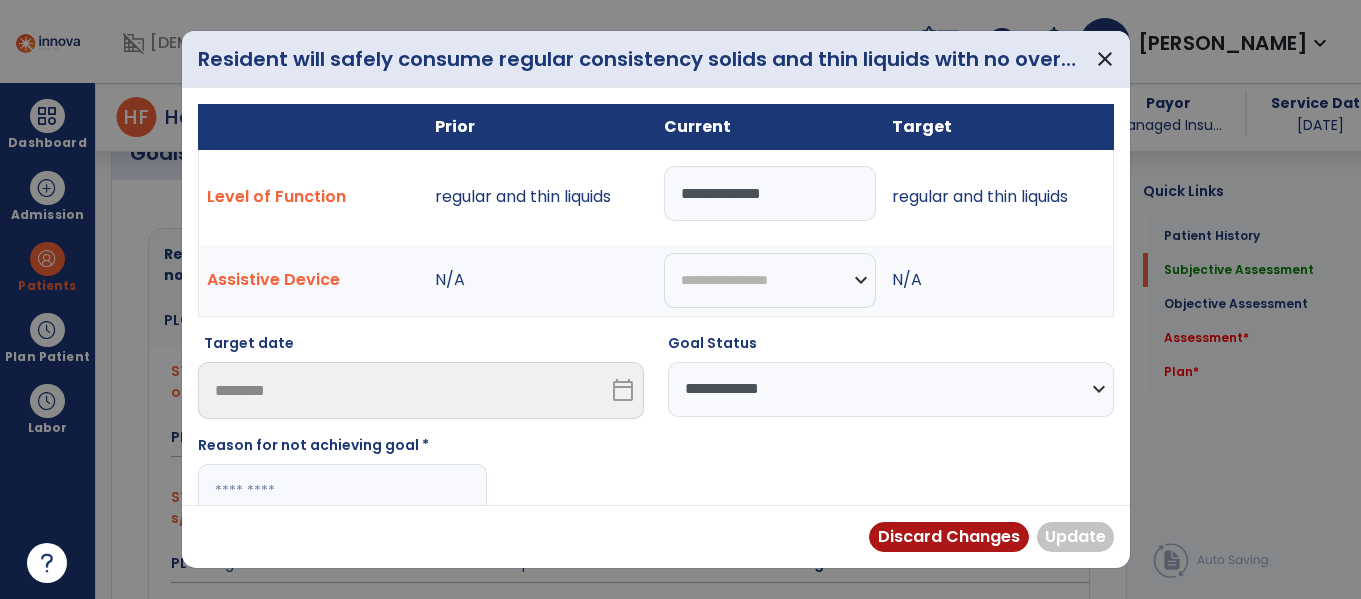 click at bounding box center [342, 491] 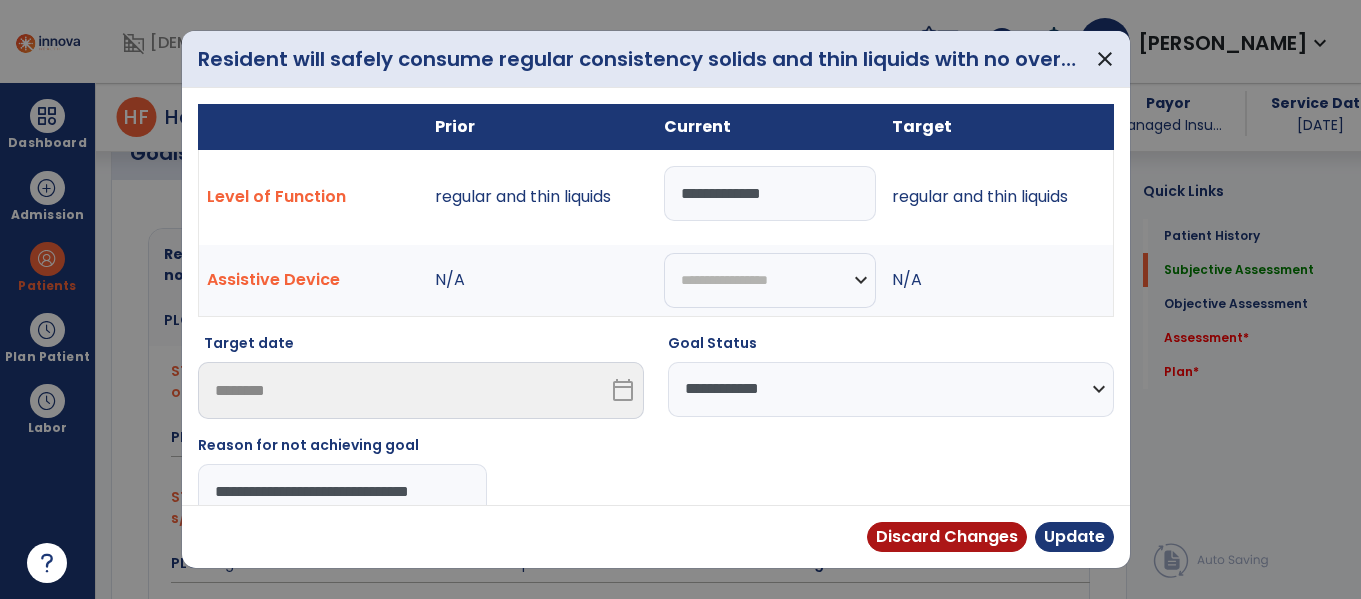 type on "**********" 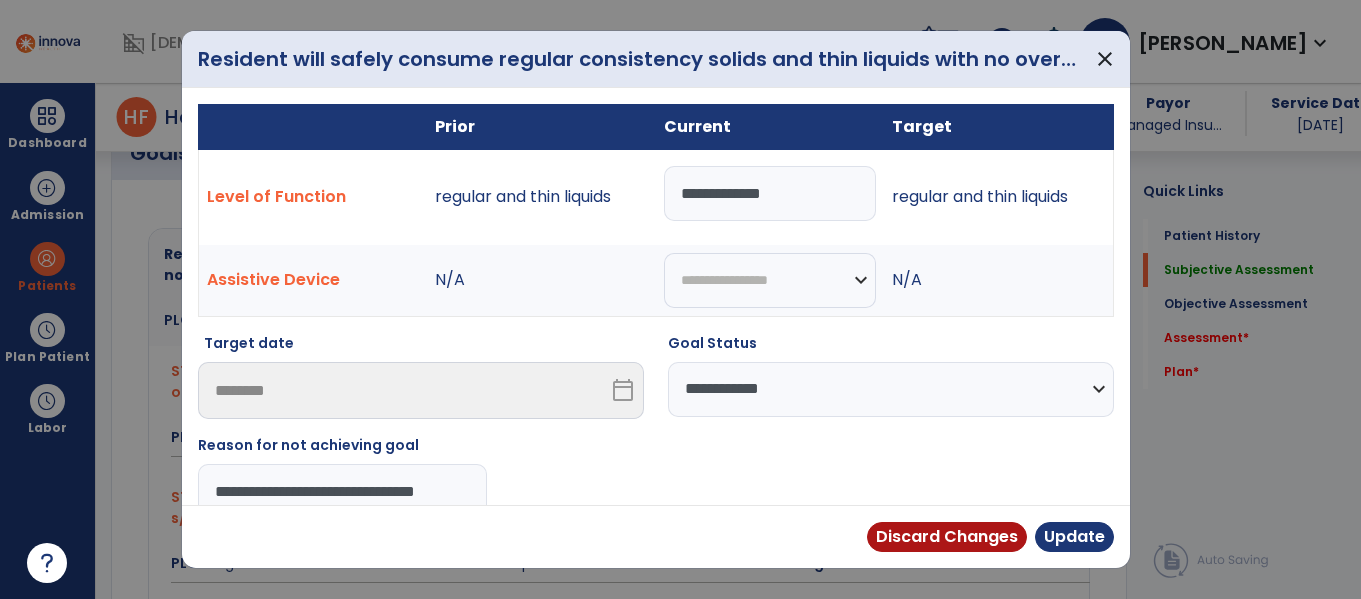 scroll, scrollTop: 0, scrollLeft: 22, axis: horizontal 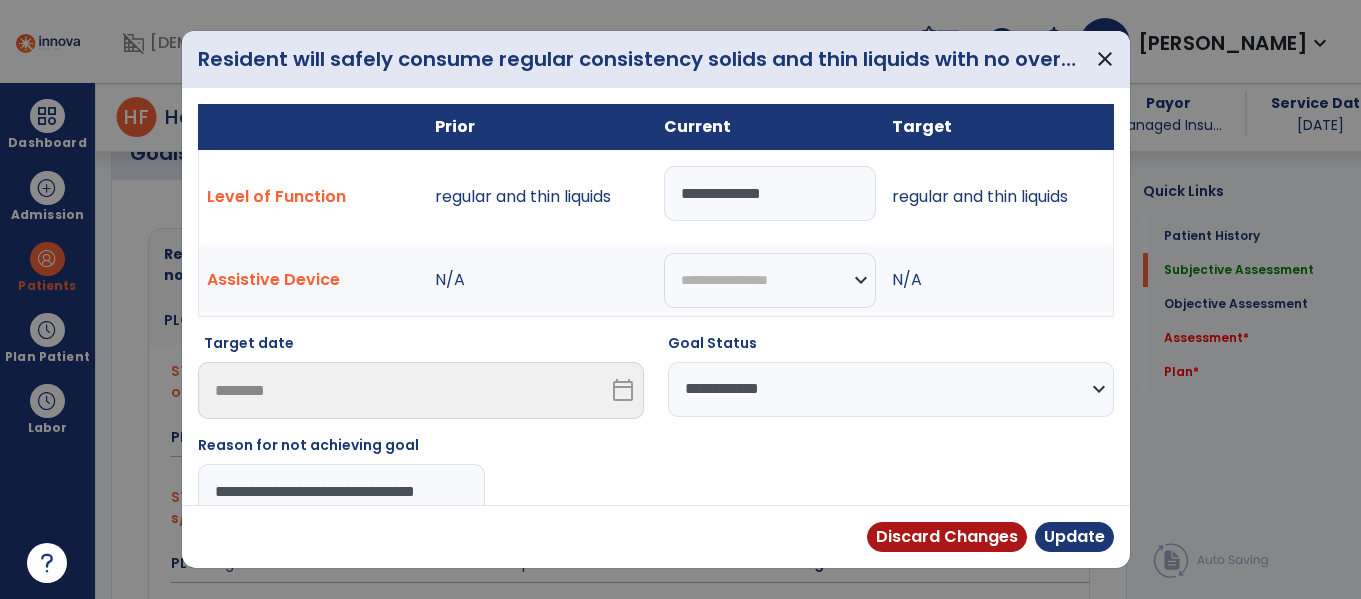drag, startPoint x: 474, startPoint y: 484, endPoint x: 206, endPoint y: 486, distance: 268.00748 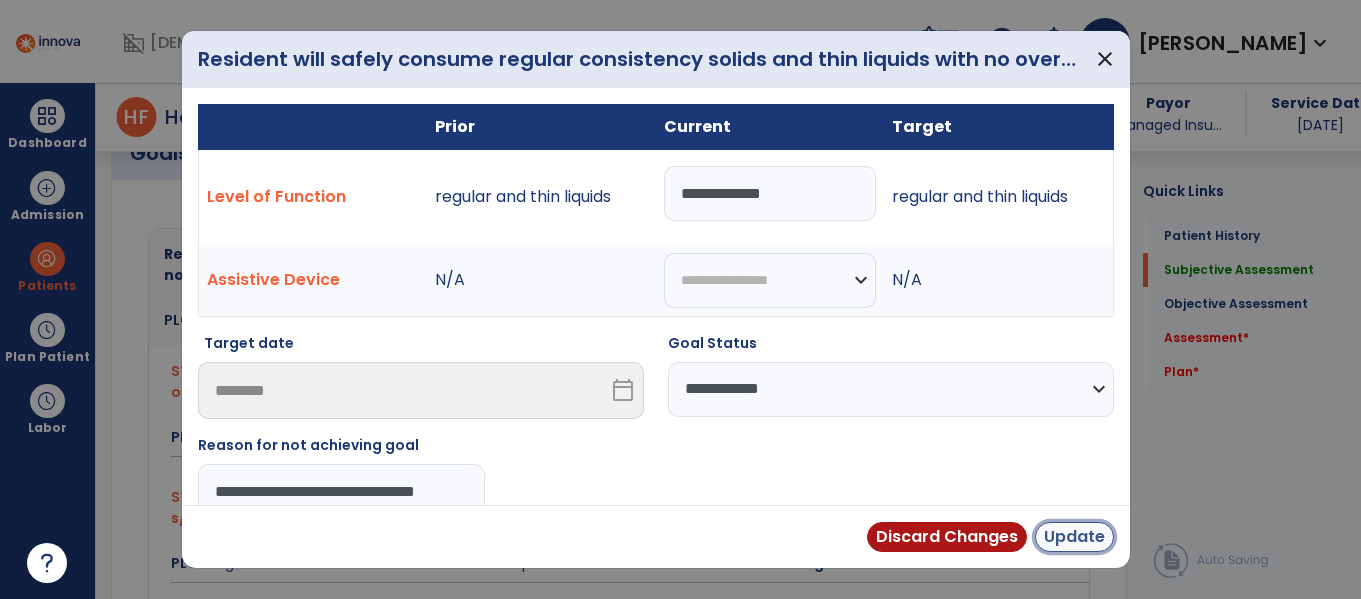 click on "Update" at bounding box center (1074, 537) 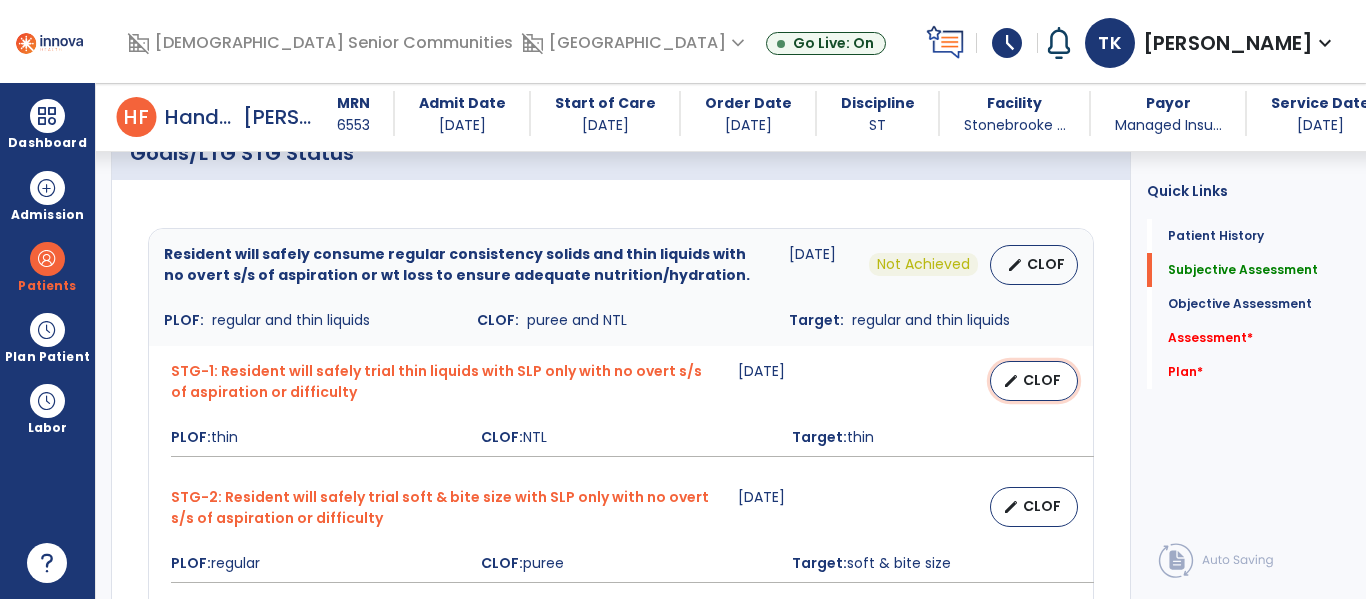 click on "CLOF" at bounding box center [1042, 380] 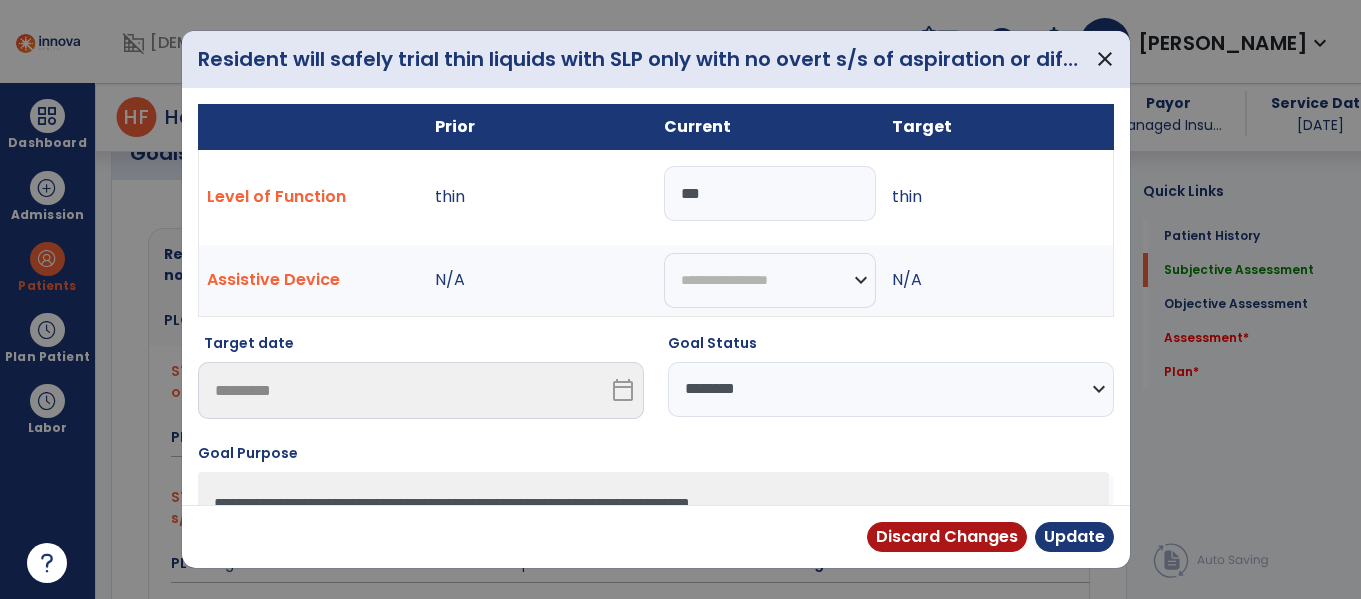 scroll, scrollTop: 806, scrollLeft: 0, axis: vertical 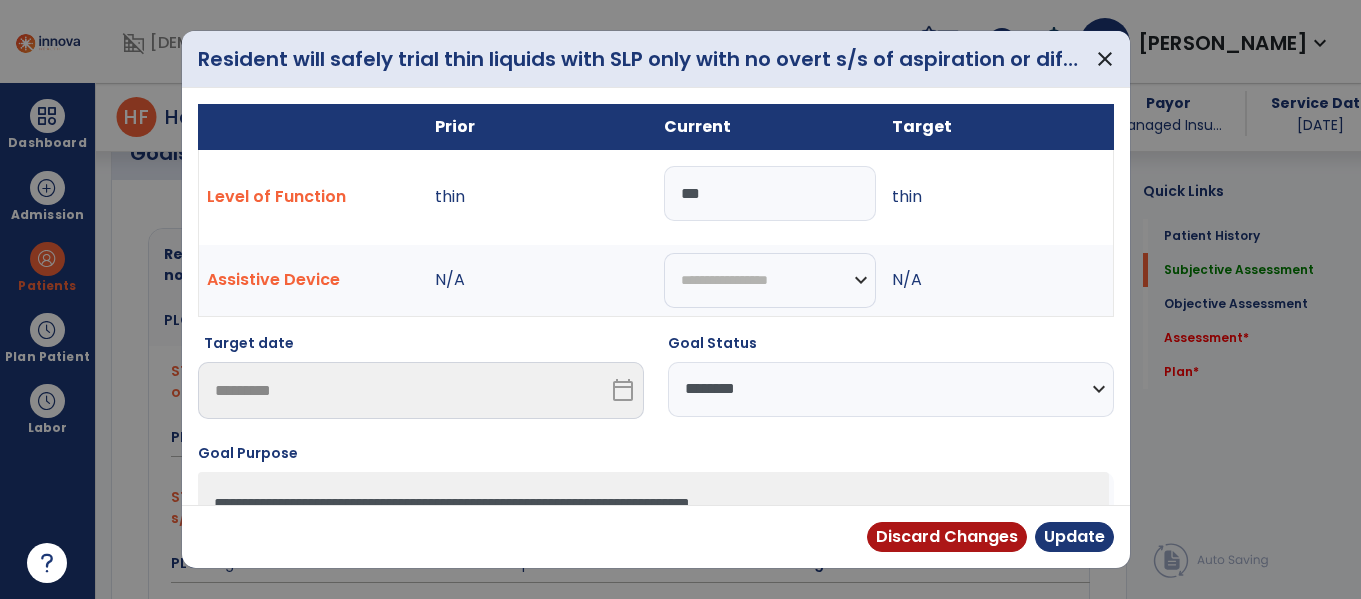 select on "**********" 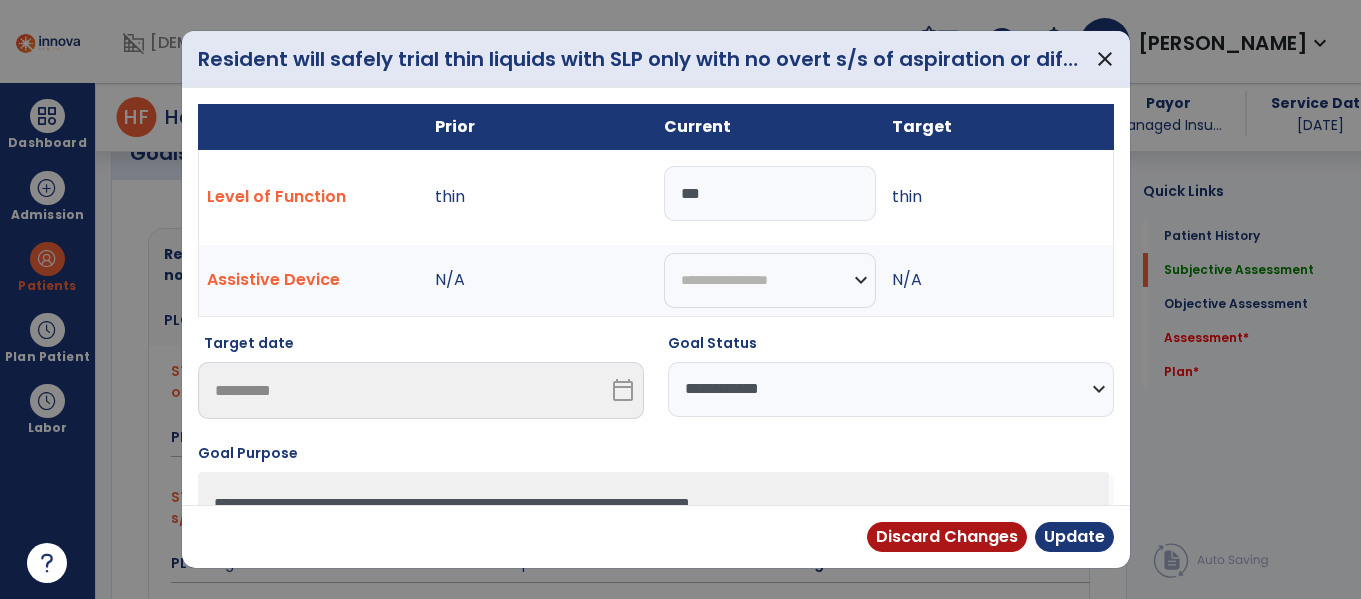 click on "**********" at bounding box center (891, 389) 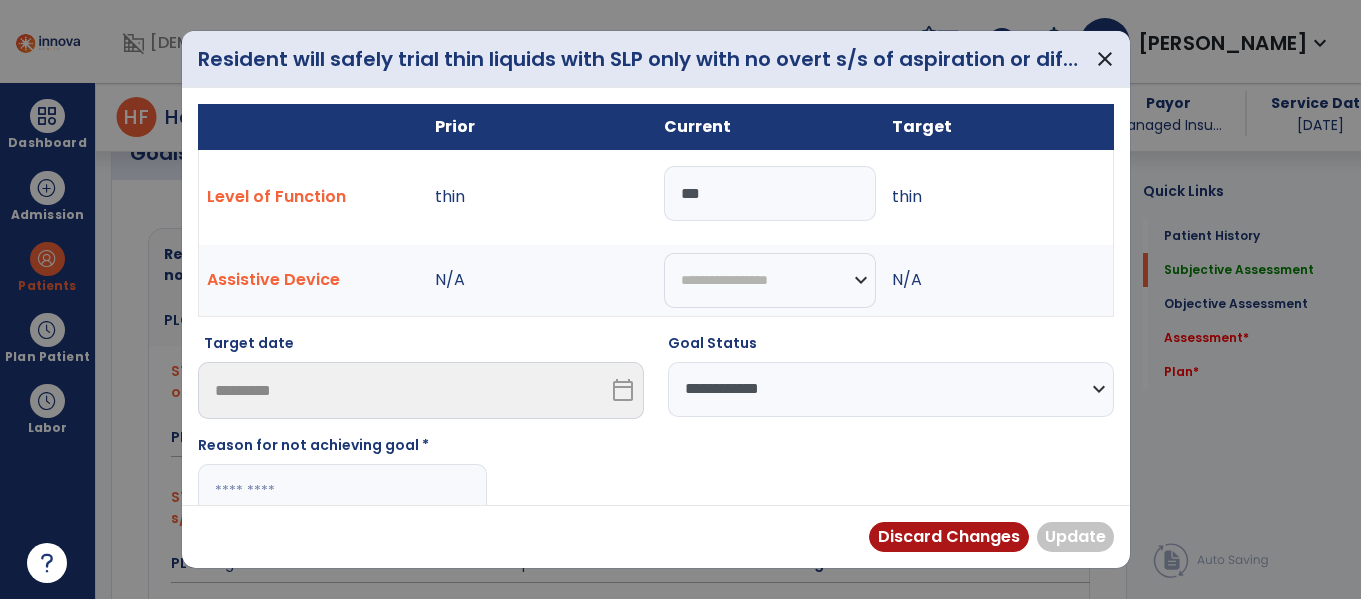 click at bounding box center (342, 491) 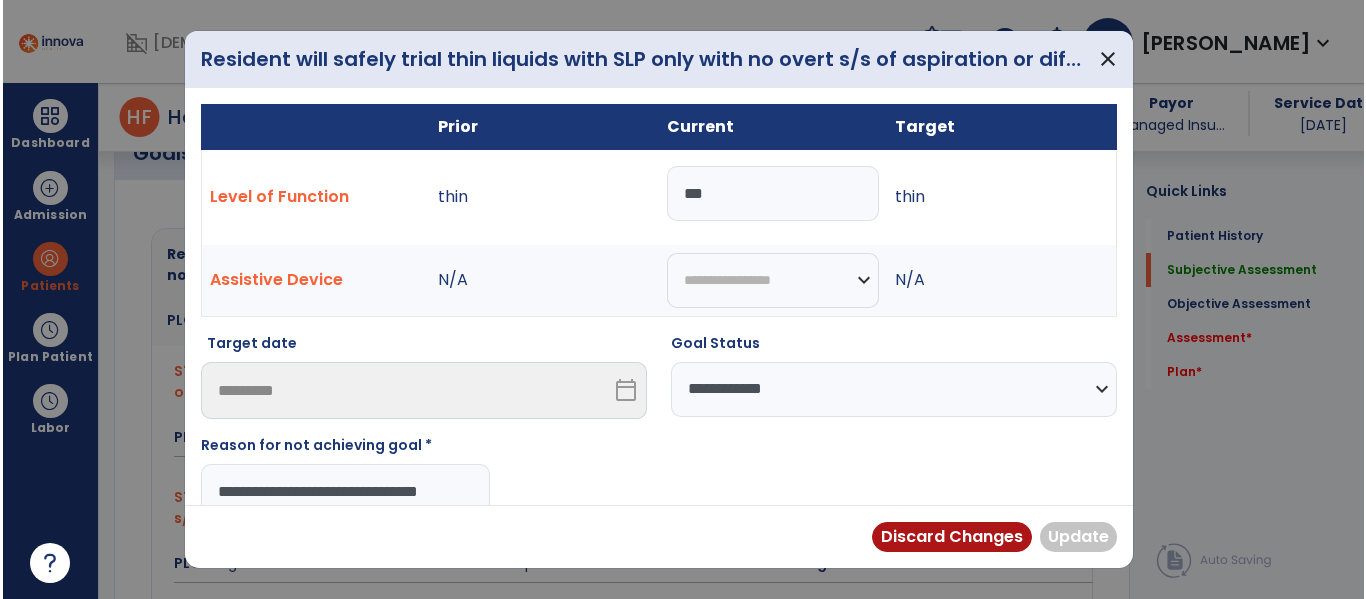 scroll, scrollTop: 0, scrollLeft: 22, axis: horizontal 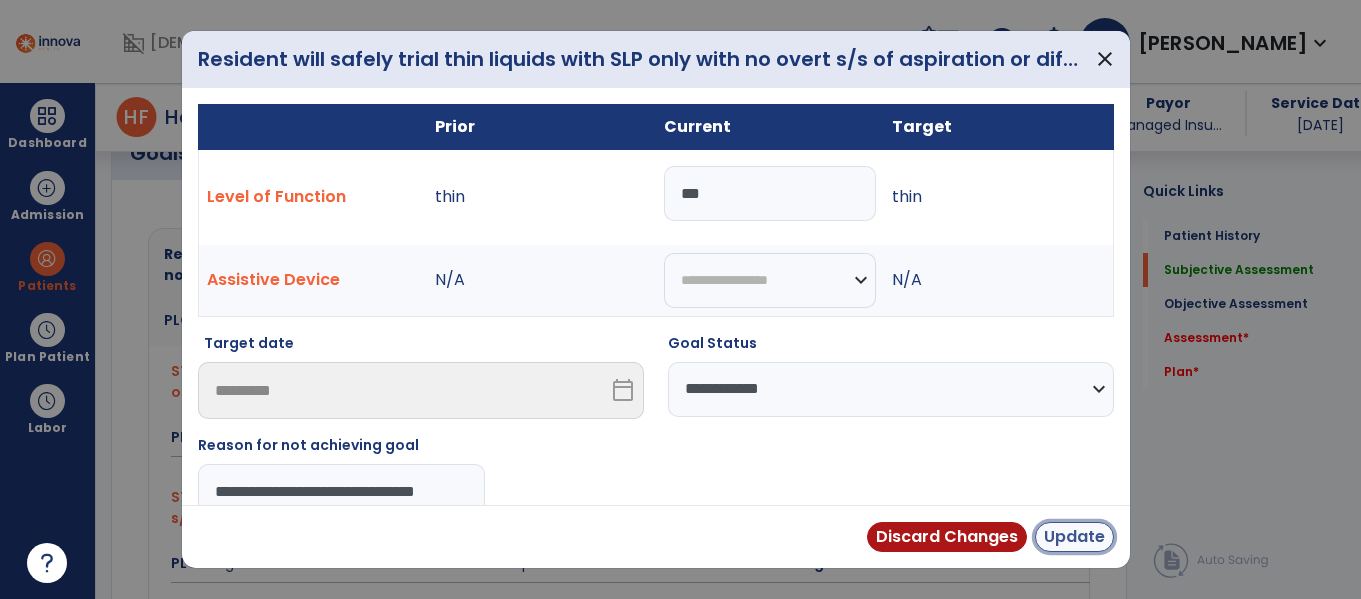 click on "Update" at bounding box center (1074, 537) 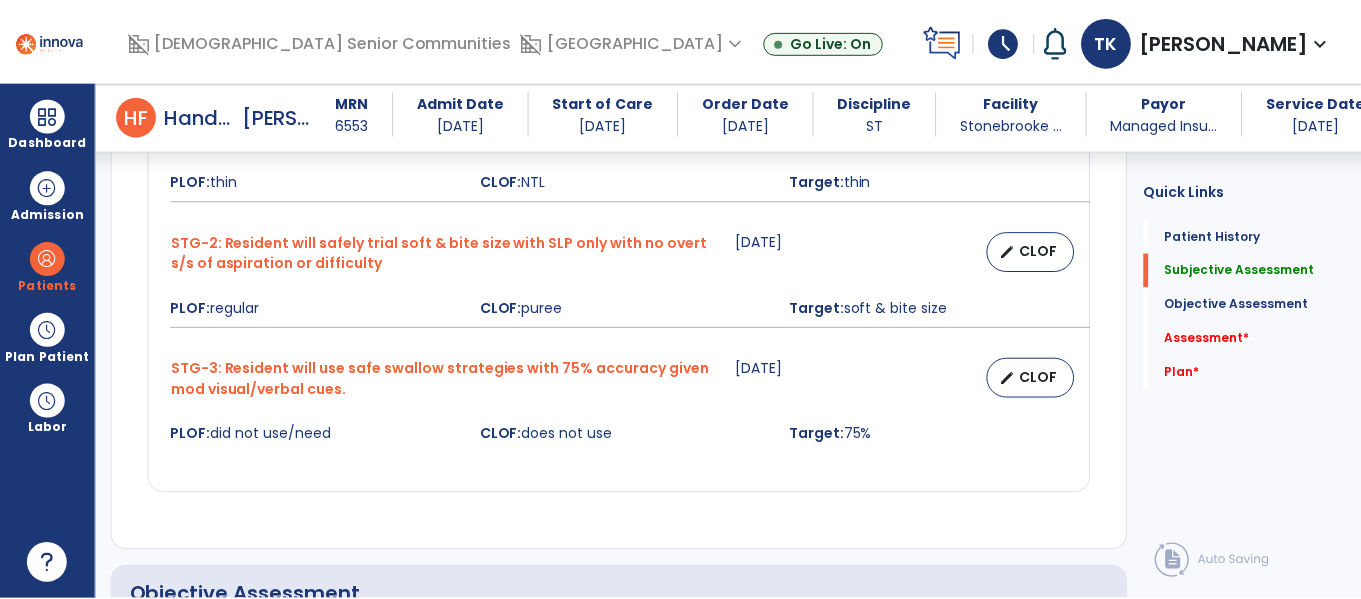 scroll, scrollTop: 1065, scrollLeft: 0, axis: vertical 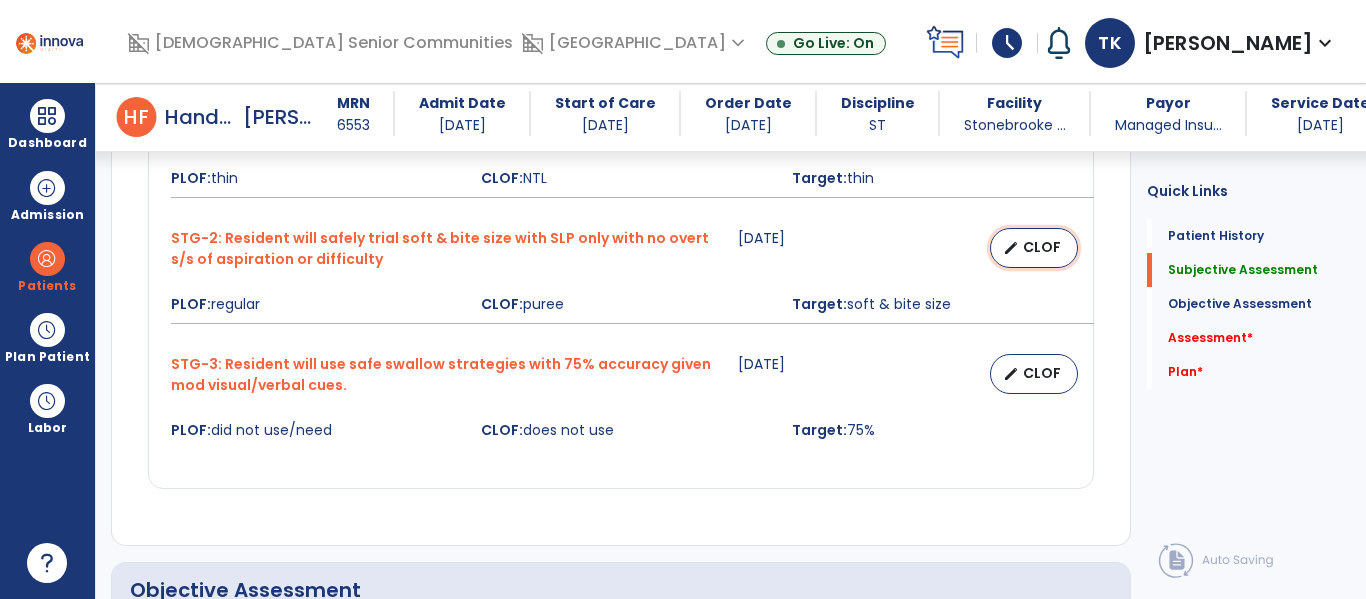 click on "CLOF" at bounding box center [1042, 247] 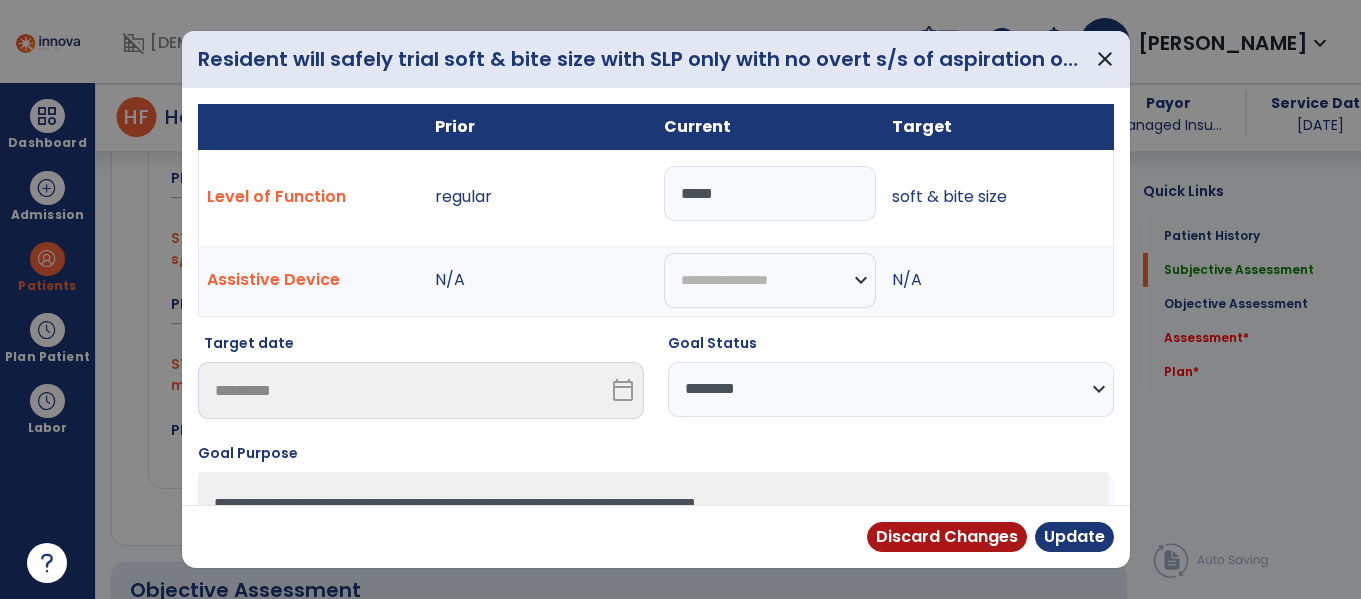 scroll, scrollTop: 1065, scrollLeft: 0, axis: vertical 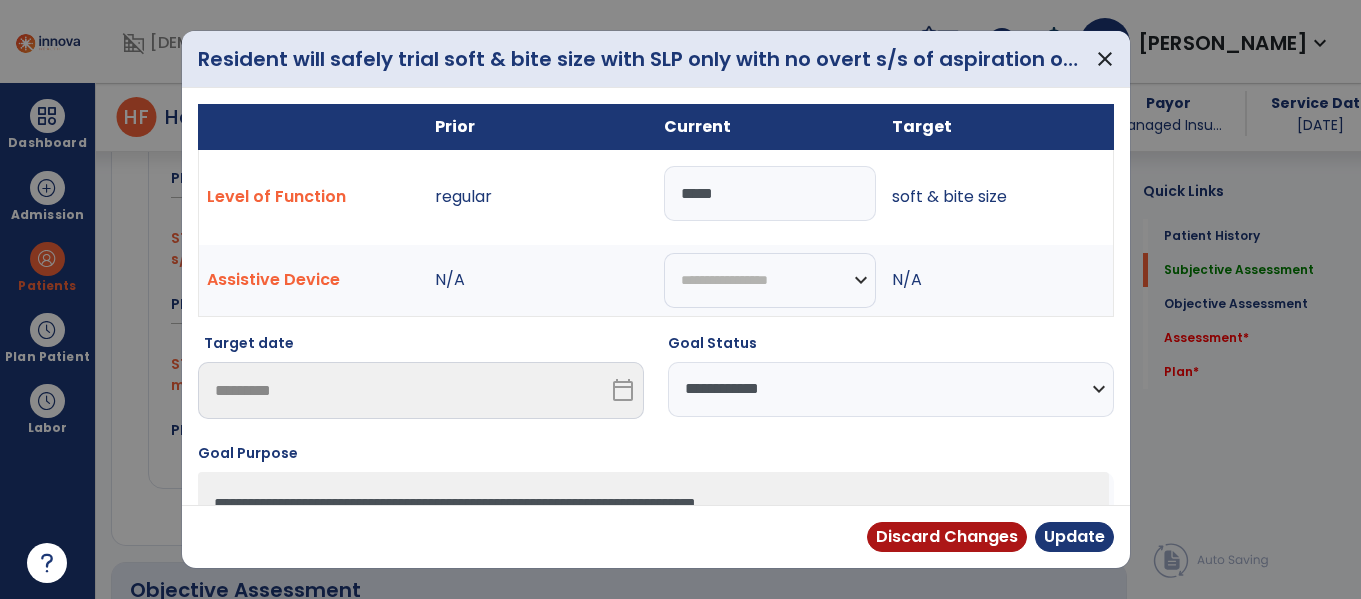 click on "**********" at bounding box center (891, 389) 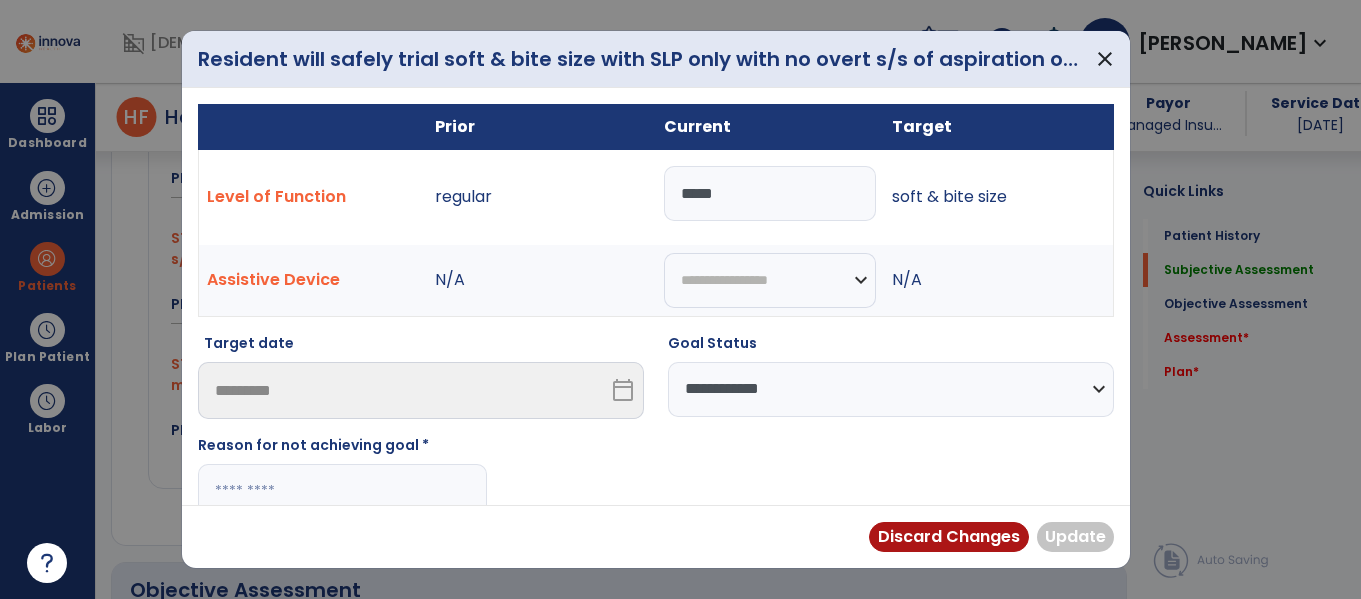 click at bounding box center (342, 491) 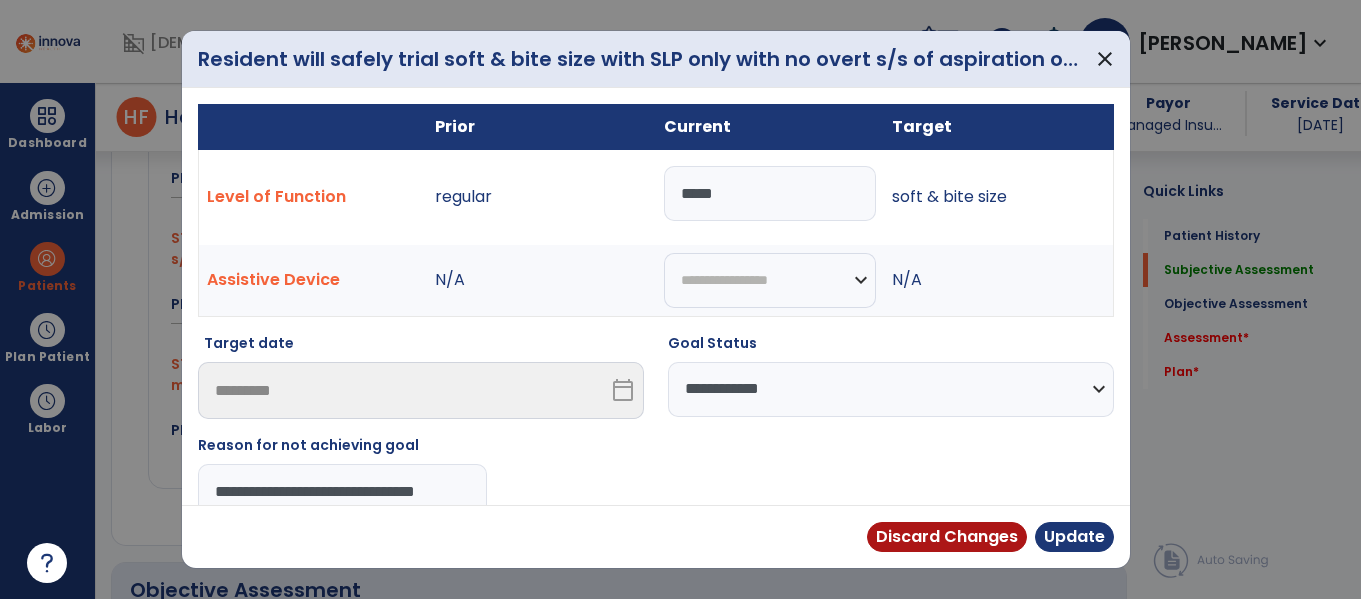 scroll, scrollTop: 0, scrollLeft: 22, axis: horizontal 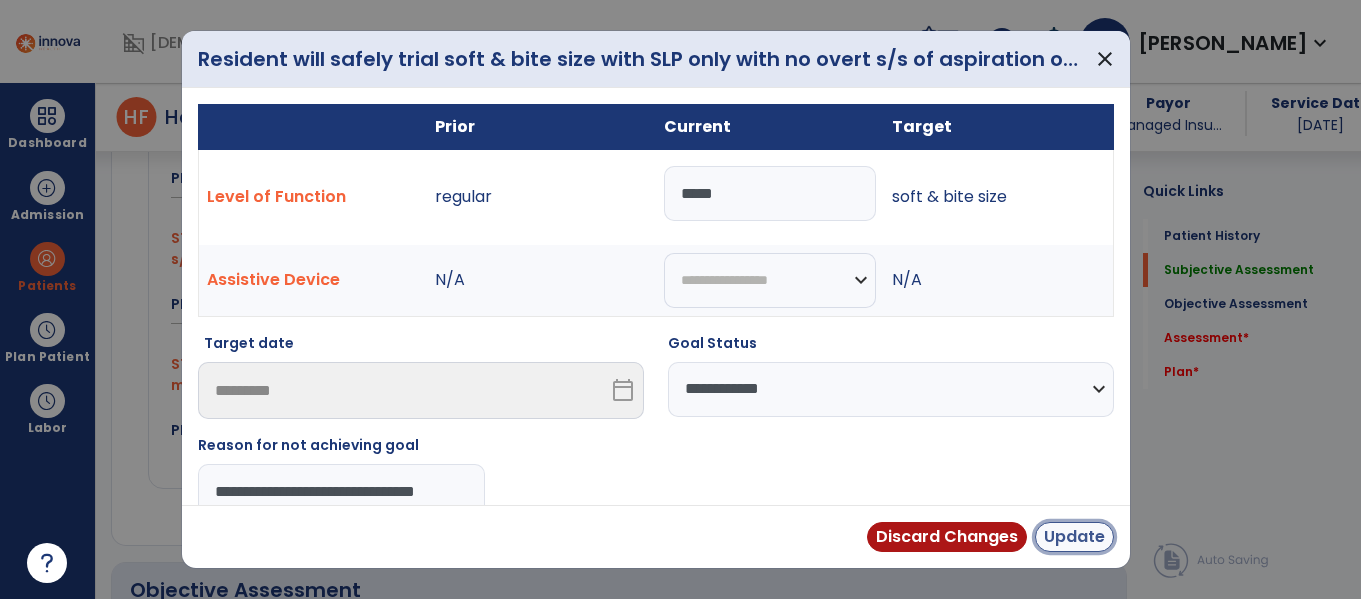 click on "Update" at bounding box center [1074, 537] 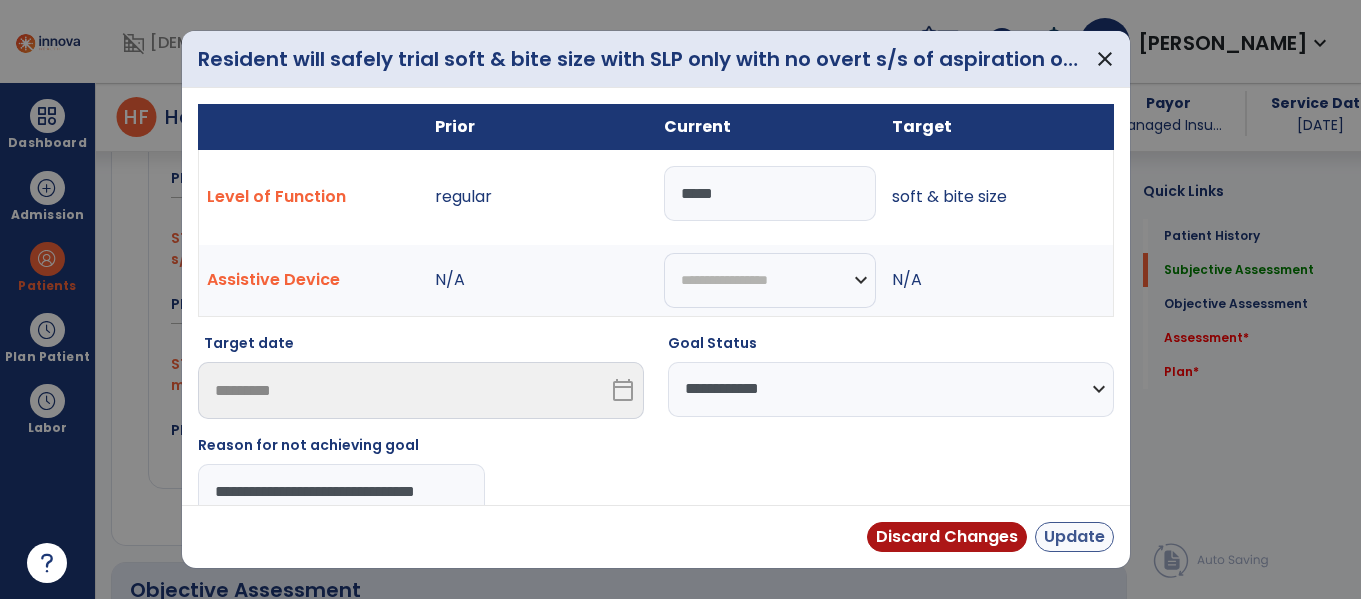 scroll, scrollTop: 0, scrollLeft: 0, axis: both 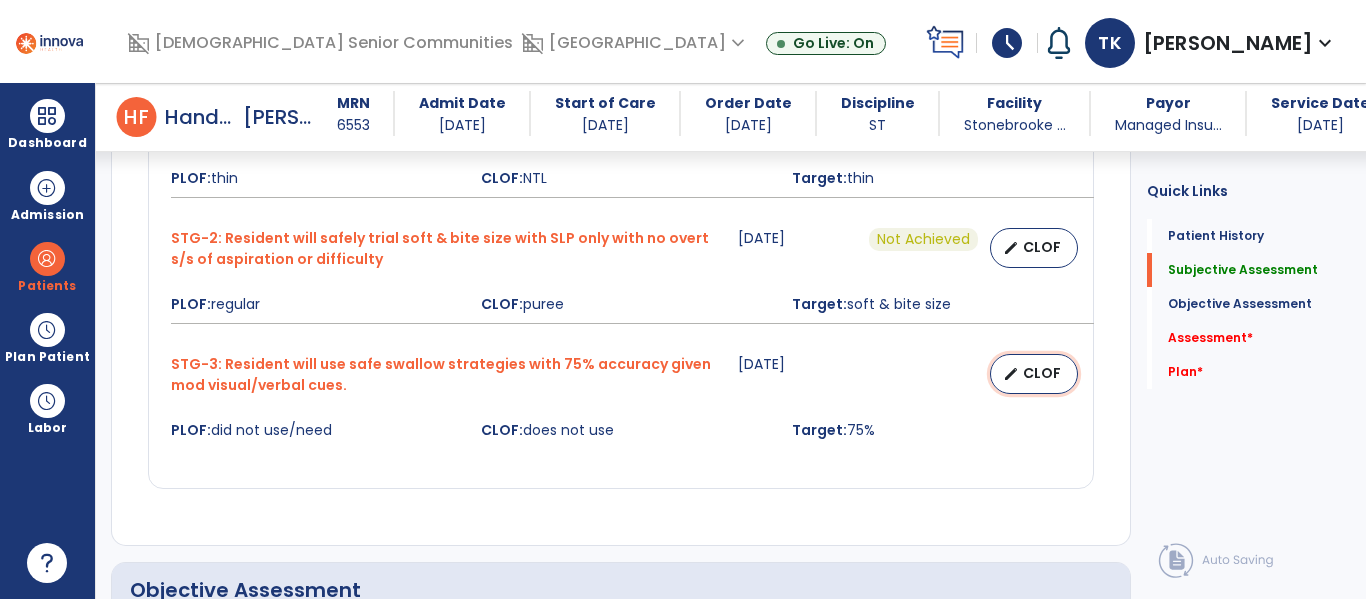 click on "CLOF" at bounding box center [1042, 373] 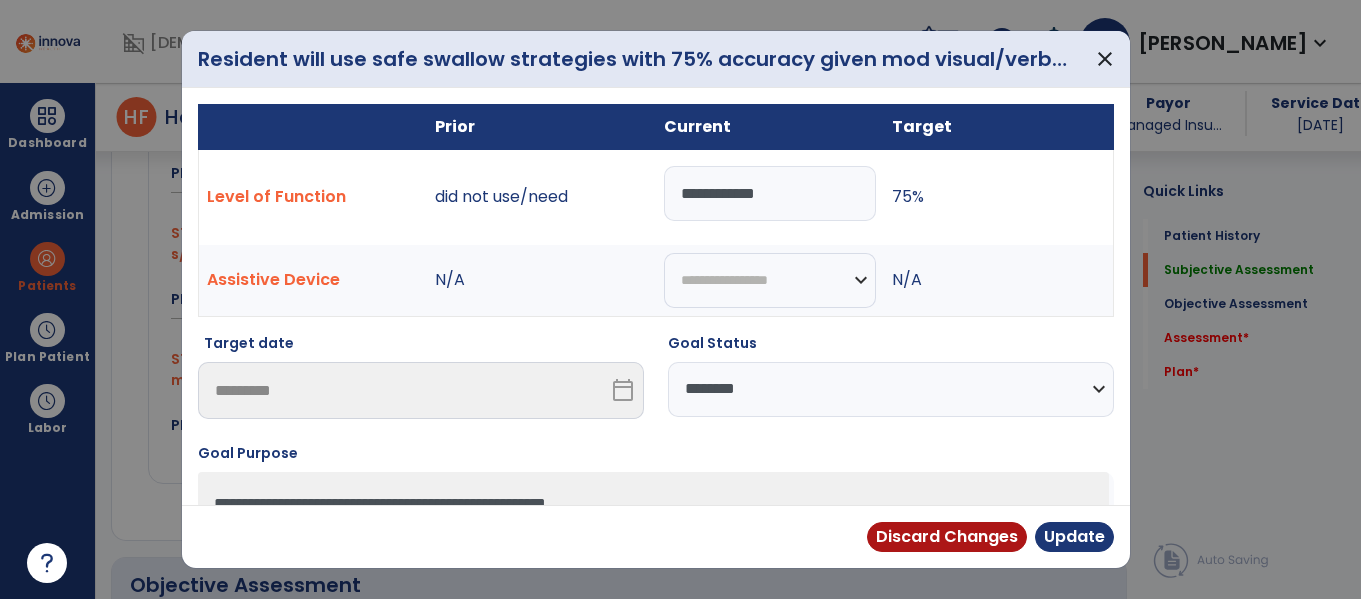 scroll, scrollTop: 1065, scrollLeft: 0, axis: vertical 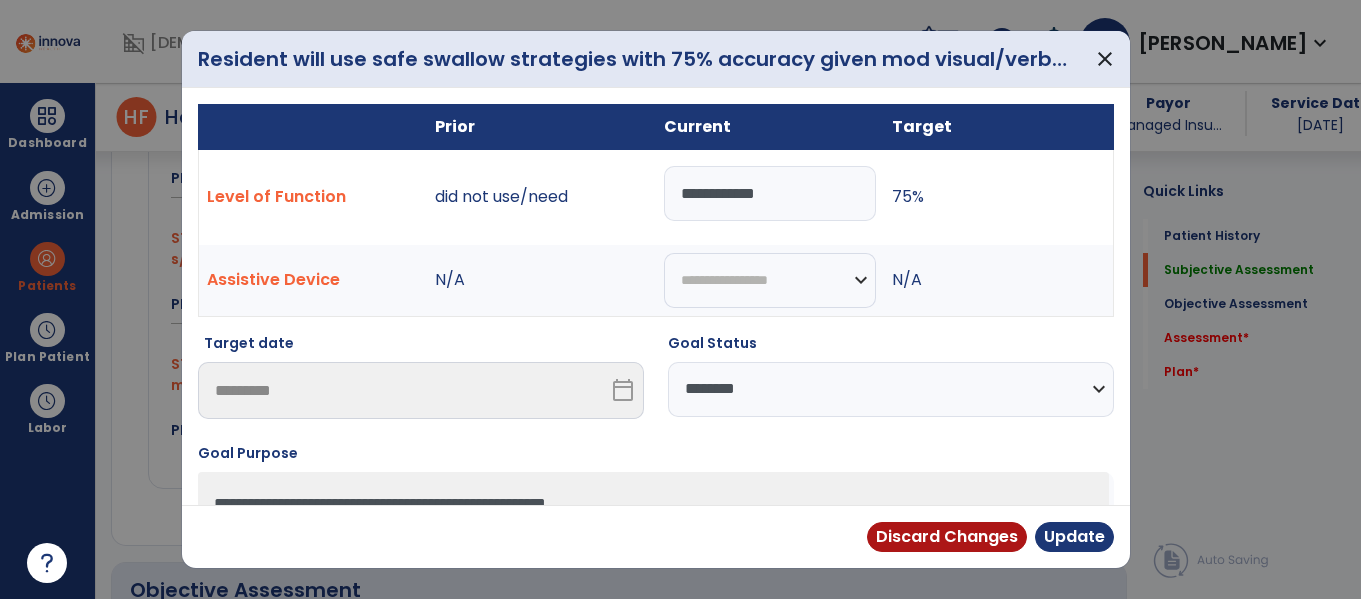 click on "**********" at bounding box center (891, 389) 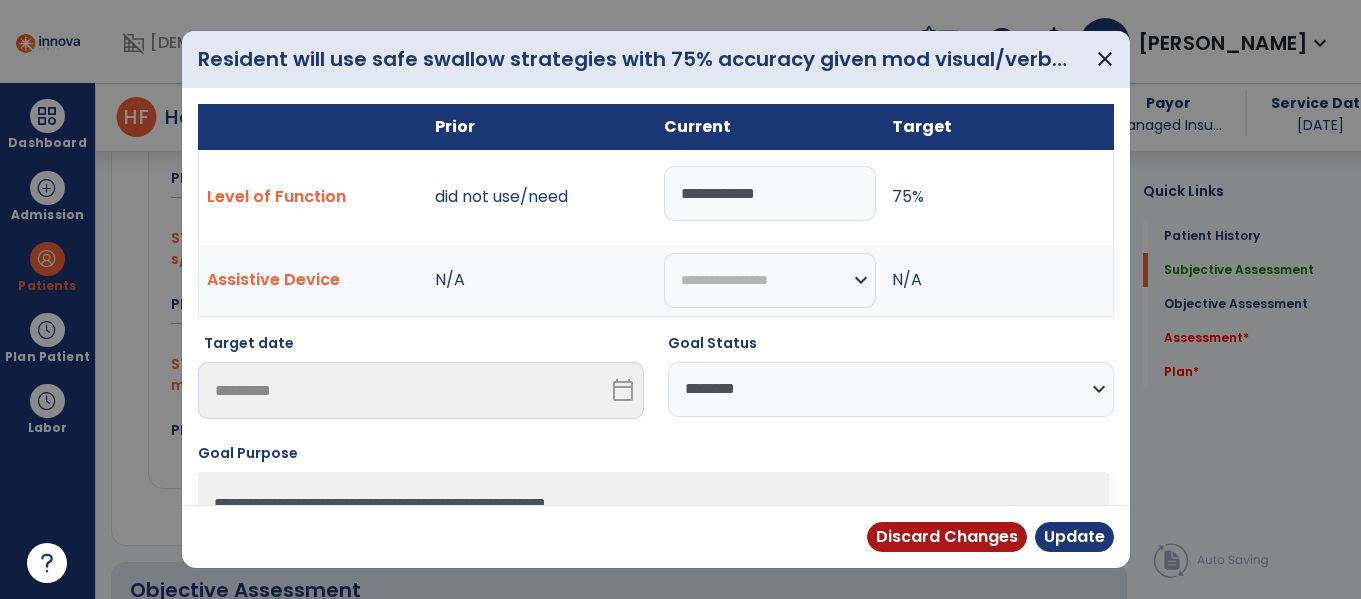 select on "**********" 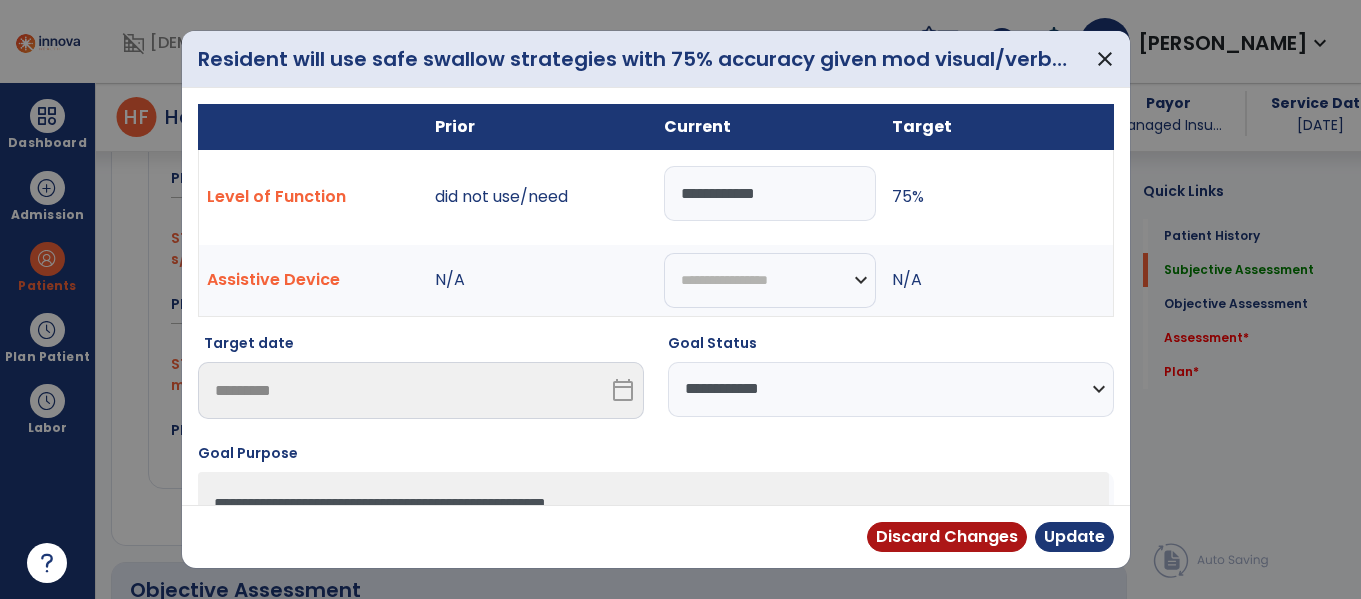 click on "**********" at bounding box center (891, 389) 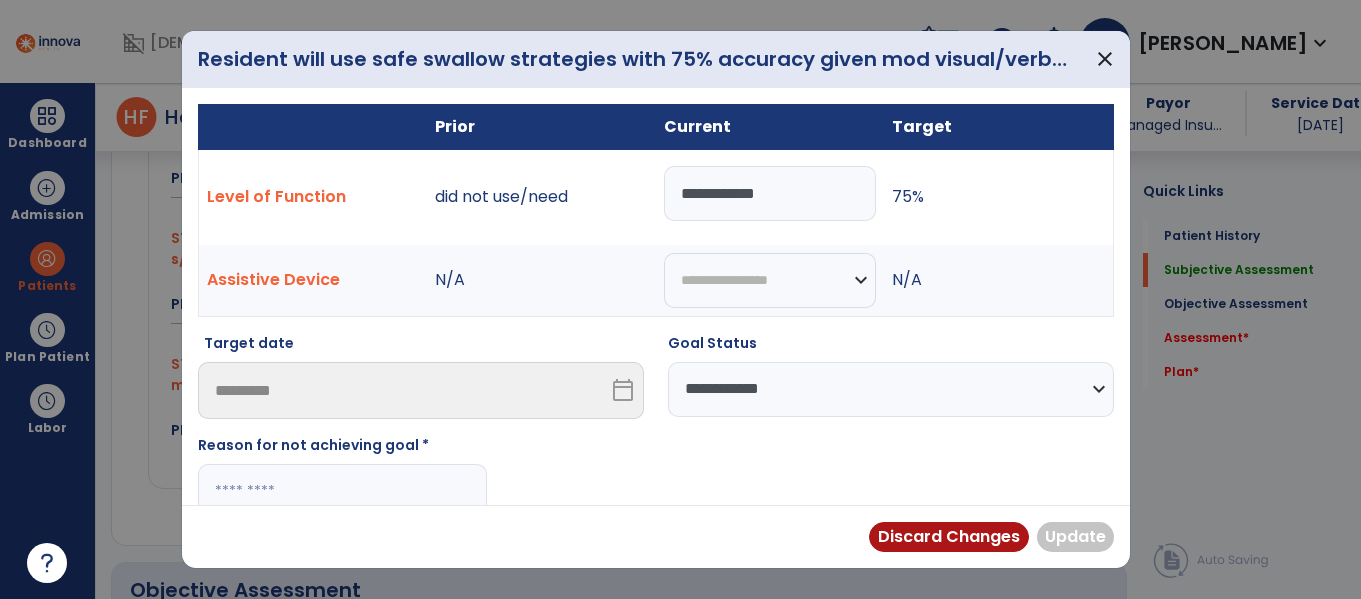 click at bounding box center [342, 491] 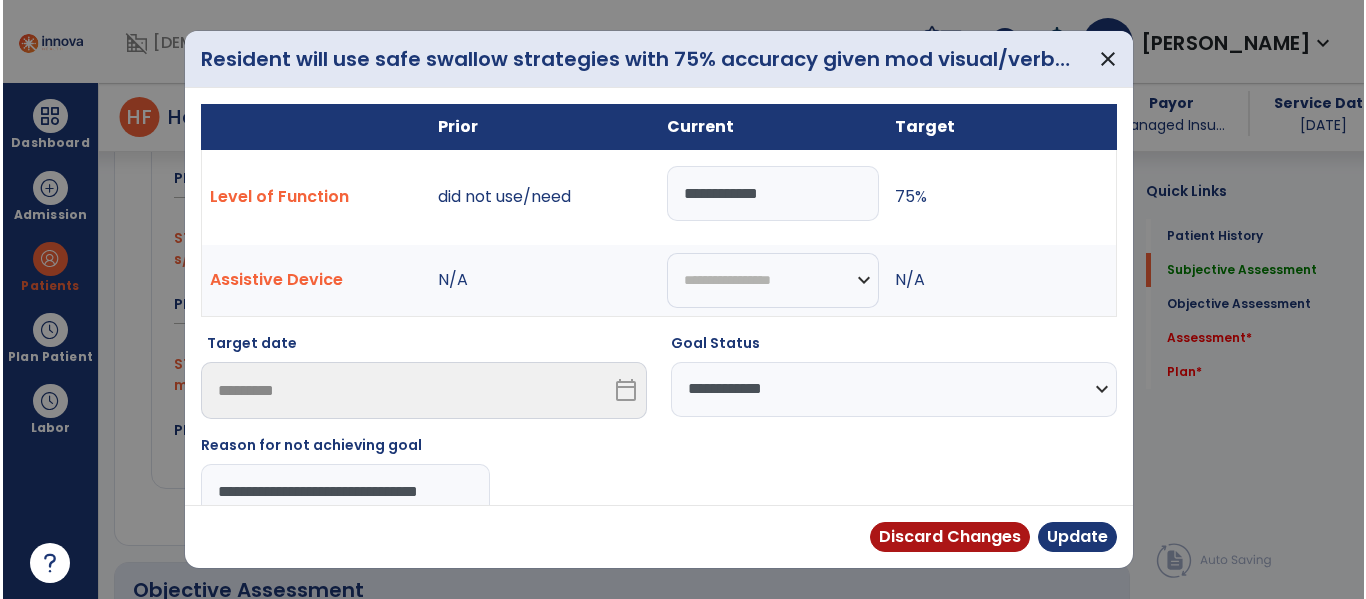 scroll, scrollTop: 0, scrollLeft: 22, axis: horizontal 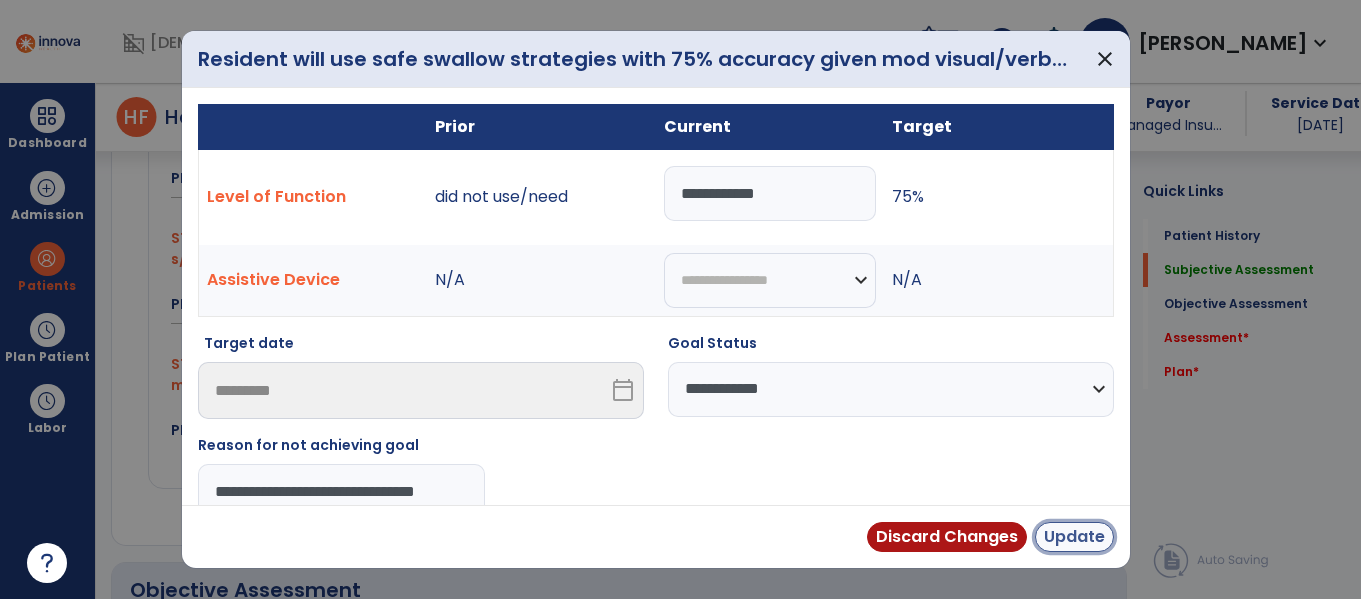 click on "Update" at bounding box center (1074, 537) 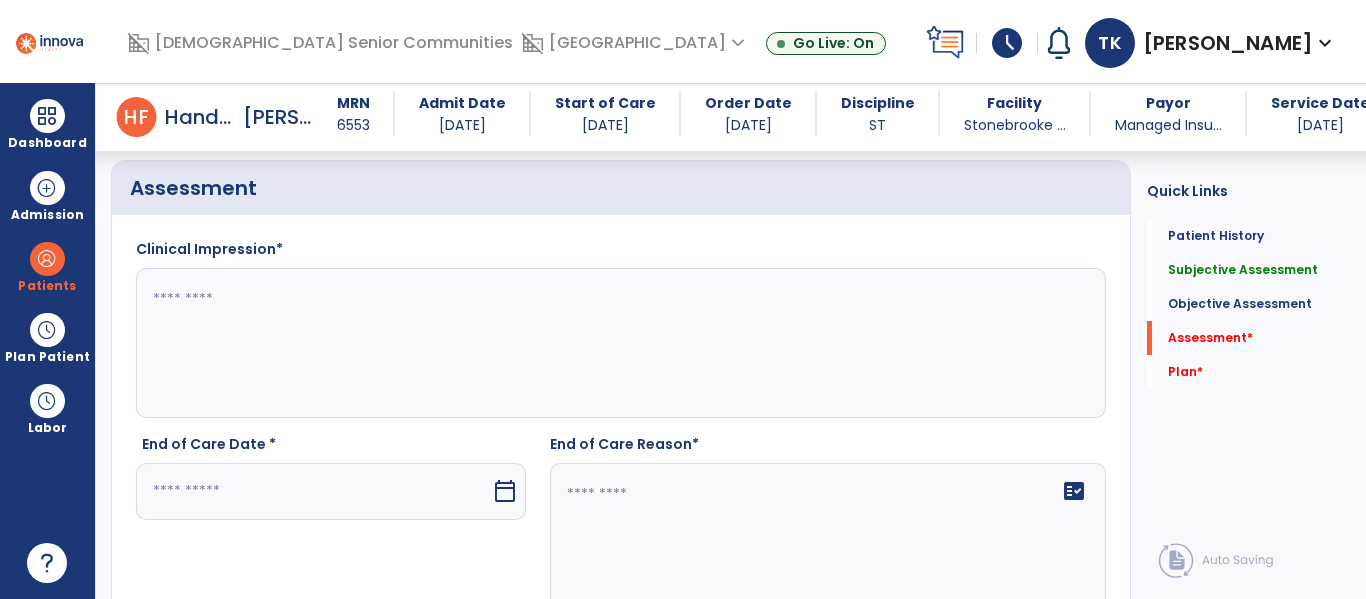 scroll, scrollTop: 1735, scrollLeft: 0, axis: vertical 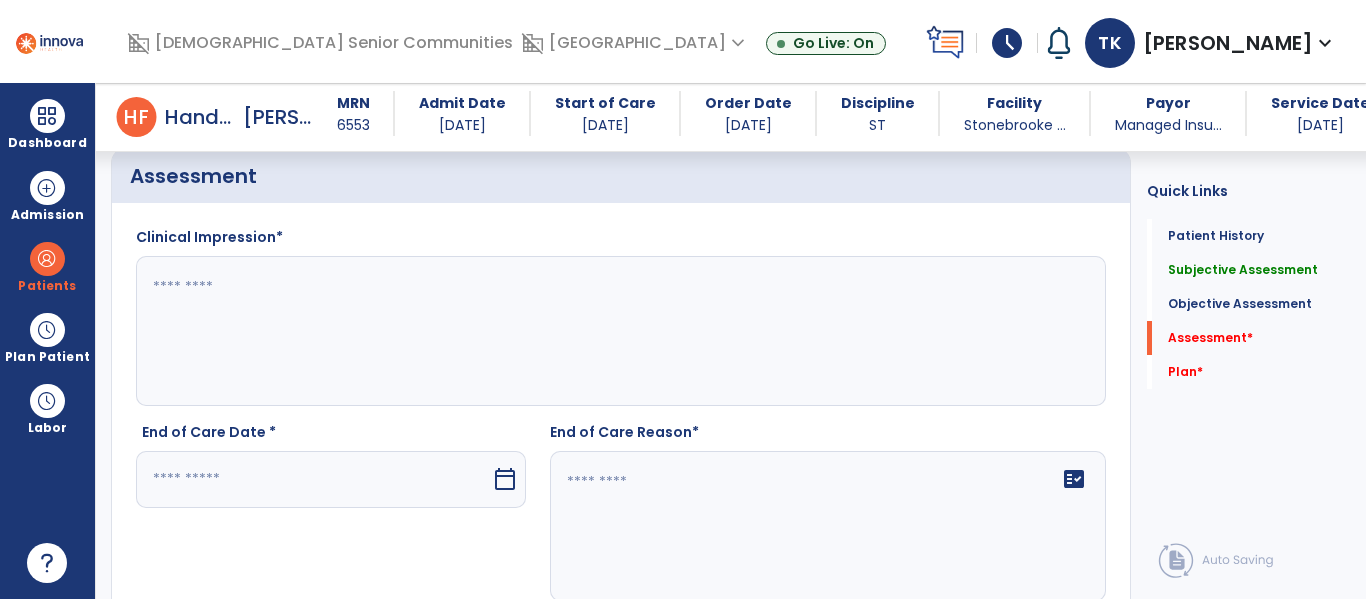 click 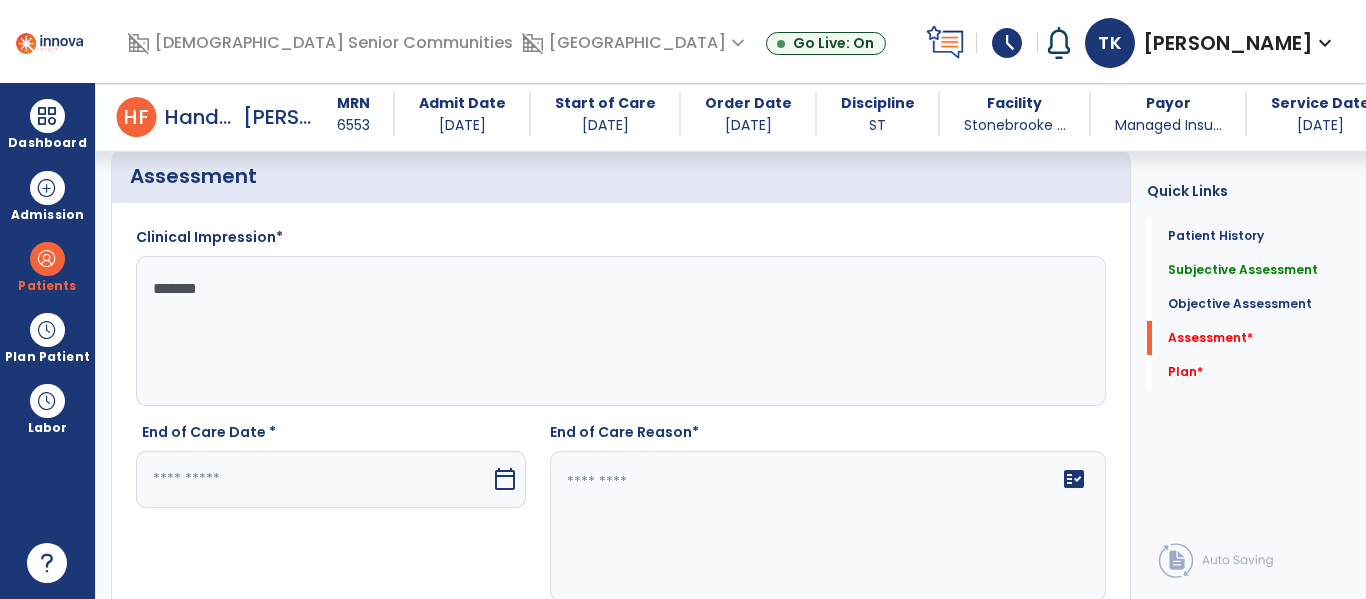 type on "********" 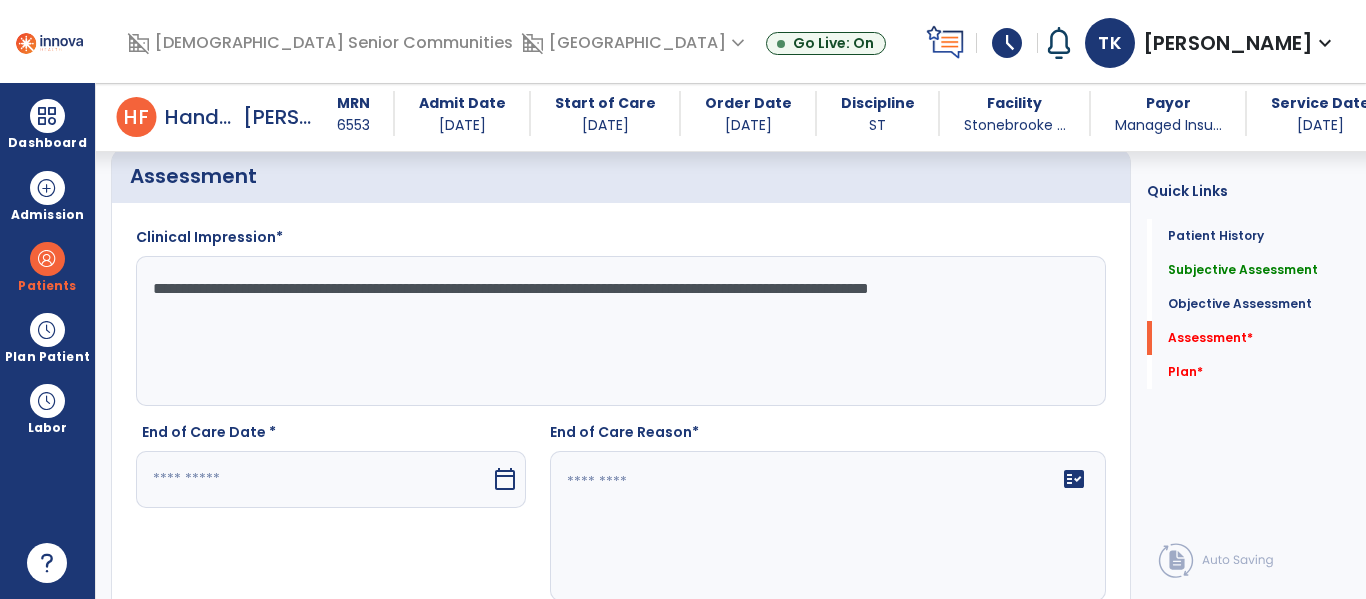type on "**********" 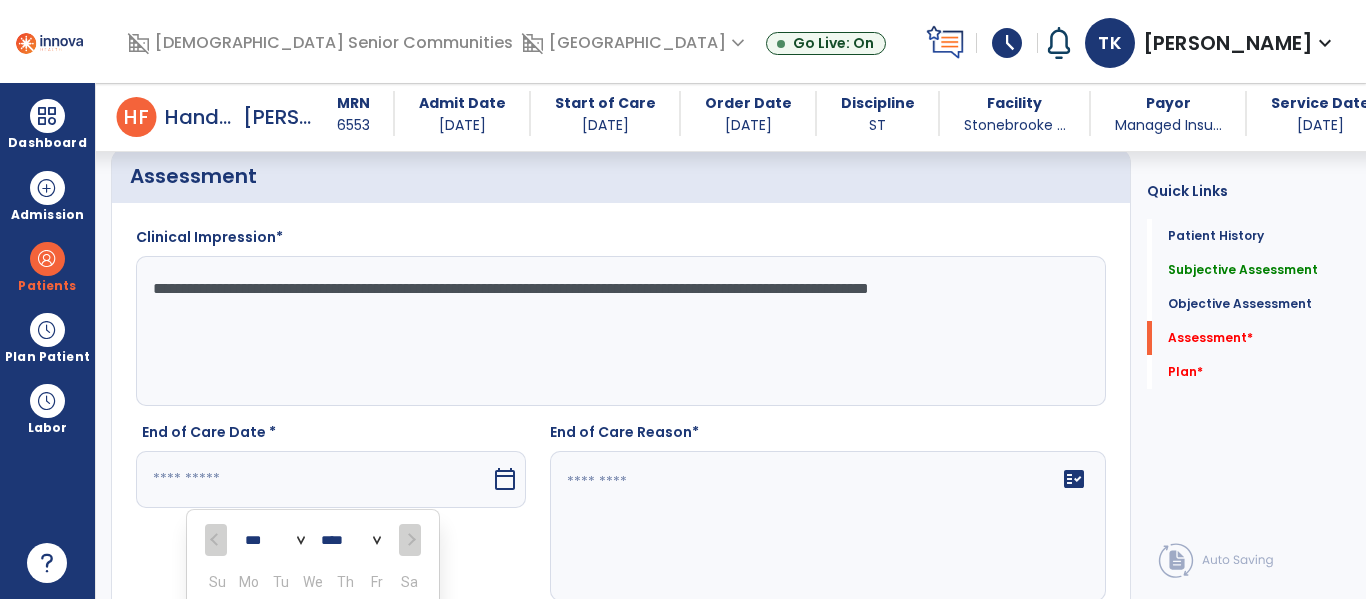 scroll, scrollTop: 2040, scrollLeft: 0, axis: vertical 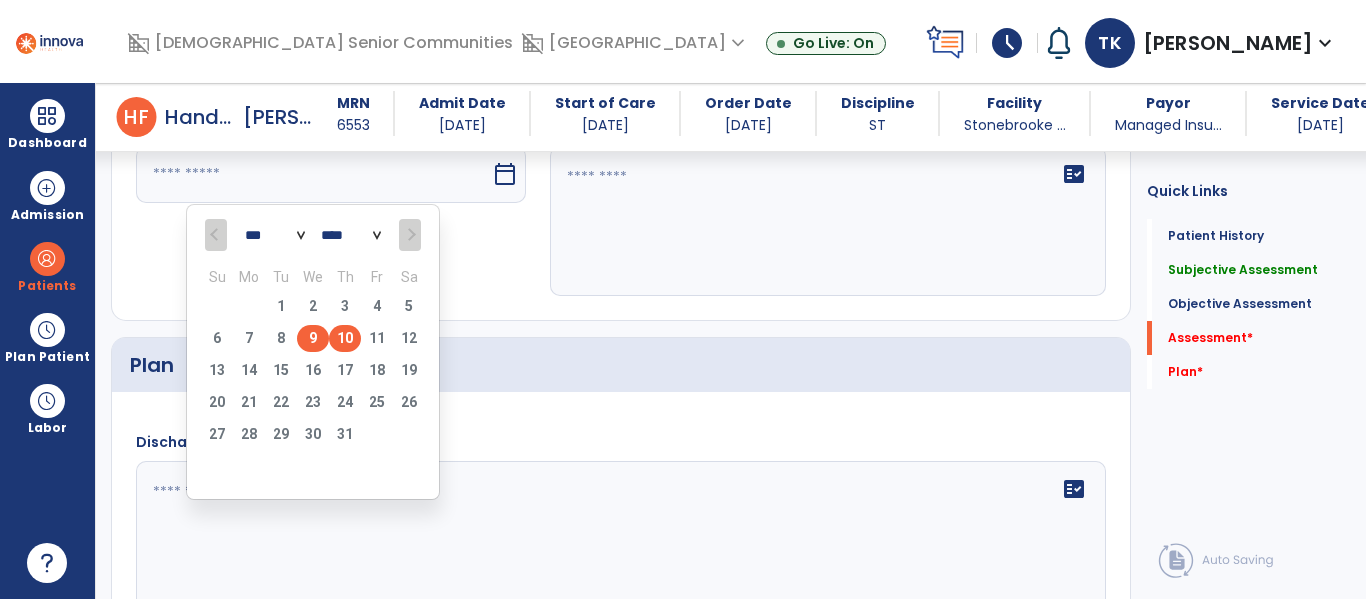 click on "9" at bounding box center (313, 338) 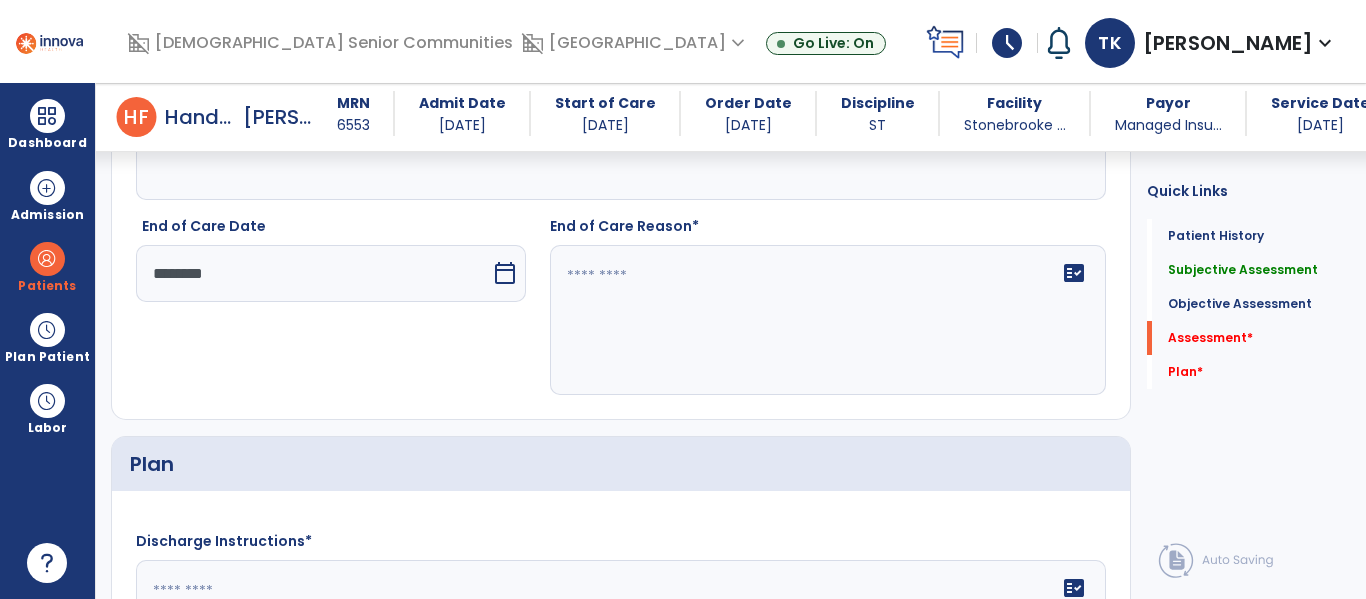 scroll, scrollTop: 1912, scrollLeft: 0, axis: vertical 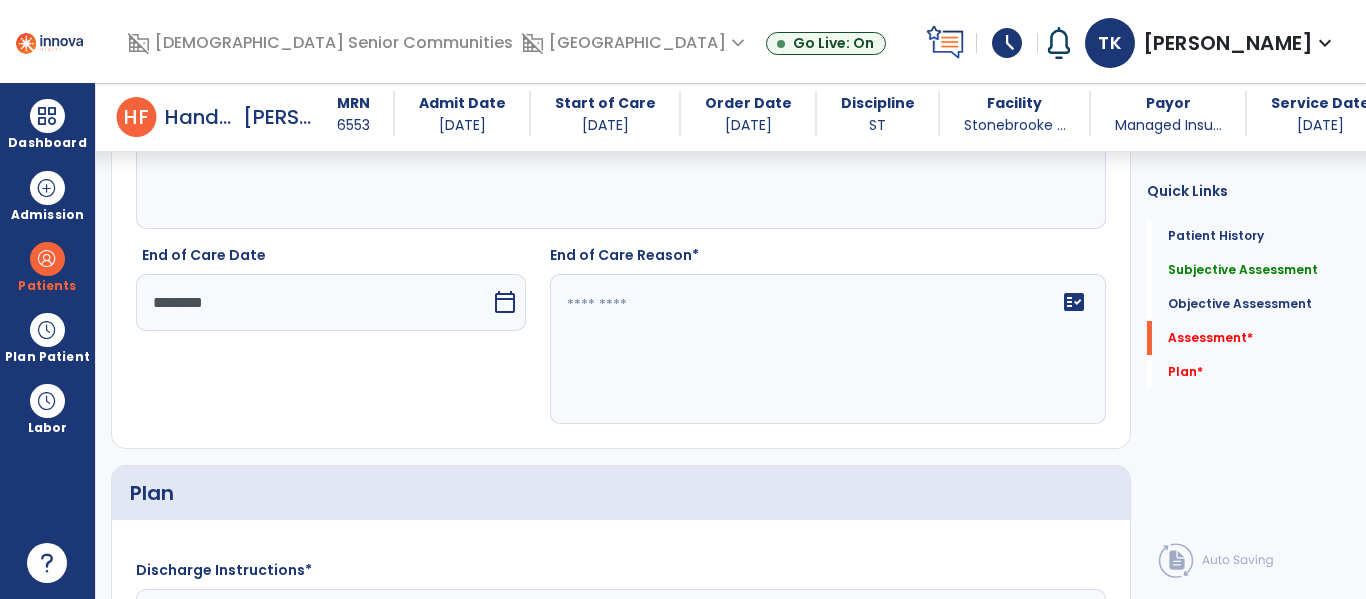 click 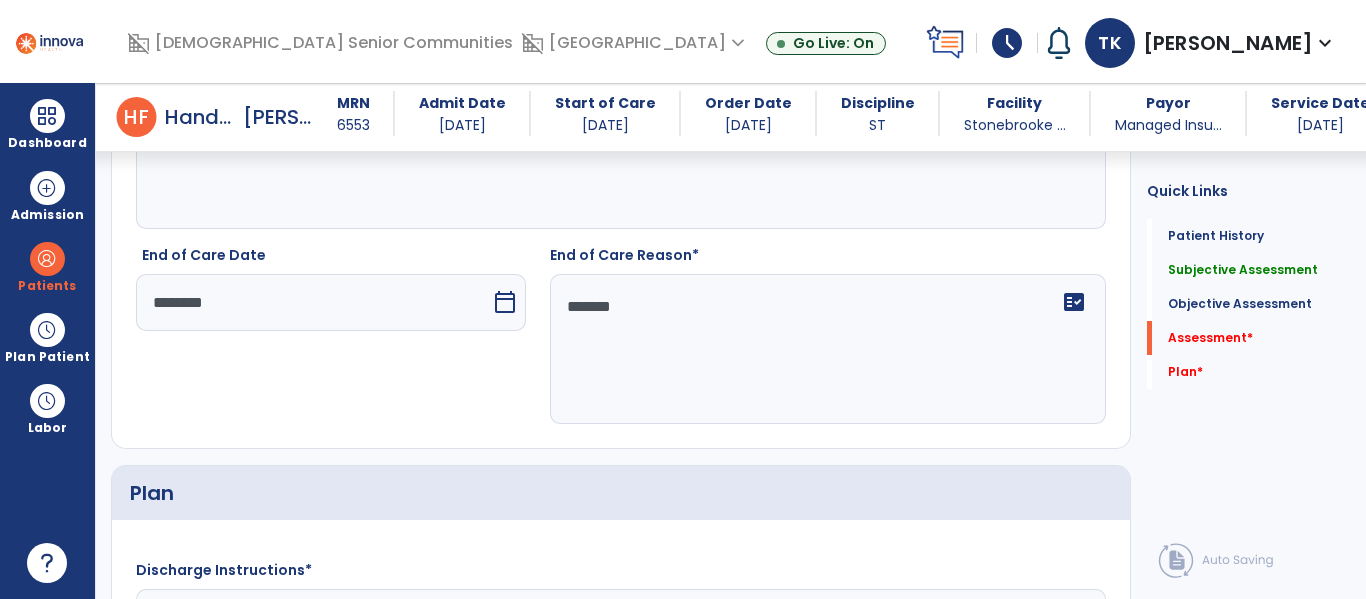type on "********" 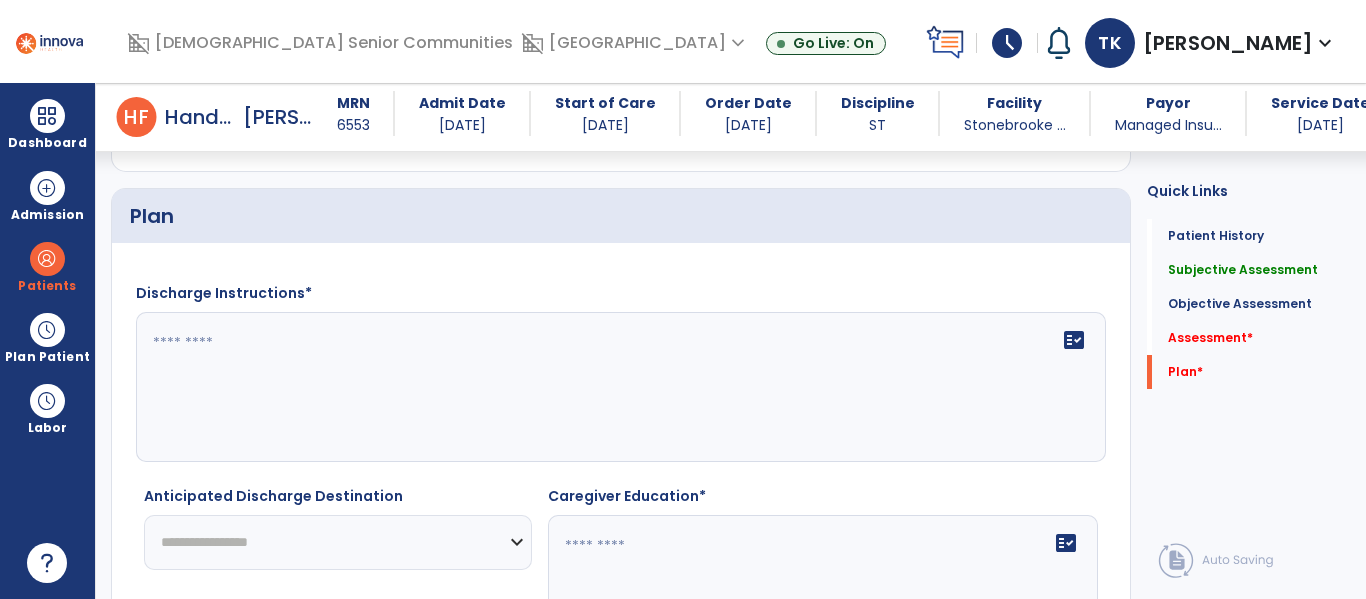 scroll, scrollTop: 2217, scrollLeft: 0, axis: vertical 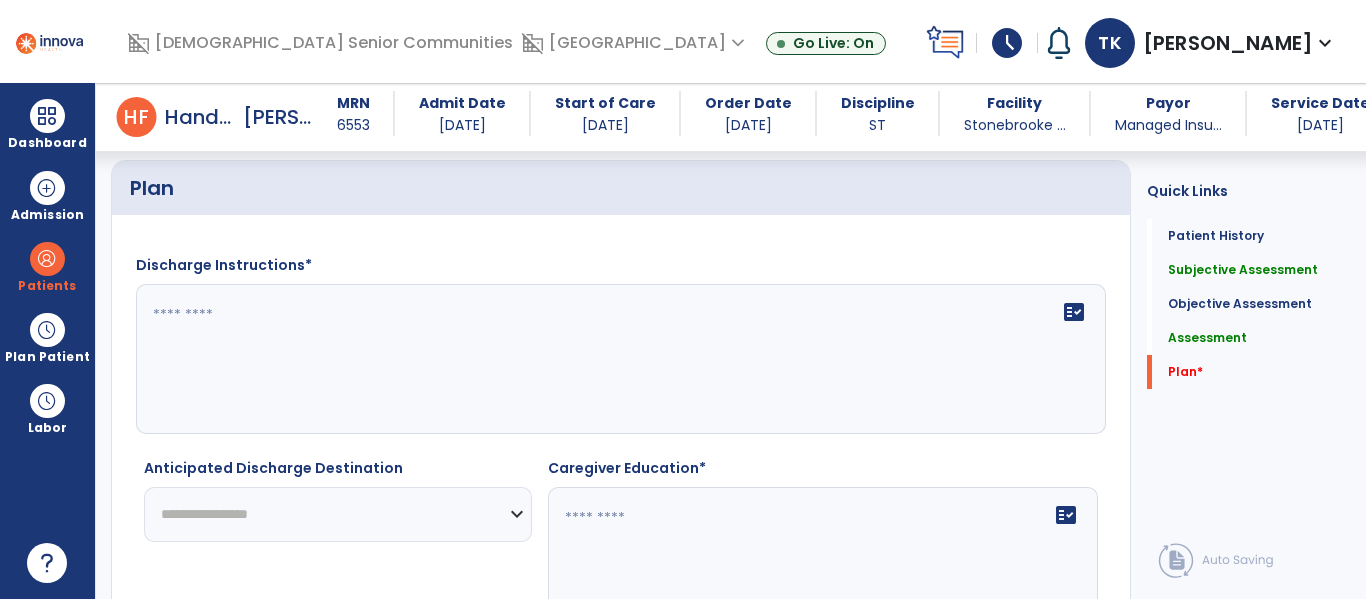 type on "**********" 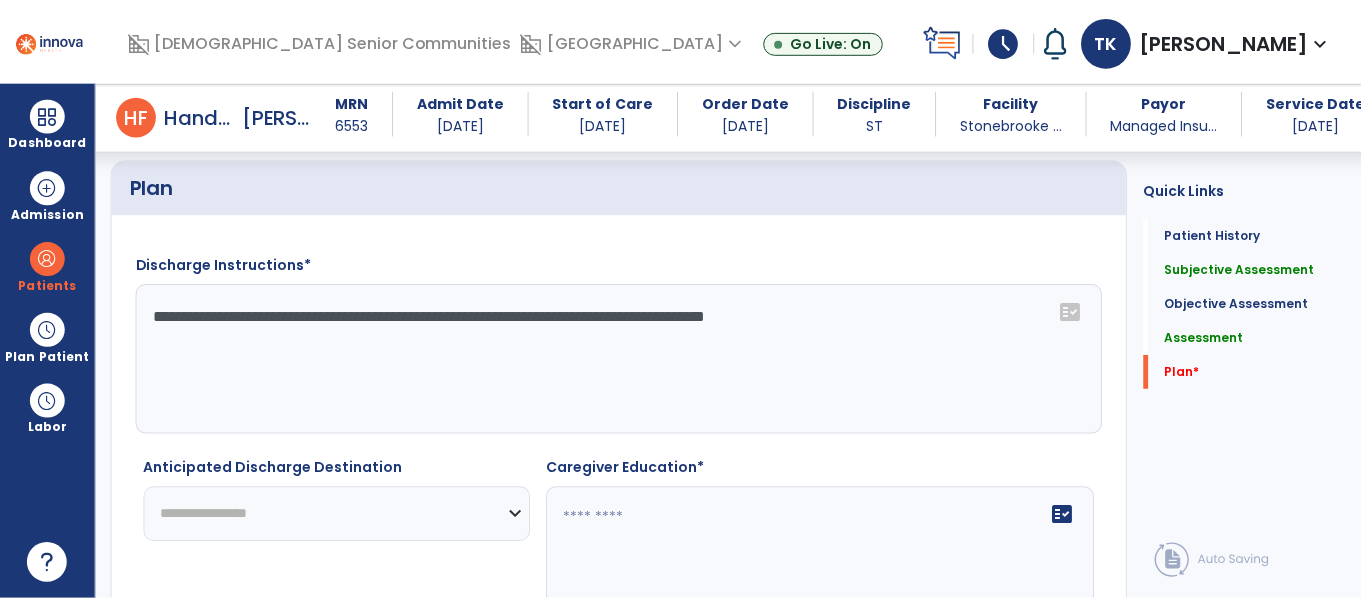 scroll, scrollTop: 2360, scrollLeft: 0, axis: vertical 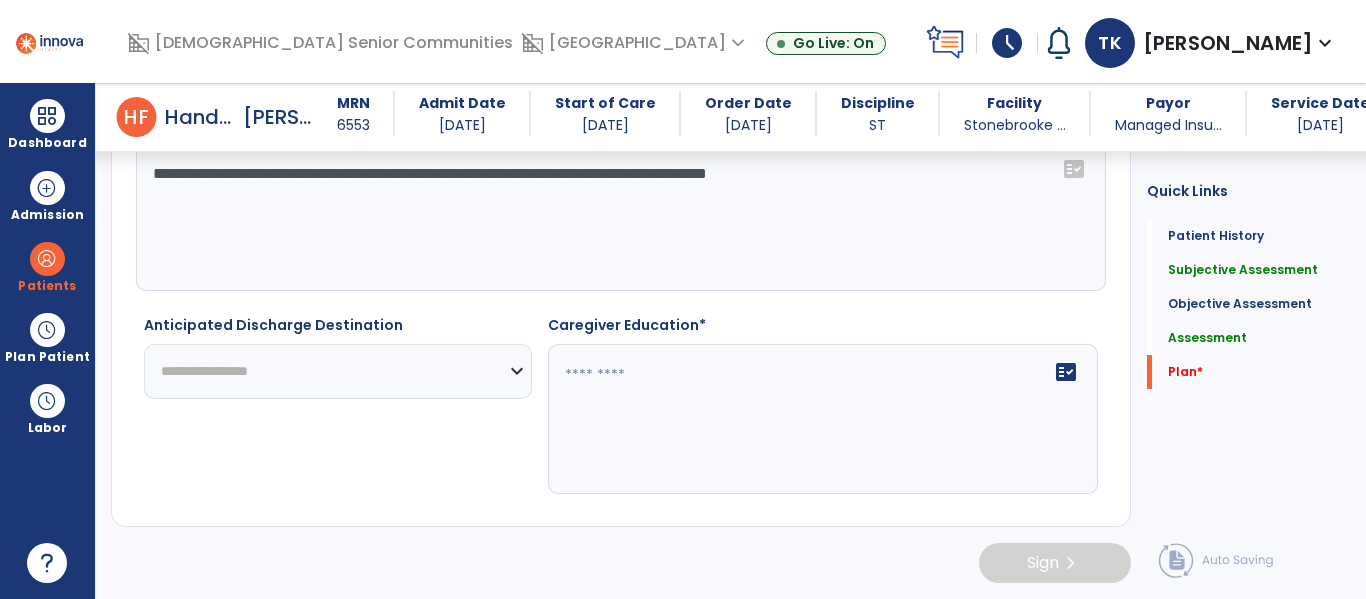 type on "**********" 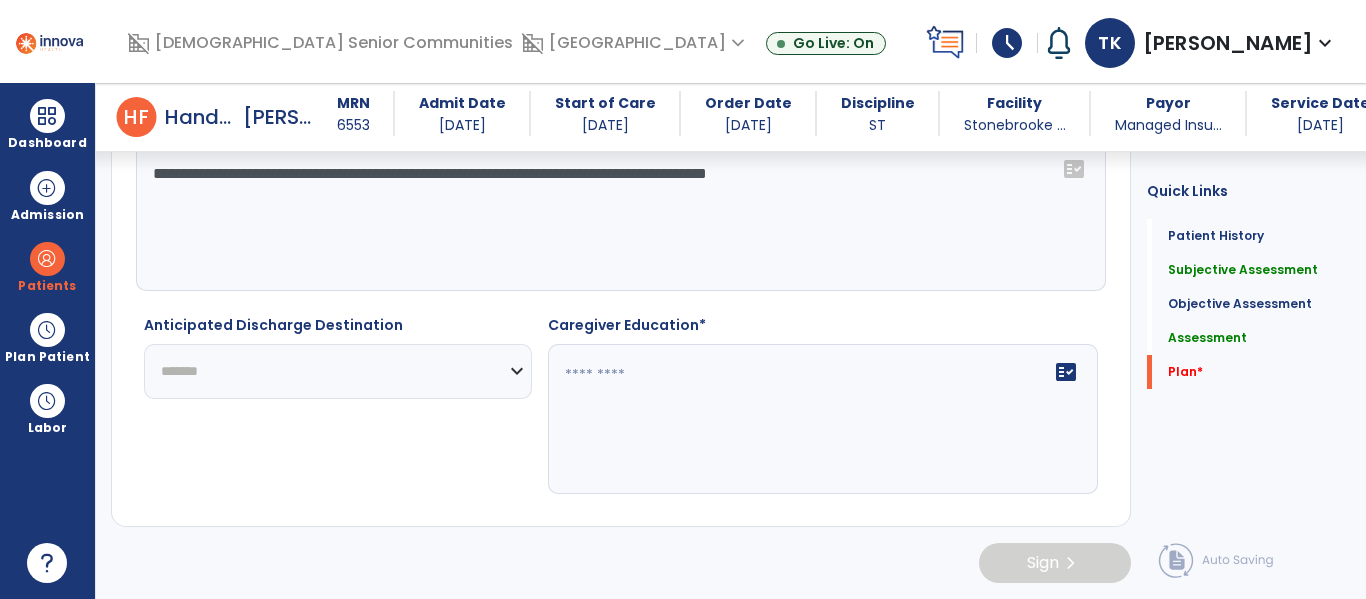 click on "**********" 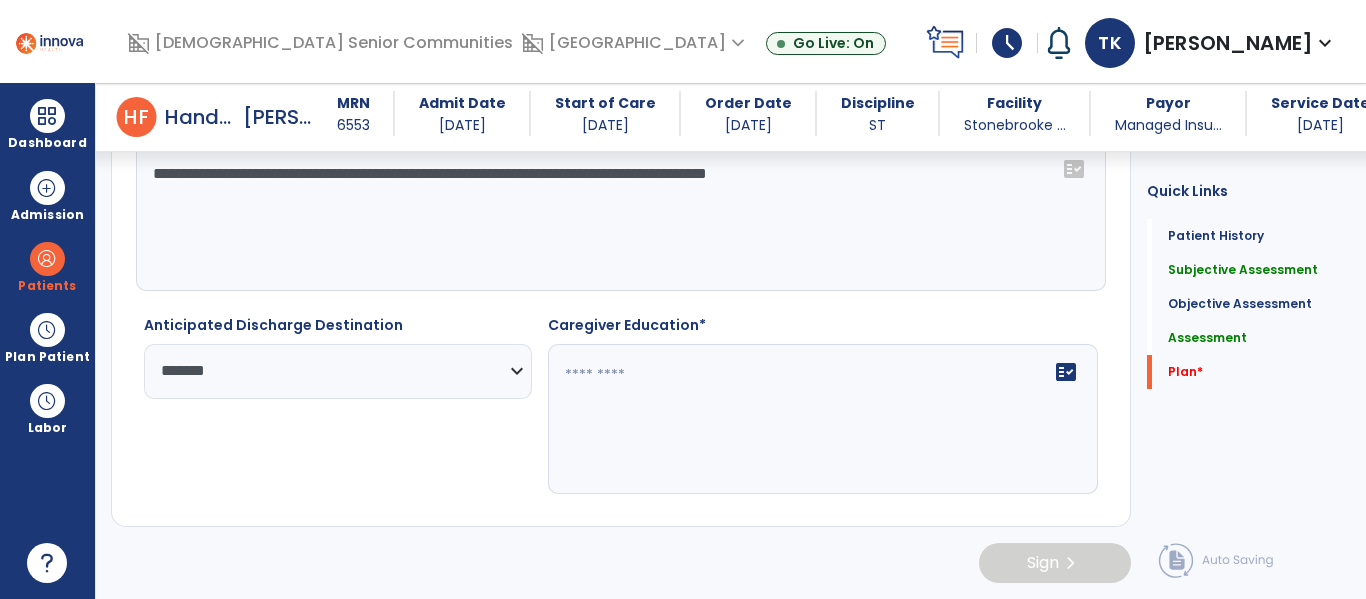 click 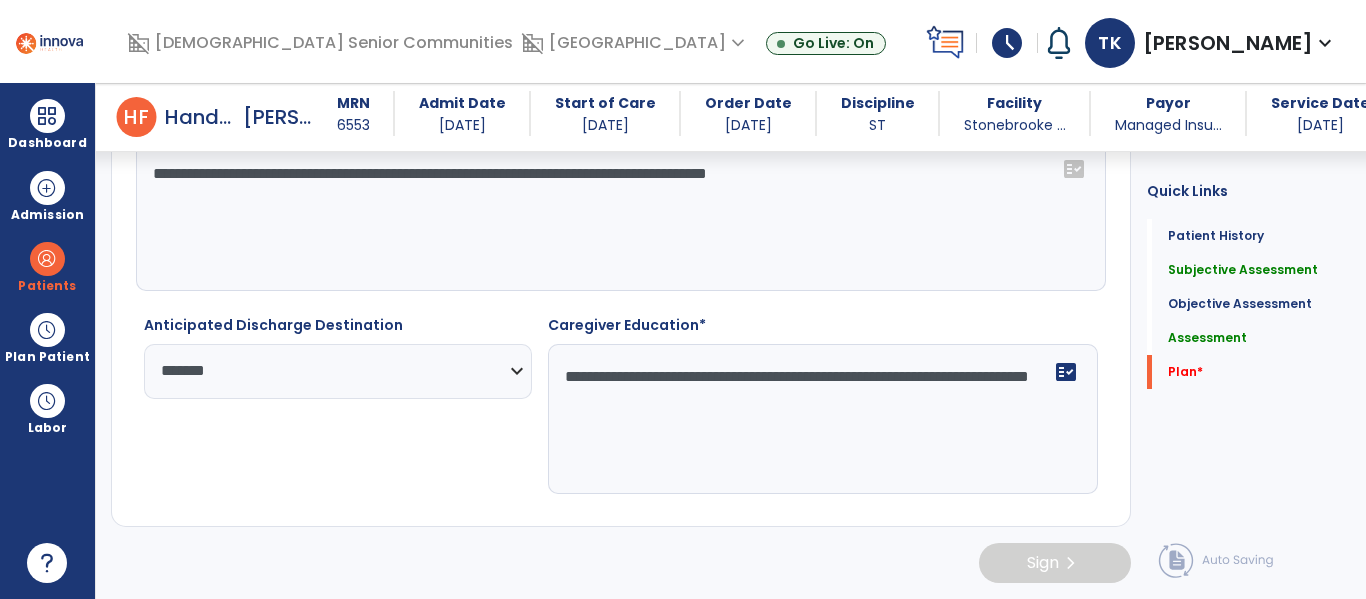 type on "**********" 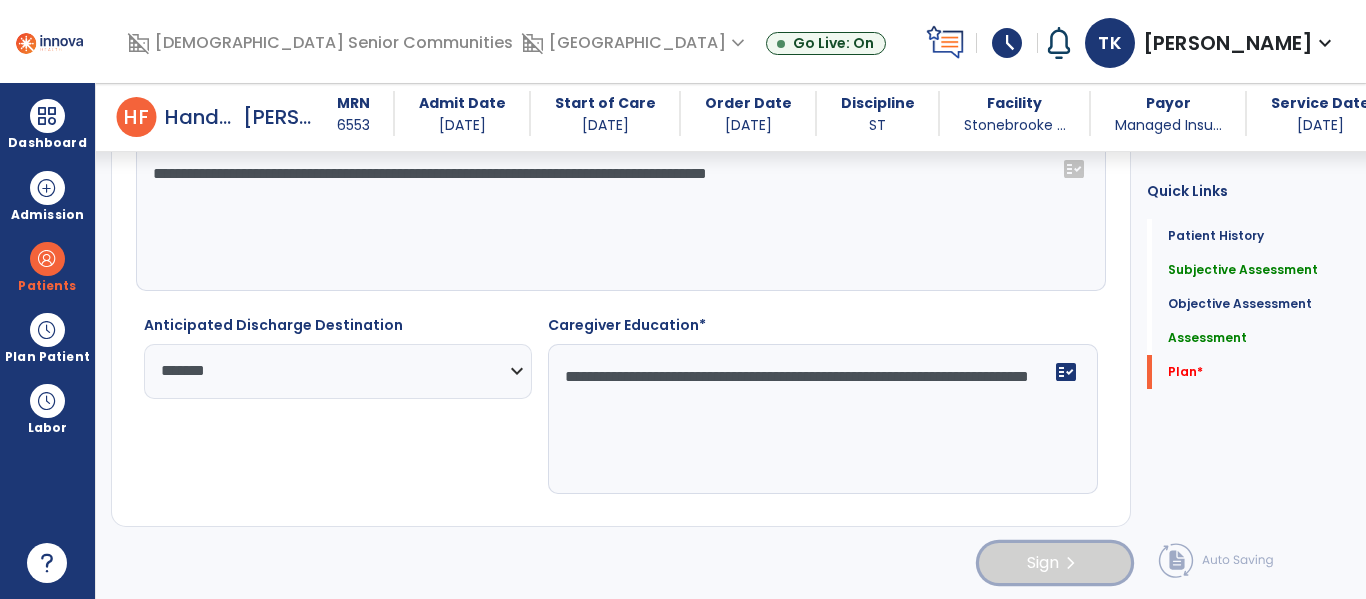 click on "Sign  chevron_right" 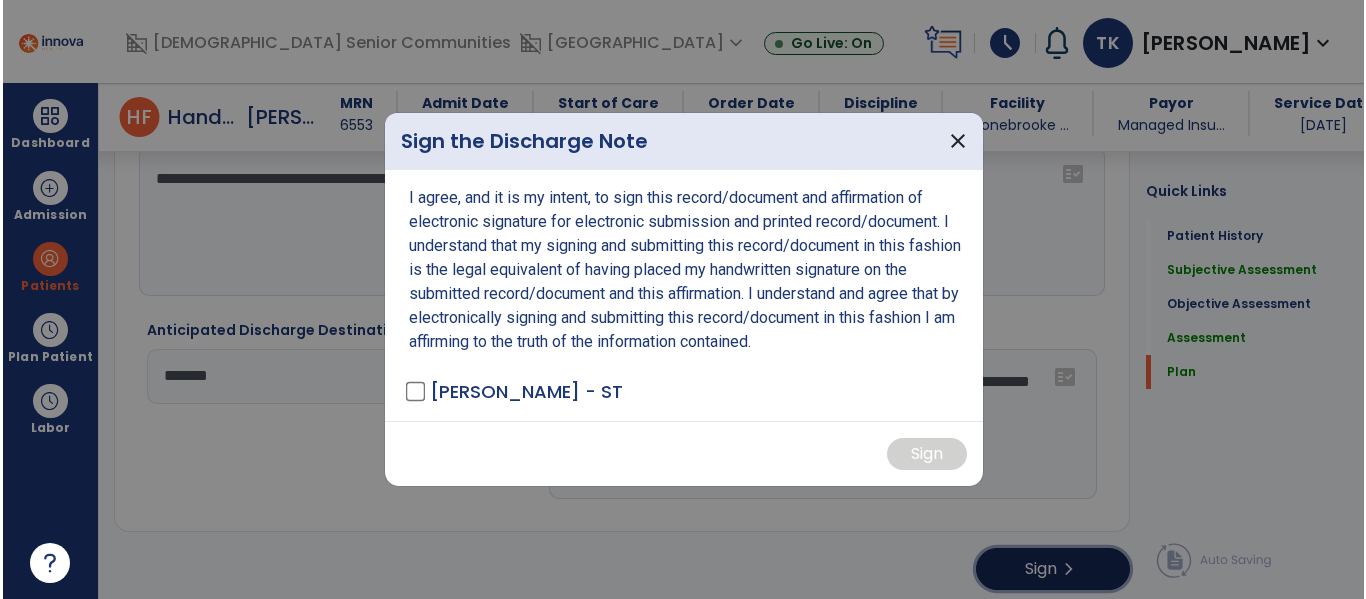 scroll, scrollTop: 2360, scrollLeft: 0, axis: vertical 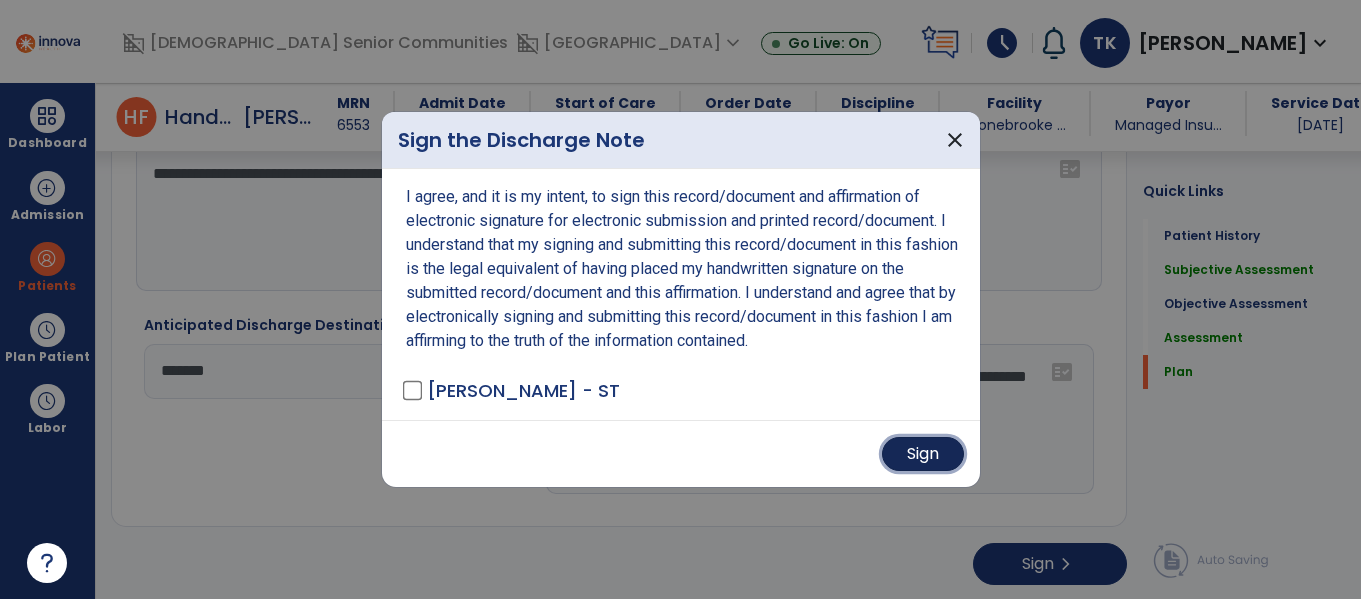 click on "Sign" at bounding box center (923, 454) 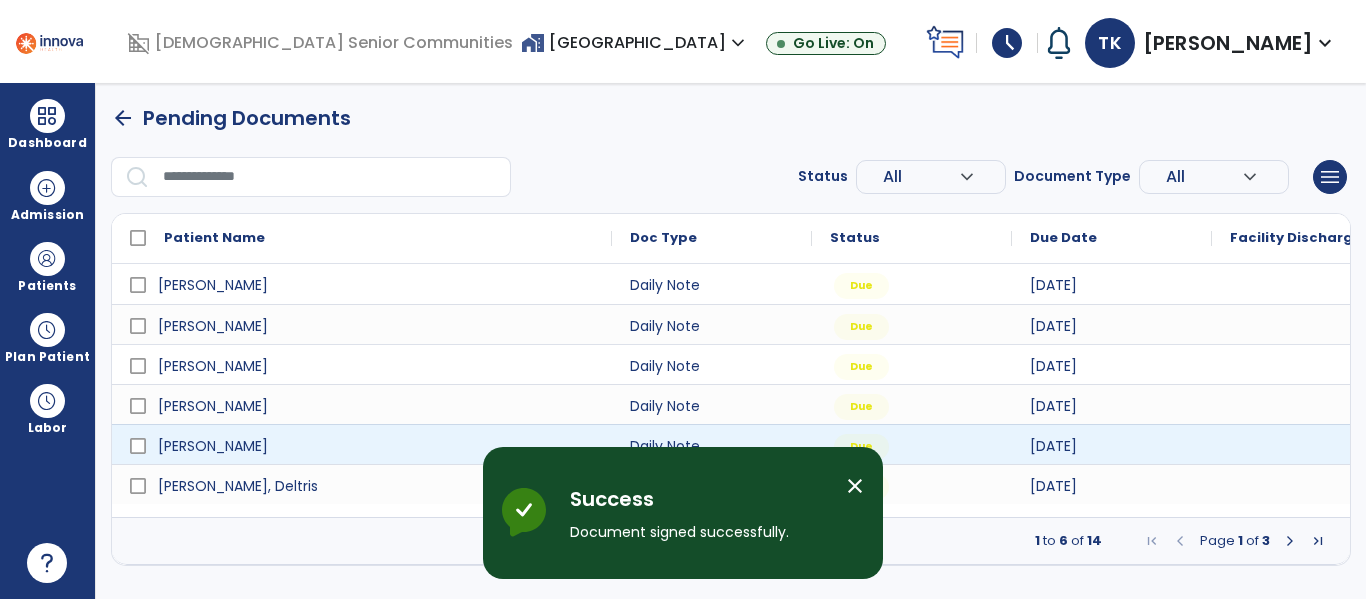 scroll, scrollTop: 0, scrollLeft: 0, axis: both 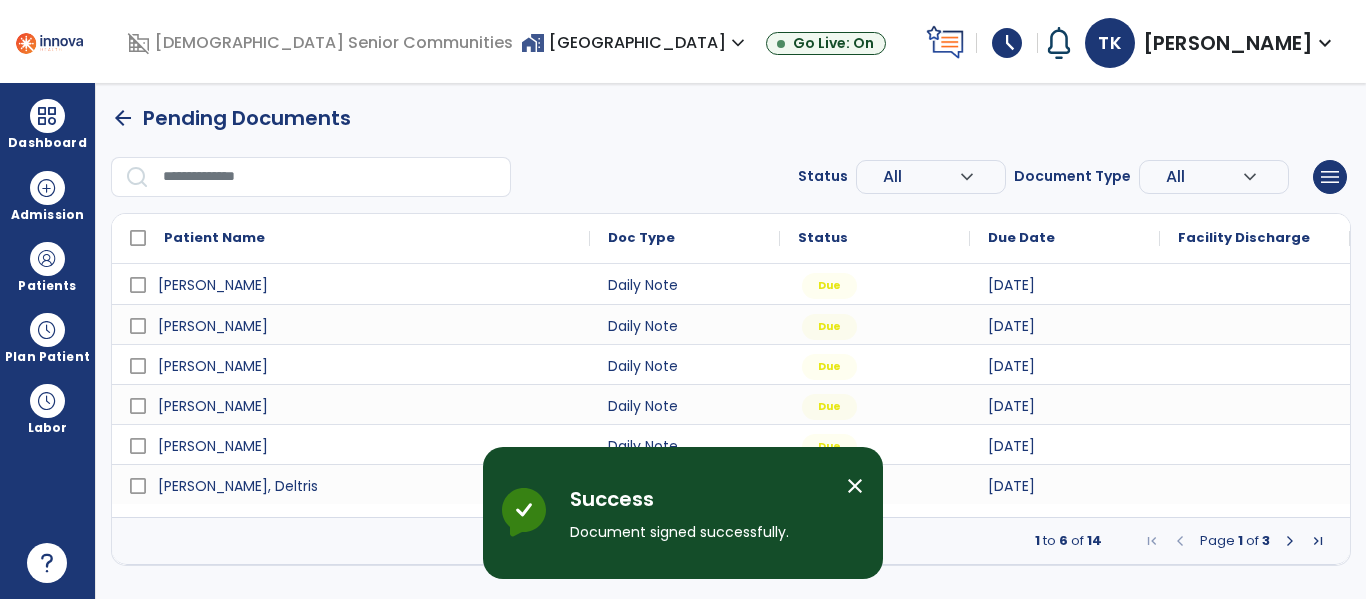 click on "close" at bounding box center (855, 486) 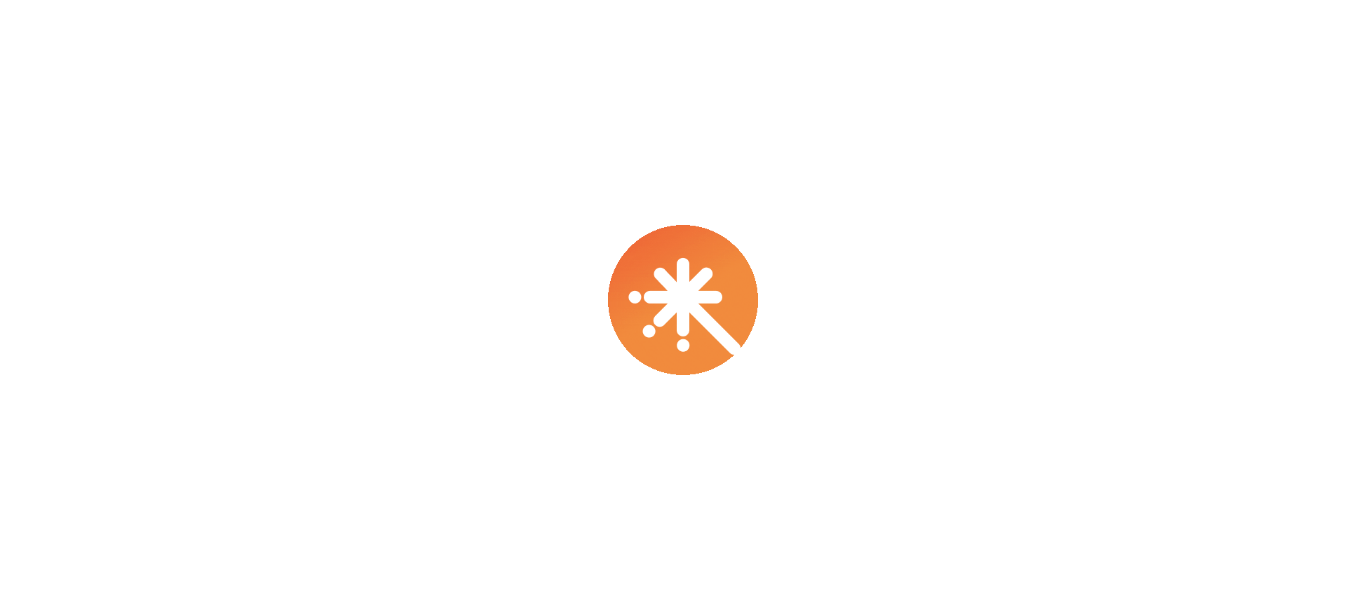scroll, scrollTop: 0, scrollLeft: 0, axis: both 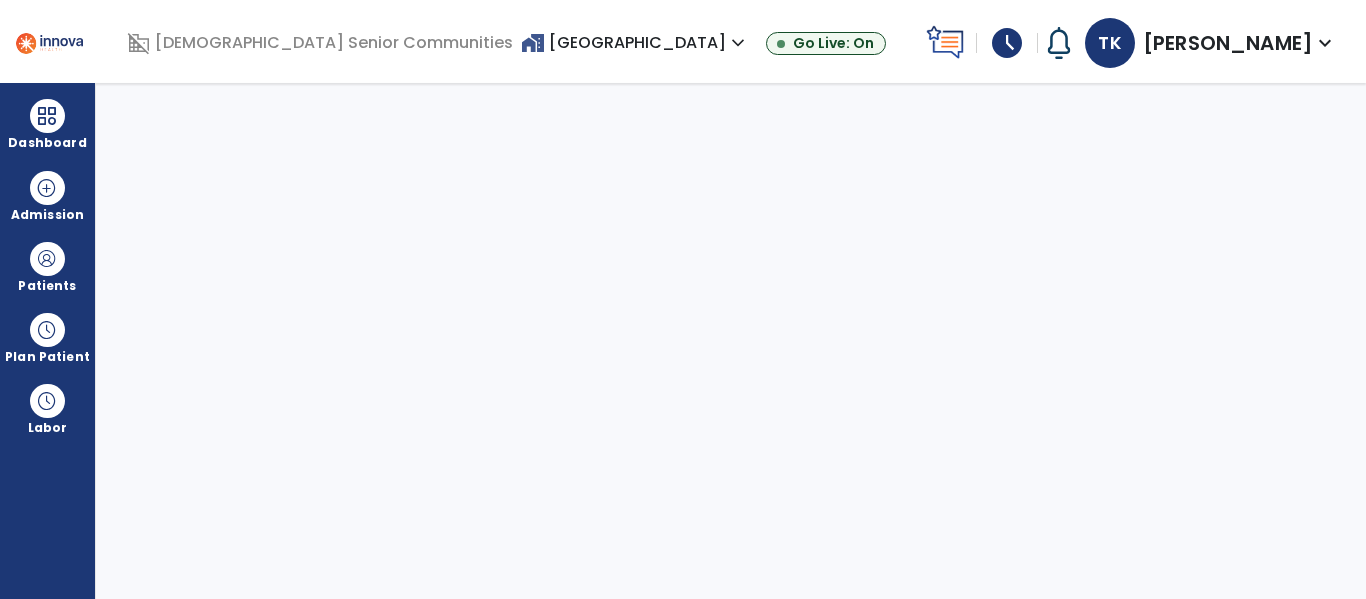 select on "****" 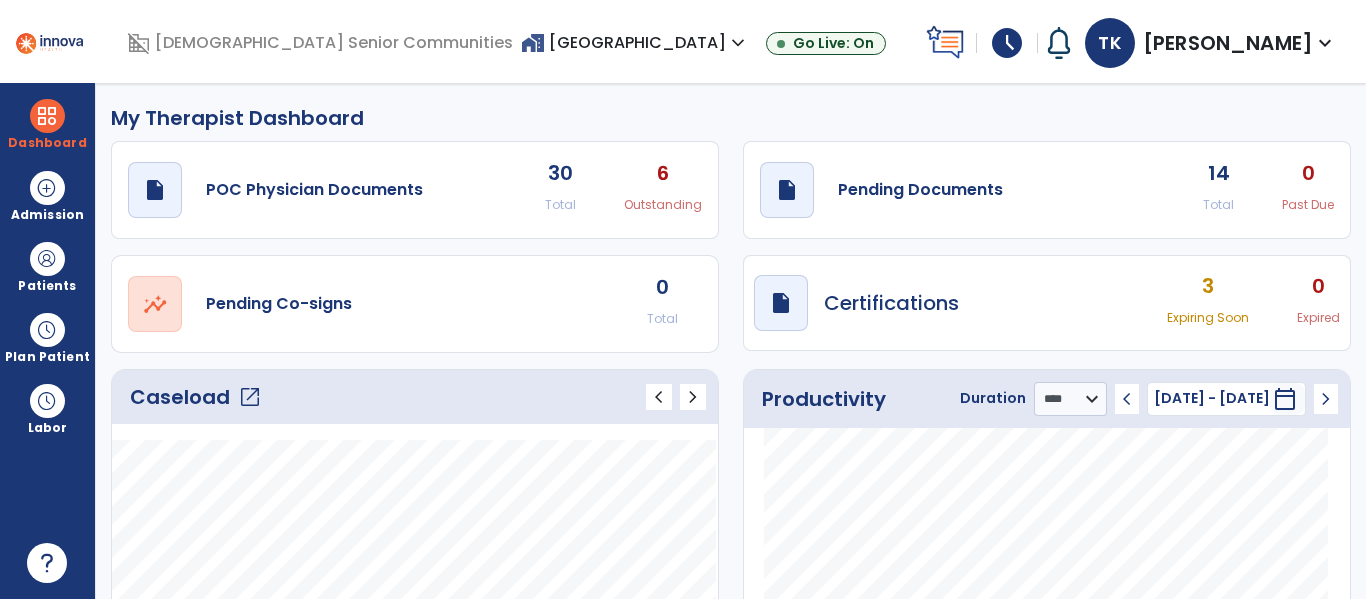 click on "home_work   Stonebrooke Rehab Center   expand_more" at bounding box center (635, 42) 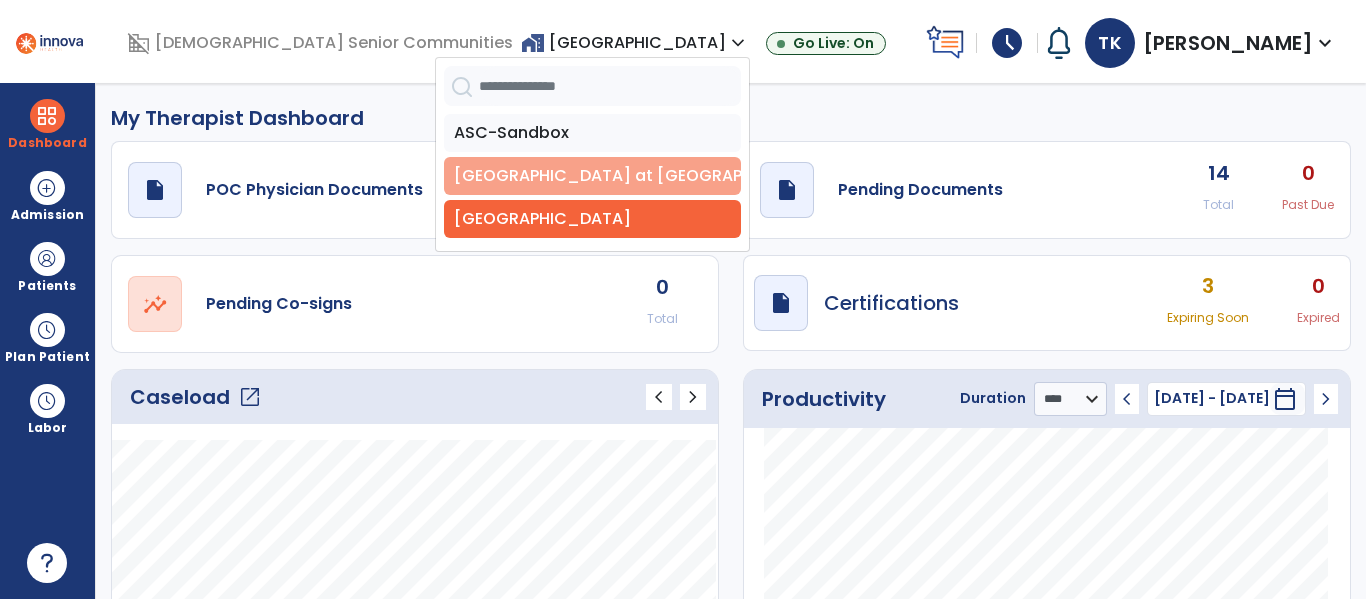 click on "[GEOGRAPHIC_DATA] at [GEOGRAPHIC_DATA]" at bounding box center [592, 176] 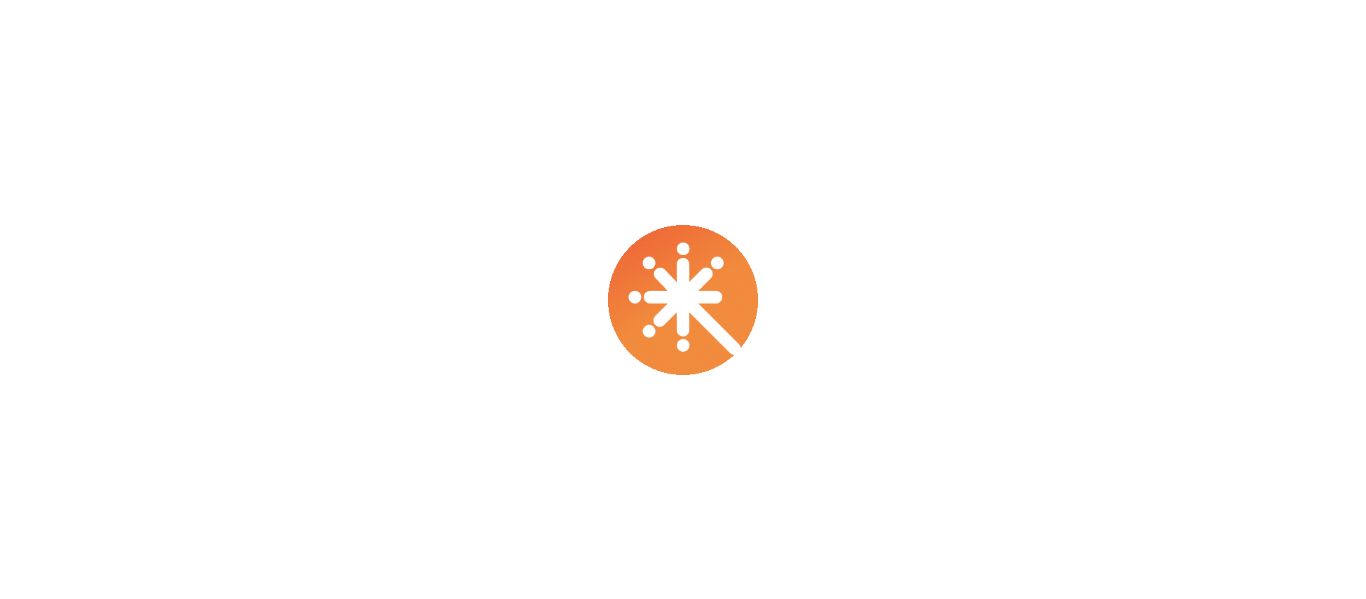 scroll, scrollTop: 0, scrollLeft: 0, axis: both 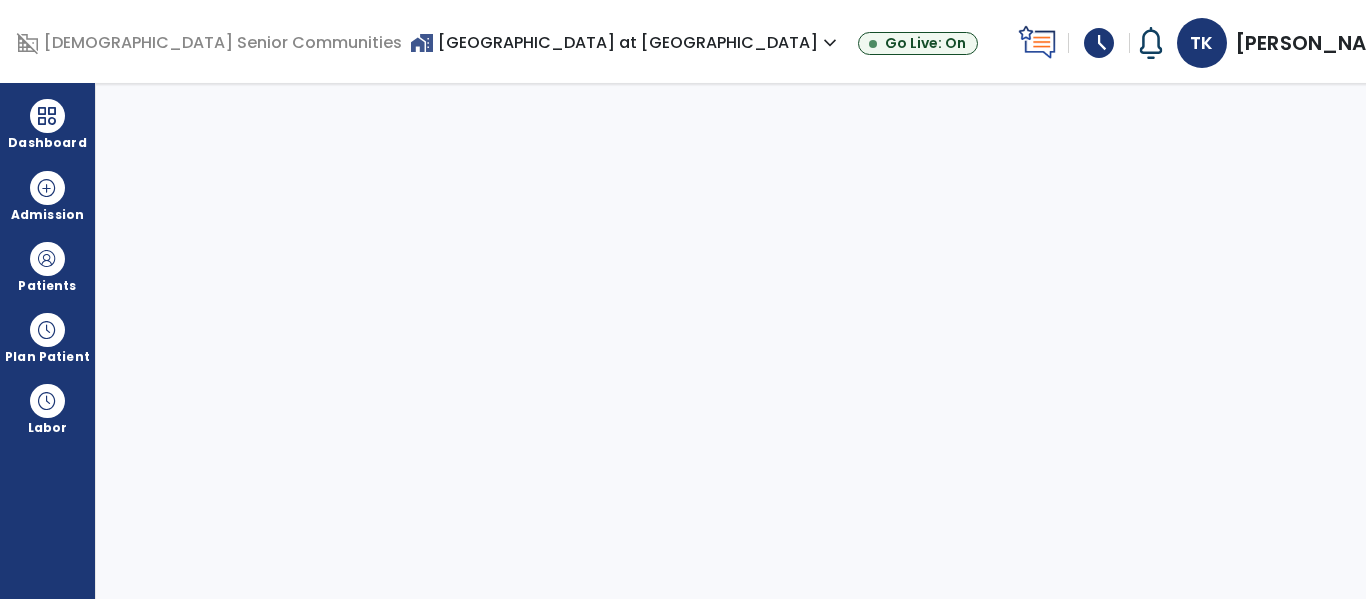 select on "****" 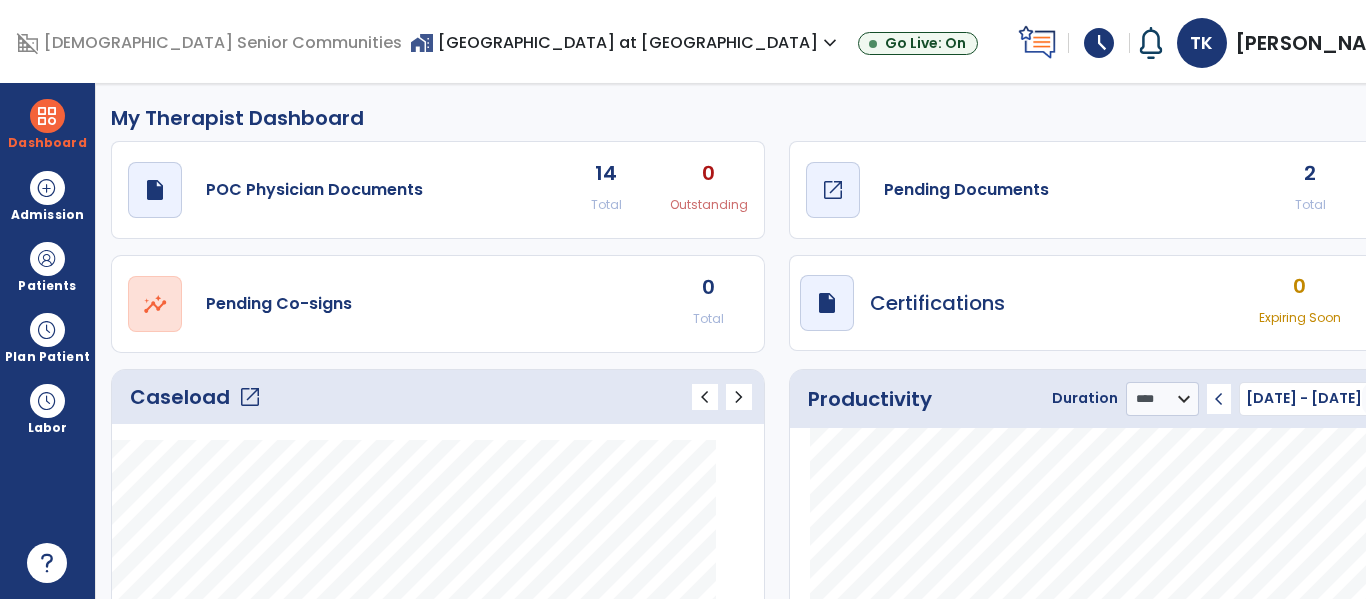 click on "Pending Documents" 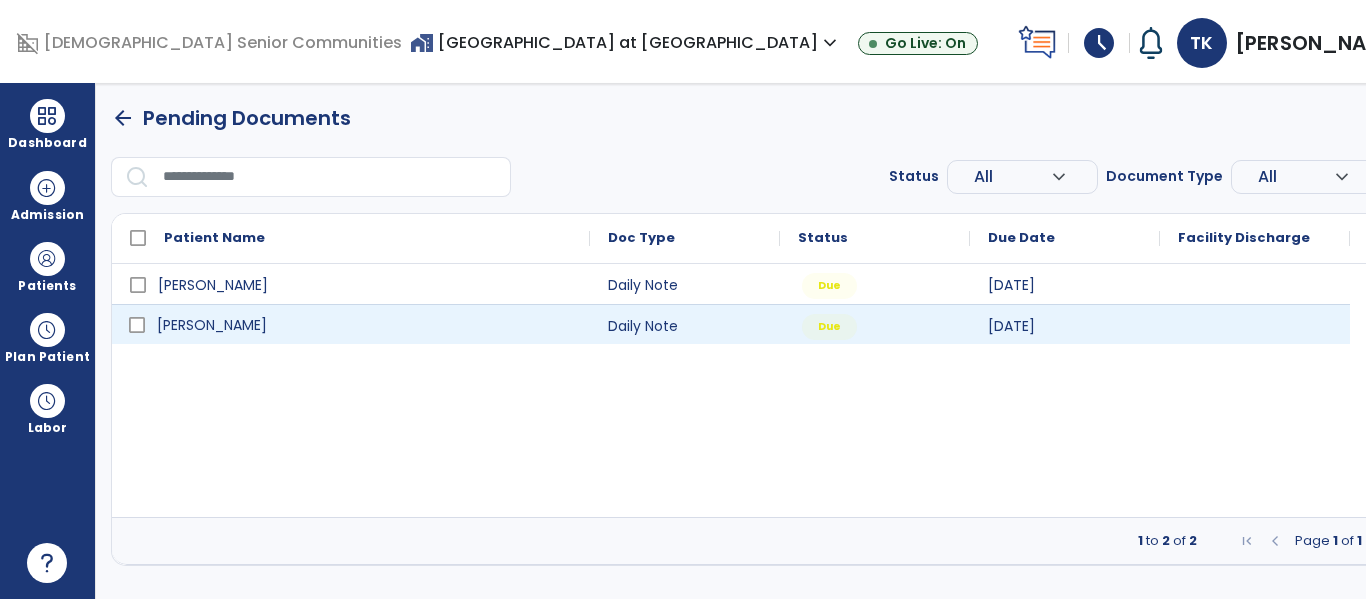 click on "[PERSON_NAME]" at bounding box center [365, 325] 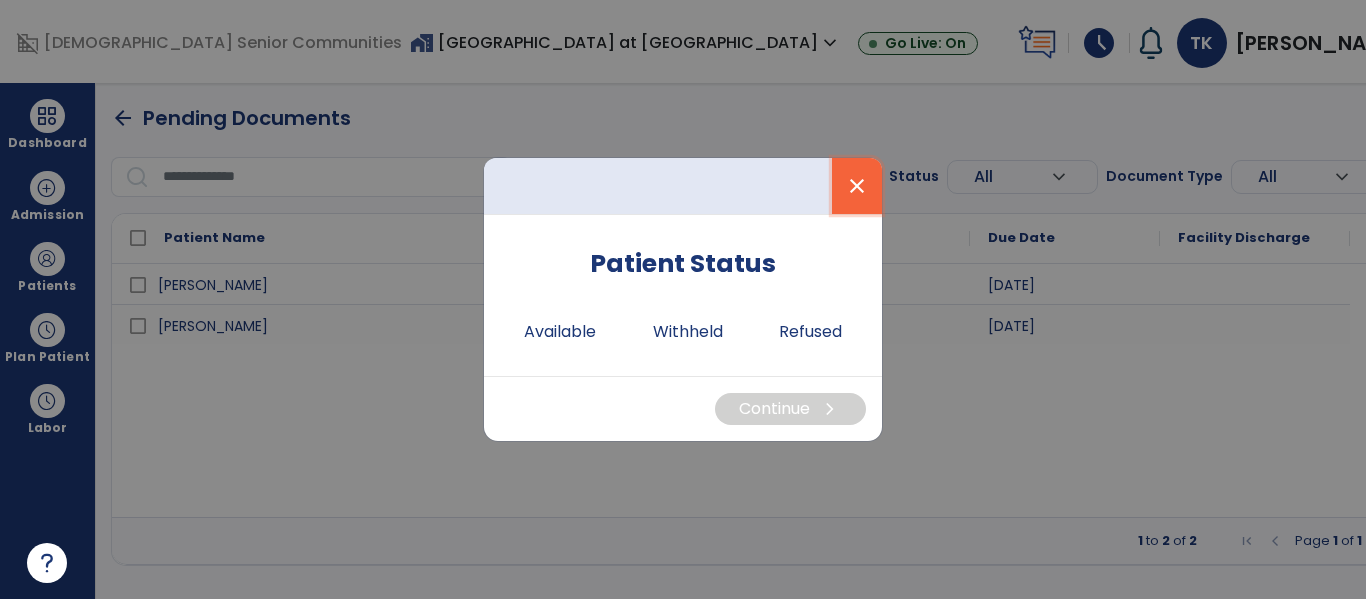 click on "close" at bounding box center [857, 186] 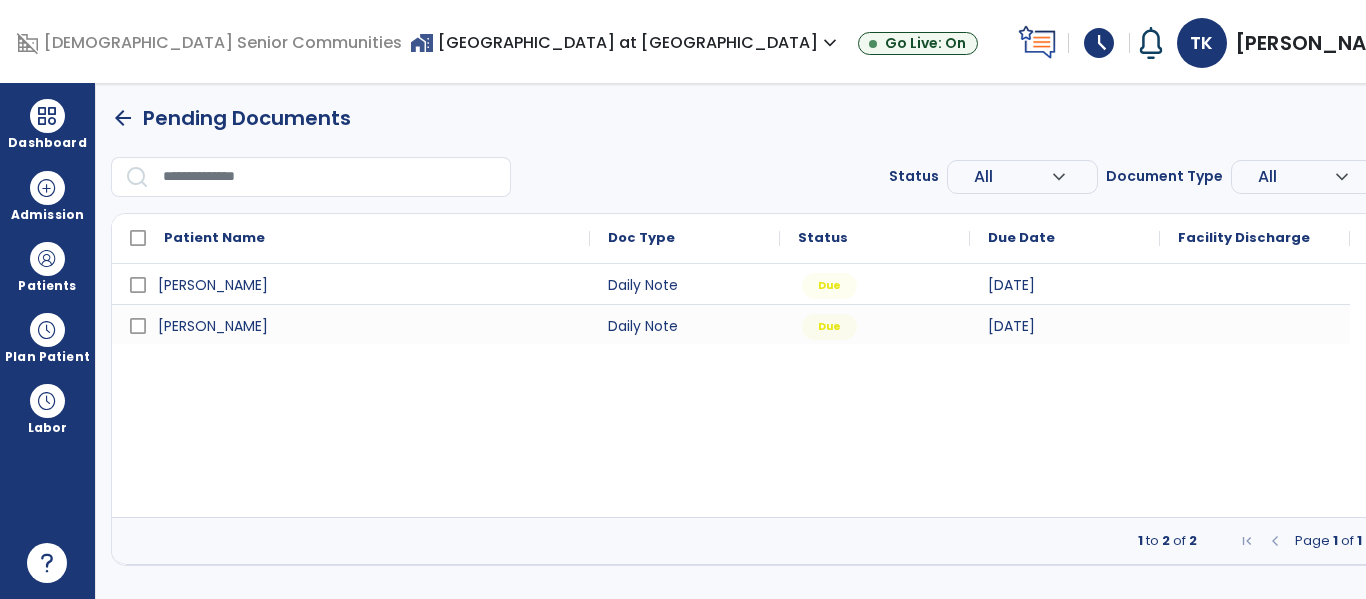 click on "home_work   [GEOGRAPHIC_DATA] at [GEOGRAPHIC_DATA]   expand_more" at bounding box center (626, 42) 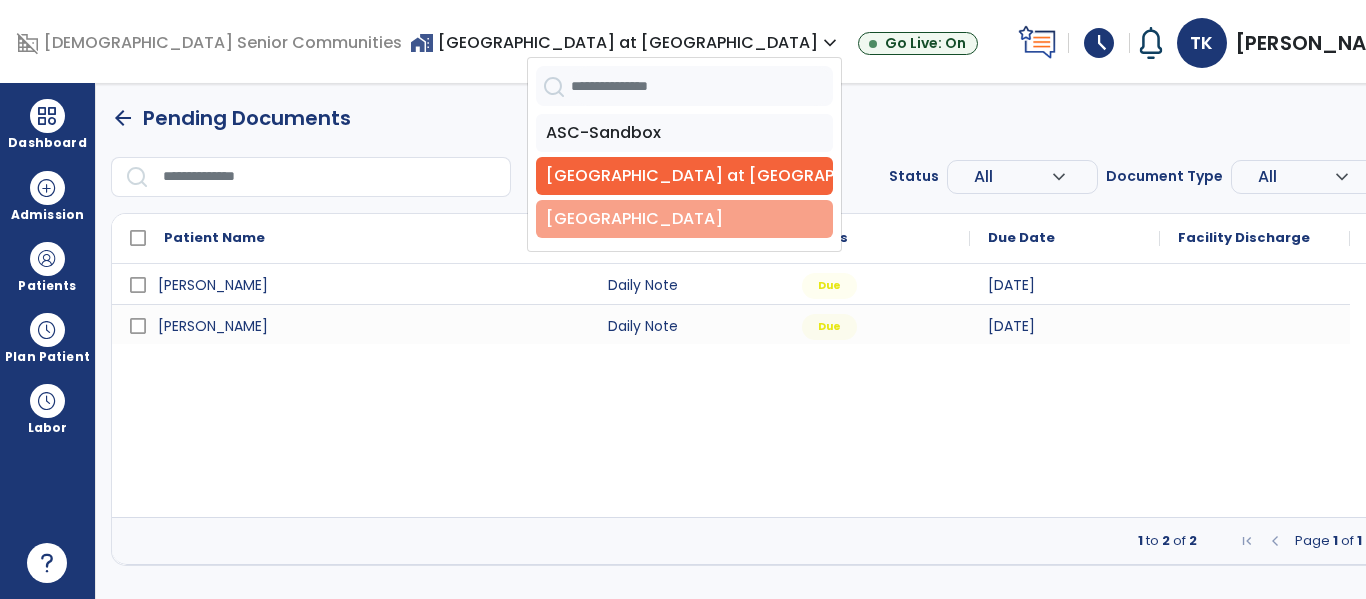 click on "[GEOGRAPHIC_DATA]" at bounding box center [684, 219] 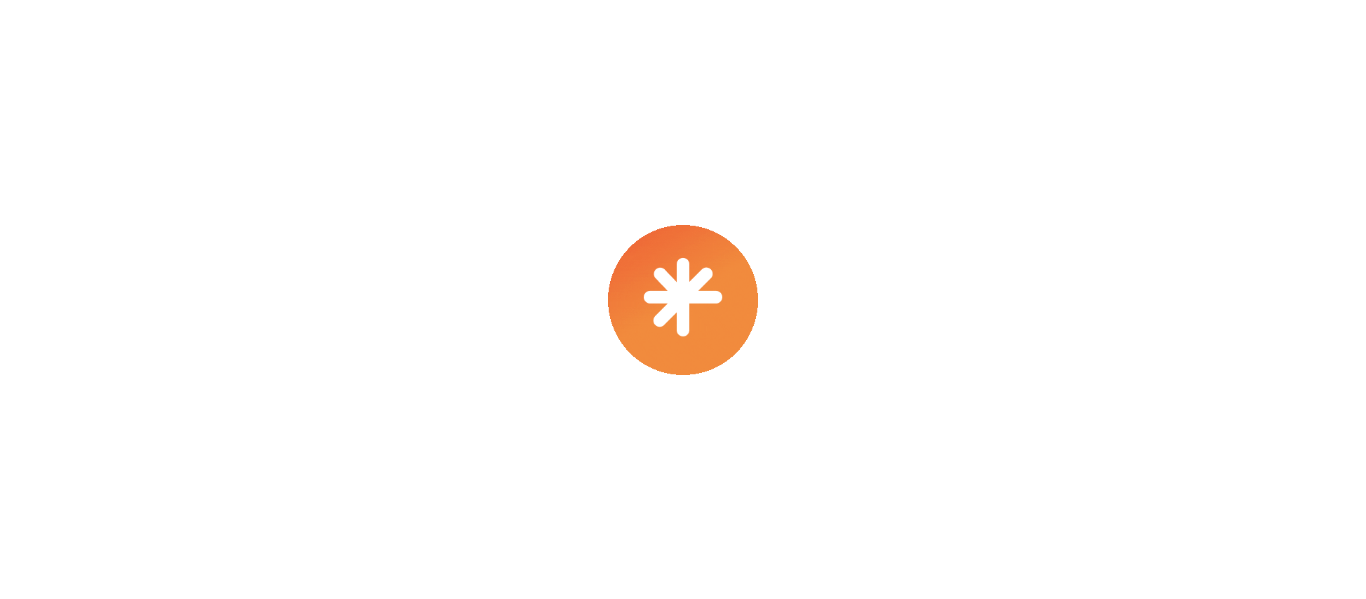 scroll, scrollTop: 0, scrollLeft: 0, axis: both 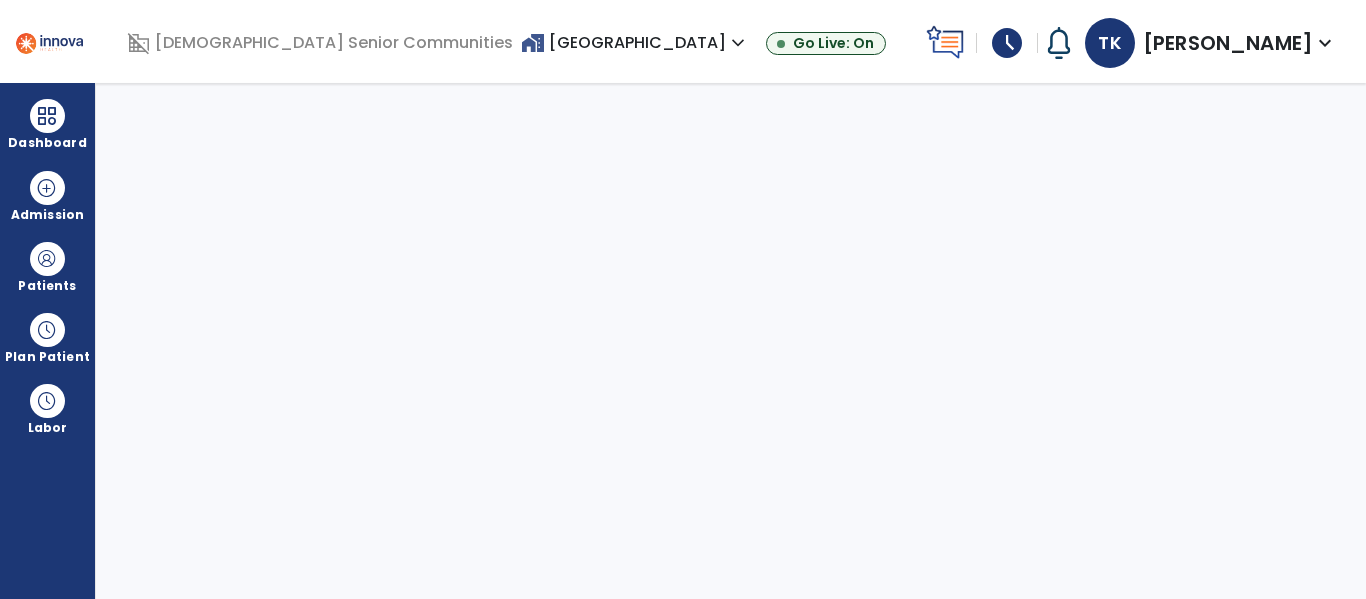 select on "****" 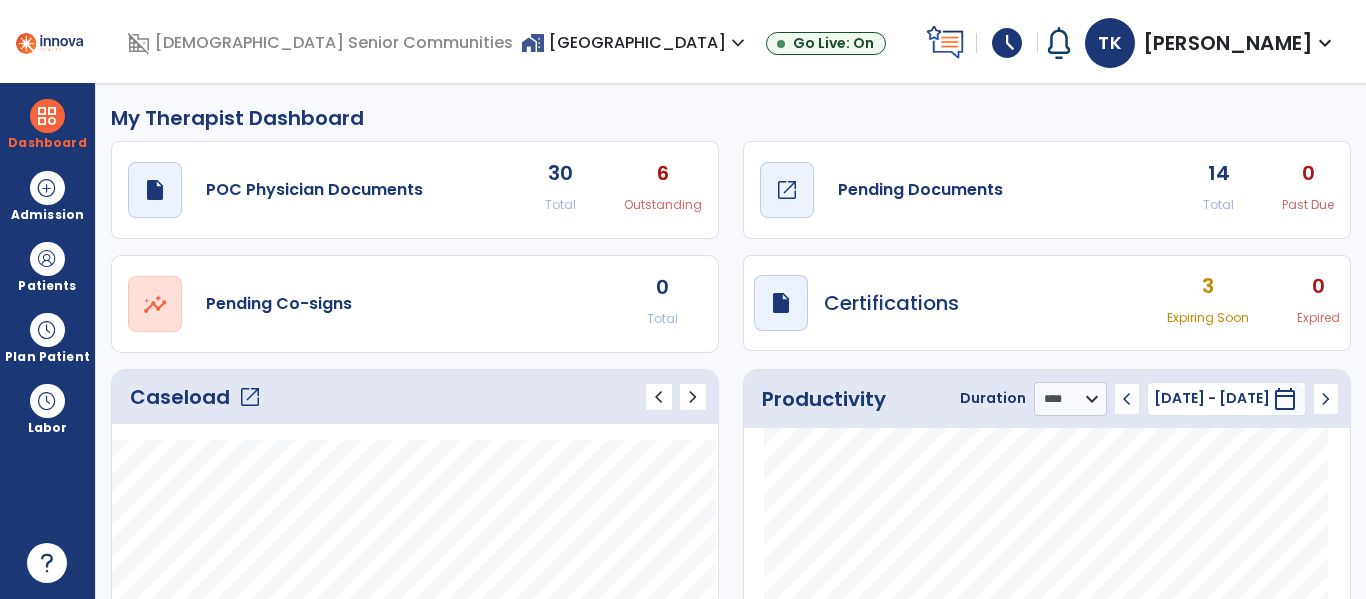 click on "Pending Documents" 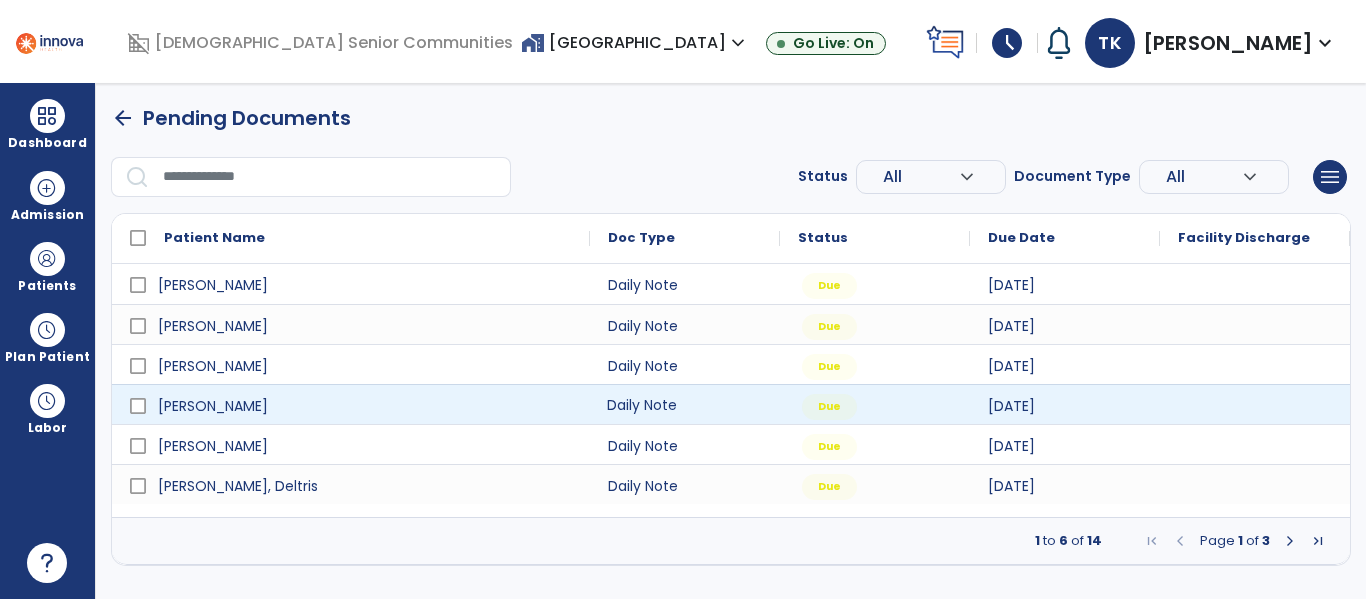click on "Daily Note" at bounding box center (685, 404) 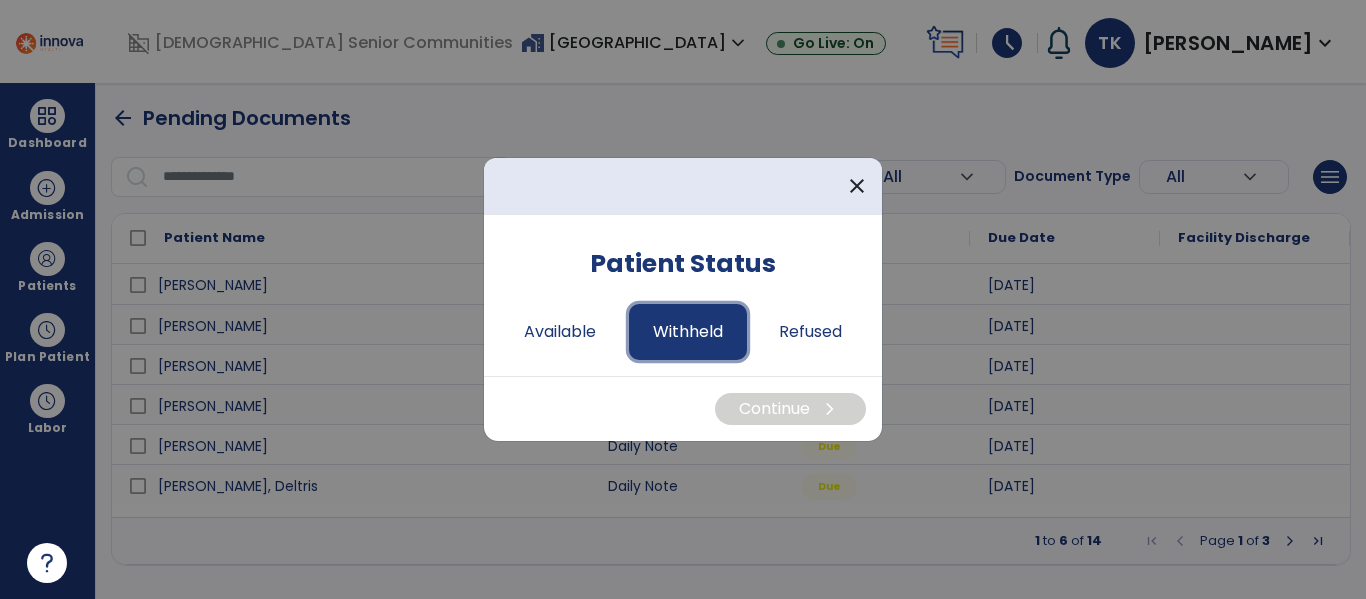 click on "Withheld" at bounding box center (688, 332) 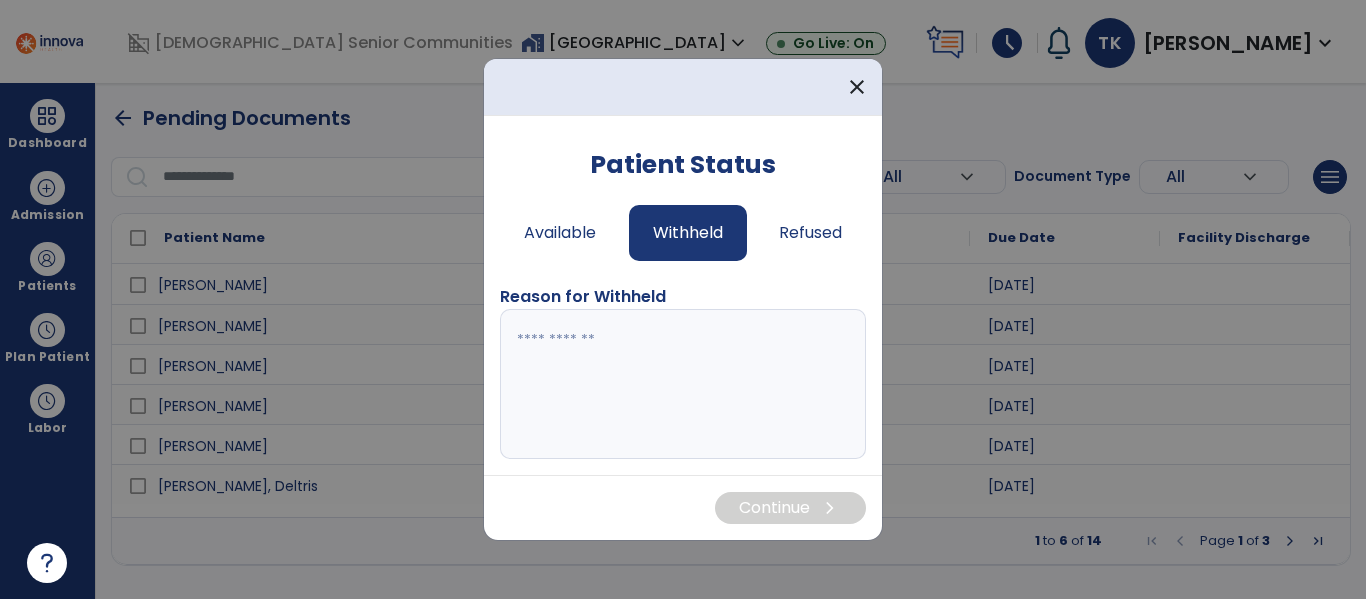 click at bounding box center (683, 384) 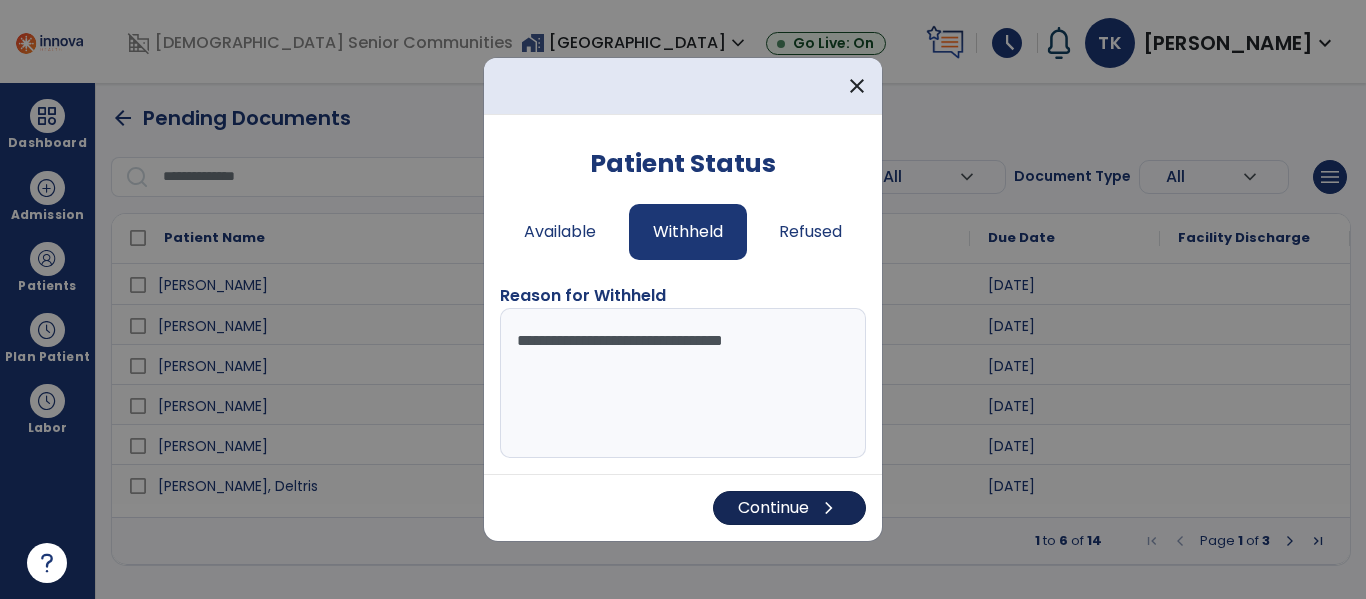 type on "**********" 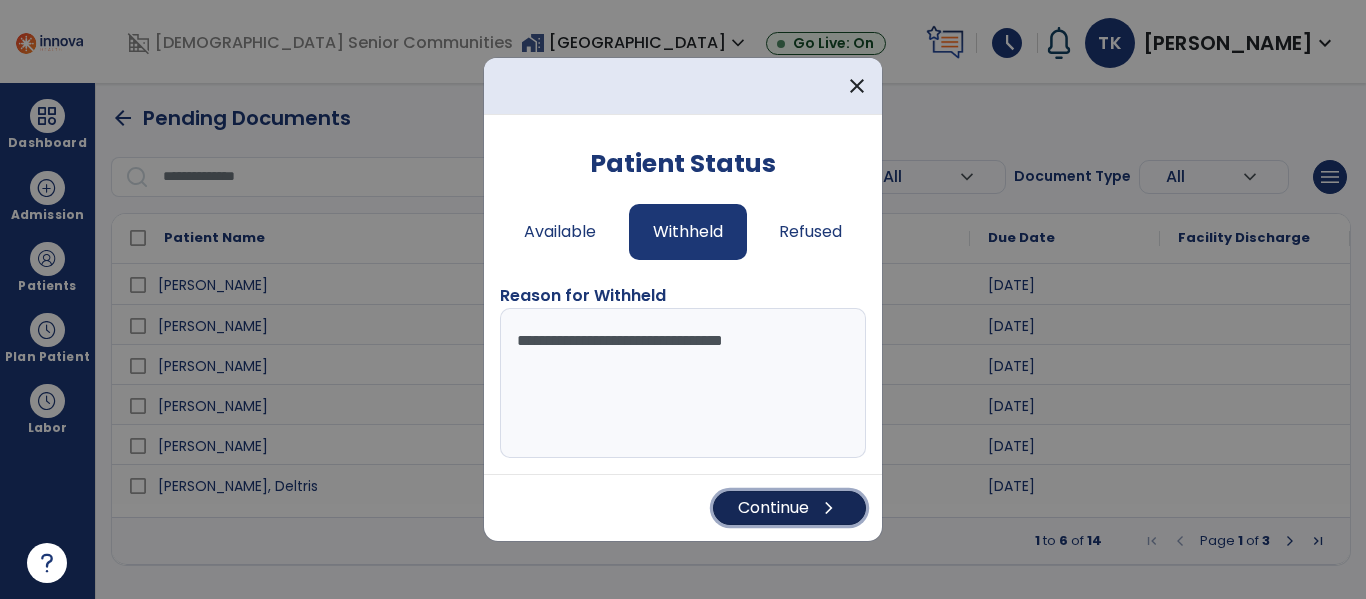 click on "Continue   chevron_right" at bounding box center [789, 508] 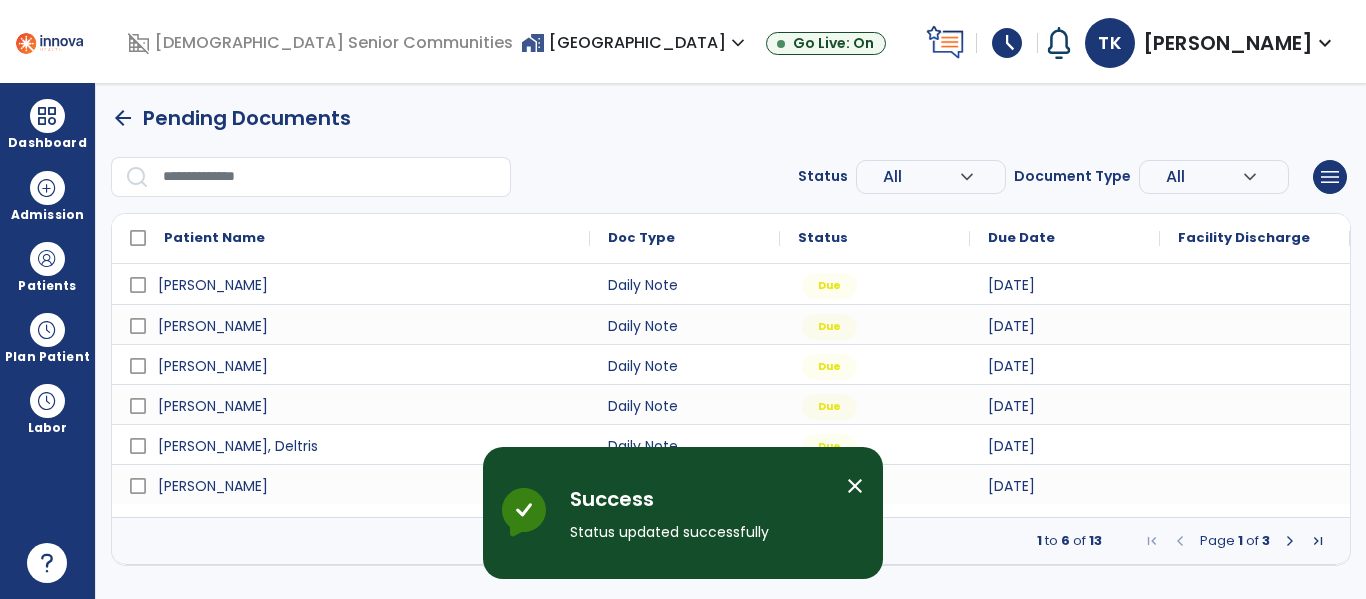 click on "close" at bounding box center [855, 486] 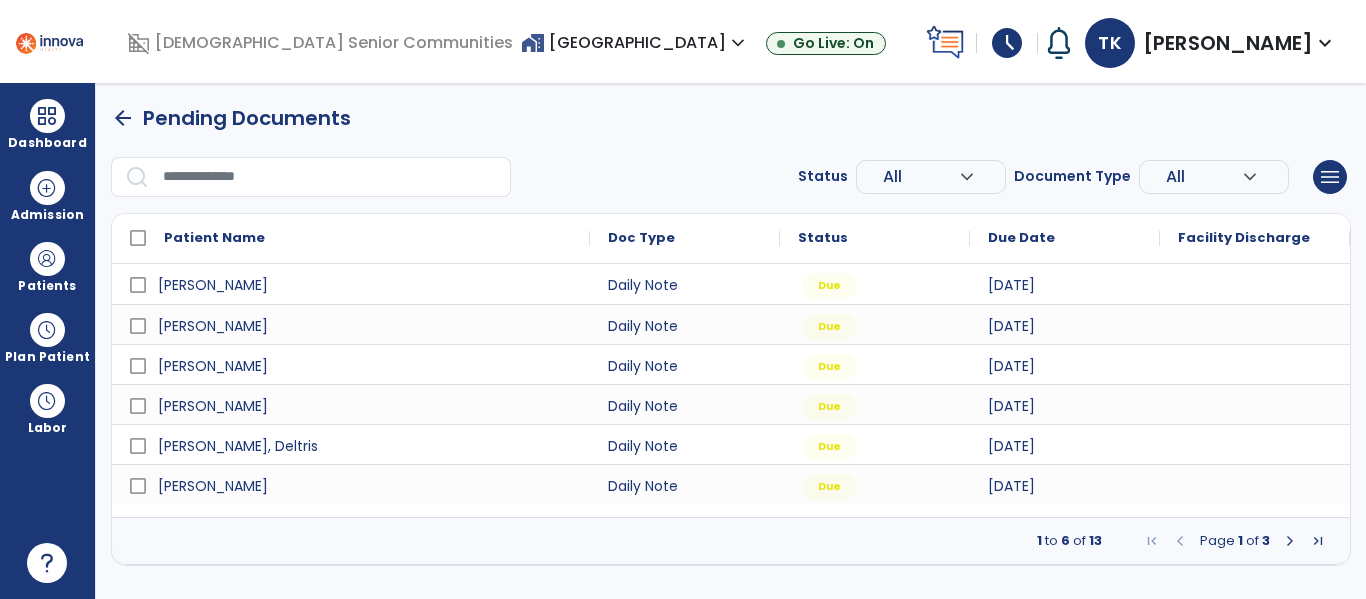 click at bounding box center [1290, 541] 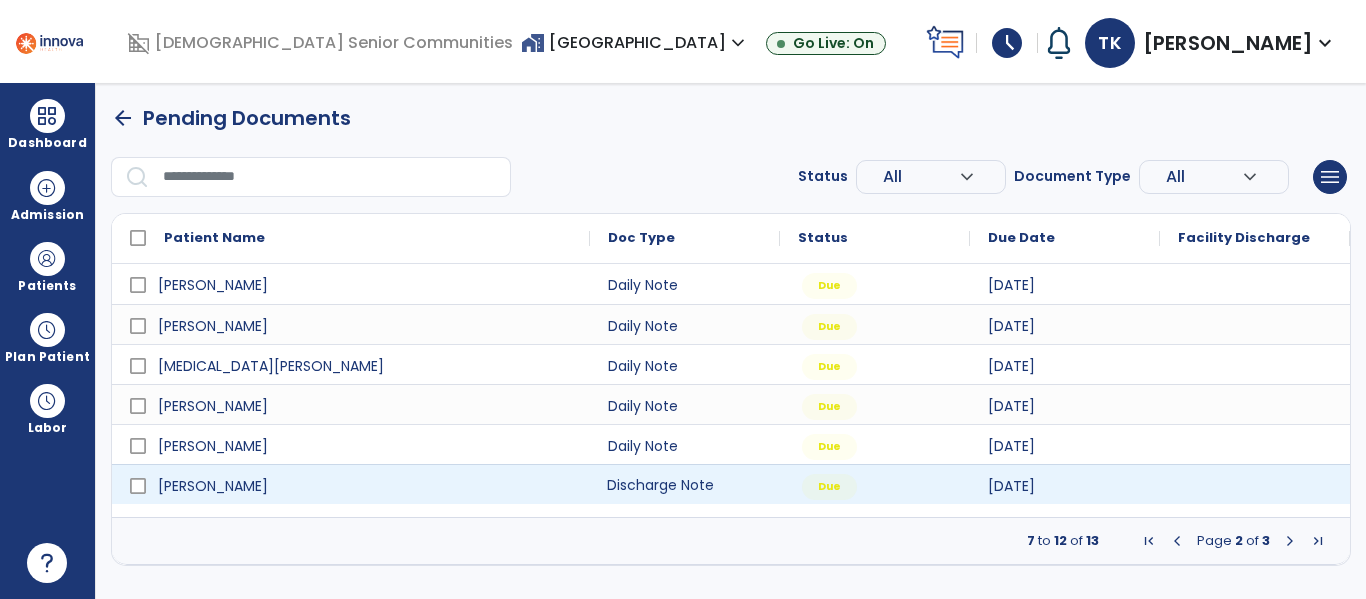 click on "Discharge Note" at bounding box center (685, 484) 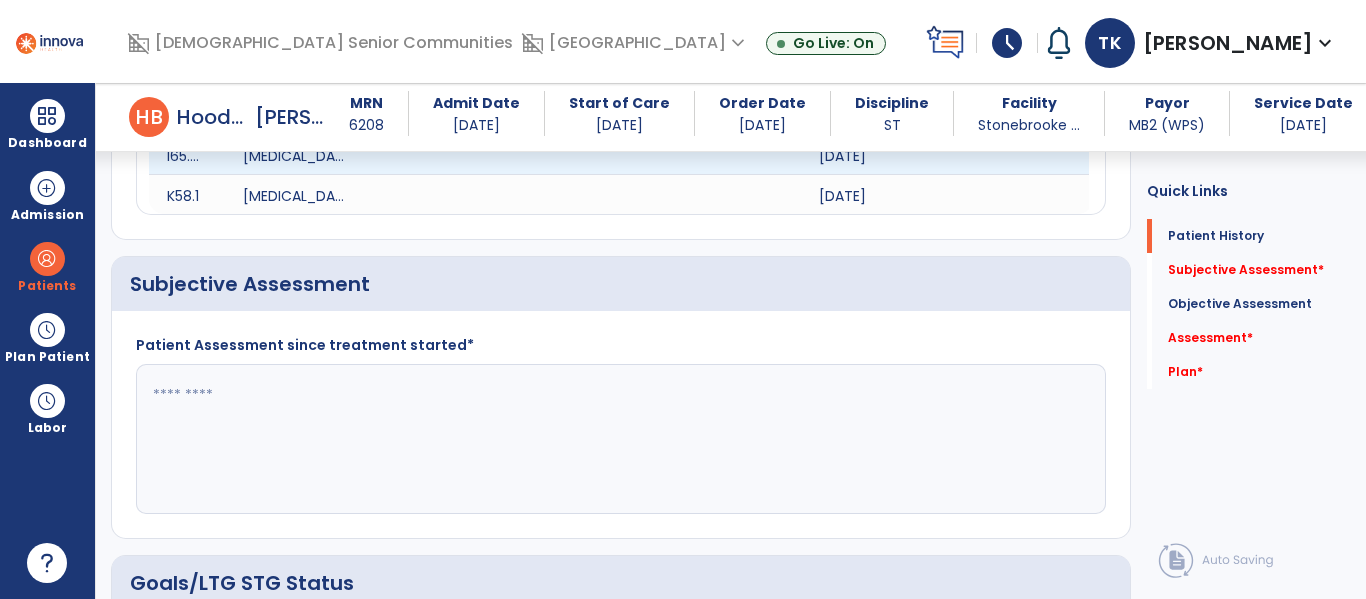 scroll, scrollTop: 502, scrollLeft: 0, axis: vertical 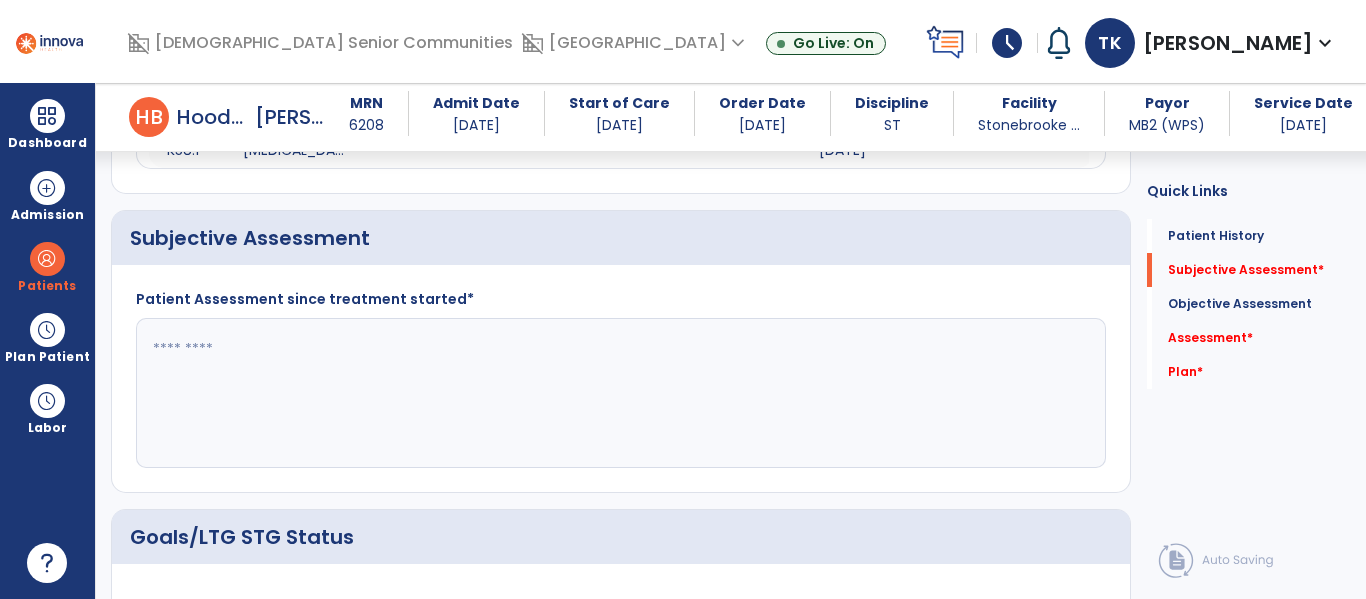 click 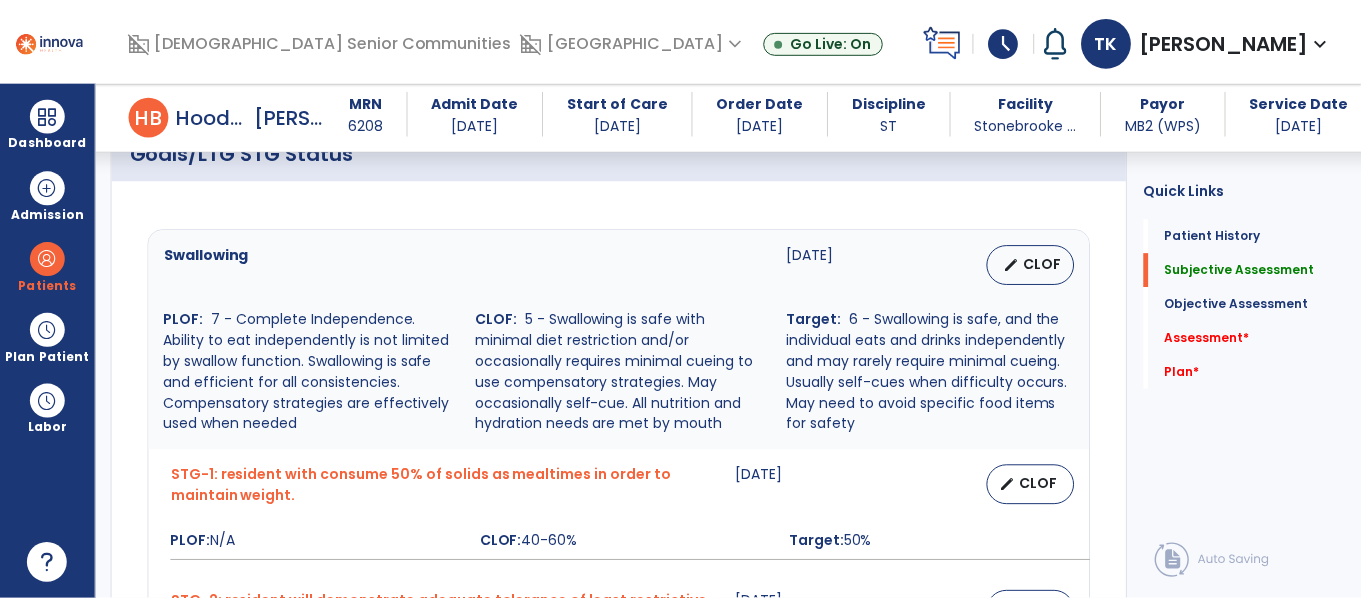 scroll, scrollTop: 827, scrollLeft: 0, axis: vertical 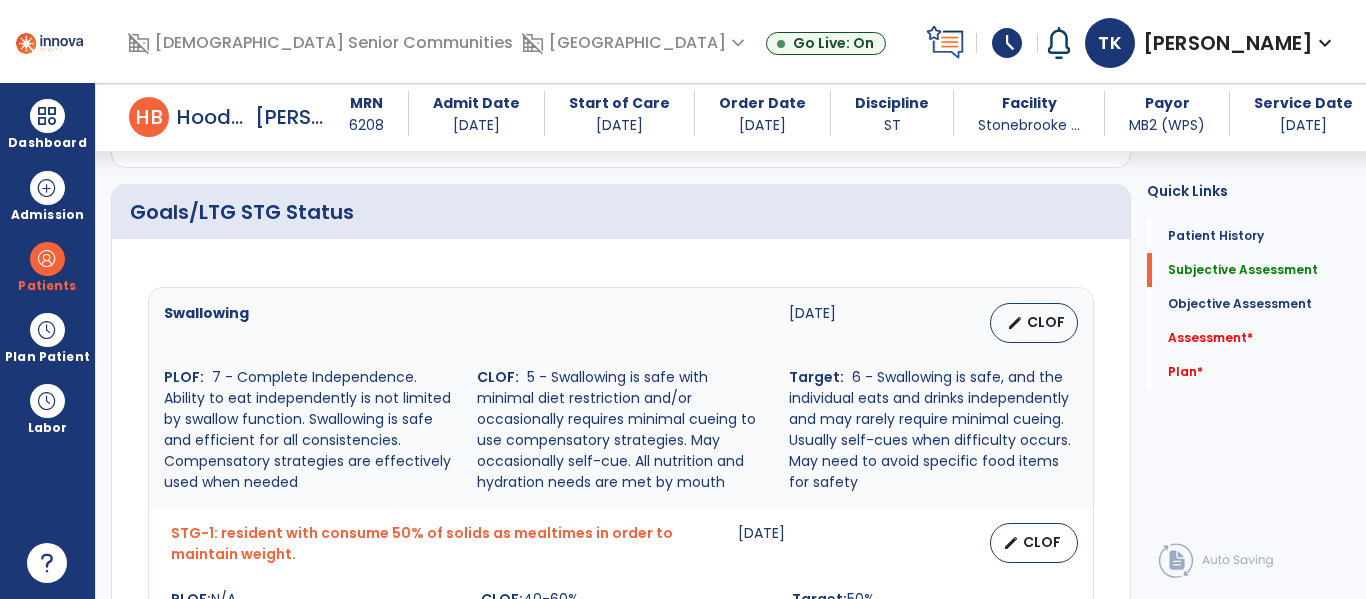 type on "**********" 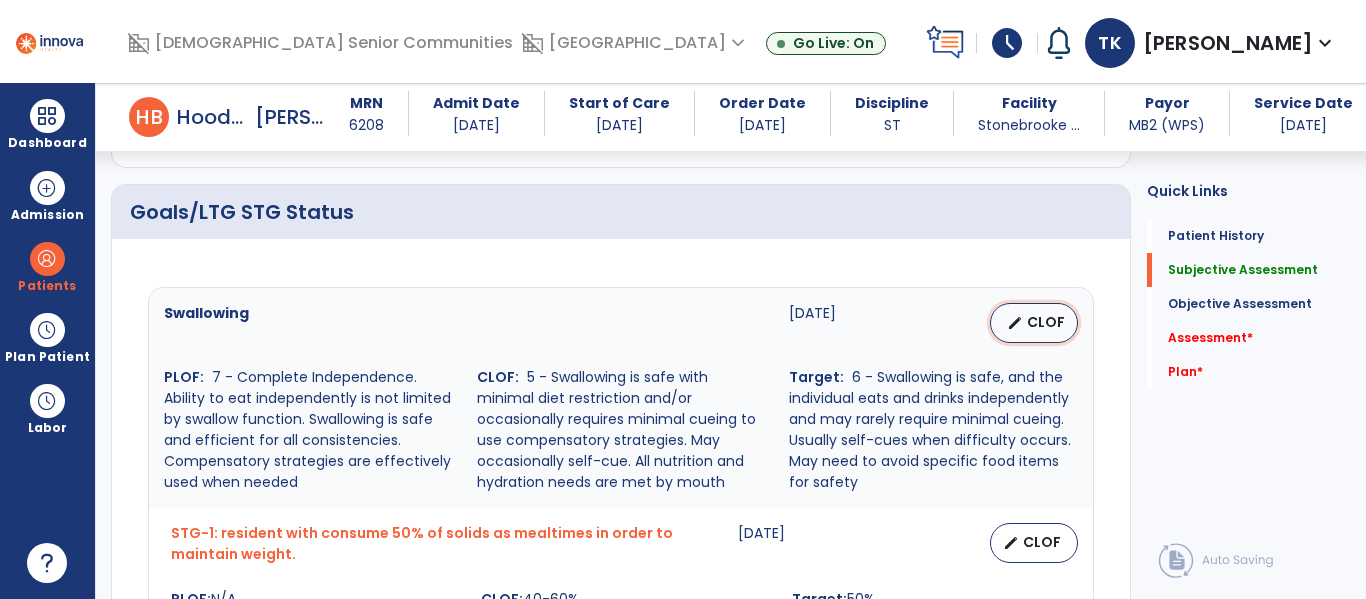 click on "edit   CLOF" at bounding box center [1034, 323] 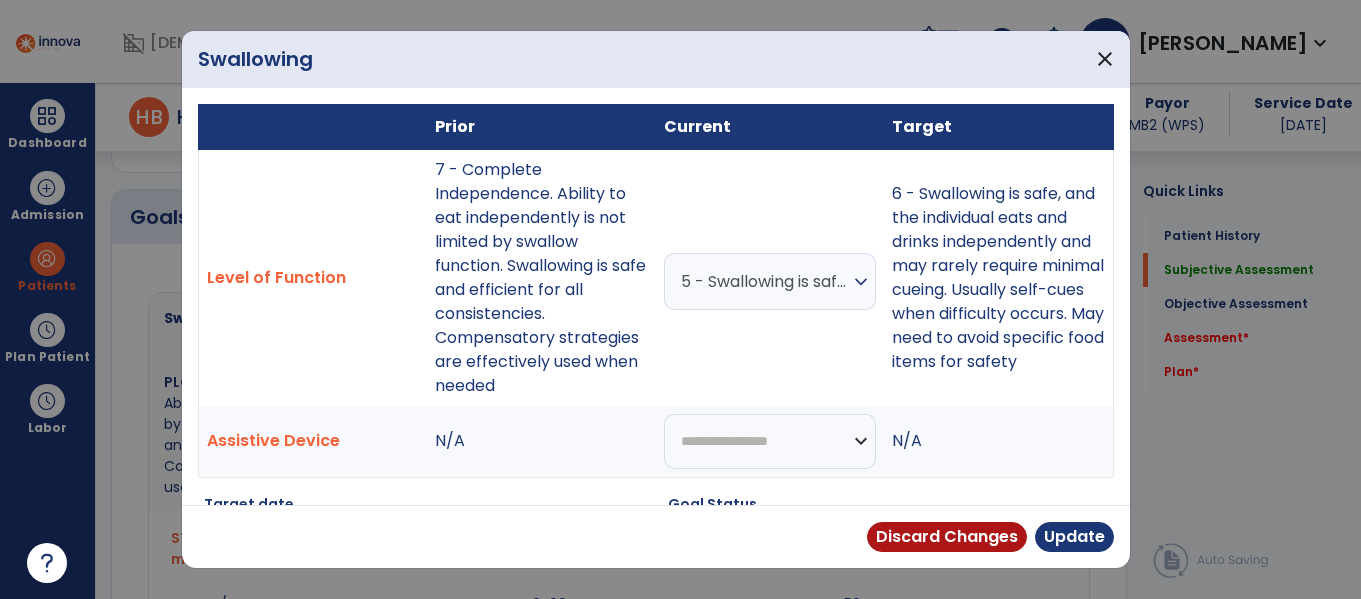 scroll, scrollTop: 827, scrollLeft: 0, axis: vertical 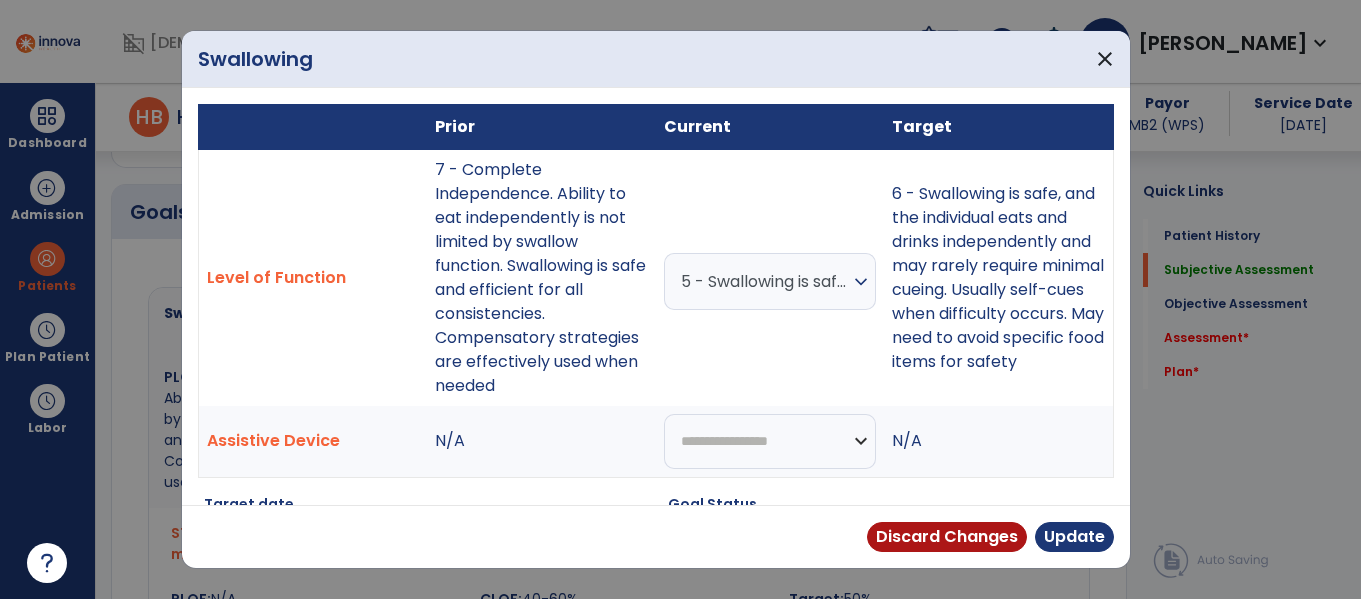 click on "5 - Swallowing is safe with minimal diet restriction and/or occasionally requires minimal cueing to use compensatory strategies. May occasionally self-cue. All nutrition and hydration needs are met by mouth   expand_more" at bounding box center [770, 281] 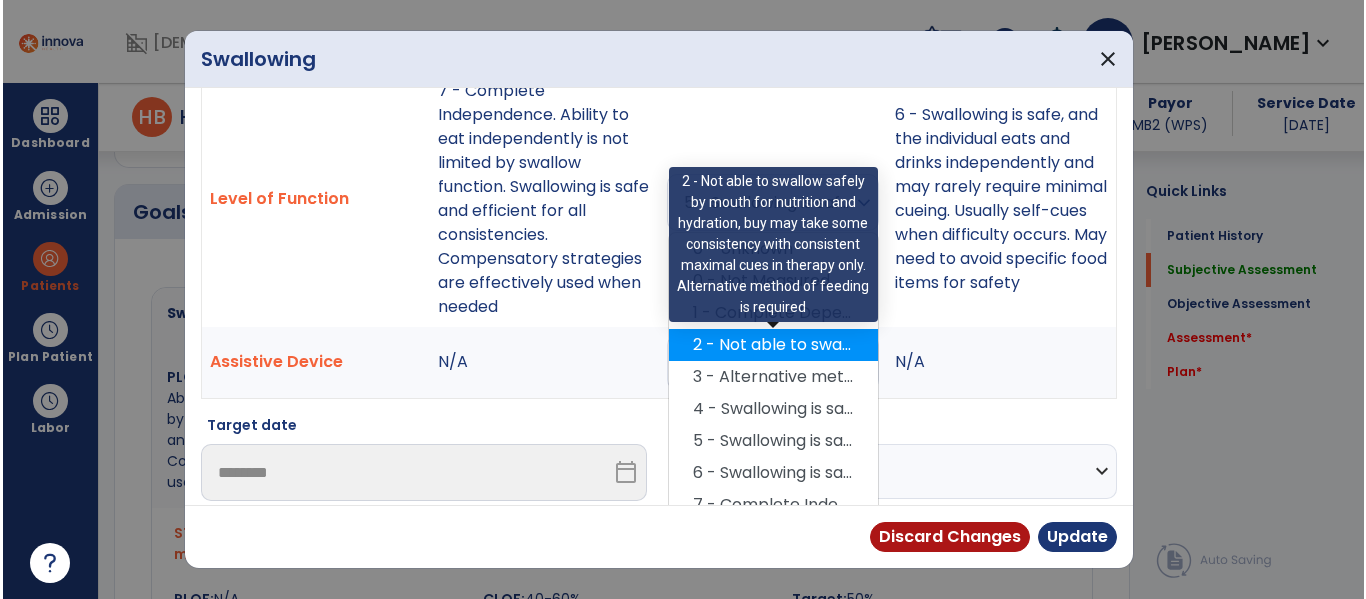 scroll, scrollTop: 97, scrollLeft: 0, axis: vertical 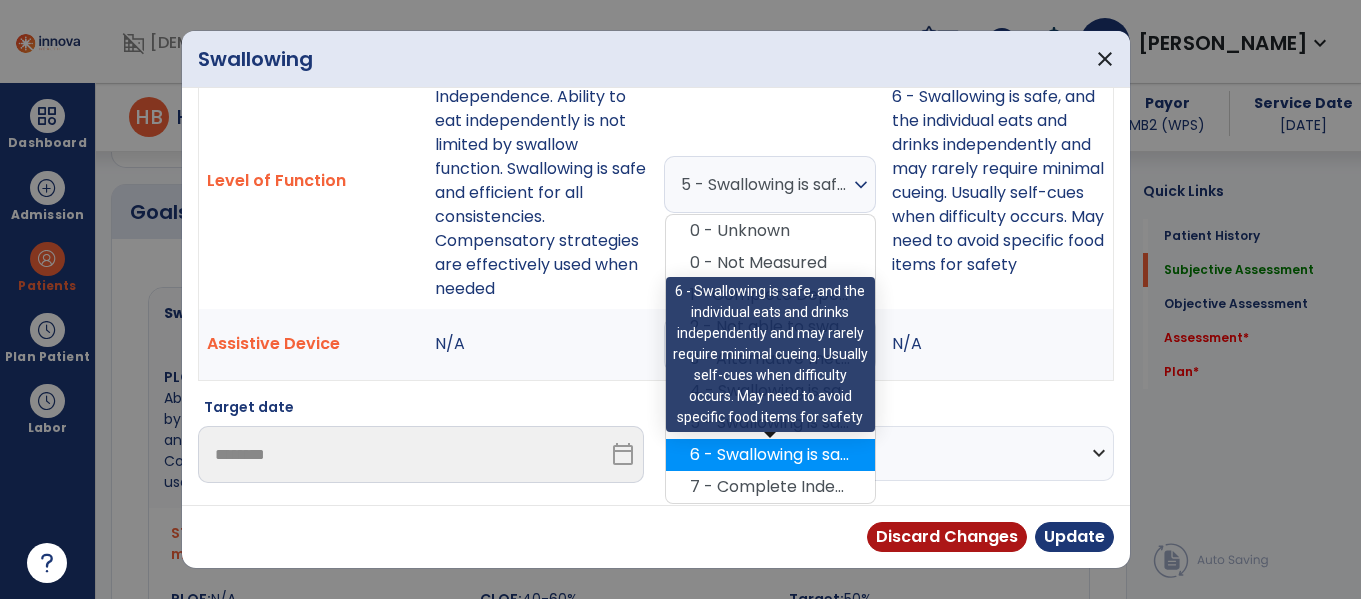 click on "6 - Swallowing is safe, and the individual eats and drinks independently and may rarely require minimal cueing. Usually self-cues when difficulty occurs. May need to avoid specific food items for safety" at bounding box center [770, 455] 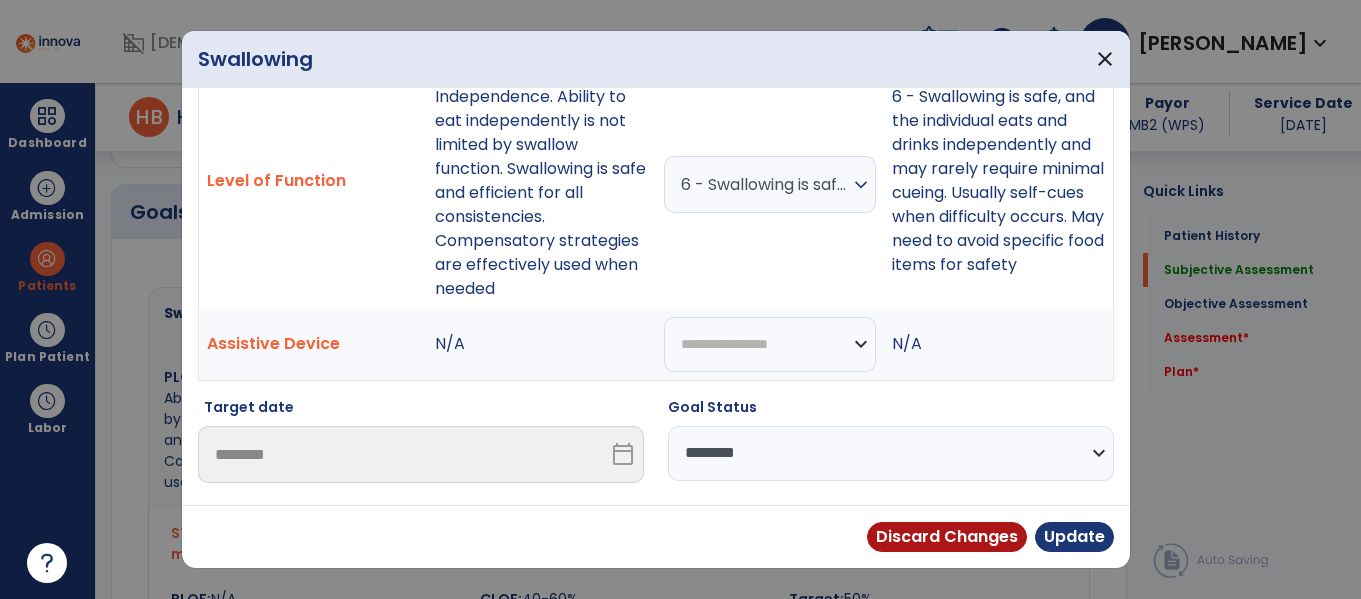 click on "**********" at bounding box center [891, 453] 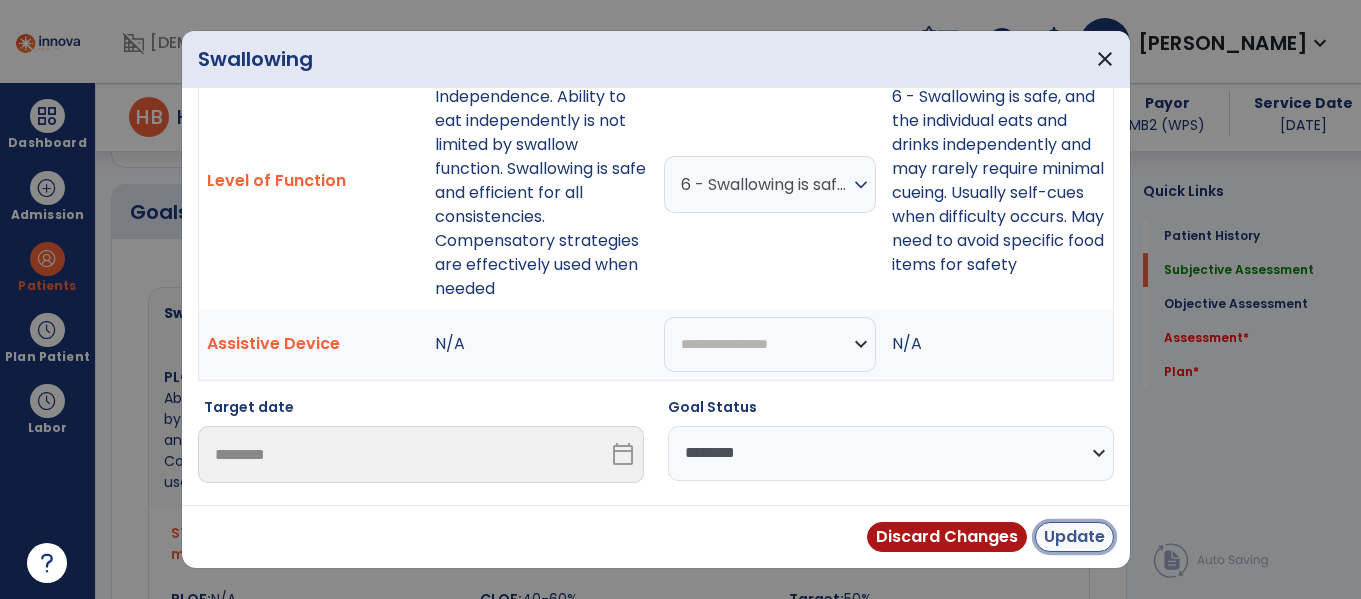 click on "Update" at bounding box center [1074, 537] 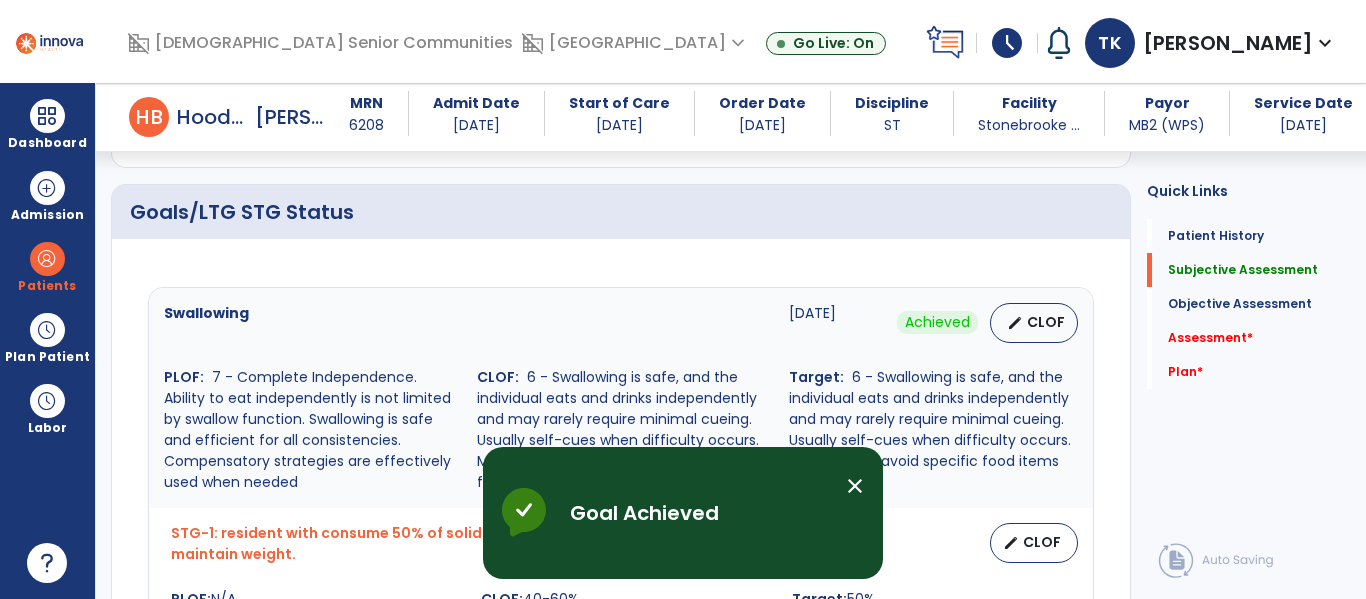 click on "close" at bounding box center (855, 486) 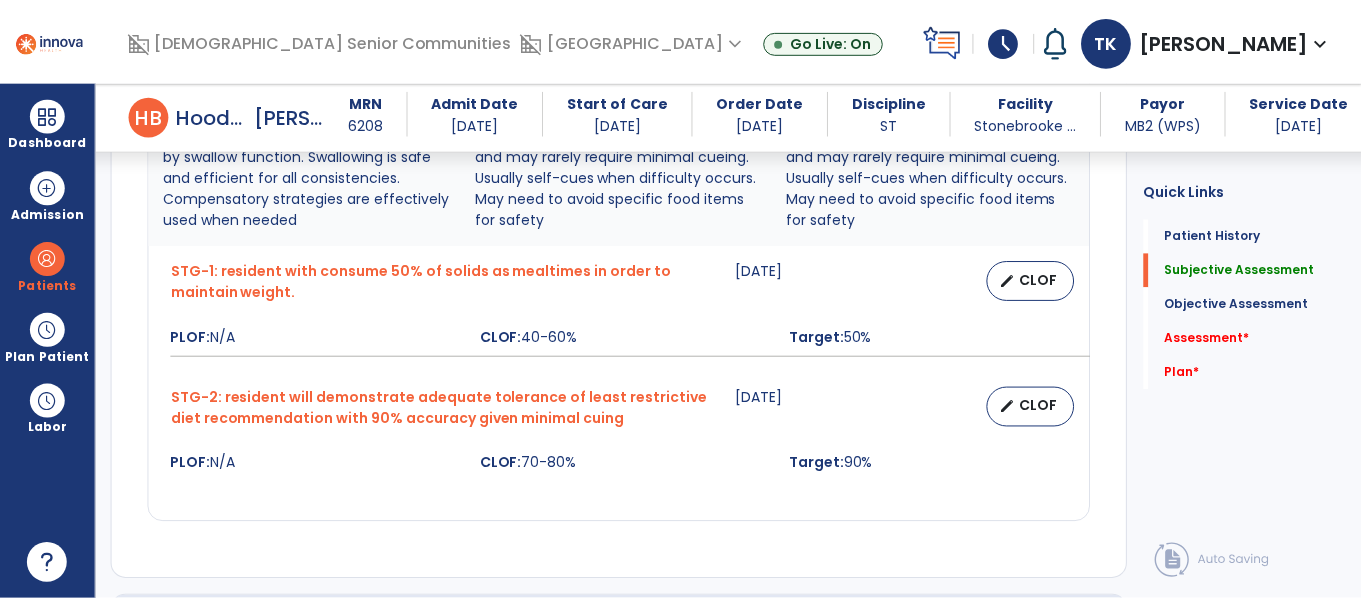 scroll, scrollTop: 1130, scrollLeft: 0, axis: vertical 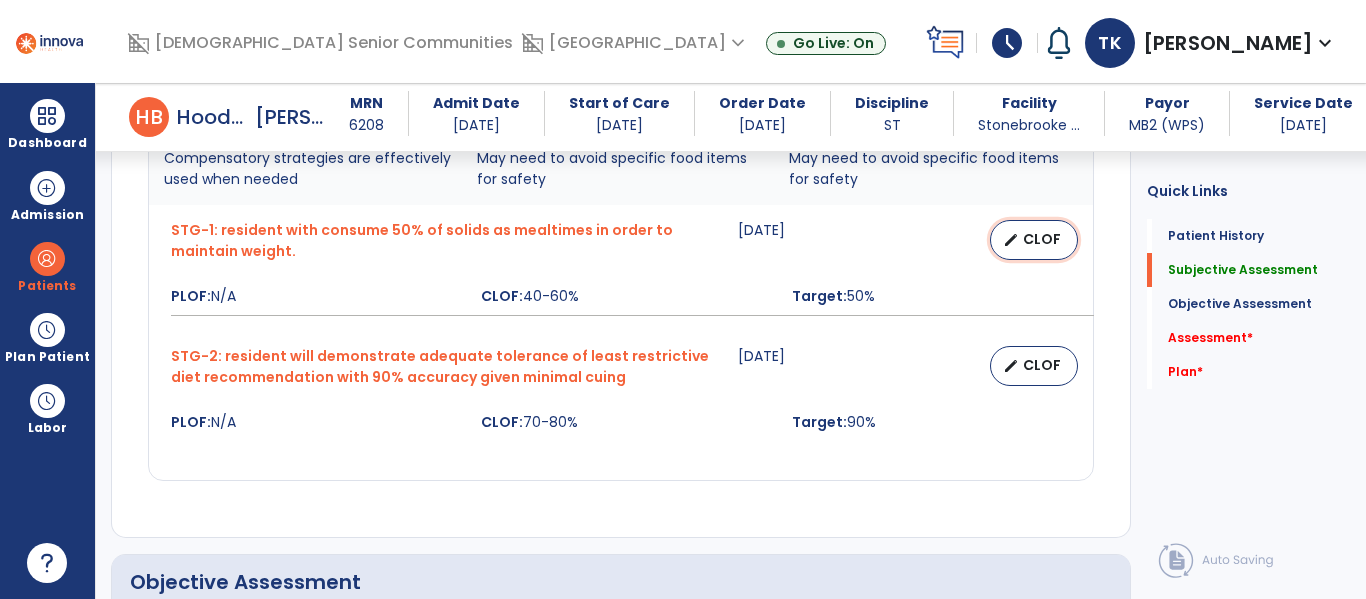 click on "CLOF" at bounding box center (1042, 239) 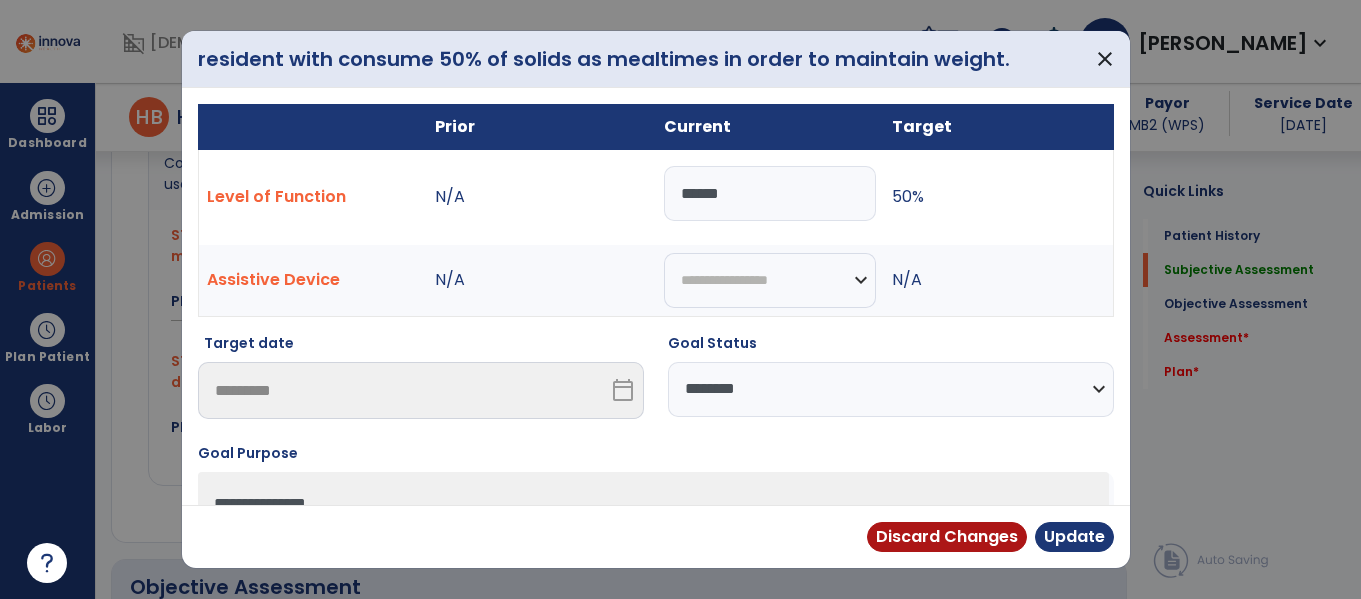 scroll, scrollTop: 1130, scrollLeft: 0, axis: vertical 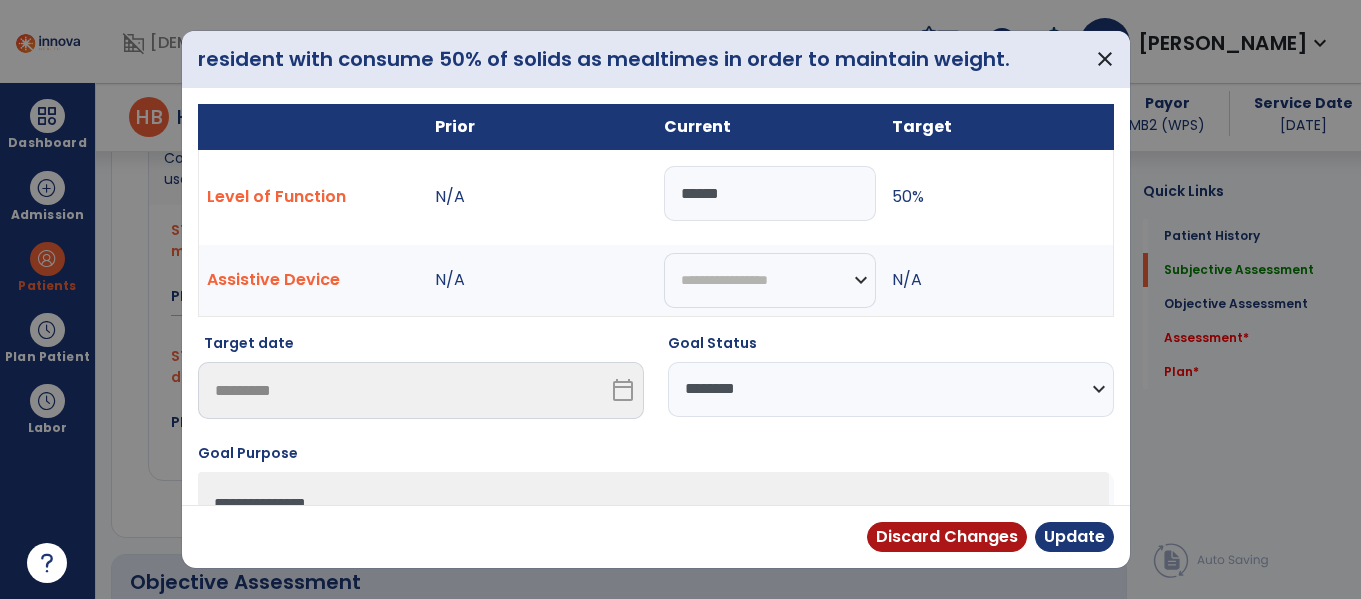 click on "**********" at bounding box center [891, 389] 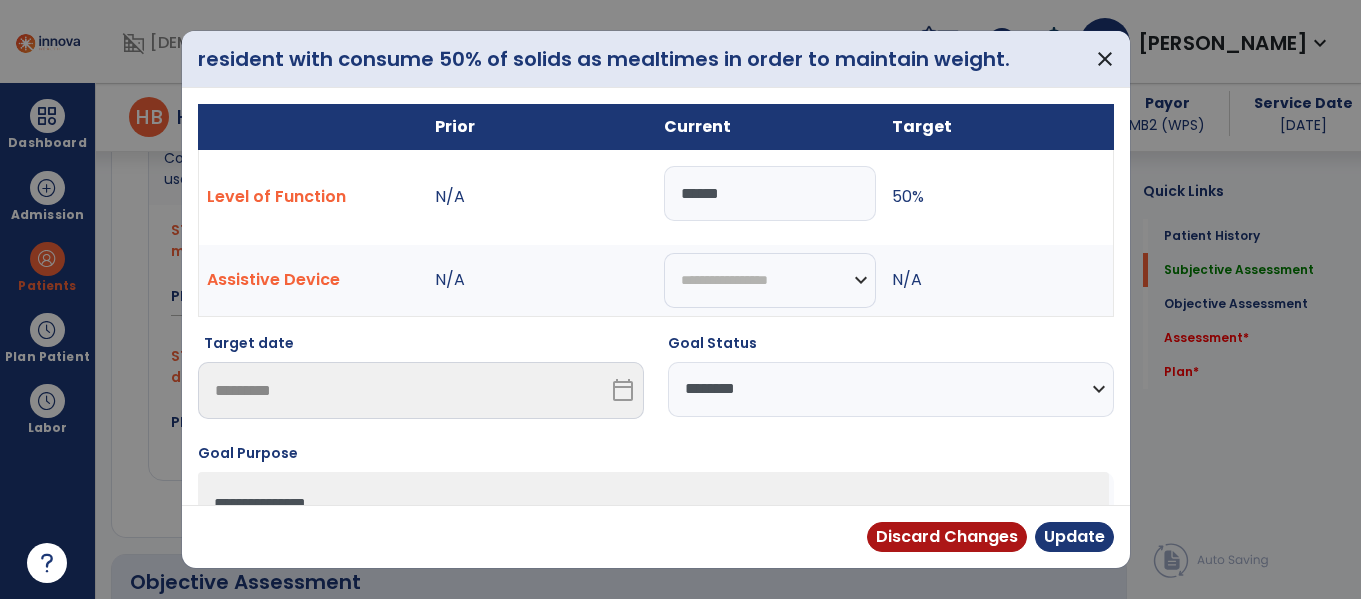 select on "**********" 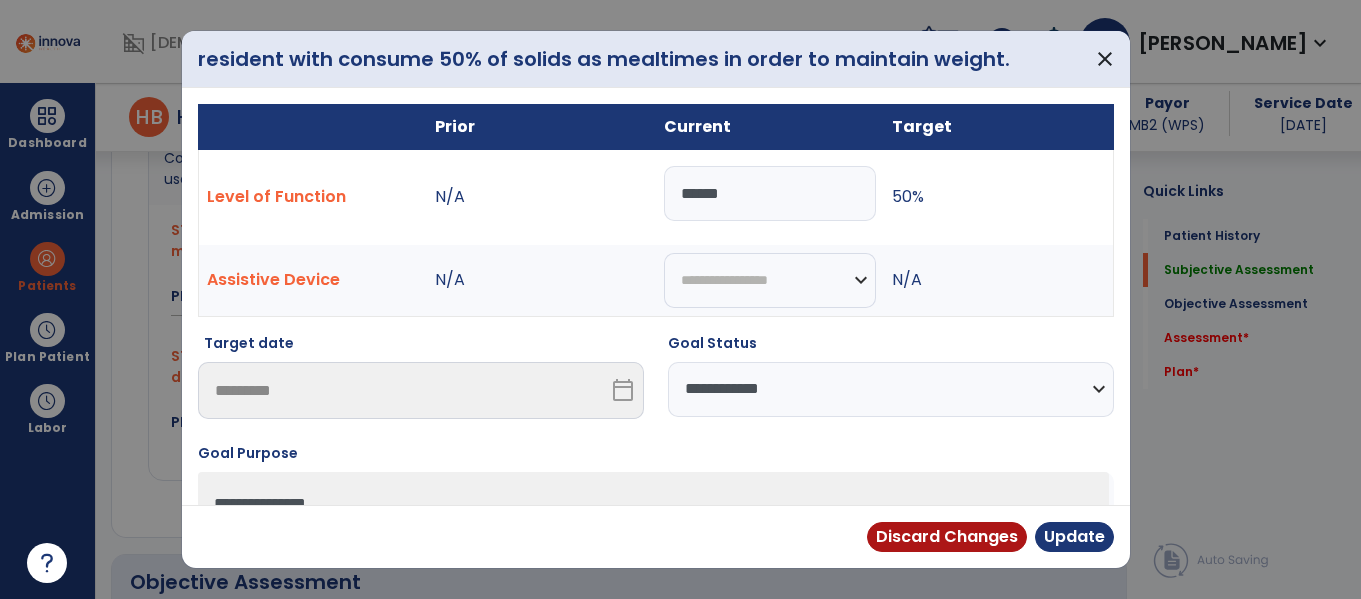 click on "**********" at bounding box center (891, 389) 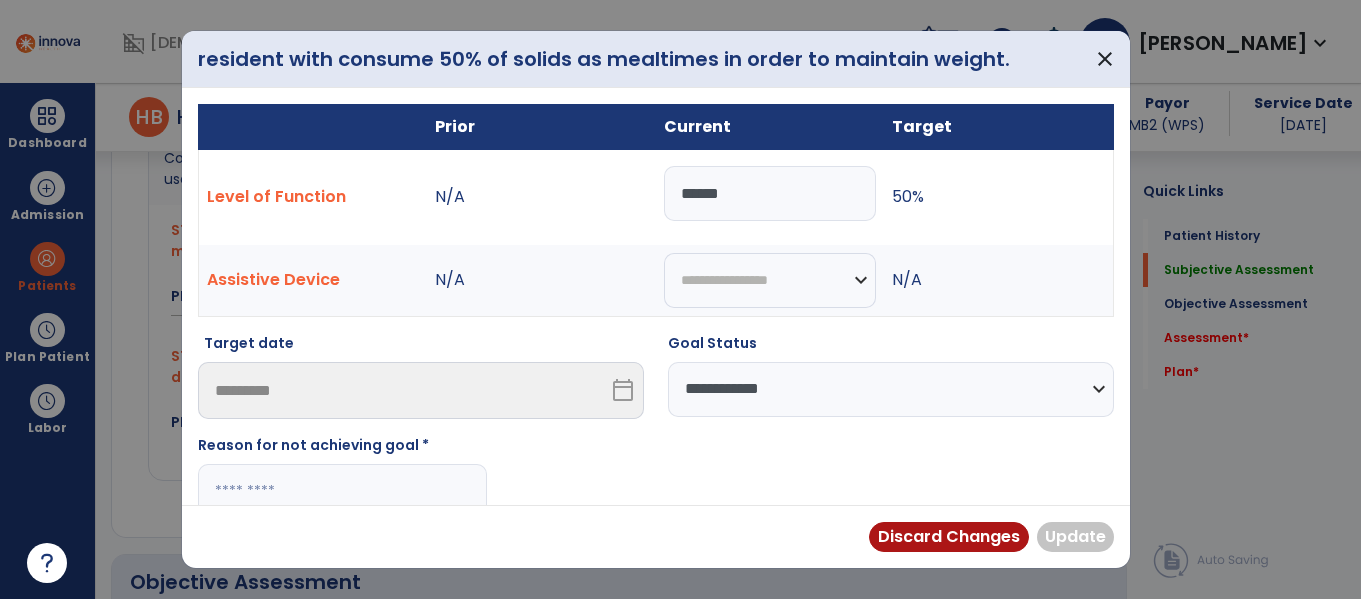 click at bounding box center [342, 491] 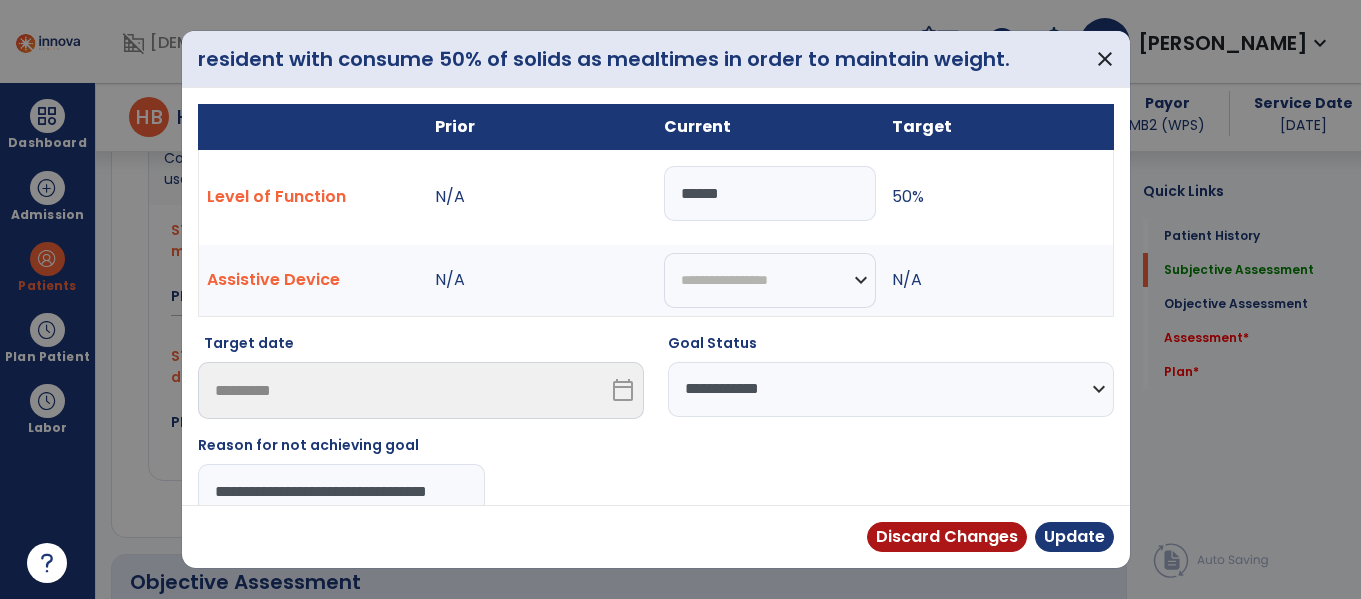 scroll, scrollTop: 0, scrollLeft: 36, axis: horizontal 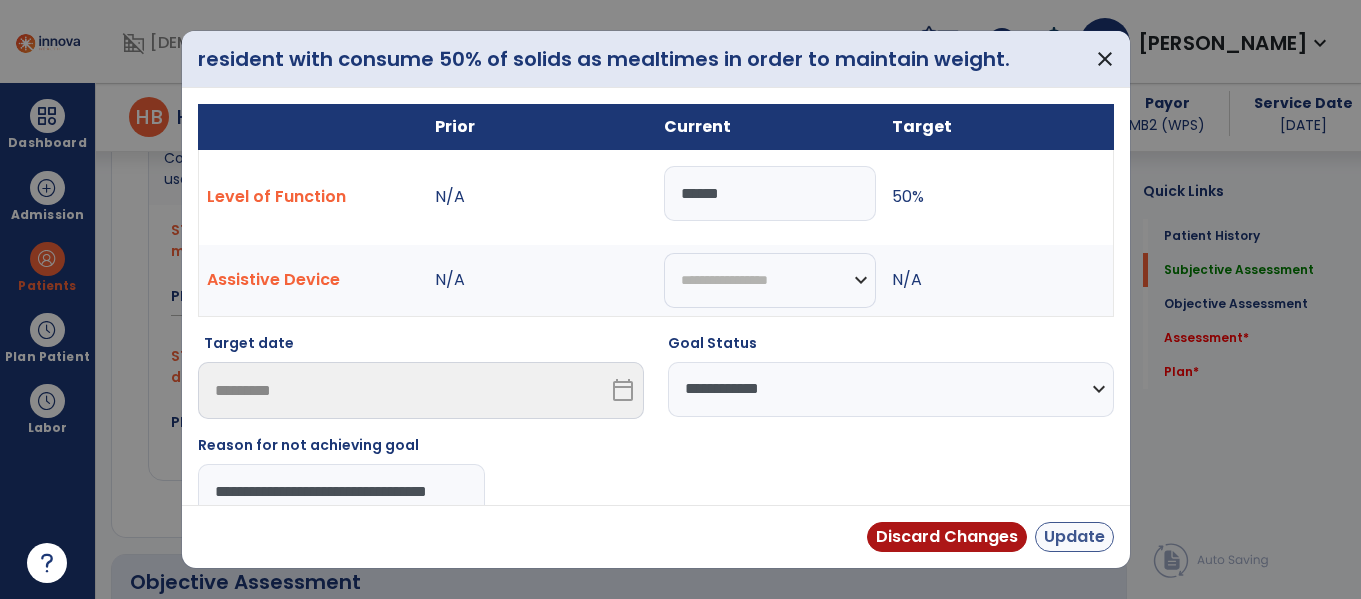 type on "**********" 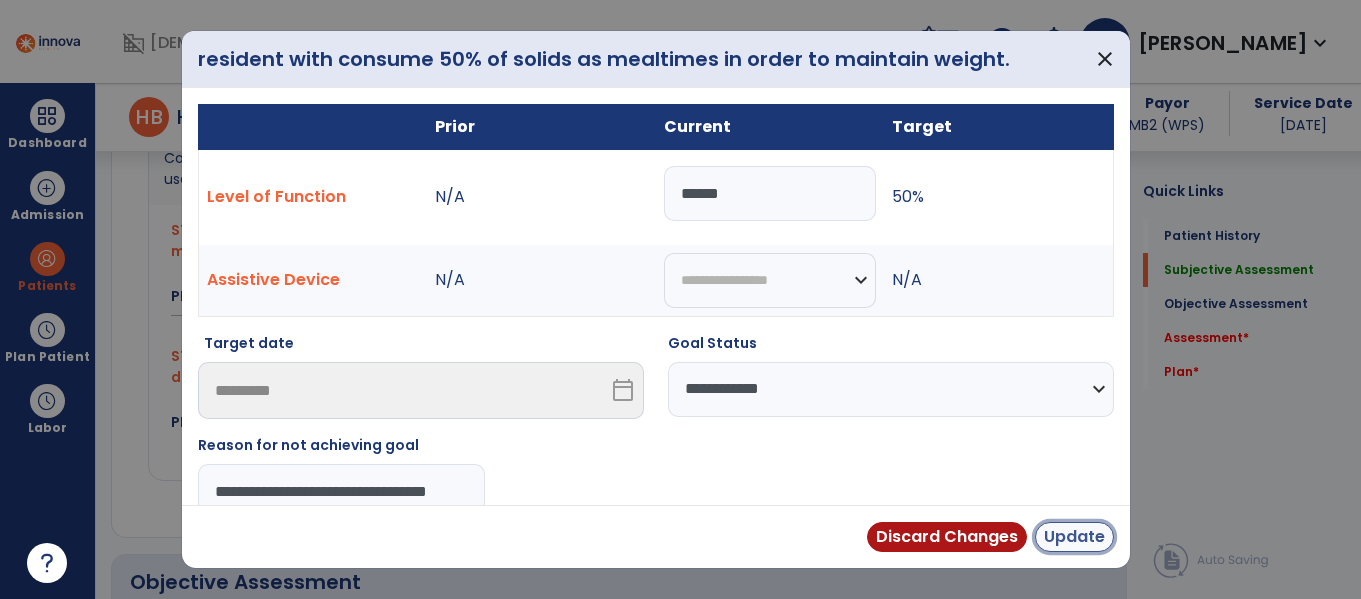 click on "Update" at bounding box center [1074, 537] 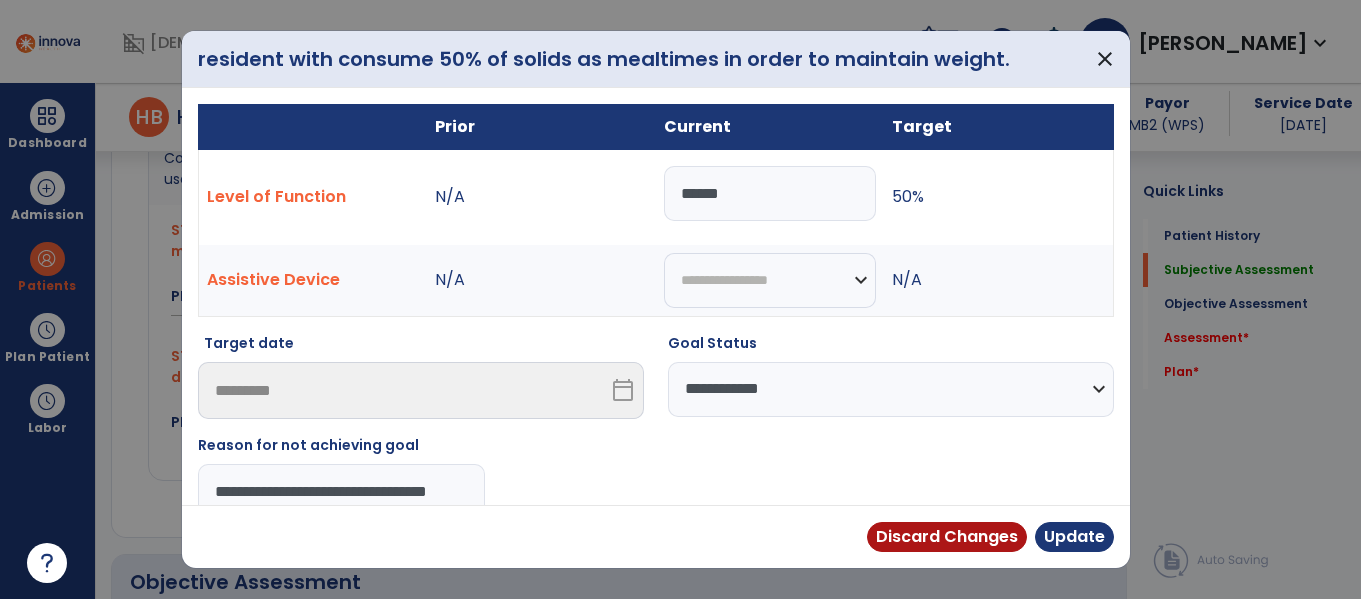 scroll, scrollTop: 0, scrollLeft: 0, axis: both 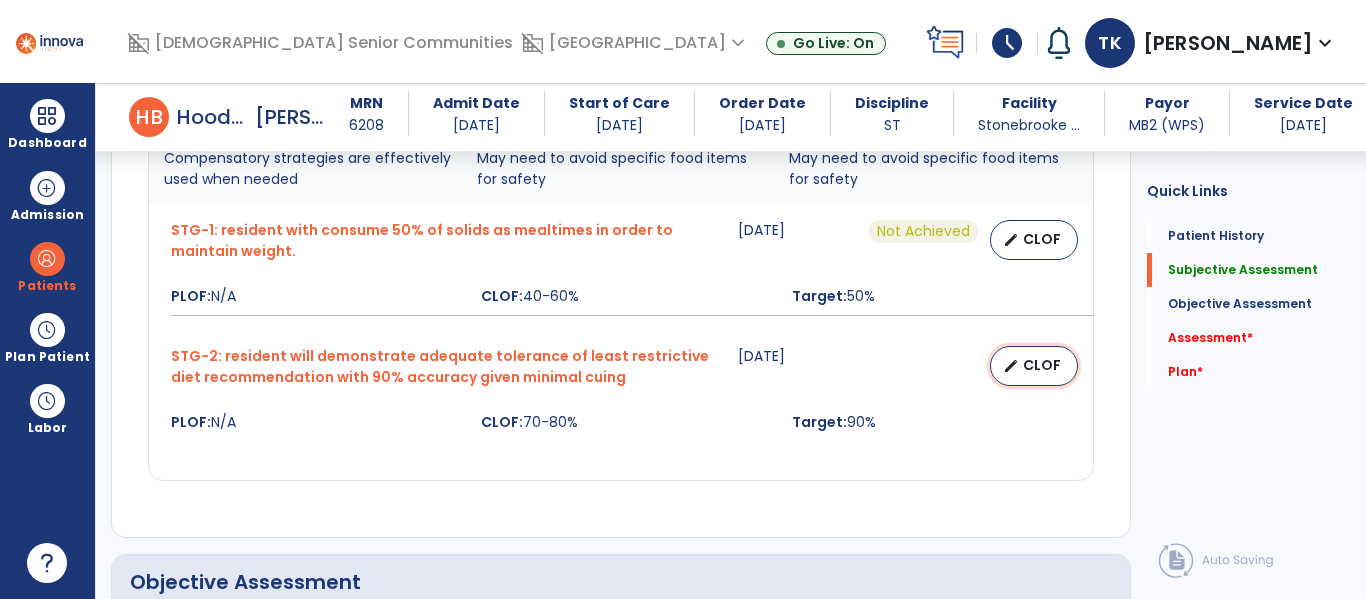 click on "edit" at bounding box center (1011, 366) 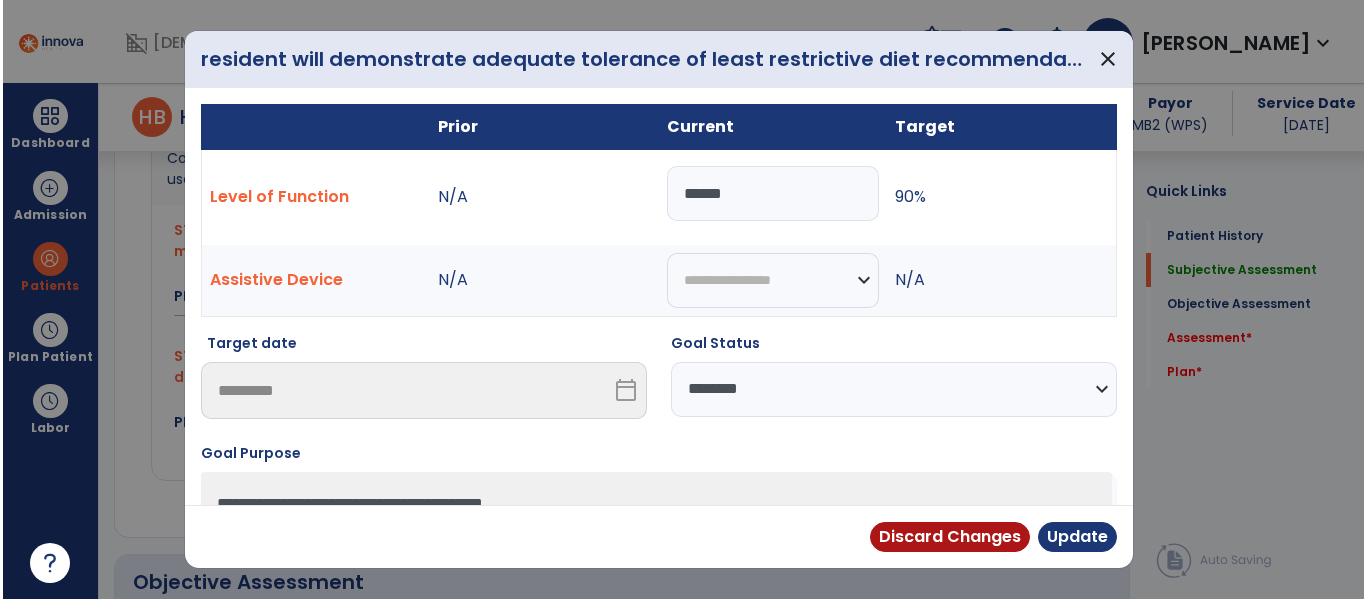 scroll, scrollTop: 1130, scrollLeft: 0, axis: vertical 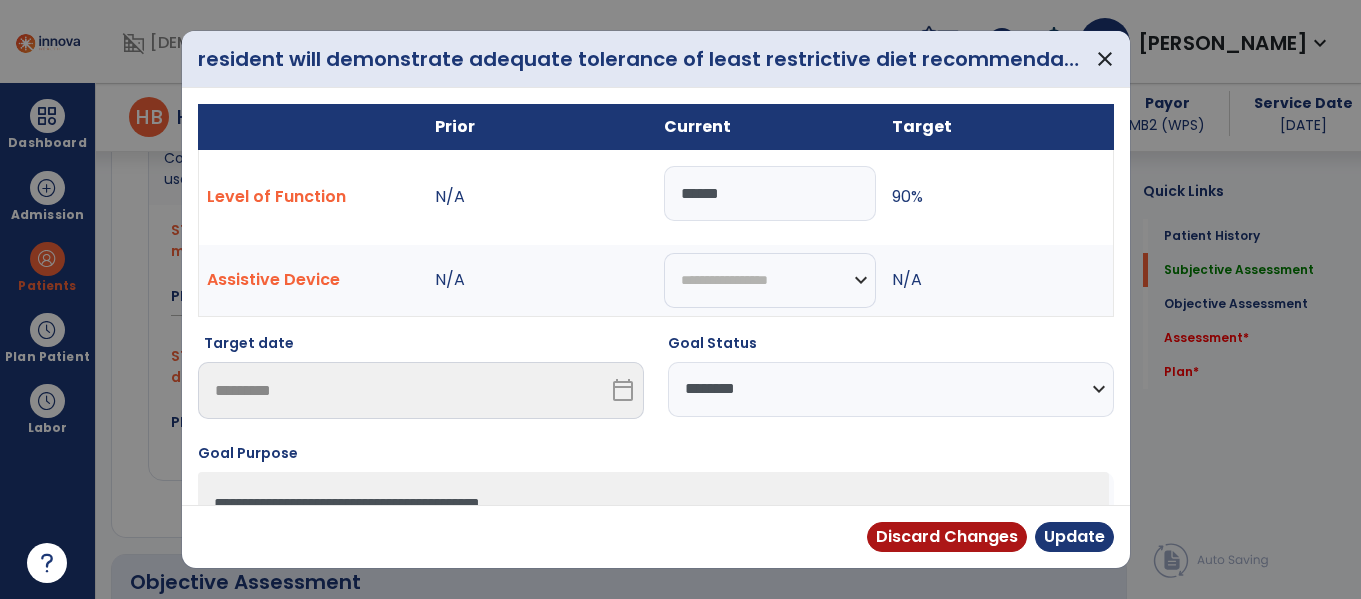 click on "**********" at bounding box center (891, 389) 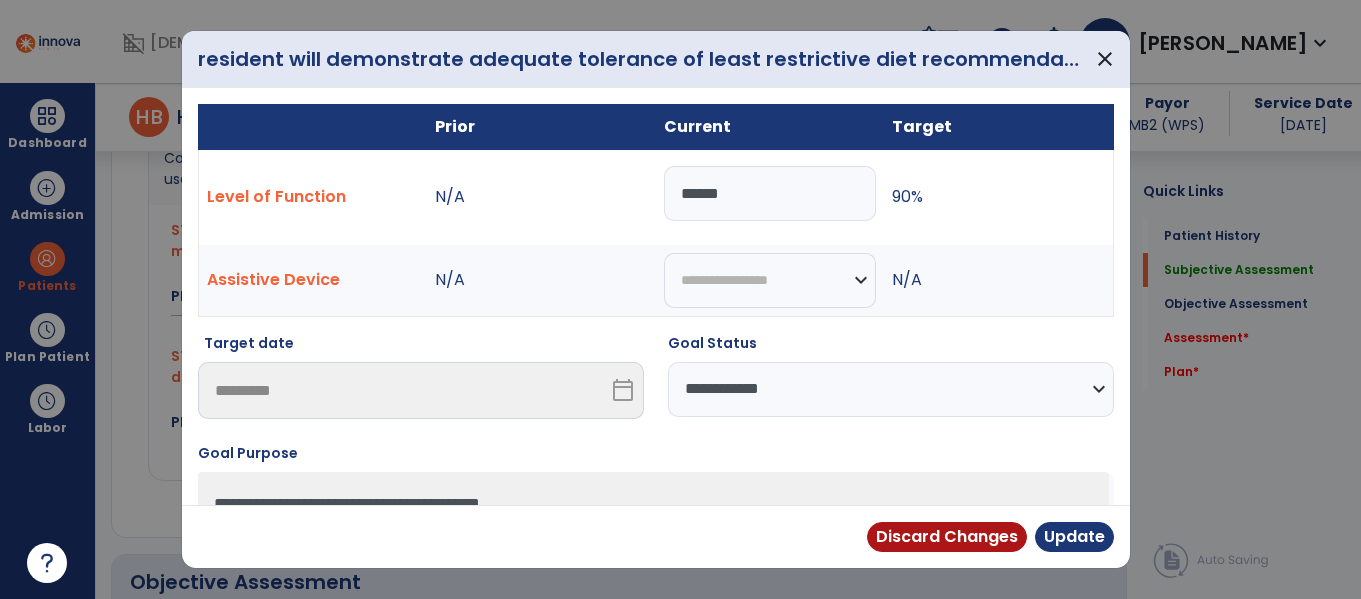 click on "**********" at bounding box center [891, 389] 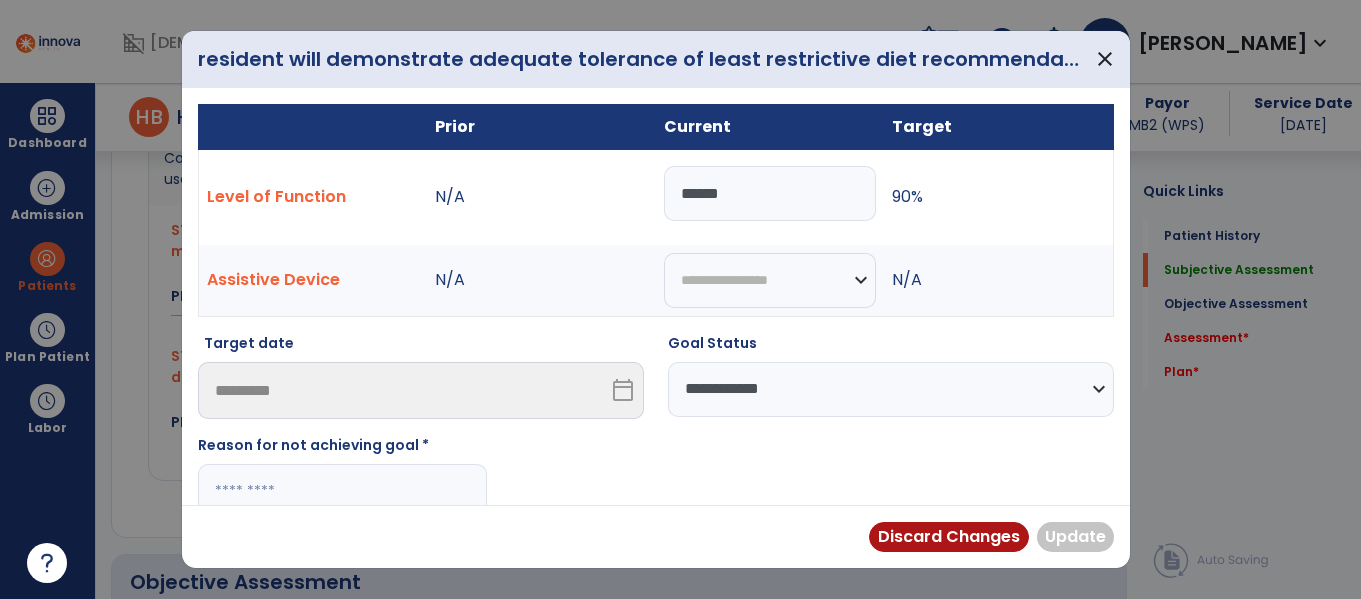 click at bounding box center (342, 491) 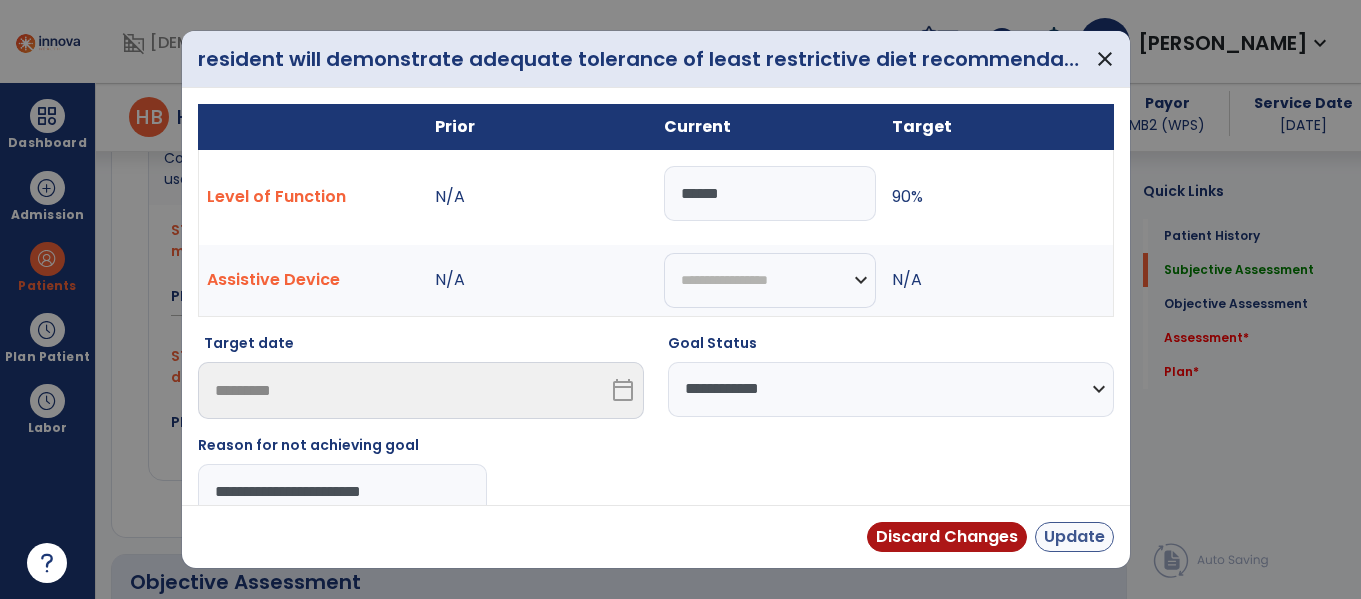 type on "**********" 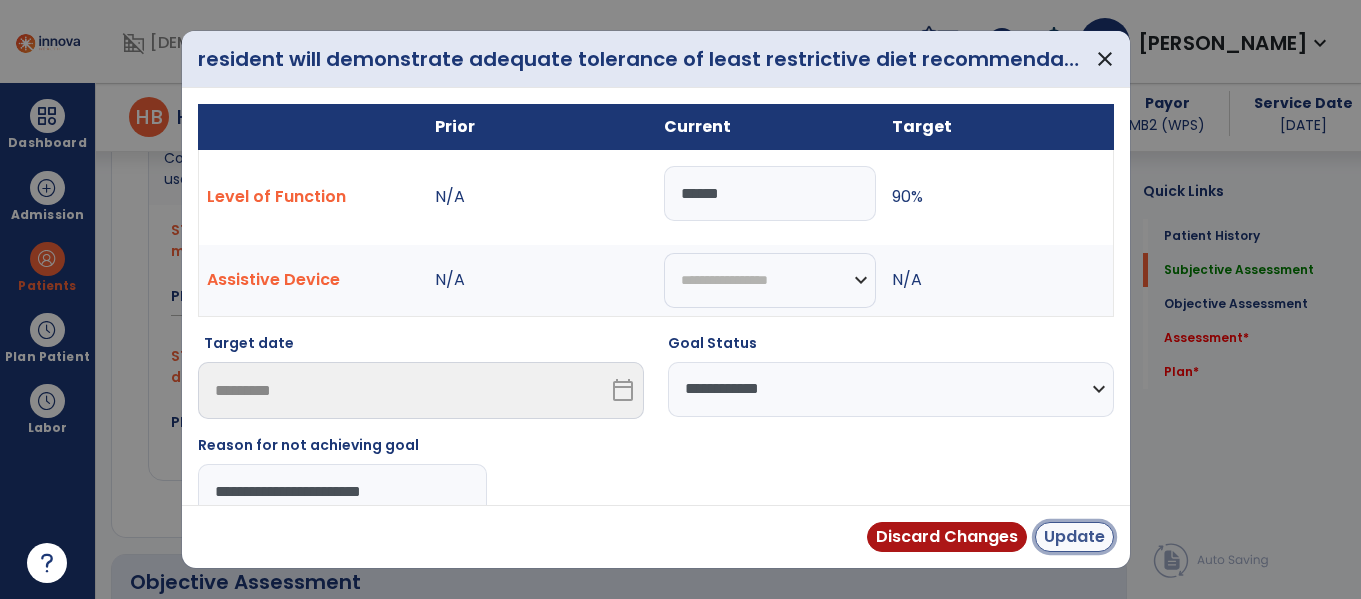 click on "Update" at bounding box center [1074, 537] 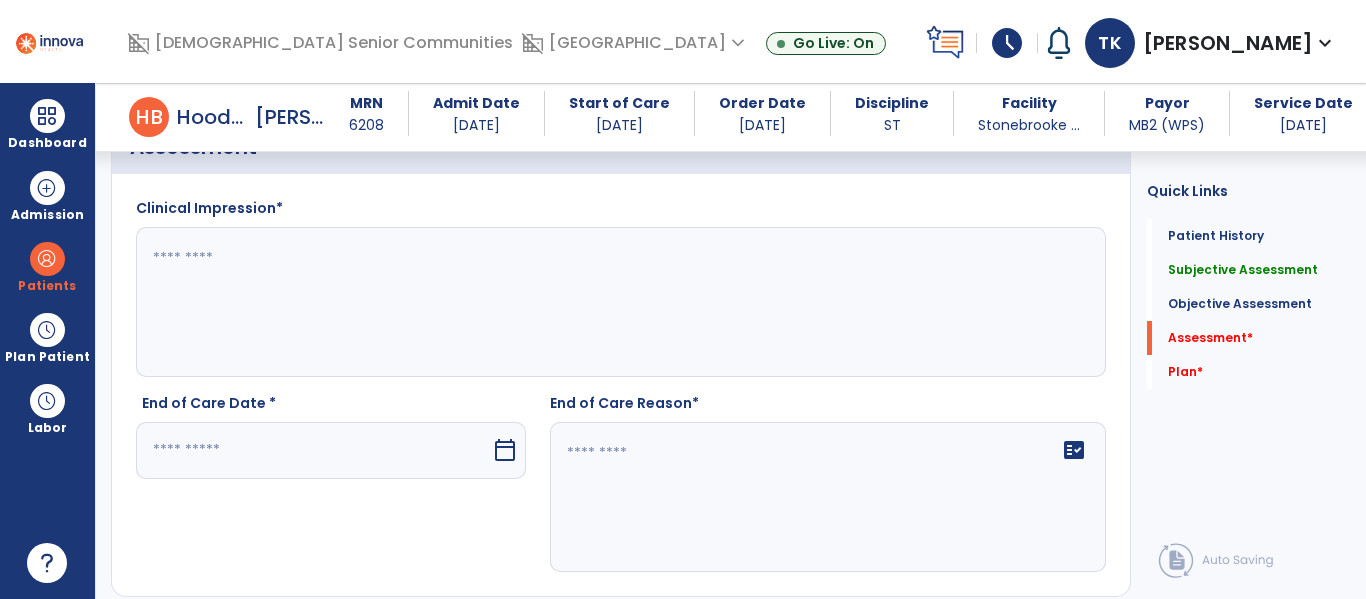 scroll, scrollTop: 1823, scrollLeft: 0, axis: vertical 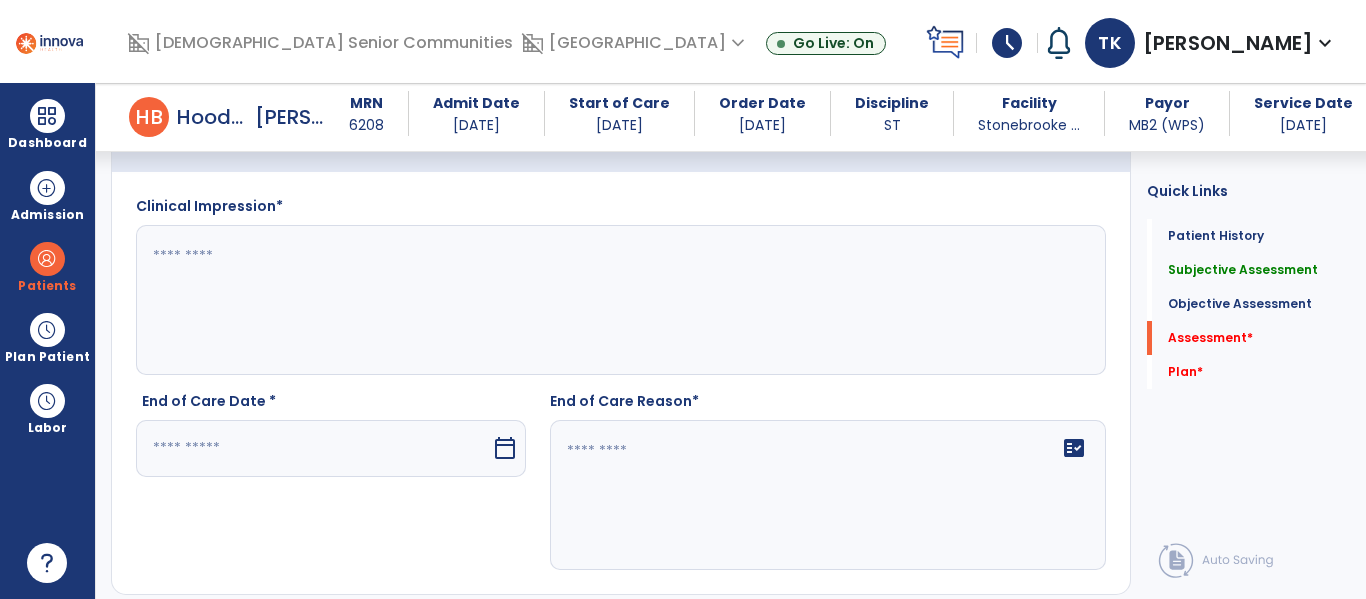 click 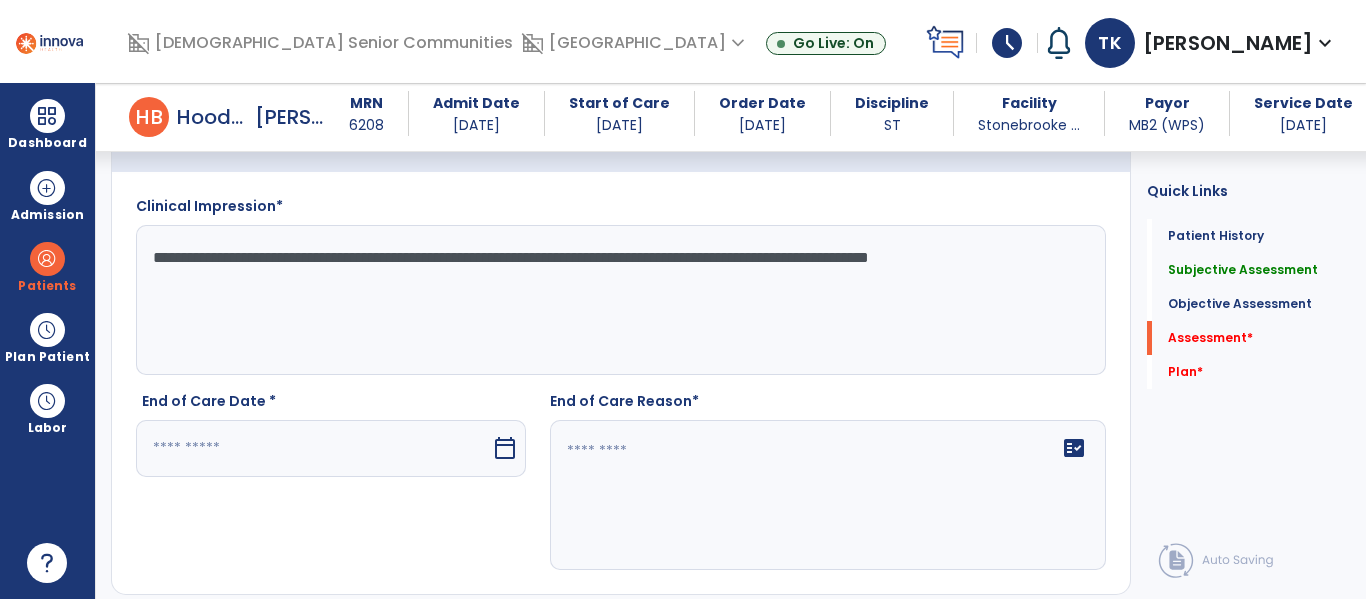 click on "**********" 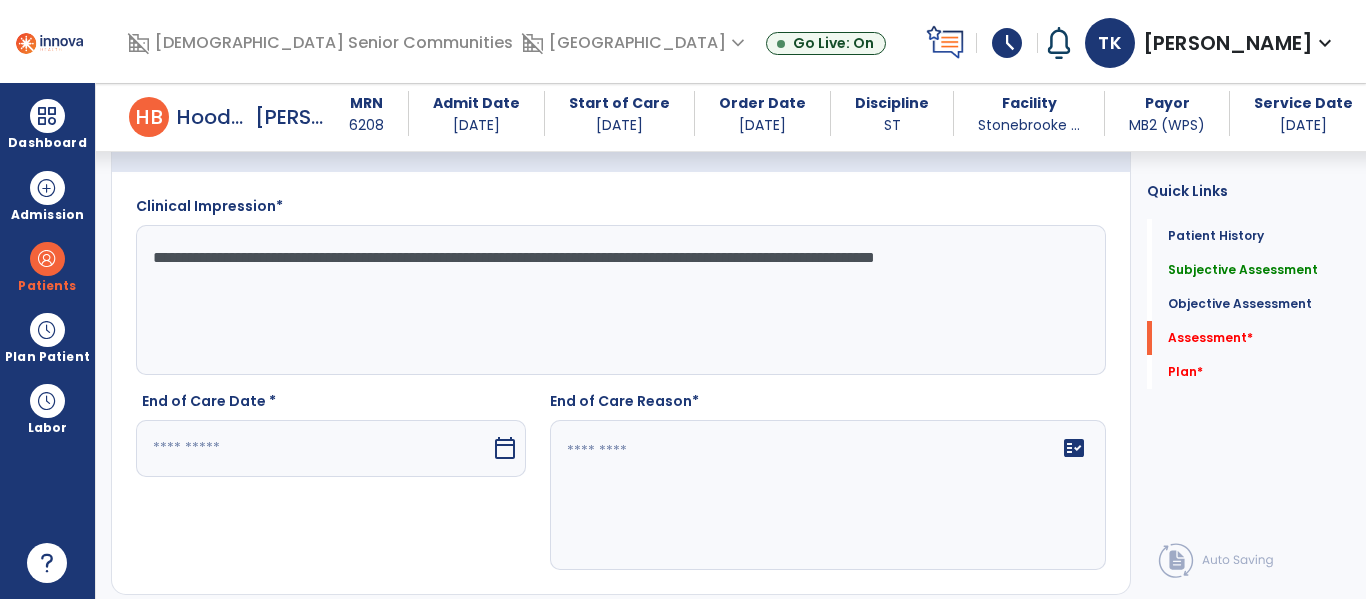 click on "**********" 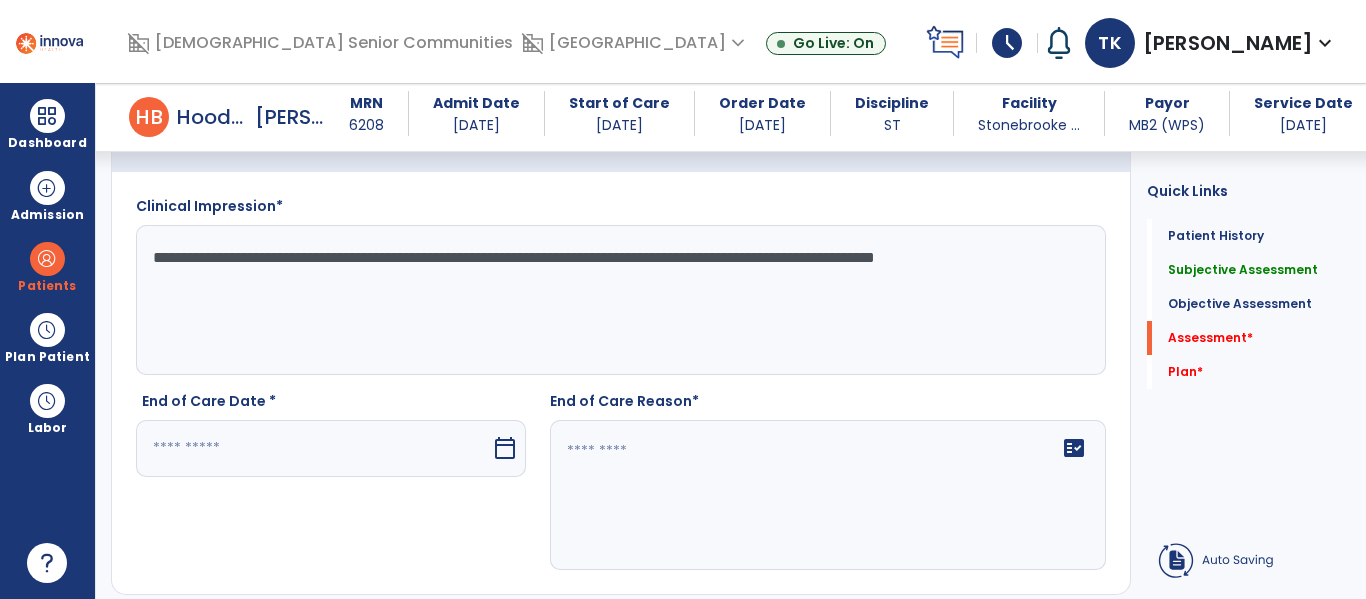 type on "**********" 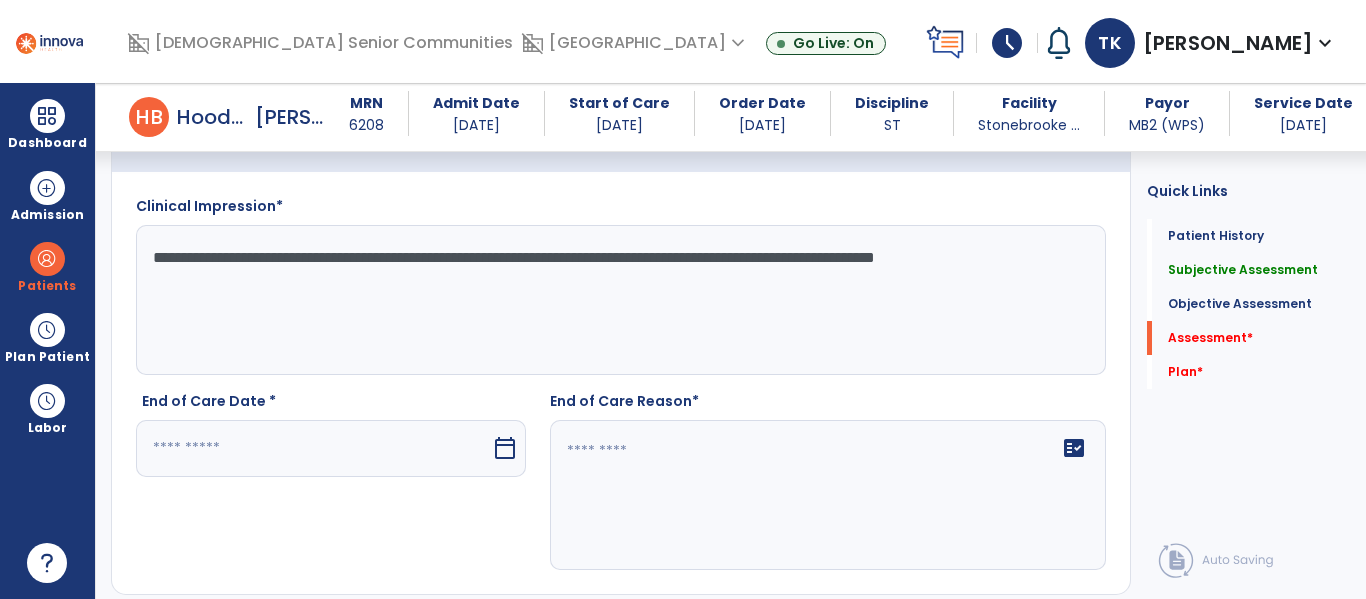 click on "calendar_today" at bounding box center (505, 448) 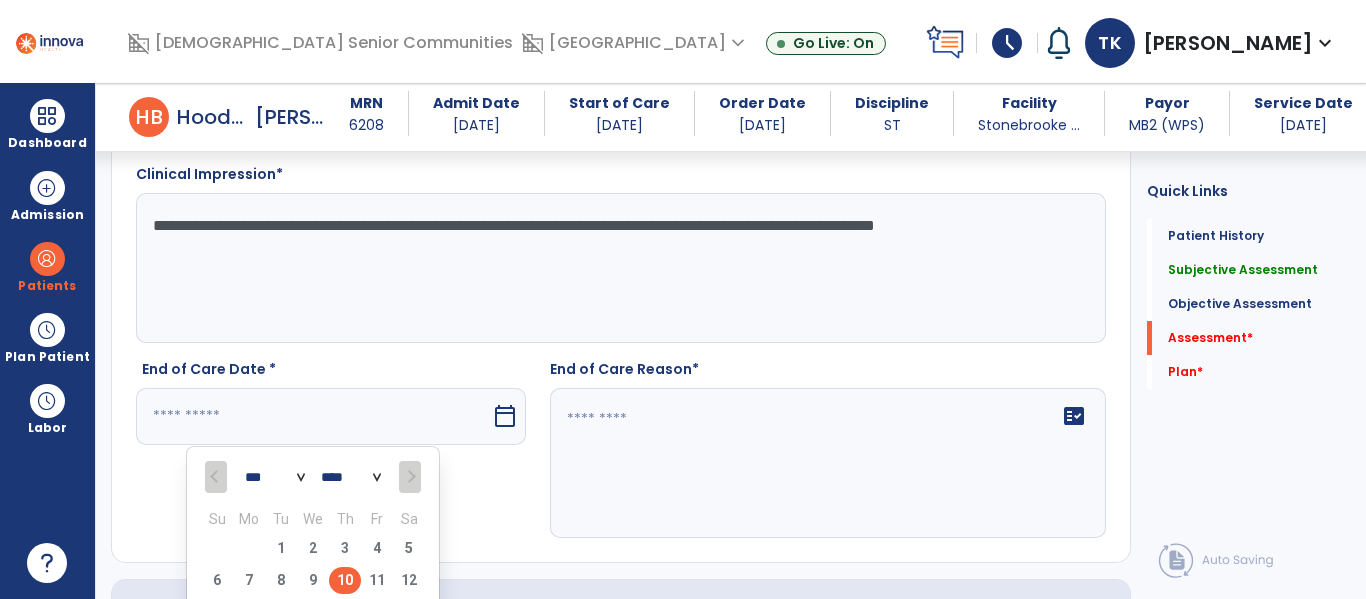 click on "10" at bounding box center (345, 580) 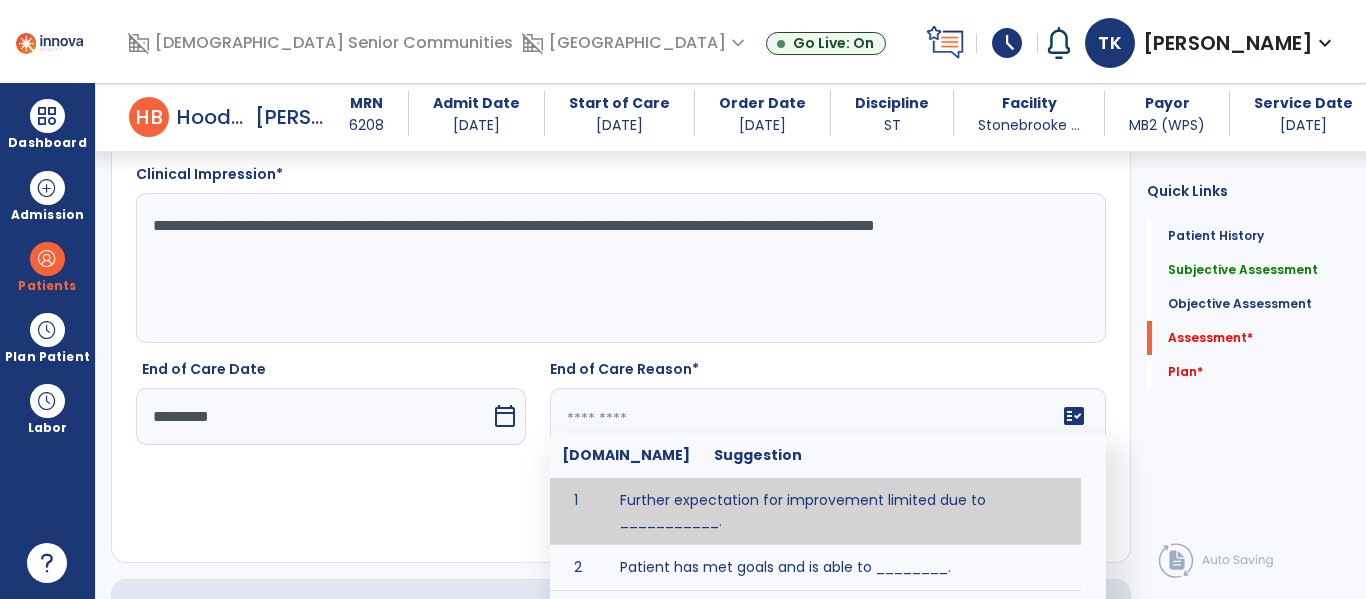 click on "fact_check  [DOMAIN_NAME] Suggestion 1 Further expectation for improvement limited due to ___________. 2 Patient has met goals and is able to ________. 3 Patient has reached safe level of _______ and is competent to follow prescribed home exercise program. 4 Patient responded to therapy ____________. 5 Unexpected facility discharge - patient continues to warrant further therapy and will be re-screened upon readmission. 6 Unstable medical condition makes continued services inappropriate at this time." 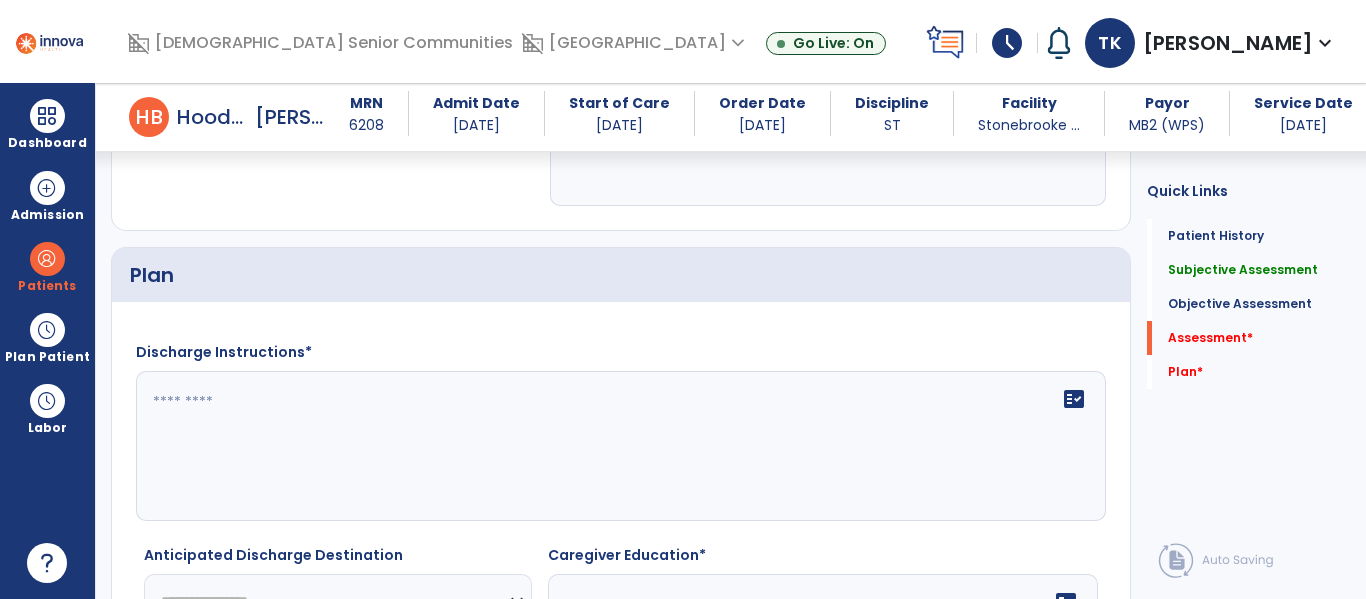 scroll, scrollTop: 2189, scrollLeft: 0, axis: vertical 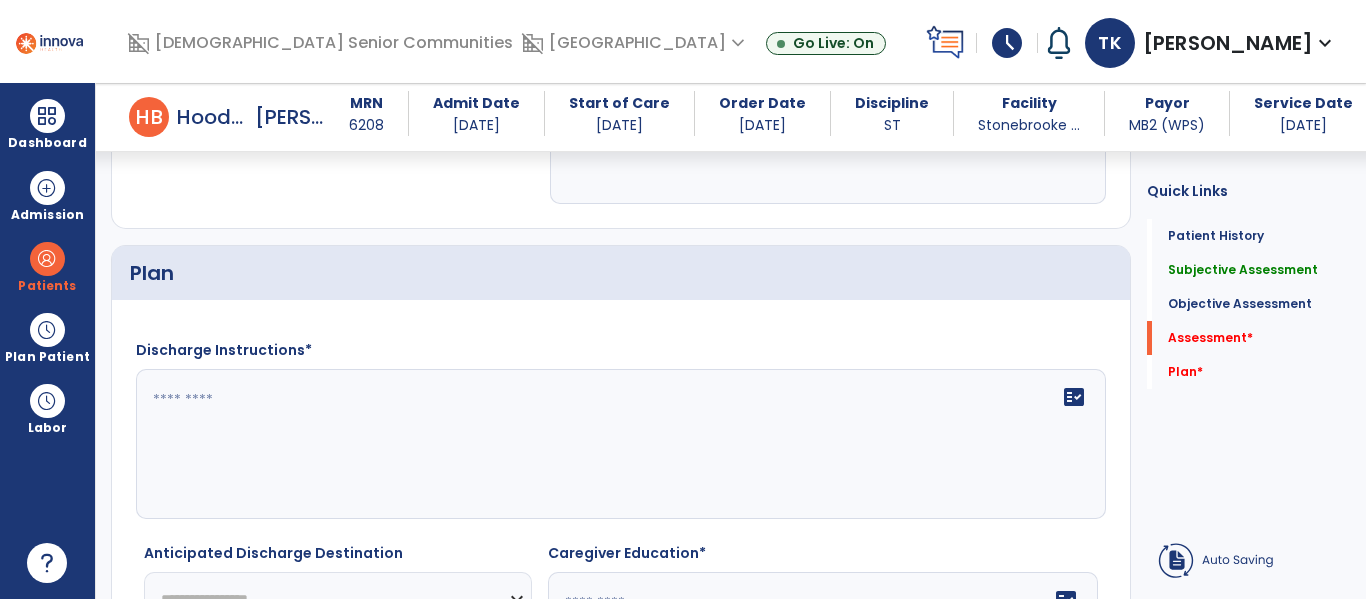 type on "**********" 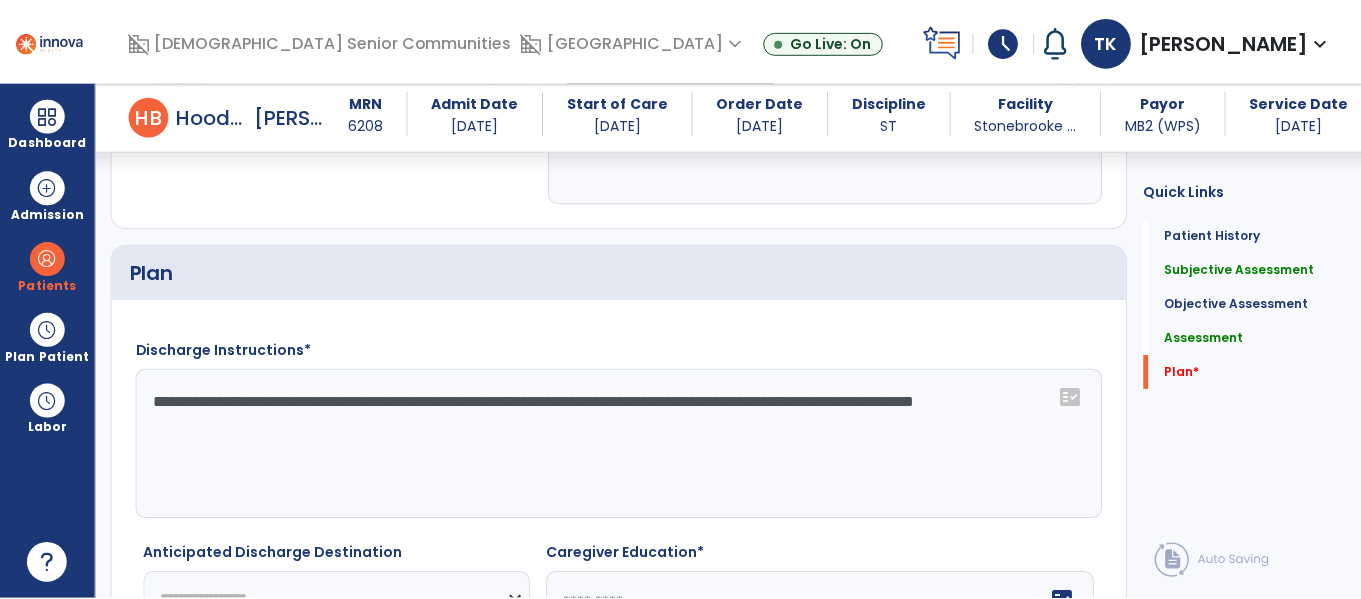 scroll, scrollTop: 2417, scrollLeft: 0, axis: vertical 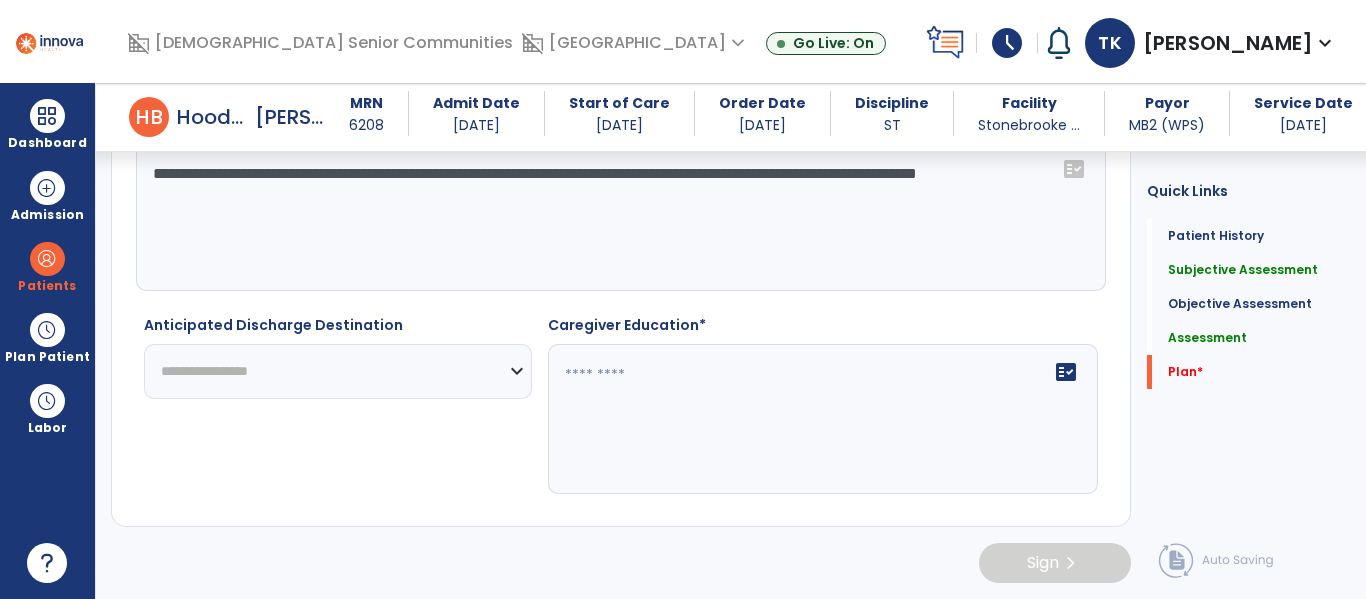 type on "**********" 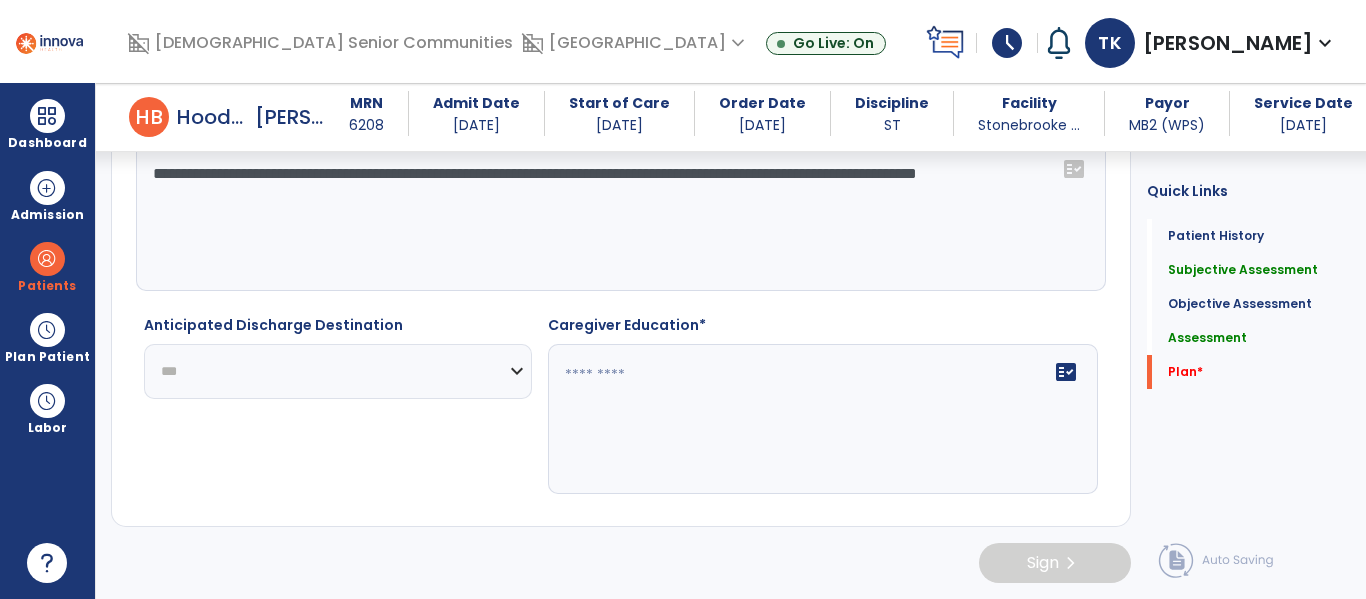 click on "**********" 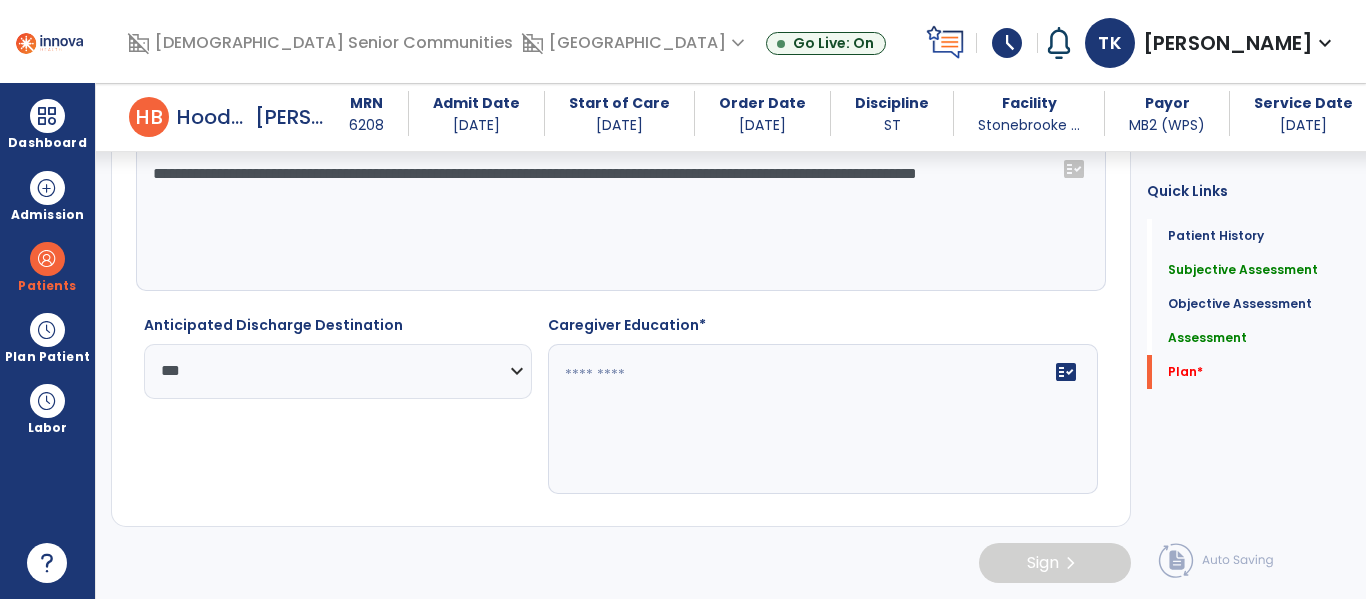 click on "fact_check" 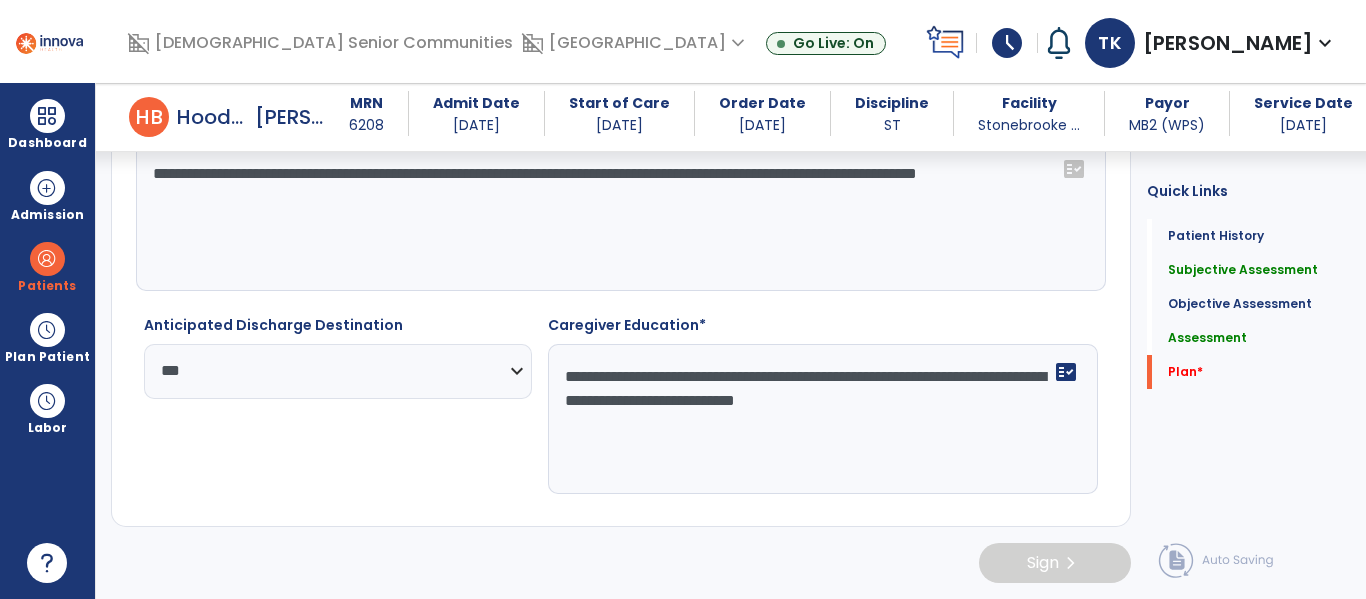 type on "**********" 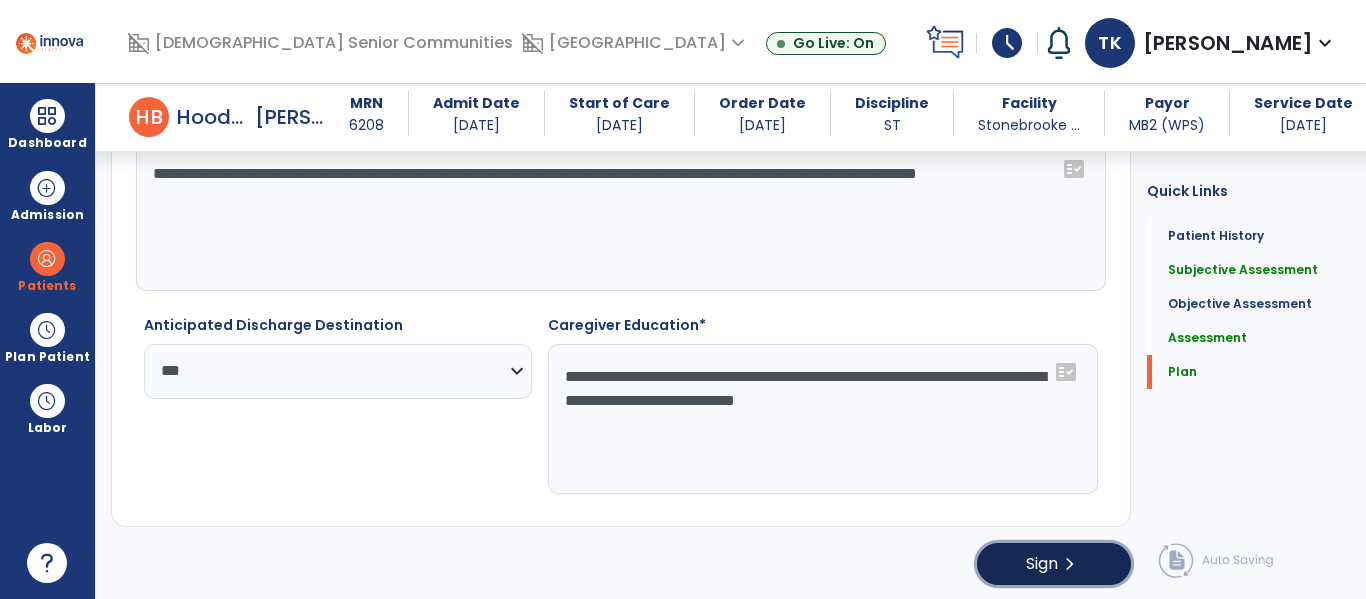 click on "chevron_right" 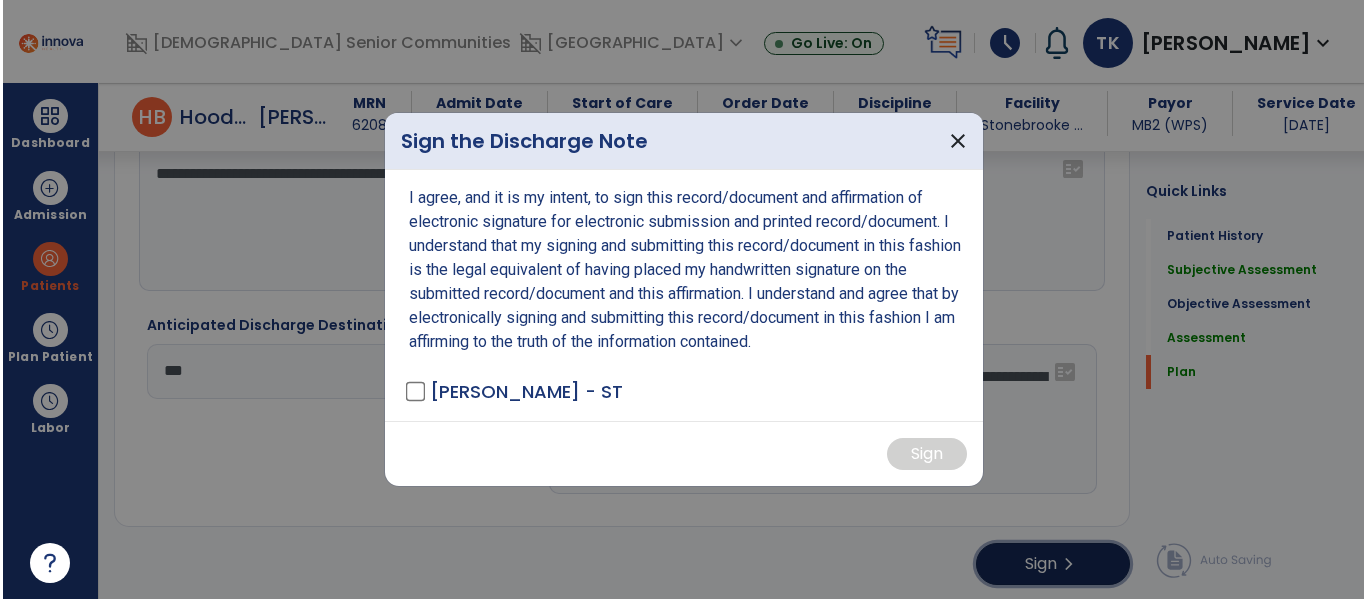 scroll, scrollTop: 2417, scrollLeft: 0, axis: vertical 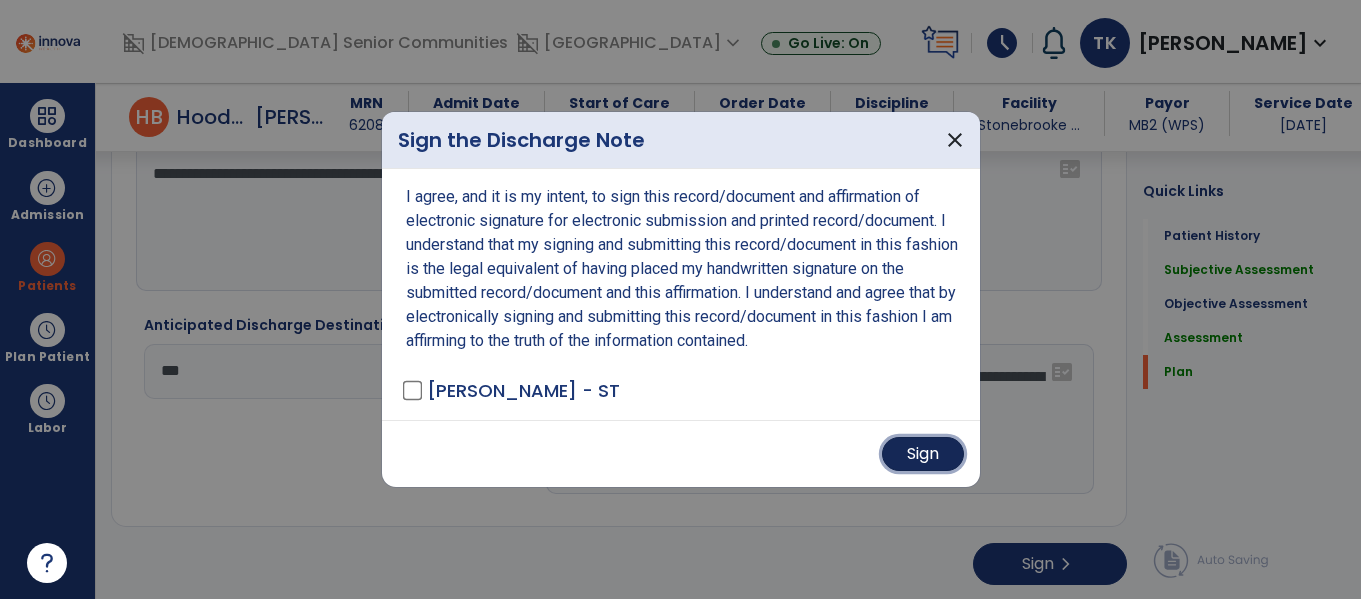 click on "Sign" at bounding box center [923, 454] 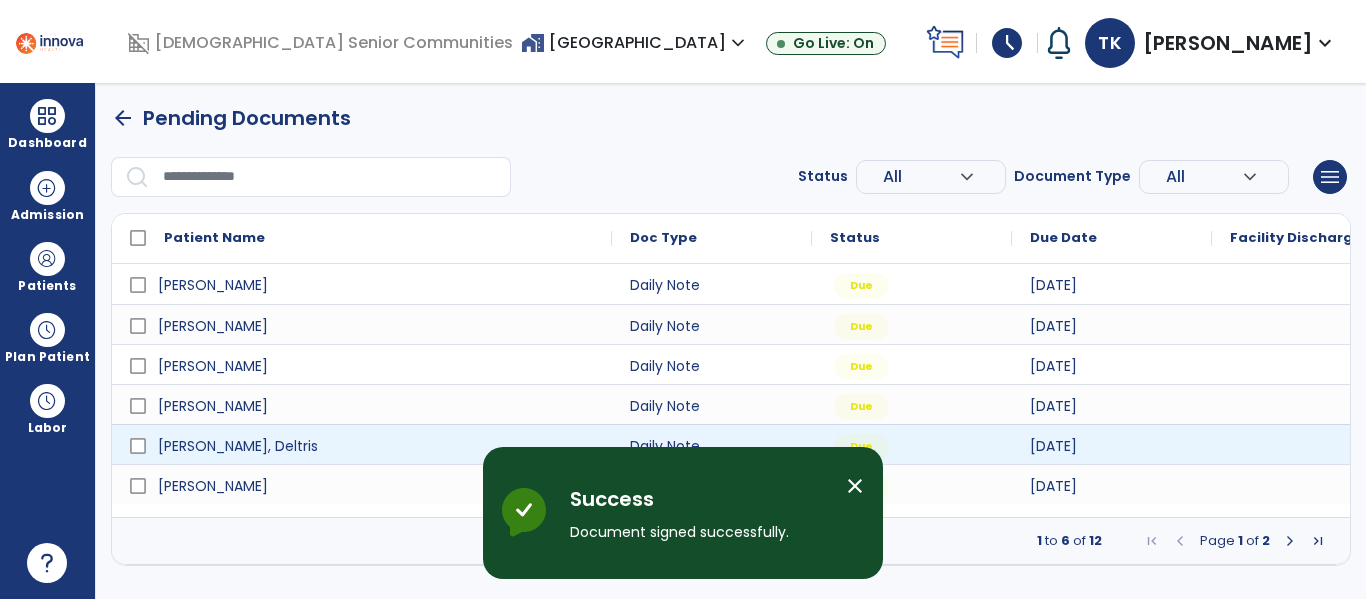 scroll, scrollTop: 0, scrollLeft: 0, axis: both 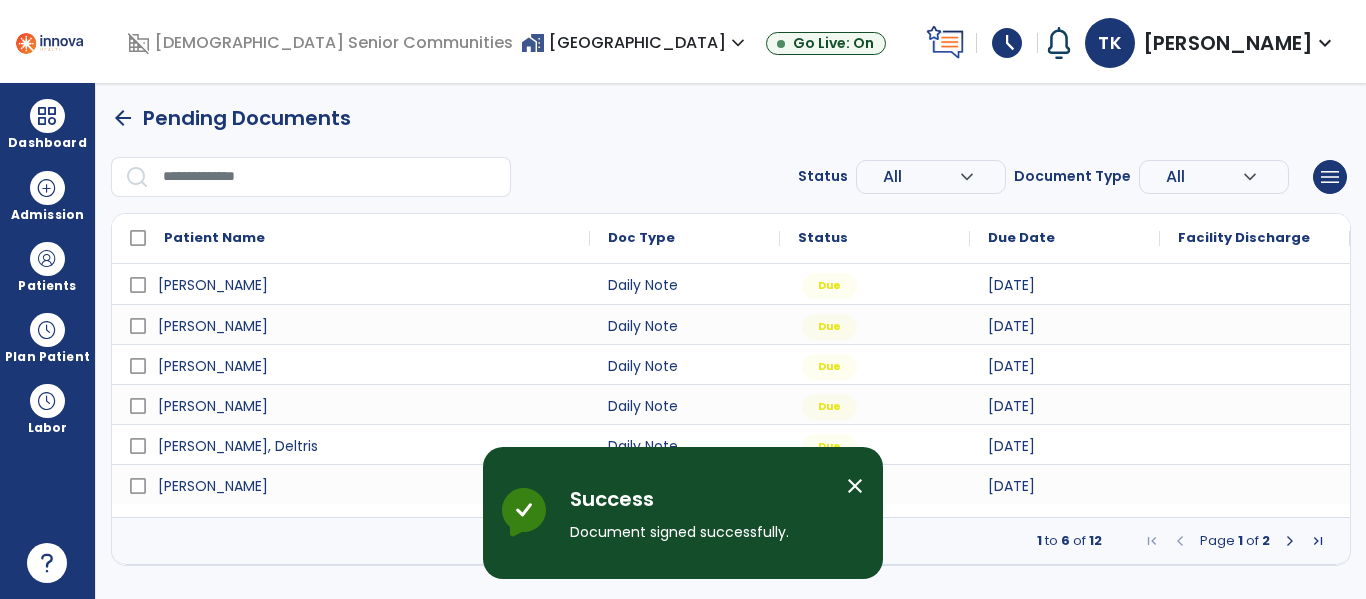 click on "close" at bounding box center (855, 486) 